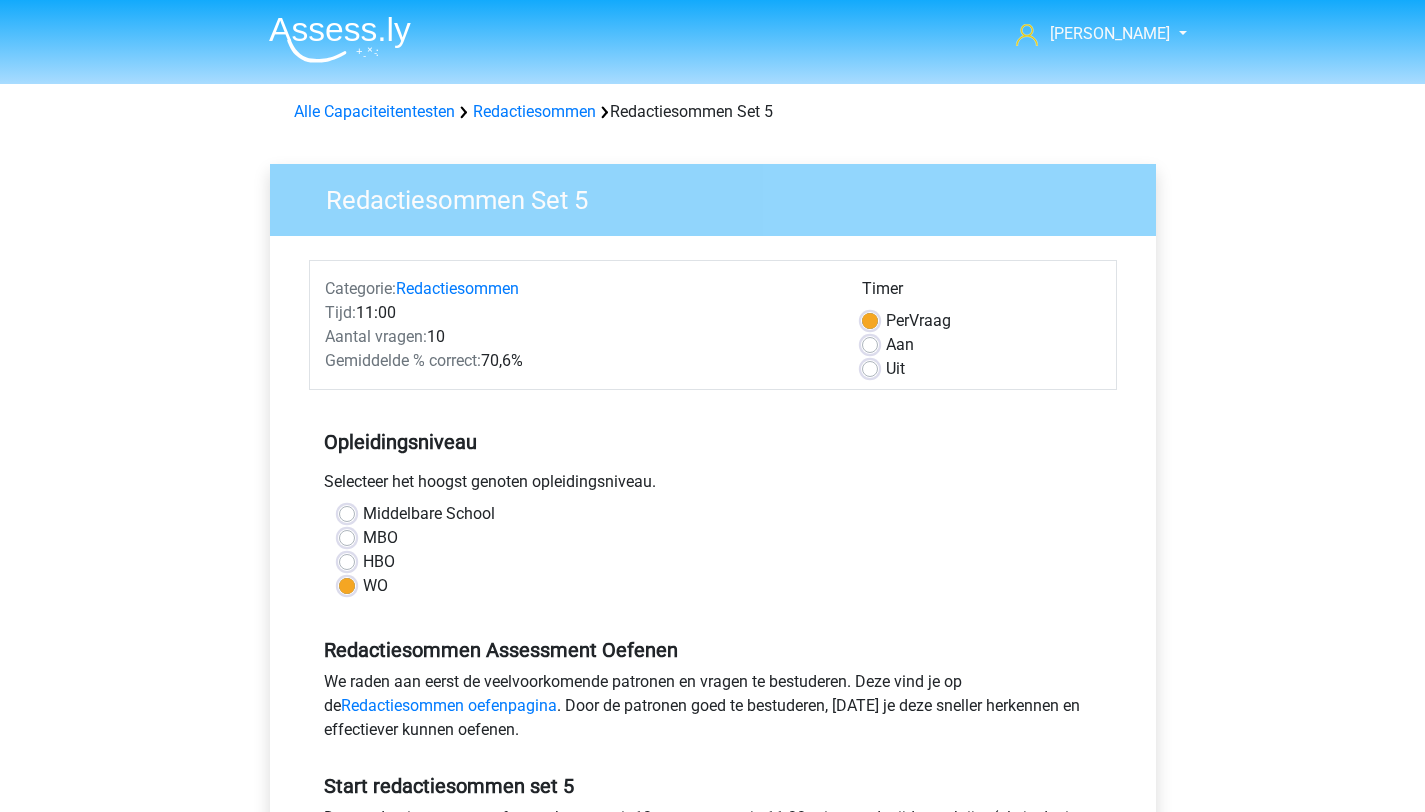 scroll, scrollTop: 190, scrollLeft: 0, axis: vertical 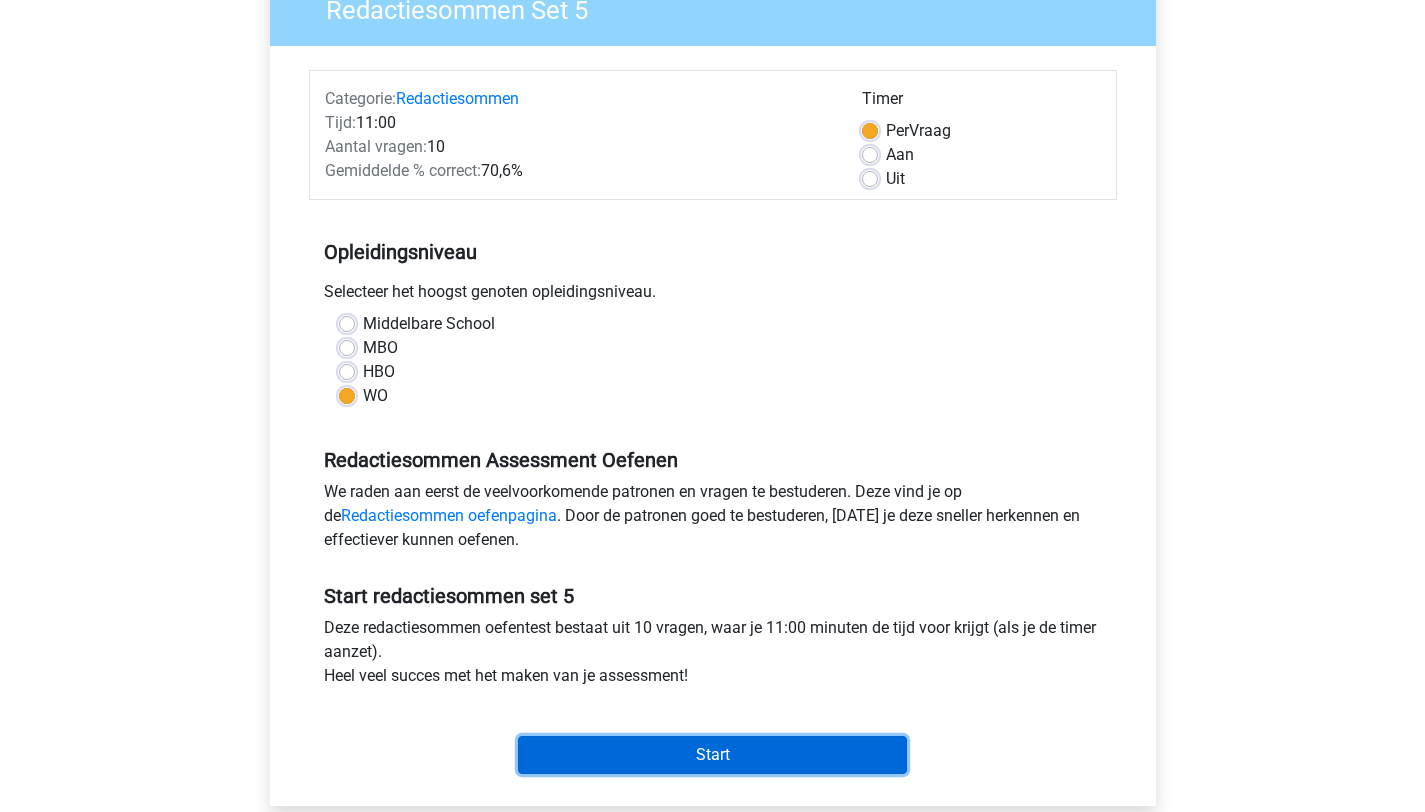 click on "Start" at bounding box center (712, 755) 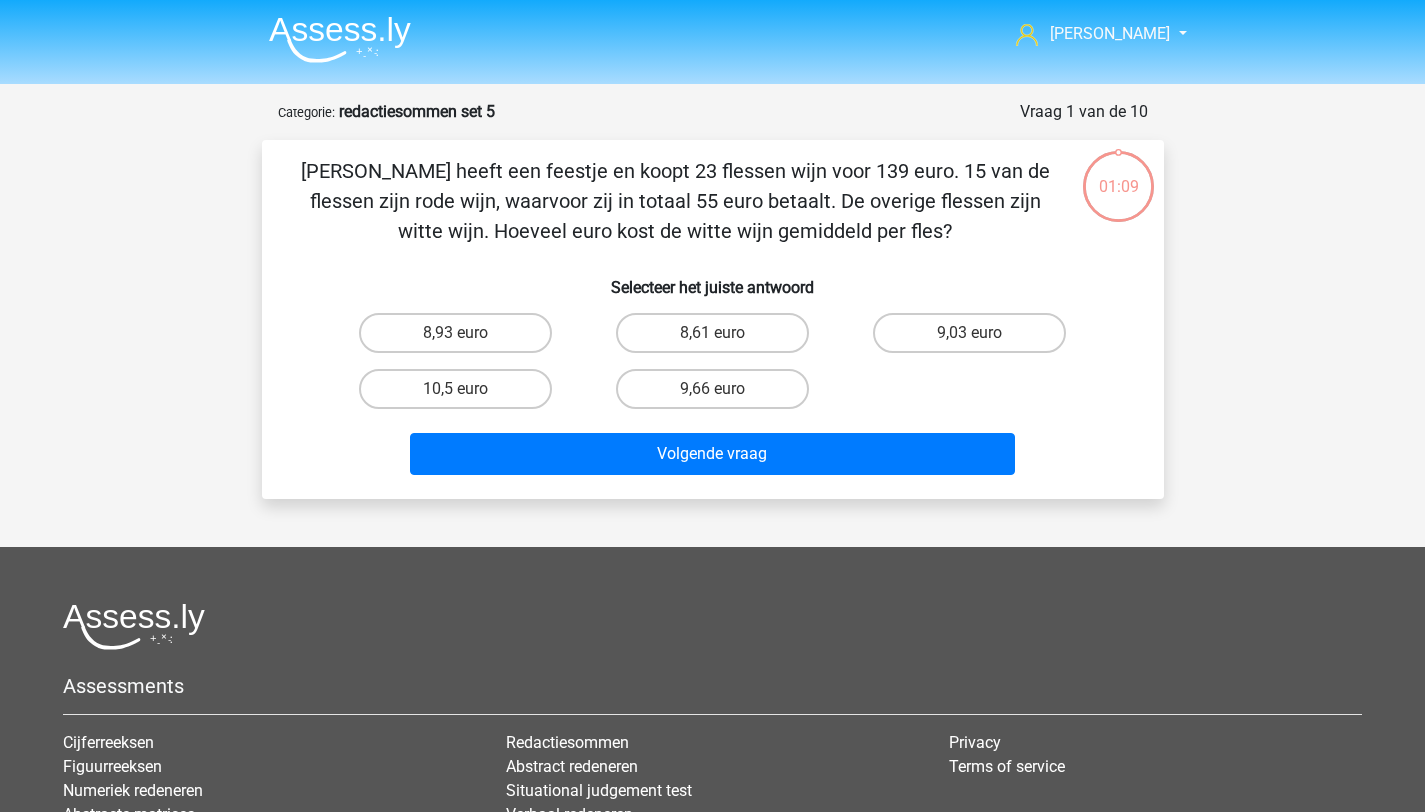 scroll, scrollTop: 0, scrollLeft: 0, axis: both 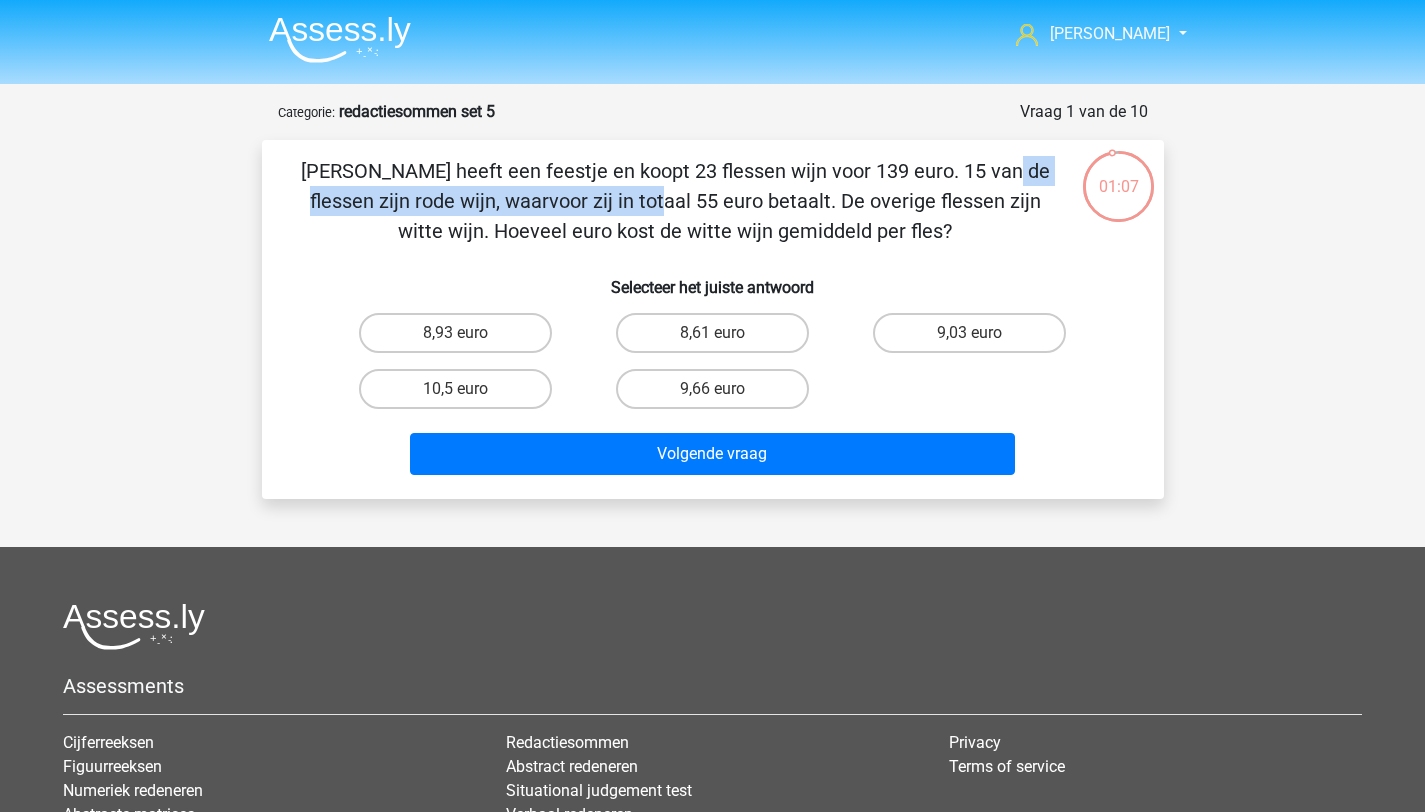 drag, startPoint x: 621, startPoint y: 168, endPoint x: 1010, endPoint y: 162, distance: 389.04626 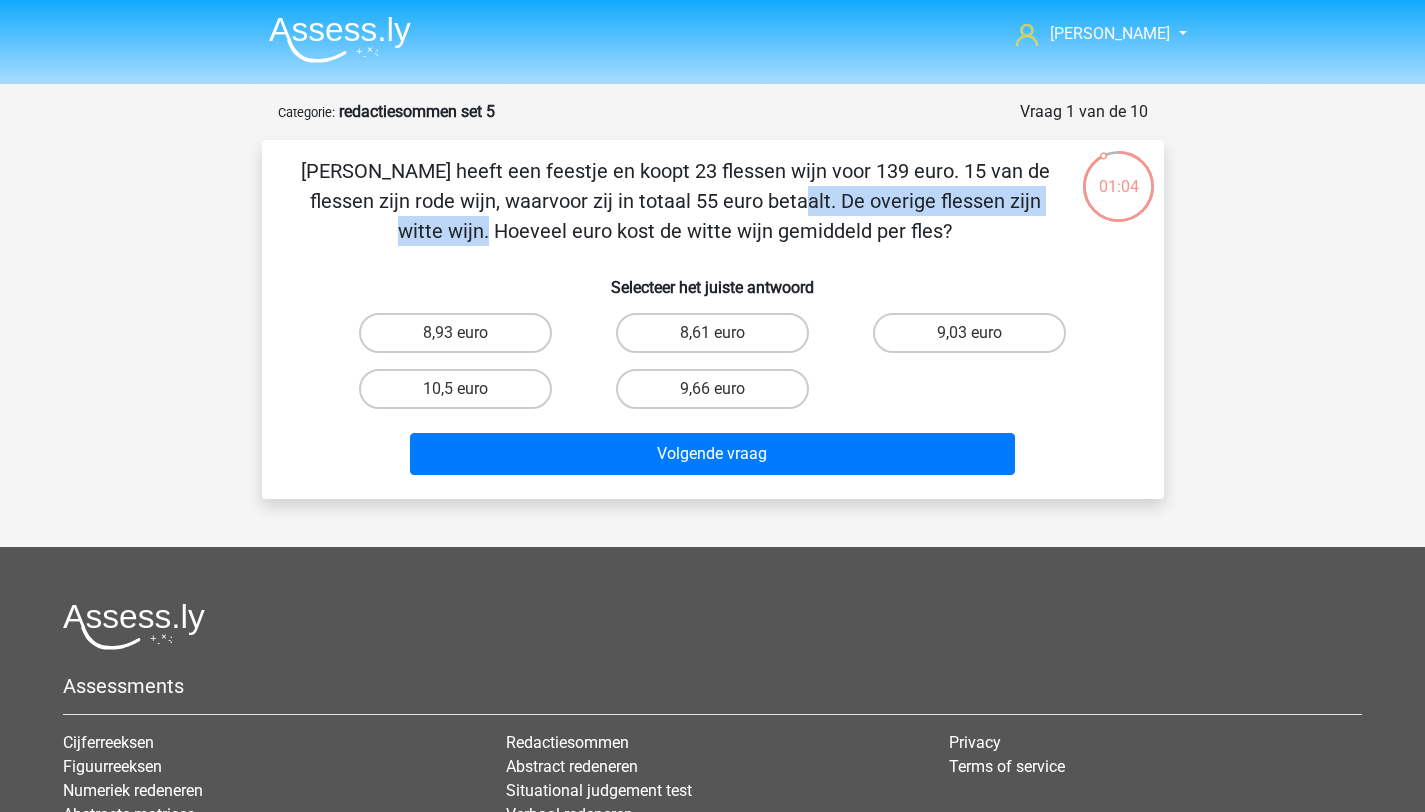 drag, startPoint x: 472, startPoint y: 205, endPoint x: 720, endPoint y: 209, distance: 248.03226 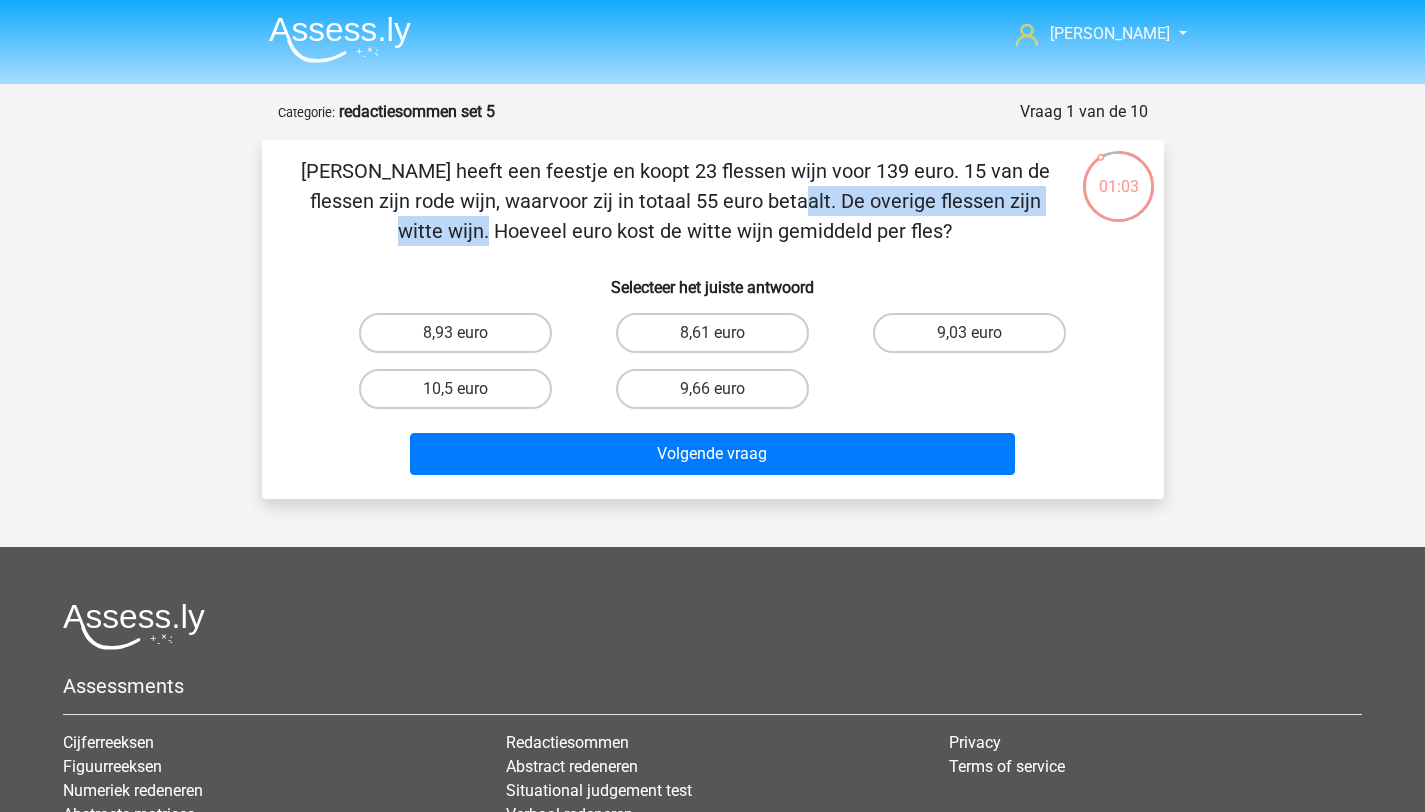 drag, startPoint x: 823, startPoint y: 196, endPoint x: 605, endPoint y: 223, distance: 219.66565 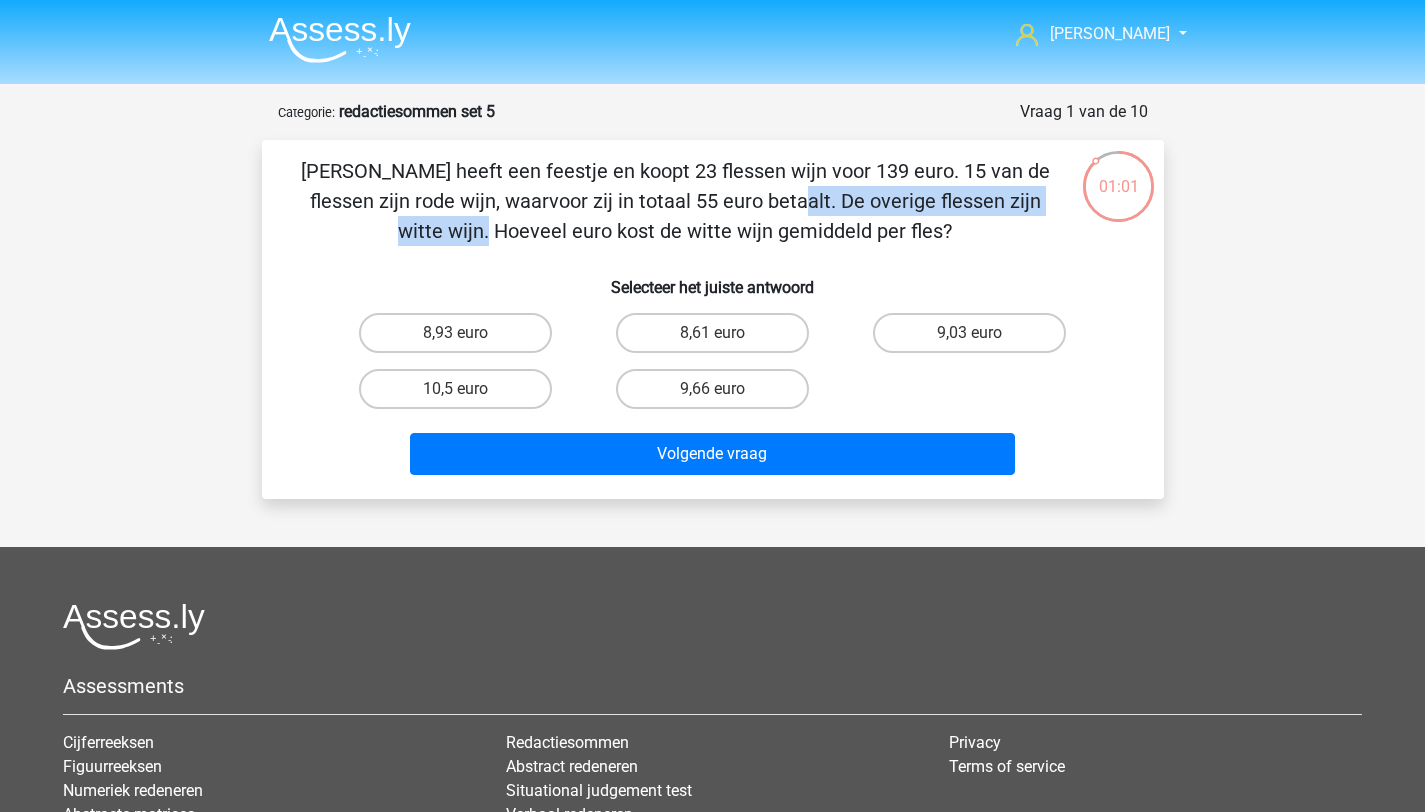 drag, startPoint x: 638, startPoint y: 225, endPoint x: 682, endPoint y: 227, distance: 44.04543 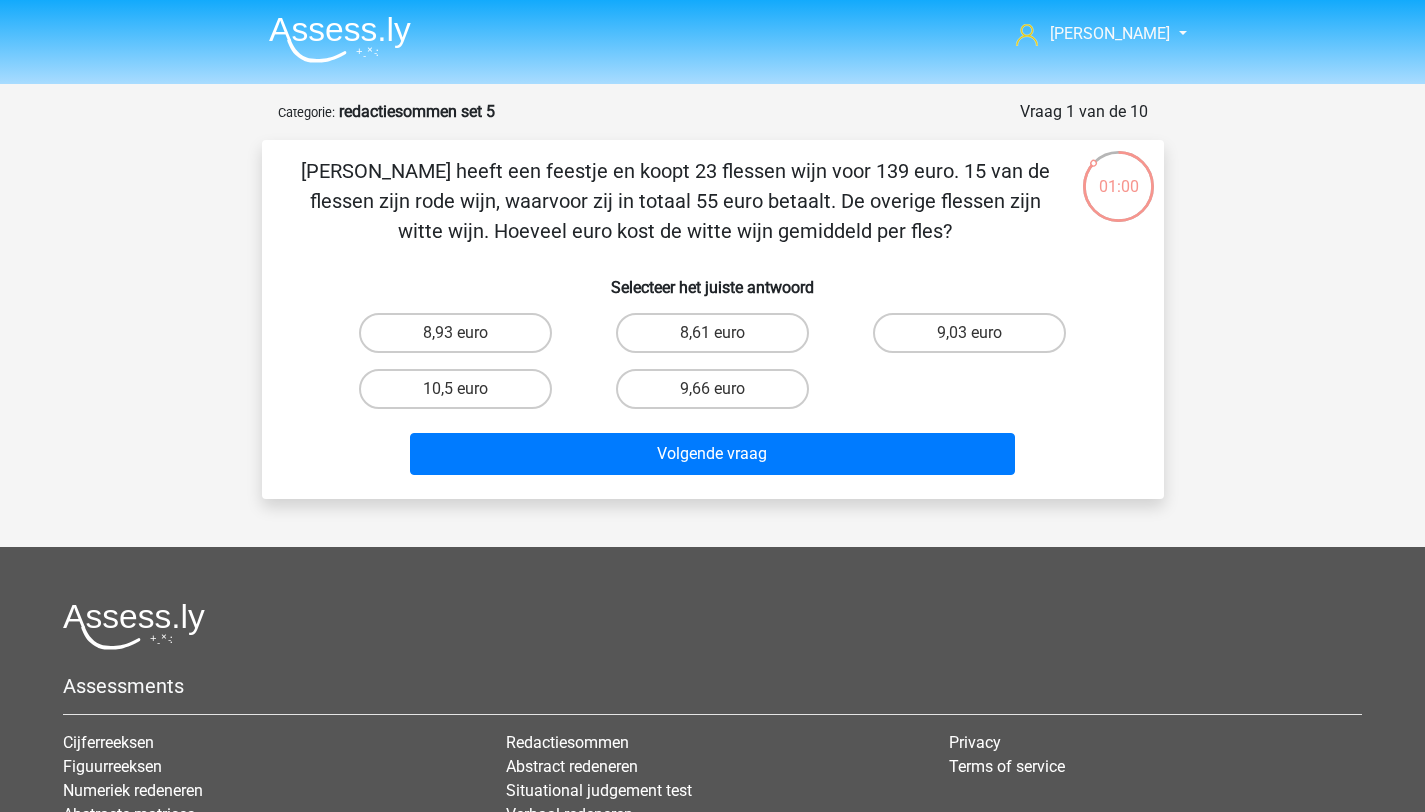 drag, startPoint x: 722, startPoint y: 228, endPoint x: 742, endPoint y: 230, distance: 20.09975 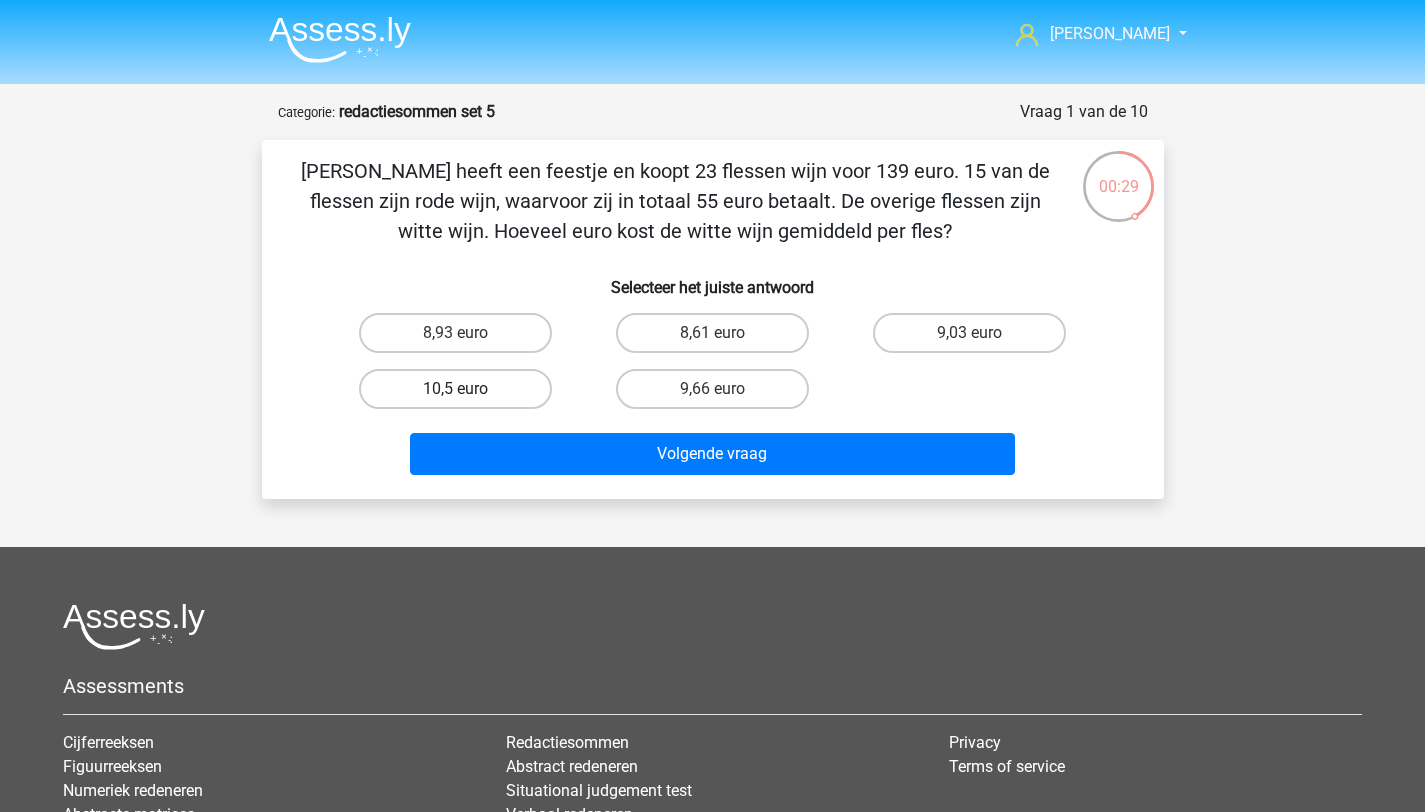 click on "10,5 euro" at bounding box center [455, 389] 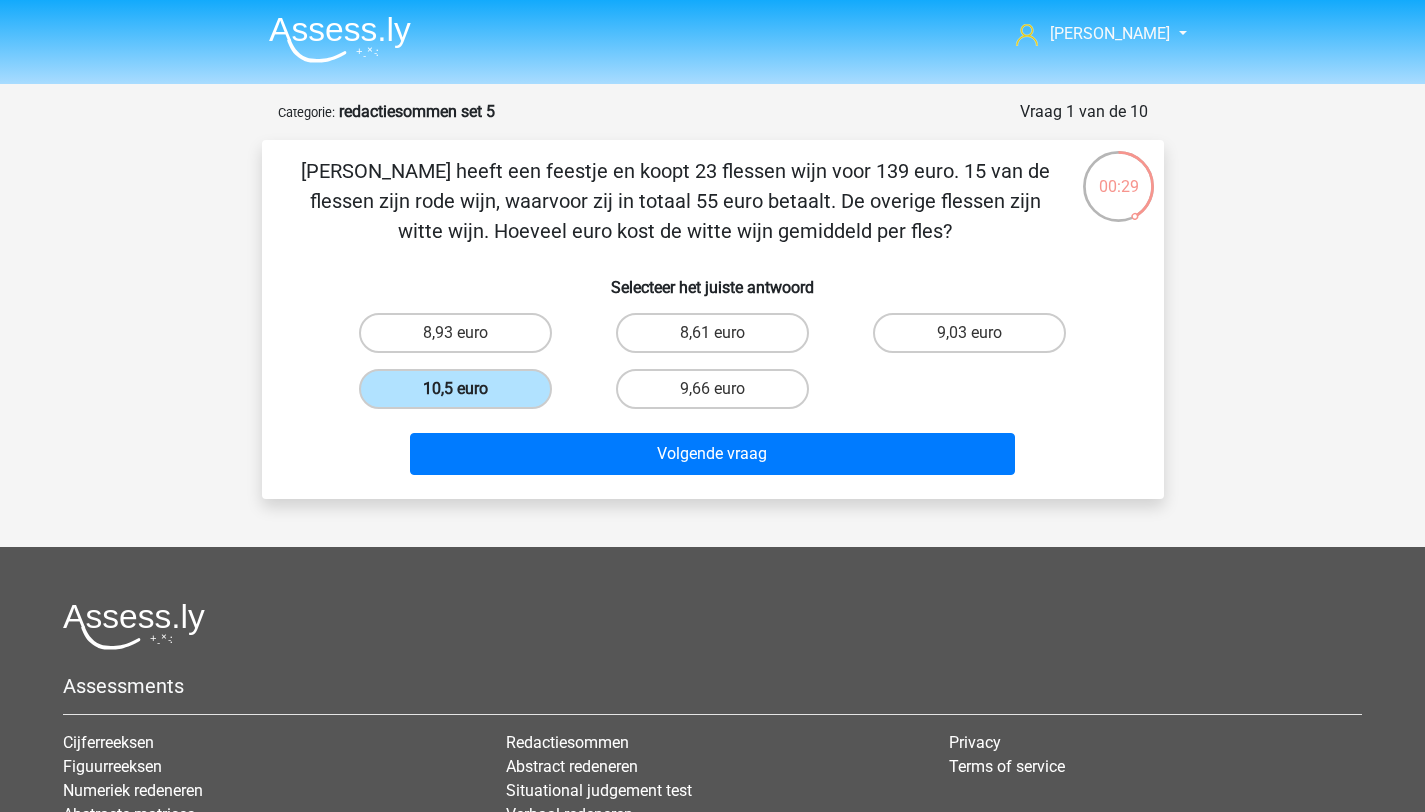 click on "10,5 euro" at bounding box center (455, 389) 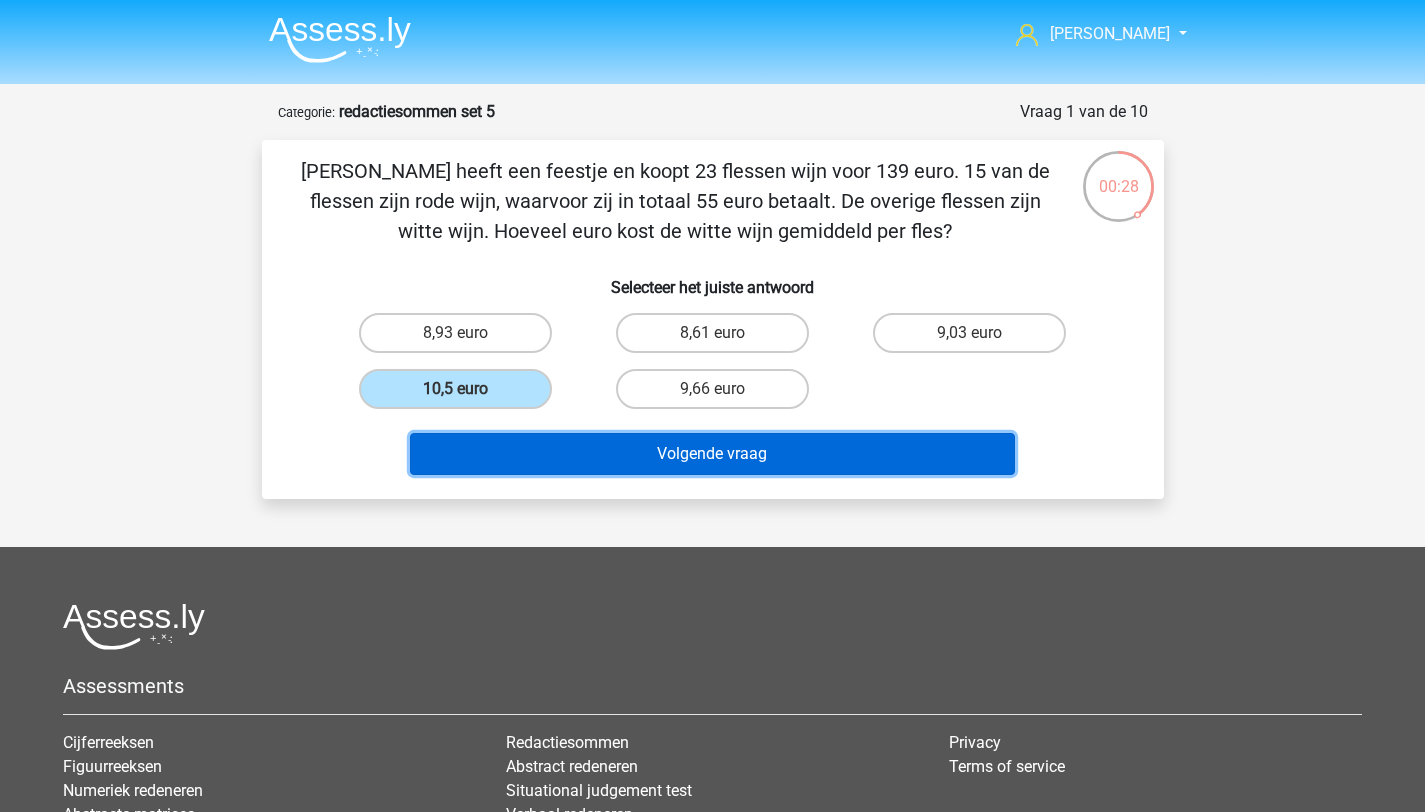 click on "Volgende vraag" at bounding box center (712, 454) 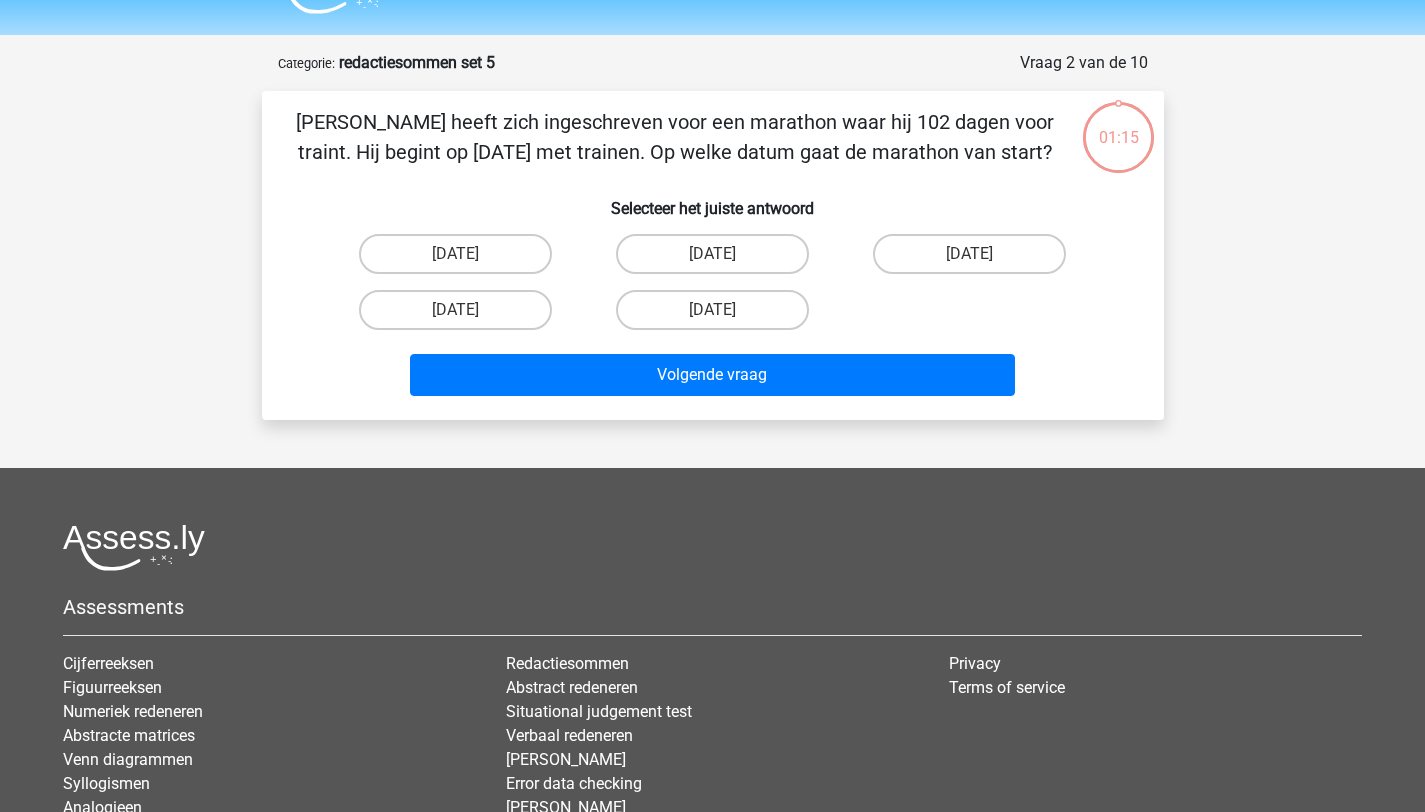 scroll, scrollTop: 100, scrollLeft: 0, axis: vertical 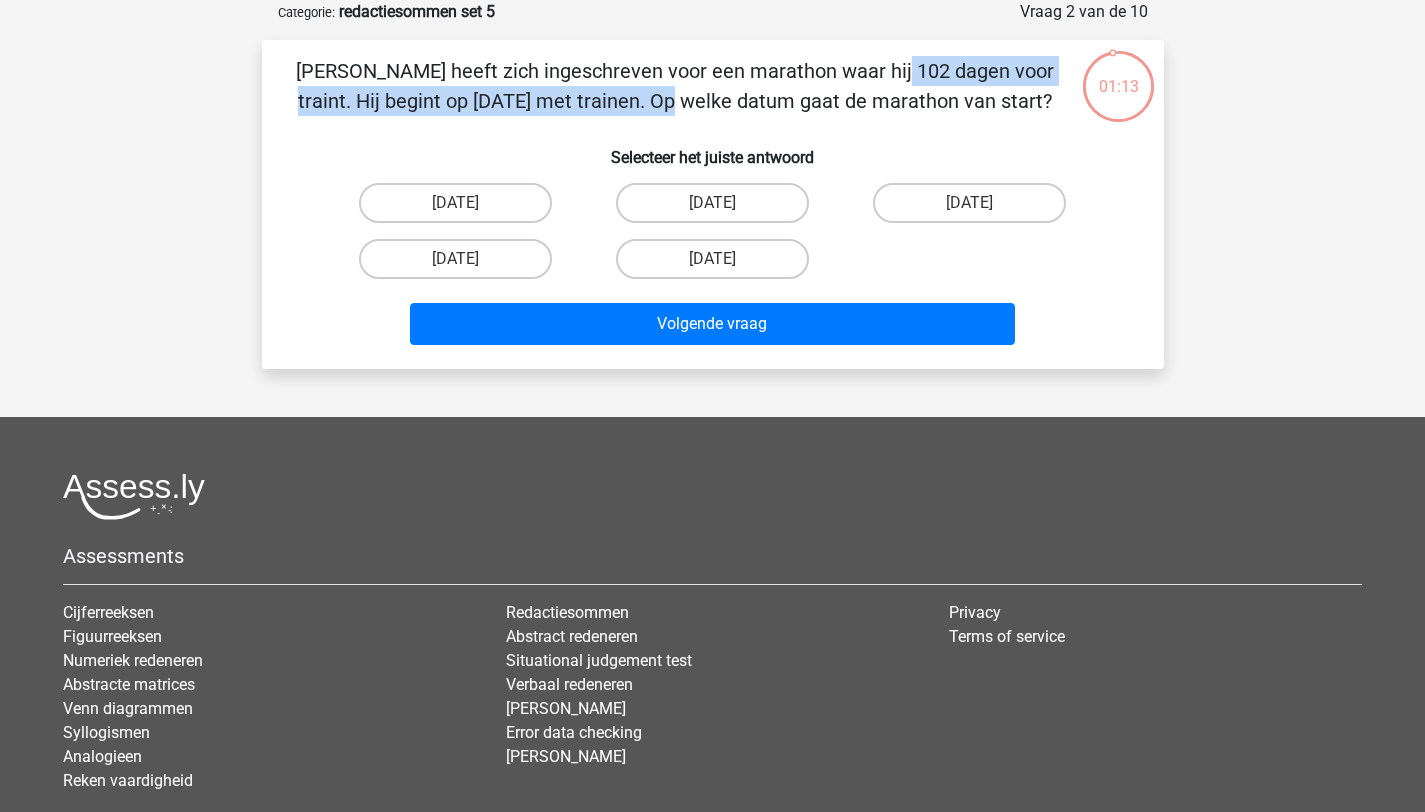 drag, startPoint x: 467, startPoint y: 67, endPoint x: 1016, endPoint y: 74, distance: 549.0446 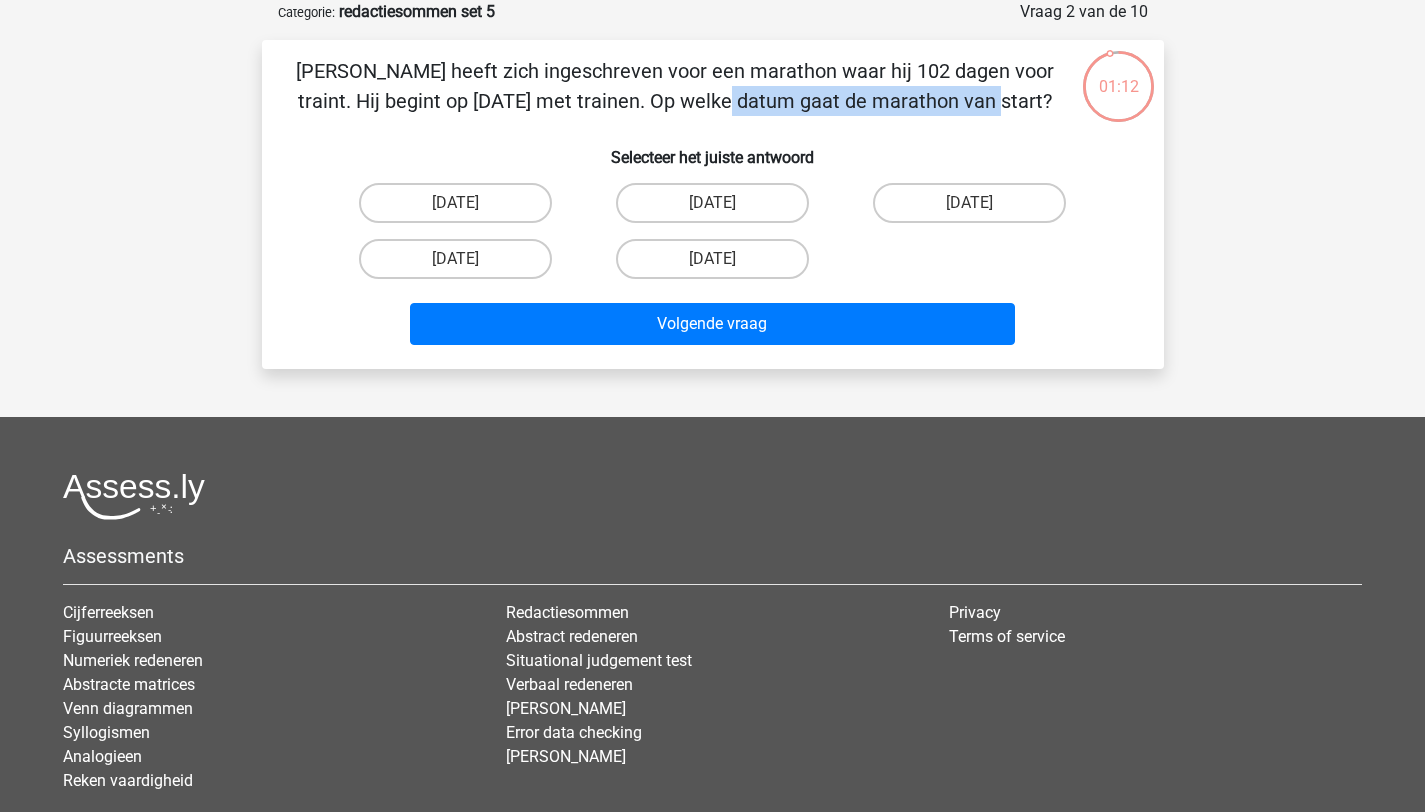 drag, startPoint x: 338, startPoint y: 97, endPoint x: 613, endPoint y: 110, distance: 275.3071 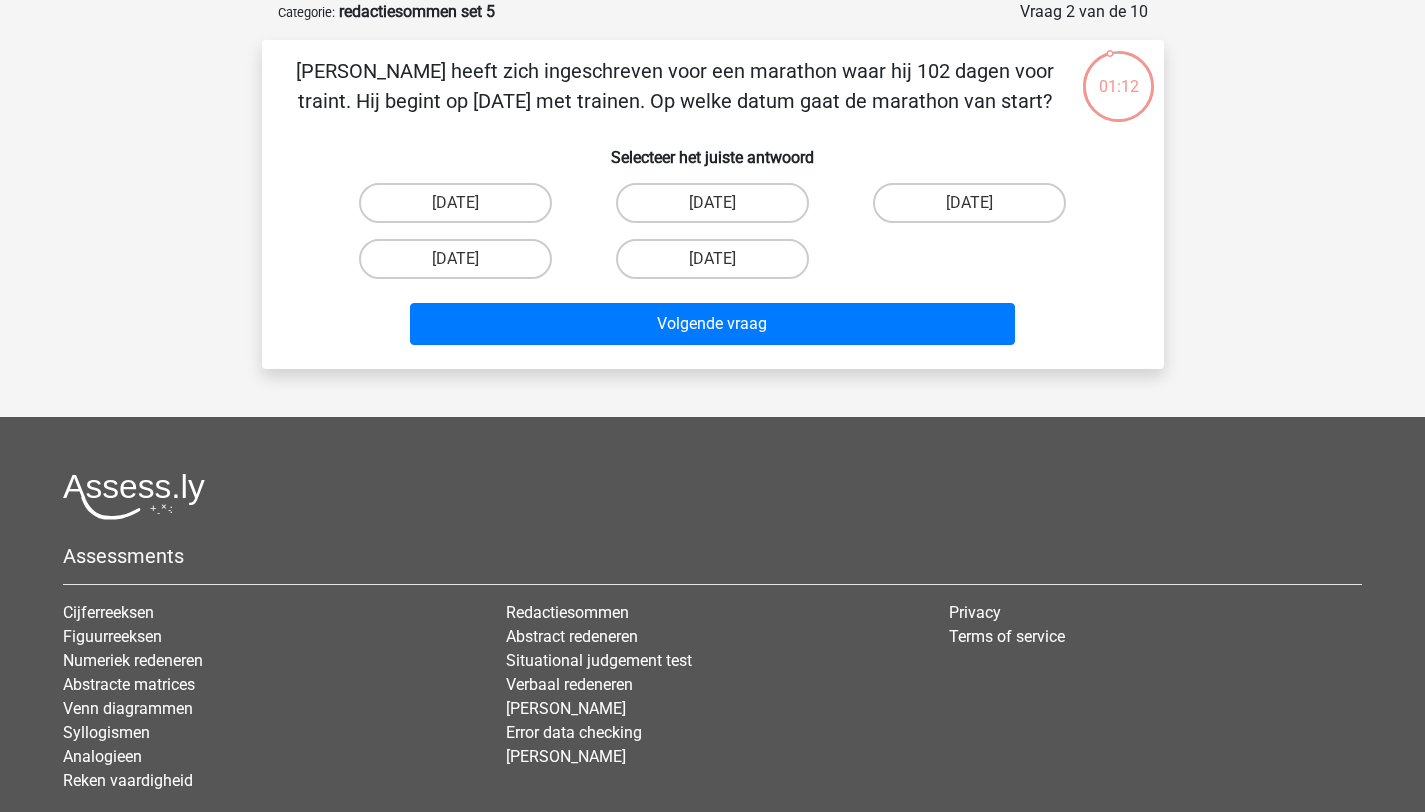 click on "Jan heeft zich ingeschreven voor een marathon waar hij 102 dagen voor traint. Hij begint op 15 augustus met trainen. Op welke datum gaat de marathon van start?" at bounding box center (675, 86) 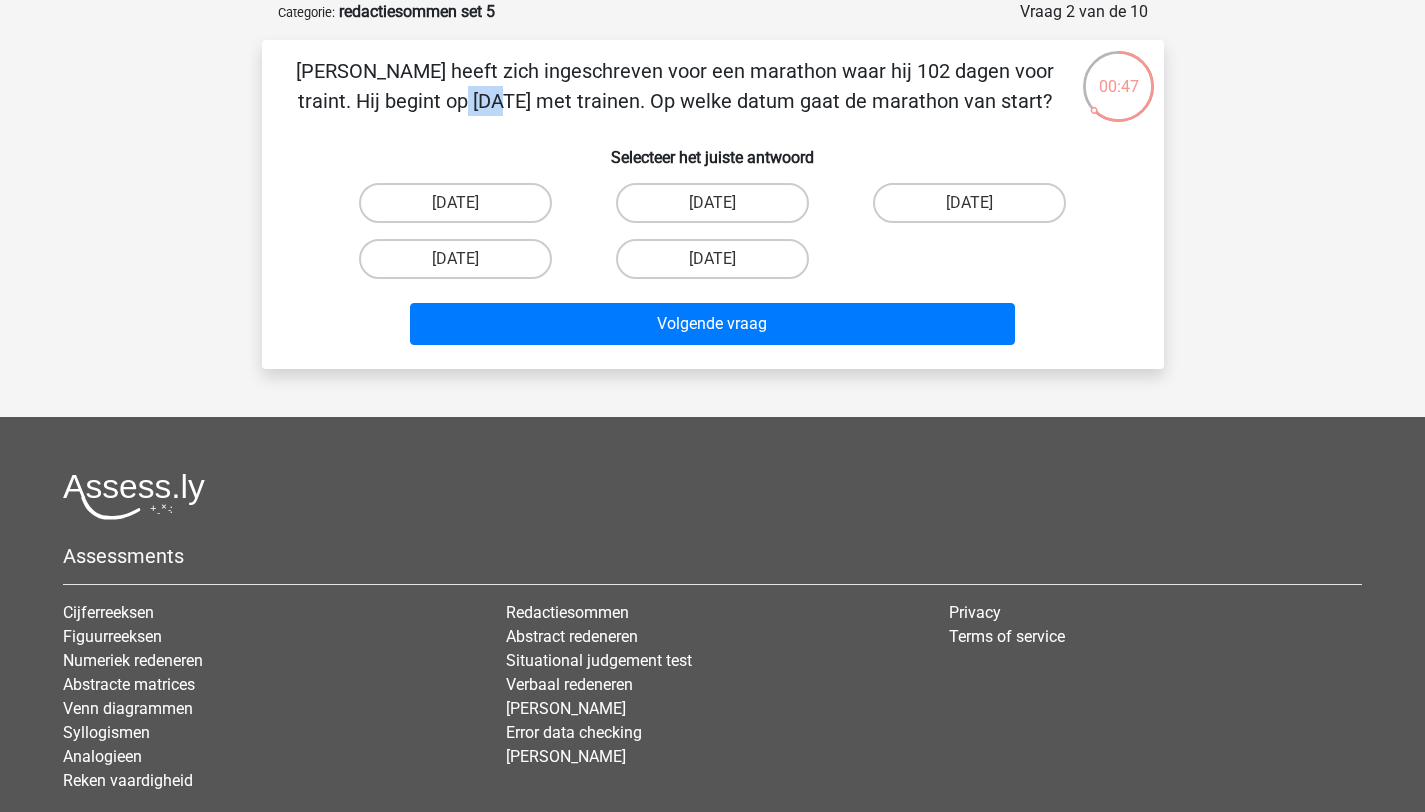 drag, startPoint x: 815, startPoint y: 70, endPoint x: 855, endPoint y: 70, distance: 40 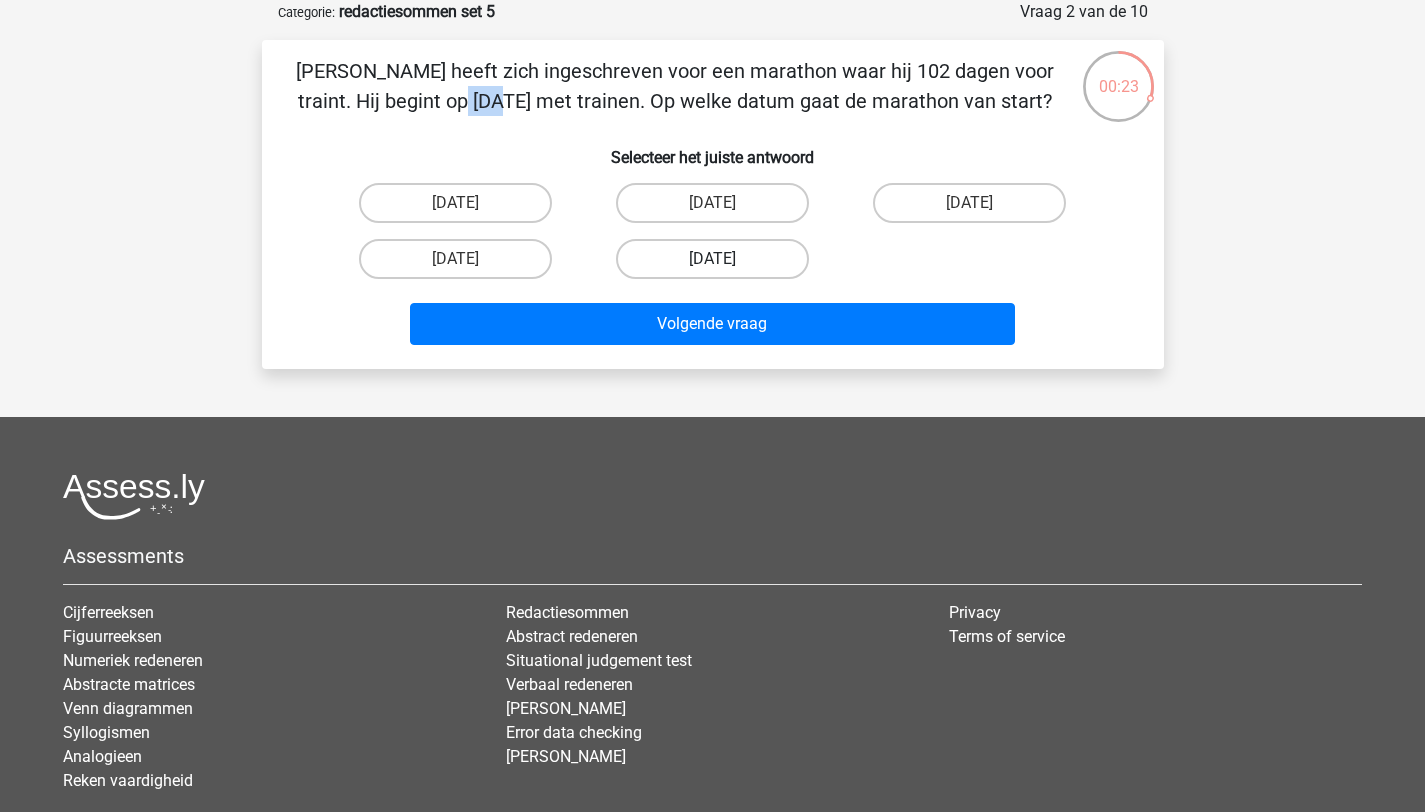 click on "25 november" at bounding box center (712, 259) 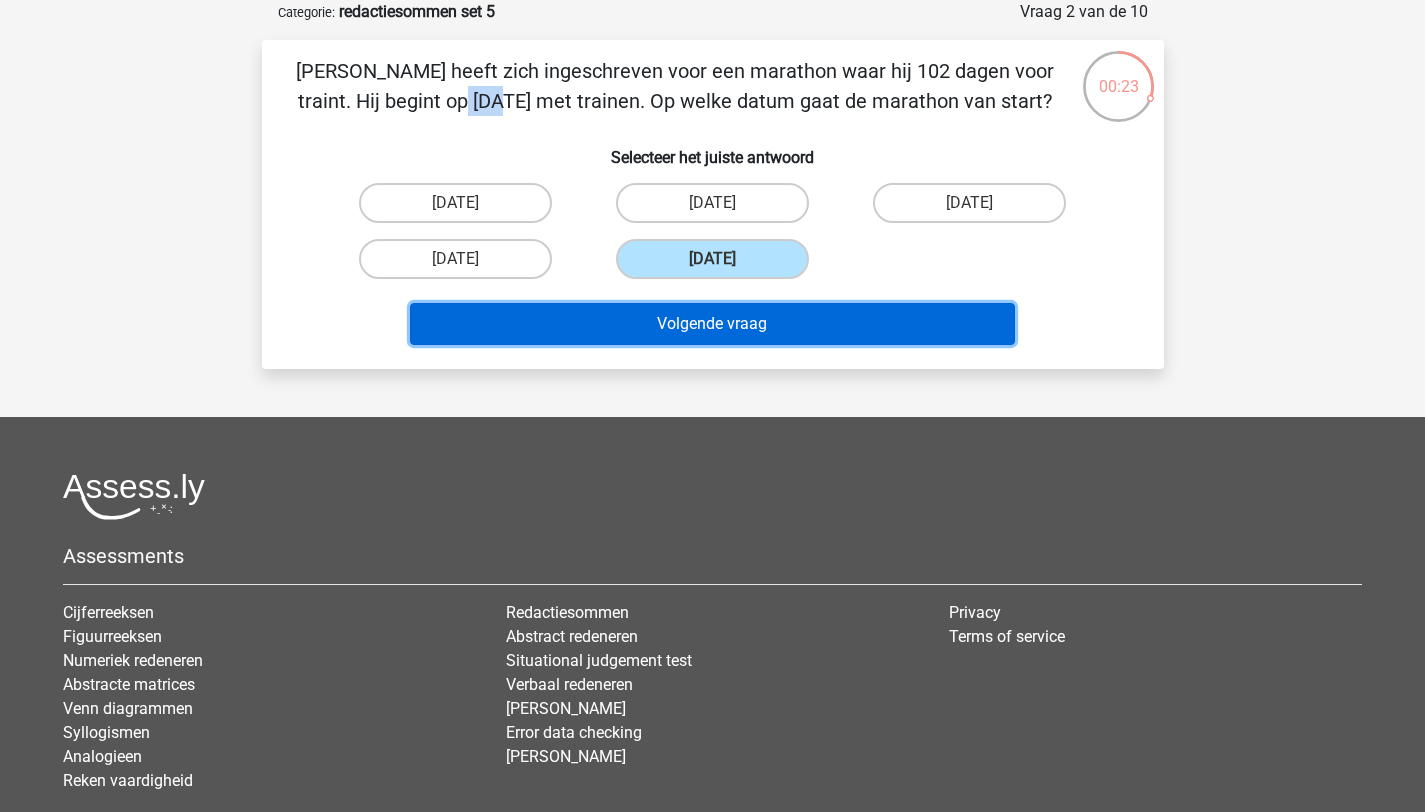drag, startPoint x: 707, startPoint y: 329, endPoint x: 691, endPoint y: 318, distance: 19.416489 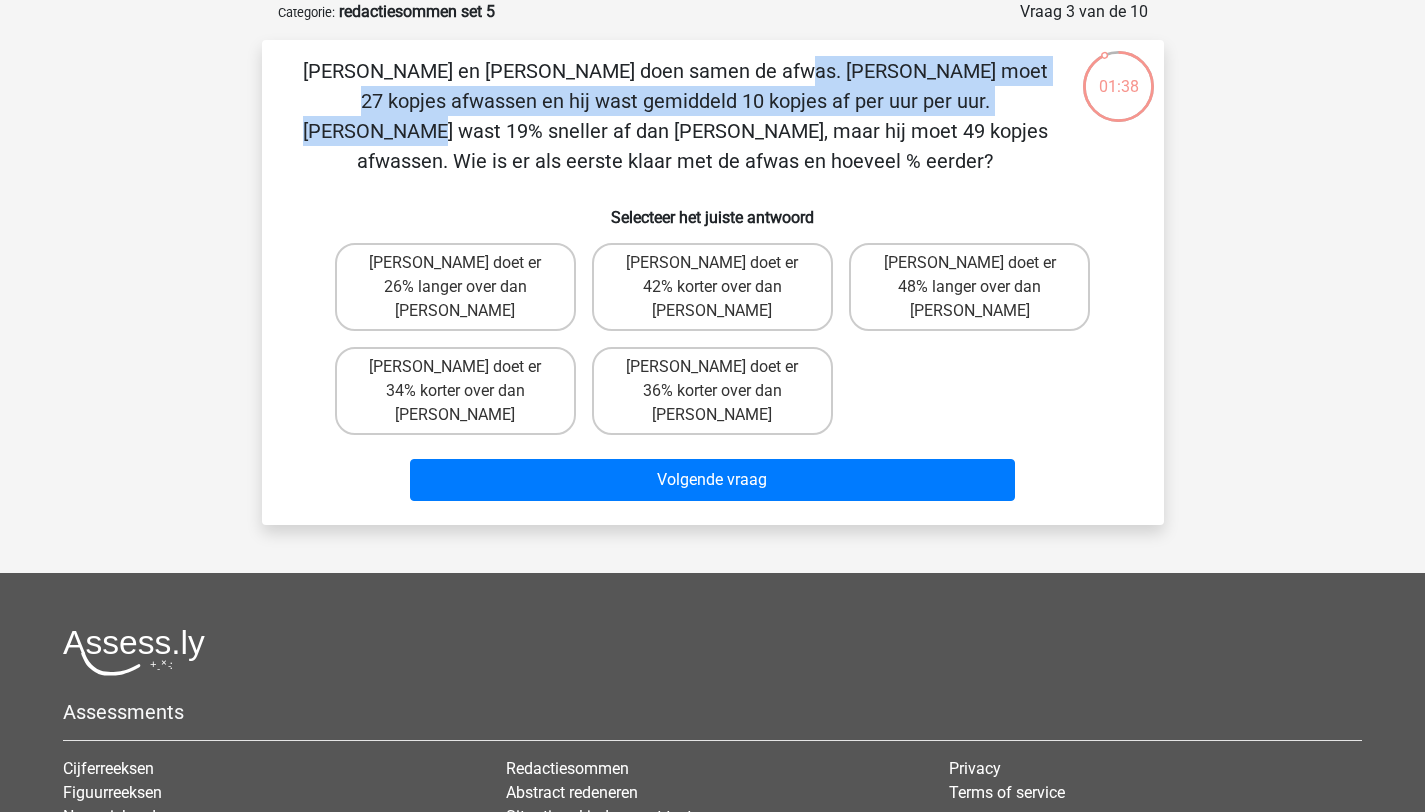 drag, startPoint x: 331, startPoint y: 67, endPoint x: 598, endPoint y: 107, distance: 269.9796 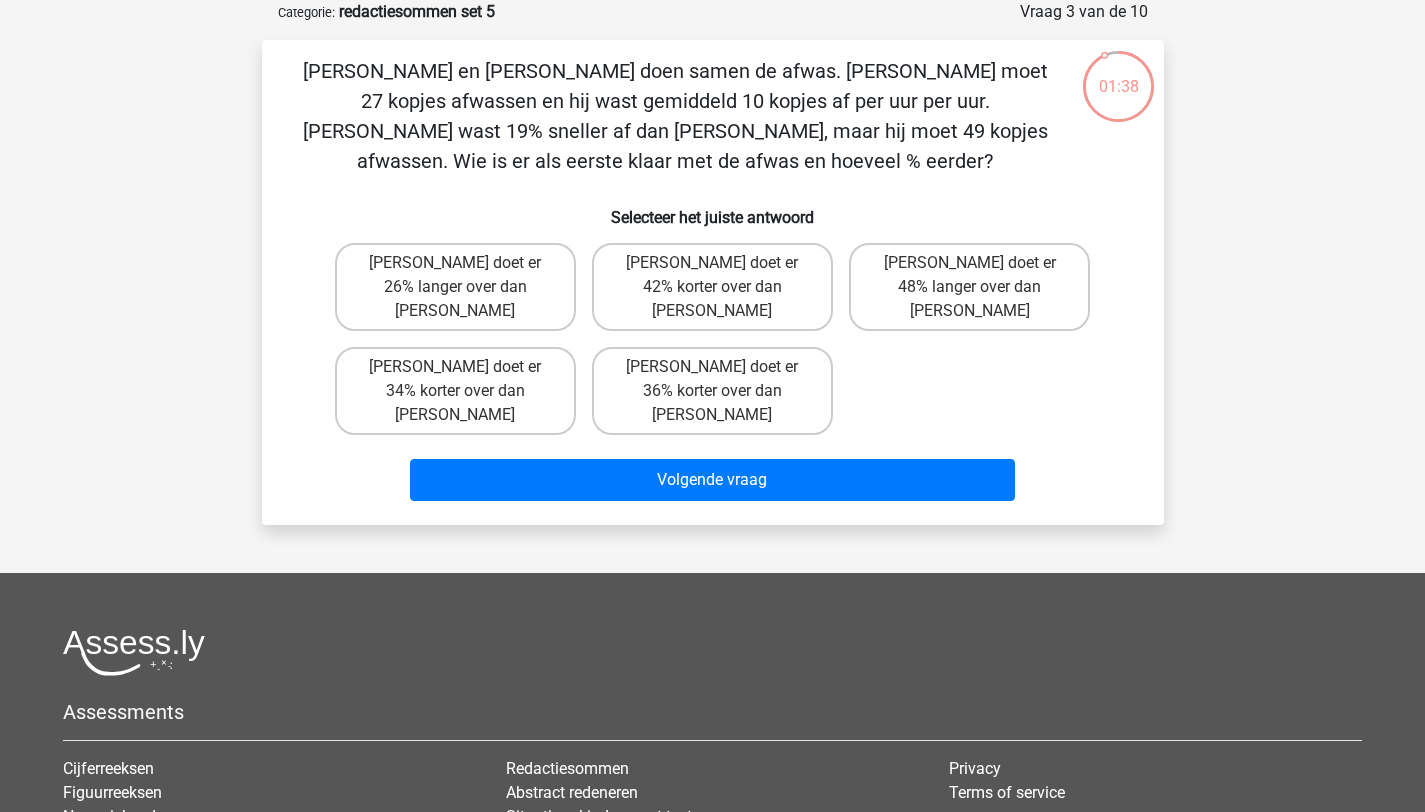 click on "Tom en Umberto doen samen de afwas. Tom moet 27 kopjes afwassen en hij wast gemiddeld 10 kopjes af per uur per uur. Umberto wast 19% sneller af dan Tom, maar hij moet 49 kopjes afwassen. Wie is er als eerste klaar met de afwas en hoeveel % eerder?" at bounding box center (675, 116) 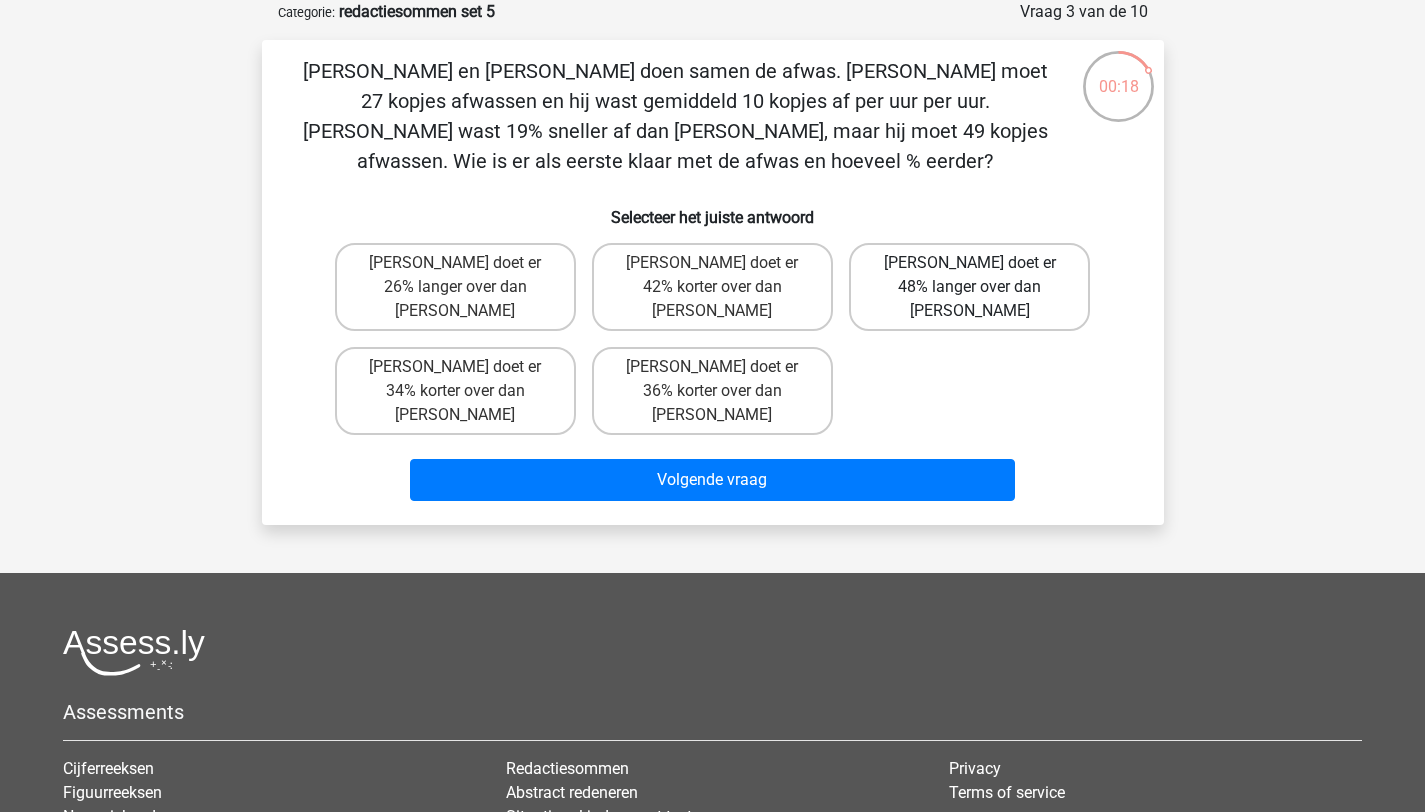 click on "Tom doet er 48% langer over dan Umberto" at bounding box center (969, 287) 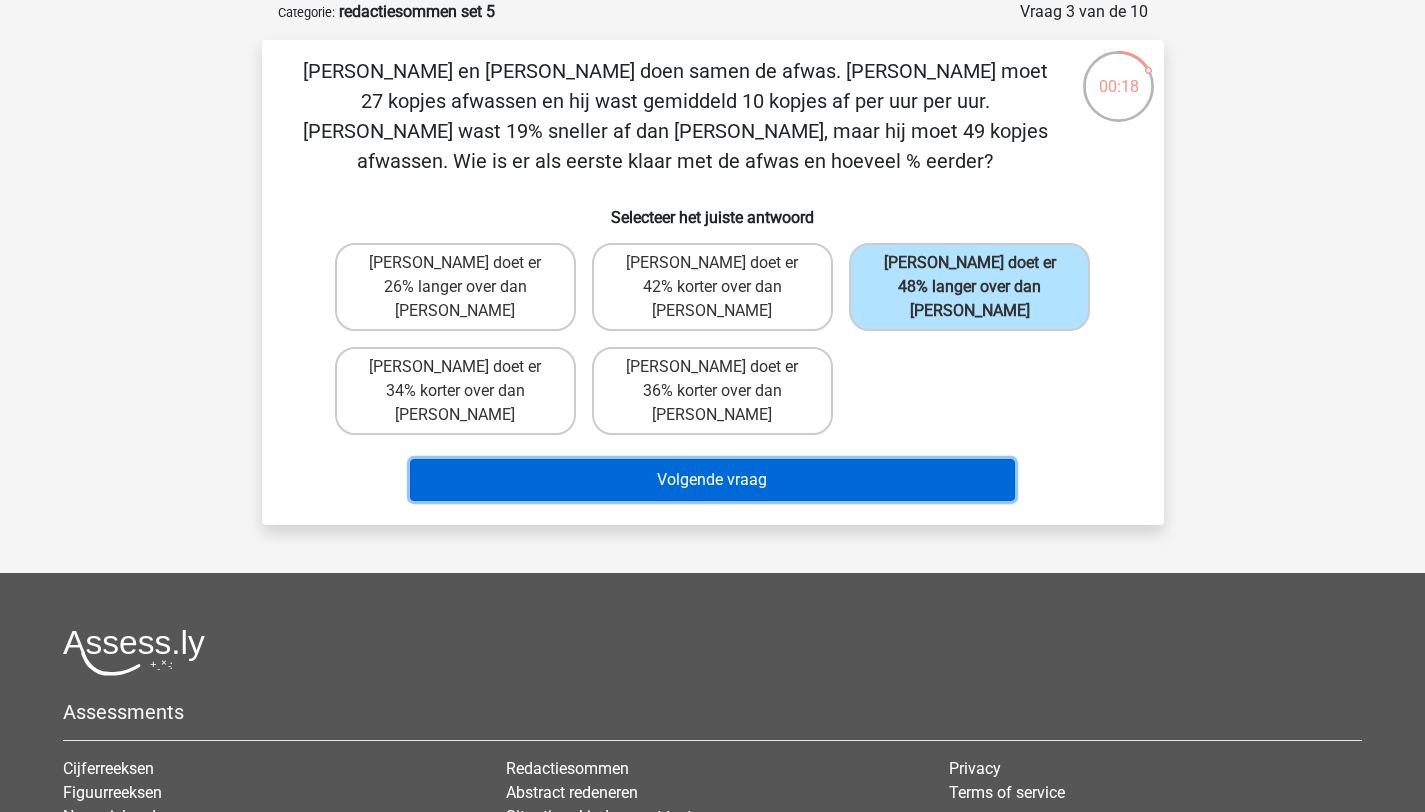 click on "Volgende vraag" at bounding box center [712, 480] 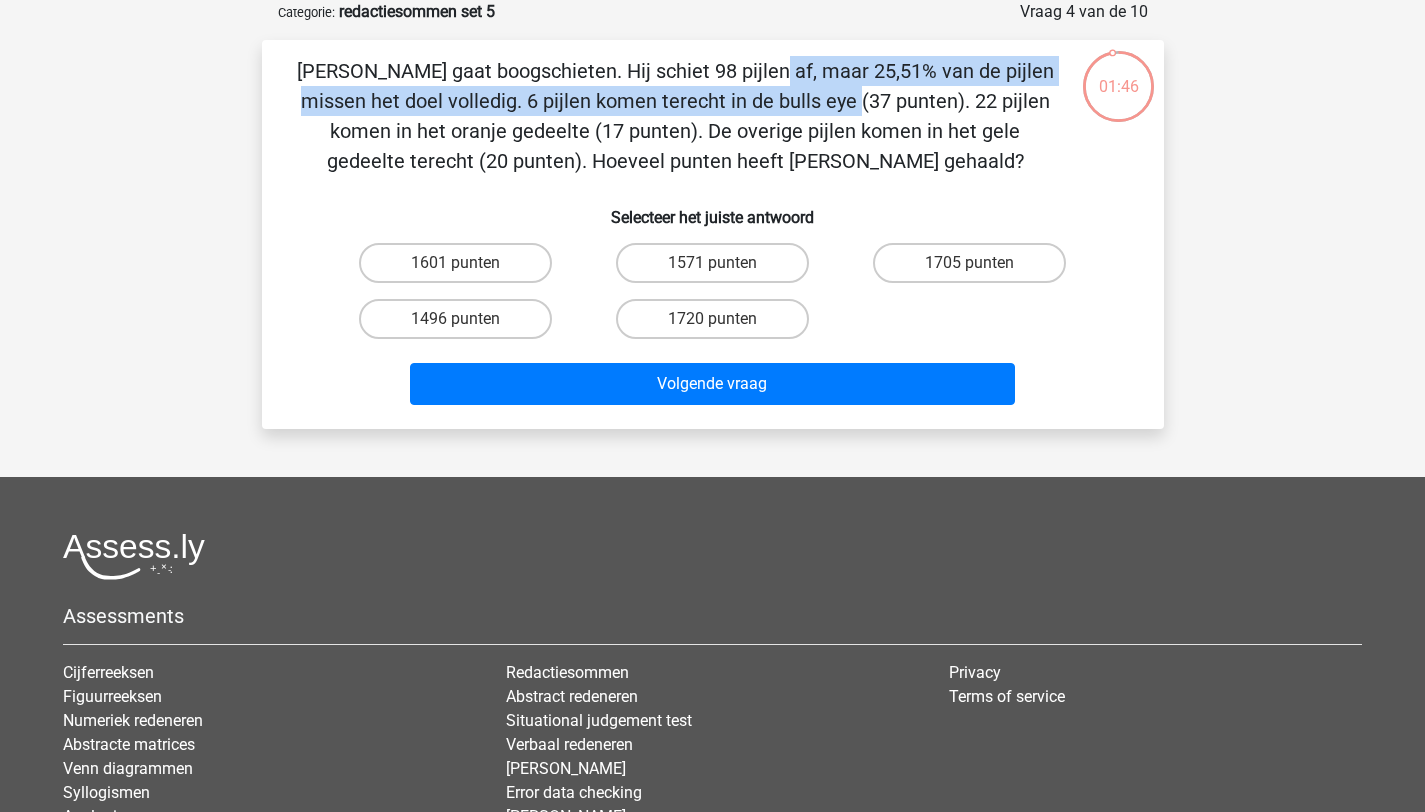 drag, startPoint x: 356, startPoint y: 73, endPoint x: 438, endPoint y: 104, distance: 87.66413 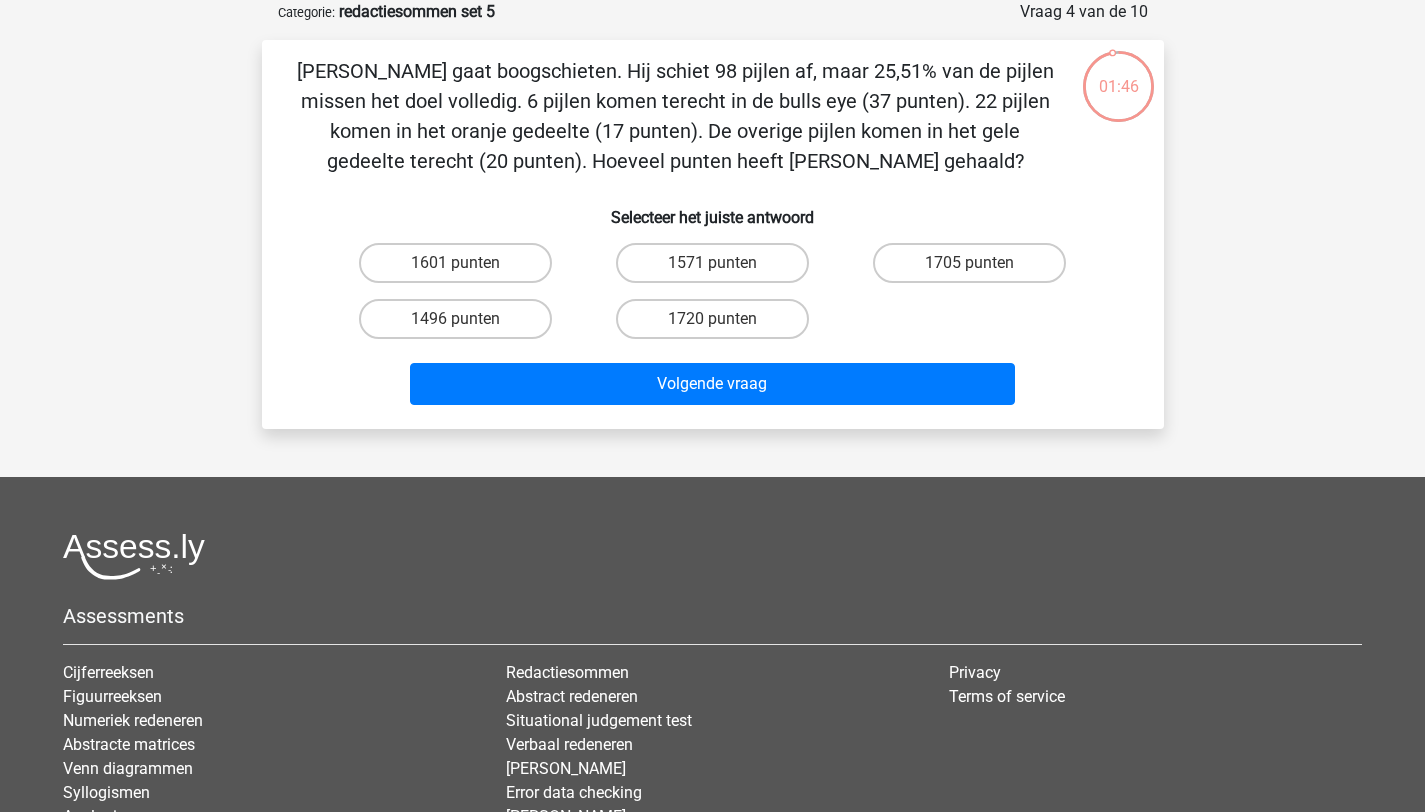click on "Peter gaat boogschieten. Hij schiet 98 pijlen af, maar 25,51% van de pijlen missen het doel volledig. 6 pijlen komen terecht in de bulls eye (37 punten). 22 pijlen komen in het oranje gedeelte (17 punten).  De overige pijlen komen in het gele gedeelte terecht (20 punten). Hoeveel punten heeft Peter gehaald?" at bounding box center [675, 116] 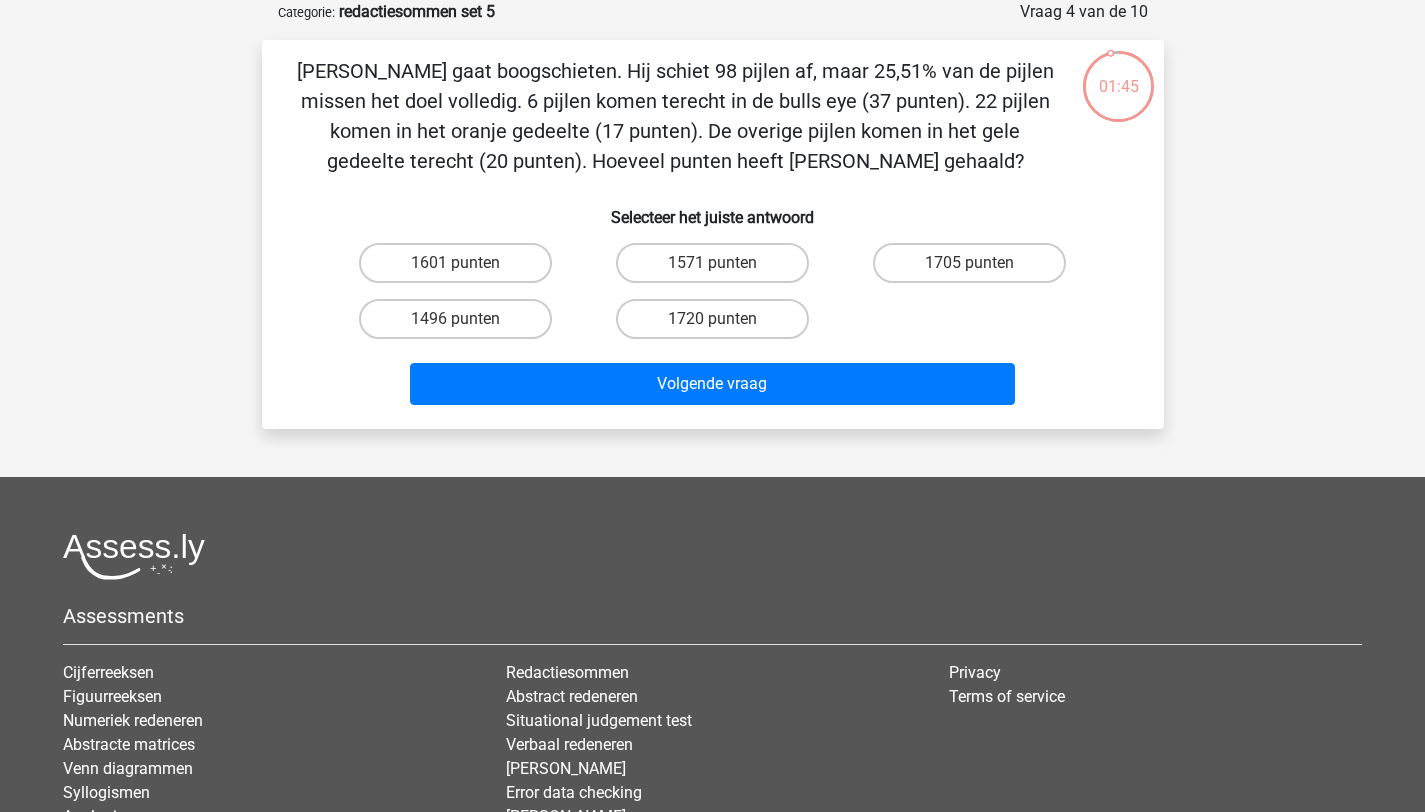 click on "Peter gaat boogschieten. Hij schiet 98 pijlen af, maar 25,51% van de pijlen missen het doel volledig. 6 pijlen komen terecht in de bulls eye (37 punten). 22 pijlen komen in het oranje gedeelte (17 punten).  De overige pijlen komen in het gele gedeelte terecht (20 punten). Hoeveel punten heeft Peter gehaald?" at bounding box center [675, 116] 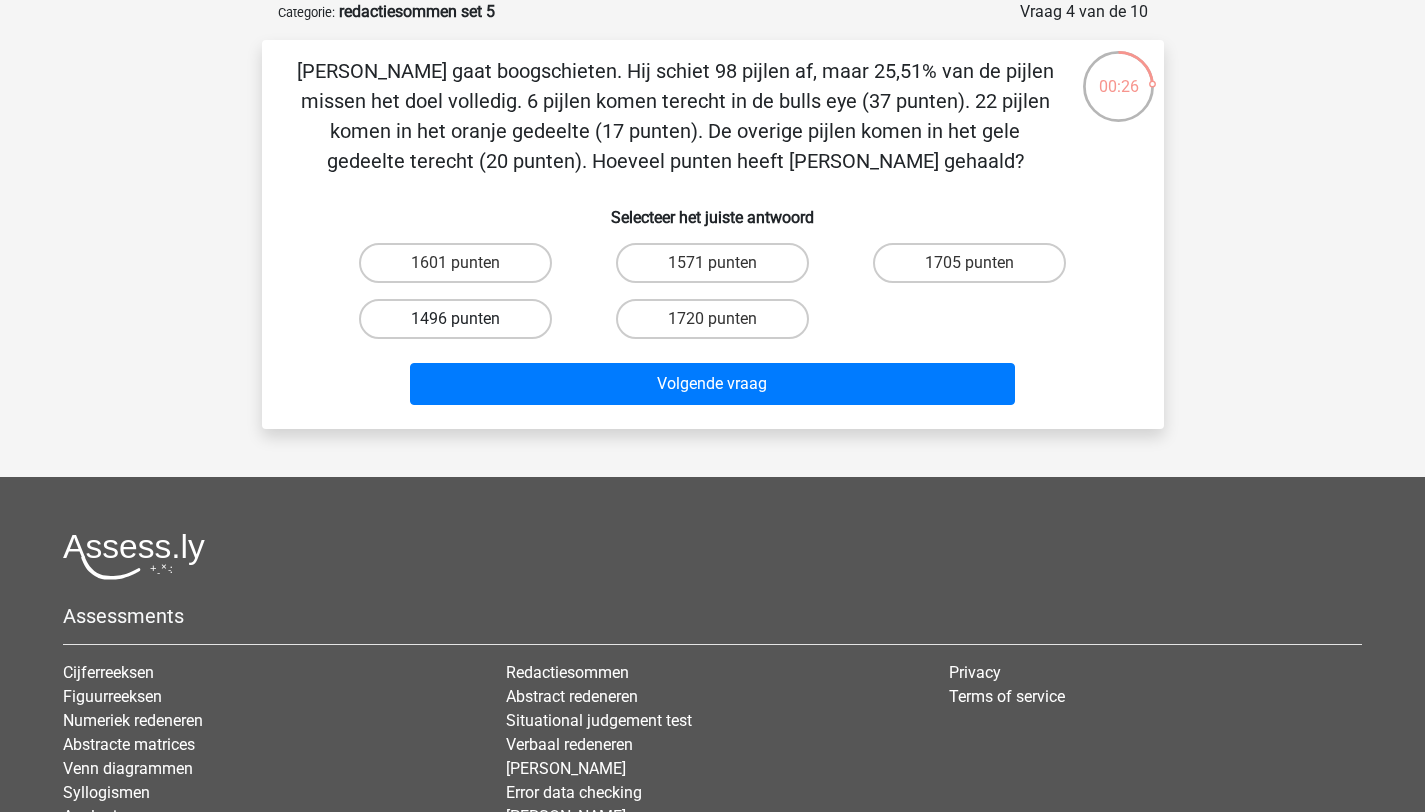 click on "1496 punten" at bounding box center (455, 319) 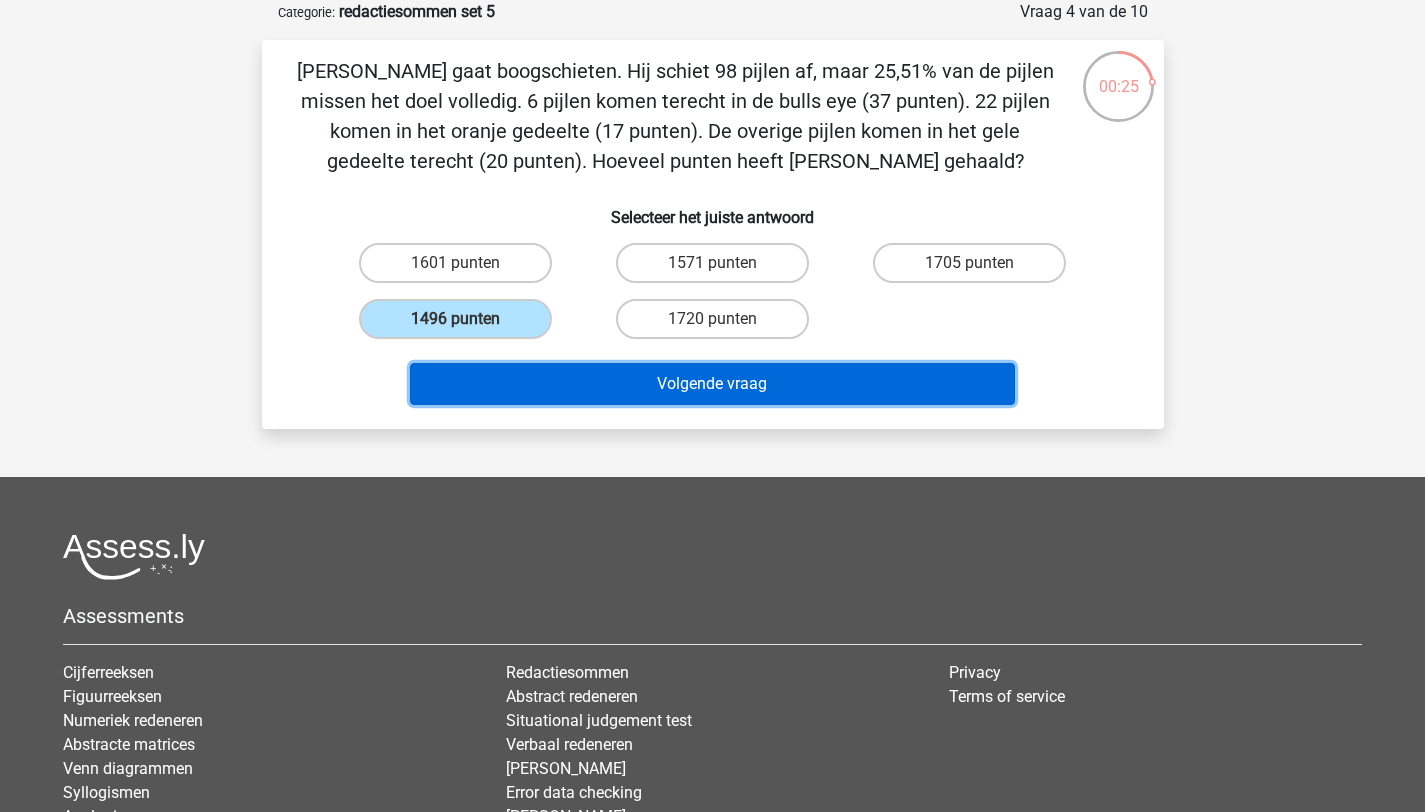 click on "Volgende vraag" at bounding box center [712, 384] 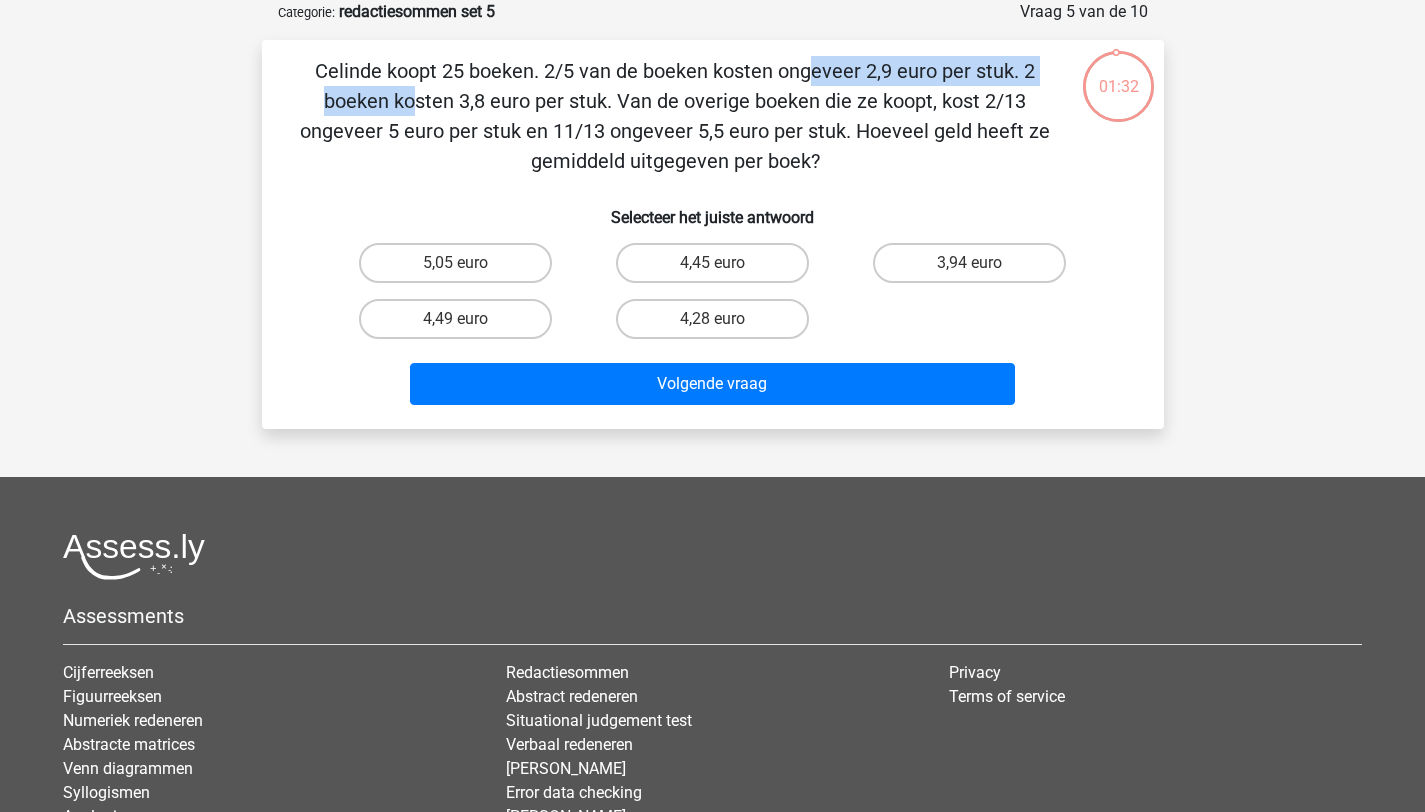 drag, startPoint x: 406, startPoint y: 81, endPoint x: 716, endPoint y: 74, distance: 310.079 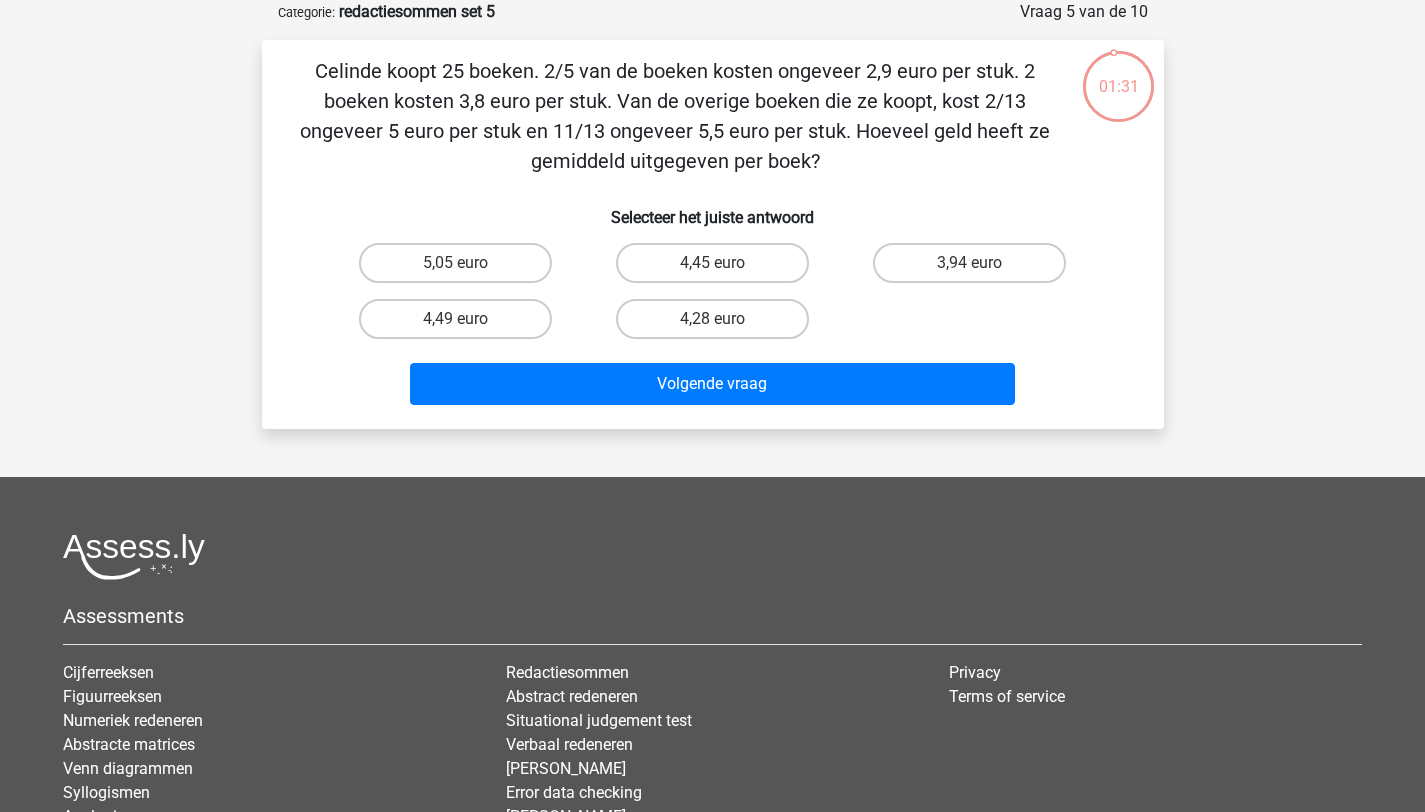 click on "Celinde koopt 25 boeken.  2/5  van de boeken kosten ongeveer 2,9 euro per stuk. 2 boeken kosten 3,8 euro per stuk. Van de overige boeken die ze koopt, kost  2/13 ongeveer 5 euro per stuk en 11/13 ongeveer 5,5 euro per stuk. Hoeveel geld heeft ze gemiddeld uitgegeven per boek?" at bounding box center [675, 116] 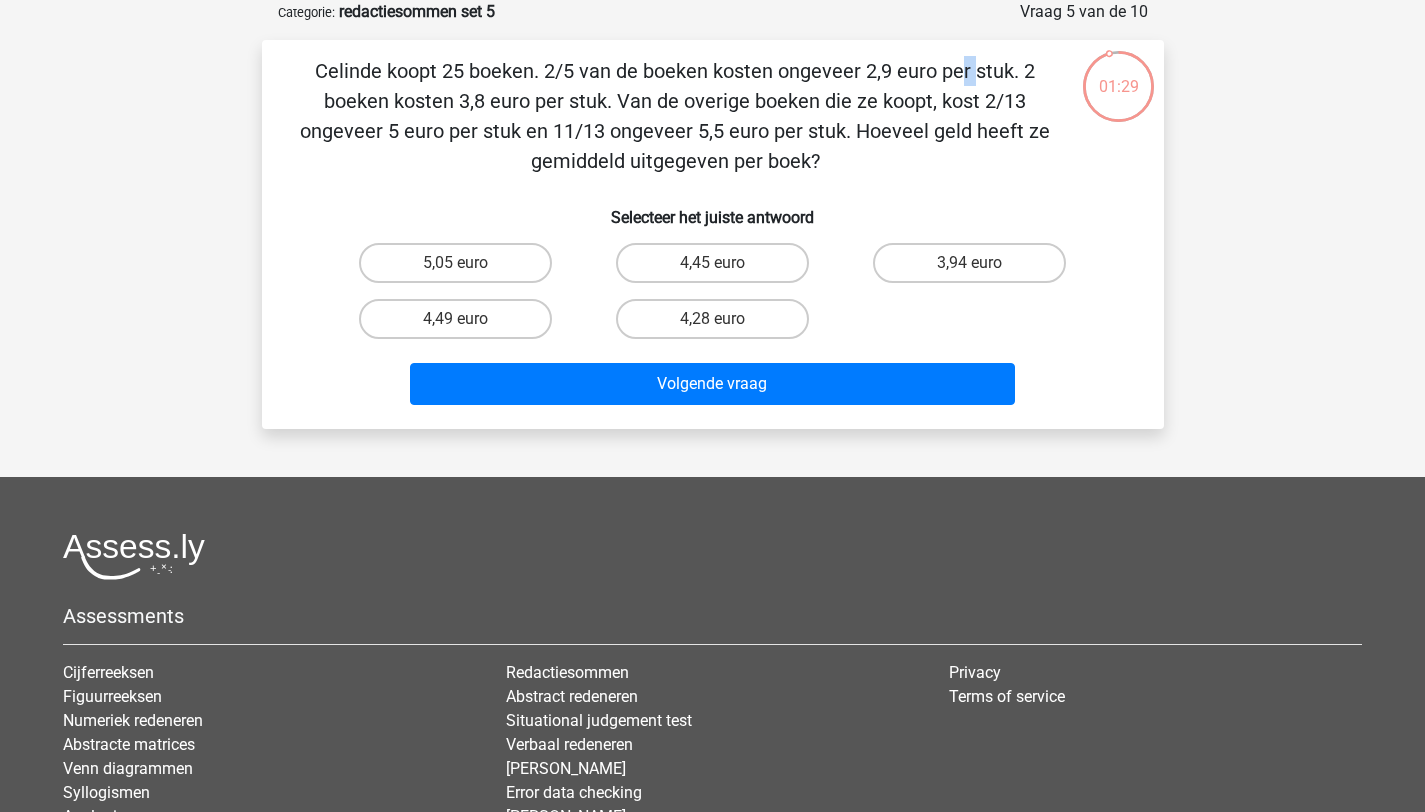 drag, startPoint x: 549, startPoint y: 72, endPoint x: 562, endPoint y: 72, distance: 13 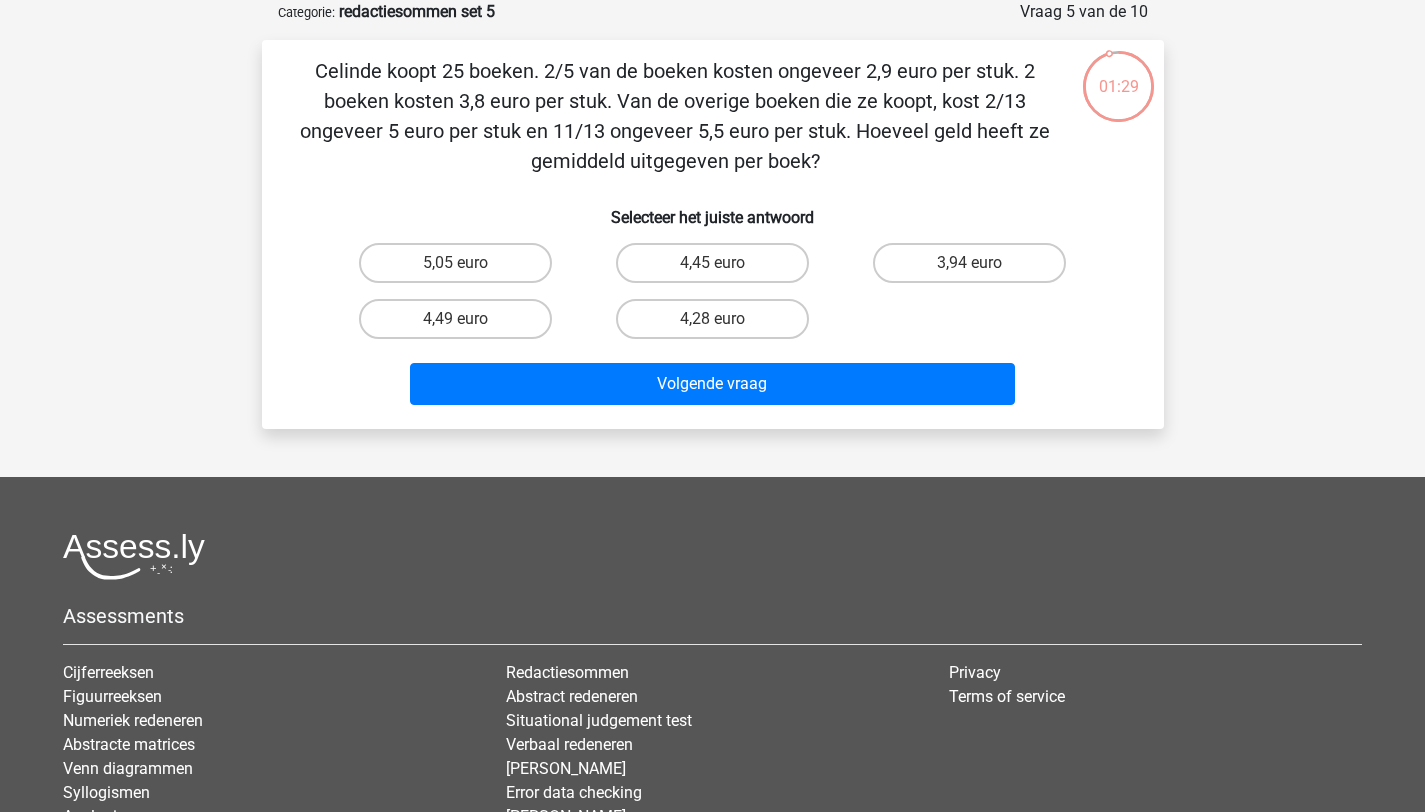 click on "Celinde koopt 25 boeken.  2/5  van de boeken kosten ongeveer 2,9 euro per stuk. 2 boeken kosten 3,8 euro per stuk. Van de overige boeken die ze koopt, kost  2/13 ongeveer 5 euro per stuk en 11/13 ongeveer 5,5 euro per stuk. Hoeveel geld heeft ze gemiddeld uitgegeven per boek?" at bounding box center [675, 116] 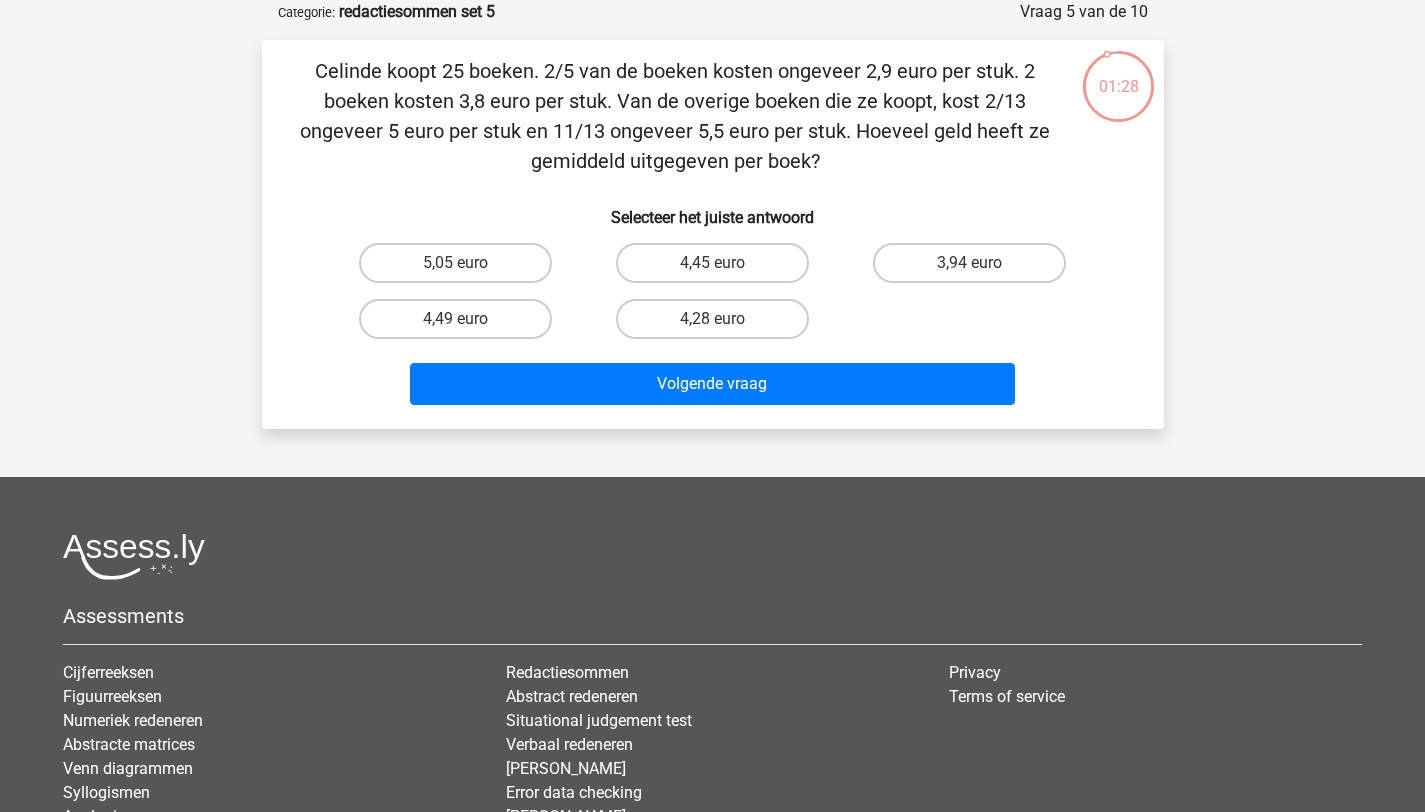 click on "Celinde koopt 25 boeken.  2/5  van de boeken kosten ongeveer 2,9 euro per stuk. 2 boeken kosten 3,8 euro per stuk. Van de overige boeken die ze koopt, kost  2/13 ongeveer 5 euro per stuk en 11/13 ongeveer 5,5 euro per stuk. Hoeveel geld heeft ze gemiddeld uitgegeven per boek?" at bounding box center [675, 116] 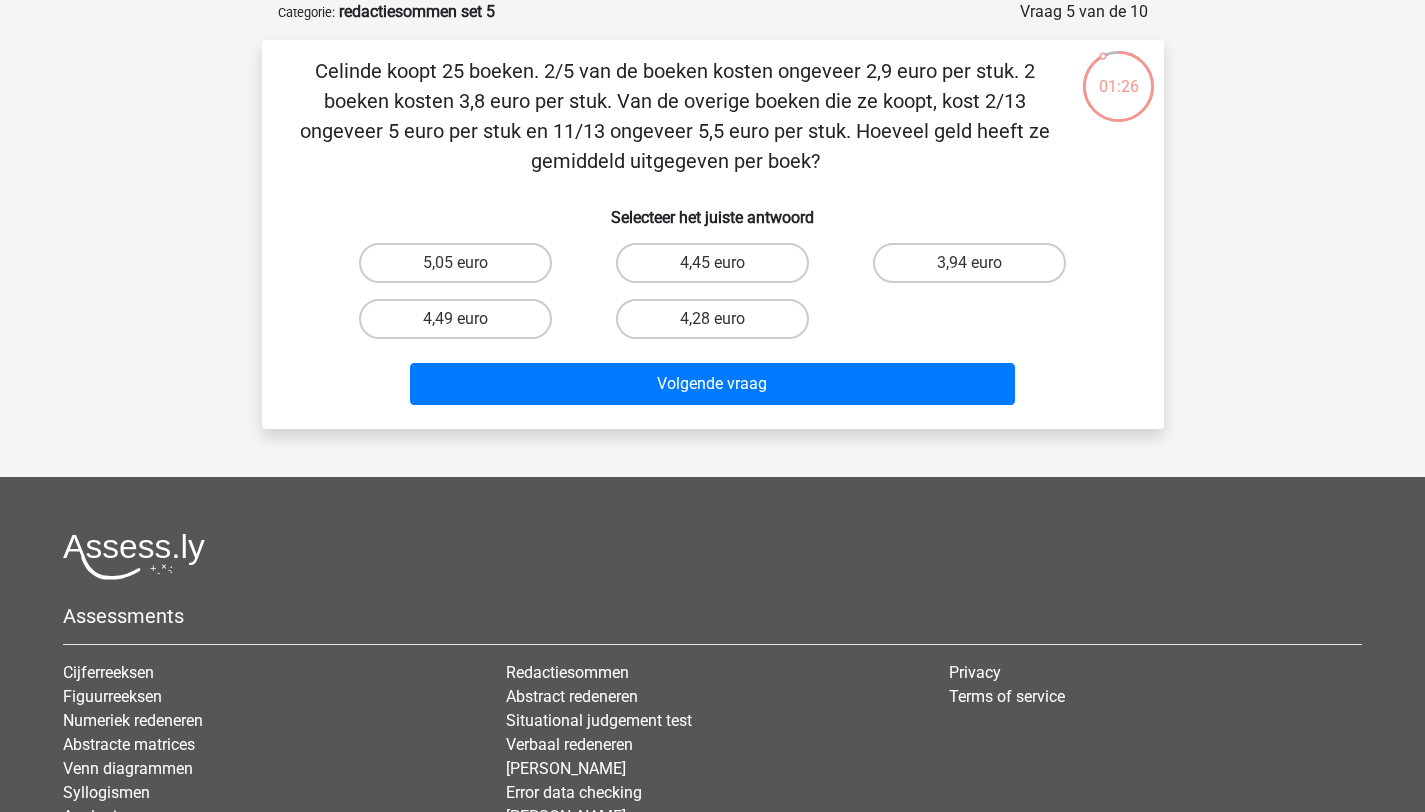 click on "Celinde koopt 25 boeken.  2/5  van de boeken kosten ongeveer 2,9 euro per stuk. 2 boeken kosten 3,8 euro per stuk. Van de overige boeken die ze koopt, kost  2/13 ongeveer 5 euro per stuk en 11/13 ongeveer 5,5 euro per stuk. Hoeveel geld heeft ze gemiddeld uitgegeven per boek?" at bounding box center [675, 116] 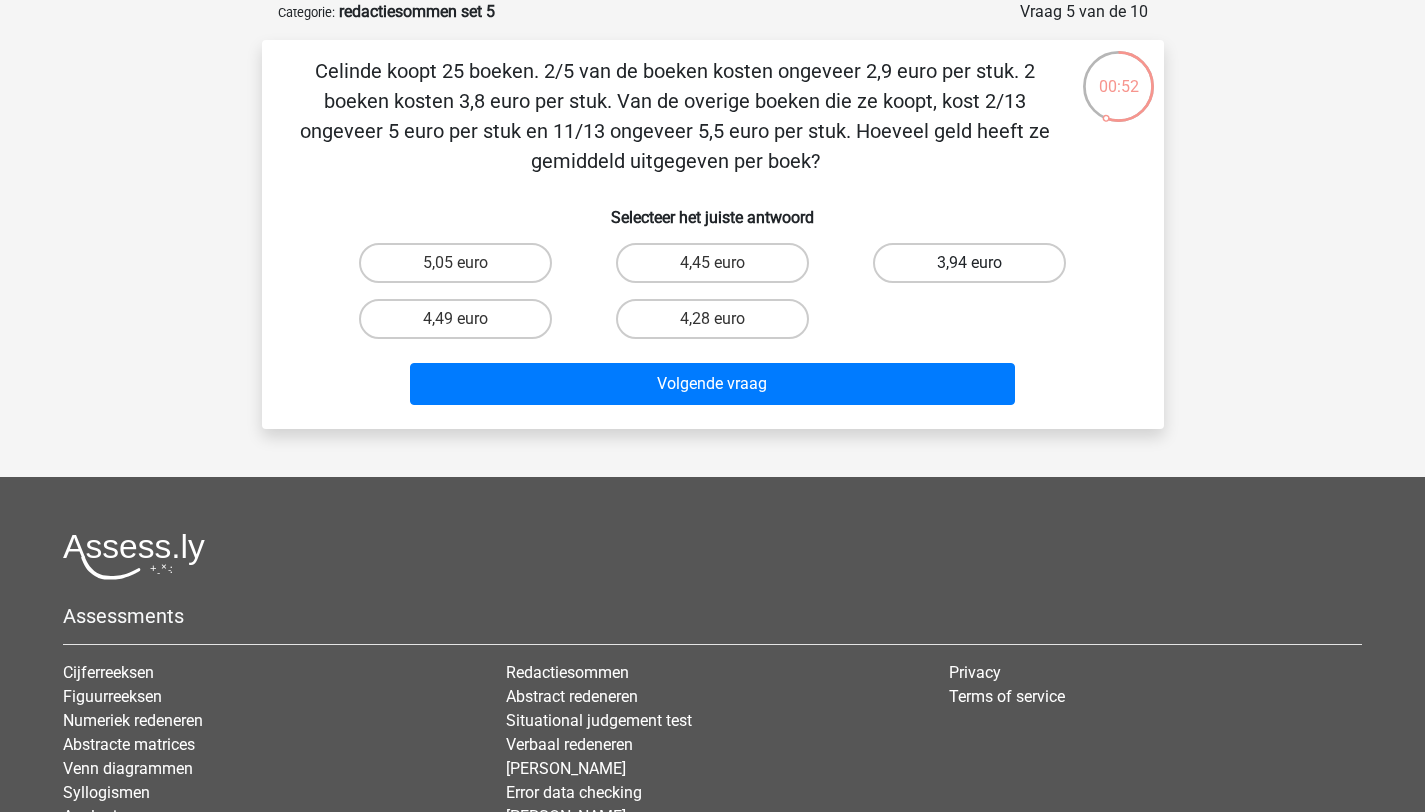 click on "3,94 euro" at bounding box center [969, 263] 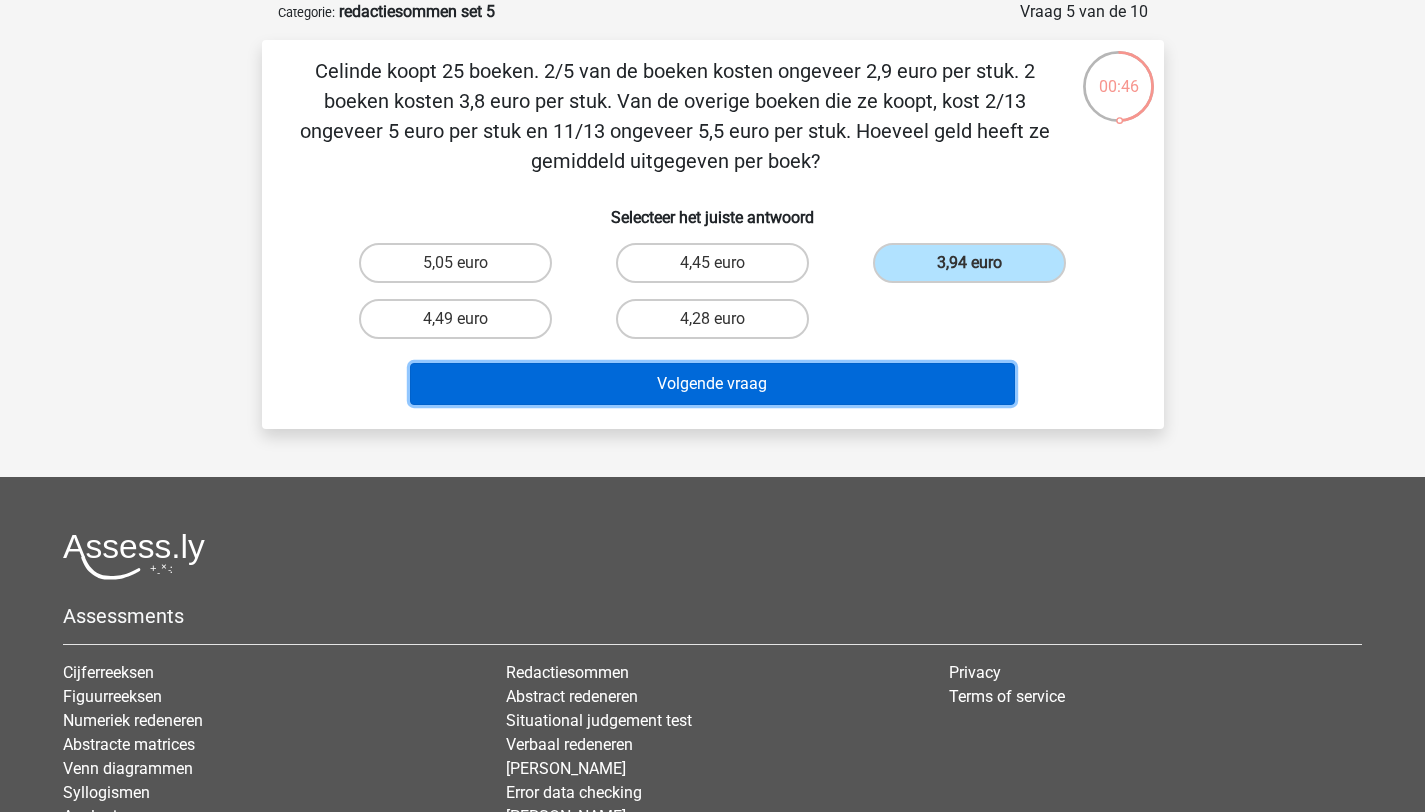 click on "Volgende vraag" at bounding box center (712, 384) 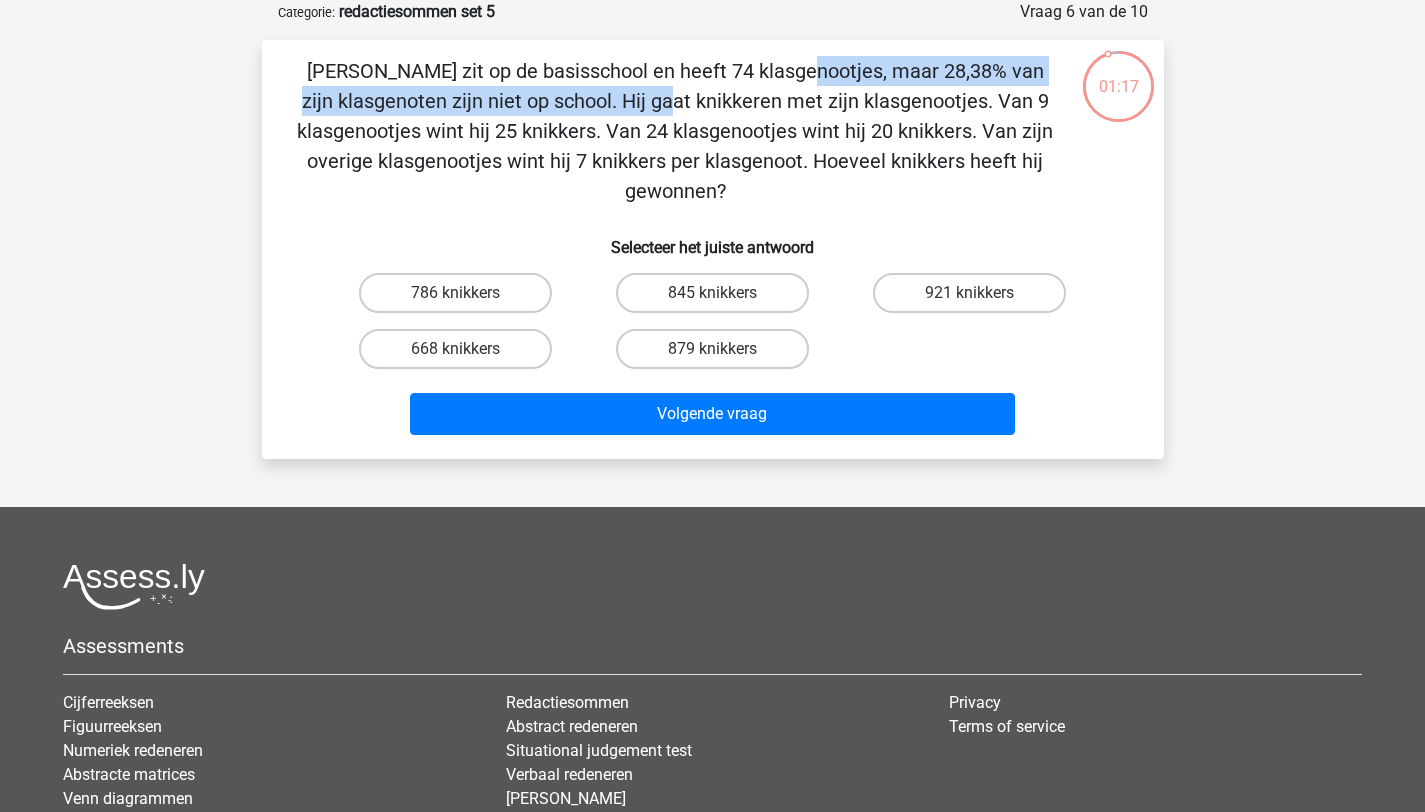 drag, startPoint x: 415, startPoint y: 72, endPoint x: 1020, endPoint y: 73, distance: 605.00085 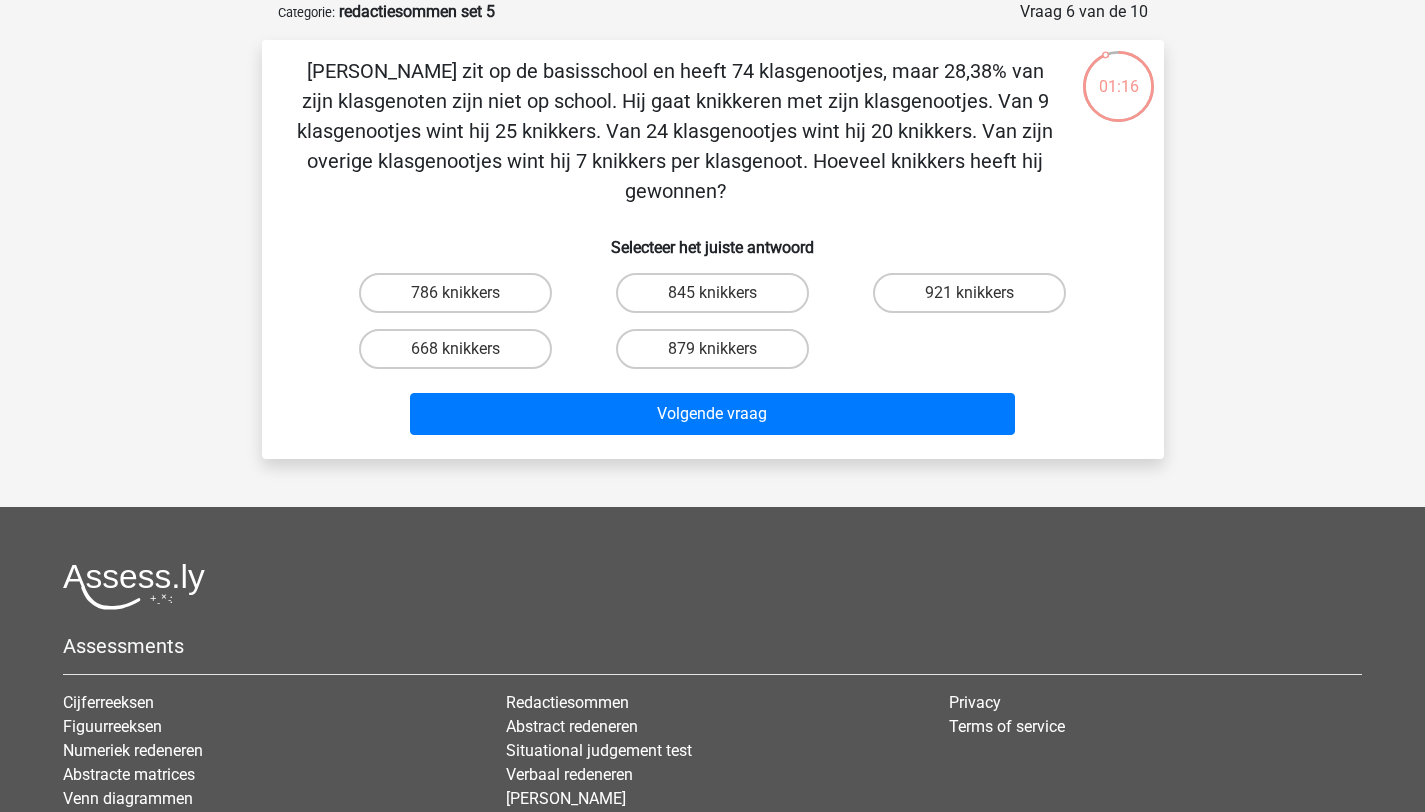 click on "Jacques zit op de basisschool en heeft  74 klasgenootjes, maar 28,38% van zijn klasgenoten zijn niet op school. Hij gaat knikkeren met zijn klasgenootjes. Van 9 klasgenootjes wint hij 25 knikkers. Van 24 klasgenootjes wint hij 20 knikkers. Van zijn overige klasgenootjes wint hij 7 knikkers per klasgenoot. Hoeveel knikkers heeft hij gewonnen?" at bounding box center (675, 131) 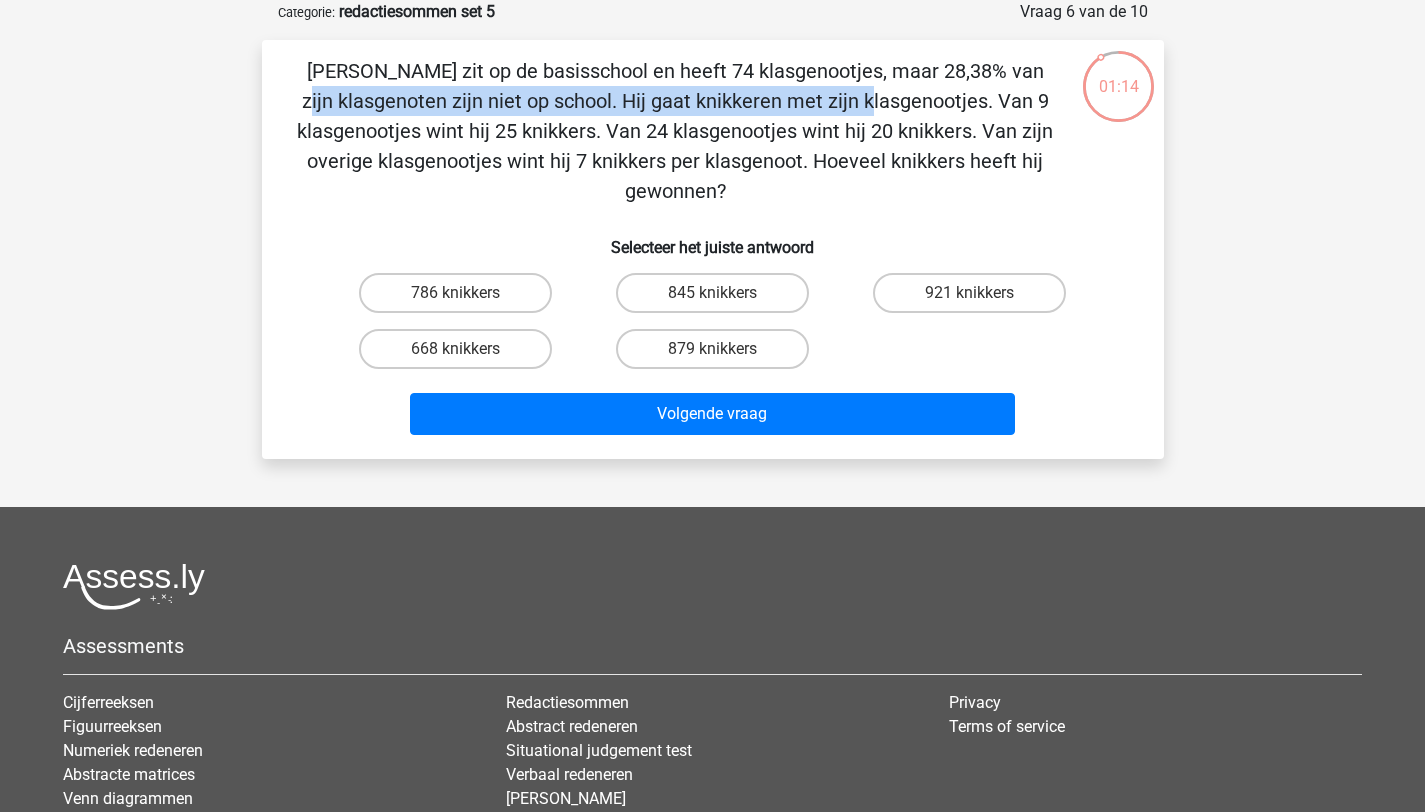 drag, startPoint x: 645, startPoint y: 75, endPoint x: 518, endPoint y: 104, distance: 130.26895 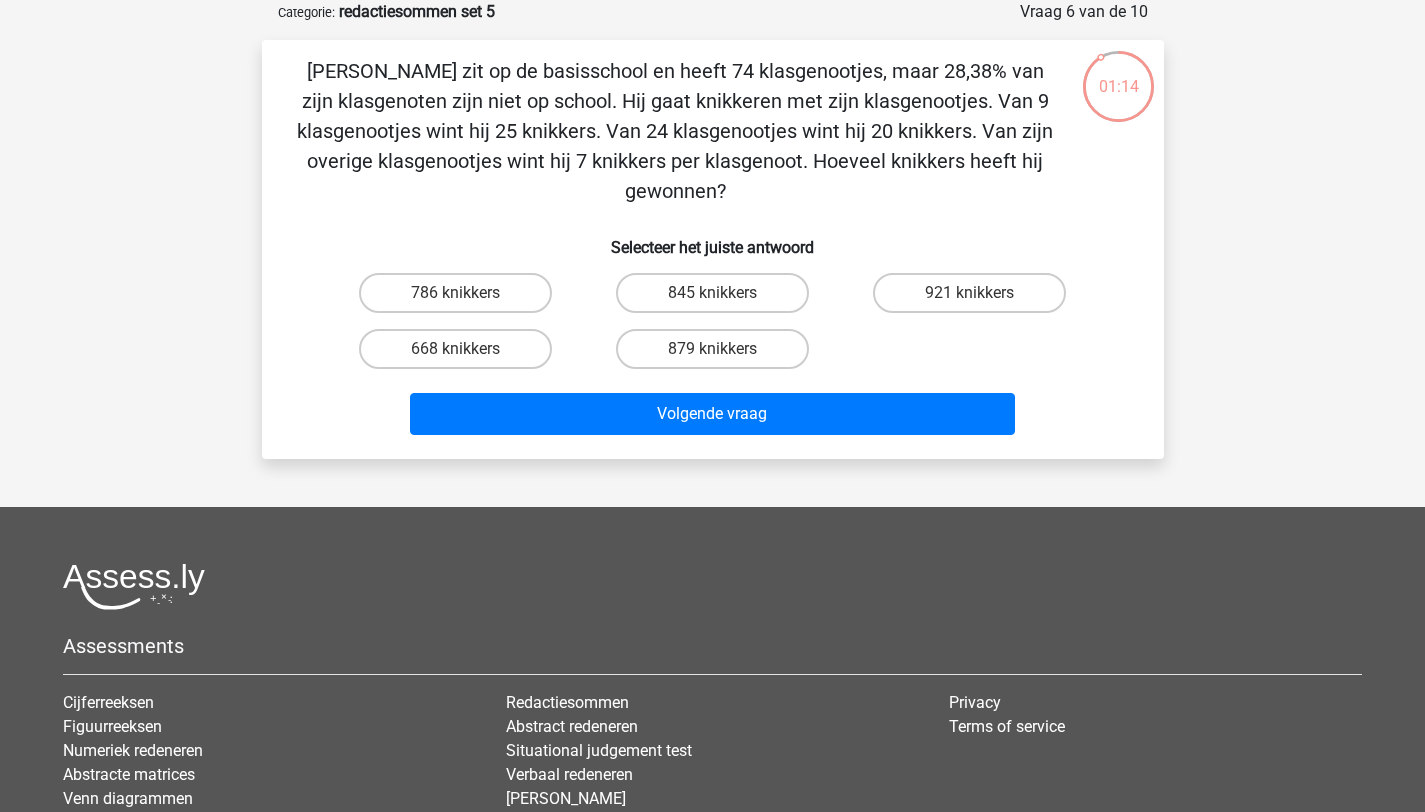 click on "Jacques zit op de basisschool en heeft  74 klasgenootjes, maar 28,38% van zijn klasgenoten zijn niet op school. Hij gaat knikkeren met zijn klasgenootjes. Van 9 klasgenootjes wint hij 25 knikkers. Van 24 klasgenootjes wint hij 20 knikkers. Van zijn overige klasgenootjes wint hij 7 knikkers per klasgenoot. Hoeveel knikkers heeft hij gewonnen?" at bounding box center (675, 131) 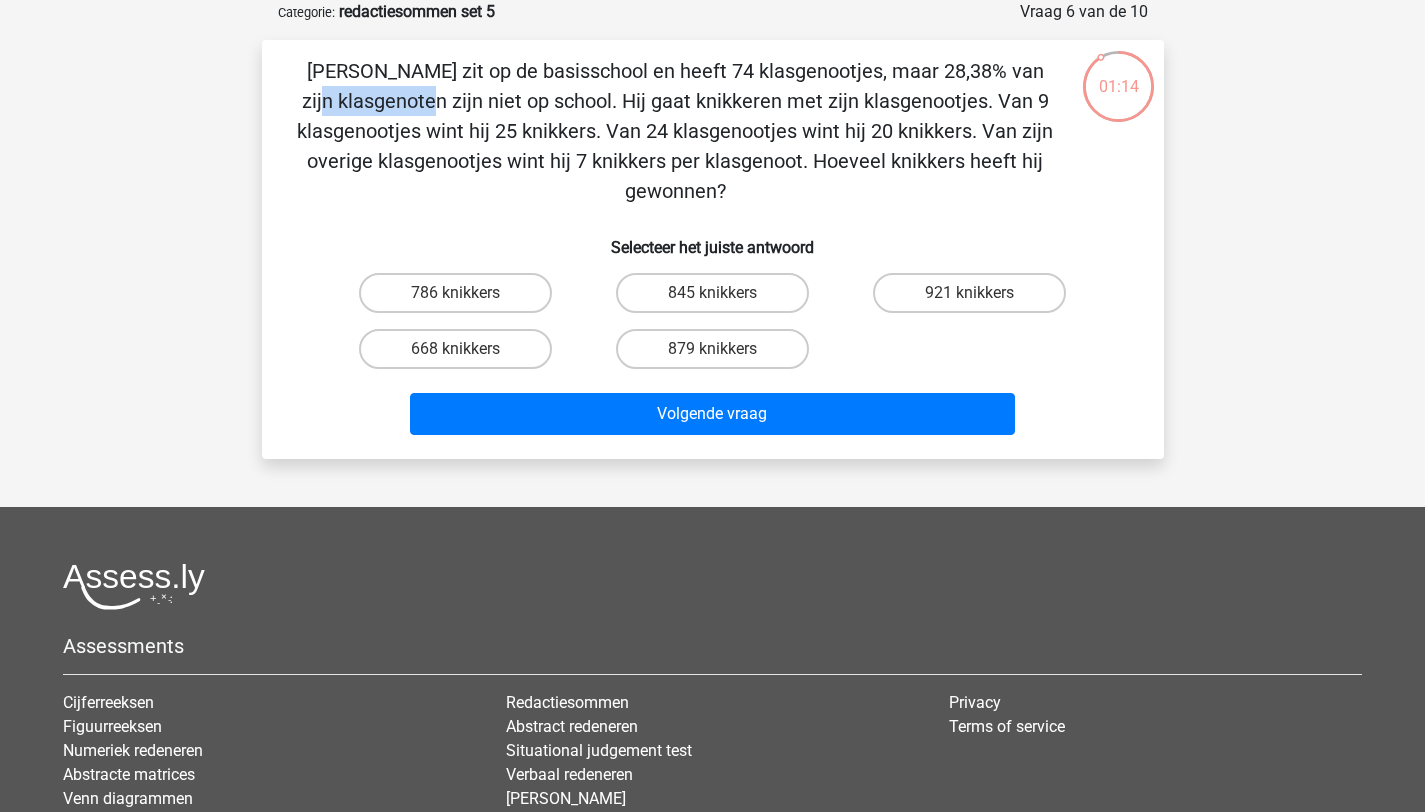 drag, startPoint x: 662, startPoint y: 78, endPoint x: 764, endPoint y: 71, distance: 102.239914 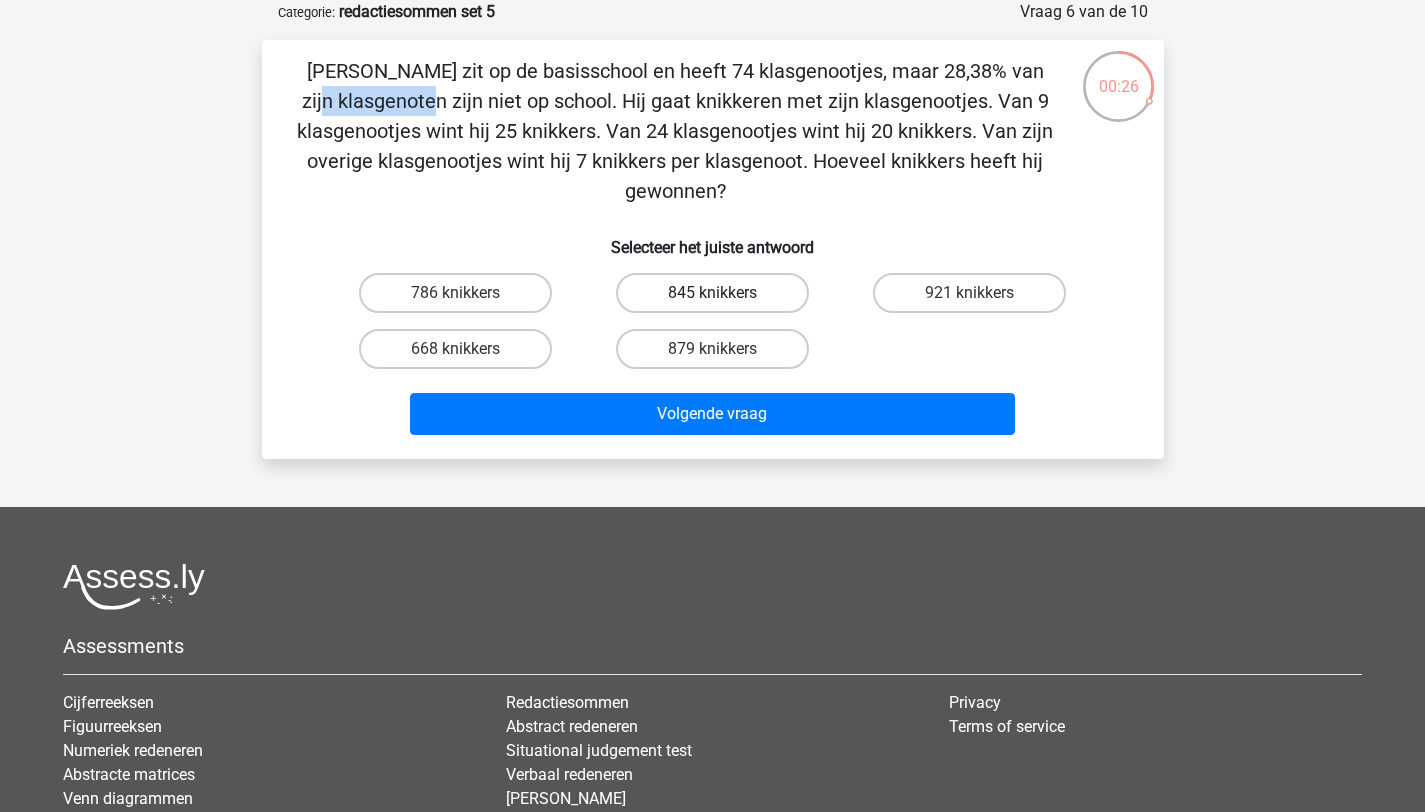 click on "845 knikkers" at bounding box center [712, 293] 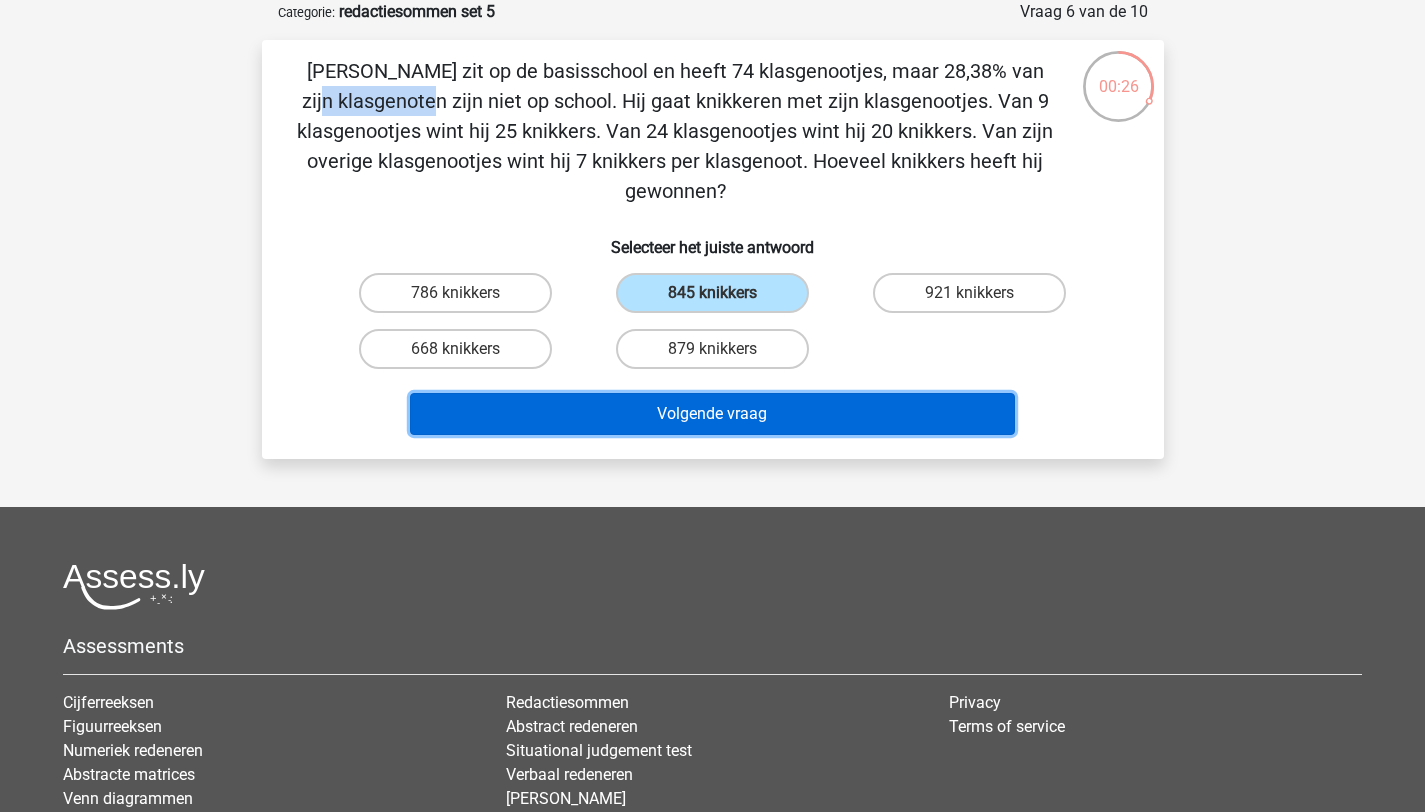 click on "Volgende vraag" at bounding box center [712, 414] 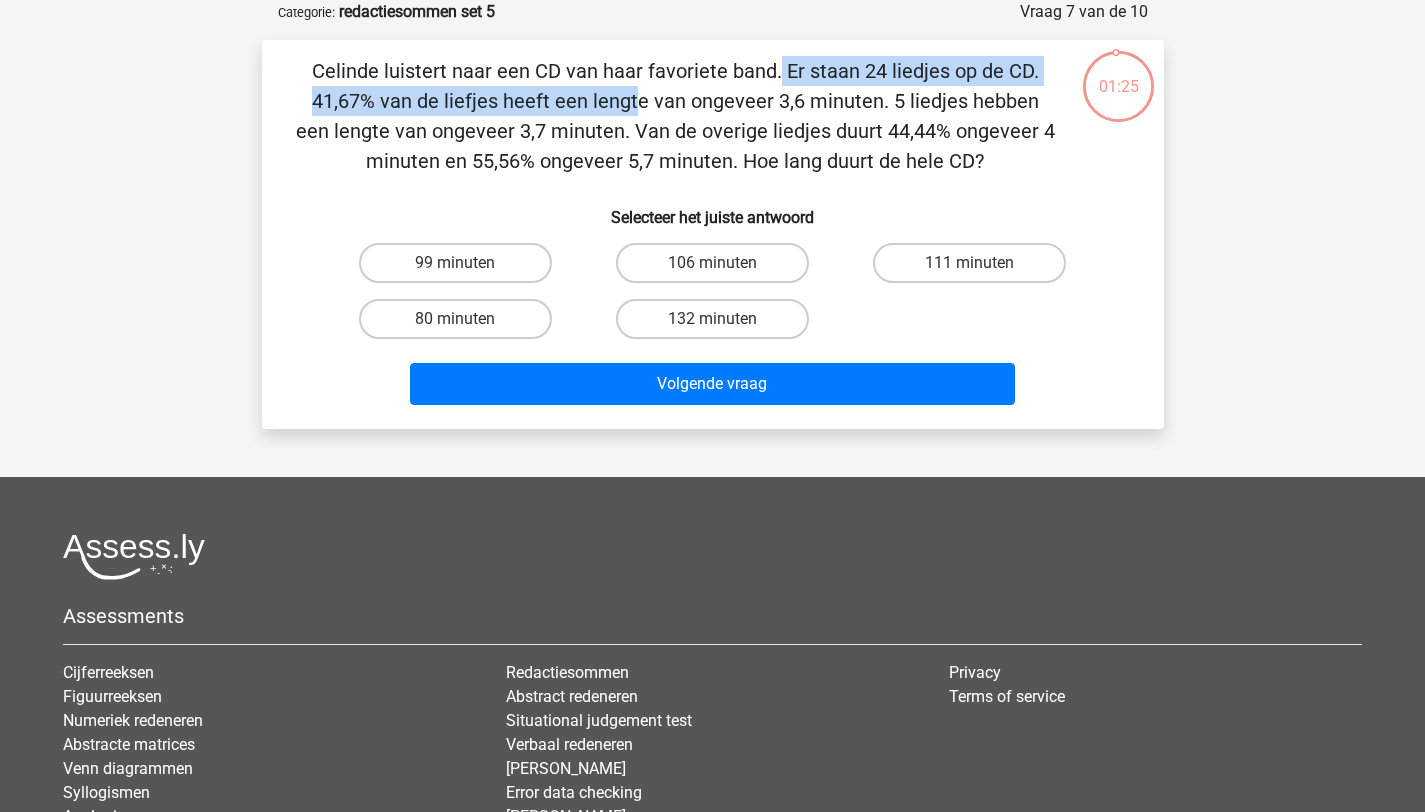 drag, startPoint x: 450, startPoint y: 72, endPoint x: 982, endPoint y: 73, distance: 532.0009 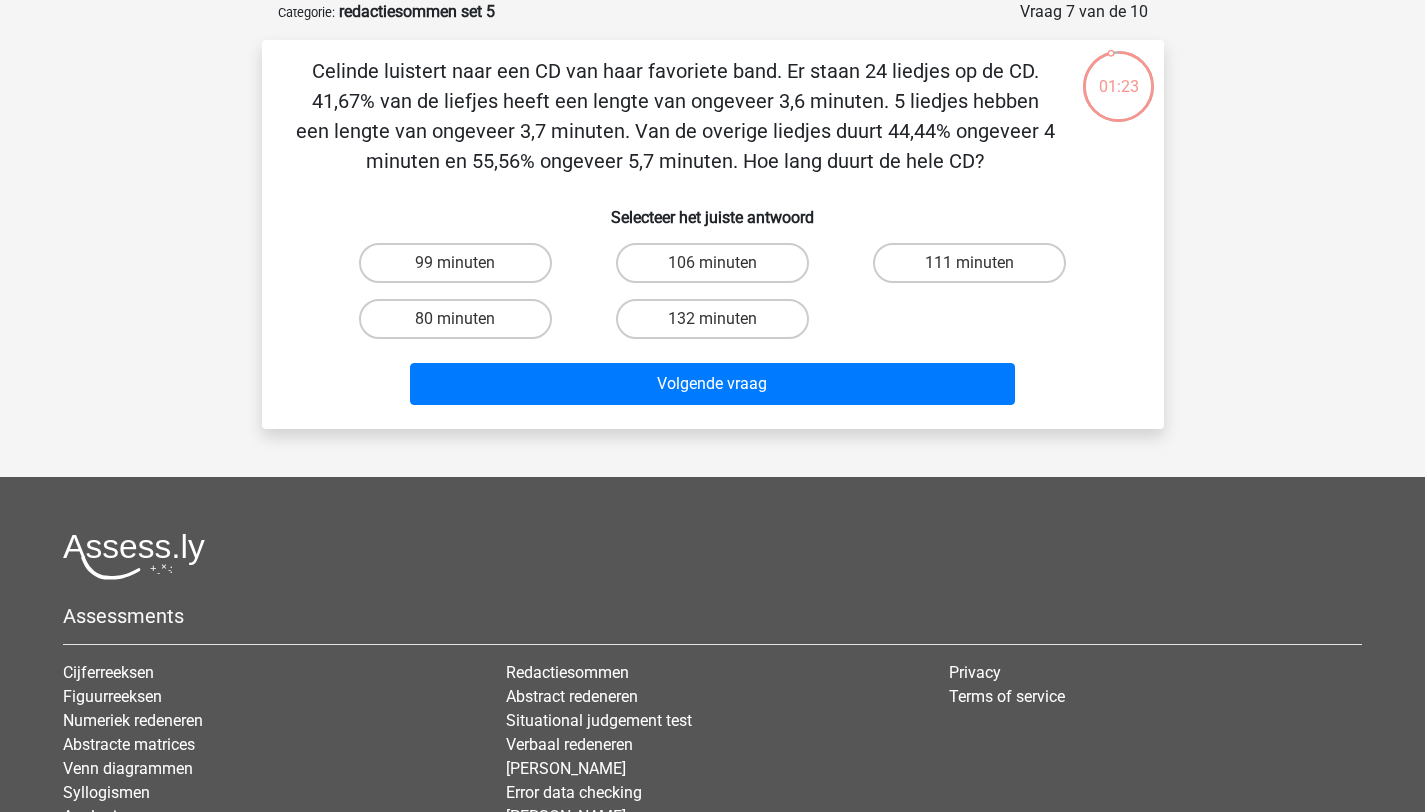 click on "Celinde luistert naar een CD van haar favoriete band. Er staan 24 liedjes op de CD. 41,67% van de liefjes heeft een lengte van ongeveer 3,6 minuten. 5 liedjes hebben een lengte van ongeveer 3,7 minuten. Van de overige liedjes duurt 44,44% ongeveer 4 minuten en 55,56% ongeveer 5,7 minuten. Hoe lang duurt de hele CD?" at bounding box center (675, 116) 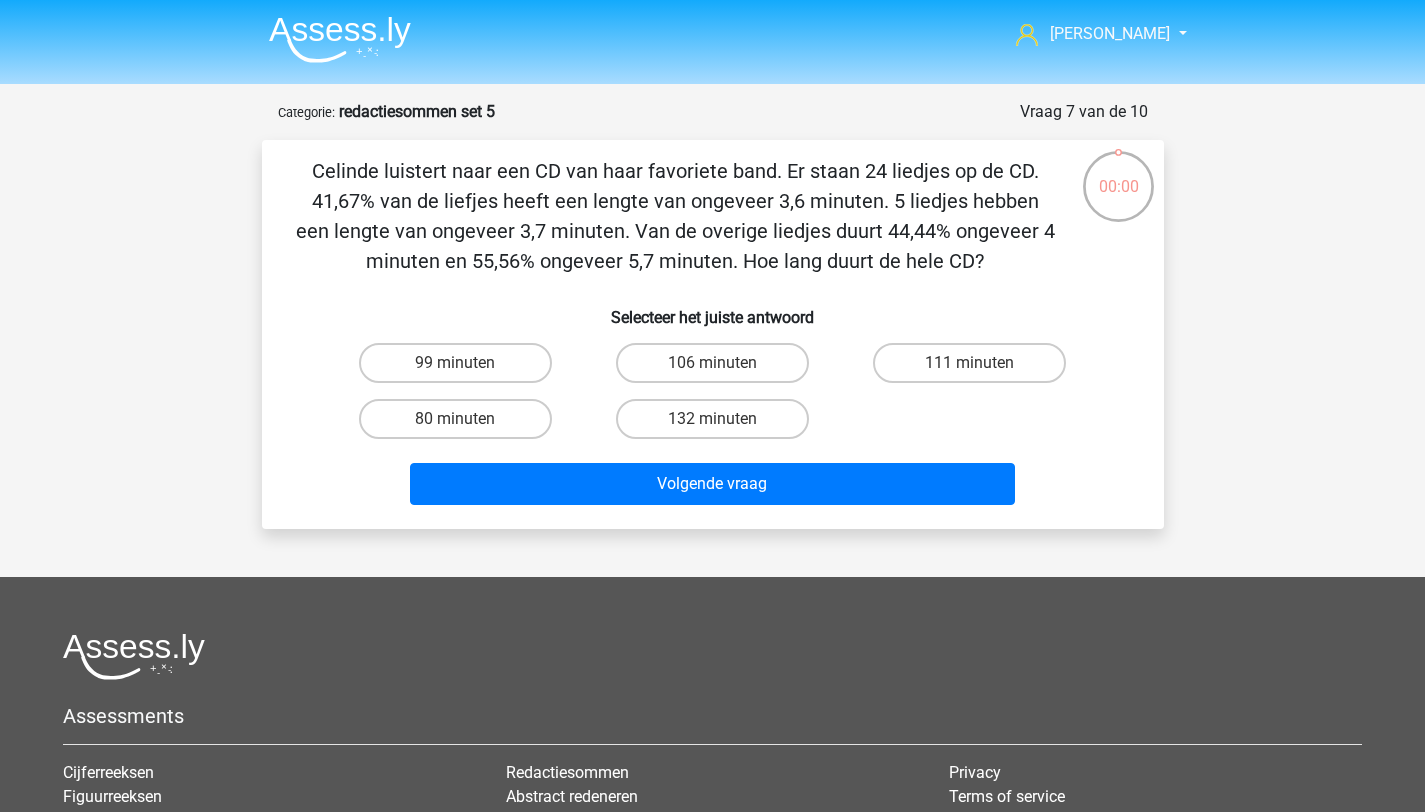 scroll, scrollTop: 100, scrollLeft: 0, axis: vertical 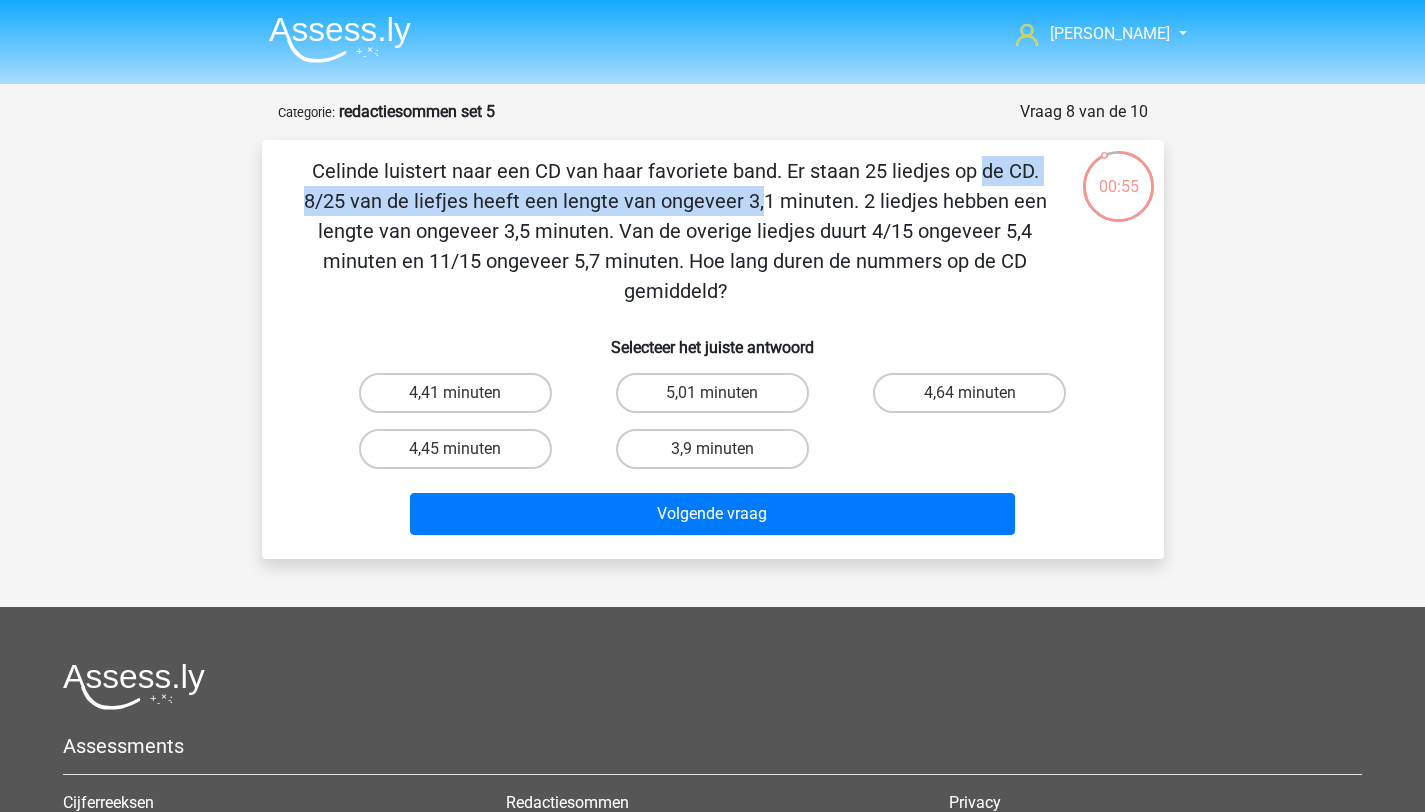 drag, startPoint x: 587, startPoint y: 168, endPoint x: 367, endPoint y: 199, distance: 222.17336 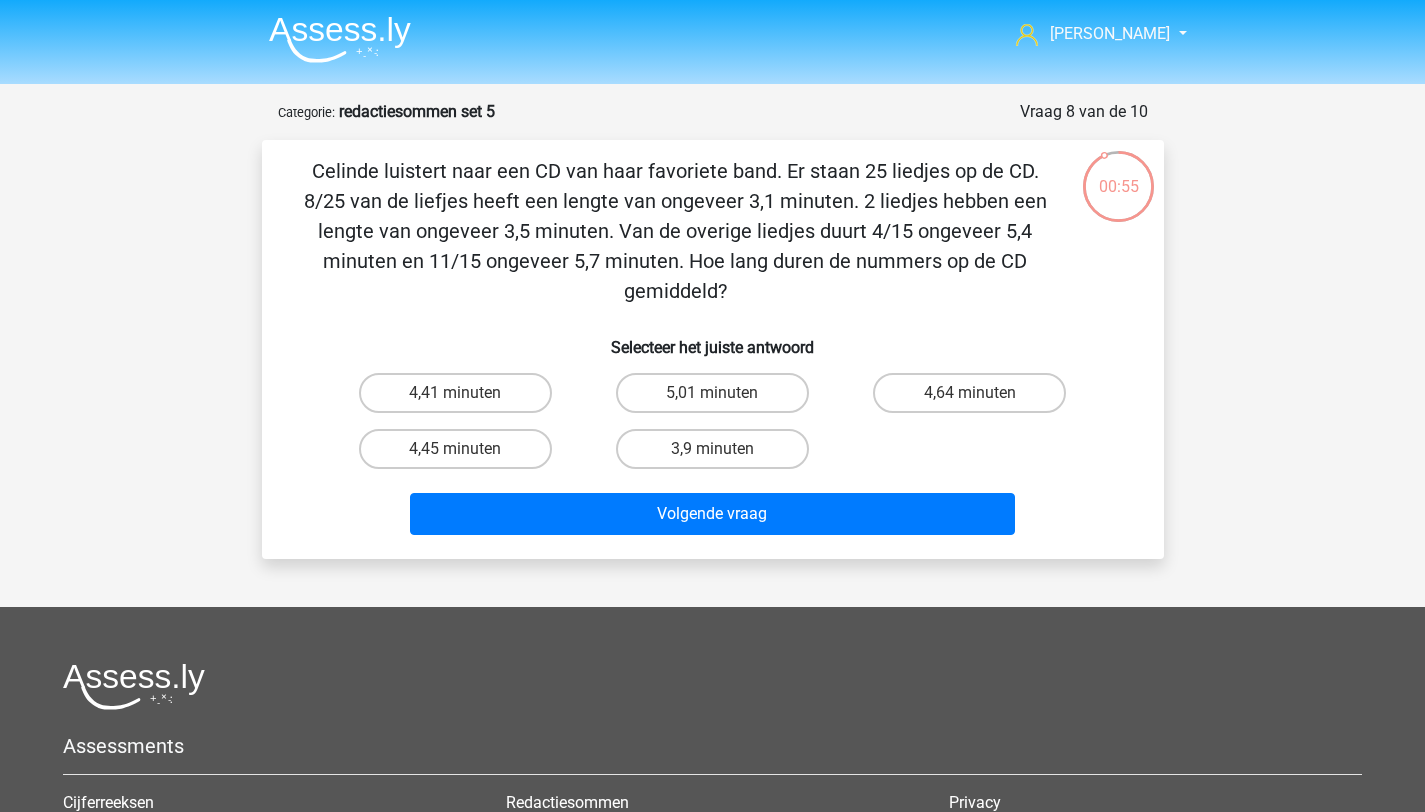 click on "Celinde luistert naar een CD van haar favoriete band. Er staan 25 liedjes op de CD.  8/25 van de liefjes heeft een lengte van ongeveer 3,1 minuten. 2 liedjes hebben een lengte van ongeveer 3,5 minuten. Van de overige liedjes duurt  4/15 ongeveer 5,4 minuten en 11/15 ongeveer 5,7 minuten. Hoe lang duren de nummers op de CD gemiddeld?" at bounding box center [675, 231] 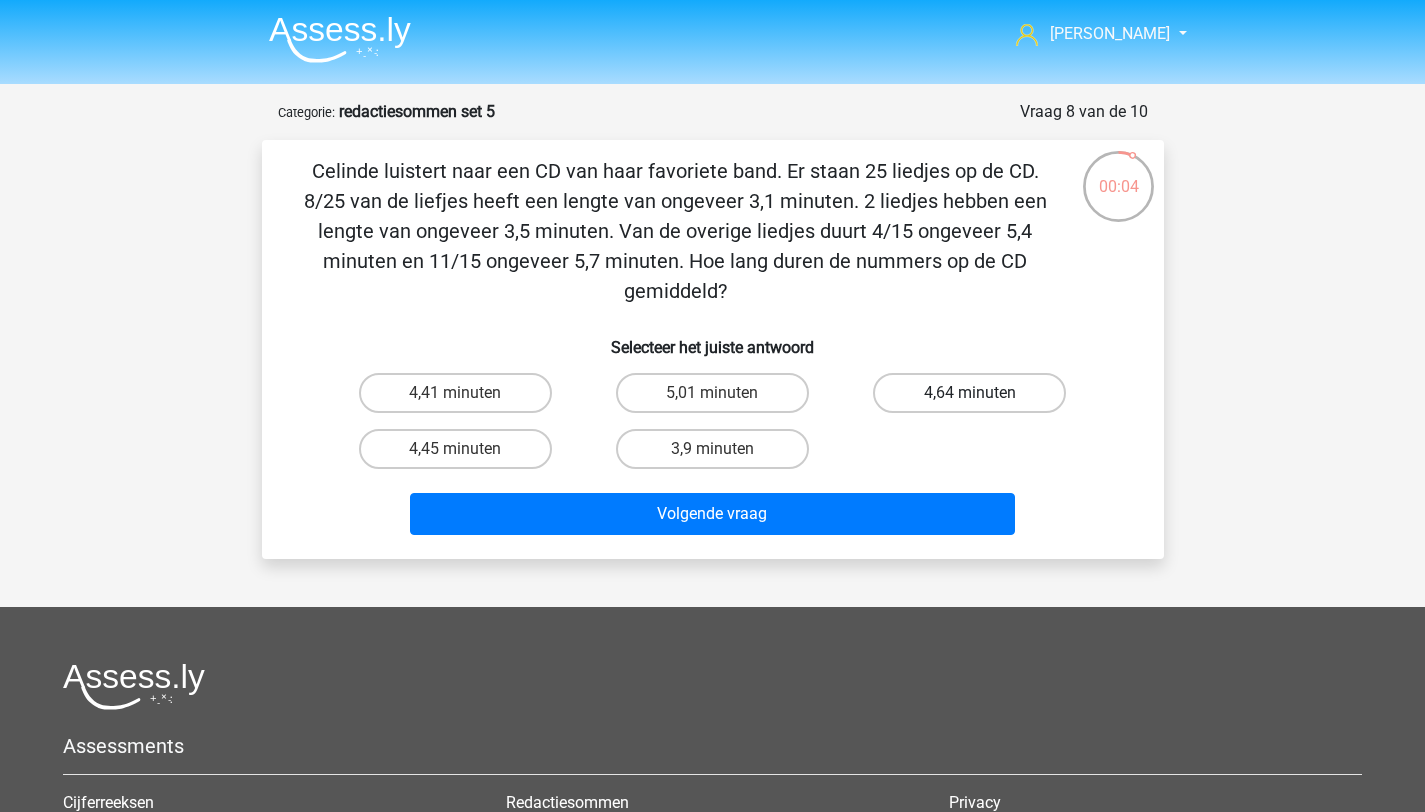 click on "4,64 minuten" at bounding box center (969, 393) 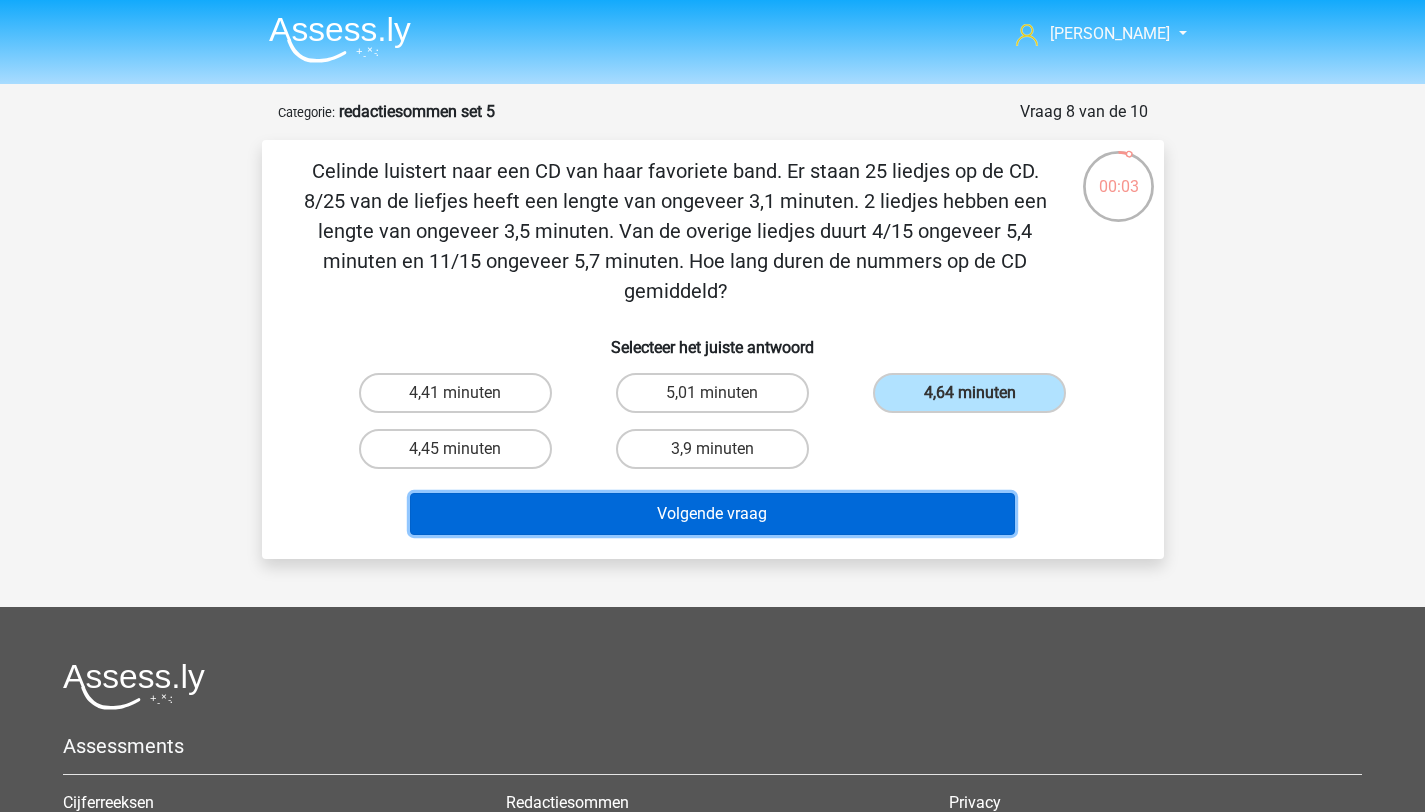 click on "Volgende vraag" at bounding box center (712, 514) 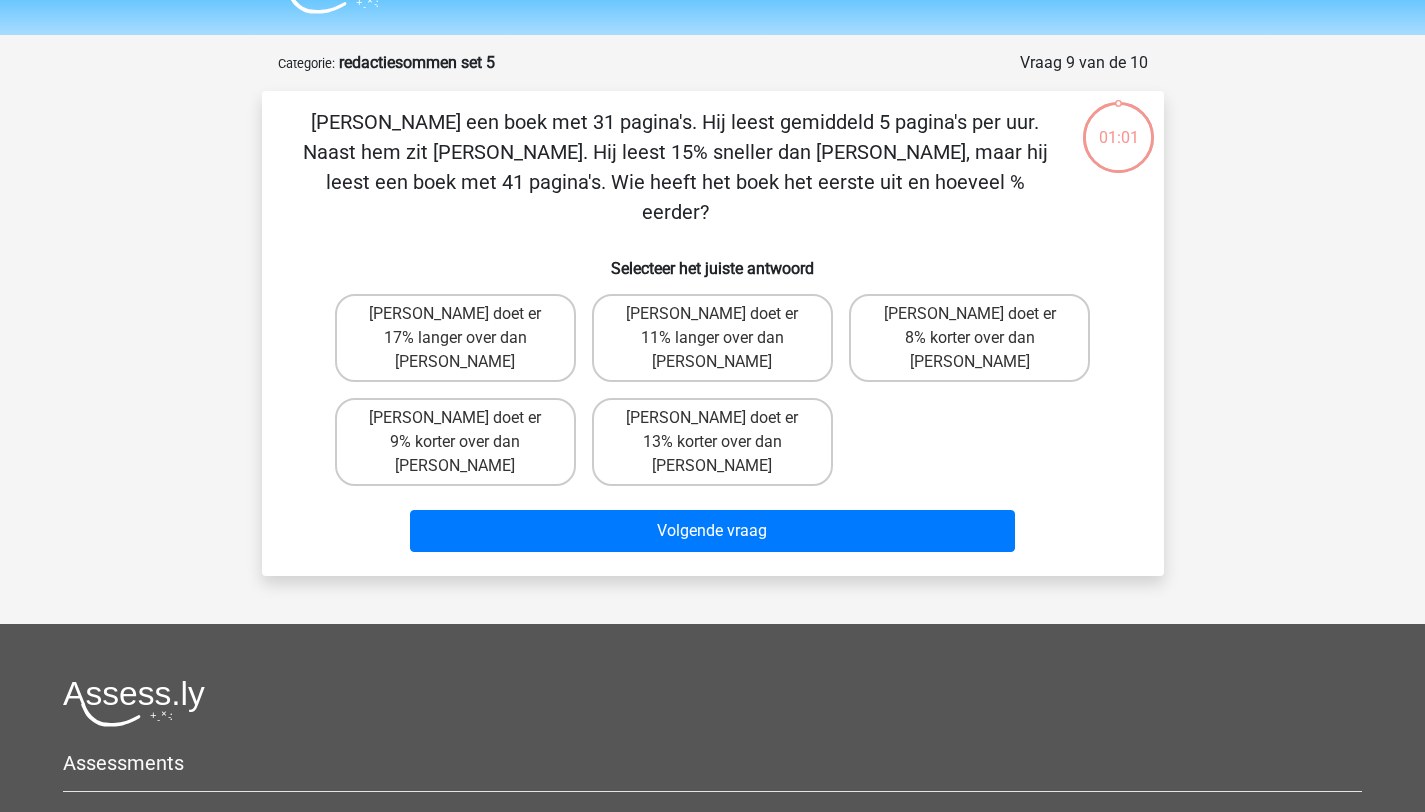 scroll, scrollTop: 100, scrollLeft: 0, axis: vertical 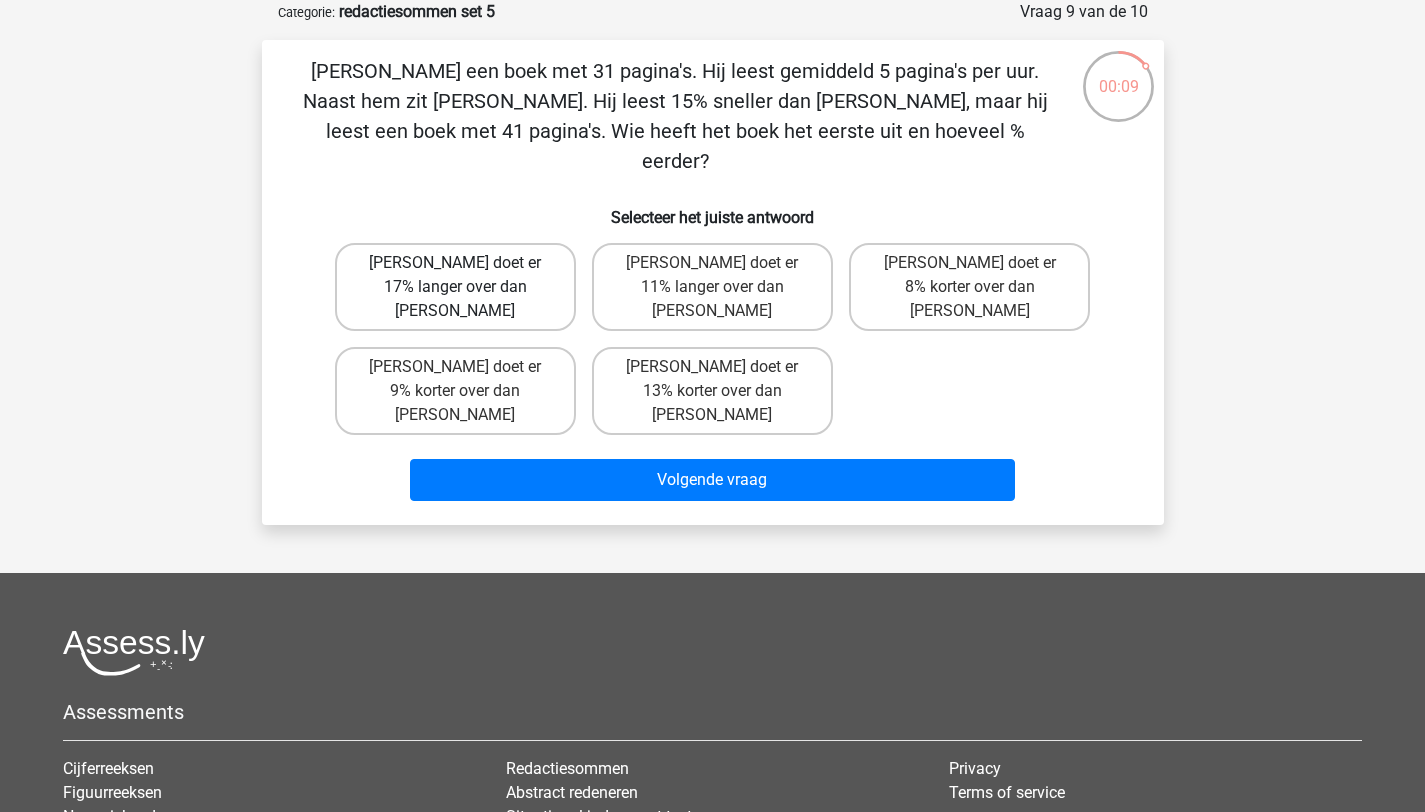click on "Tom doet er 17% langer over dan Umberto" at bounding box center [455, 287] 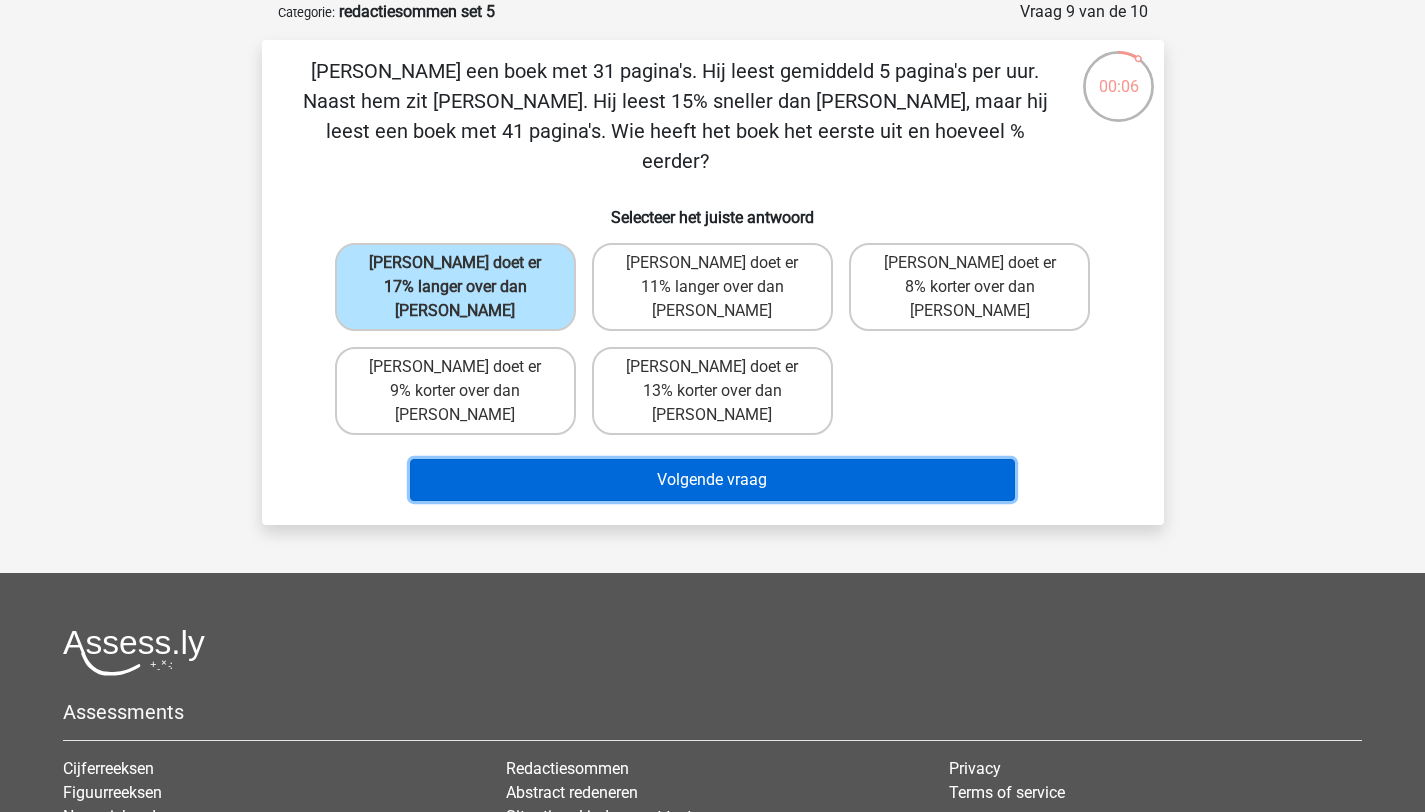 click on "Volgende vraag" at bounding box center (712, 480) 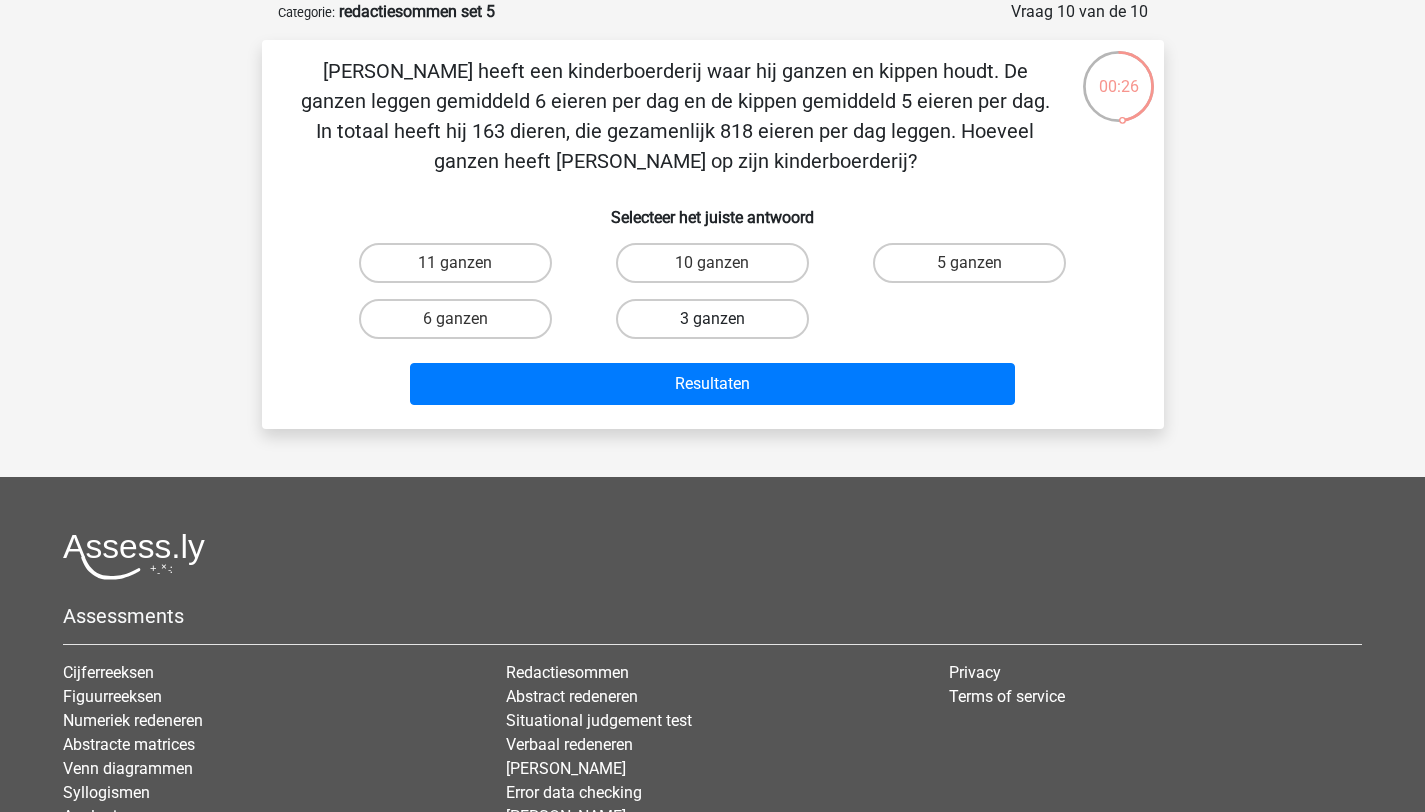 drag, startPoint x: 662, startPoint y: 322, endPoint x: 662, endPoint y: 338, distance: 16 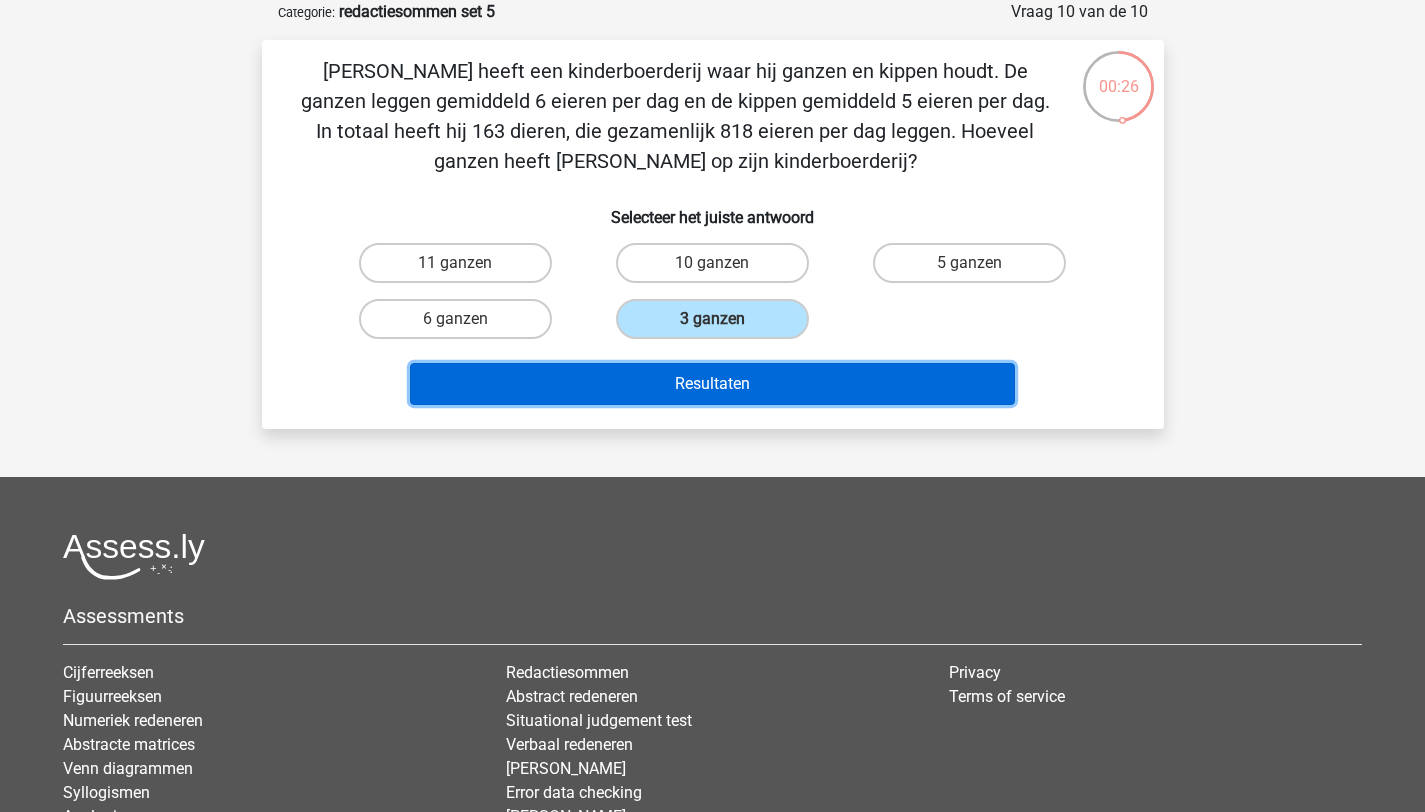 drag, startPoint x: 664, startPoint y: 398, endPoint x: 625, endPoint y: 376, distance: 44.777225 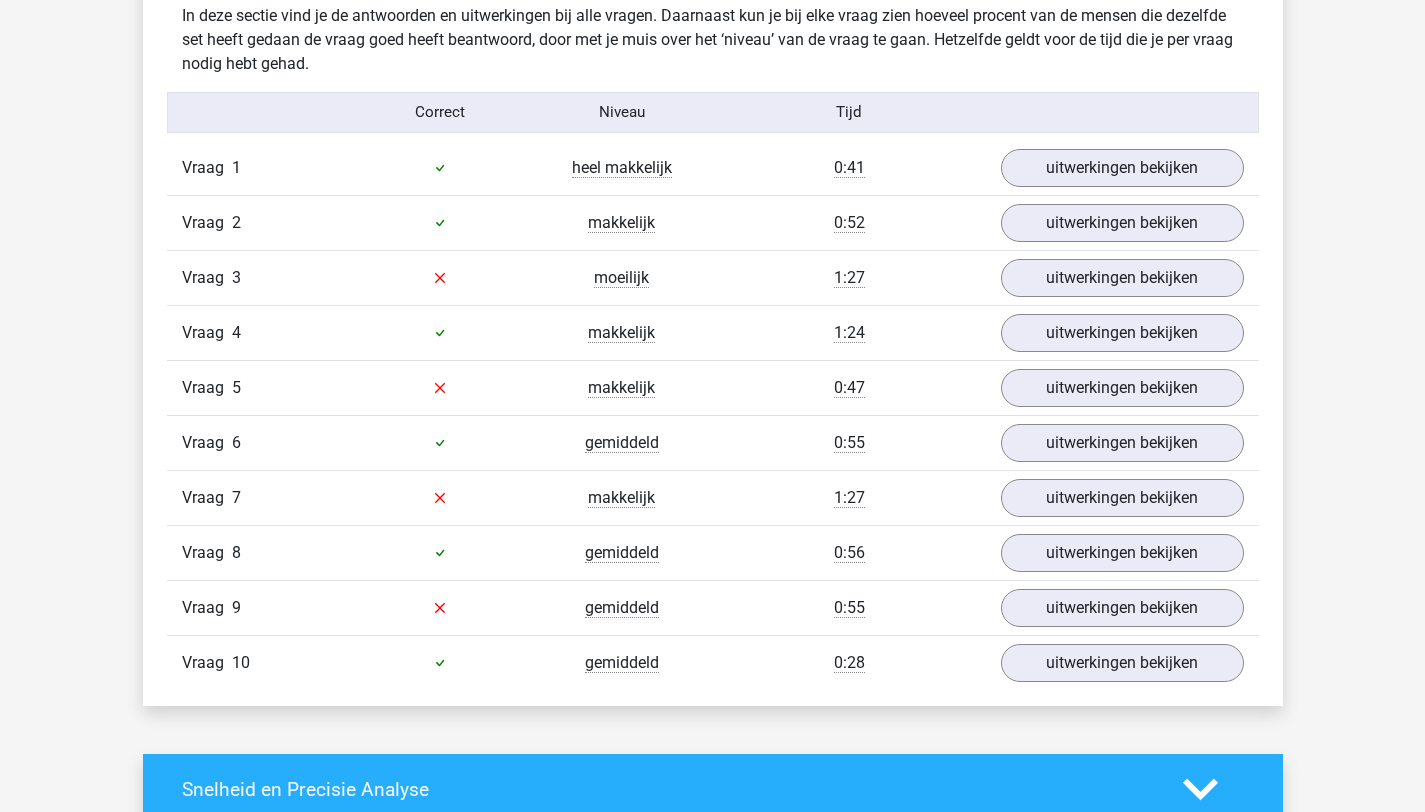 scroll, scrollTop: 1226, scrollLeft: 0, axis: vertical 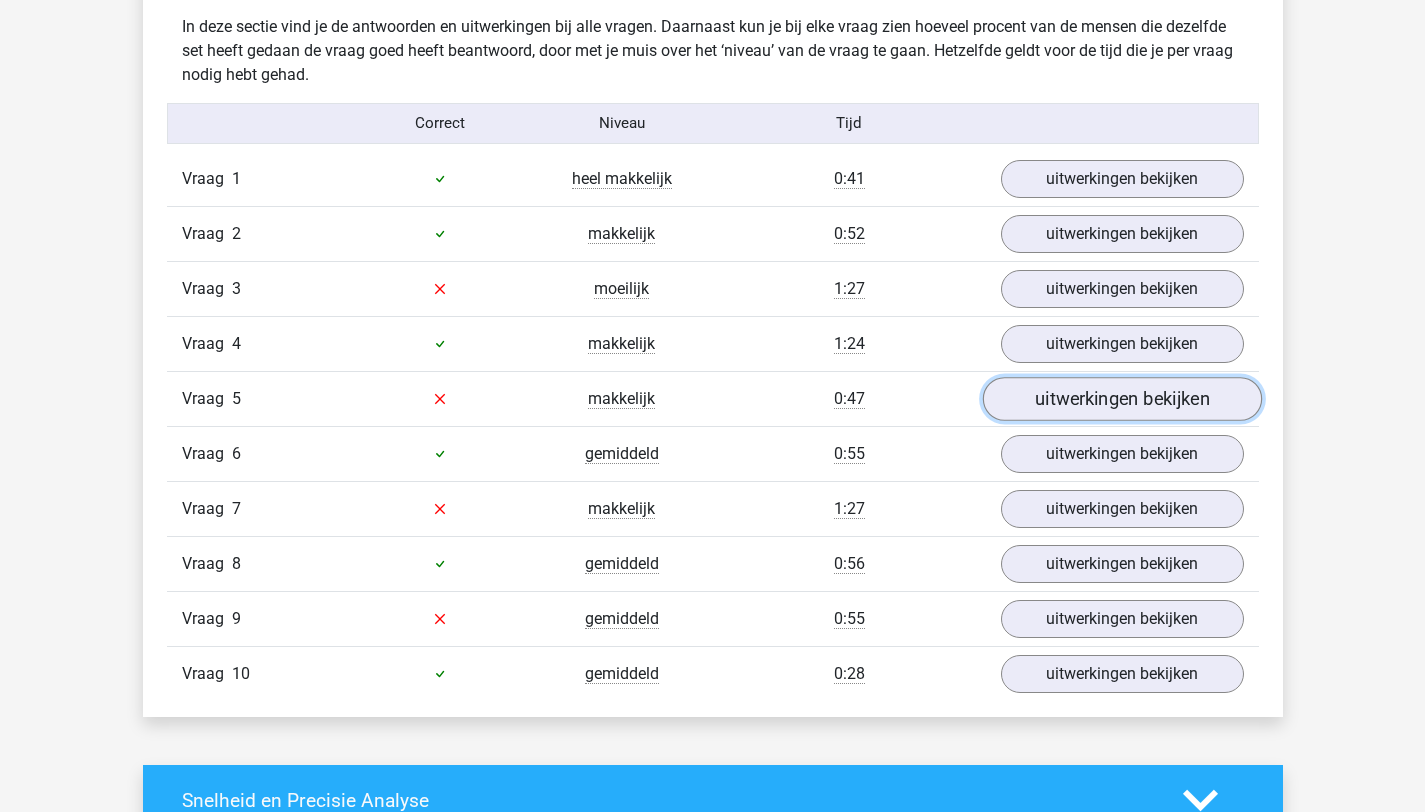 click on "uitwerkingen bekijken" at bounding box center [1121, 399] 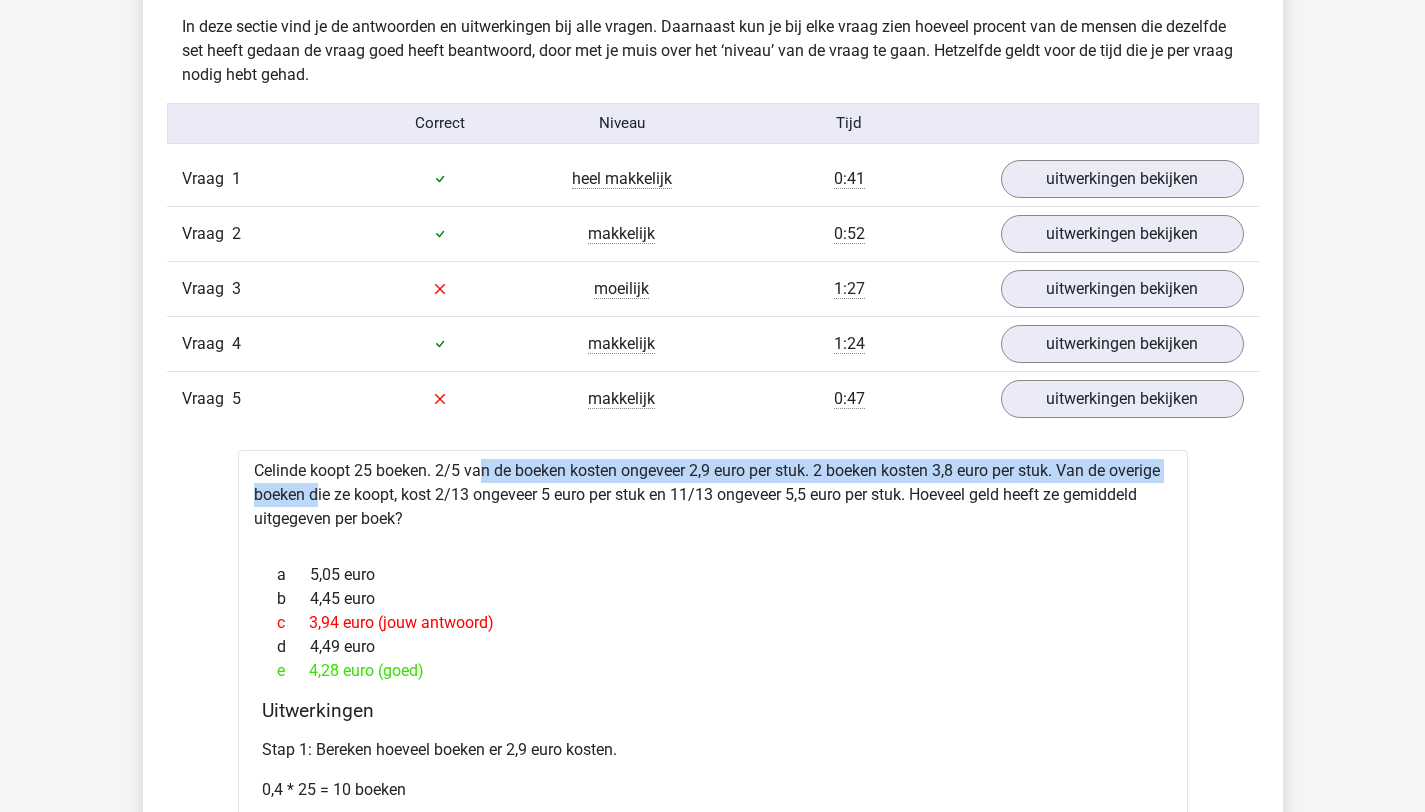 drag, startPoint x: 436, startPoint y: 470, endPoint x: 1177, endPoint y: 467, distance: 741.00604 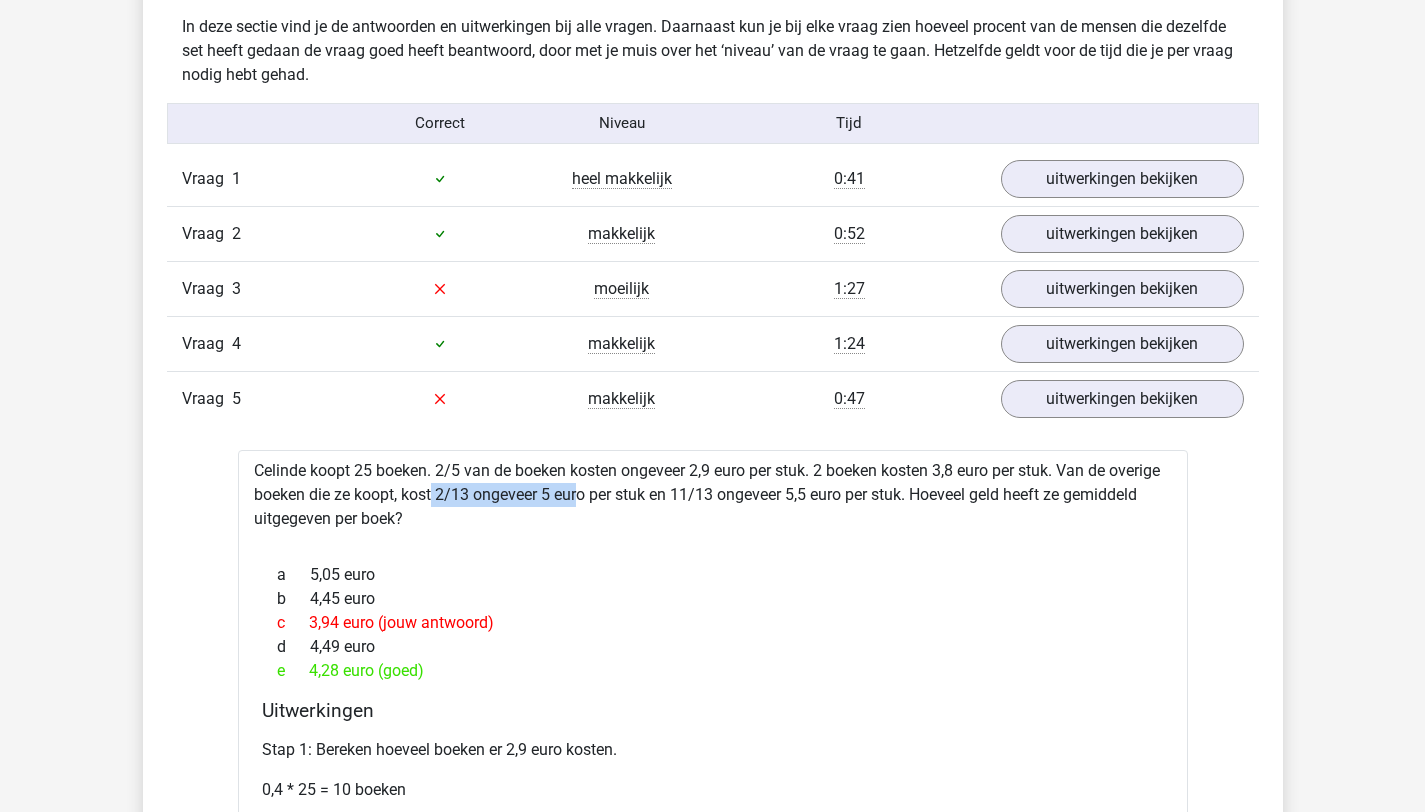drag, startPoint x: 374, startPoint y: 485, endPoint x: 743, endPoint y: 460, distance: 369.84592 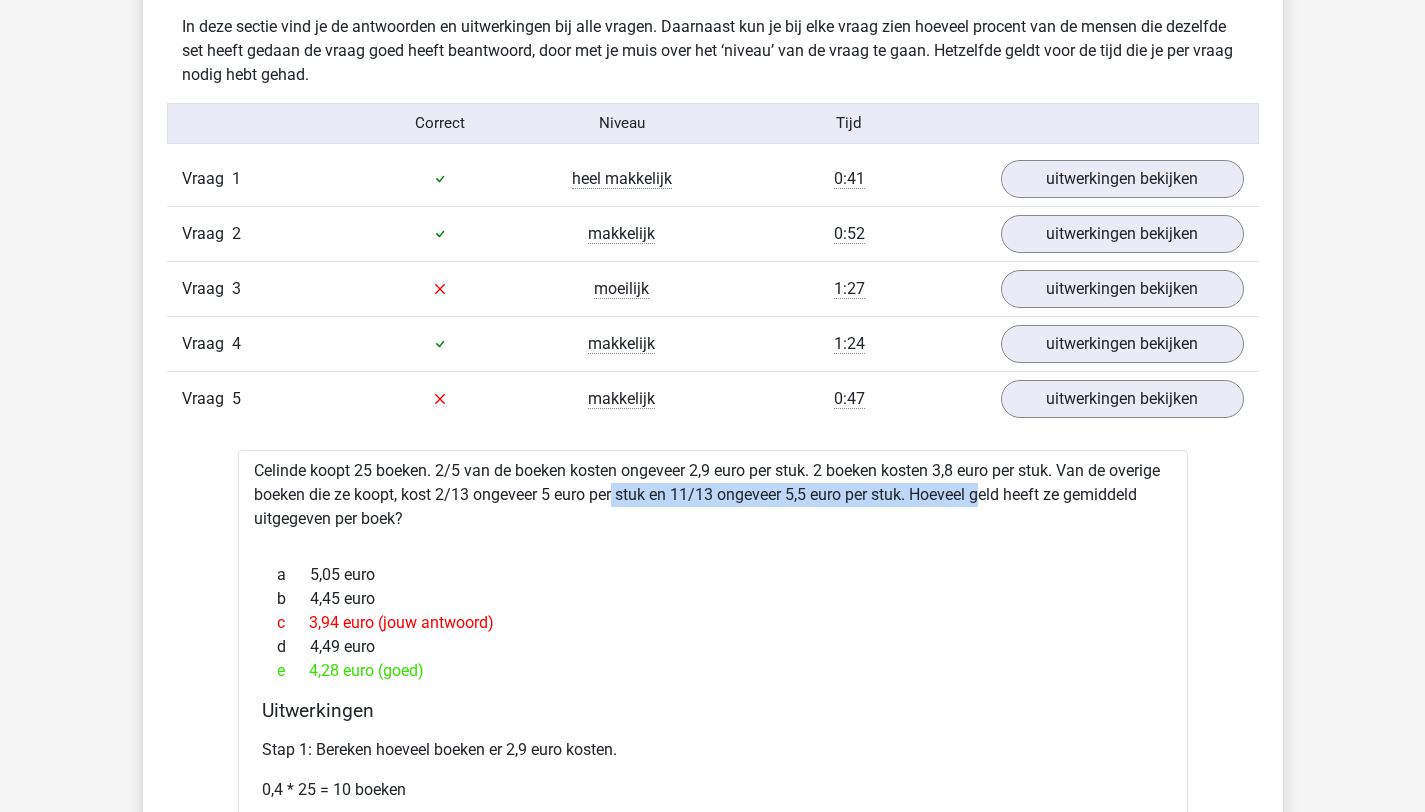 drag, startPoint x: 554, startPoint y: 493, endPoint x: 935, endPoint y: 494, distance: 381.0013 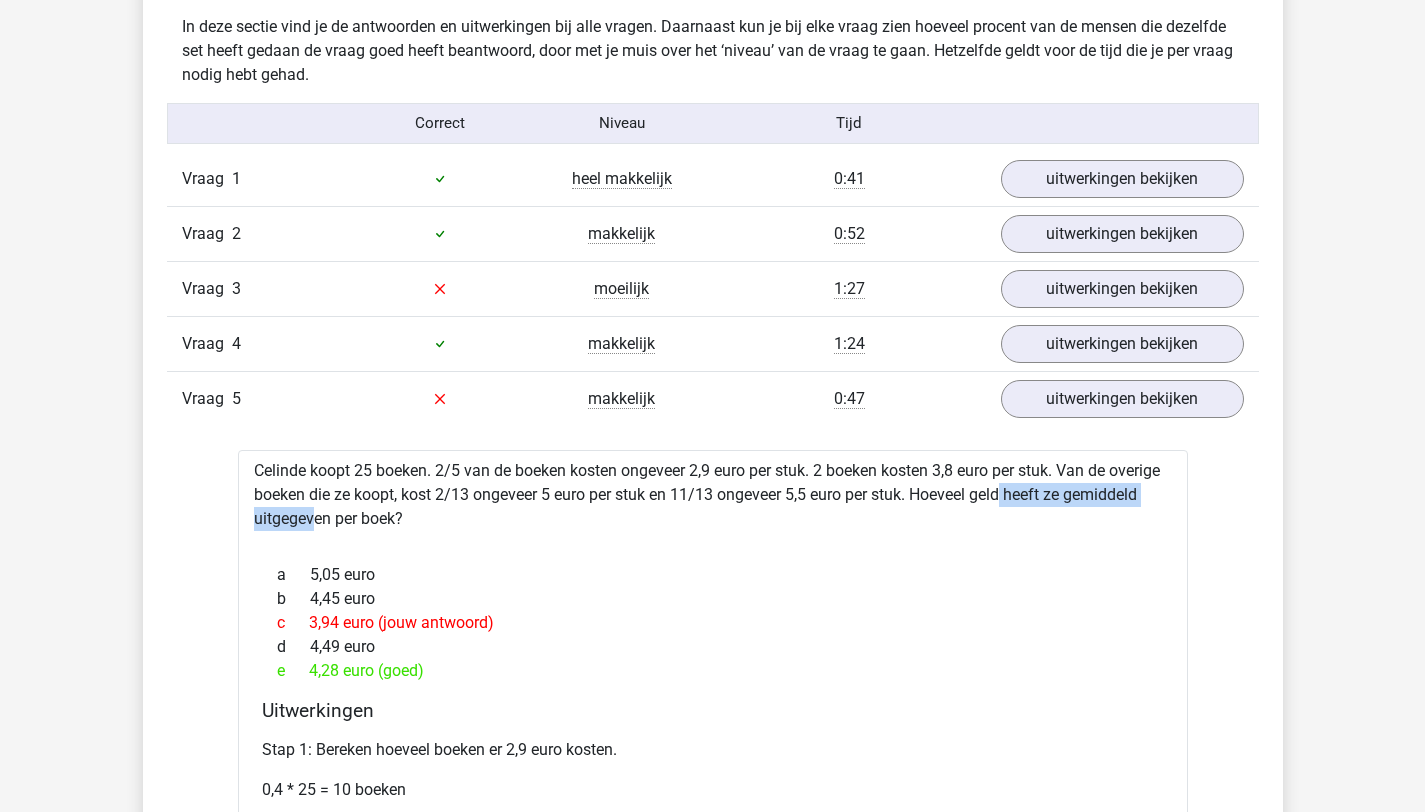 drag, startPoint x: 944, startPoint y: 495, endPoint x: 1155, endPoint y: 487, distance: 211.15161 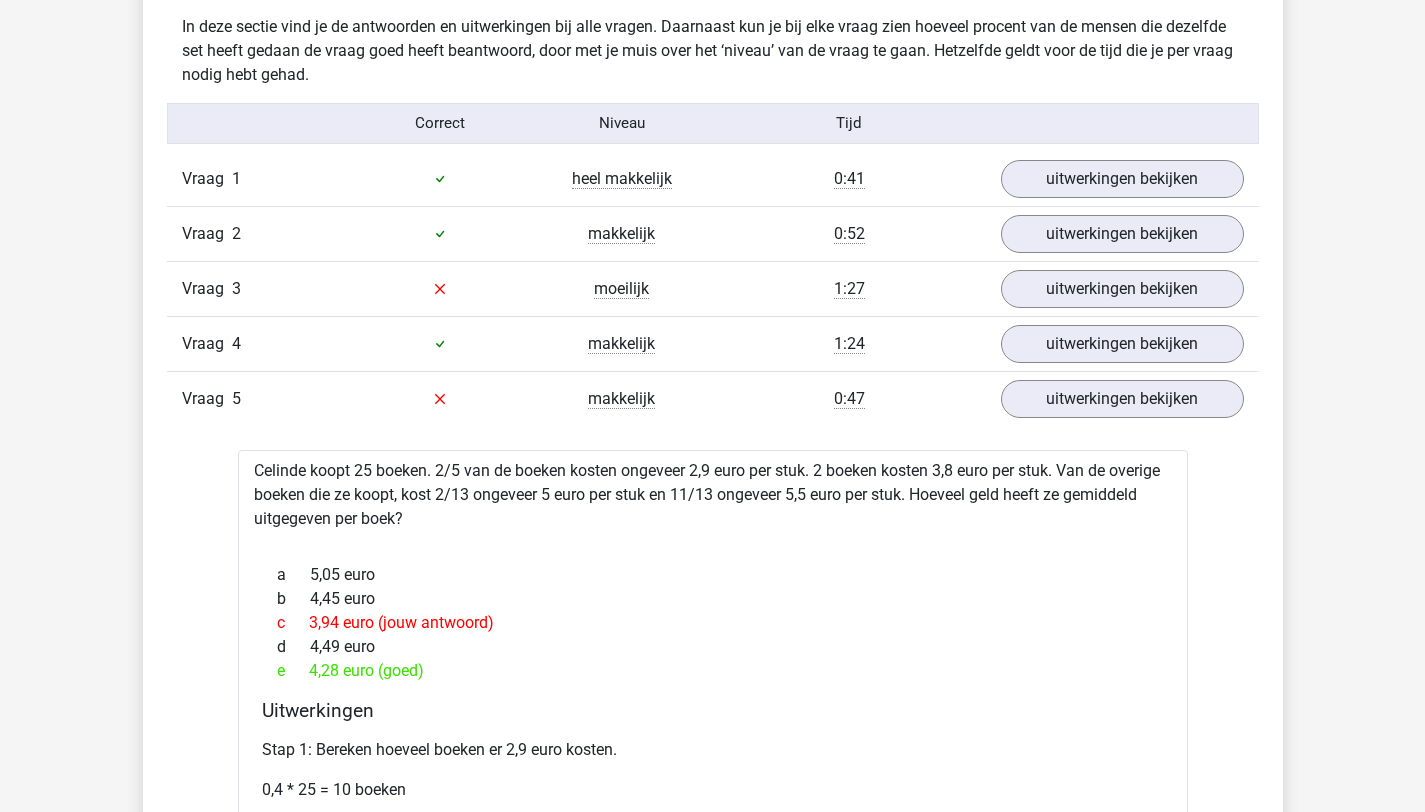 click on "Celinde koopt 25 boeken.  2/5  van de boeken kosten ongeveer 2,9 euro per stuk. 2 boeken kosten 3,8 euro per stuk. Van de overige boeken die ze koopt, kost  2/13 ongeveer 5 euro per stuk en 11/13 ongeveer 5,5 euro per stuk. Hoeveel geld heeft ze gemiddeld uitgegeven per boek?
a
5,05 euro
b
4,45 euro
c
3,94 euro
(jouw antwoord)
d
4,49 euro
e
4,28 euro
(goed)" at bounding box center (713, 844) 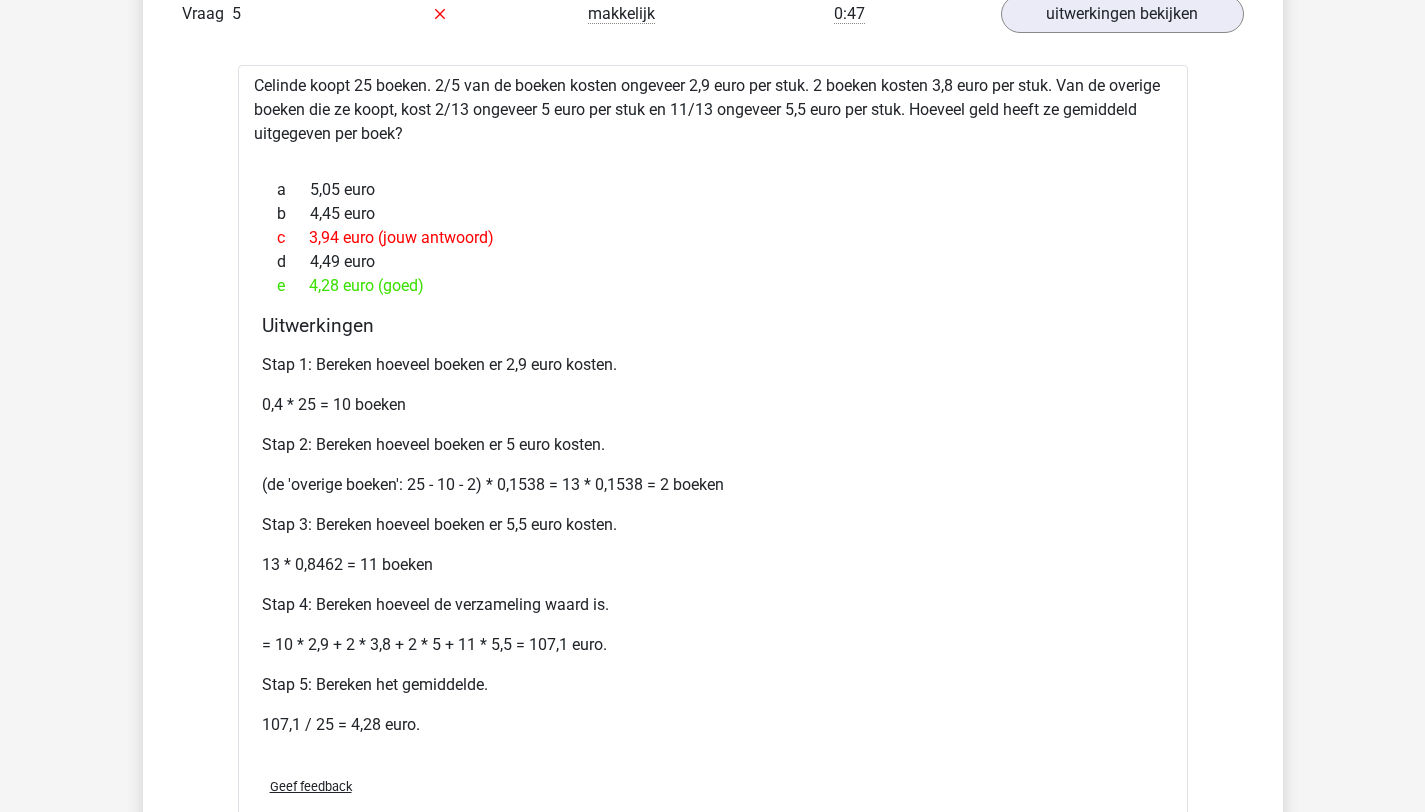 scroll, scrollTop: 1709, scrollLeft: 0, axis: vertical 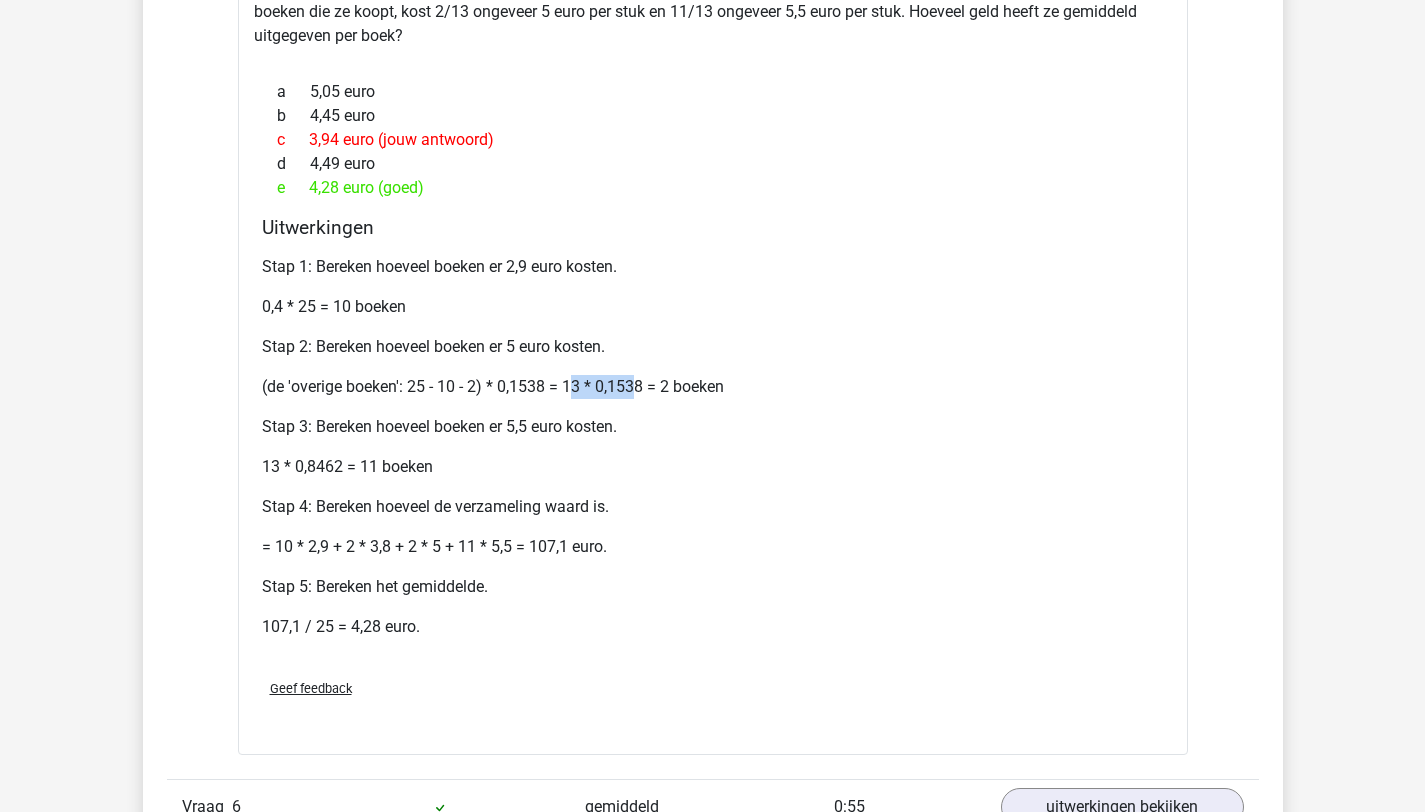 drag, startPoint x: 569, startPoint y: 378, endPoint x: 639, endPoint y: 379, distance: 70.00714 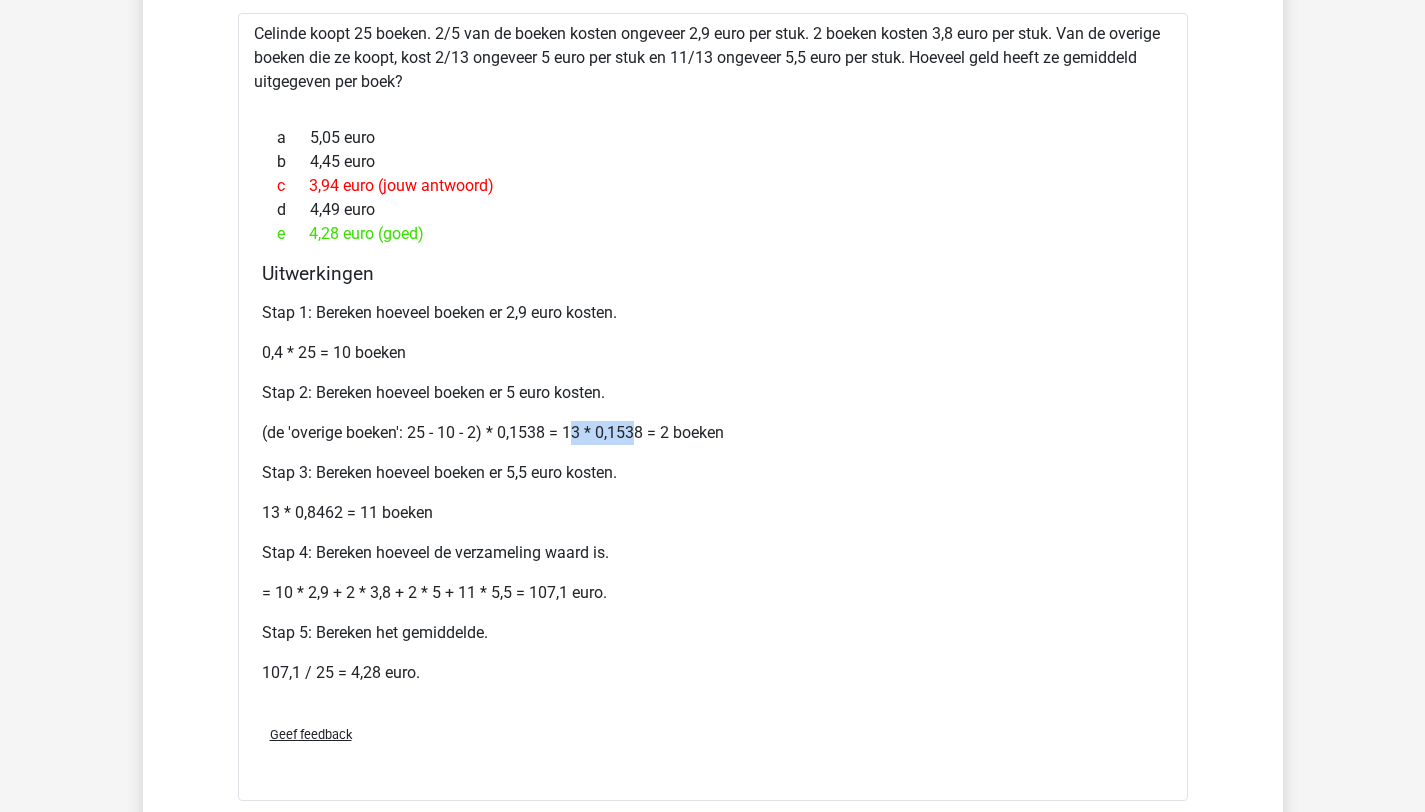 scroll, scrollTop: 1680, scrollLeft: 0, axis: vertical 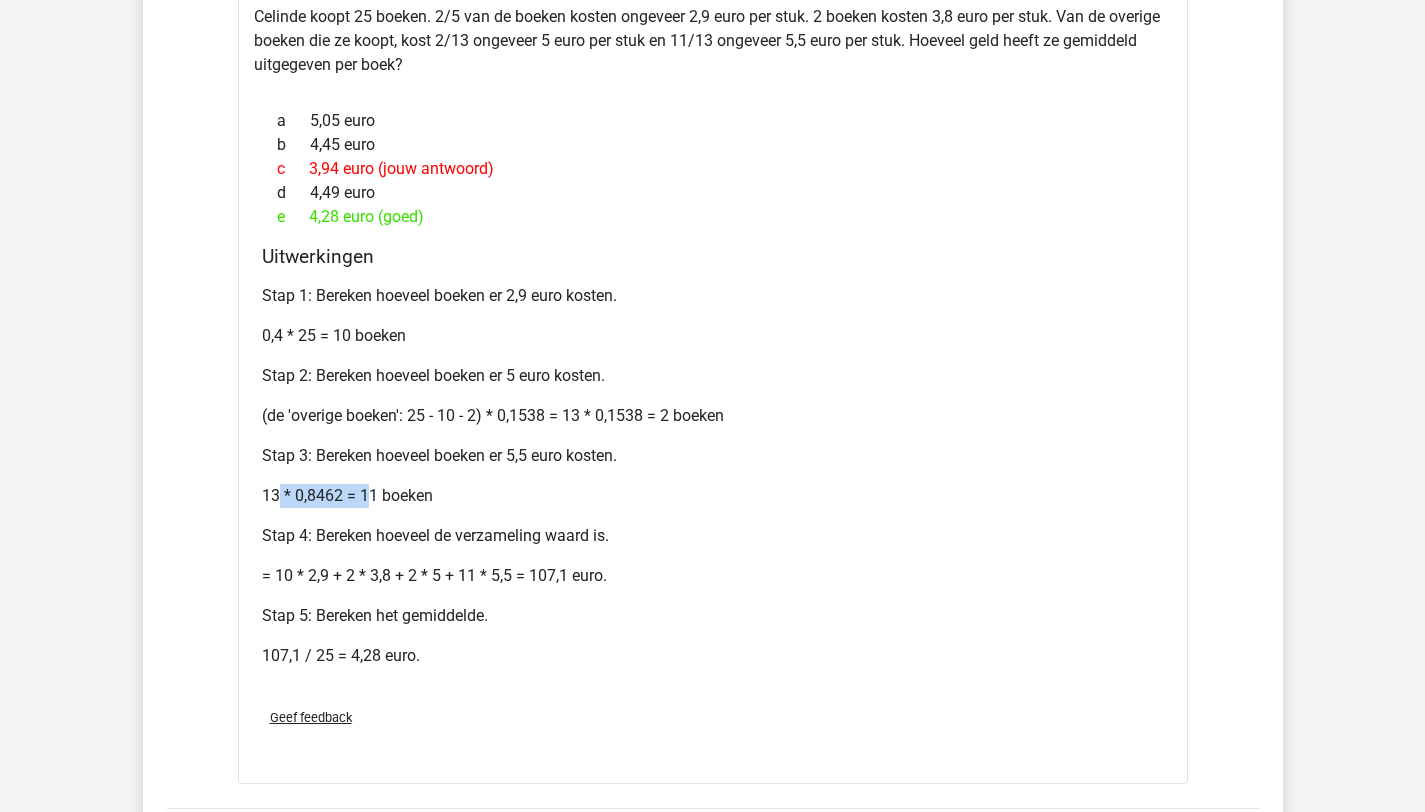 drag, startPoint x: 281, startPoint y: 494, endPoint x: 372, endPoint y: 495, distance: 91.00549 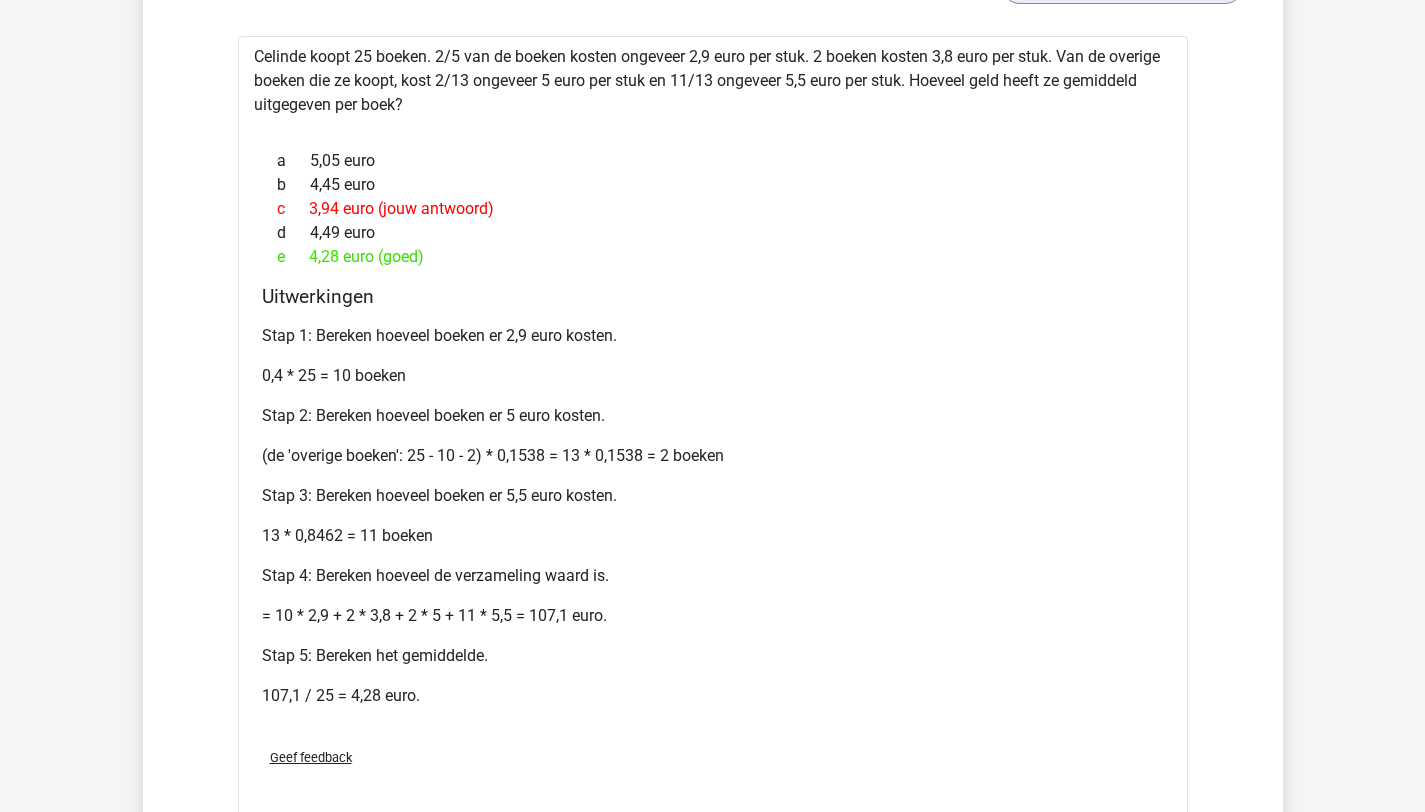 scroll, scrollTop: 1639, scrollLeft: 0, axis: vertical 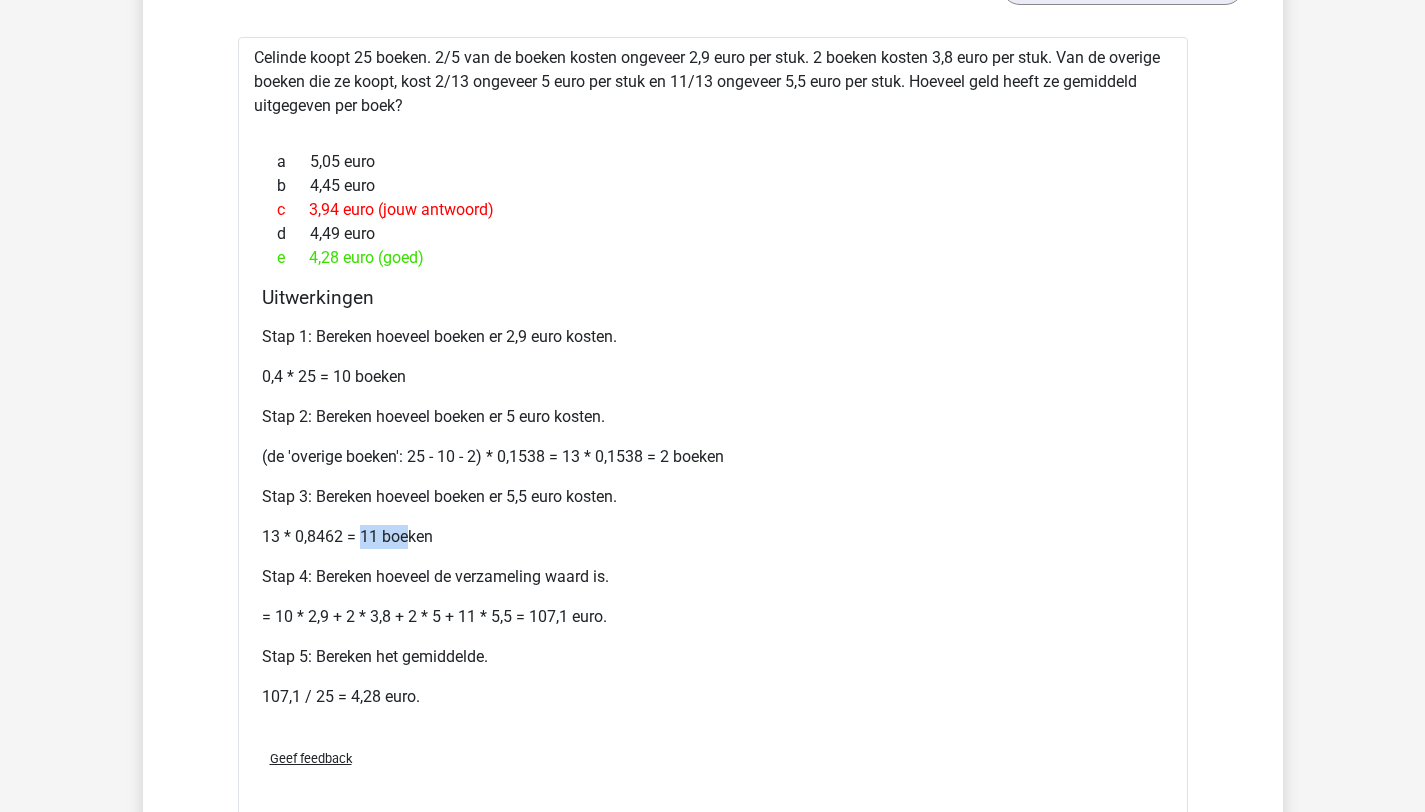 drag, startPoint x: 361, startPoint y: 537, endPoint x: 428, endPoint y: 538, distance: 67.00746 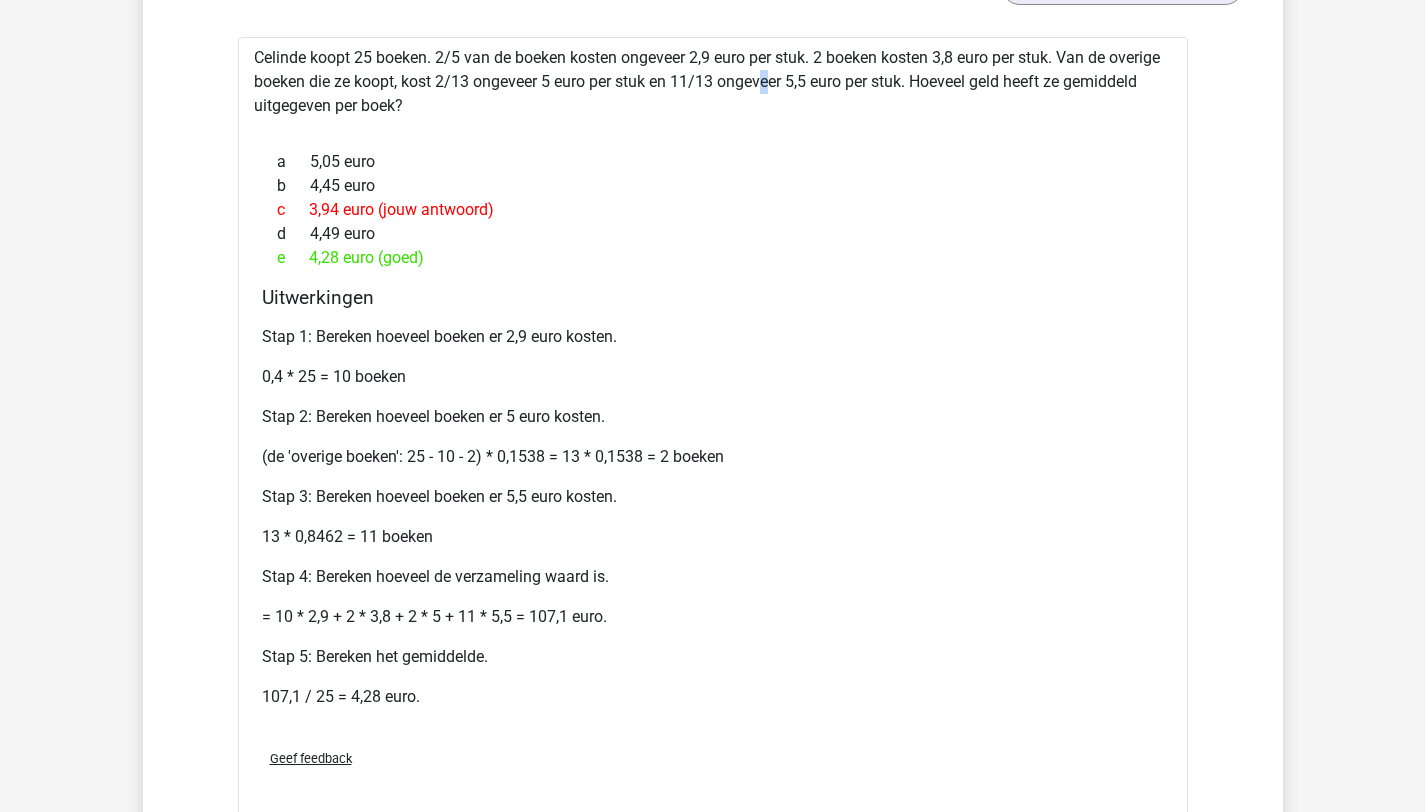 drag, startPoint x: 699, startPoint y: 75, endPoint x: 718, endPoint y: 80, distance: 19.646883 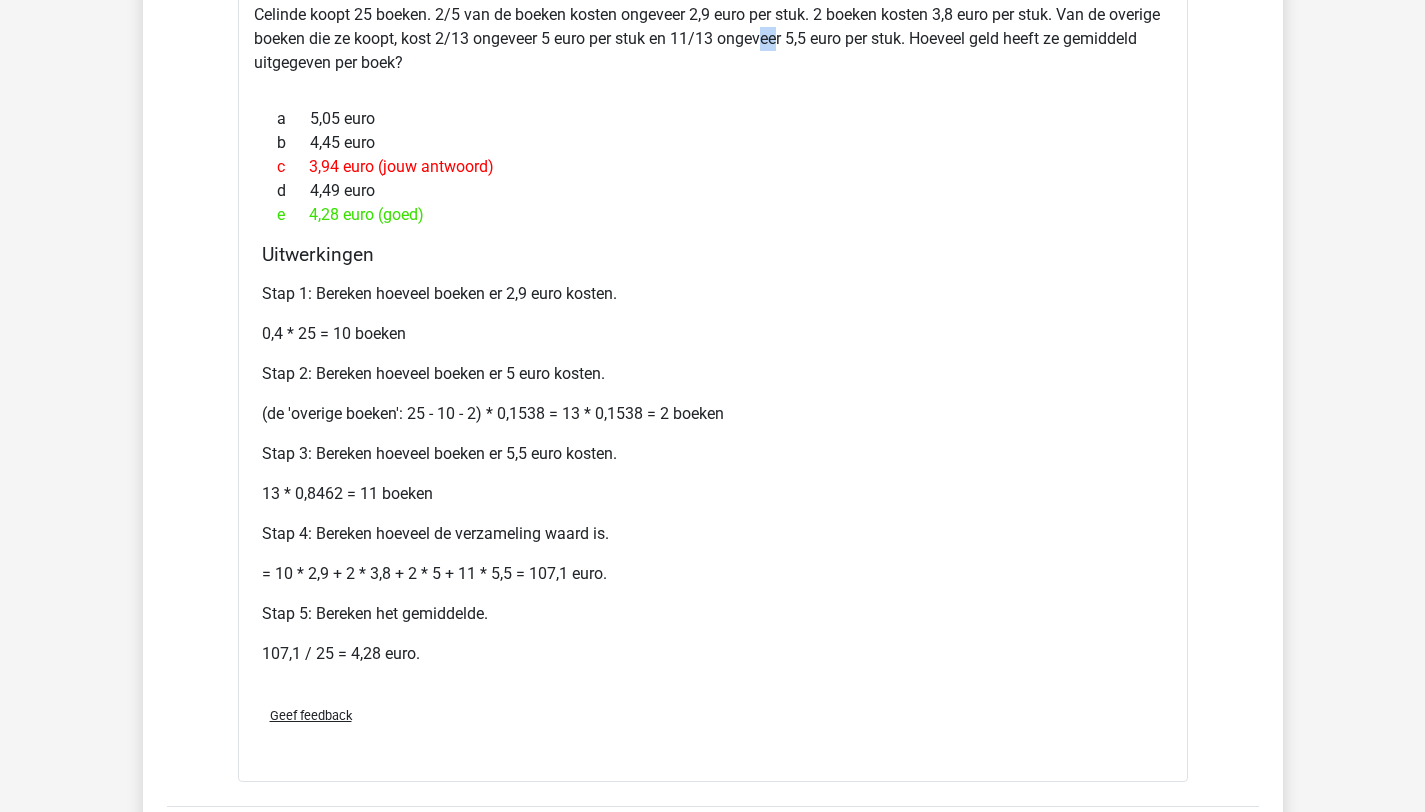 scroll, scrollTop: 1683, scrollLeft: 0, axis: vertical 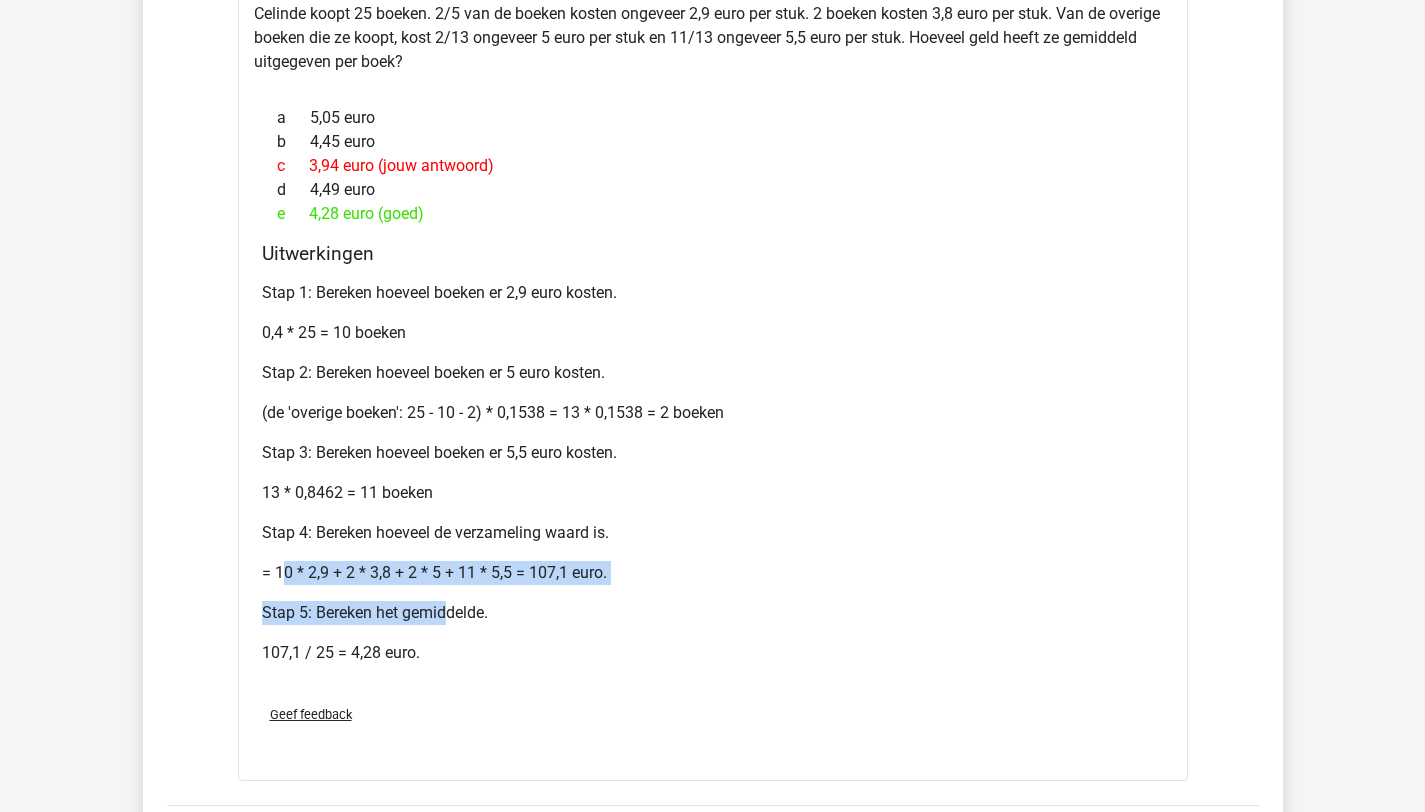 drag, startPoint x: 282, startPoint y: 569, endPoint x: 446, endPoint y: 606, distance: 168.12198 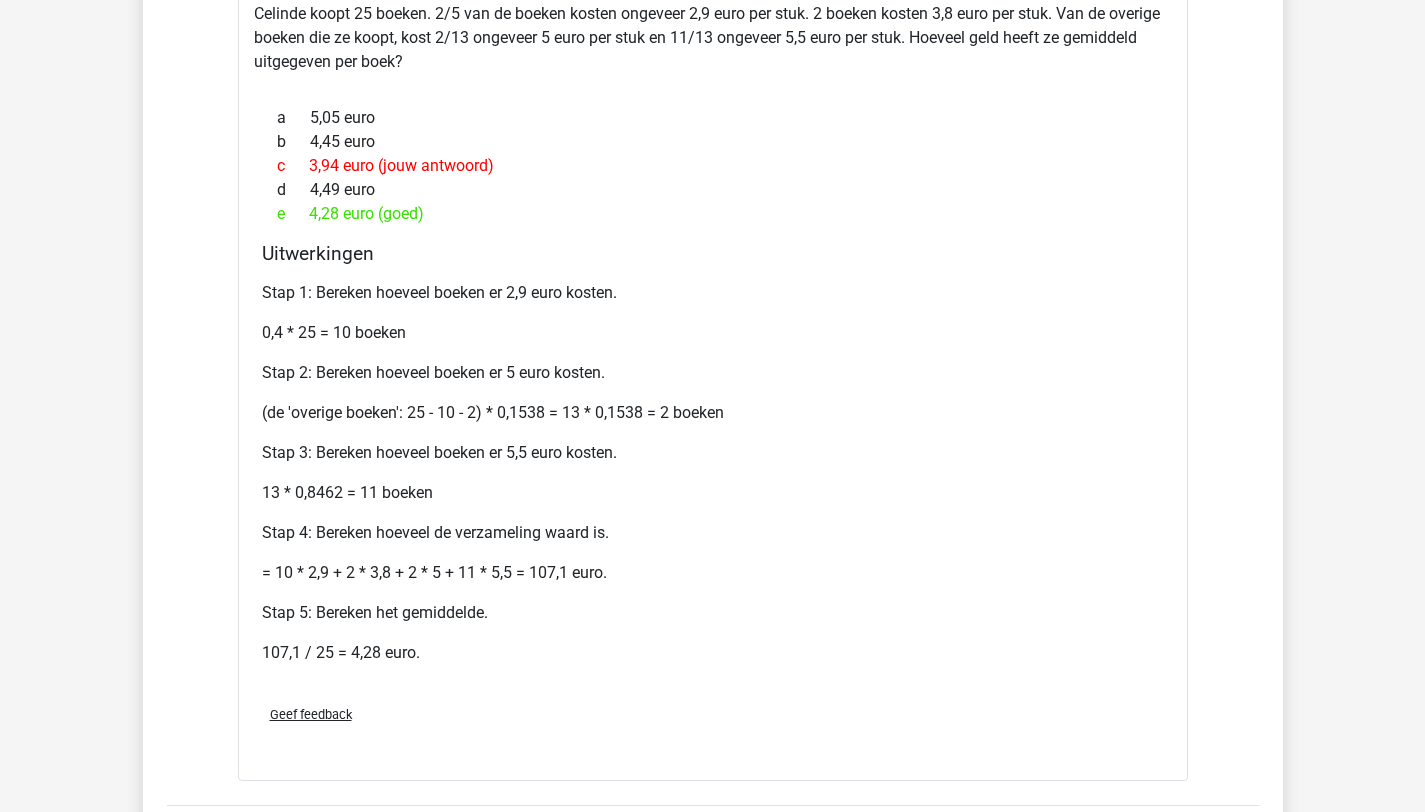 click on "Stap 1: Bereken hoeveel boeken er 2,9 euro kosten.
0,4 * 25 = 10 boeken
Stap 2: Bereken hoeveel boeken er 5 euro kosten.
(de 'overige boeken': 25 - 10 - 2) * 0,1538 = 13 * 0,1538 = 2 boeken
Stap 3: Bereken hoeveel boeken er 5,5 euro kosten.
13 * 0,8462 = 11 boeken
Stap 4: Bereken hoeveel de verzameling waard is.
= 10 * 2,9 + 2 * 3,8 + 2 * 5 + 11 * 5,5 = 107,1 euro.
Stap 5: Bereken het gemiddelde.
107,1 / 25 = 4,28 euro." at bounding box center [713, 481] 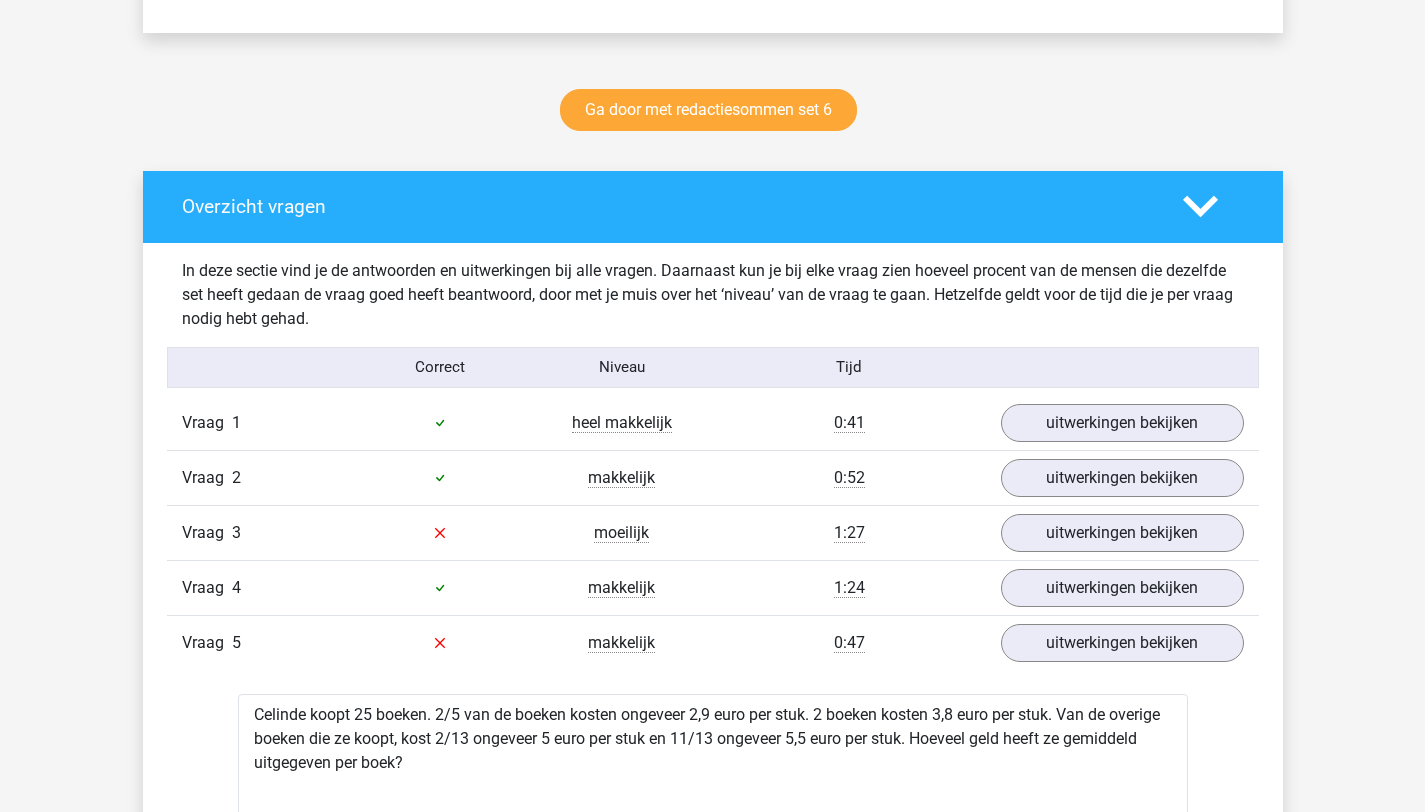 scroll, scrollTop: 1089, scrollLeft: 0, axis: vertical 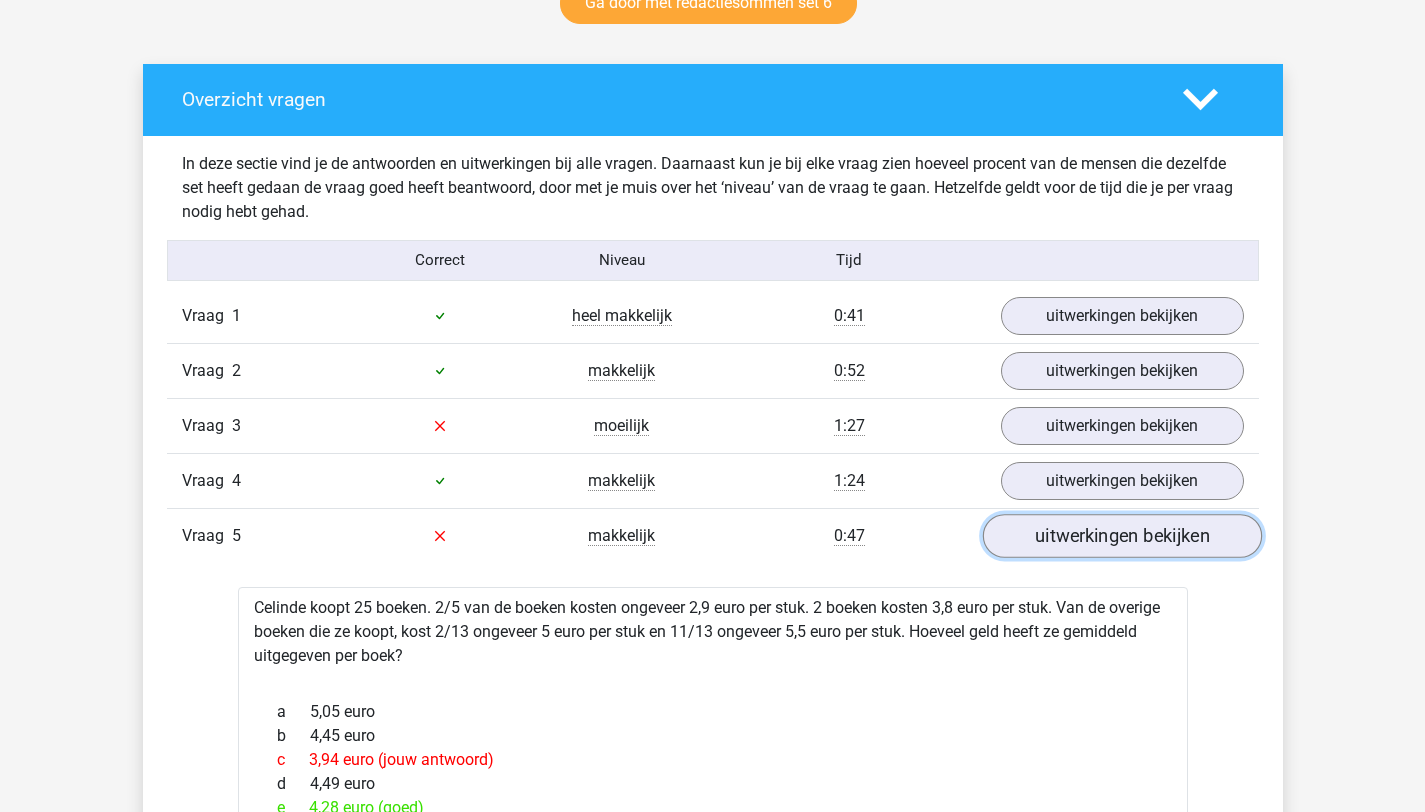 click on "uitwerkingen bekijken" at bounding box center (1121, 536) 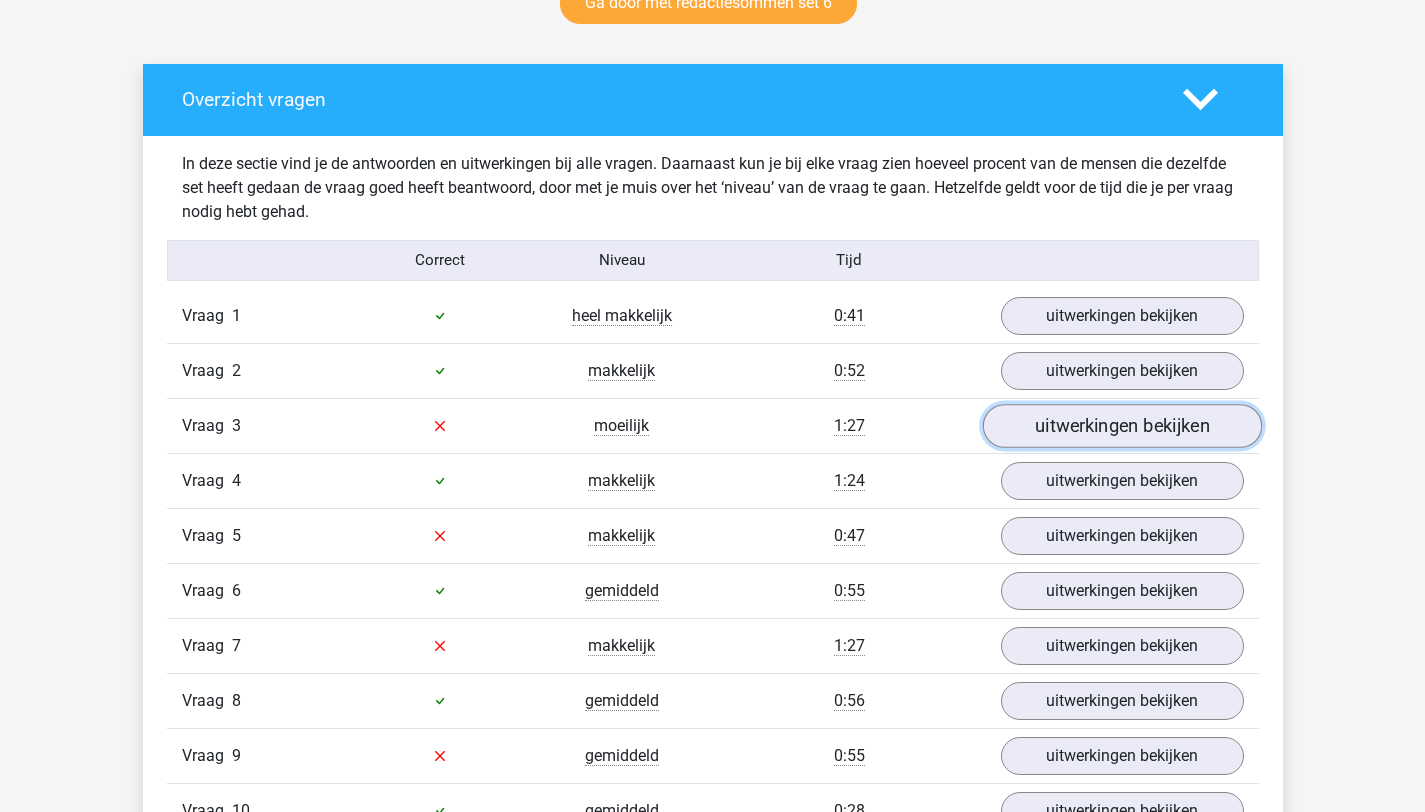 click on "uitwerkingen bekijken" at bounding box center [1121, 426] 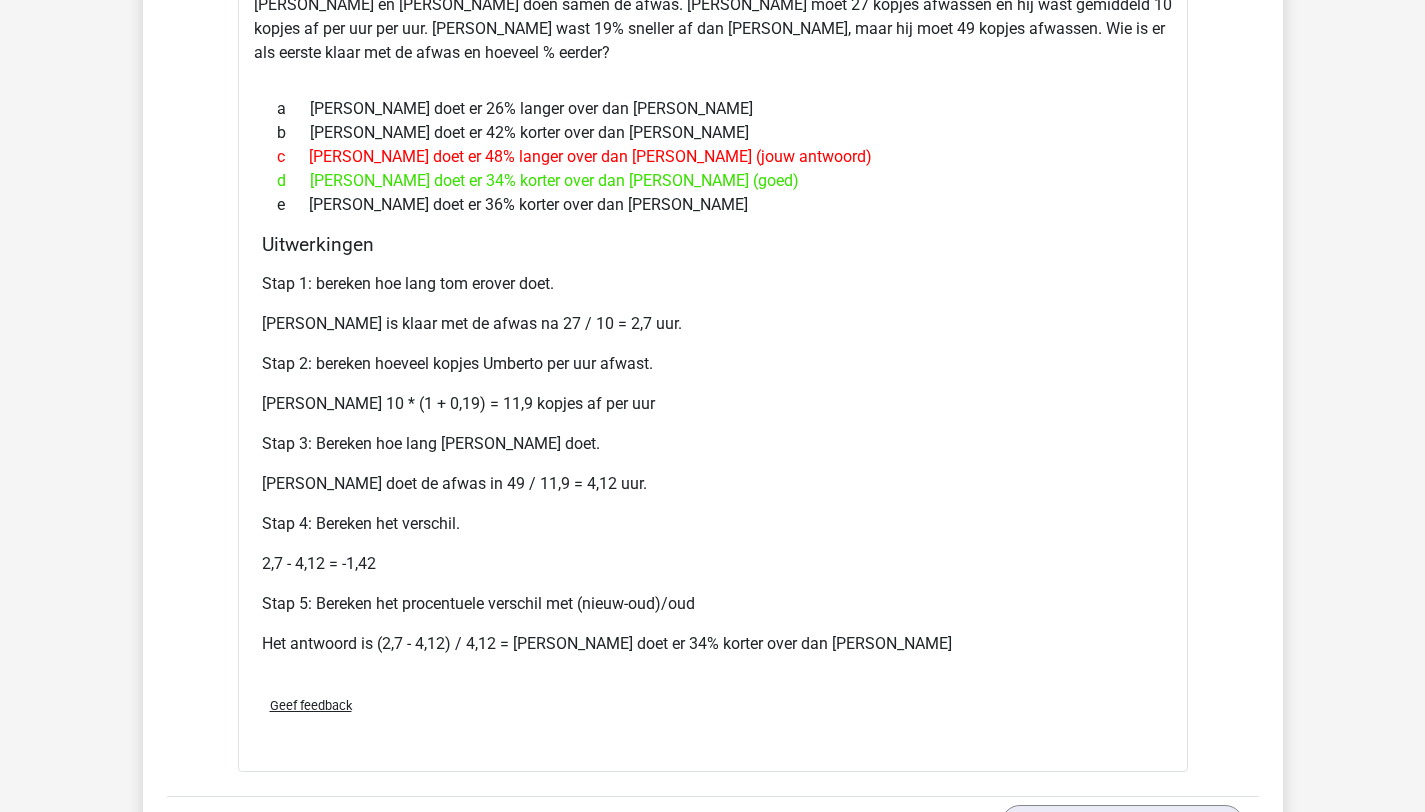 scroll, scrollTop: 1584, scrollLeft: 0, axis: vertical 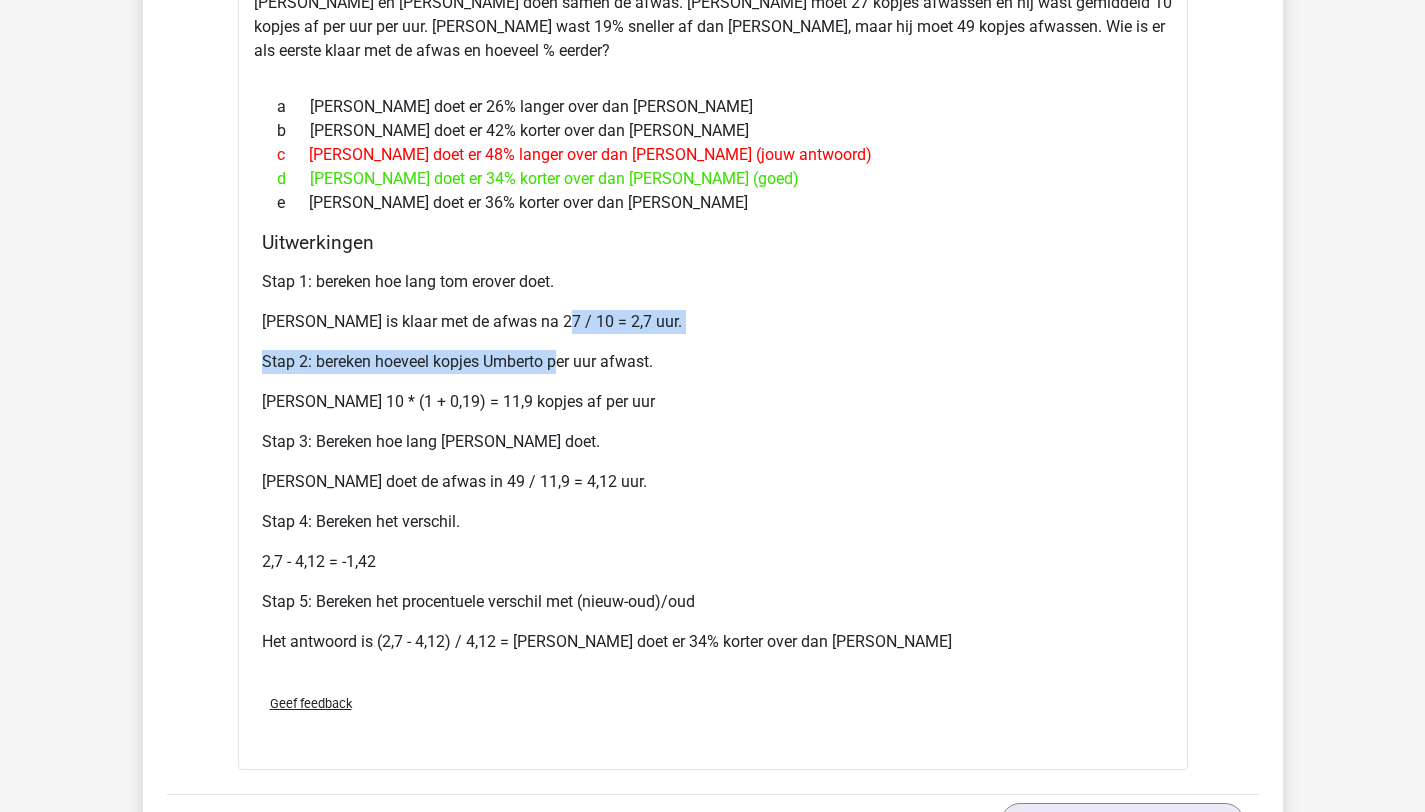 drag, startPoint x: 547, startPoint y: 317, endPoint x: 565, endPoint y: 384, distance: 69.375786 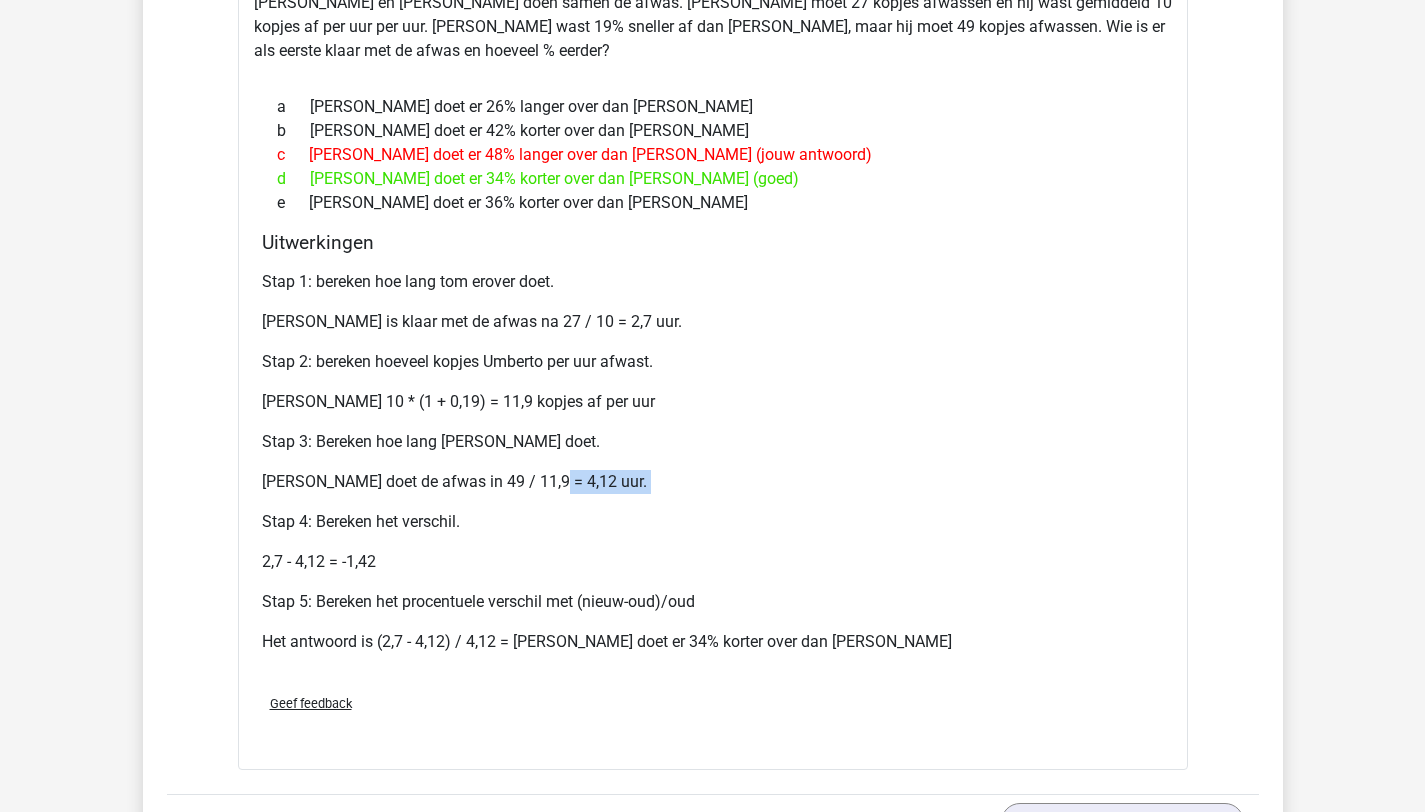 drag, startPoint x: 547, startPoint y: 489, endPoint x: 627, endPoint y: 504, distance: 81.394104 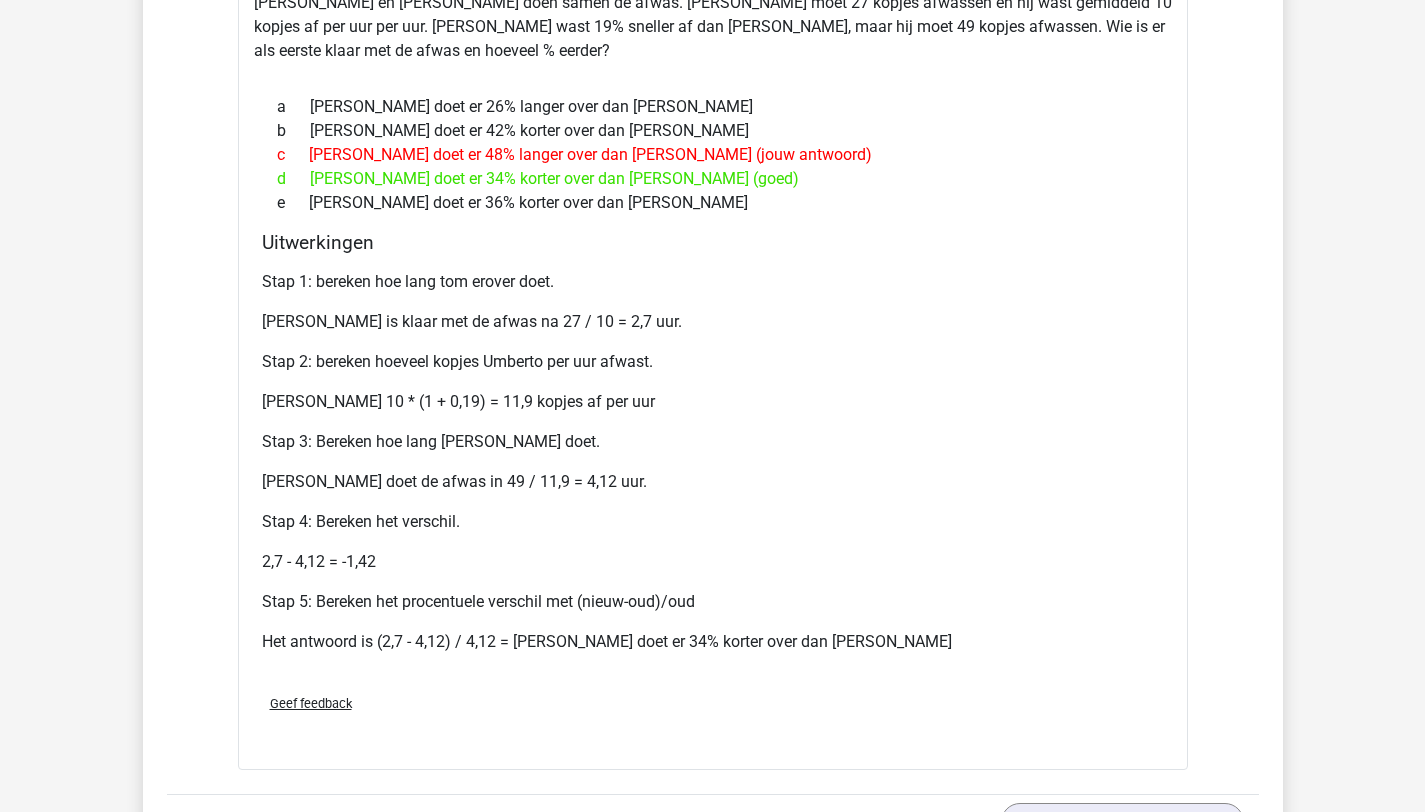 drag, startPoint x: 541, startPoint y: 485, endPoint x: 538, endPoint y: 463, distance: 22.203604 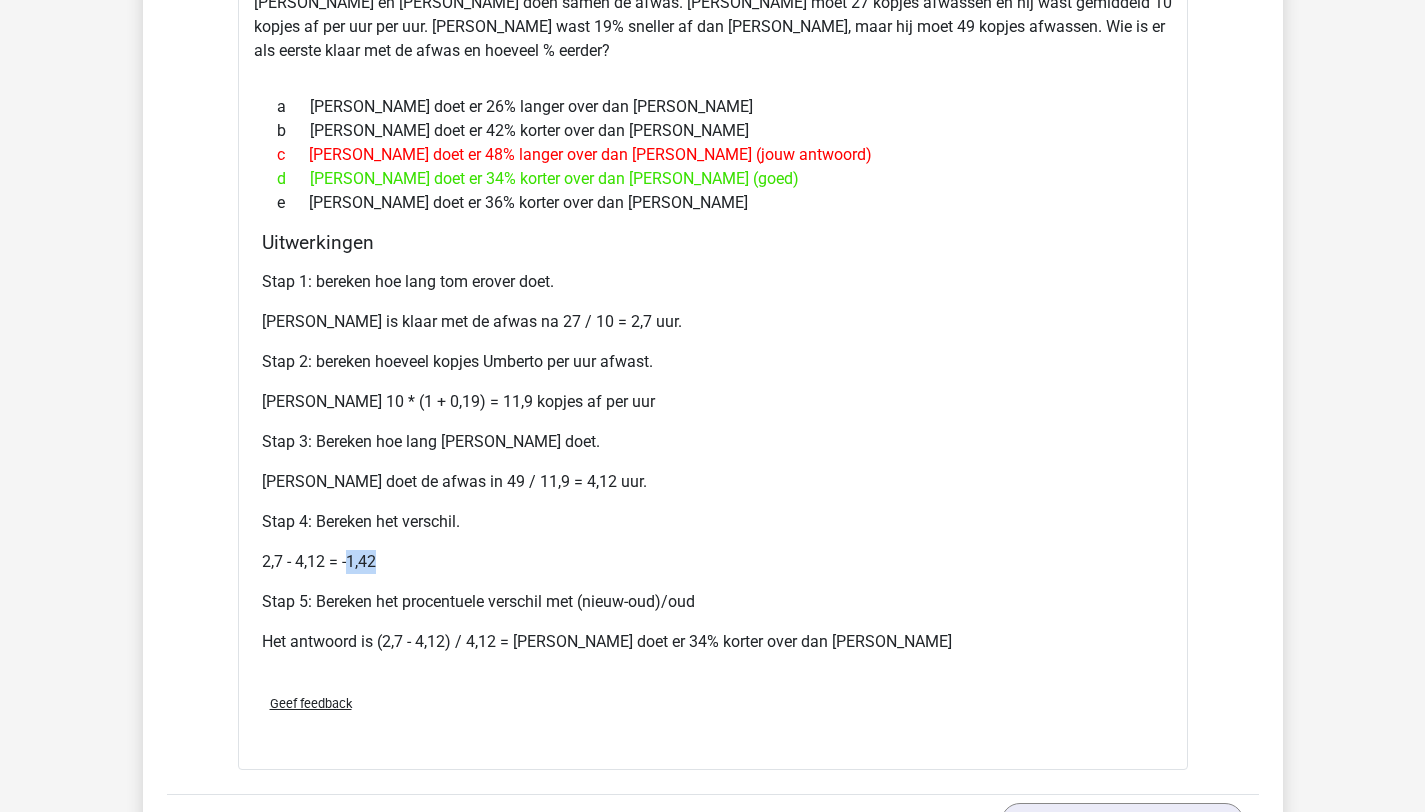 drag, startPoint x: 345, startPoint y: 561, endPoint x: 377, endPoint y: 559, distance: 32.06244 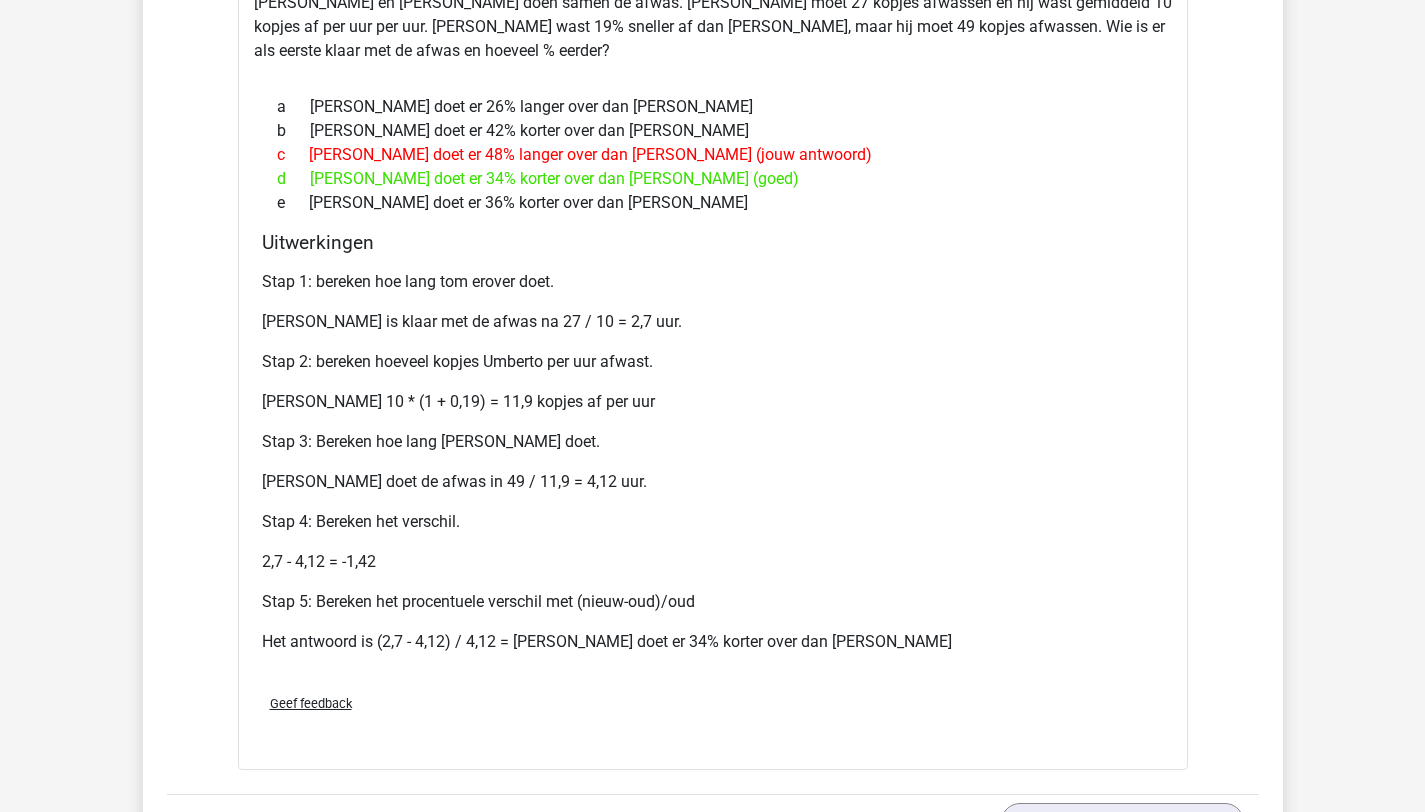 click on "2,7 - 4,12 = -1,42" at bounding box center (713, 562) 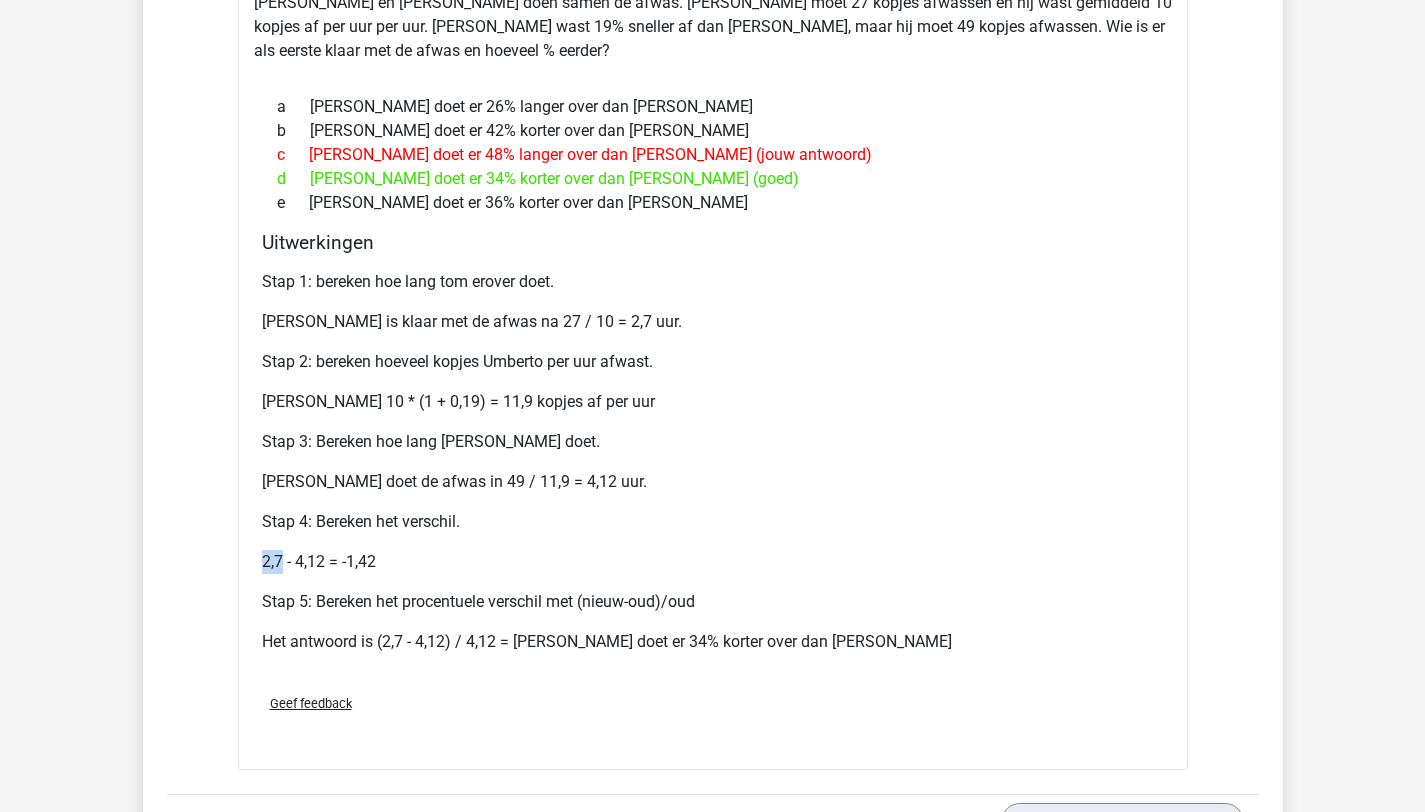 click on "Uitwerkingen
Stap 1: bereken hoe lang tom erover doet.
Tom is klaar met de afwas na 27 / 10 = 2,7 uur.
Stap 2: bereken hoeveel kopjes Umberto per uur afwast.
Umberto wast 10 * (1 + 0,19) = 11,9 kopjes af per uur
Stap 3: Bereken hoe lang Umberto erover doet.
Umberto doet de afwas in 49 / 11,9 = 4,12 uur.
Stap 4: Bereken het verschil.
2,7 - 4,12 = -1,42
Stap 5: Bereken het procentuele verschil met (nieuw-oud)/oud
Het antwoord is (2,7 - 4,12) / 4,12 = Tom doet er 34% korter over dan Umberto" at bounding box center [713, 454] 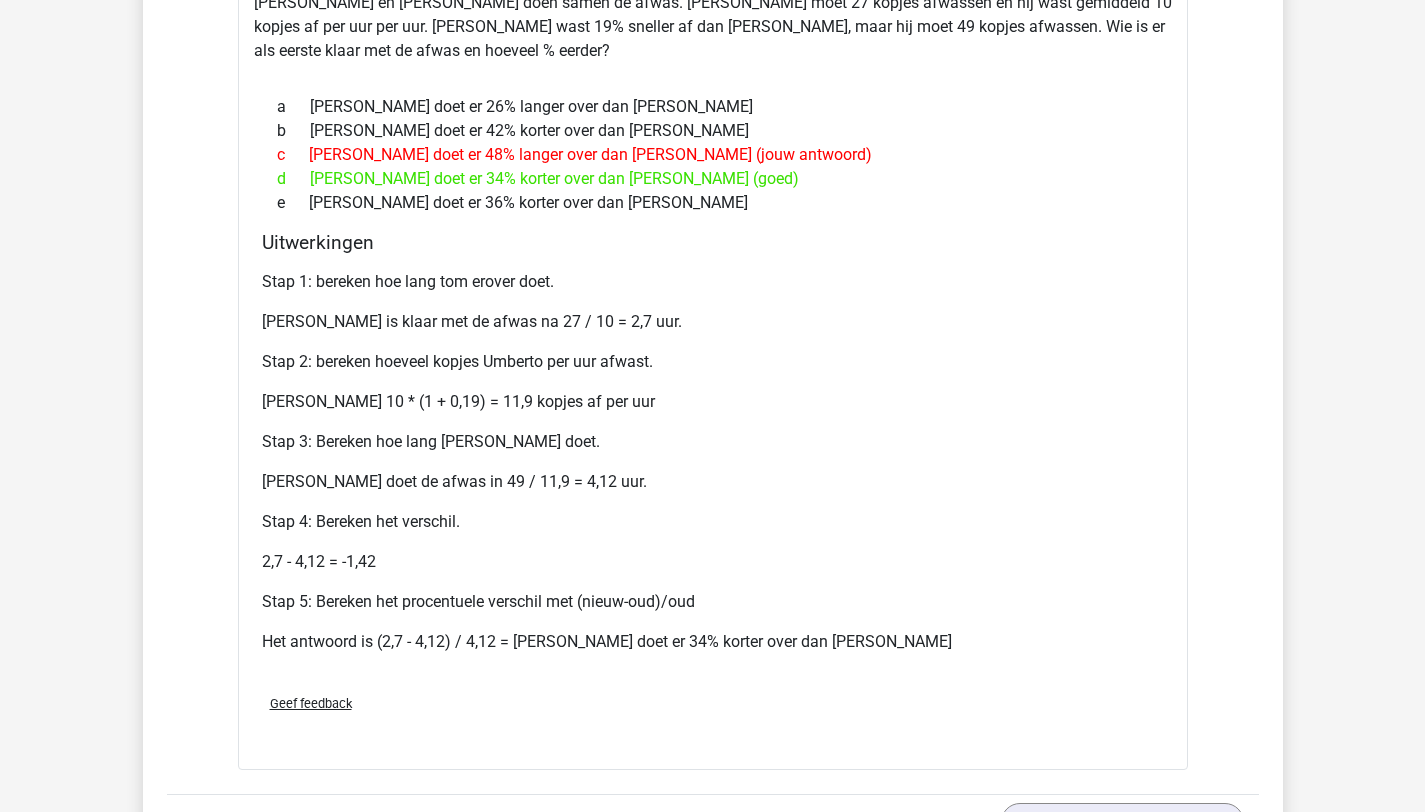 click on "Stap 5: Bereken het procentuele verschil met (nieuw-oud)/oud" at bounding box center (713, 602) 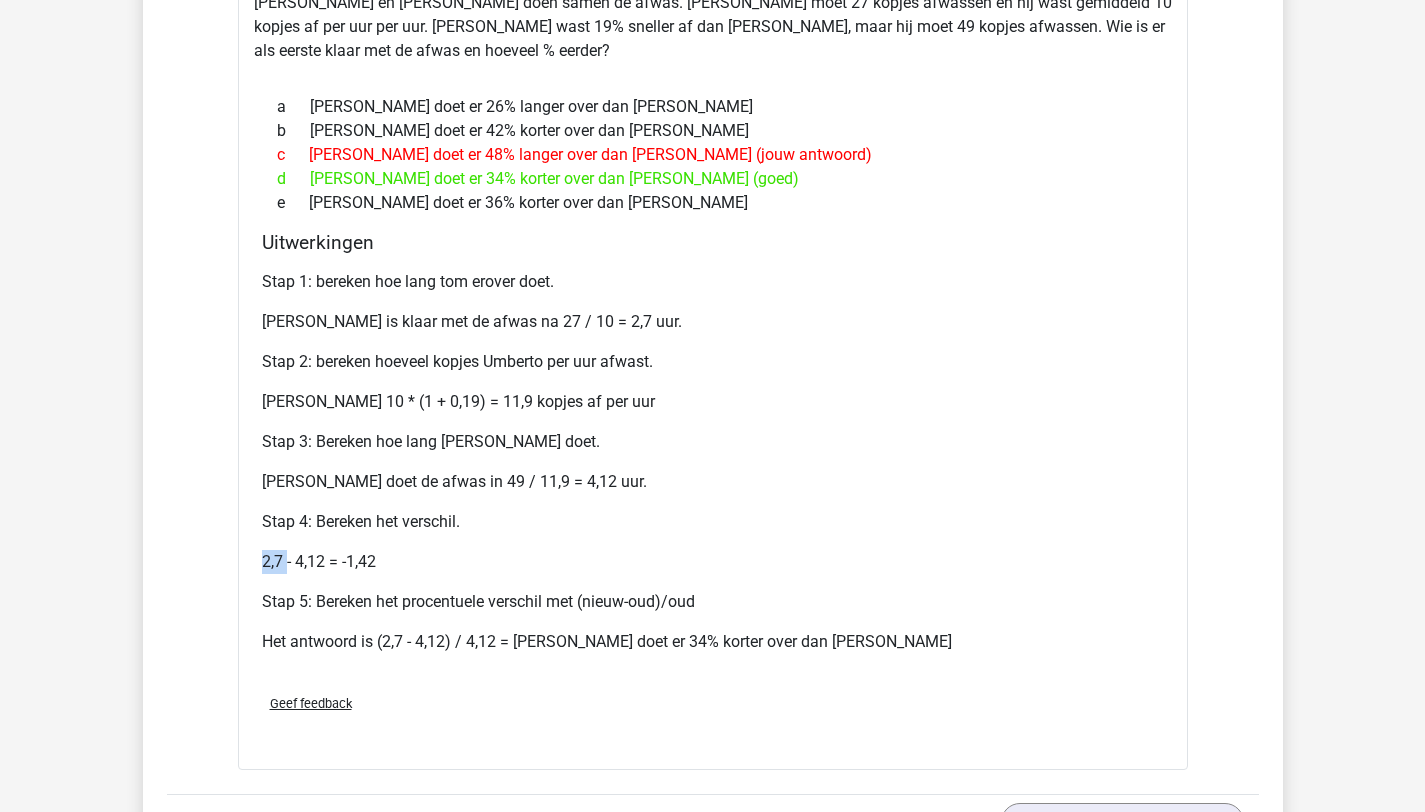 drag, startPoint x: 260, startPoint y: 560, endPoint x: 286, endPoint y: 561, distance: 26.019224 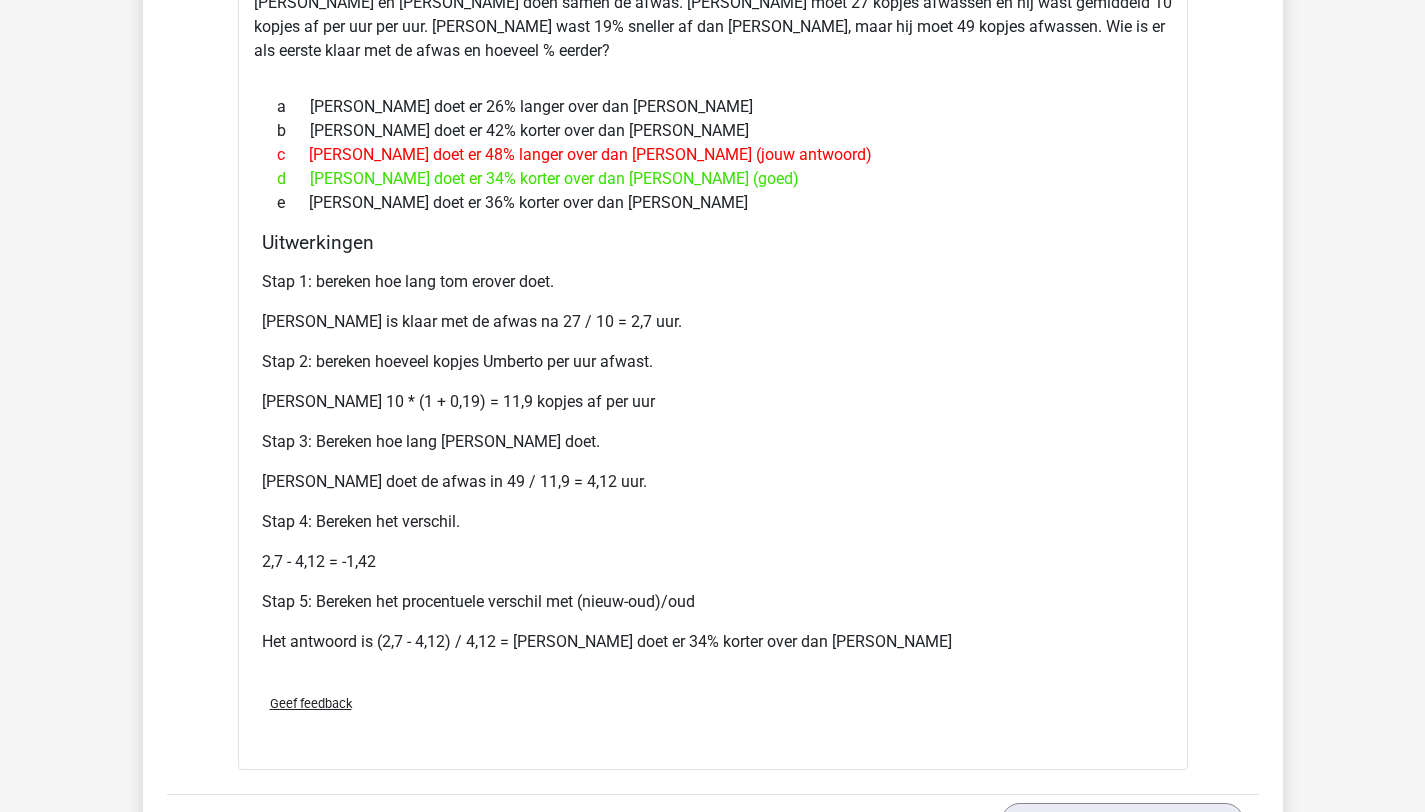 click on "Stap 5: Bereken het procentuele verschil met (nieuw-oud)/oud" at bounding box center [713, 602] 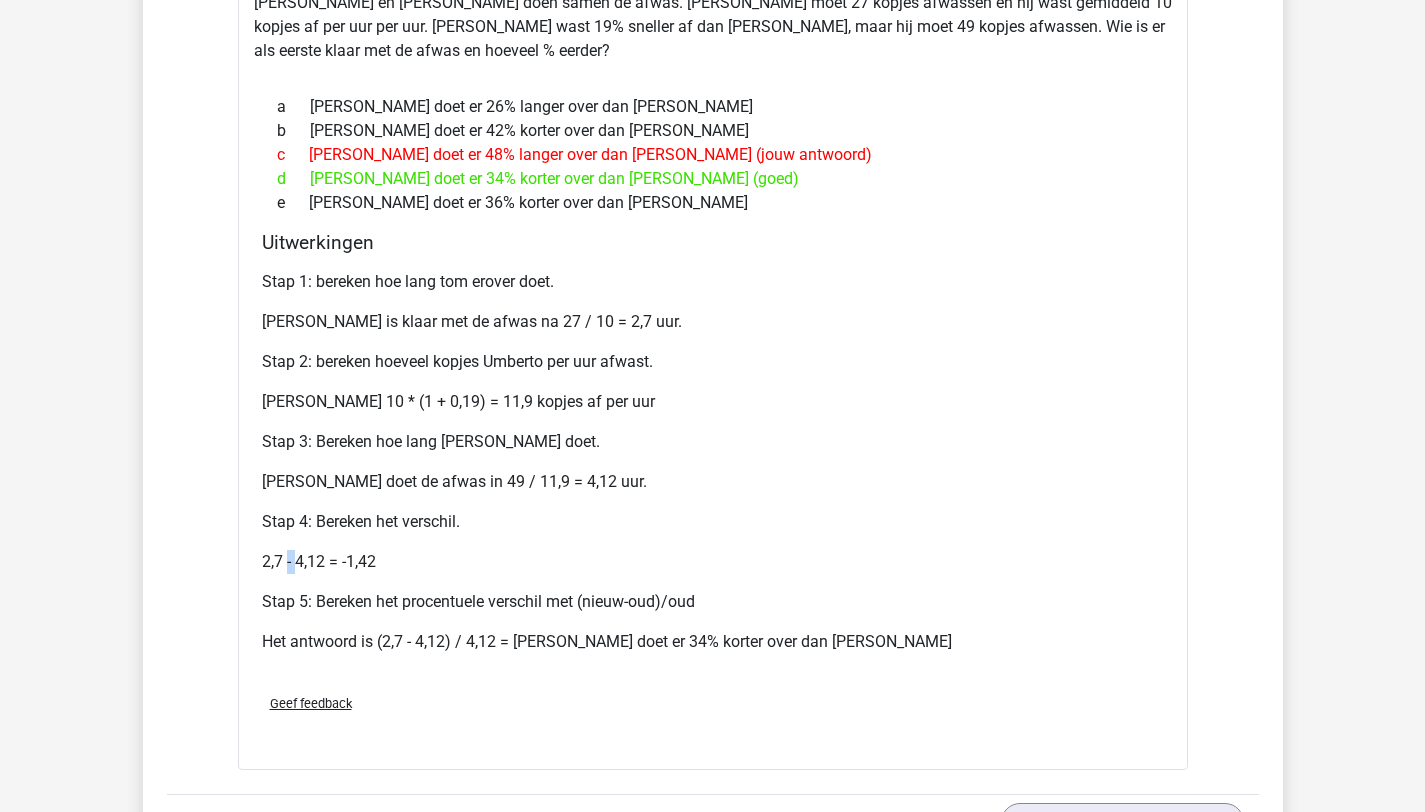 drag, startPoint x: 285, startPoint y: 566, endPoint x: 301, endPoint y: 566, distance: 16 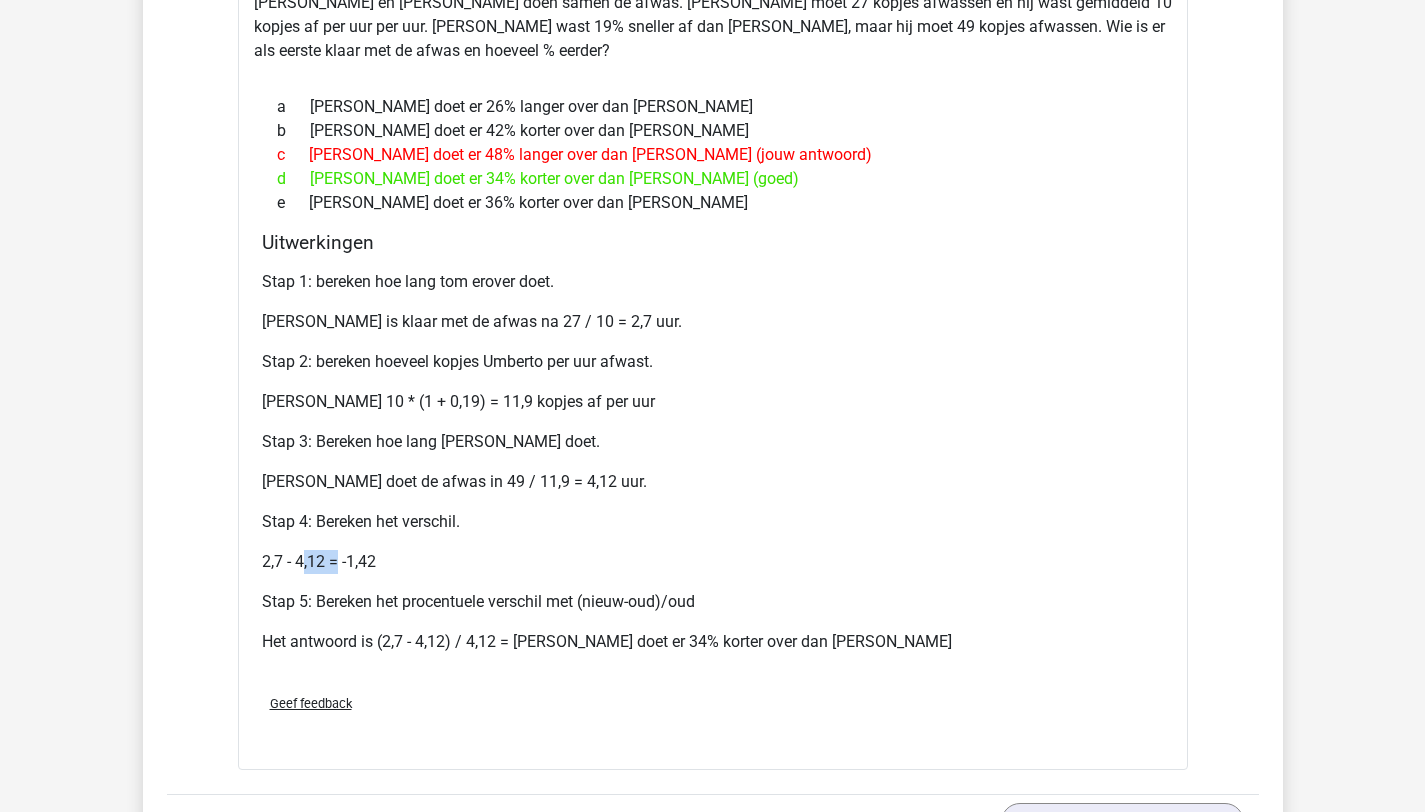 drag, startPoint x: 306, startPoint y: 564, endPoint x: 352, endPoint y: 566, distance: 46.043457 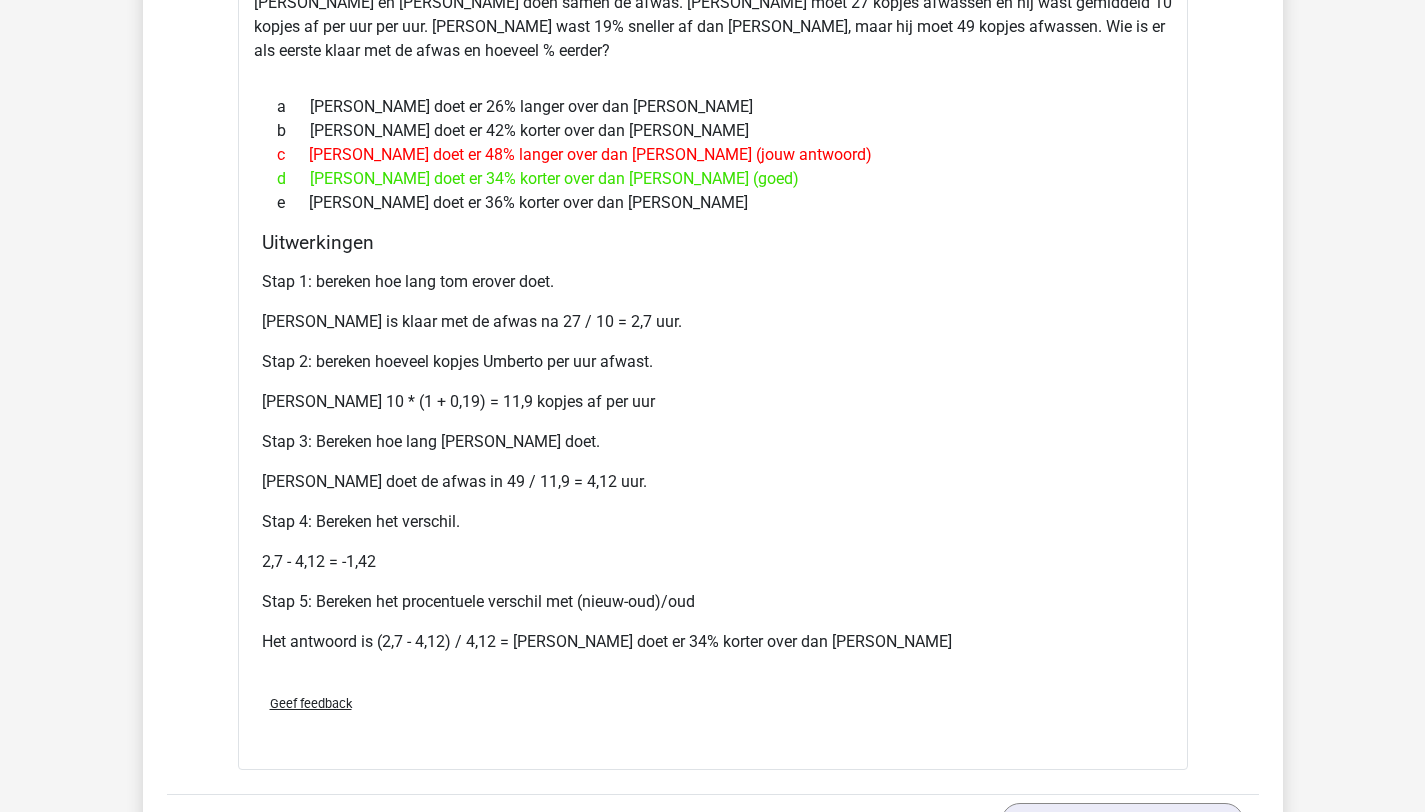 click on "Stap 5: Bereken het procentuele verschil met (nieuw-oud)/oud" at bounding box center [713, 602] 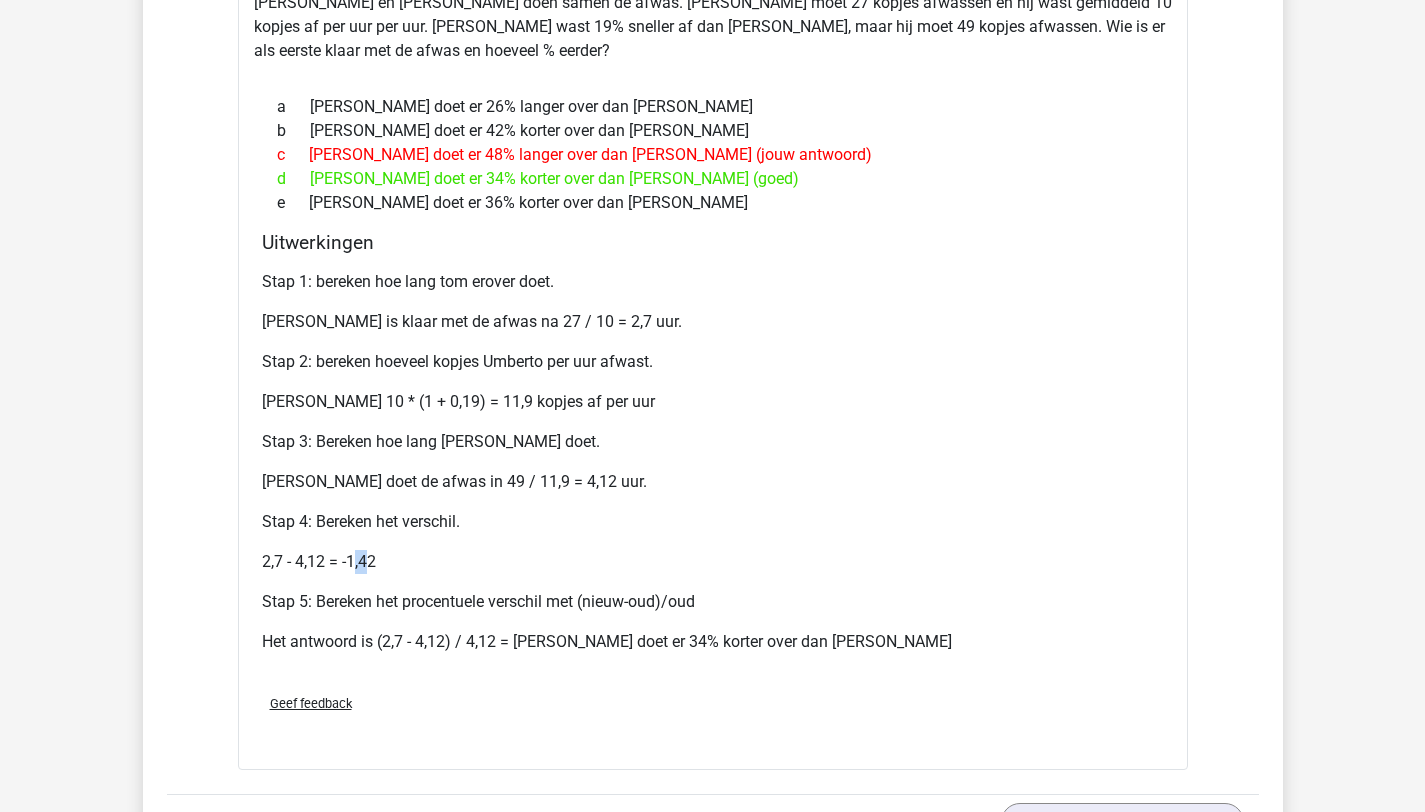 drag, startPoint x: 360, startPoint y: 569, endPoint x: 382, endPoint y: 606, distance: 43.046486 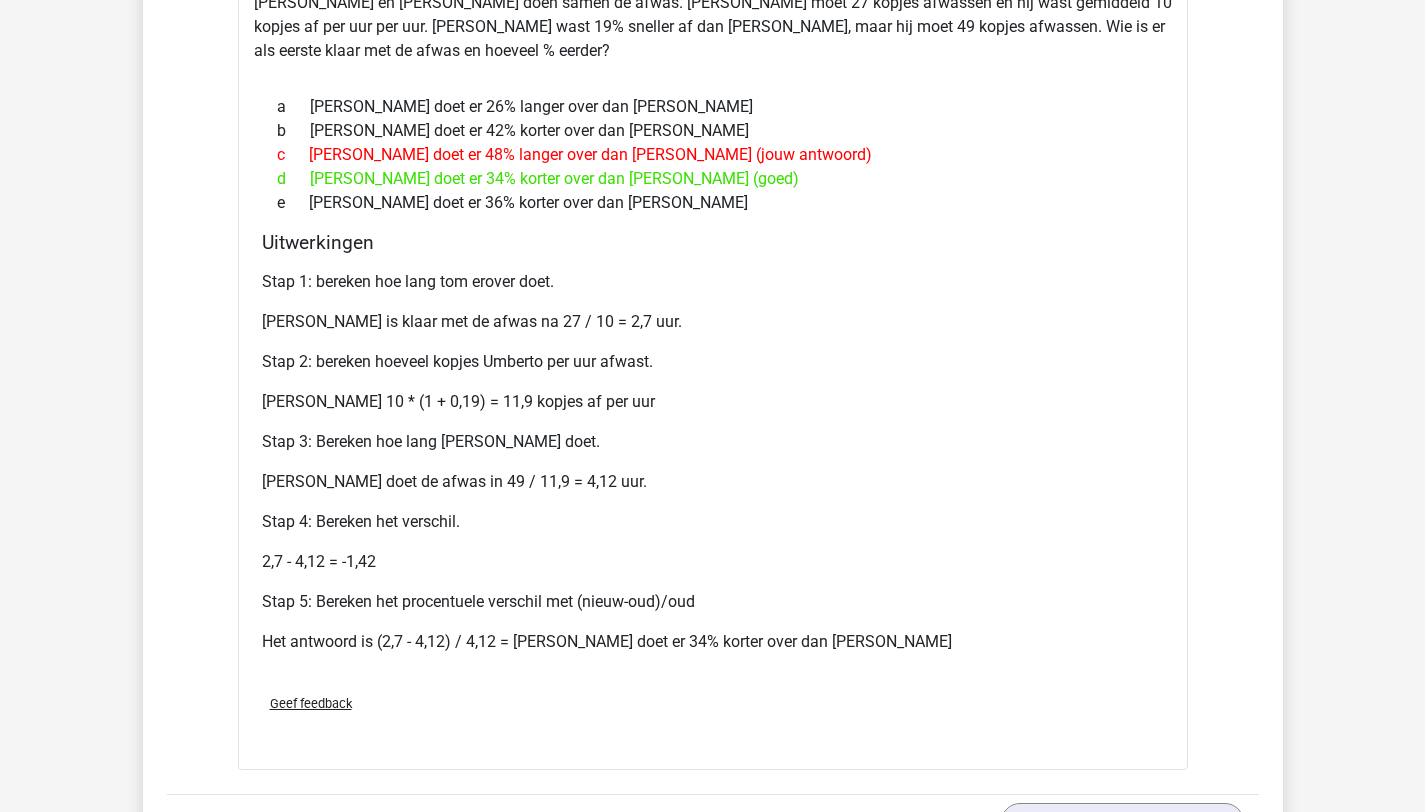 drag, startPoint x: 400, startPoint y: 643, endPoint x: 458, endPoint y: 644, distance: 58.00862 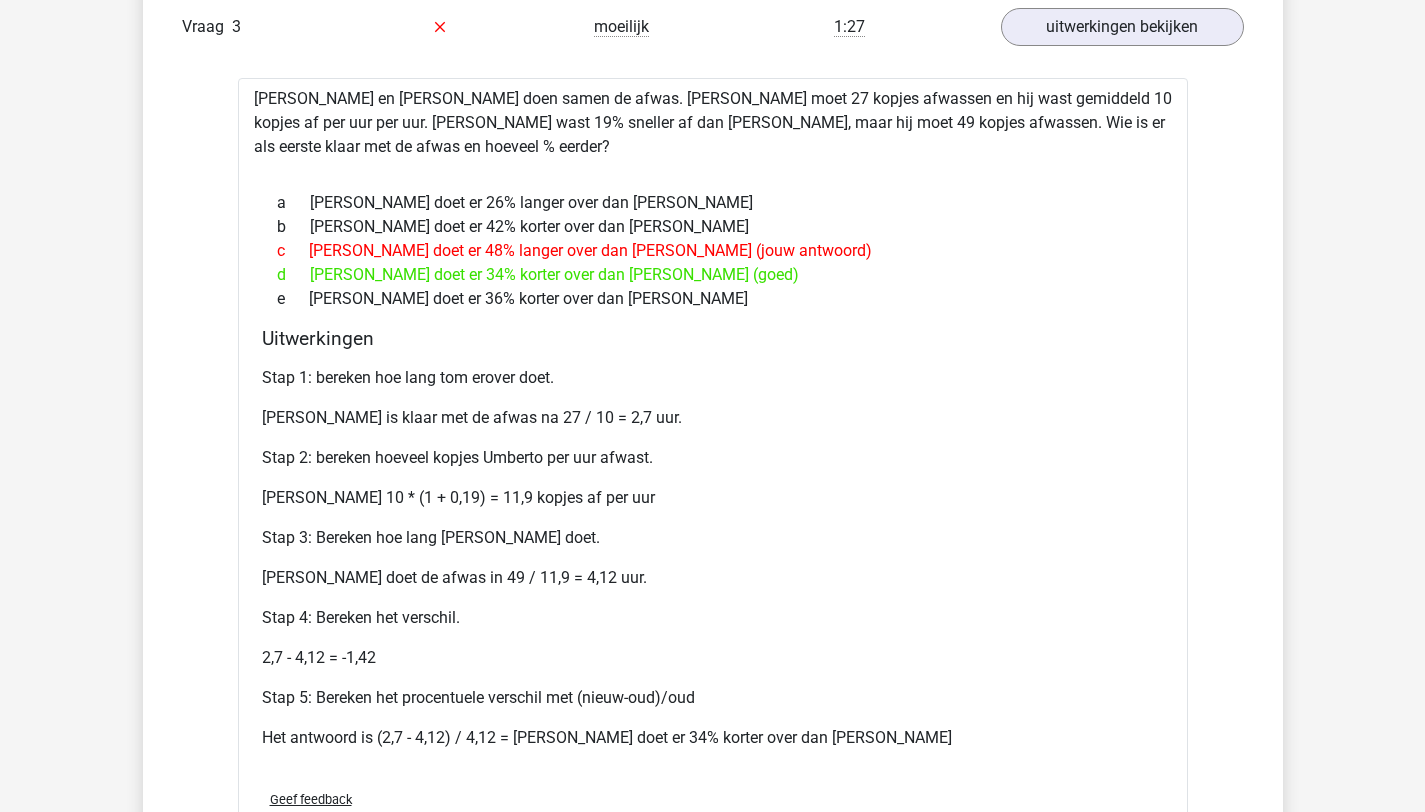 scroll, scrollTop: 1369, scrollLeft: 0, axis: vertical 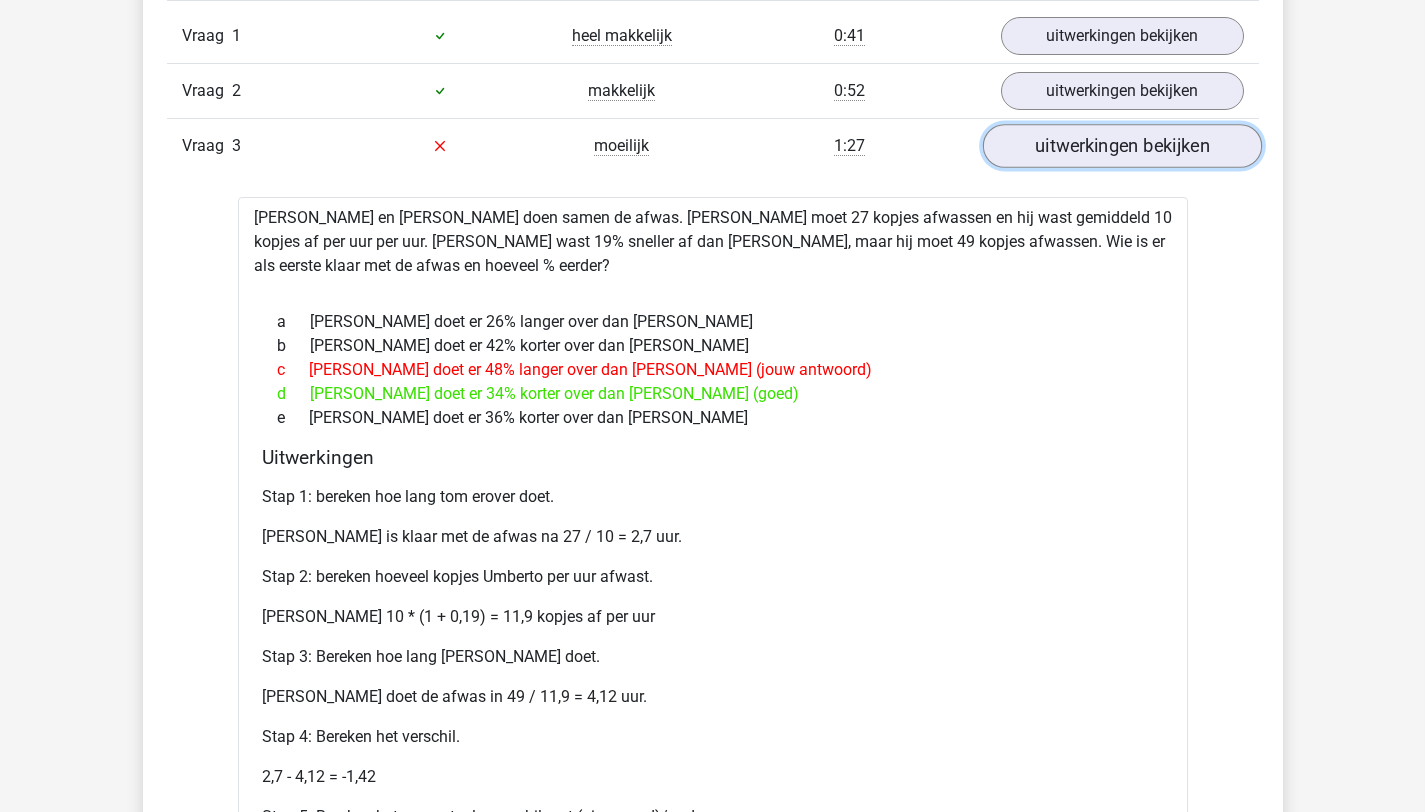 click on "uitwerkingen bekijken" at bounding box center [1121, 146] 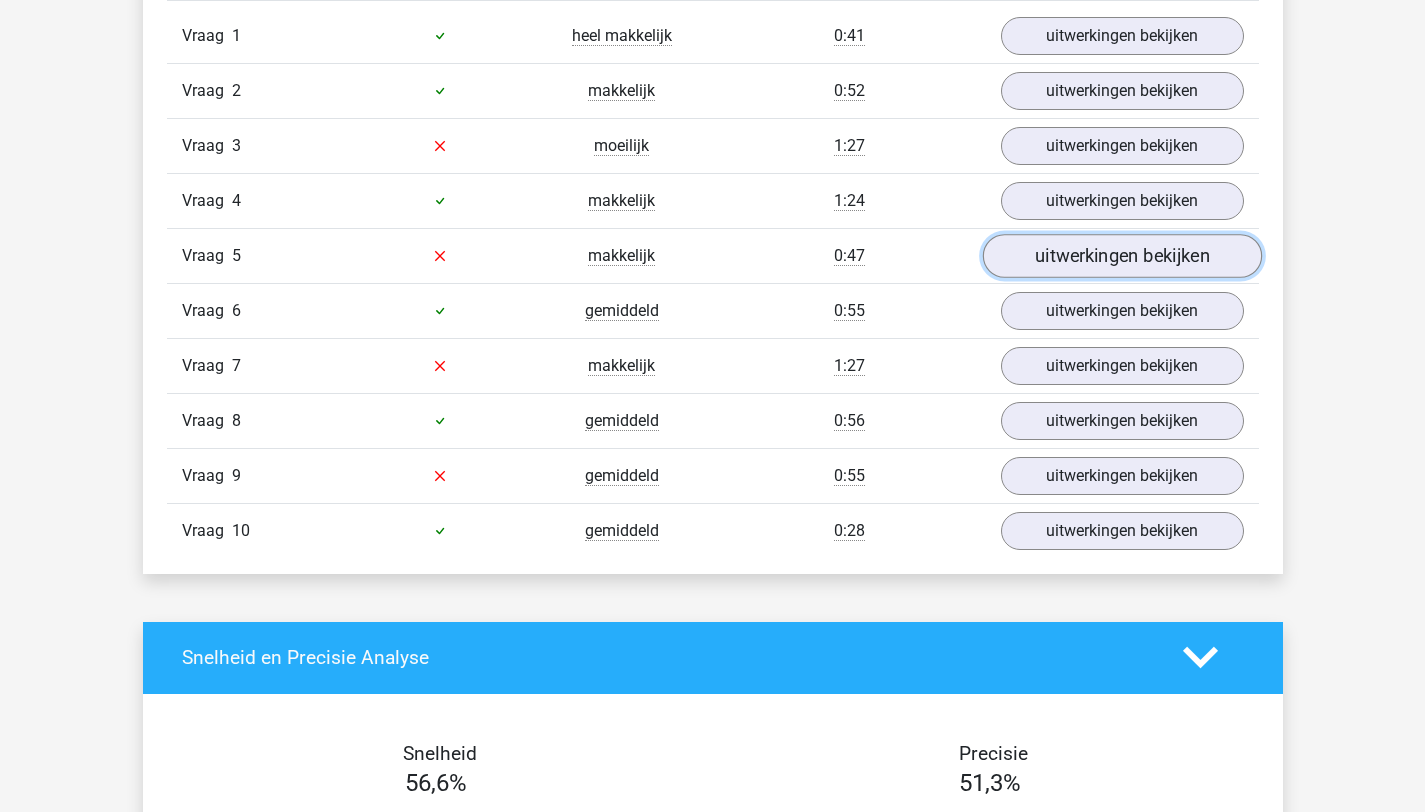click on "uitwerkingen bekijken" at bounding box center [1121, 256] 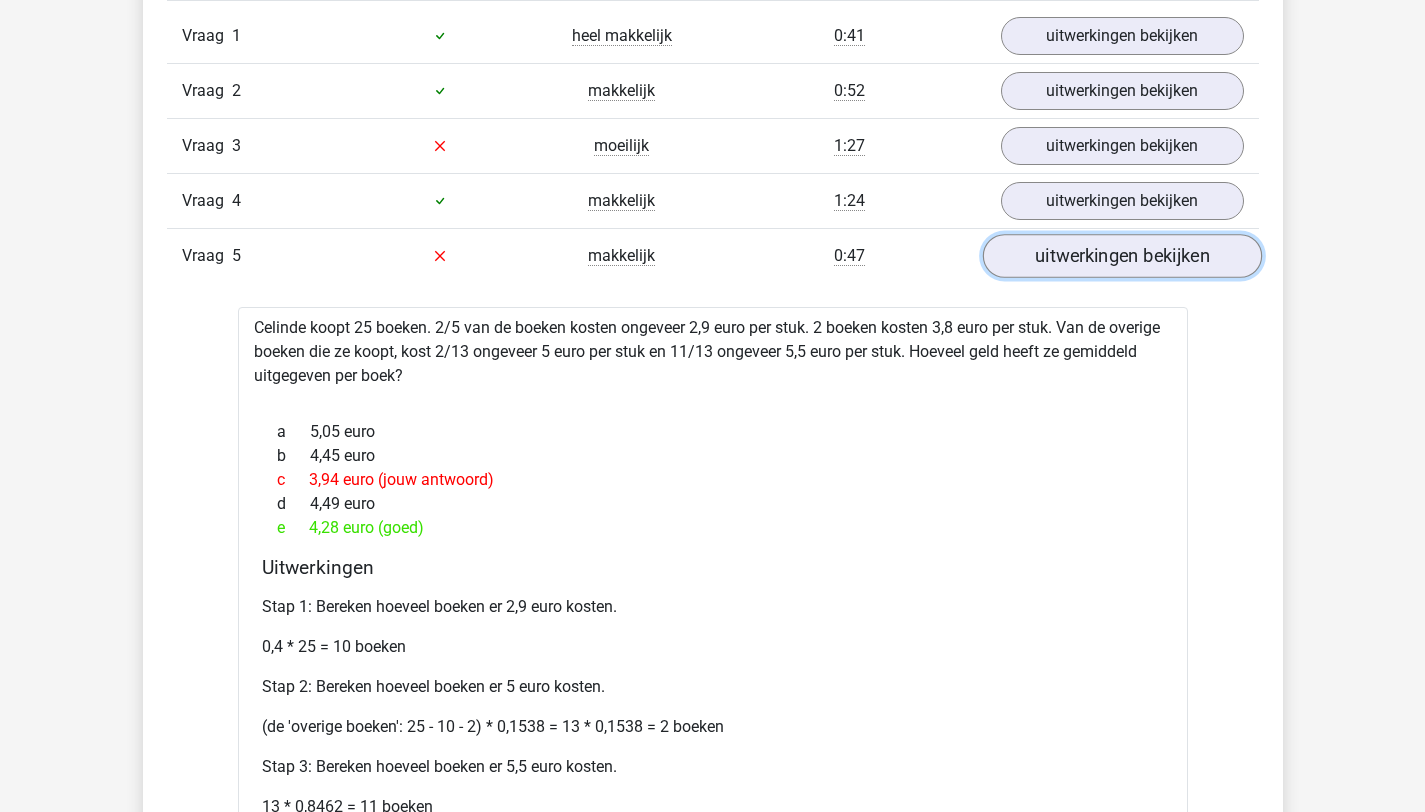 click on "uitwerkingen bekijken" at bounding box center [1121, 256] 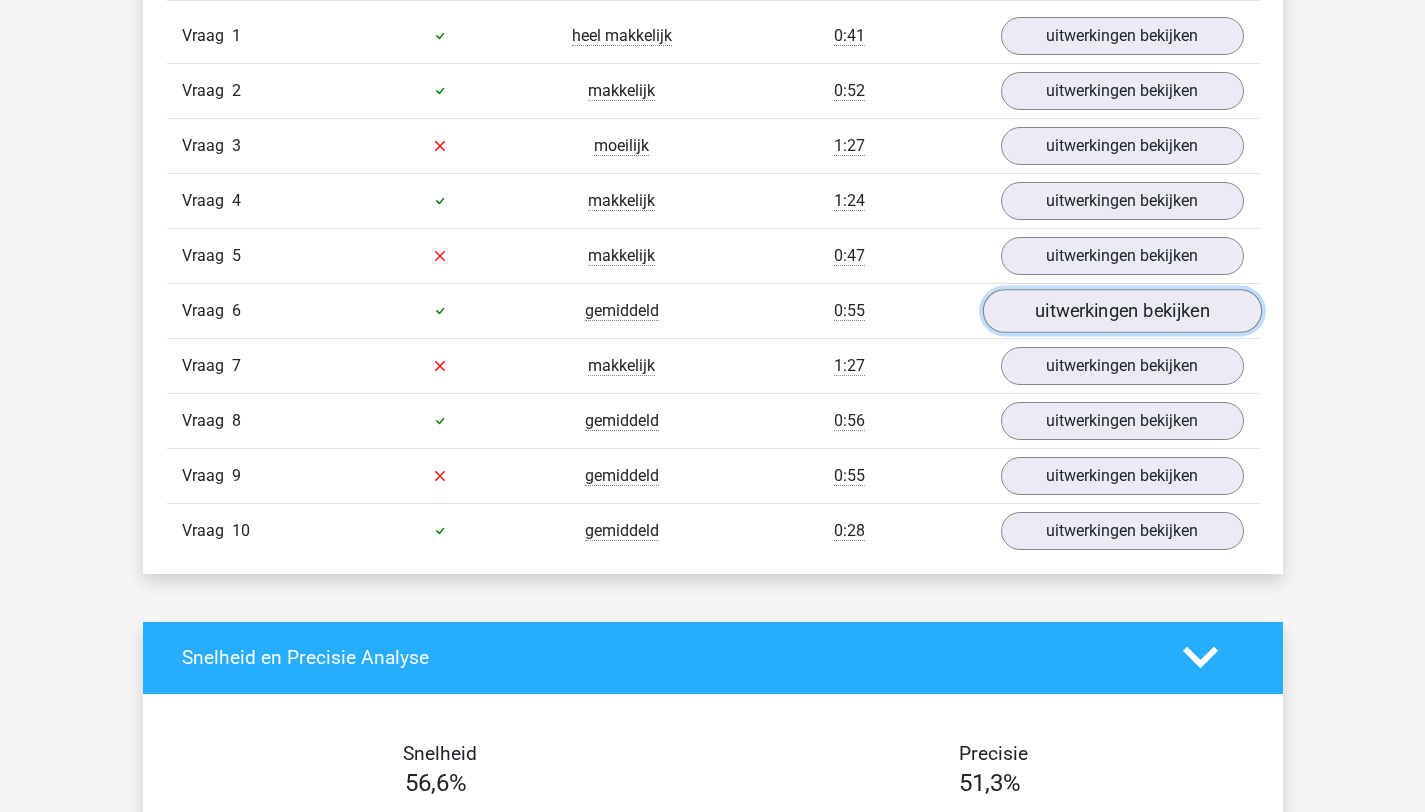 click on "uitwerkingen bekijken" at bounding box center [1121, 311] 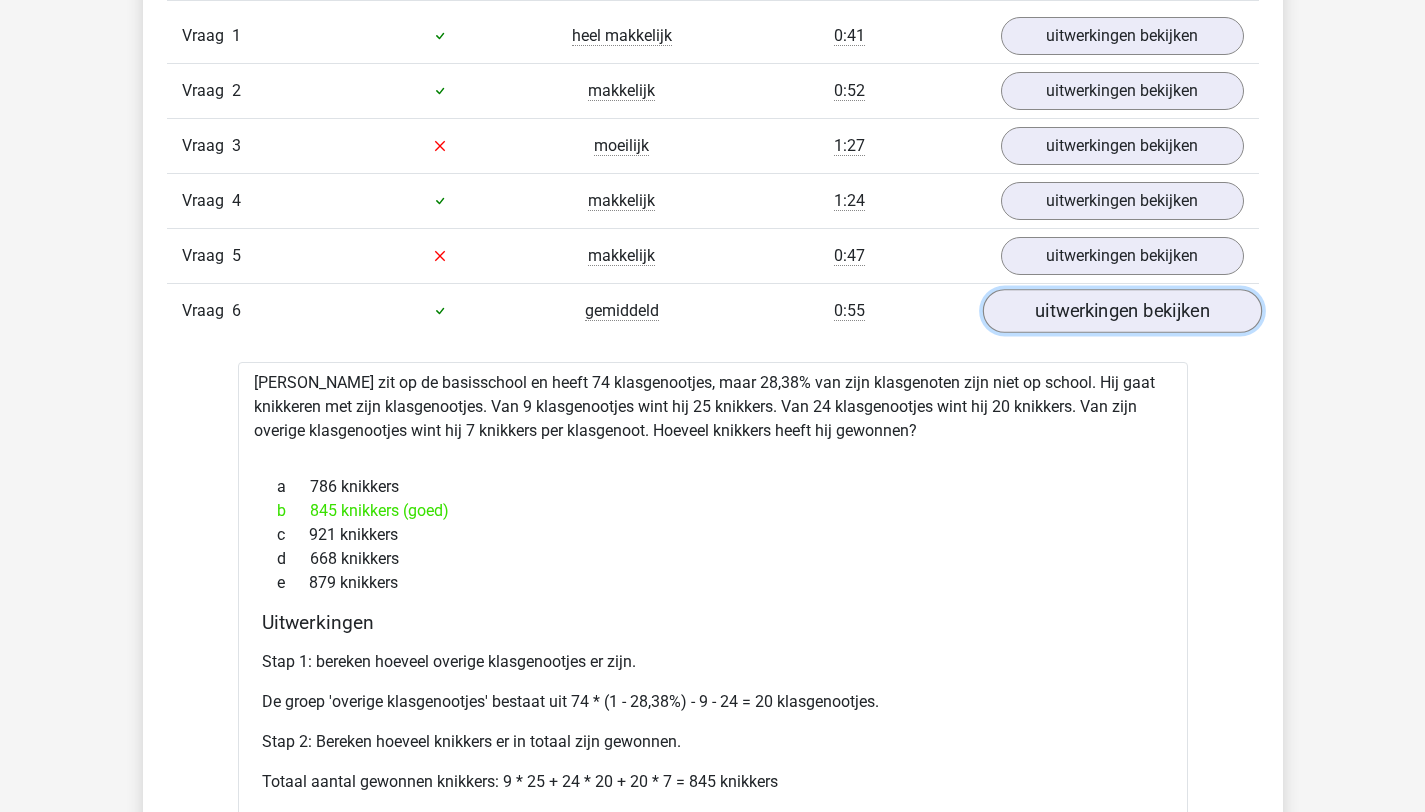 click on "uitwerkingen bekijken" at bounding box center [1121, 311] 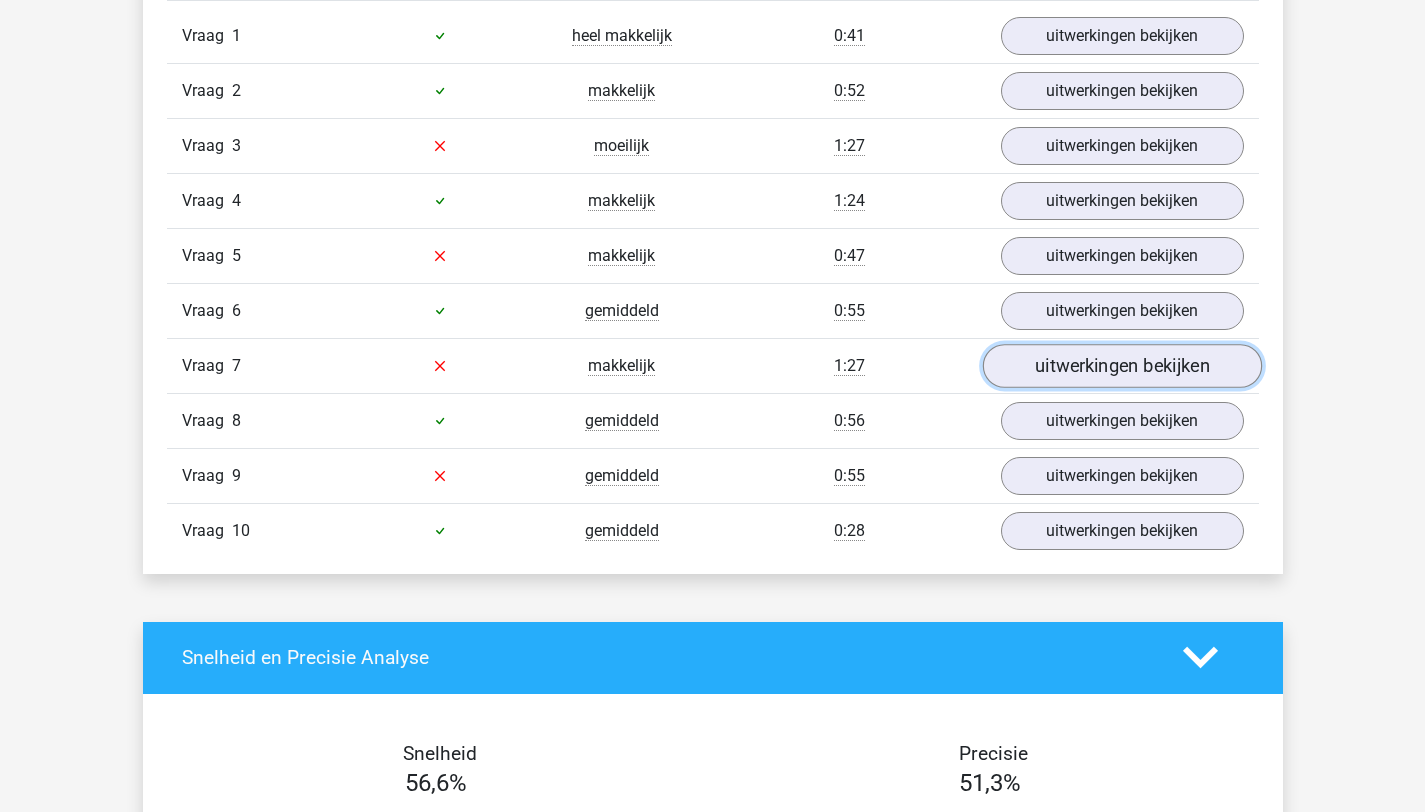 click on "uitwerkingen bekijken" at bounding box center [1121, 366] 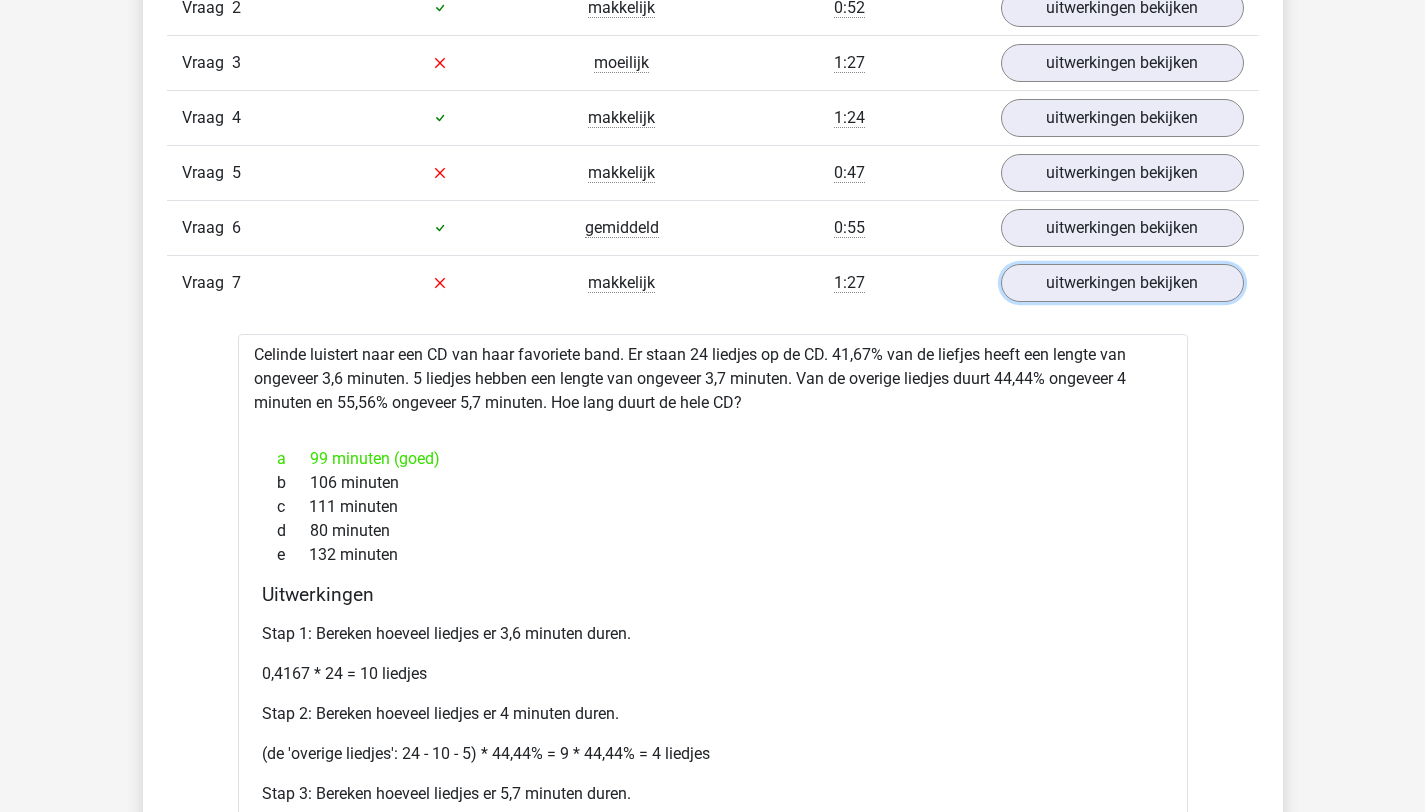 scroll, scrollTop: 1489, scrollLeft: 0, axis: vertical 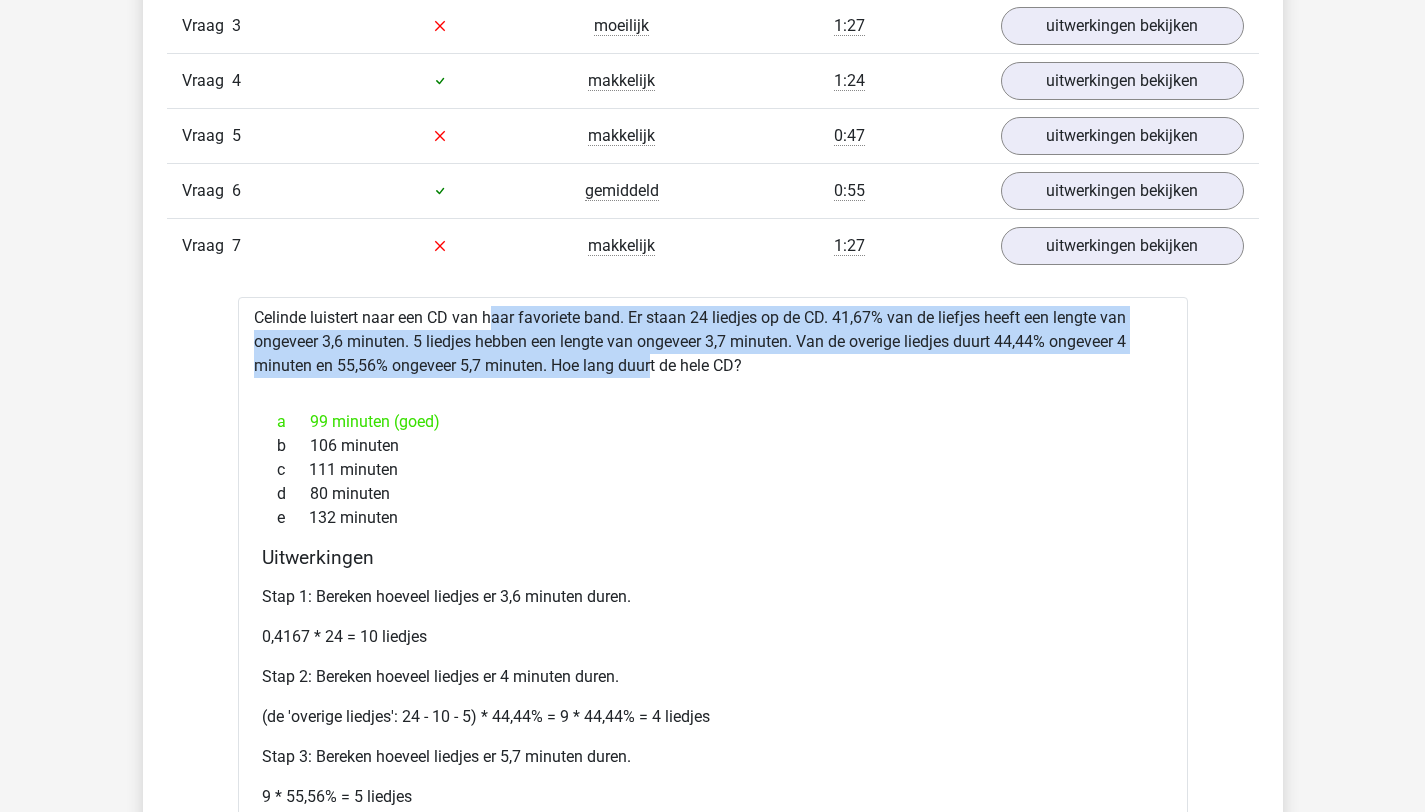 drag, startPoint x: 422, startPoint y: 319, endPoint x: 588, endPoint y: 370, distance: 173.65771 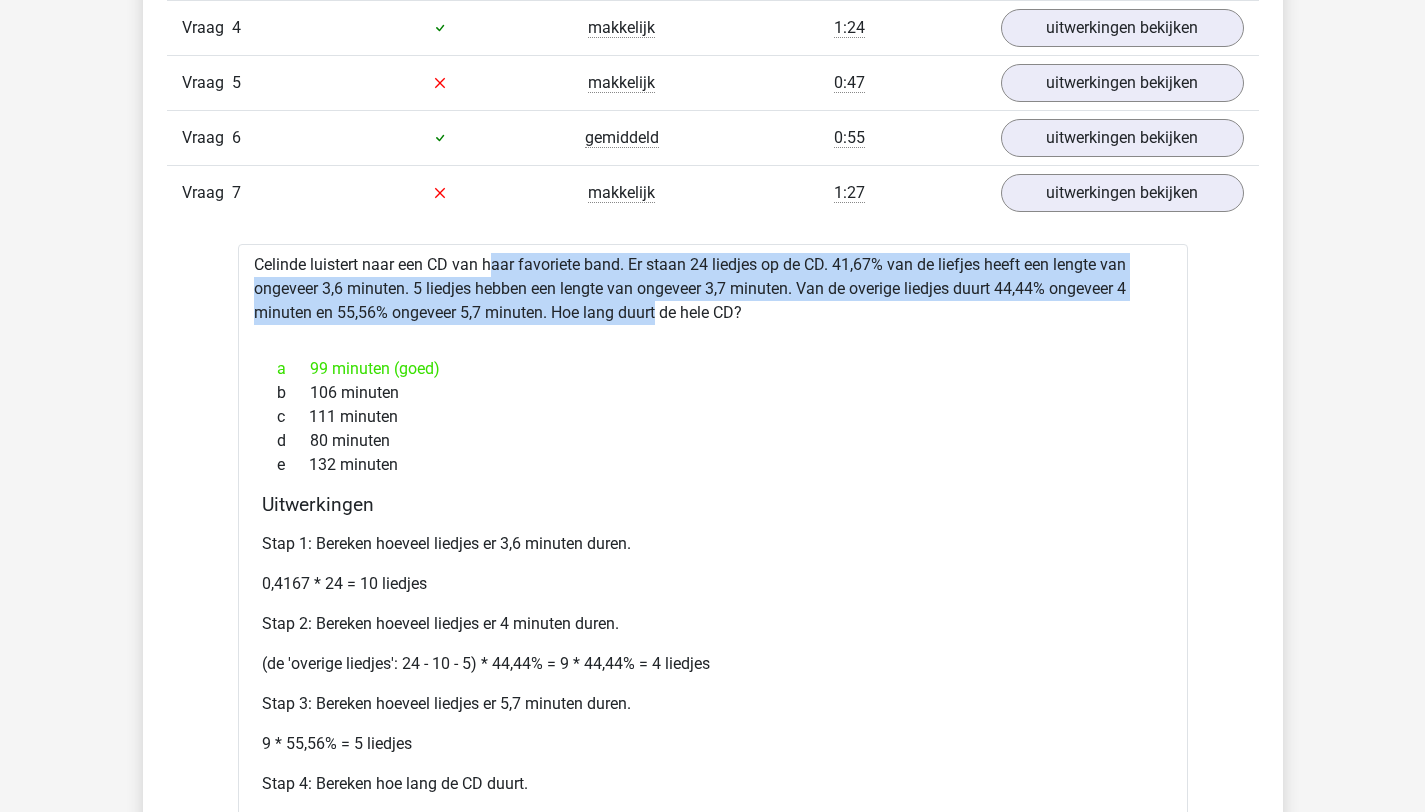 scroll, scrollTop: 1659, scrollLeft: 0, axis: vertical 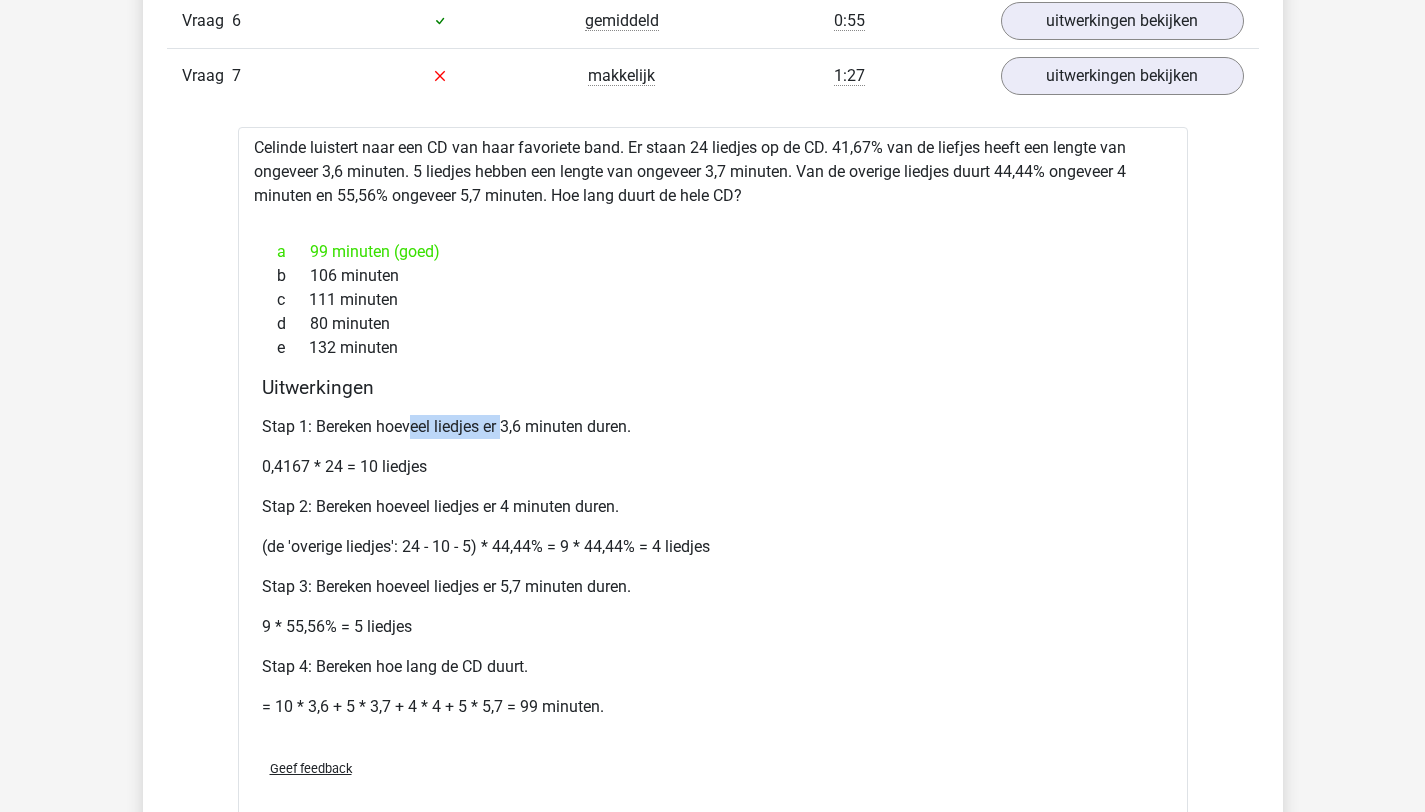 drag, startPoint x: 413, startPoint y: 430, endPoint x: 491, endPoint y: 434, distance: 78.10249 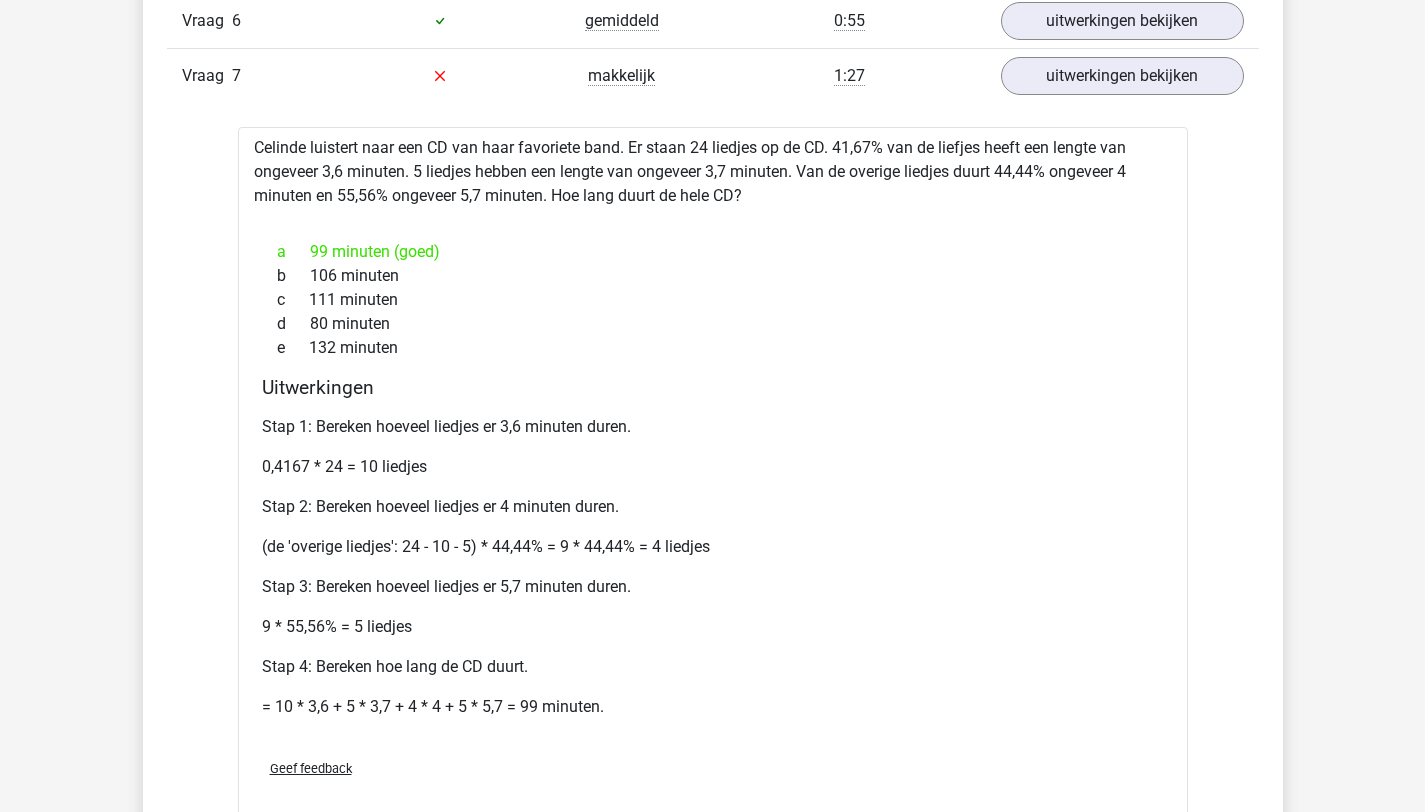 click on "0,4167 * 24 = 10 liedjes" at bounding box center (713, 467) 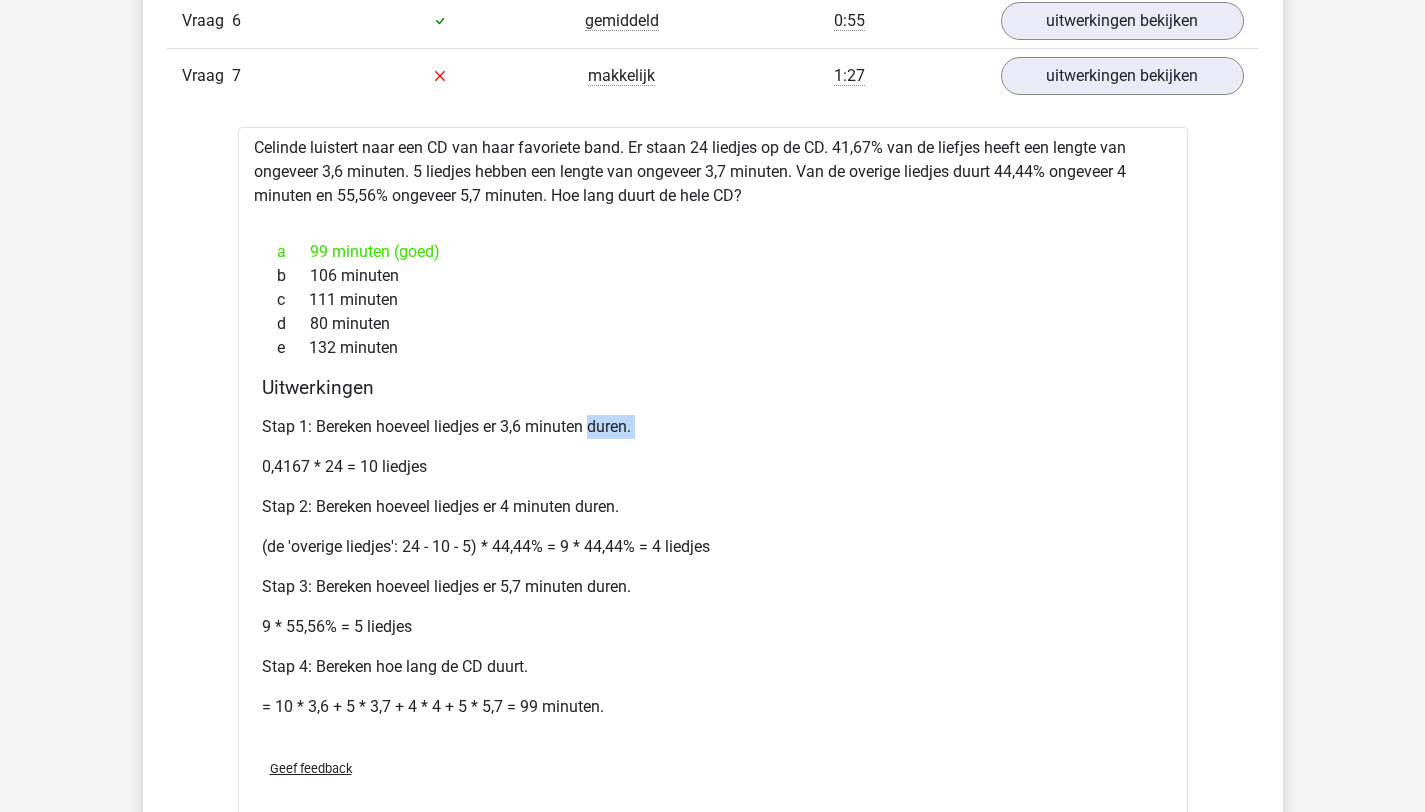 drag, startPoint x: 417, startPoint y: 433, endPoint x: 598, endPoint y: 427, distance: 181.09943 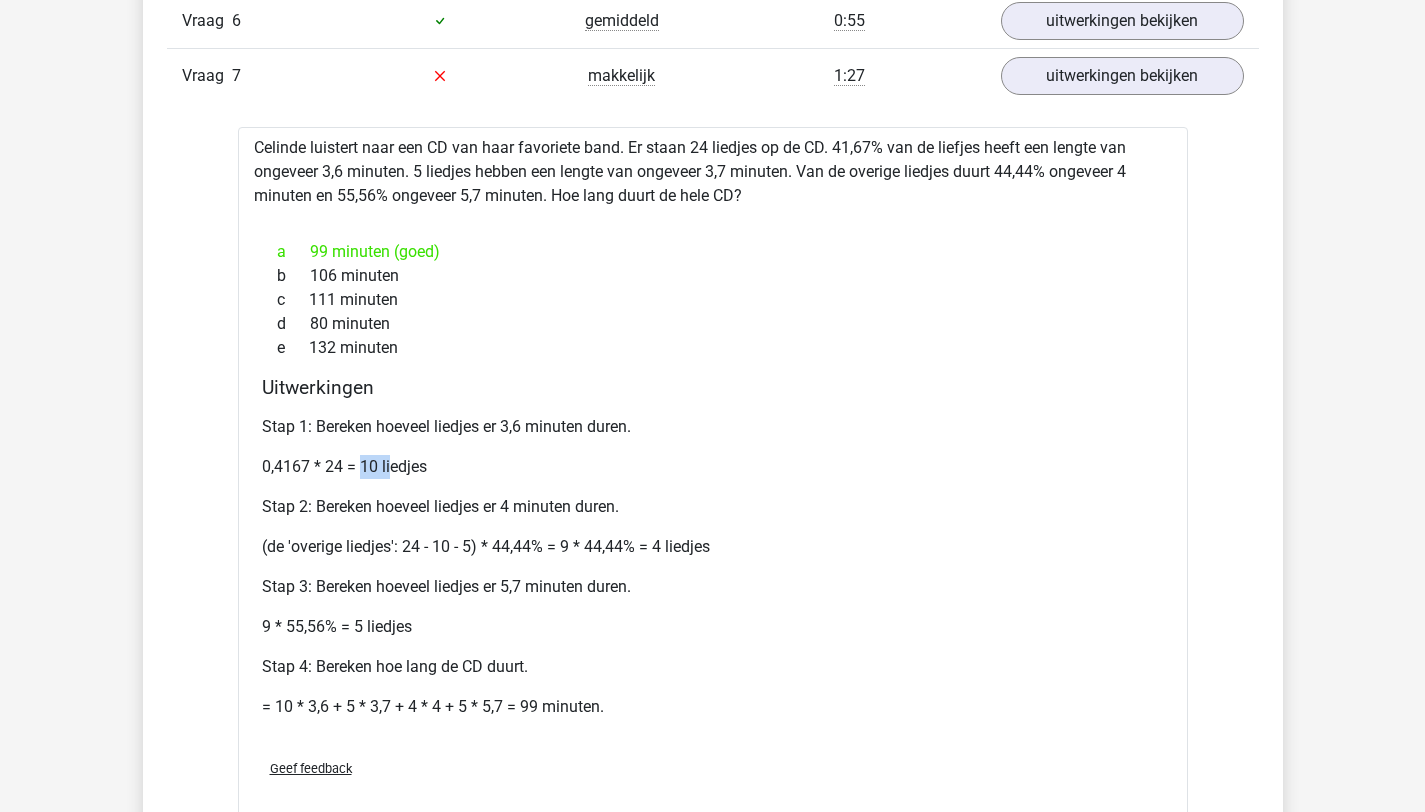 drag, startPoint x: 361, startPoint y: 467, endPoint x: 399, endPoint y: 482, distance: 40.853397 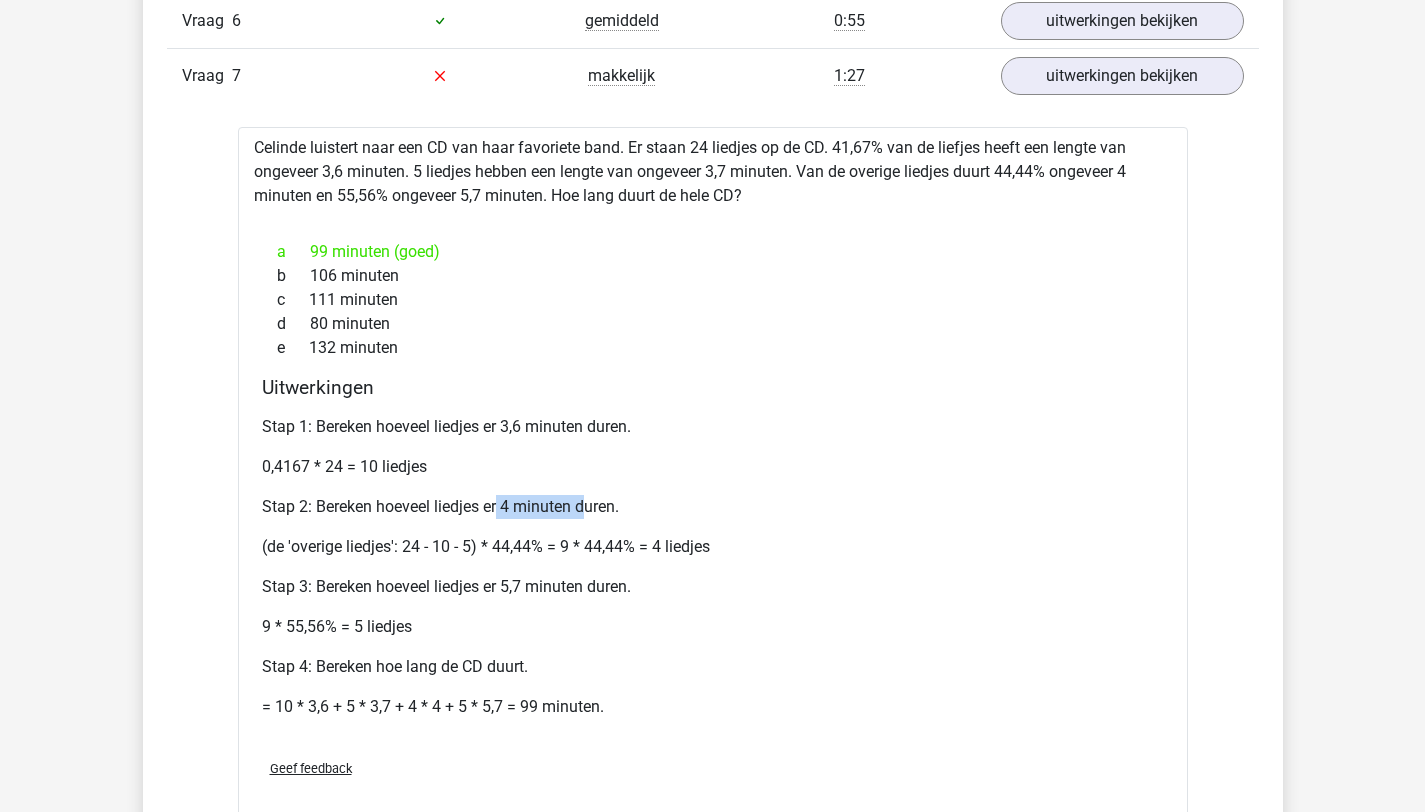 drag, startPoint x: 500, startPoint y: 515, endPoint x: 632, endPoint y: 516, distance: 132.00378 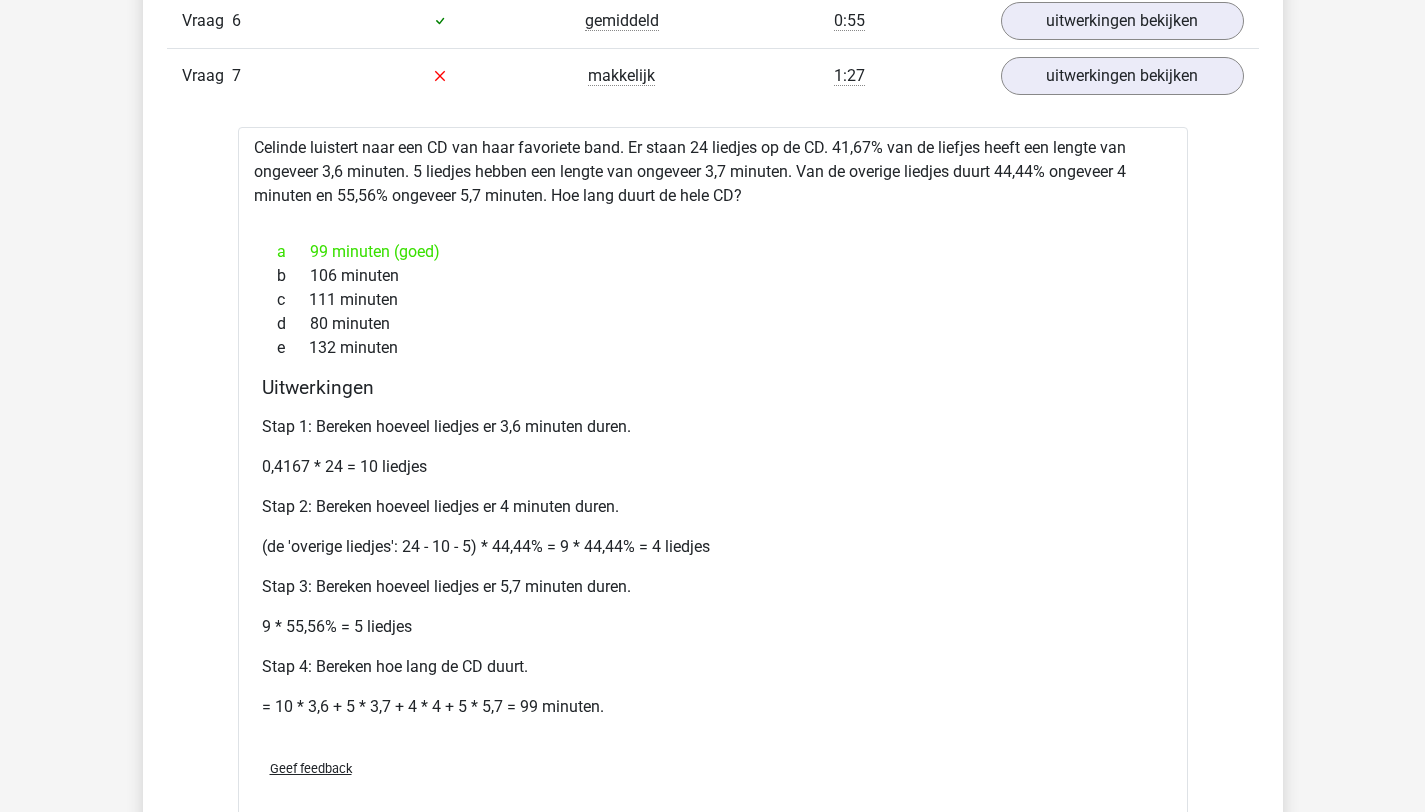 click on "Stap 1: Bereken hoeveel liedjes er 3,6 minuten duren.
0,4167 * 24 = 10 liedjes
Stap 2: Bereken hoeveel liedjes er 4 minuten duren.
(de 'overige liedjes': 24 - 10 - 5) * 44,44% = 9 * 44,44% = 4 liedjes
Stap 3: Bereken hoeveel liedjes er 5,7 minuten duren.
9 * 55,56% = 5 liedjes
Stap 4: Bereken hoe lang de CD duurt.
= 10 * 3,6 + 5 * 3,7 + 4 * 4 + 5 * 5,7 = 99 minuten." at bounding box center [713, 575] 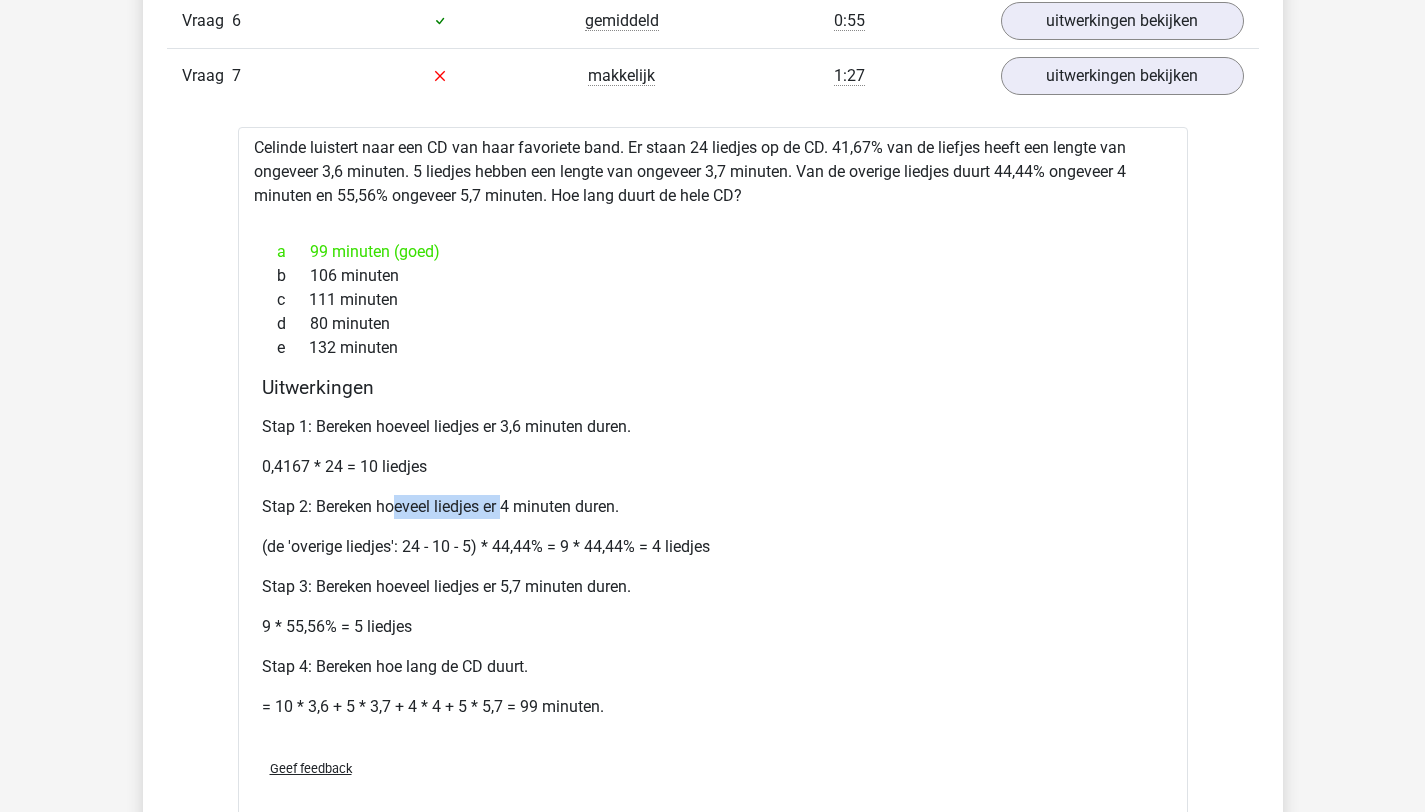 drag, startPoint x: 392, startPoint y: 511, endPoint x: 502, endPoint y: 507, distance: 110.0727 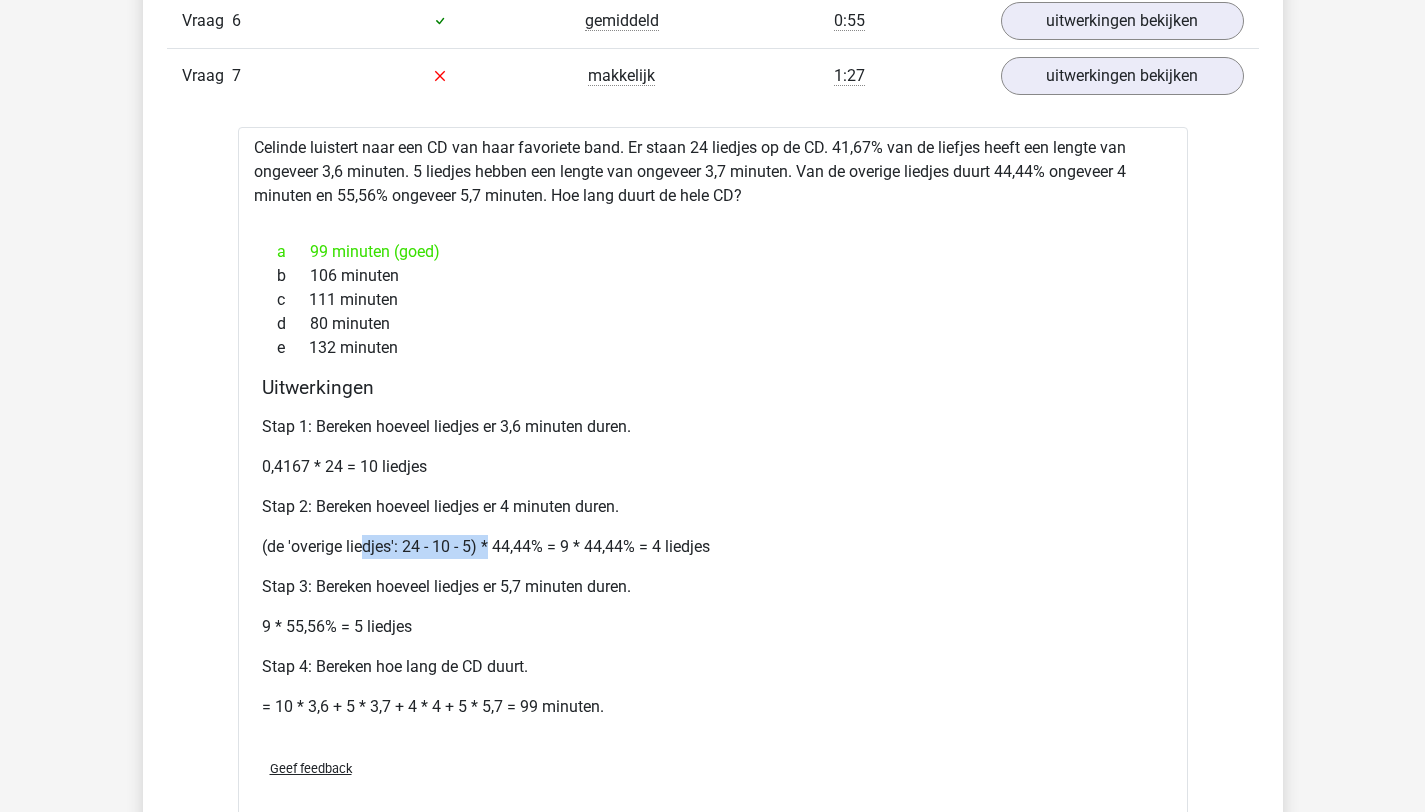drag, startPoint x: 363, startPoint y: 544, endPoint x: 494, endPoint y: 553, distance: 131.30879 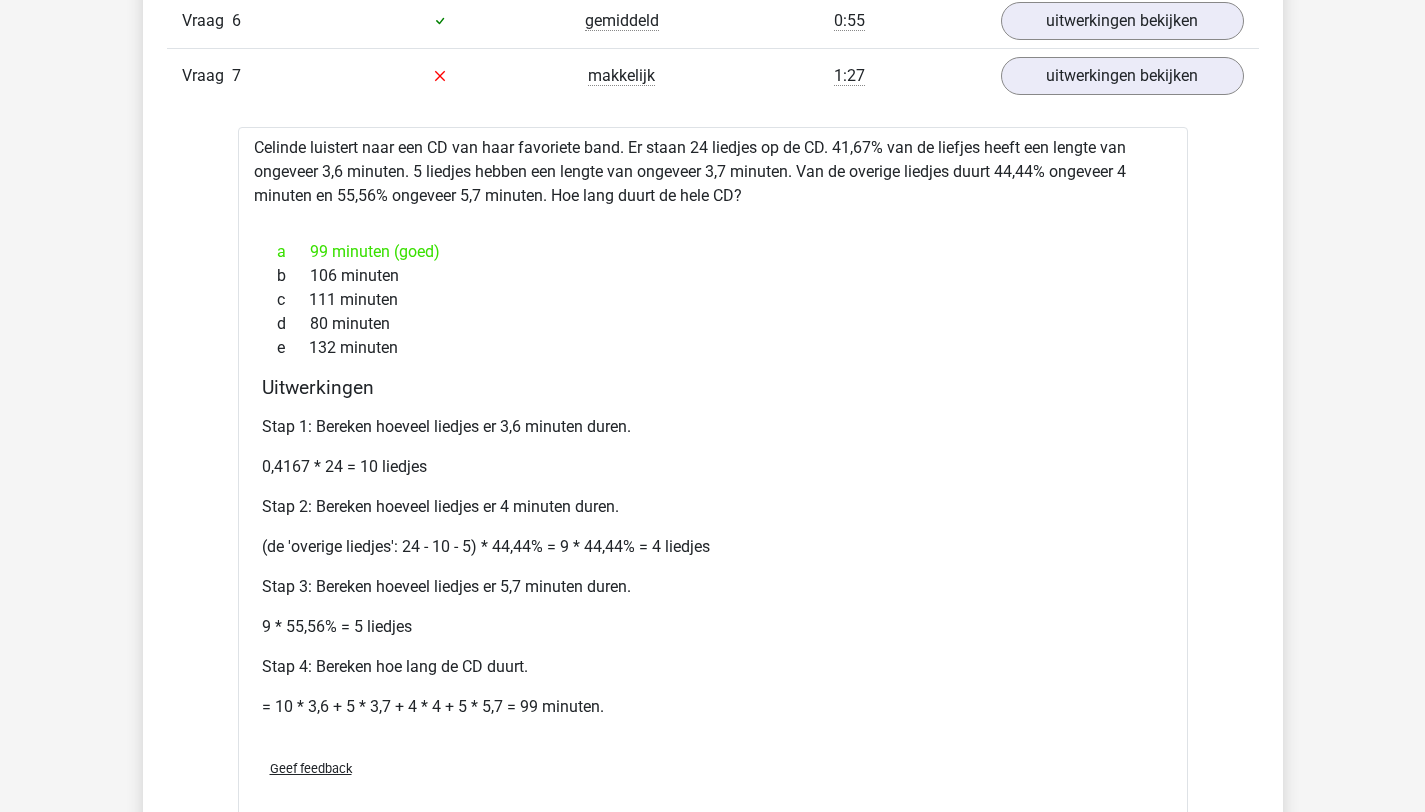 click on "(de 'overige liedjes': 24 - 10 - 5) * 44,44% = 9 * 44,44% = 4 liedjes" at bounding box center [713, 547] 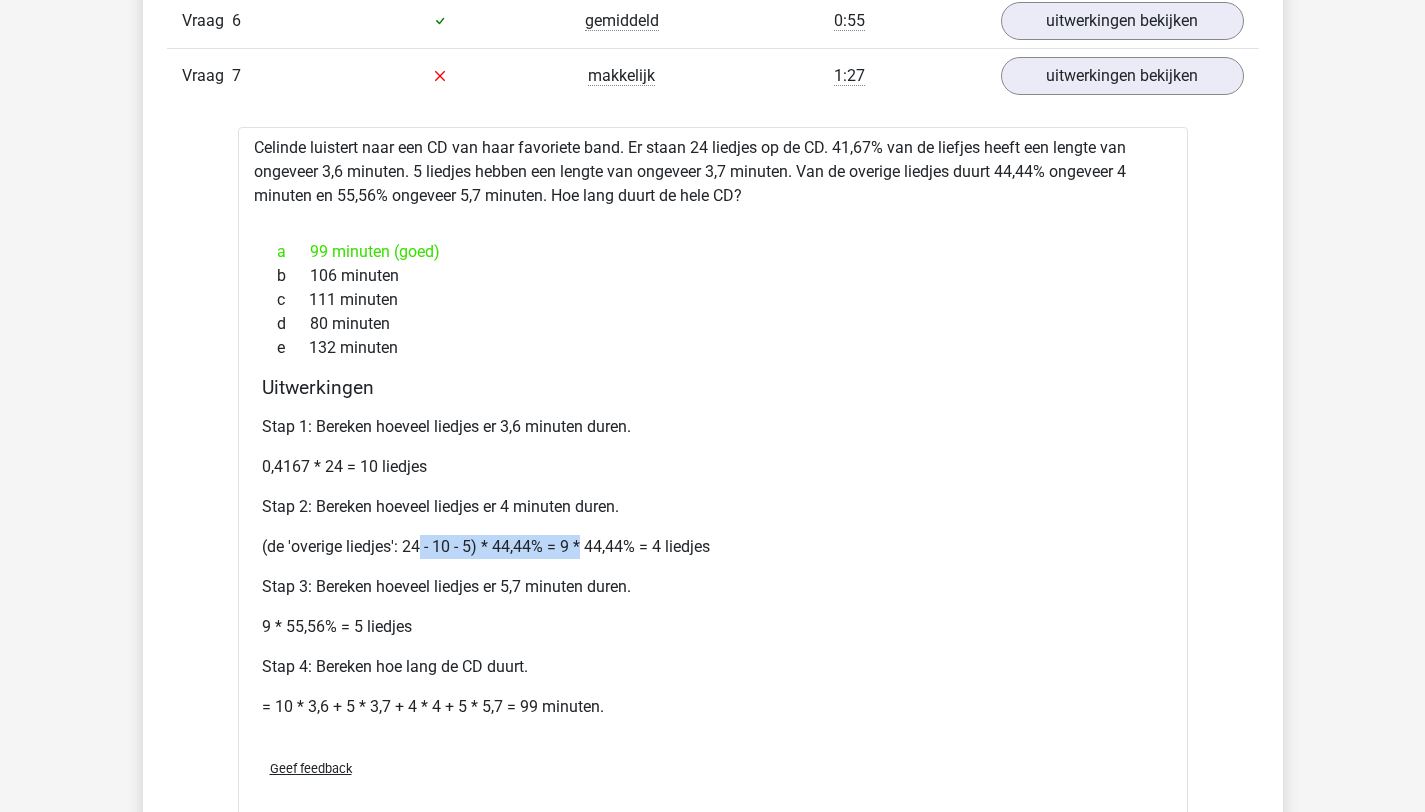 drag, startPoint x: 423, startPoint y: 547, endPoint x: 580, endPoint y: 557, distance: 157.31815 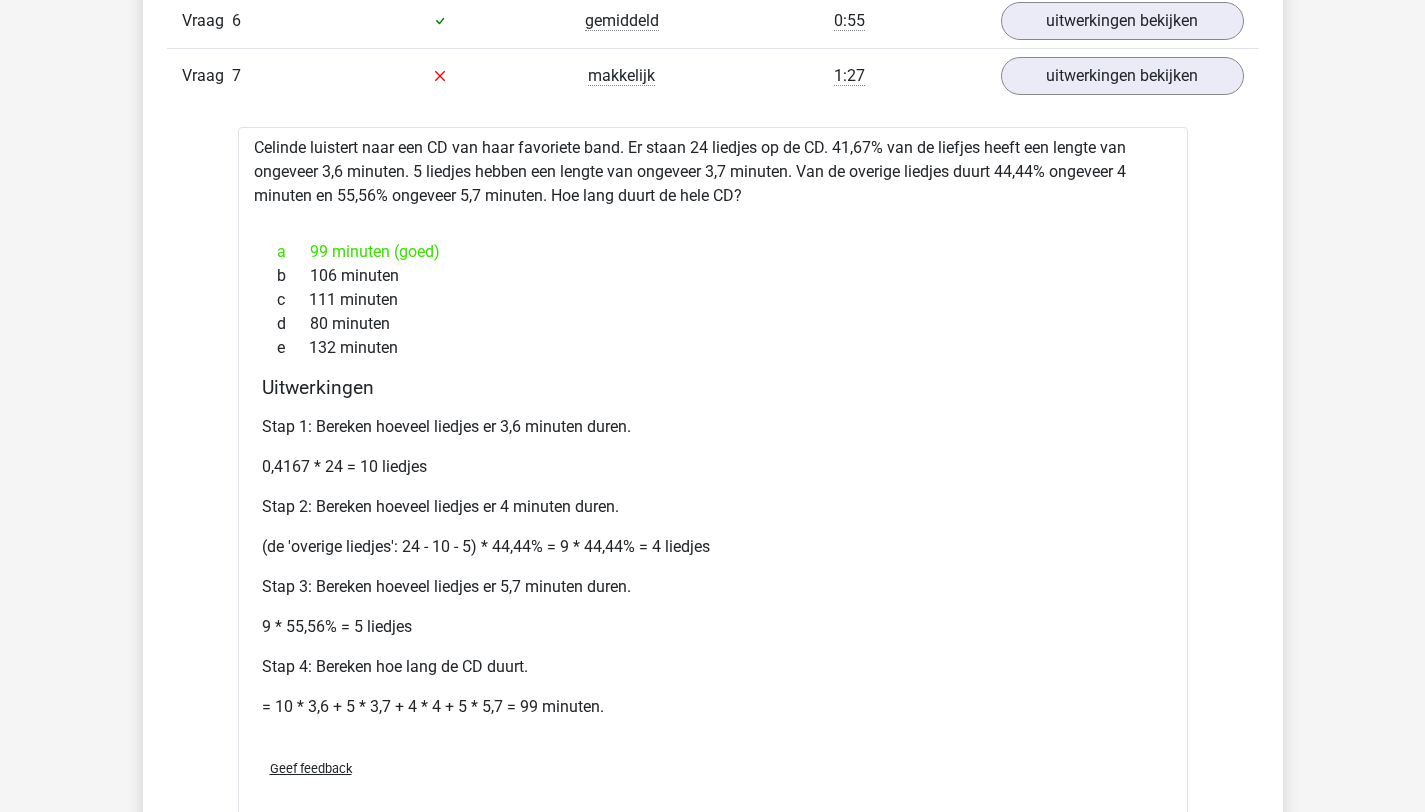 click on "Stap 1: Bereken hoeveel liedjes er 3,6 minuten duren.
0,4167 * 24 = 10 liedjes
Stap 2: Bereken hoeveel liedjes er 4 minuten duren.
(de 'overige liedjes': 24 - 10 - 5) * 44,44% = 9 * 44,44% = 4 liedjes
Stap 3: Bereken hoeveel liedjes er 5,7 minuten duren.
9 * 55,56% = 5 liedjes
Stap 4: Bereken hoe lang de CD duurt.
= 10 * 3,6 + 5 * 3,7 + 4 * 4 + 5 * 5,7 = 99 minuten." at bounding box center [713, 575] 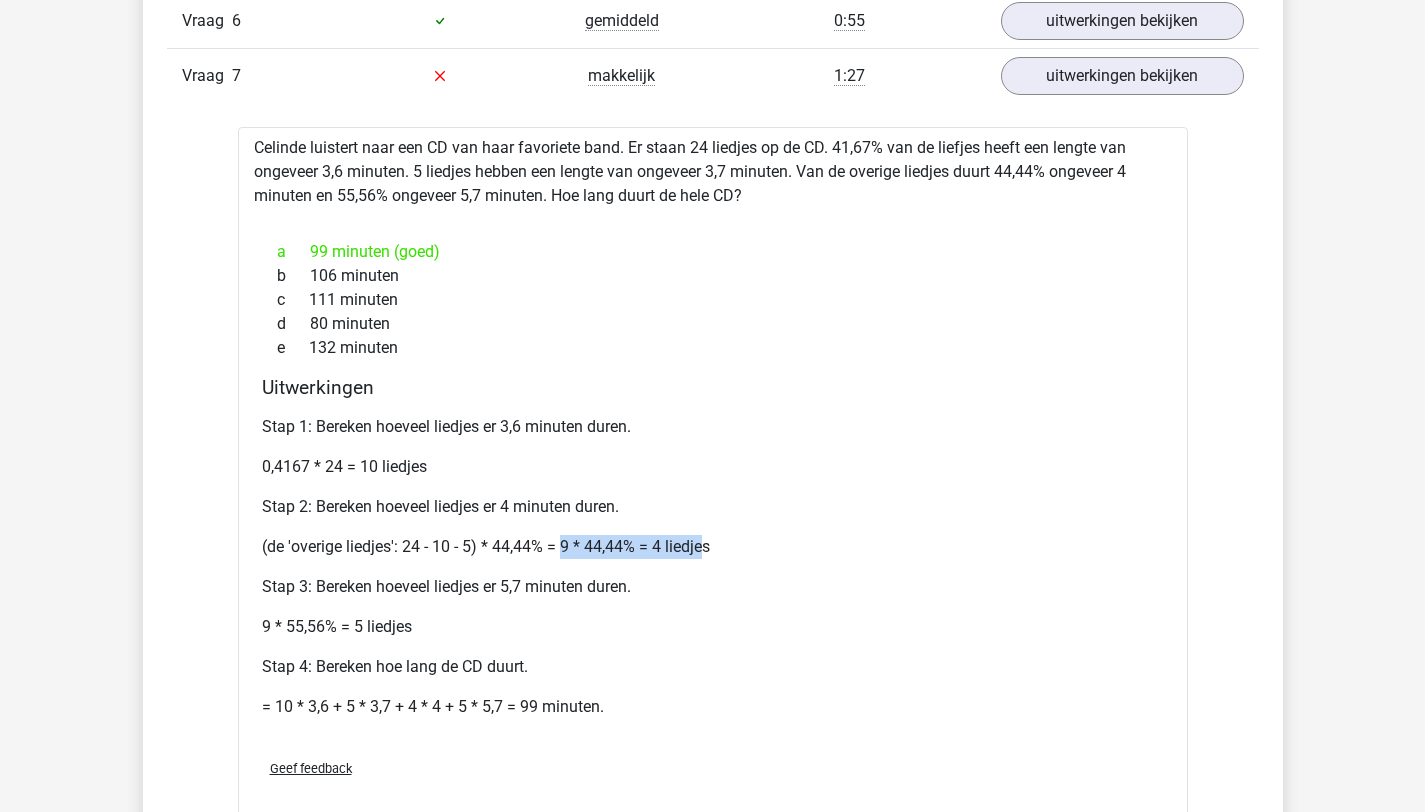 drag, startPoint x: 560, startPoint y: 546, endPoint x: 705, endPoint y: 549, distance: 145.03104 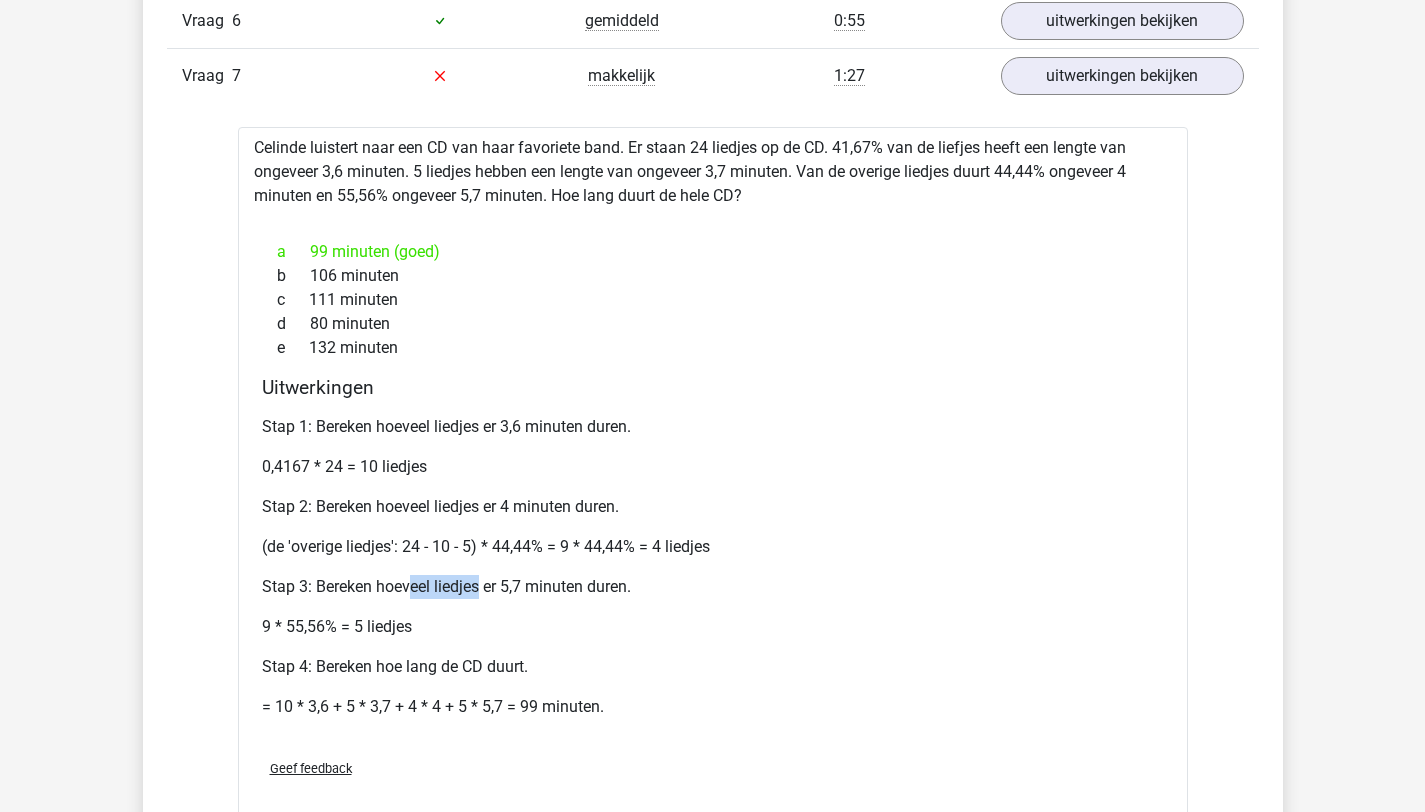 drag, startPoint x: 408, startPoint y: 586, endPoint x: 406, endPoint y: 600, distance: 14.142136 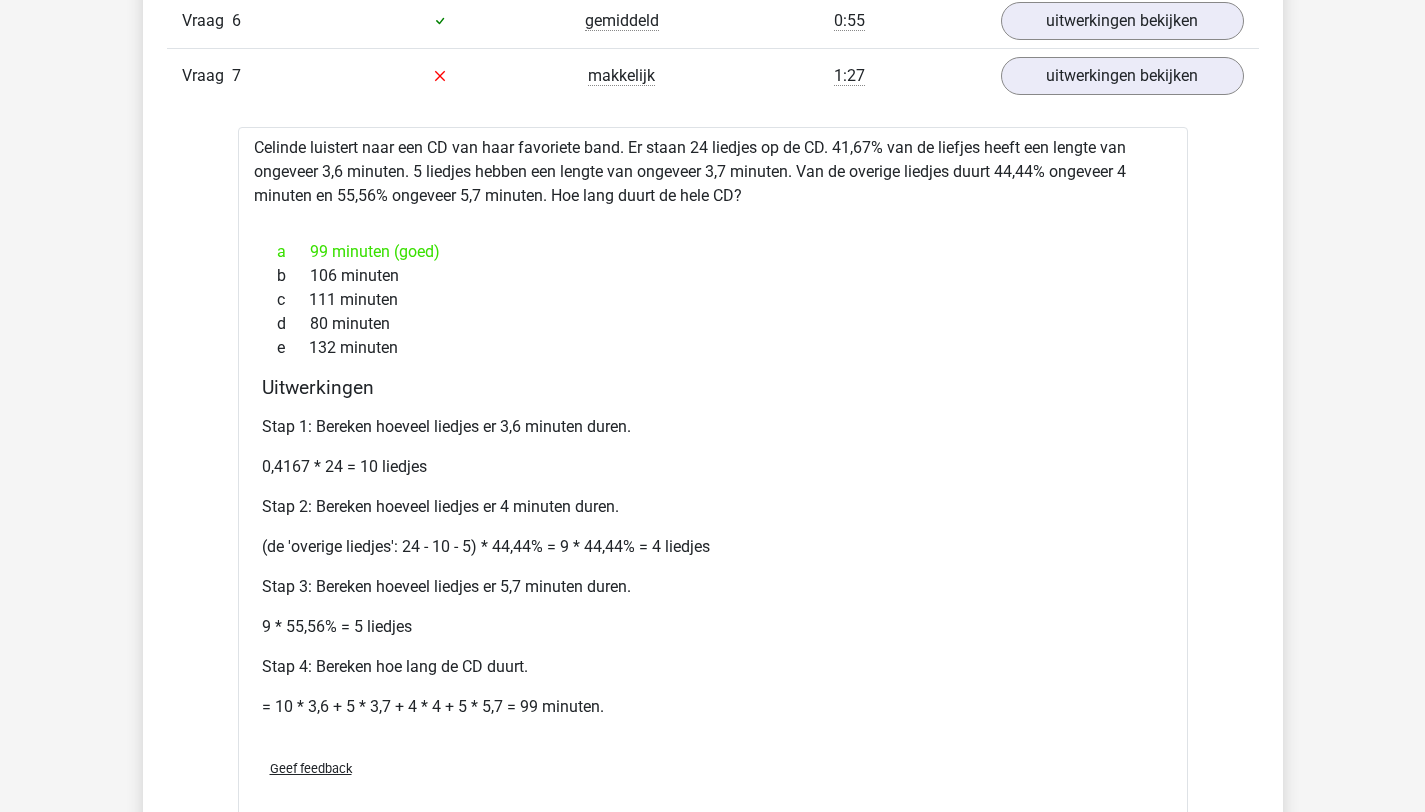 drag, startPoint x: 341, startPoint y: 607, endPoint x: 331, endPoint y: 612, distance: 11.18034 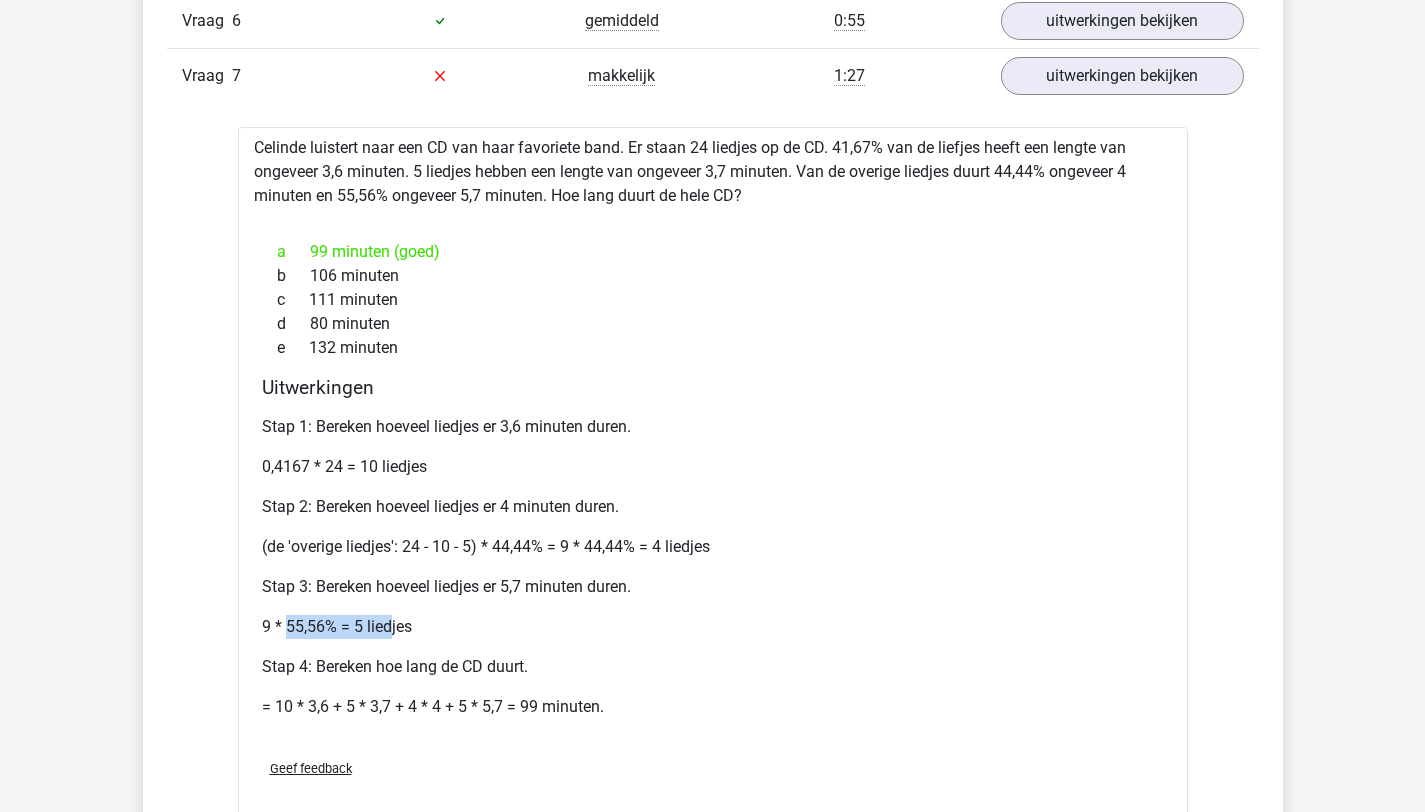 drag, startPoint x: 301, startPoint y: 622, endPoint x: 401, endPoint y: 617, distance: 100.12492 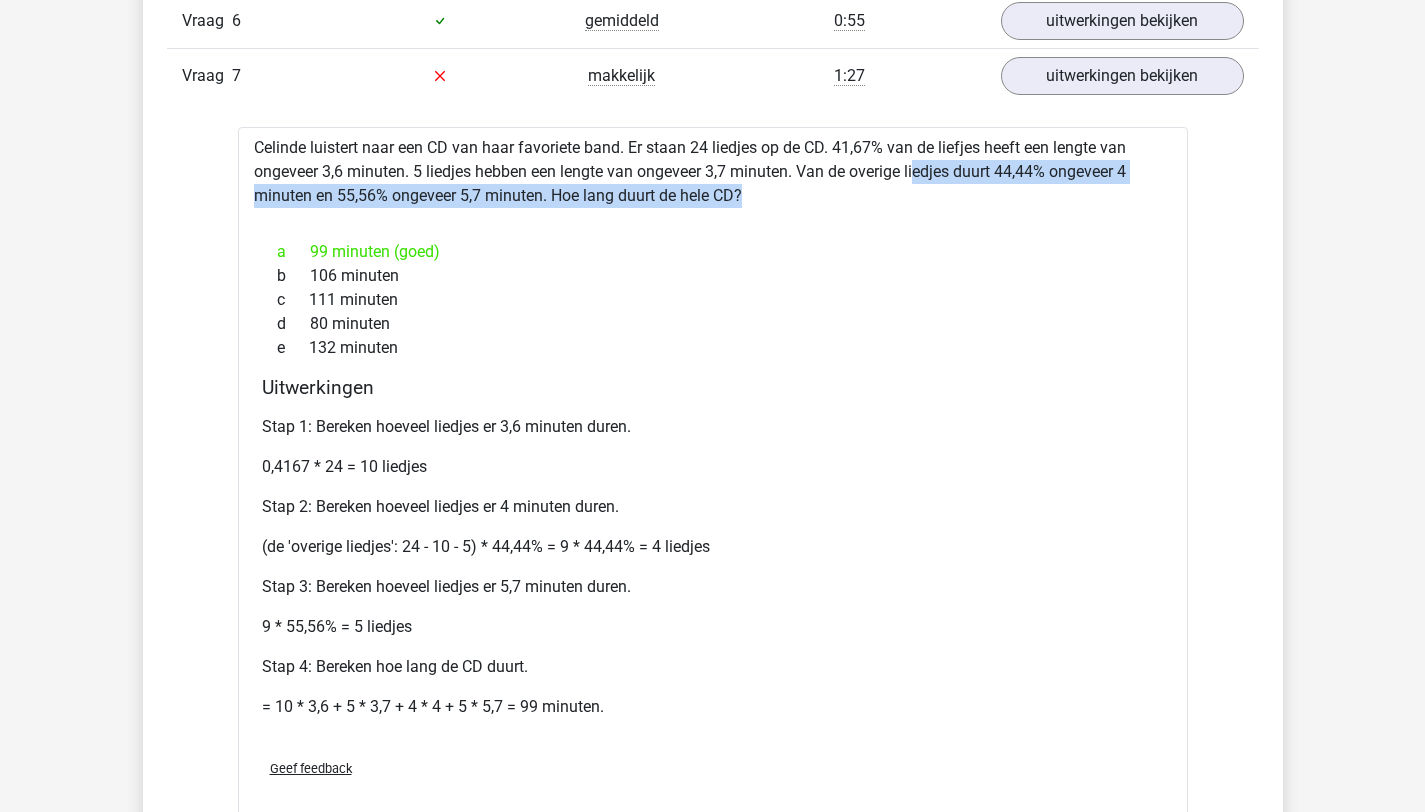 drag, startPoint x: 863, startPoint y: 168, endPoint x: 642, endPoint y: 428, distance: 341.23453 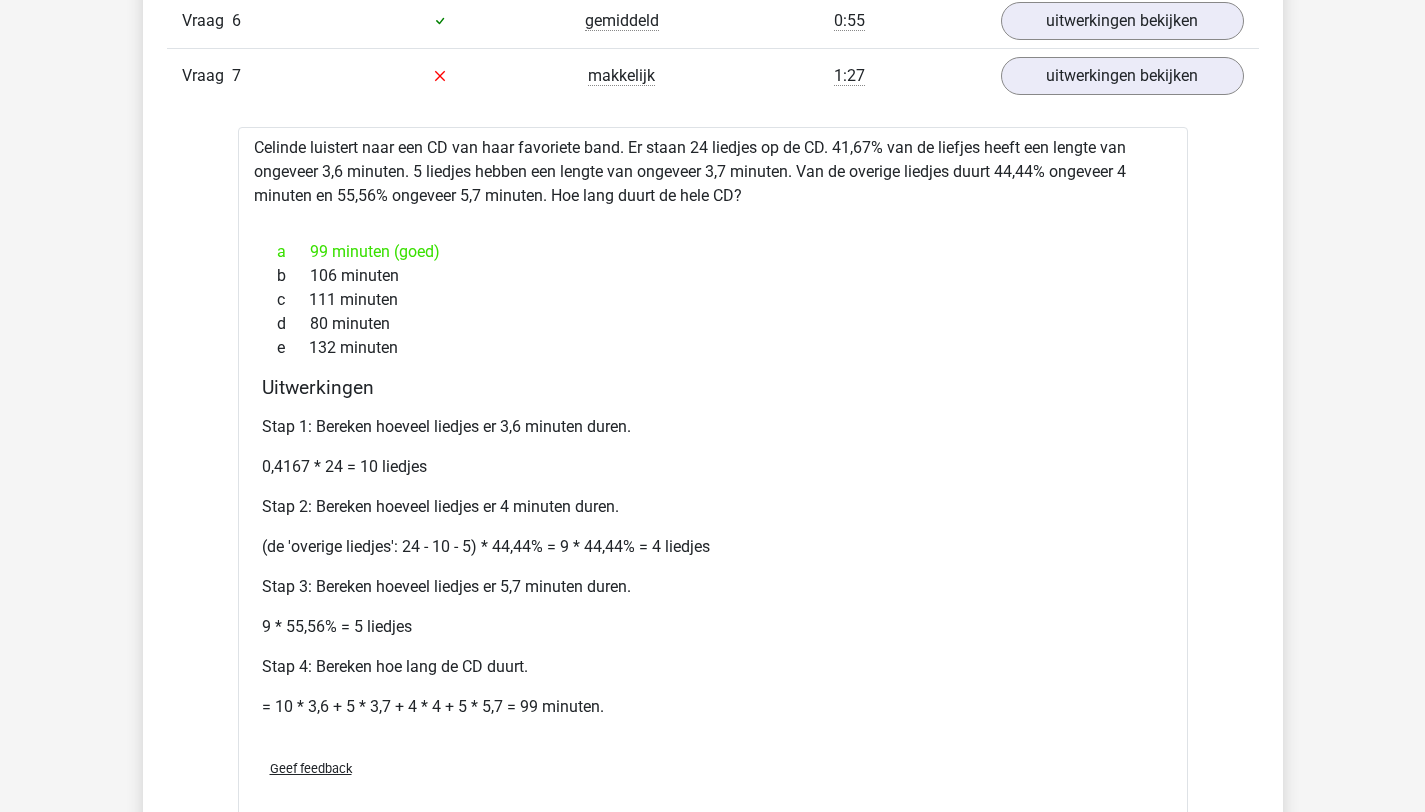 click on "(de 'overige liedjes': 24 - 10 - 5) * 44,44% = 9 * 44,44% = 4 liedjes" at bounding box center (713, 547) 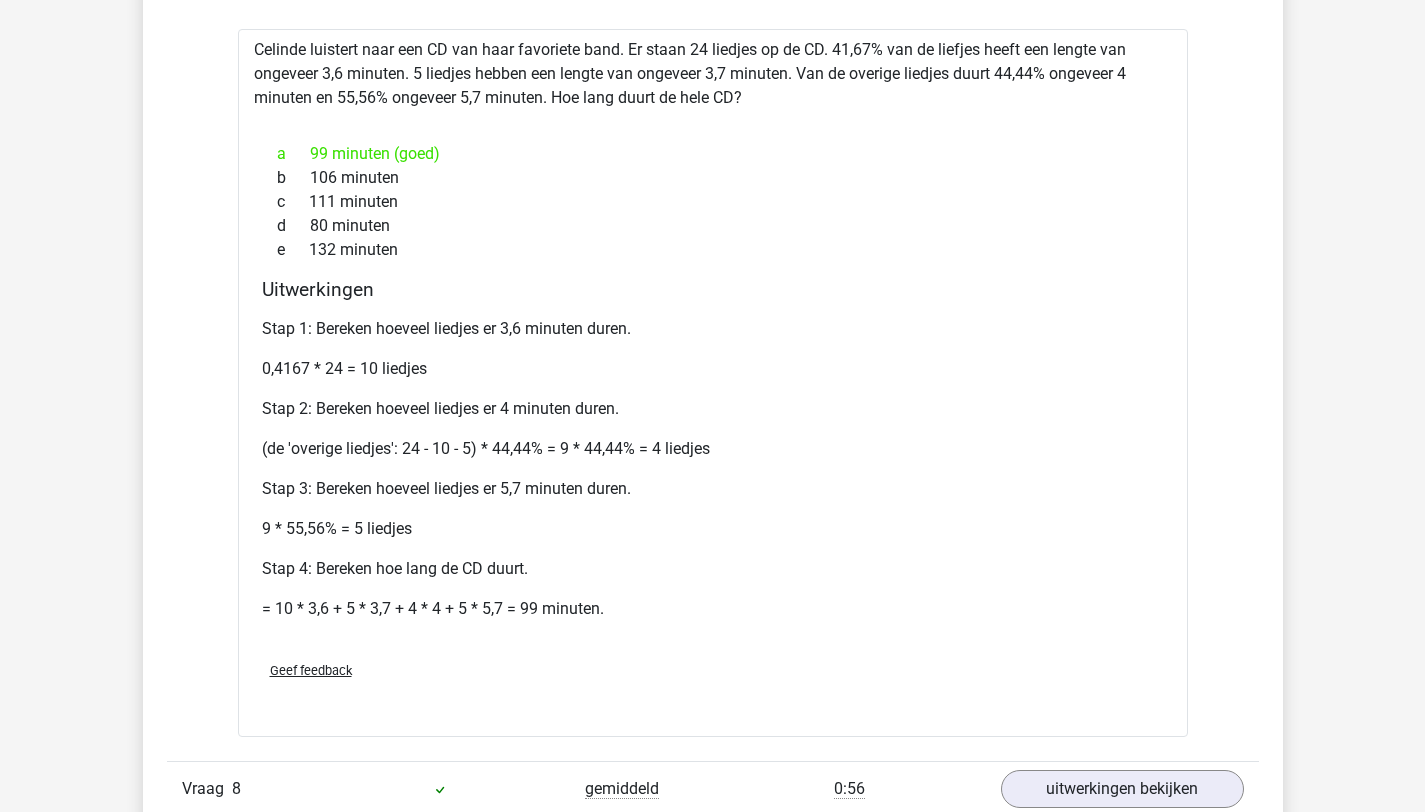 scroll, scrollTop: 1804, scrollLeft: 0, axis: vertical 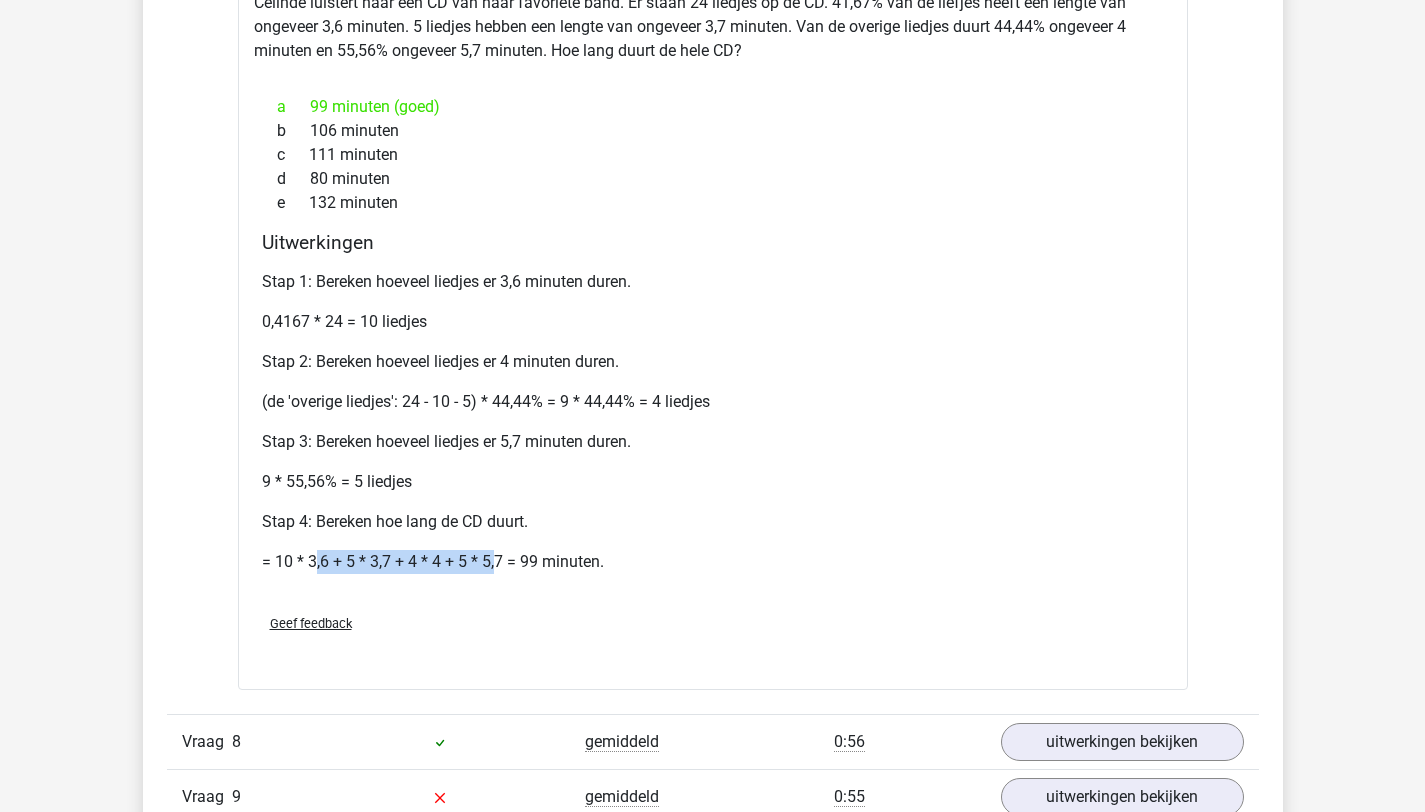 drag, startPoint x: 322, startPoint y: 560, endPoint x: 553, endPoint y: 561, distance: 231.00217 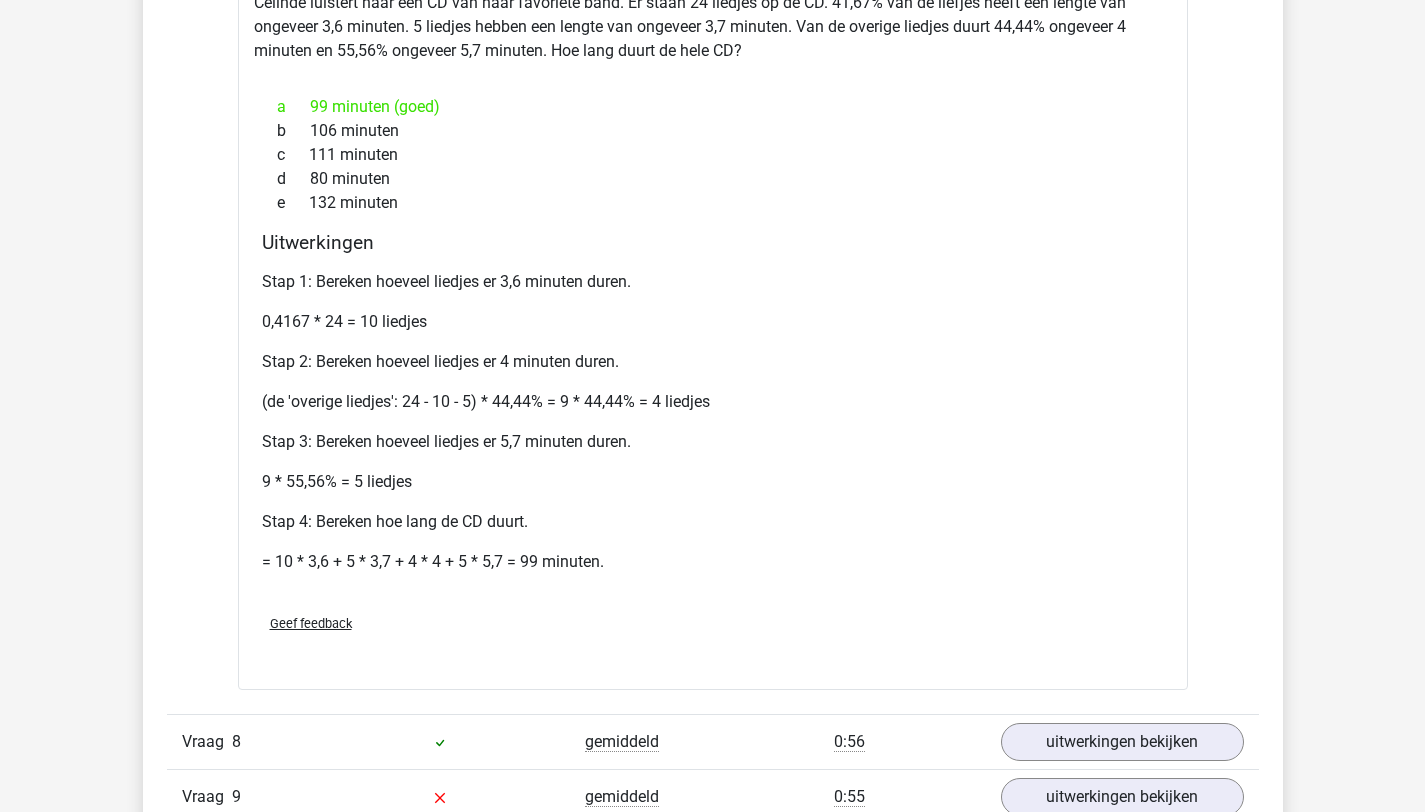 click on "Stap 1: Bereken hoeveel liedjes er 3,6 minuten duren.
0,4167 * 24 = 10 liedjes
Stap 2: Bereken hoeveel liedjes er 4 minuten duren.
(de 'overige liedjes': 24 - 10 - 5) * 44,44% = 9 * 44,44% = 4 liedjes
Stap 3: Bereken hoeveel liedjes er 5,7 minuten duren.
9 * 55,56% = 5 liedjes
Stap 4: Bereken hoe lang de CD duurt.
= 10 * 3,6 + 5 * 3,7 + 4 * 4 + 5 * 5,7 = 99 minuten." at bounding box center (713, 430) 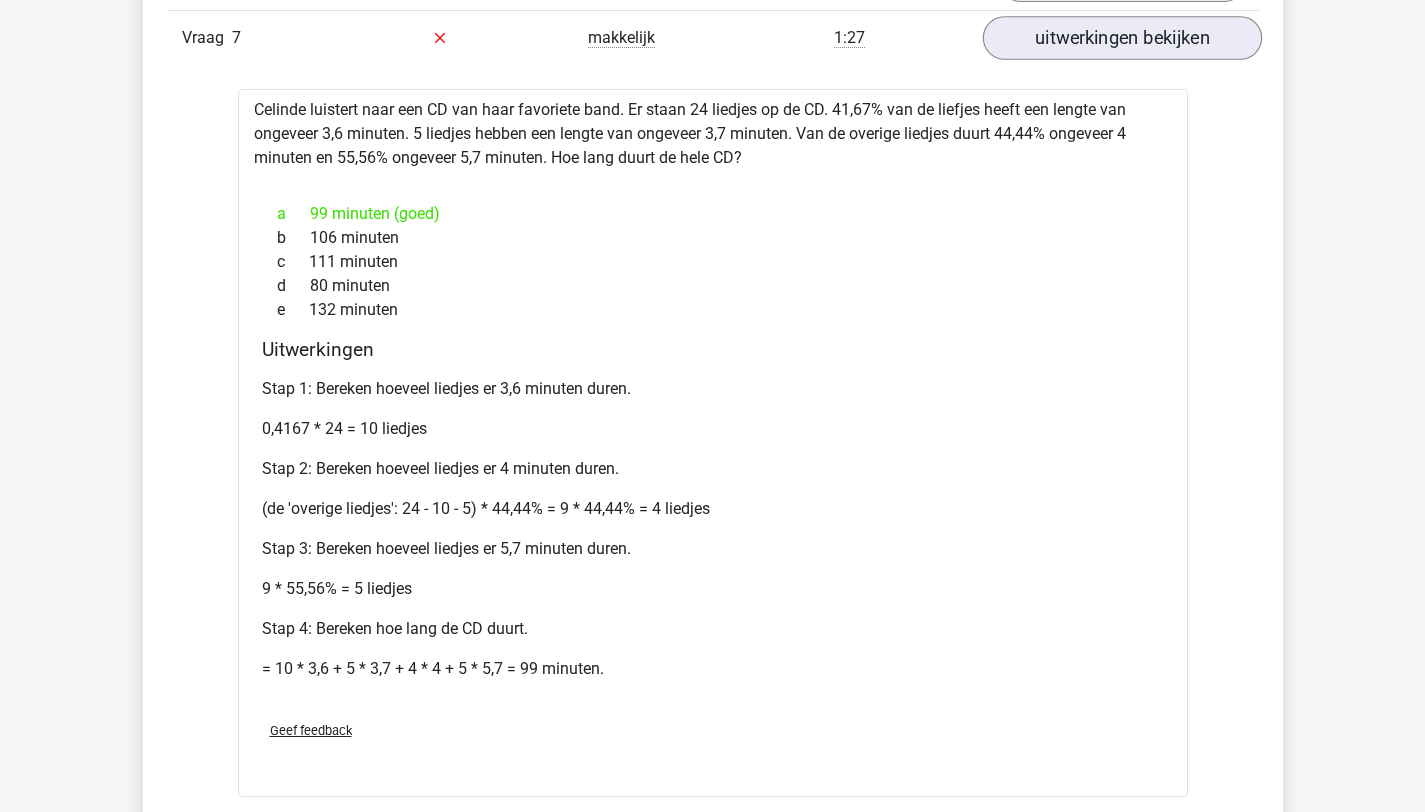 scroll, scrollTop: 1581, scrollLeft: 0, axis: vertical 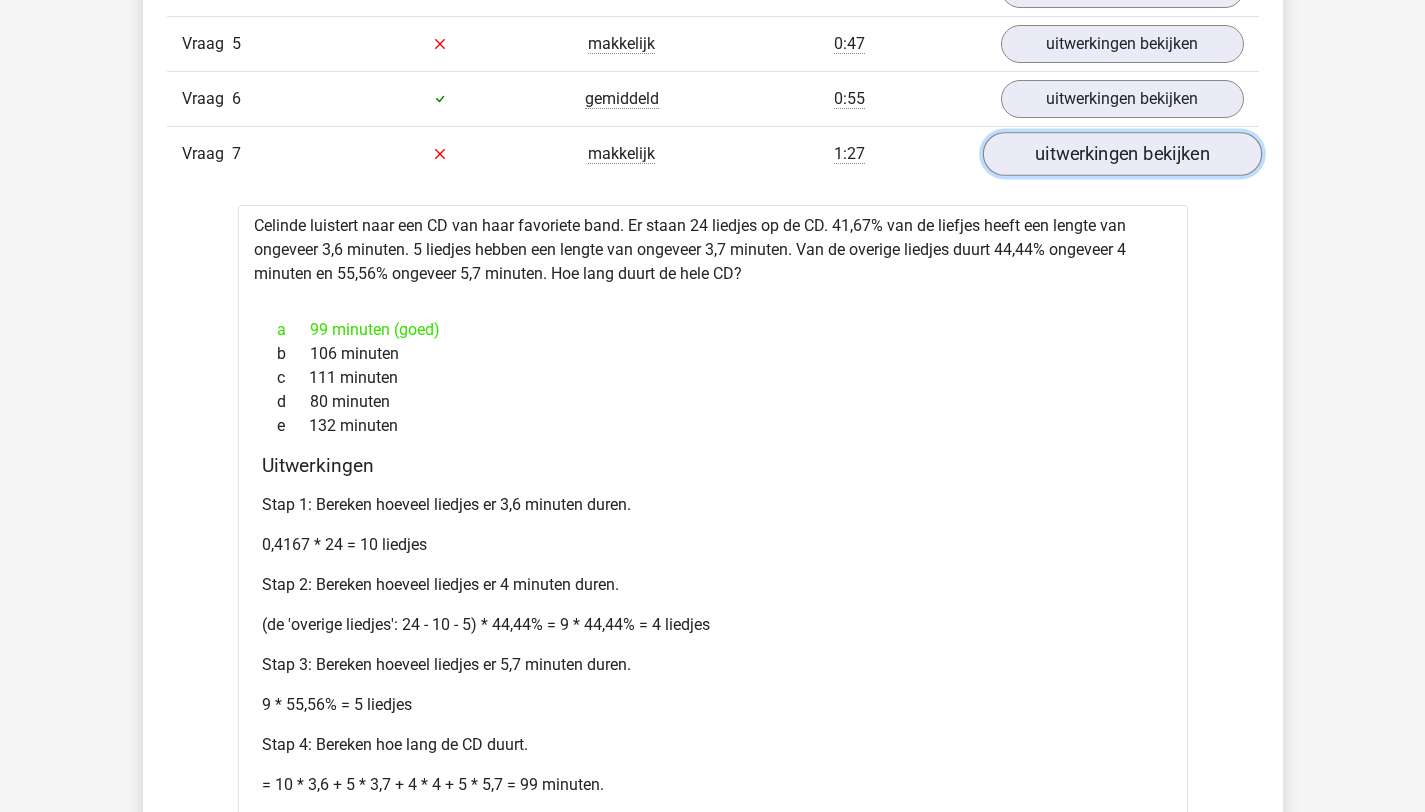 click on "uitwerkingen bekijken" at bounding box center (1121, 154) 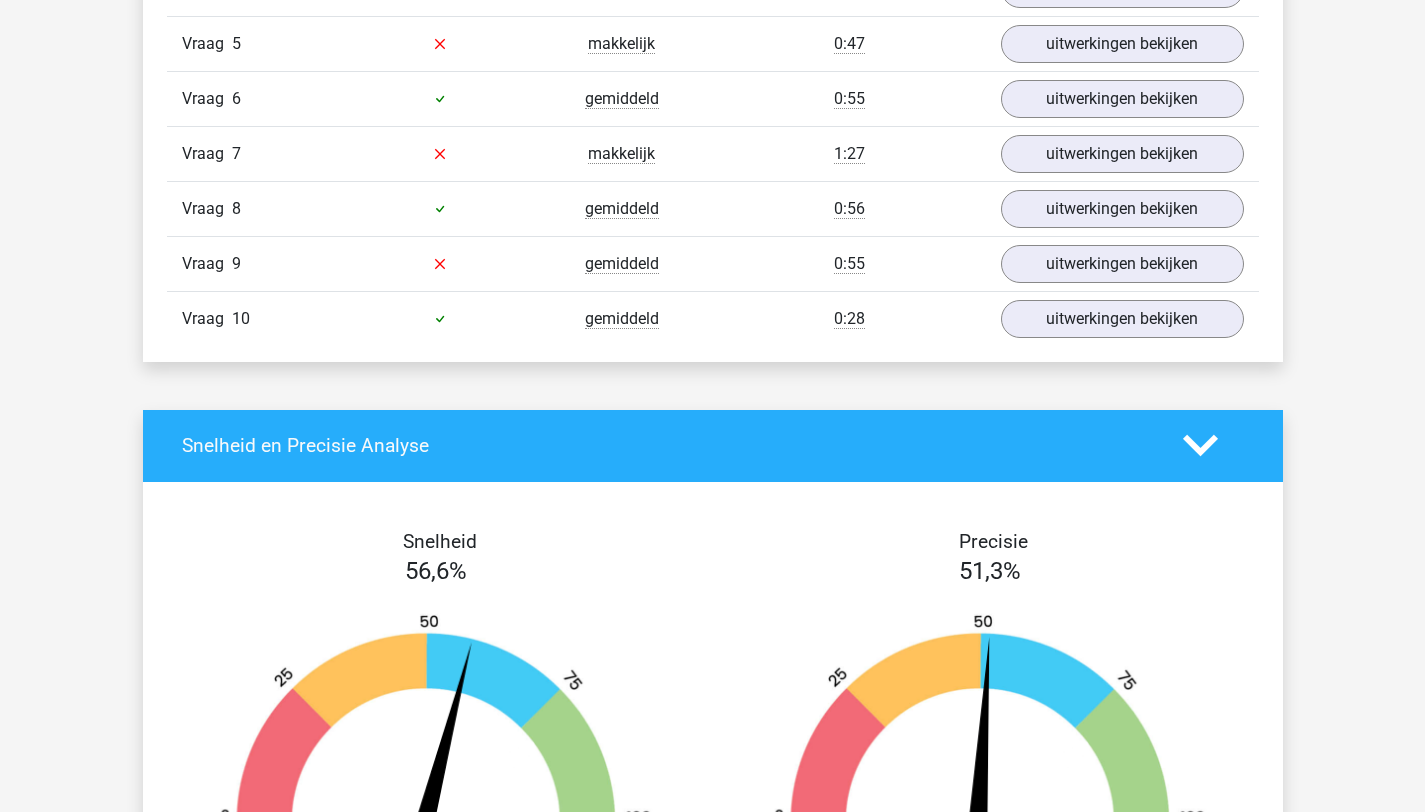 click on "makkelijk" at bounding box center [621, 154] 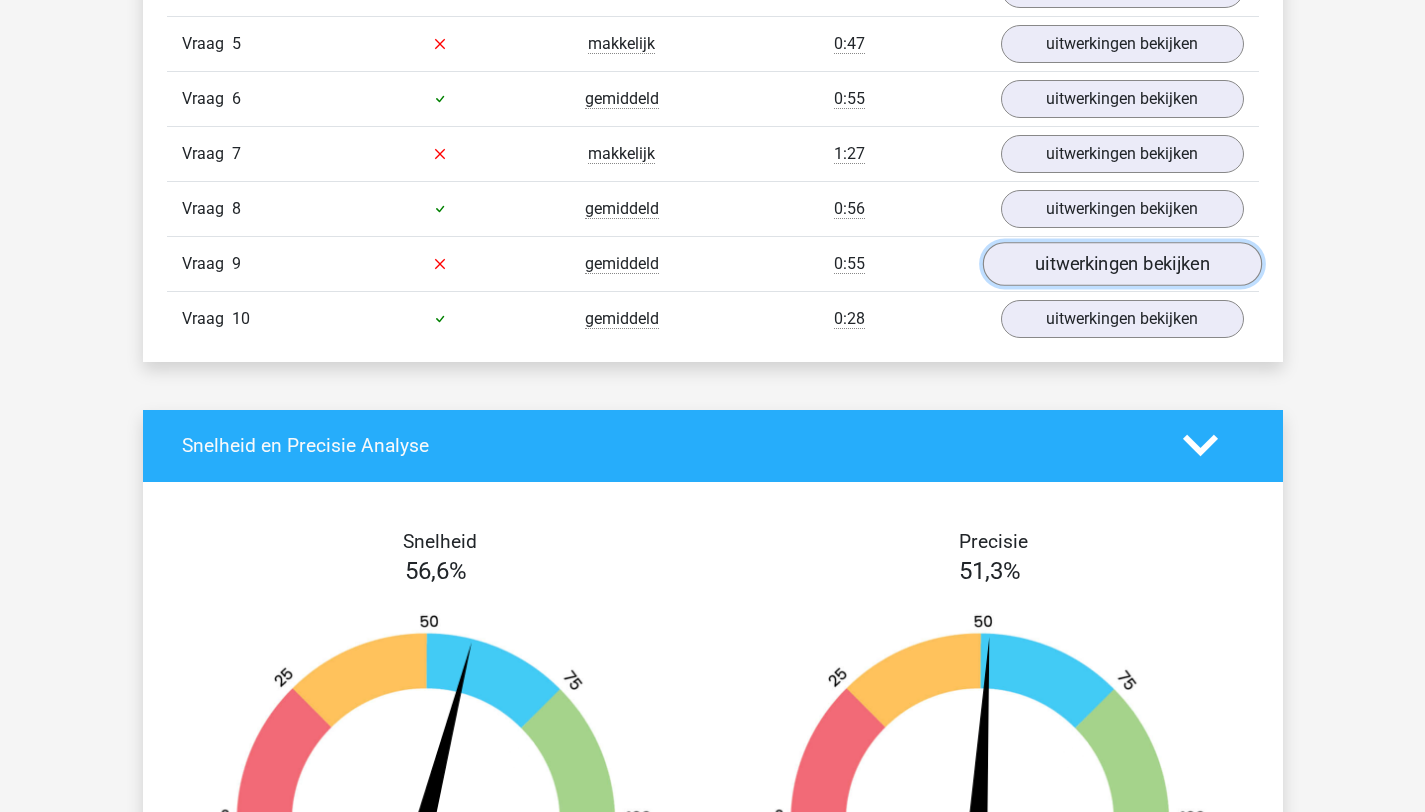 click on "uitwerkingen bekijken" at bounding box center (1121, 264) 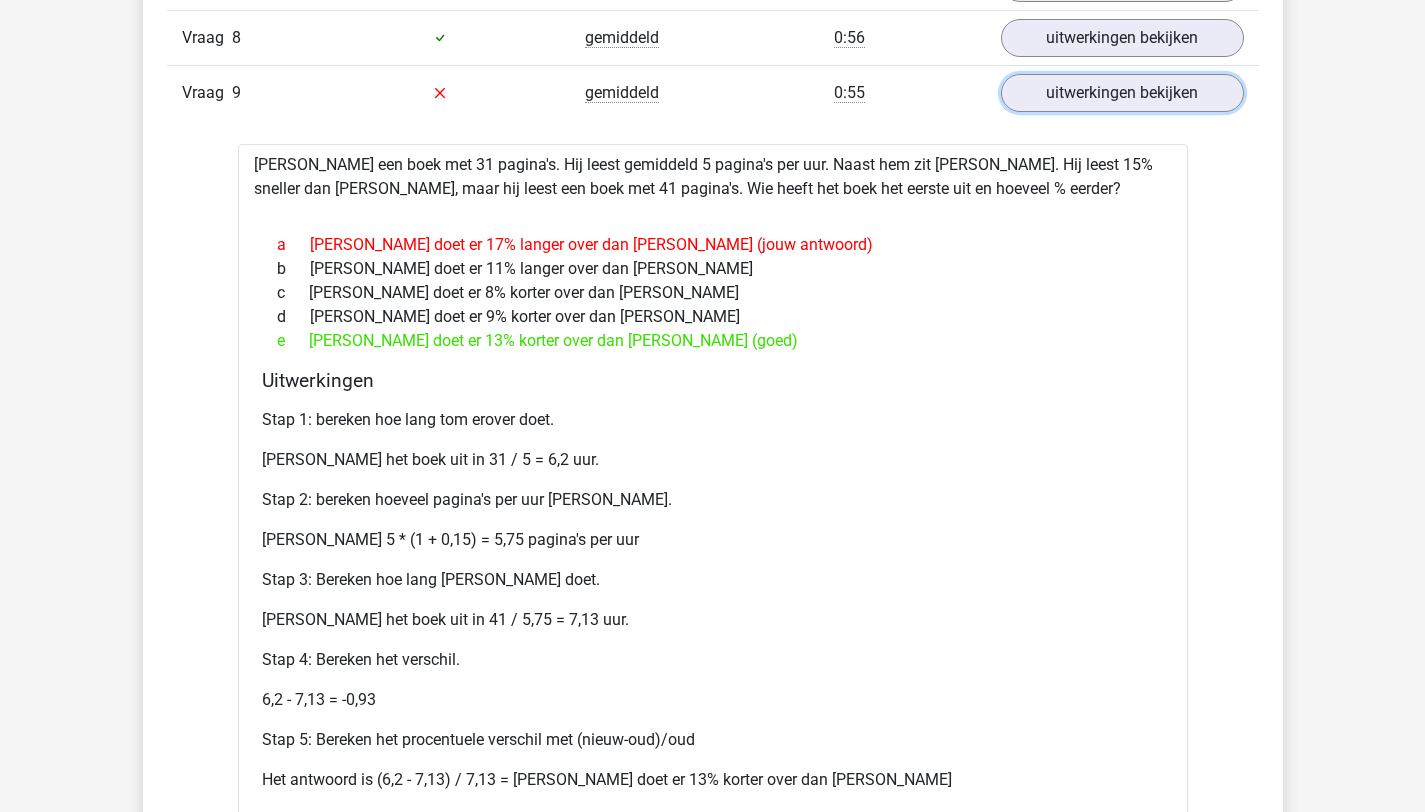 scroll, scrollTop: 1885, scrollLeft: 0, axis: vertical 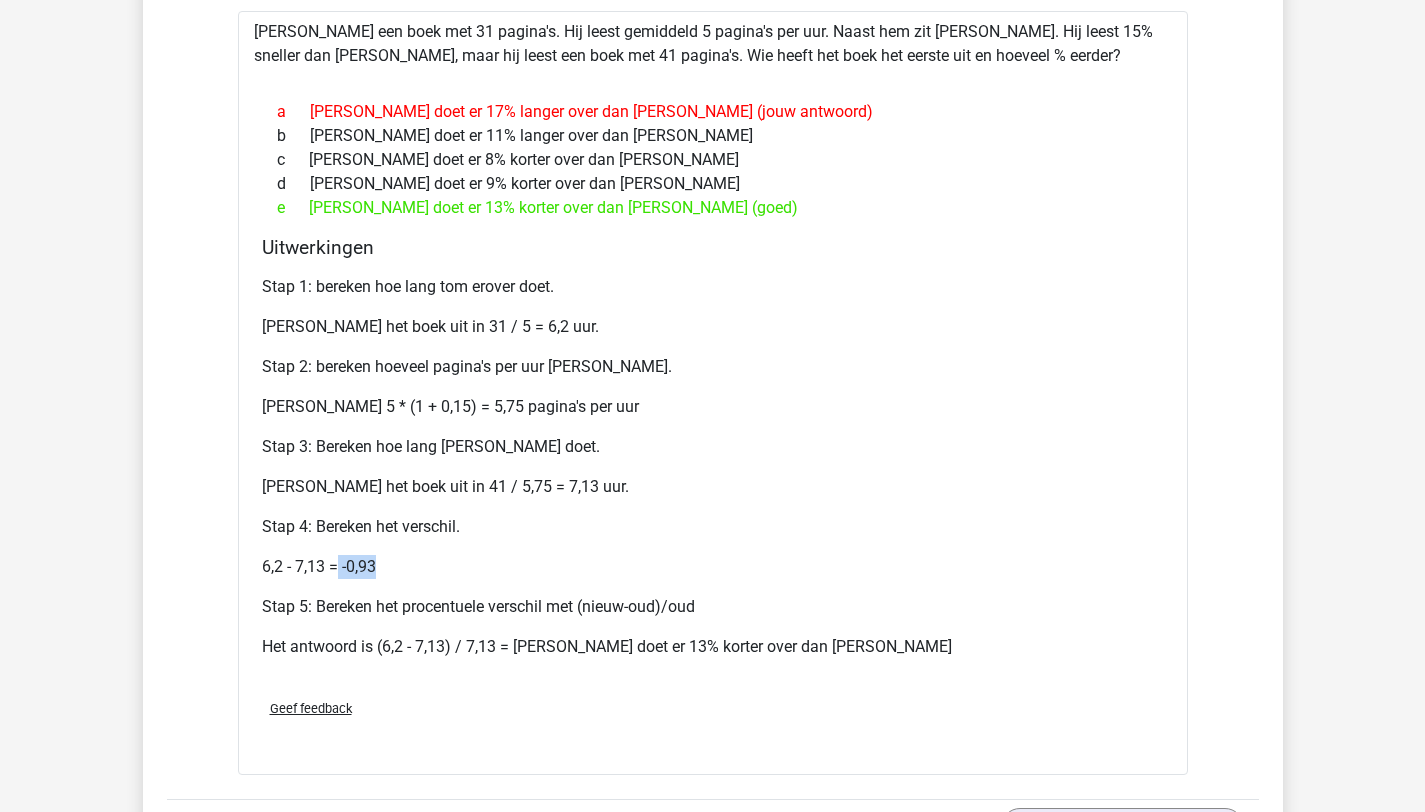 drag, startPoint x: 338, startPoint y: 567, endPoint x: 383, endPoint y: 564, distance: 45.099888 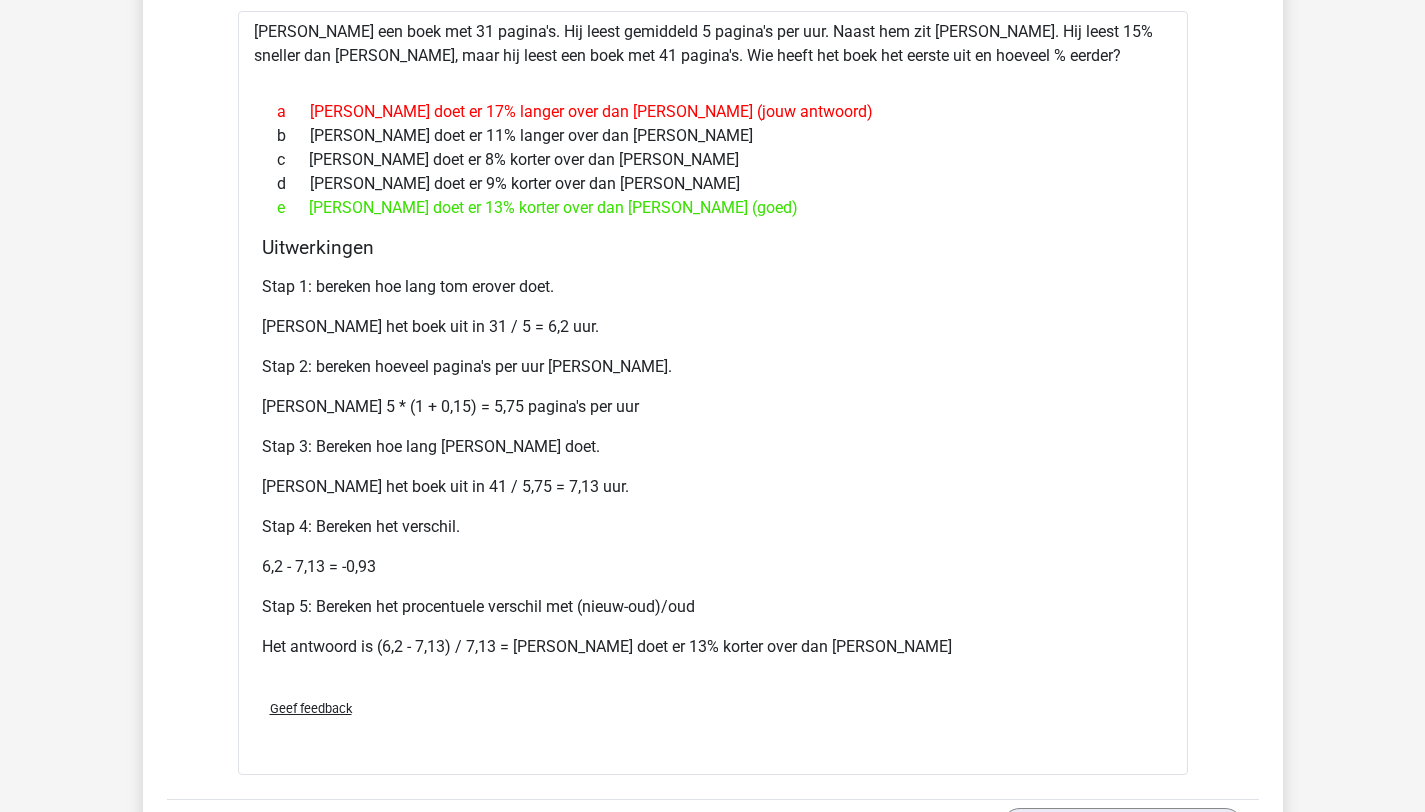 click on "6,2 - 7,13 = -0,93" at bounding box center [713, 567] 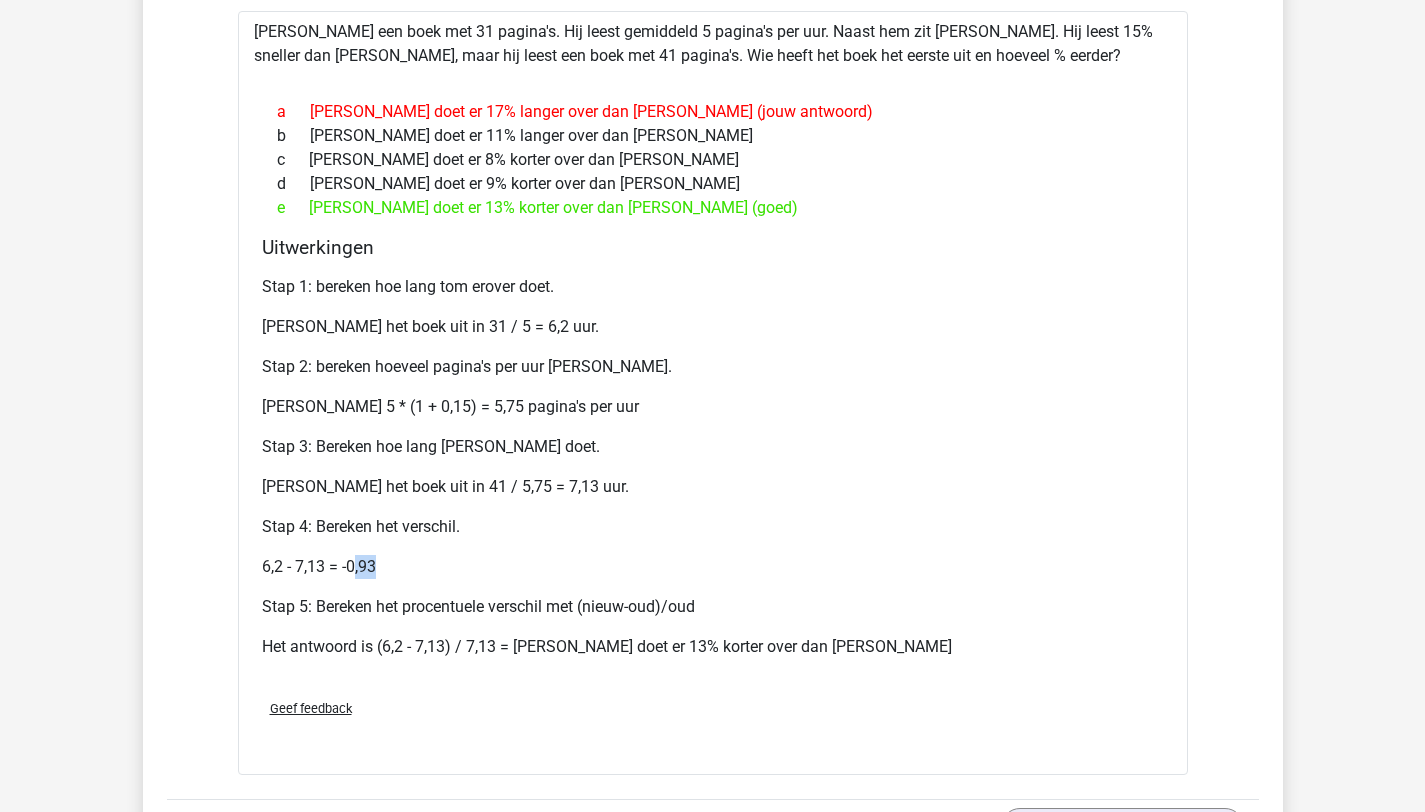 drag, startPoint x: 351, startPoint y: 565, endPoint x: 378, endPoint y: 569, distance: 27.294687 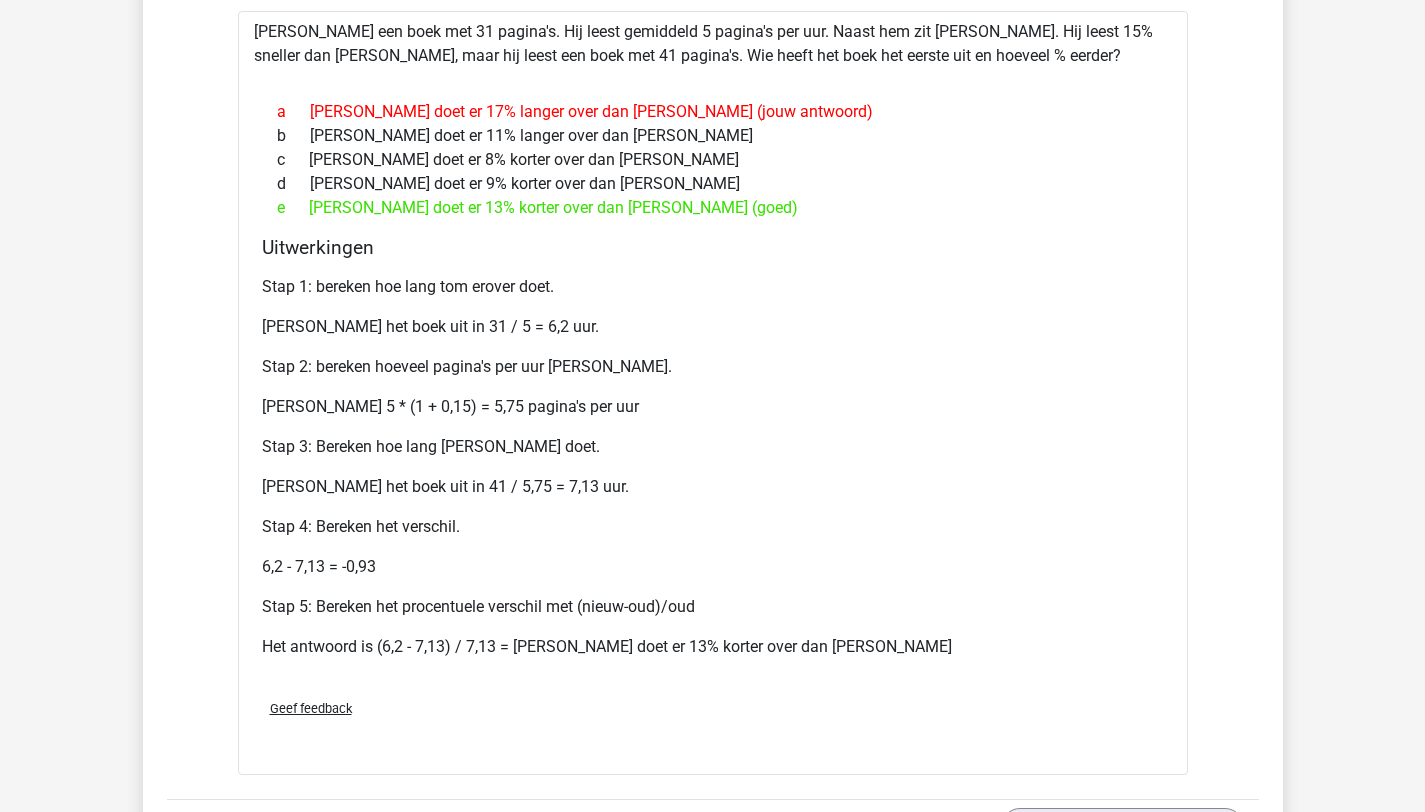 click on "6,2 - 7,13 = -0,93" at bounding box center (713, 567) 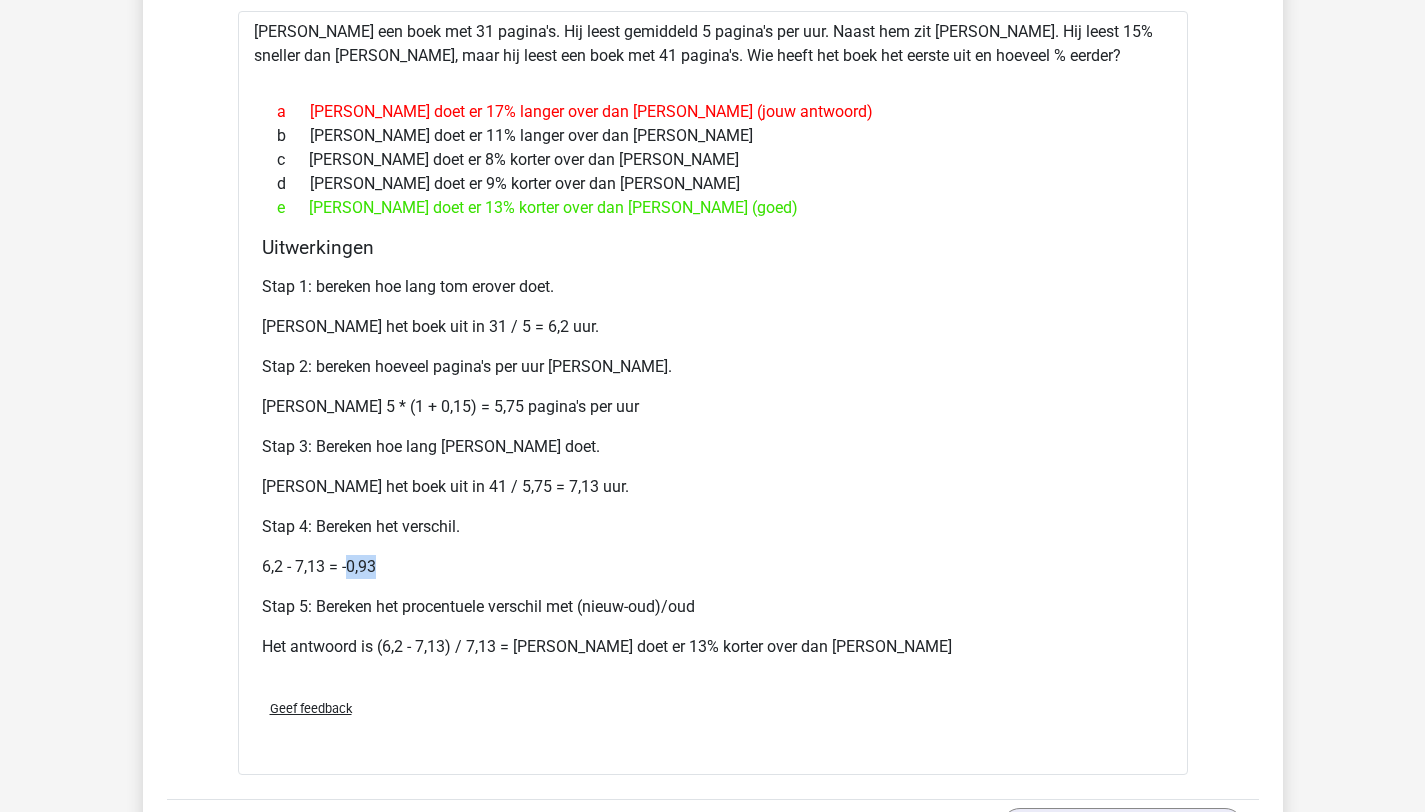 drag, startPoint x: 350, startPoint y: 567, endPoint x: 390, endPoint y: 560, distance: 40.60788 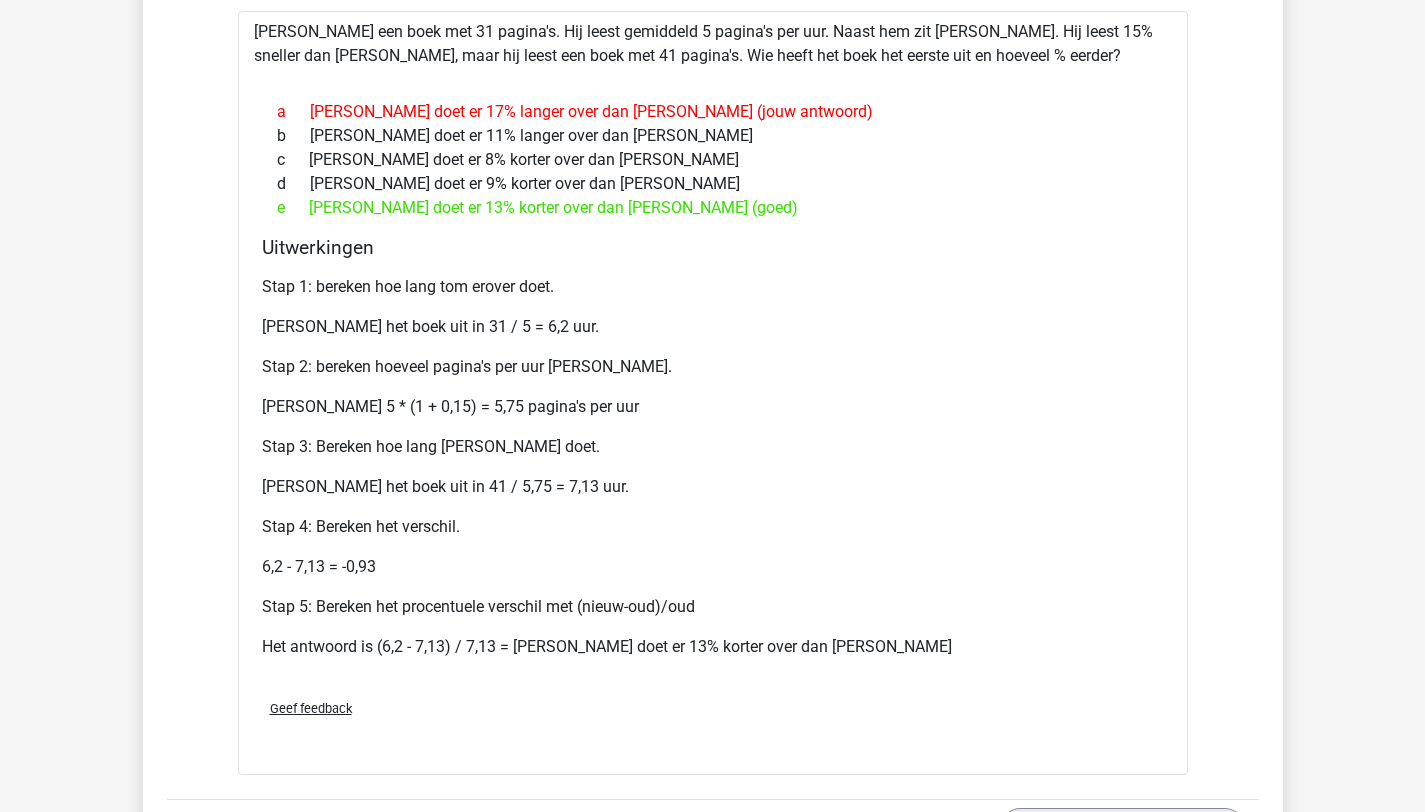 click on "Stap 1: bereken hoe lang tom erover doet.
Tom leest het boek uit in 31 / 5 = 6,2 uur.
Stap 2: bereken hoeveel pagina's per uur Umberto leest.
Umberto leest 5 * (1 + 0,15) = 5,75 pagina's per uur
Stap 3: Bereken hoe lang Umberto erover doet.
Umberto leest het boek uit in 41 / 5,75 = 7,13 uur.
Stap 4: Bereken het verschil.
6,2 - 7,13 = -0,93
Stap 5: Bereken het procentuele verschil met (nieuw-oud)/oud
Het antwoord is (6,2 - 7,13) / 7,13 = Tom doet er 13% korter over dan Umberto" at bounding box center (713, 475) 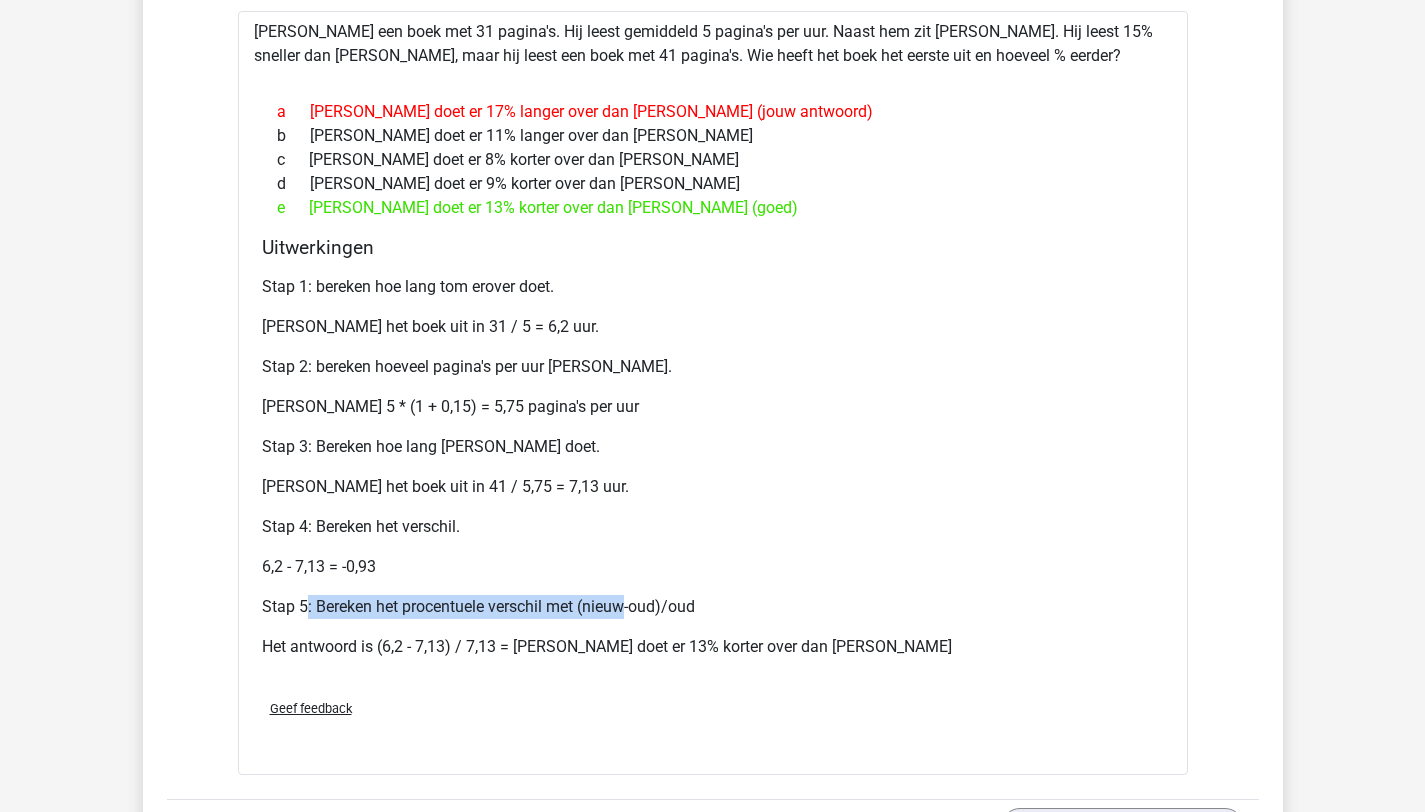 drag, startPoint x: 303, startPoint y: 604, endPoint x: 624, endPoint y: 609, distance: 321.03894 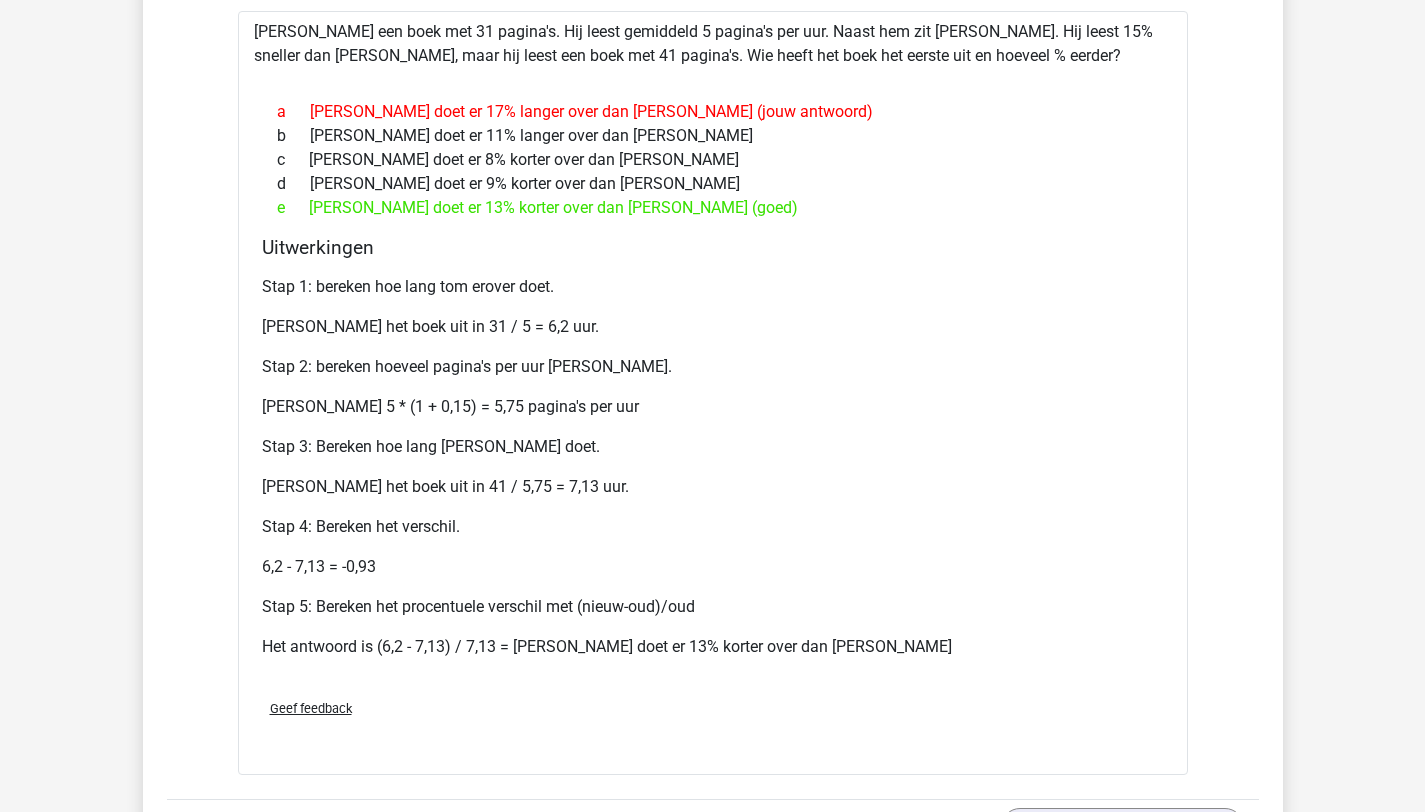 drag, startPoint x: 622, startPoint y: 609, endPoint x: 545, endPoint y: 606, distance: 77.05842 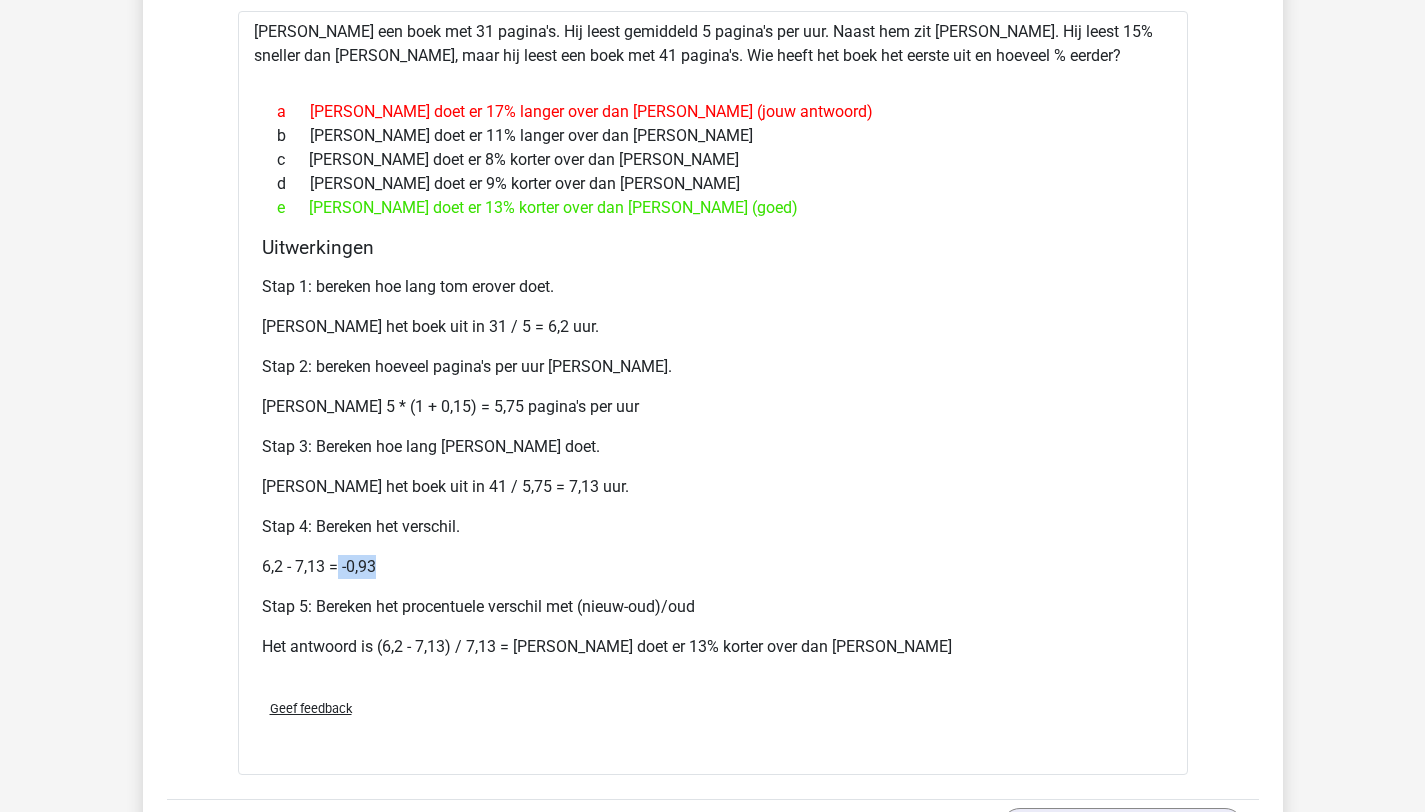 drag, startPoint x: 341, startPoint y: 569, endPoint x: 420, endPoint y: 572, distance: 79.05694 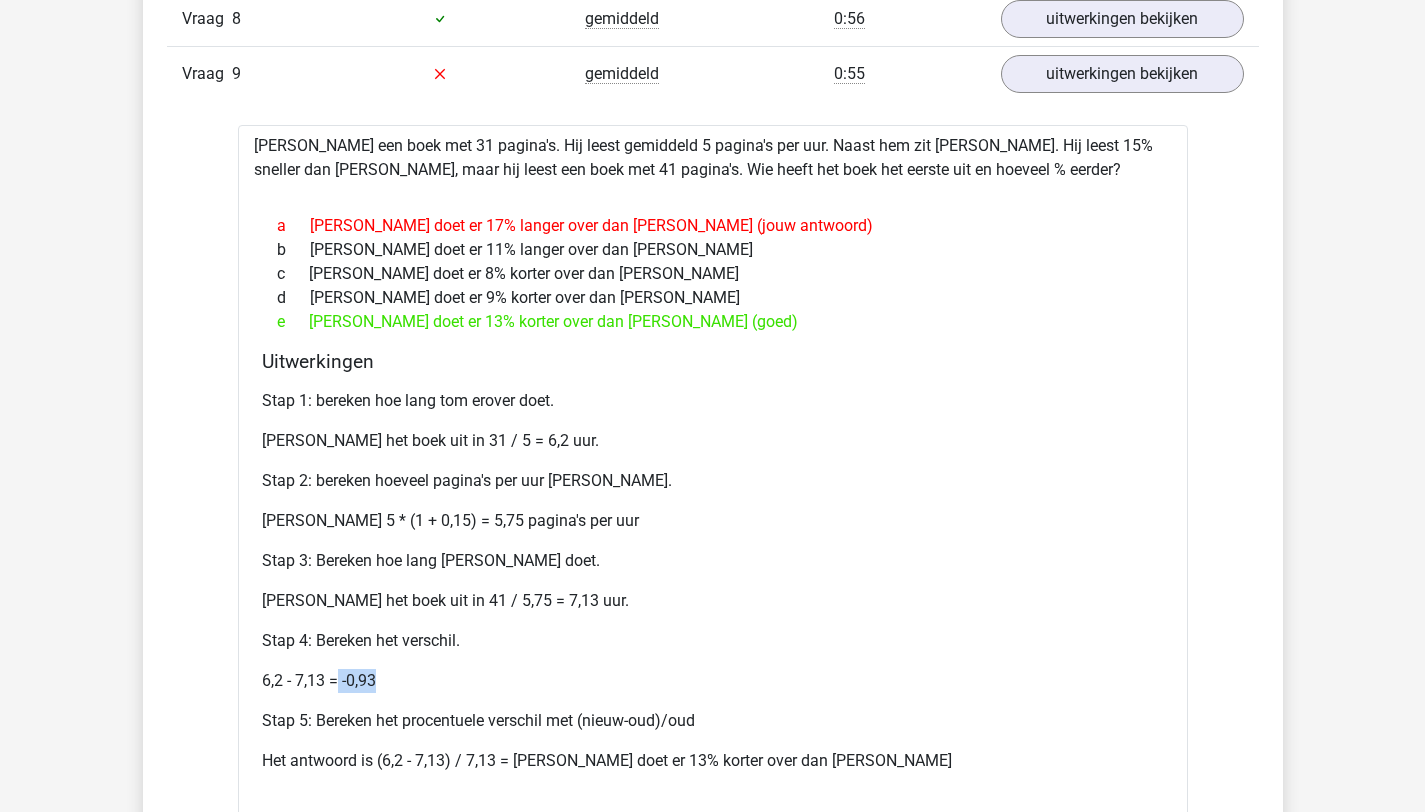 scroll, scrollTop: 1800, scrollLeft: 0, axis: vertical 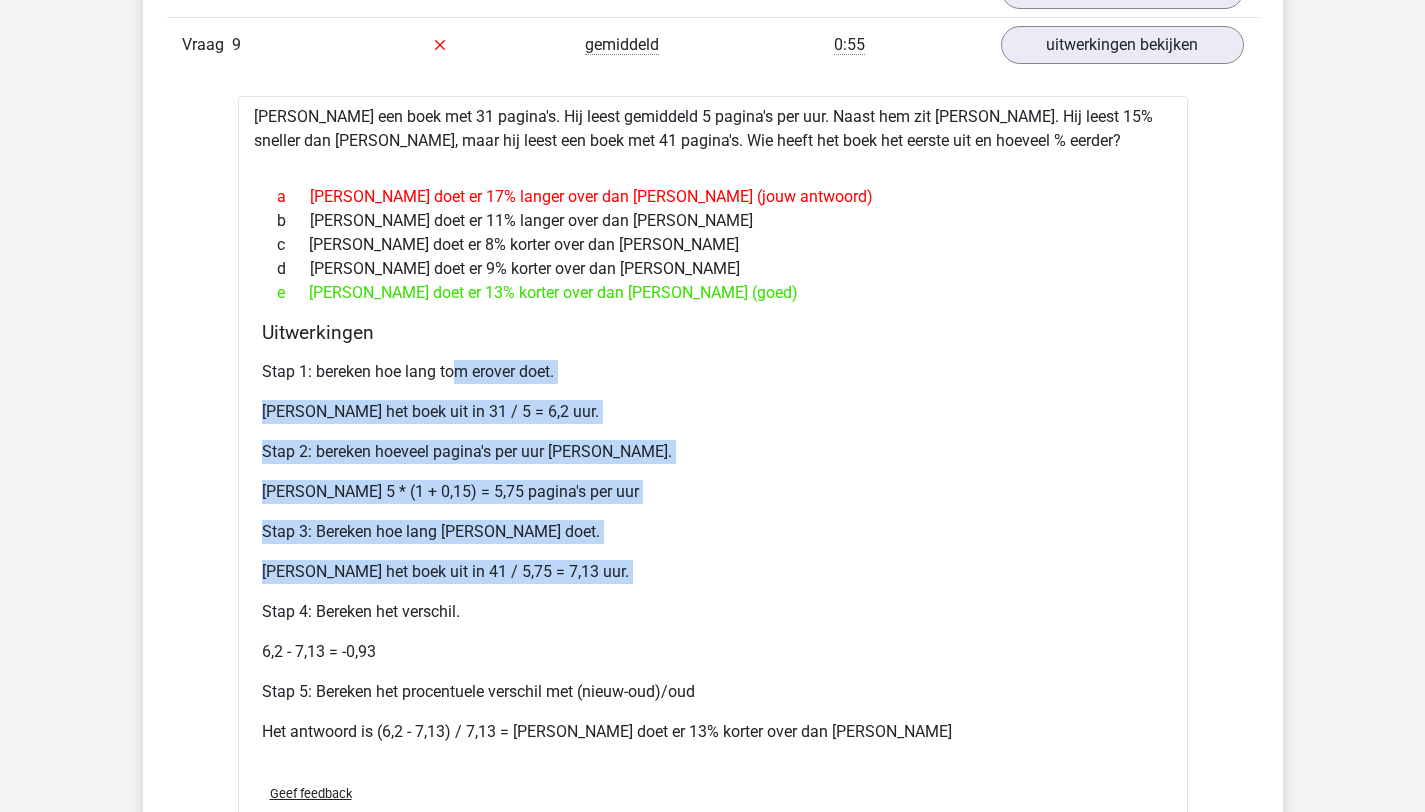 drag, startPoint x: 458, startPoint y: 377, endPoint x: 511, endPoint y: 635, distance: 263.38754 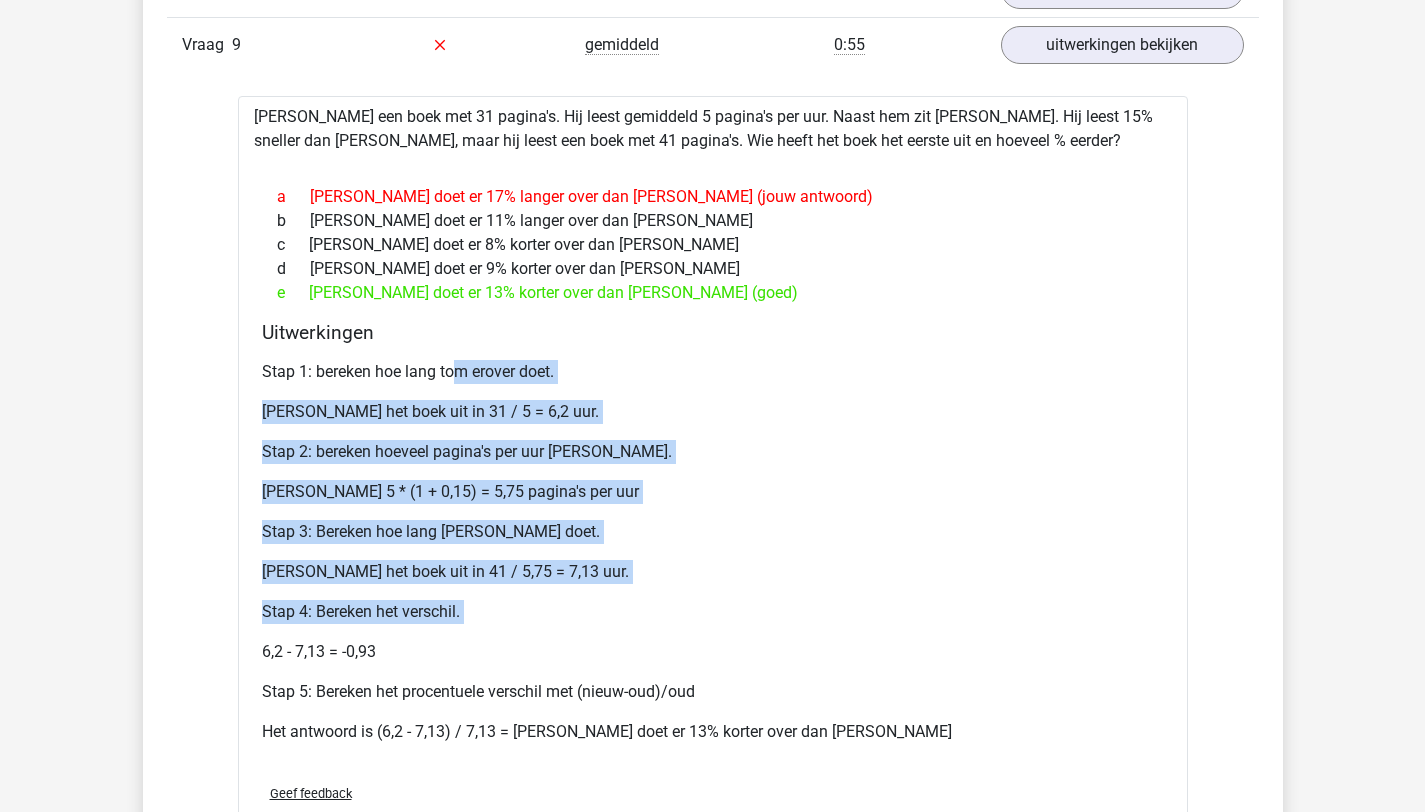 click on "Stap 1: bereken hoe lang tom erover doet.
Tom leest het boek uit in 31 / 5 = 6,2 uur.
Stap 2: bereken hoeveel pagina's per uur Umberto leest.
Umberto leest 5 * (1 + 0,15) = 5,75 pagina's per uur
Stap 3: Bereken hoe lang Umberto erover doet.
Umberto leest het boek uit in 41 / 5,75 = 7,13 uur.
Stap 4: Bereken het verschil.
6,2 - 7,13 = -0,93
Stap 5: Bereken het procentuele verschil met (nieuw-oud)/oud
Het antwoord is (6,2 - 7,13) / 7,13 = Tom doet er 13% korter over dan Umberto" at bounding box center (713, 560) 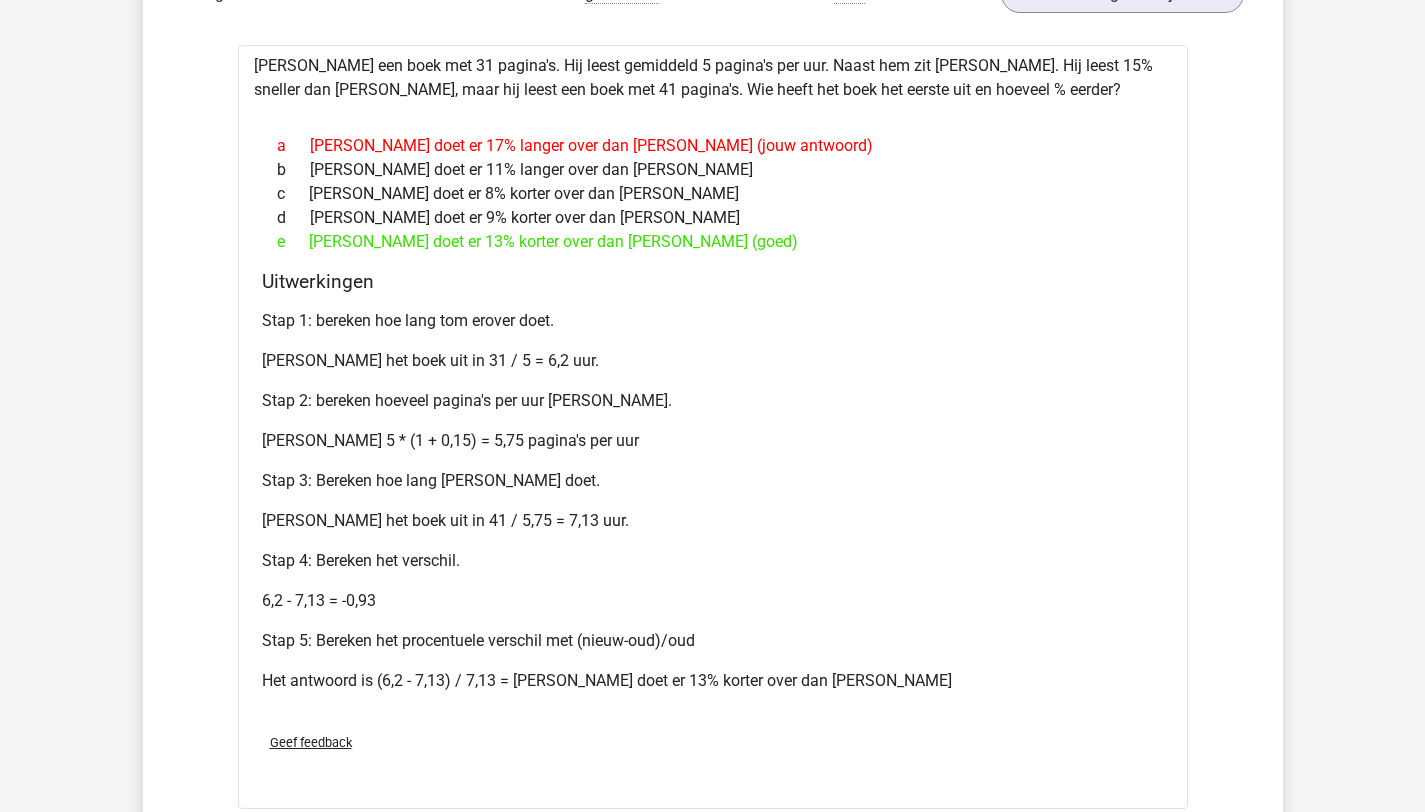 scroll, scrollTop: 1852, scrollLeft: 0, axis: vertical 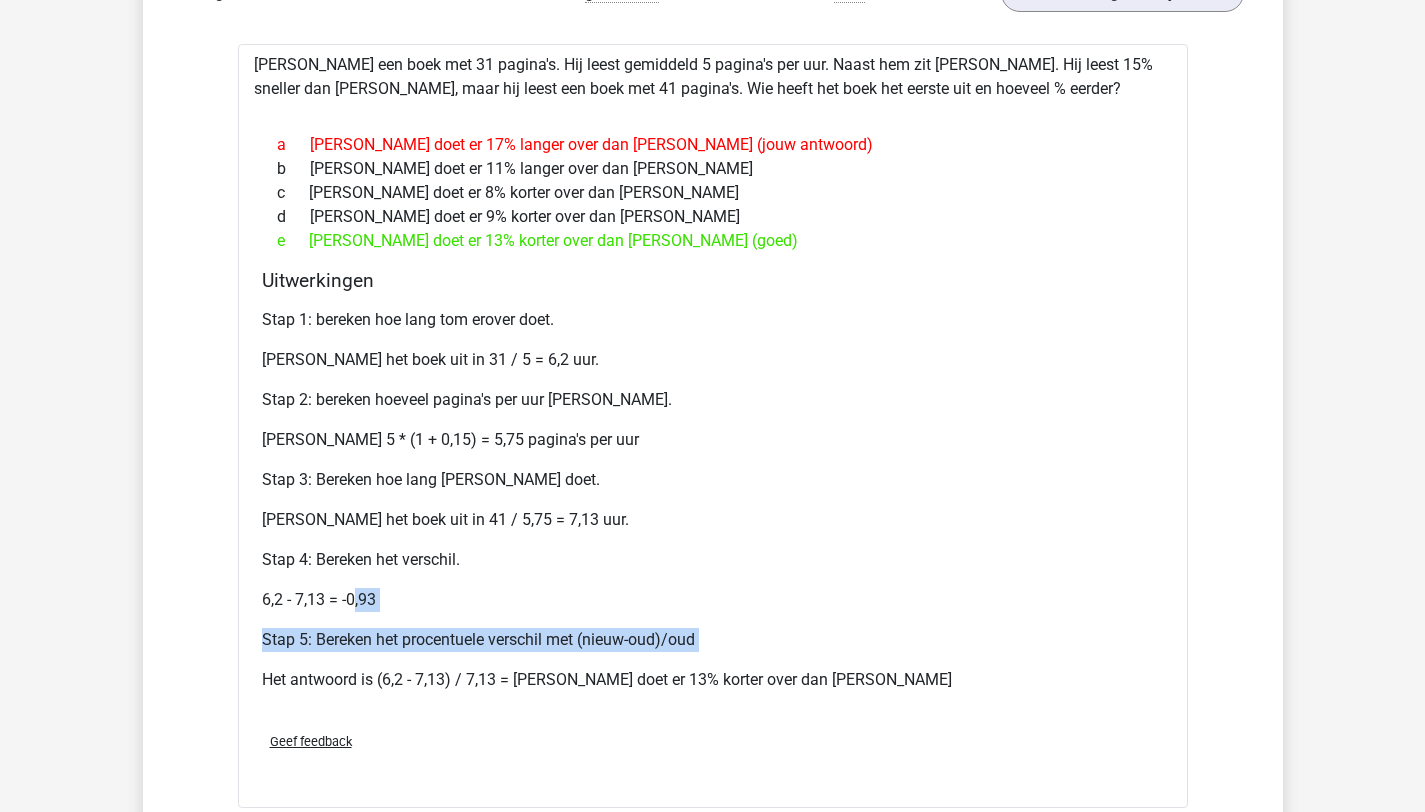 drag, startPoint x: 541, startPoint y: 668, endPoint x: 354, endPoint y: 607, distance: 196.69774 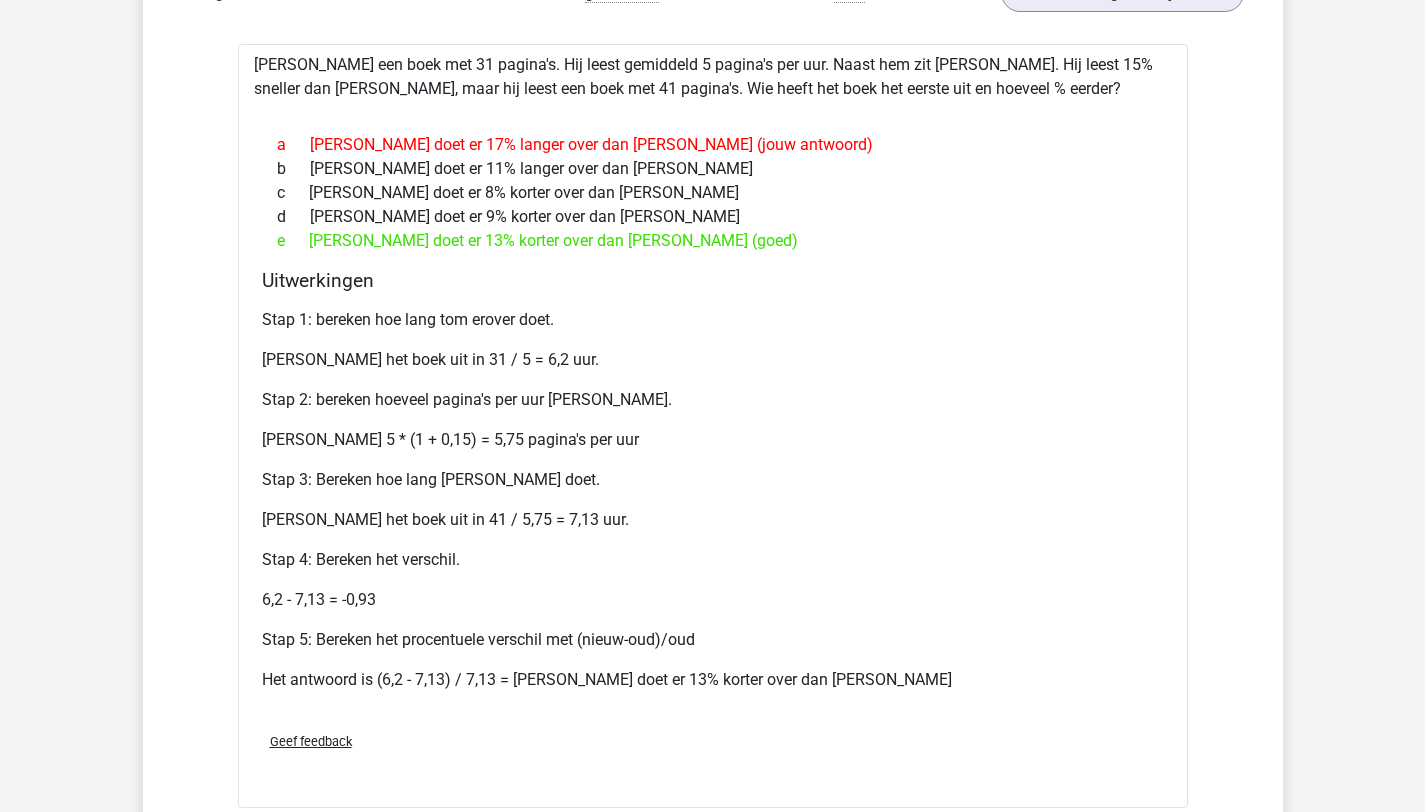 click on "Stap 5: Bereken het procentuele verschil met (nieuw-oud)/oud" at bounding box center (713, 640) 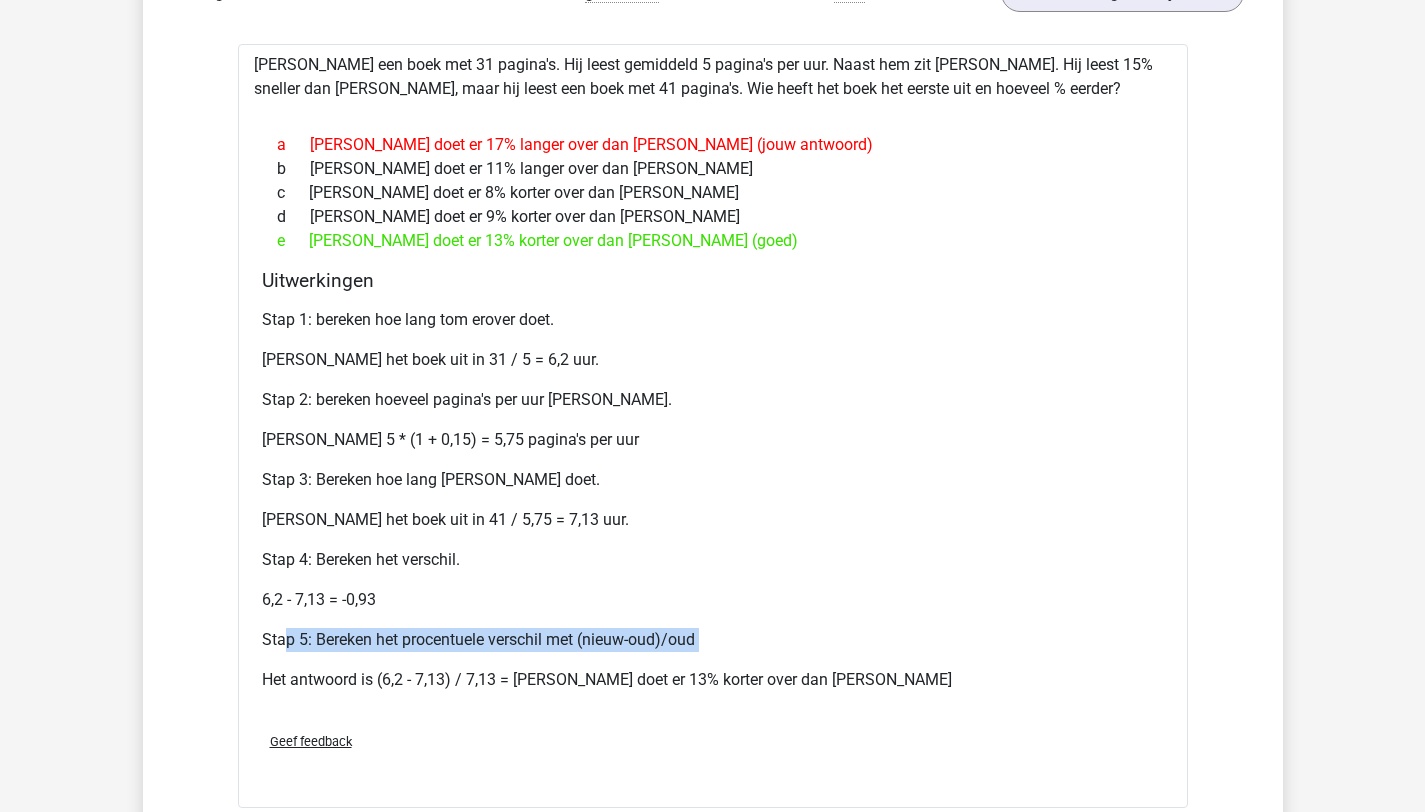 drag, startPoint x: 285, startPoint y: 633, endPoint x: 616, endPoint y: 646, distance: 331.2552 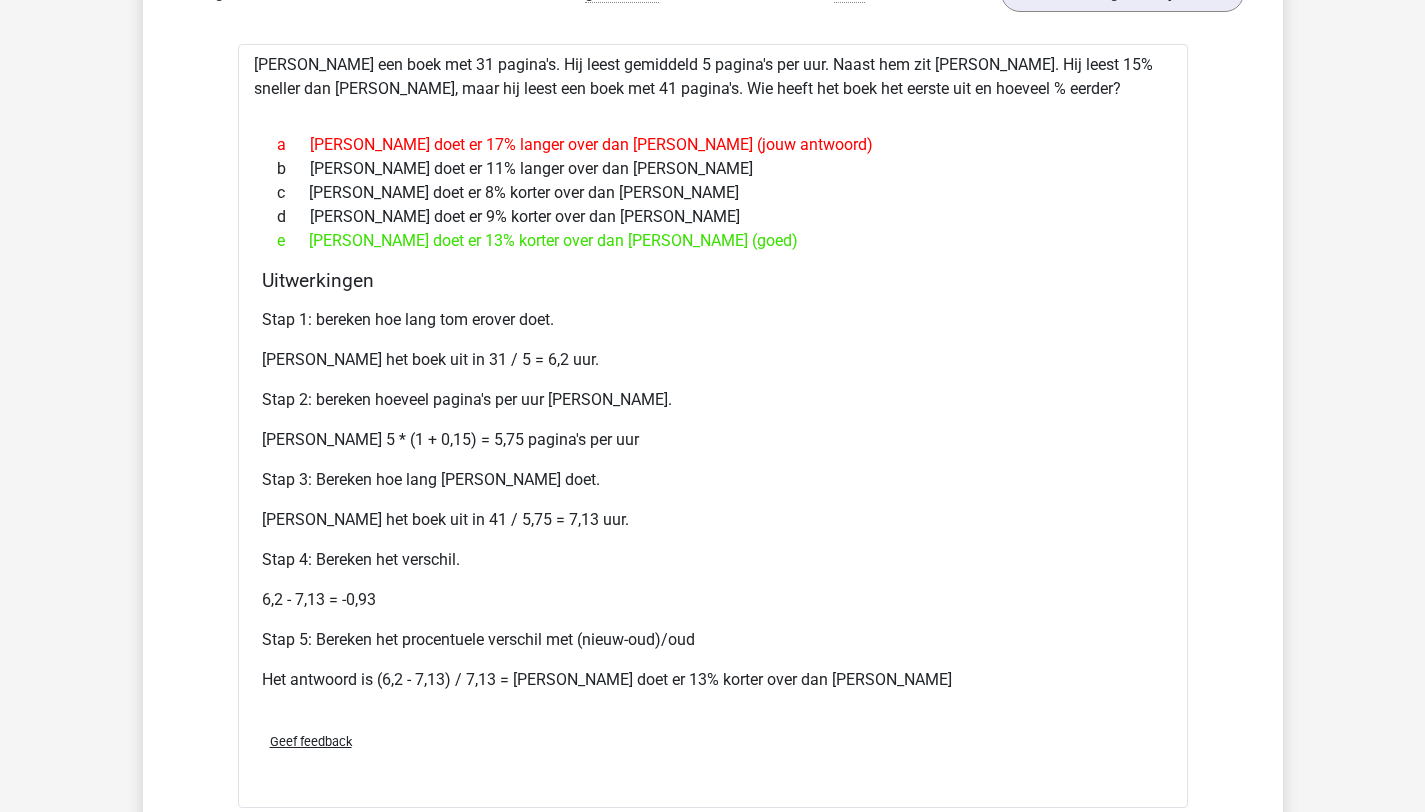 click on "Stap 5: Bereken het procentuele verschil met (nieuw-oud)/oud" at bounding box center [713, 640] 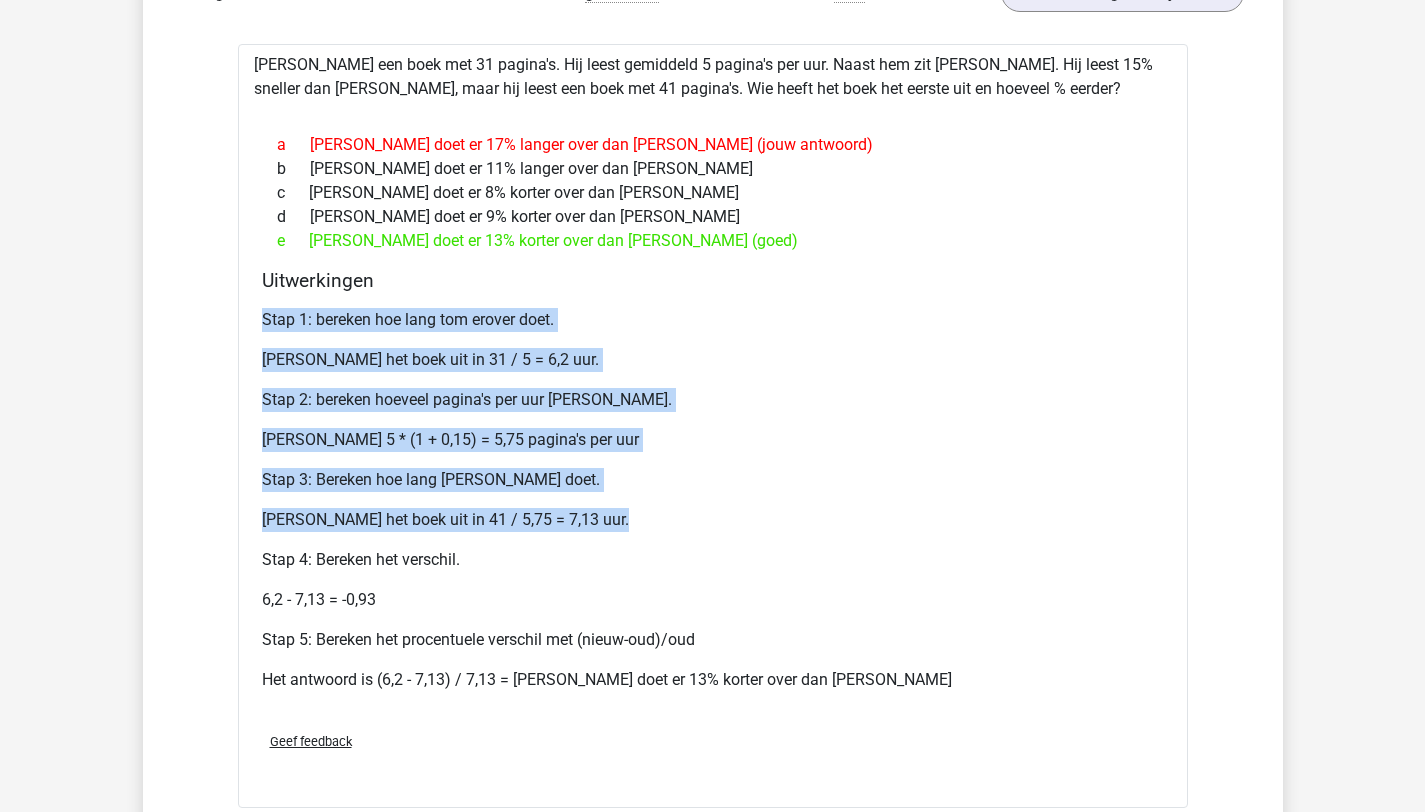 drag, startPoint x: 634, startPoint y: 519, endPoint x: 214, endPoint y: 299, distance: 474.1308 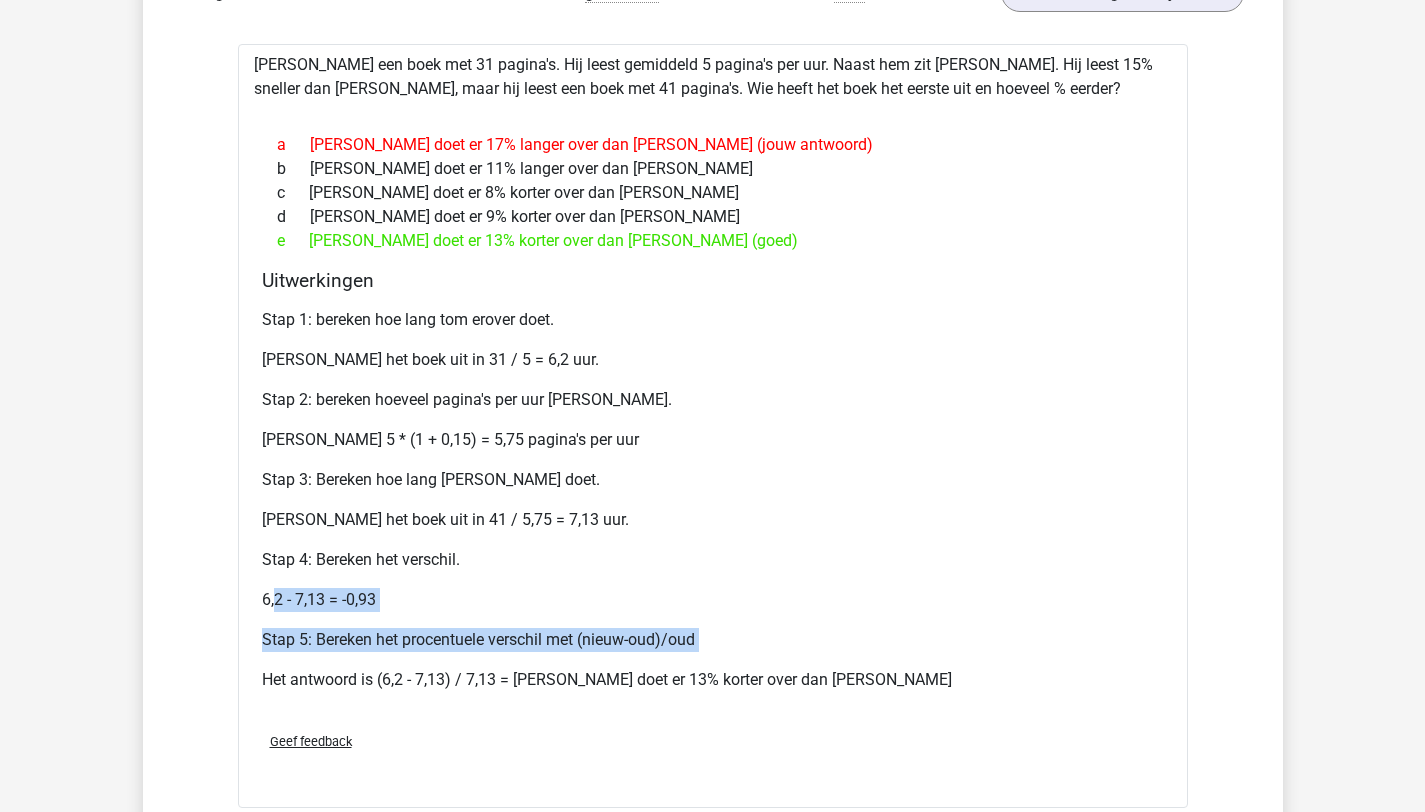 drag, startPoint x: 272, startPoint y: 591, endPoint x: 404, endPoint y: 652, distance: 145.41321 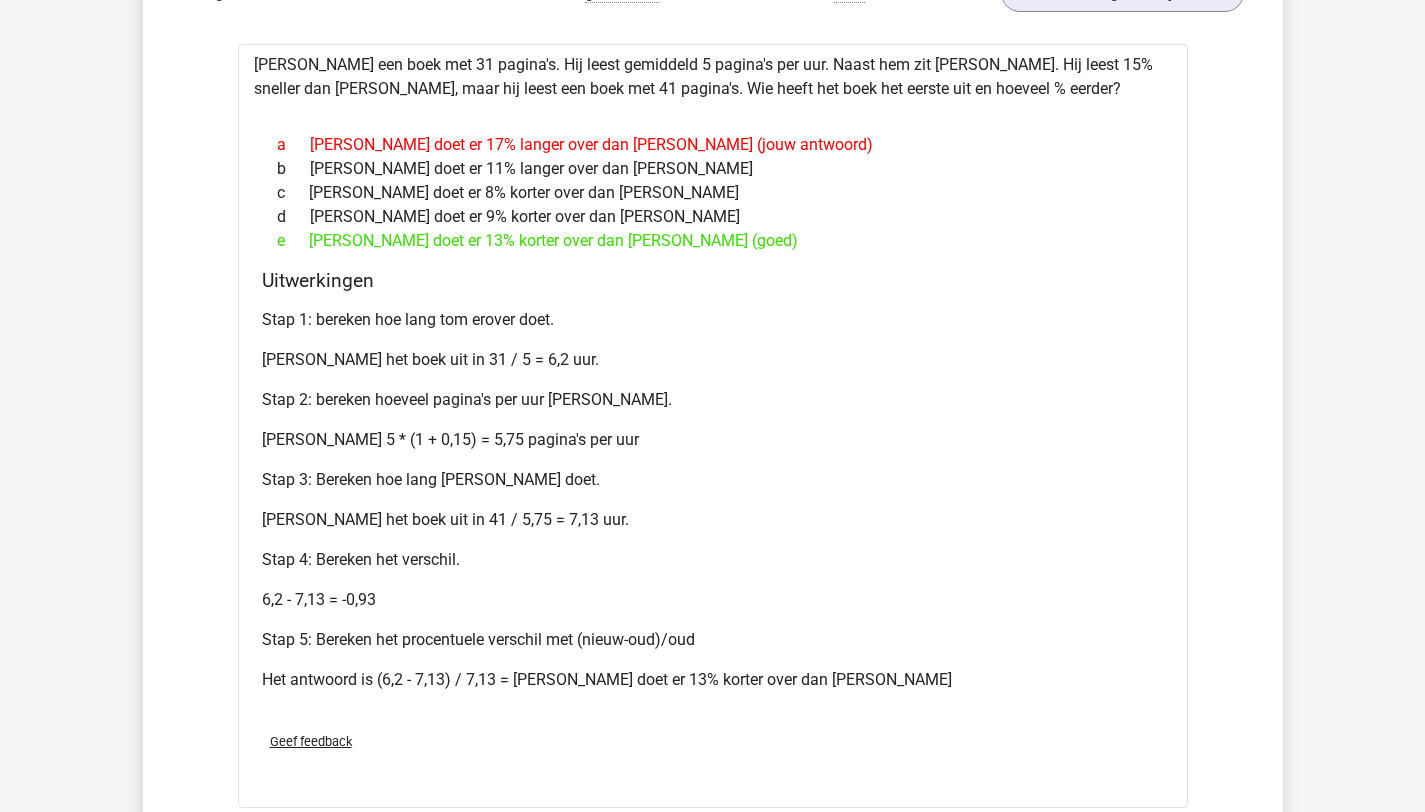 click on "6,2 - 7,13 = -0,93" at bounding box center (713, 600) 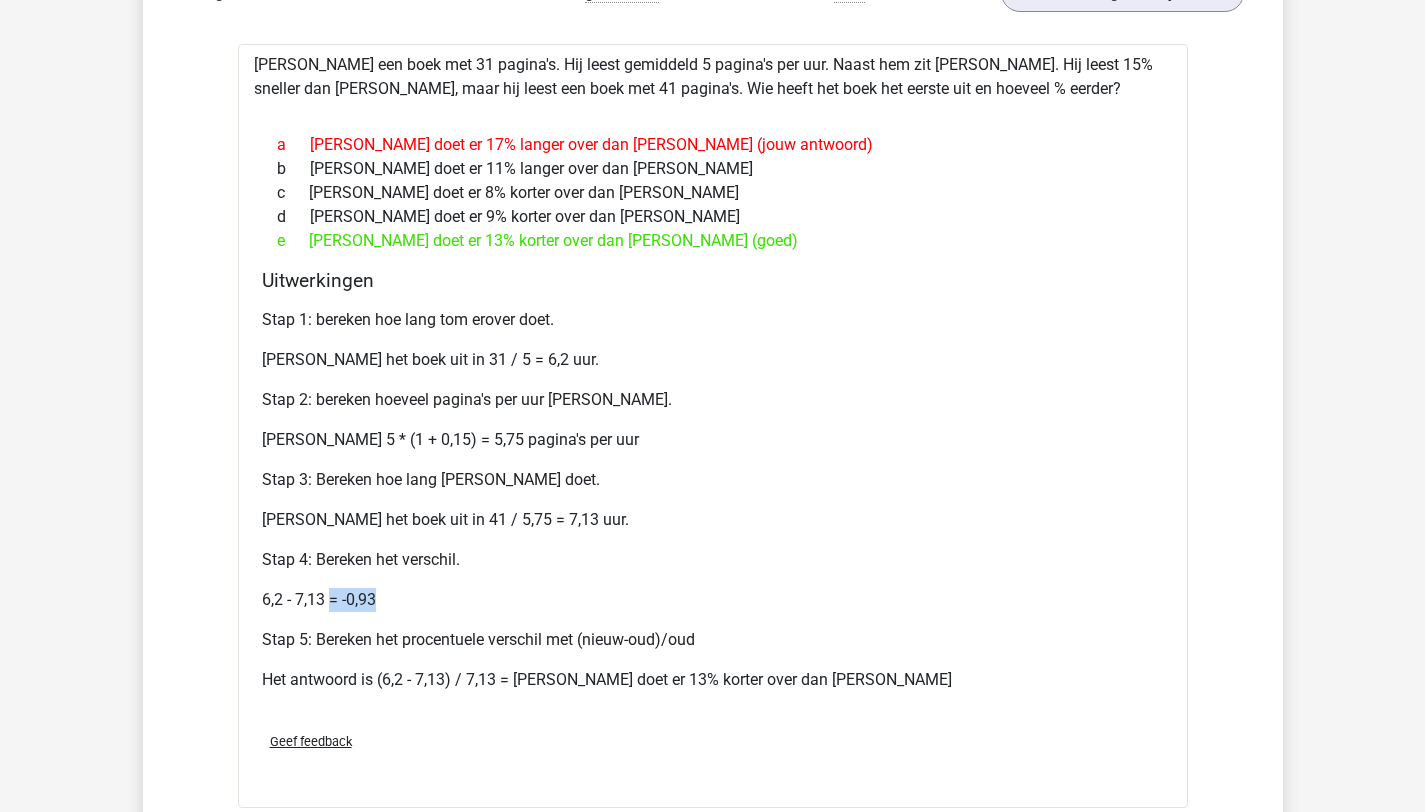 drag, startPoint x: 375, startPoint y: 603, endPoint x: 328, endPoint y: 598, distance: 47.26521 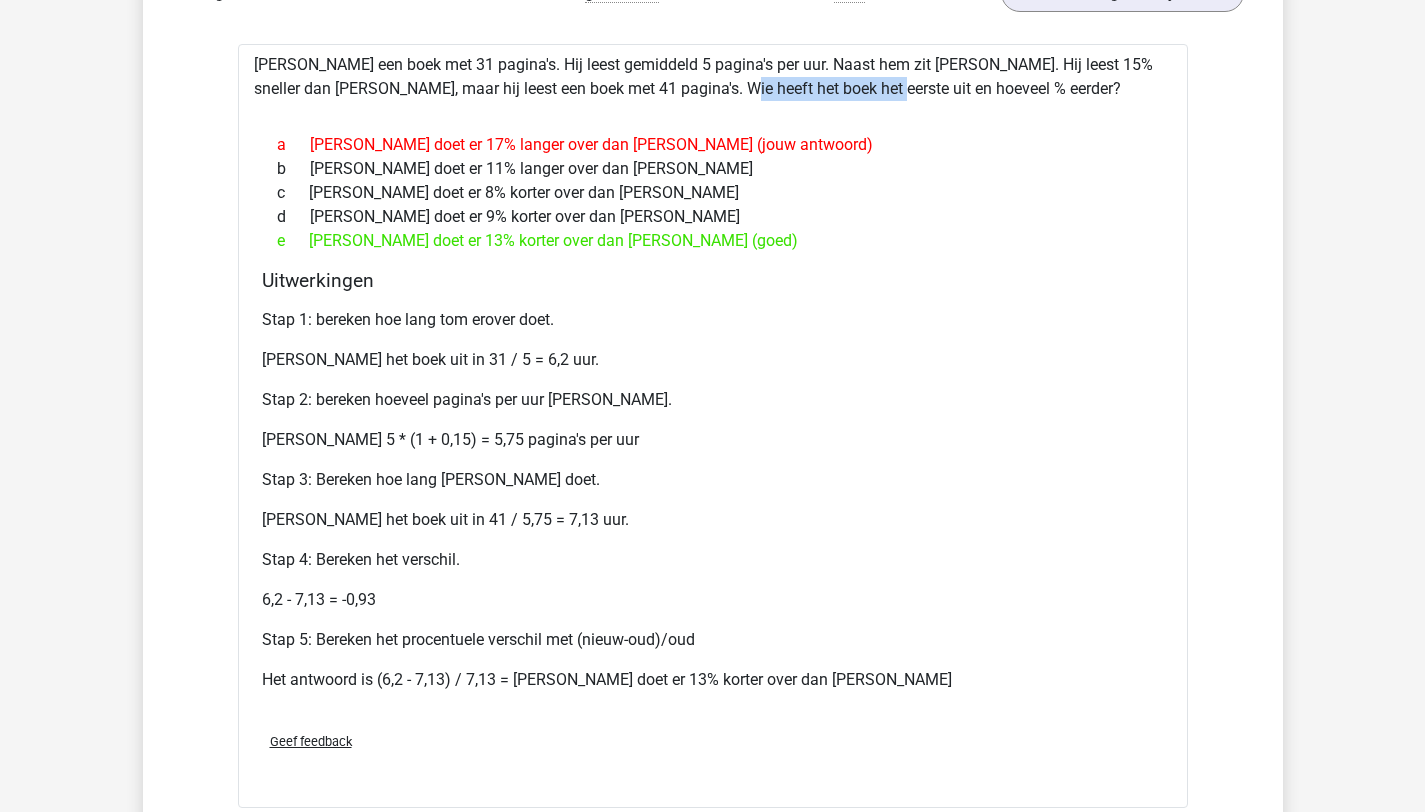 drag, startPoint x: 665, startPoint y: 91, endPoint x: 814, endPoint y: 94, distance: 149.0302 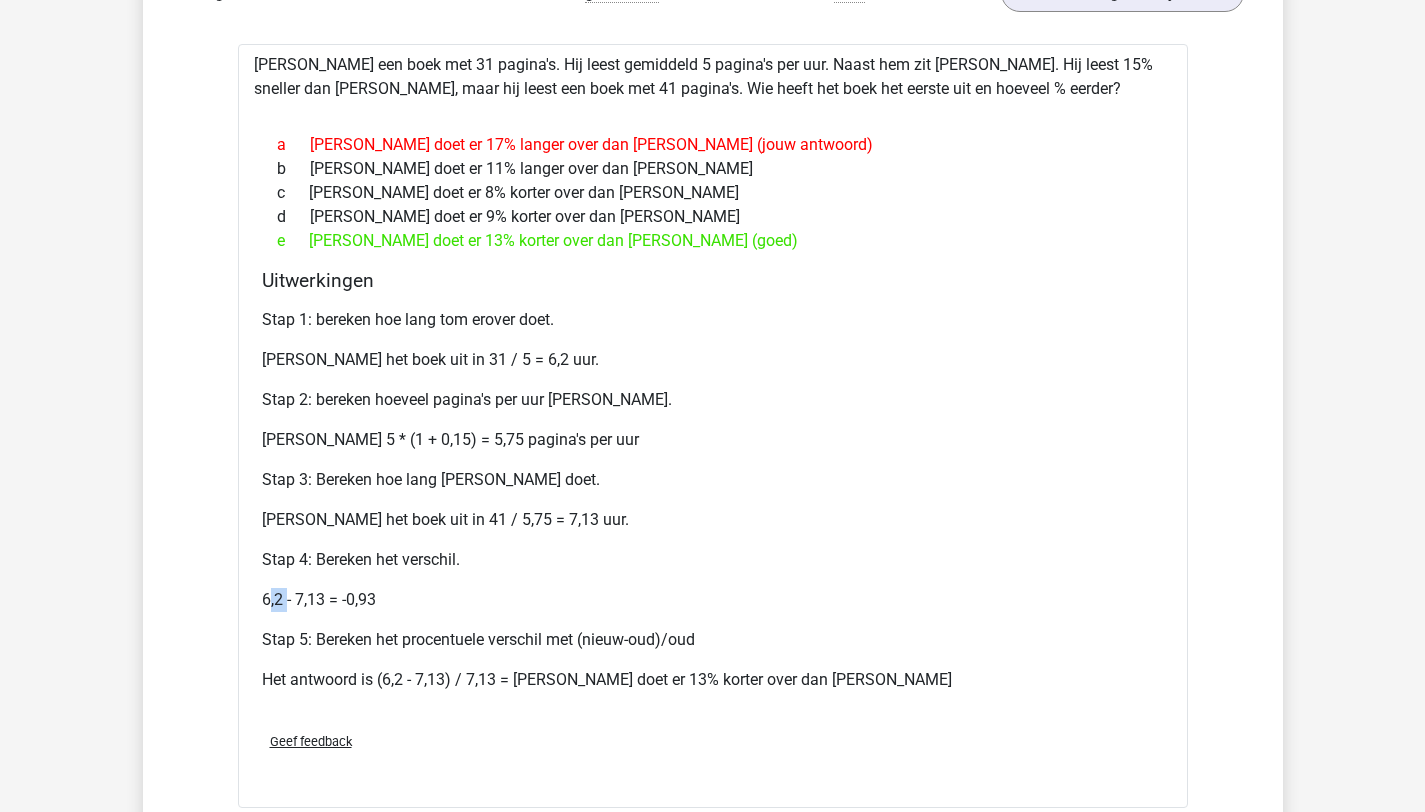 drag, startPoint x: 266, startPoint y: 599, endPoint x: 298, endPoint y: 600, distance: 32.01562 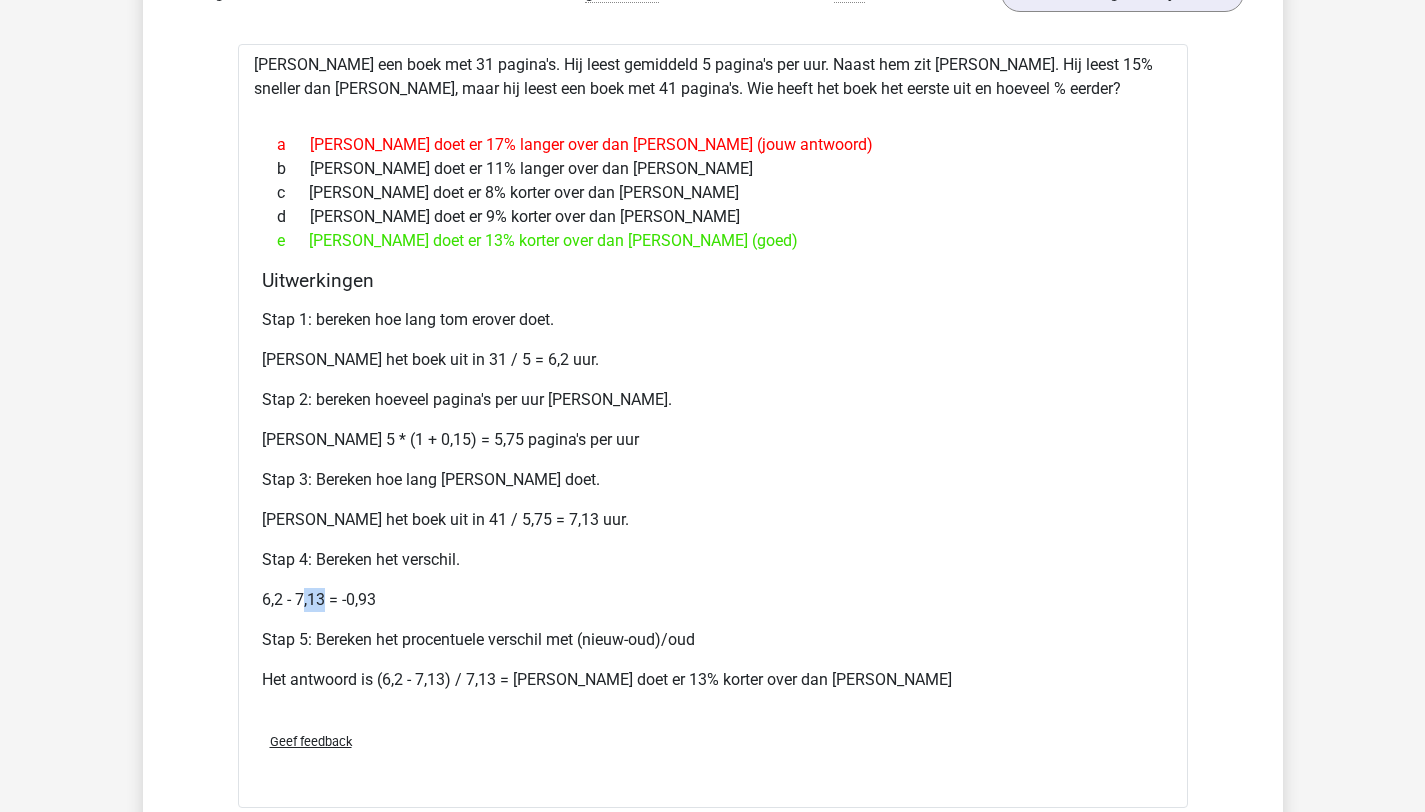 drag, startPoint x: 305, startPoint y: 597, endPoint x: 340, endPoint y: 596, distance: 35.014282 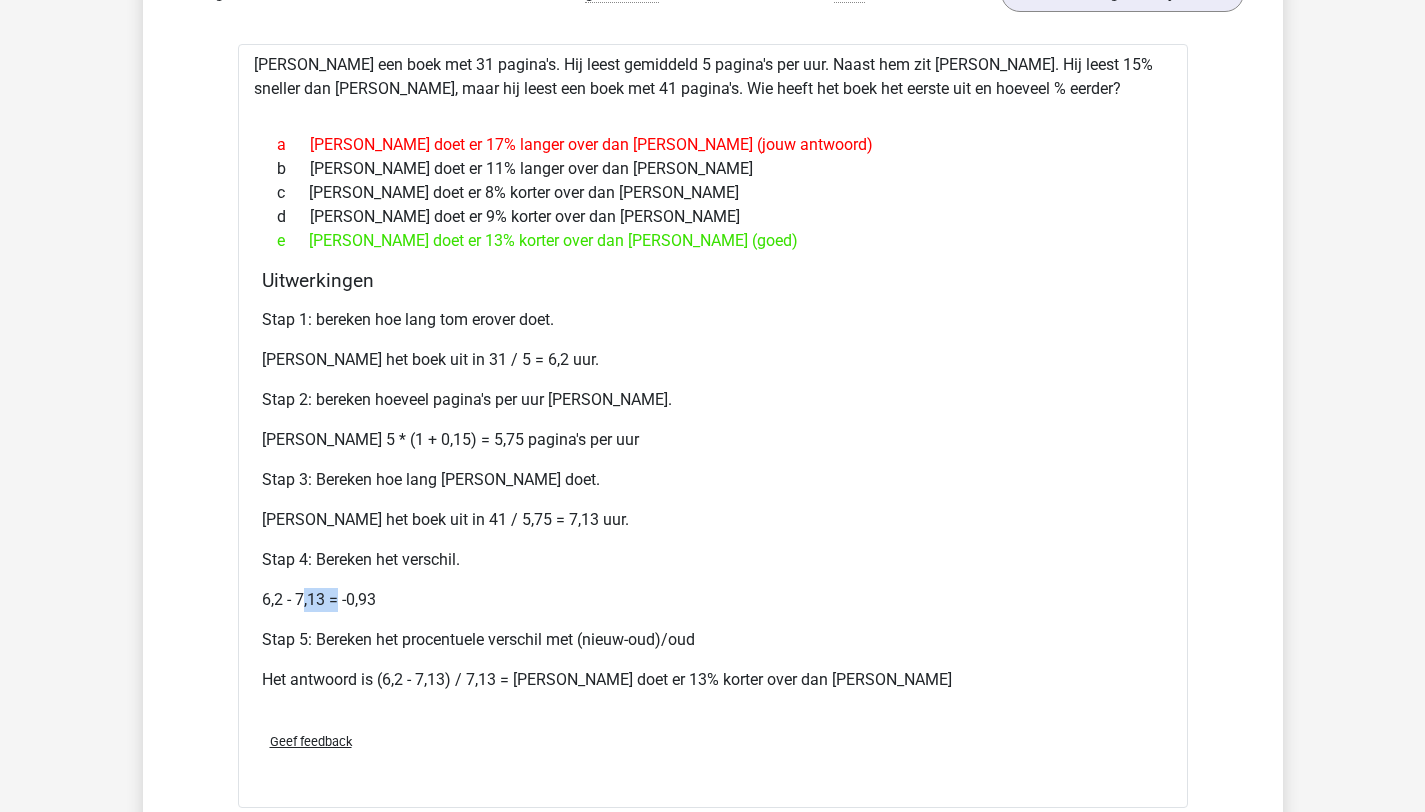 click on "6,2 - 7,13 = -0,93" at bounding box center [713, 600] 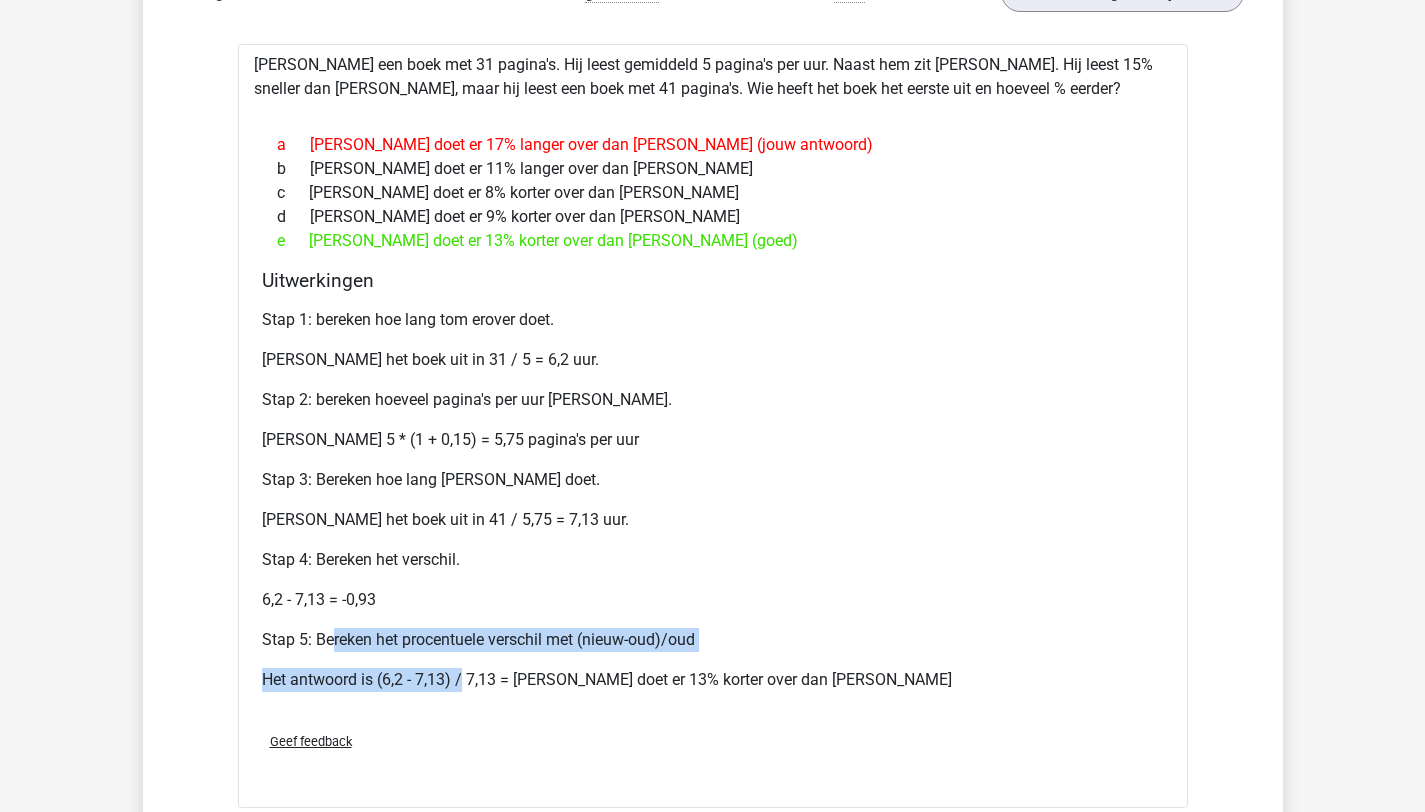 drag, startPoint x: 333, startPoint y: 638, endPoint x: 466, endPoint y: 685, distance: 141.06027 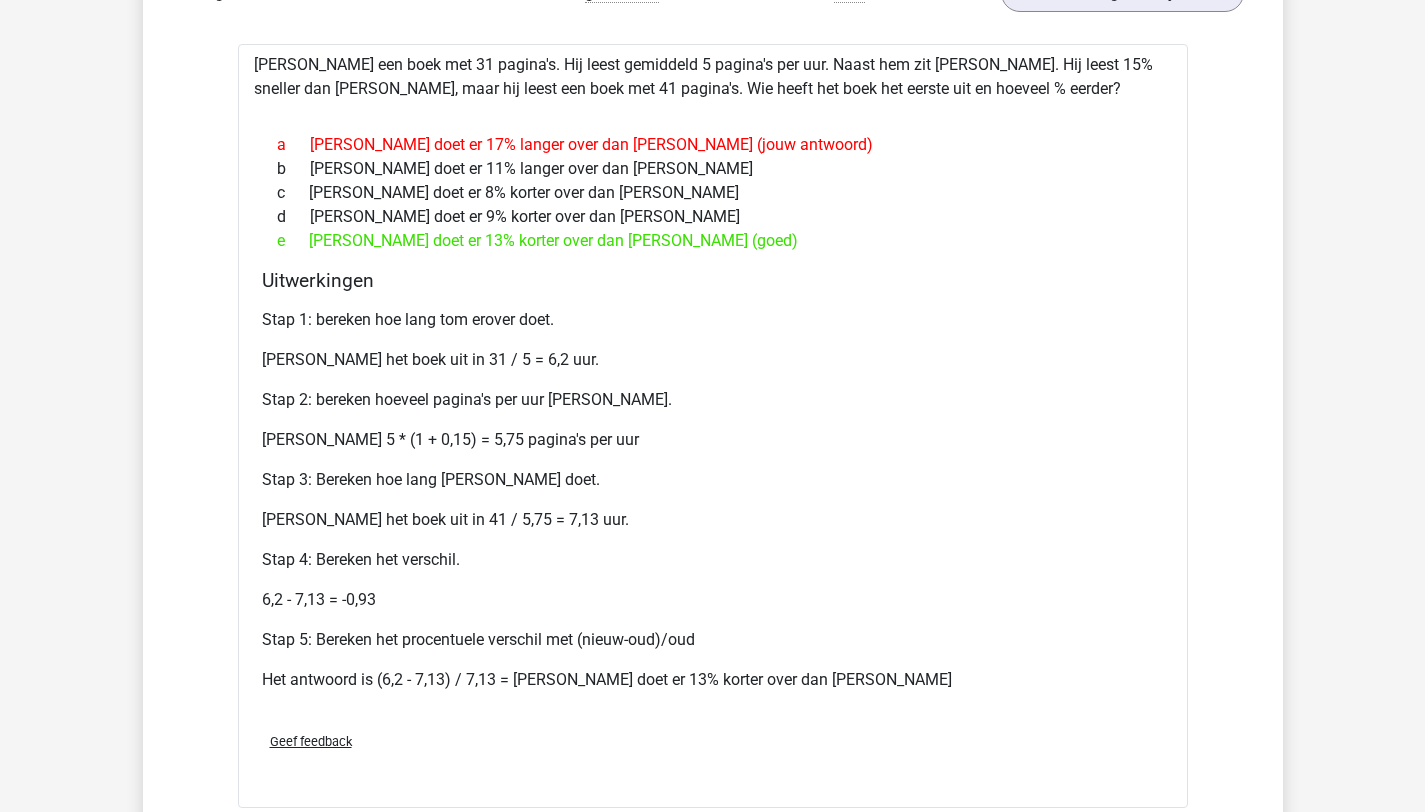 drag, startPoint x: 470, startPoint y: 687, endPoint x: 435, endPoint y: 677, distance: 36.40055 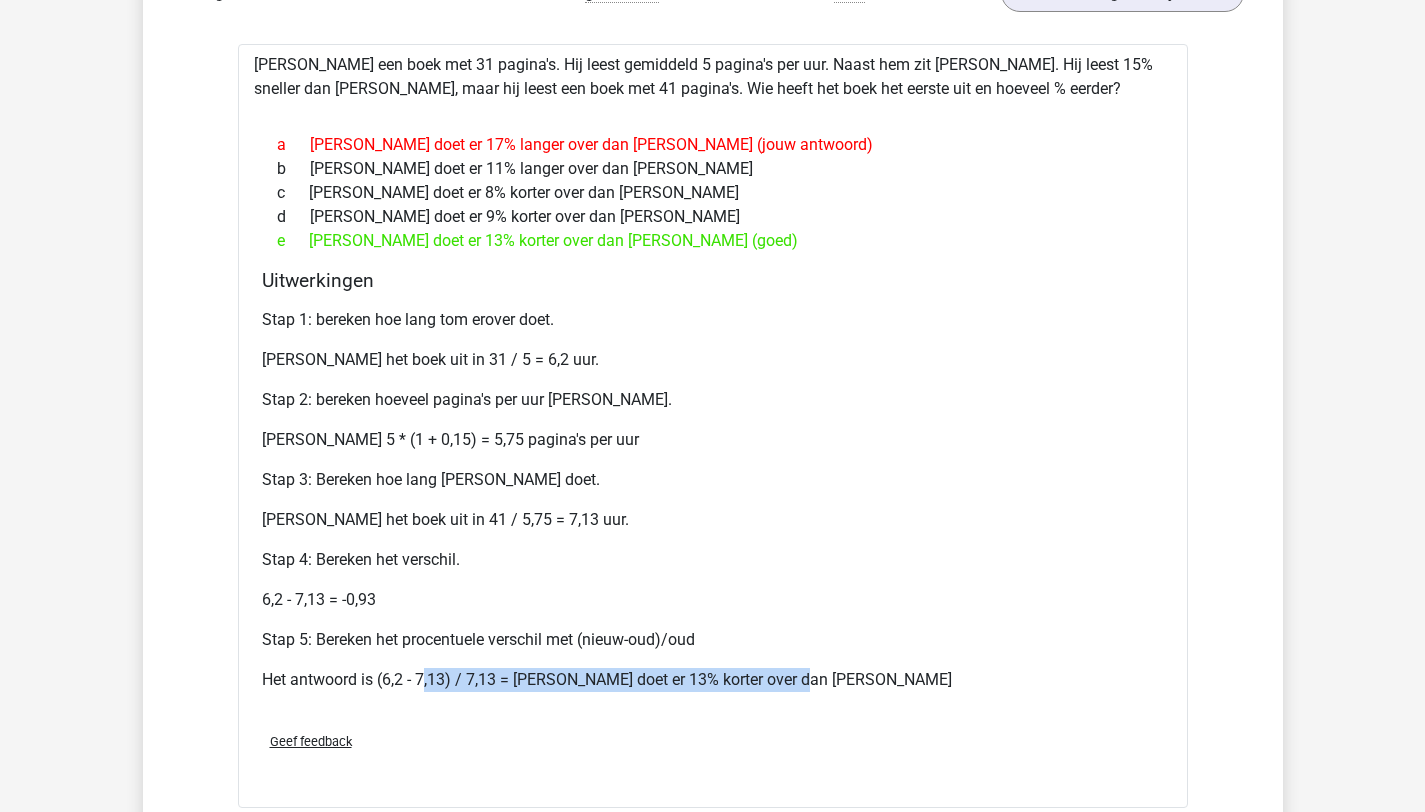 drag, startPoint x: 460, startPoint y: 684, endPoint x: 608, endPoint y: 693, distance: 148.27339 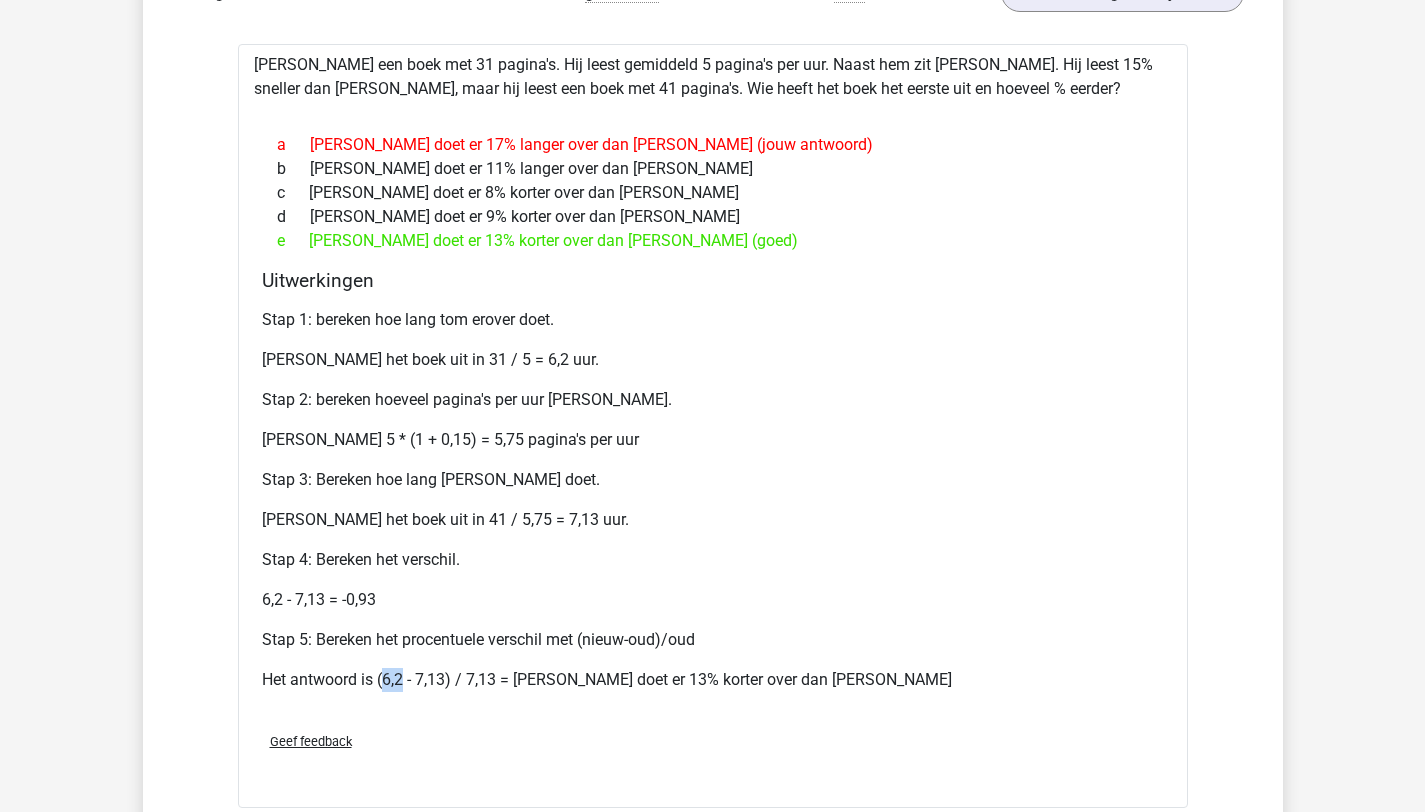 drag, startPoint x: 384, startPoint y: 680, endPoint x: 406, endPoint y: 683, distance: 22.203604 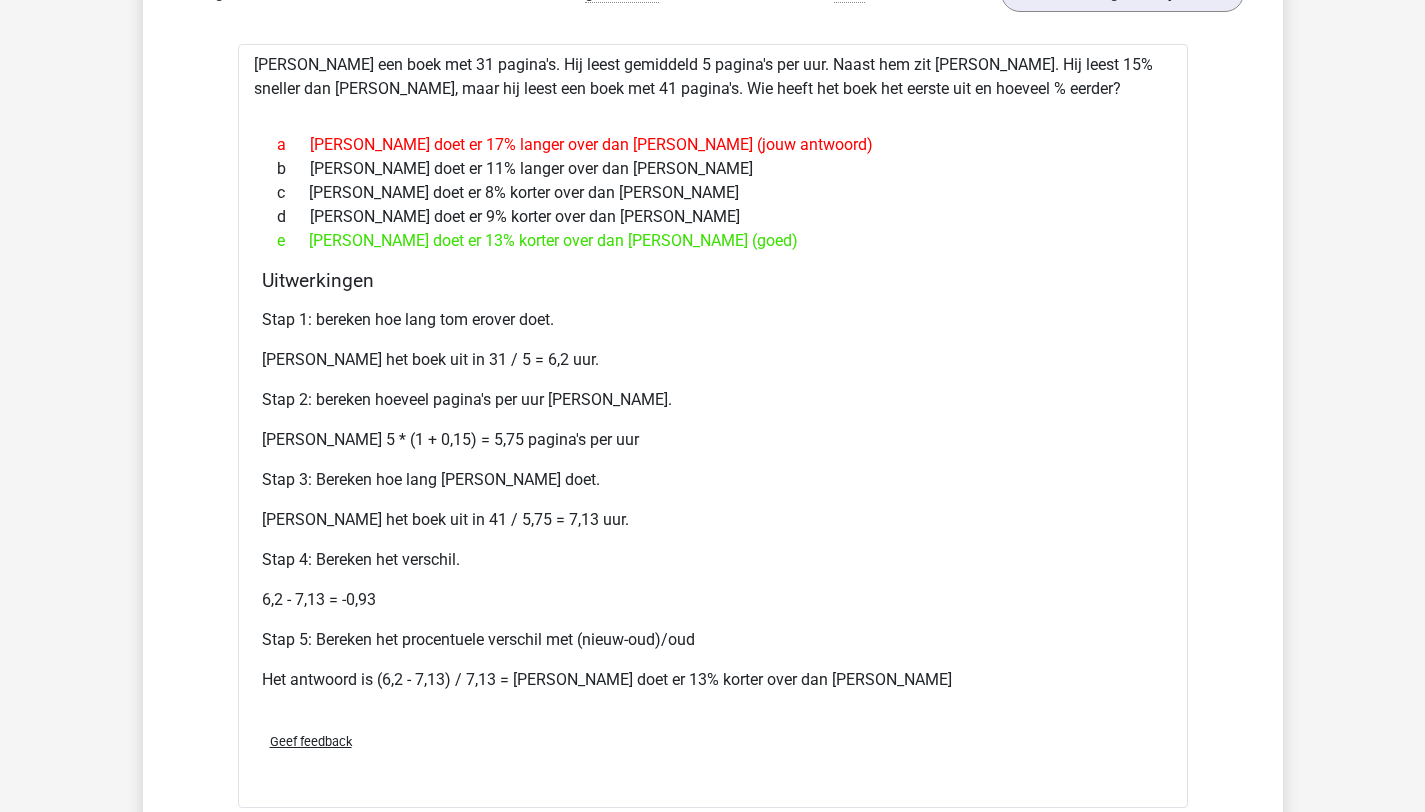 click on "Het antwoord is (6,2 - 7,13) / 7,13 = Tom doet er 13% korter over dan Umberto" at bounding box center [713, 680] 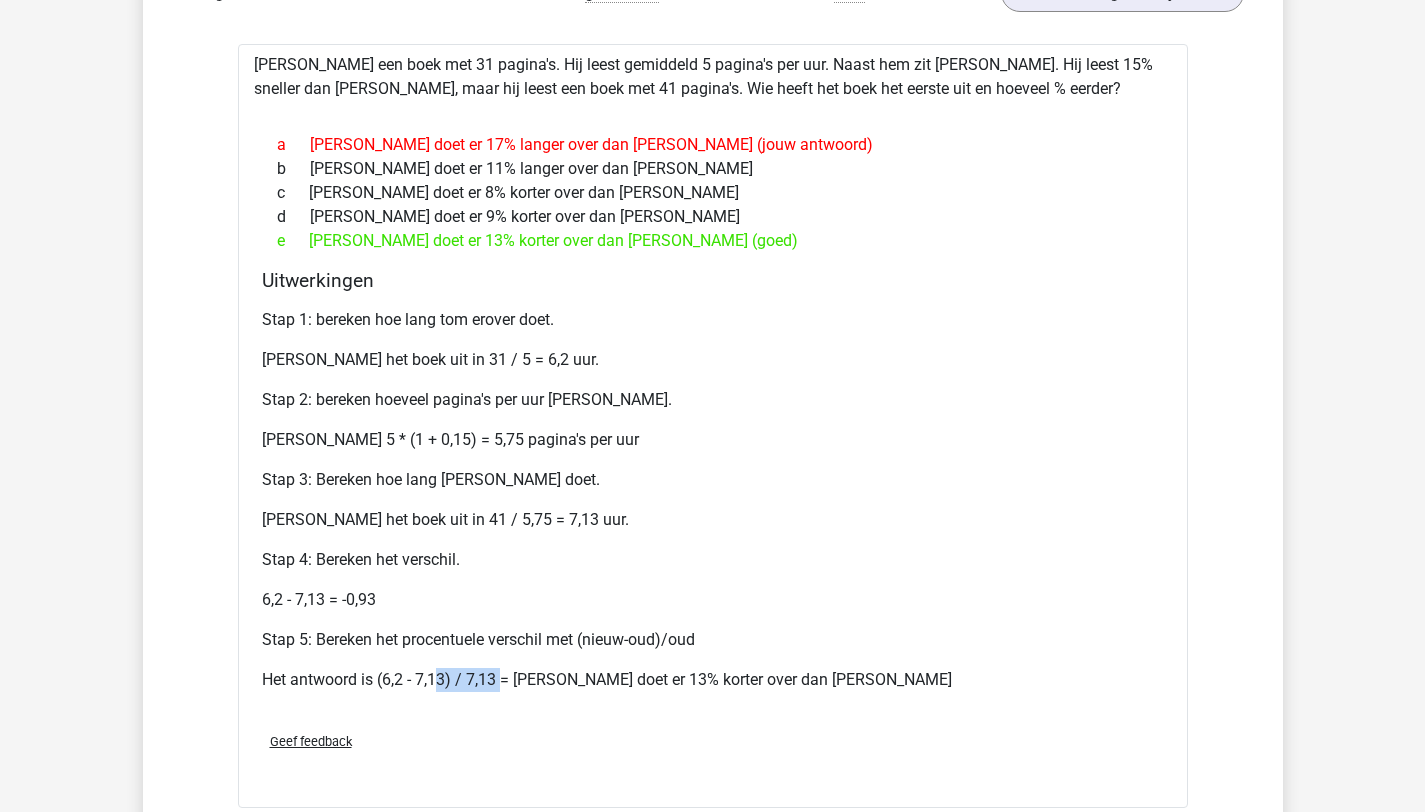 drag, startPoint x: 442, startPoint y: 681, endPoint x: 606, endPoint y: 676, distance: 164.0762 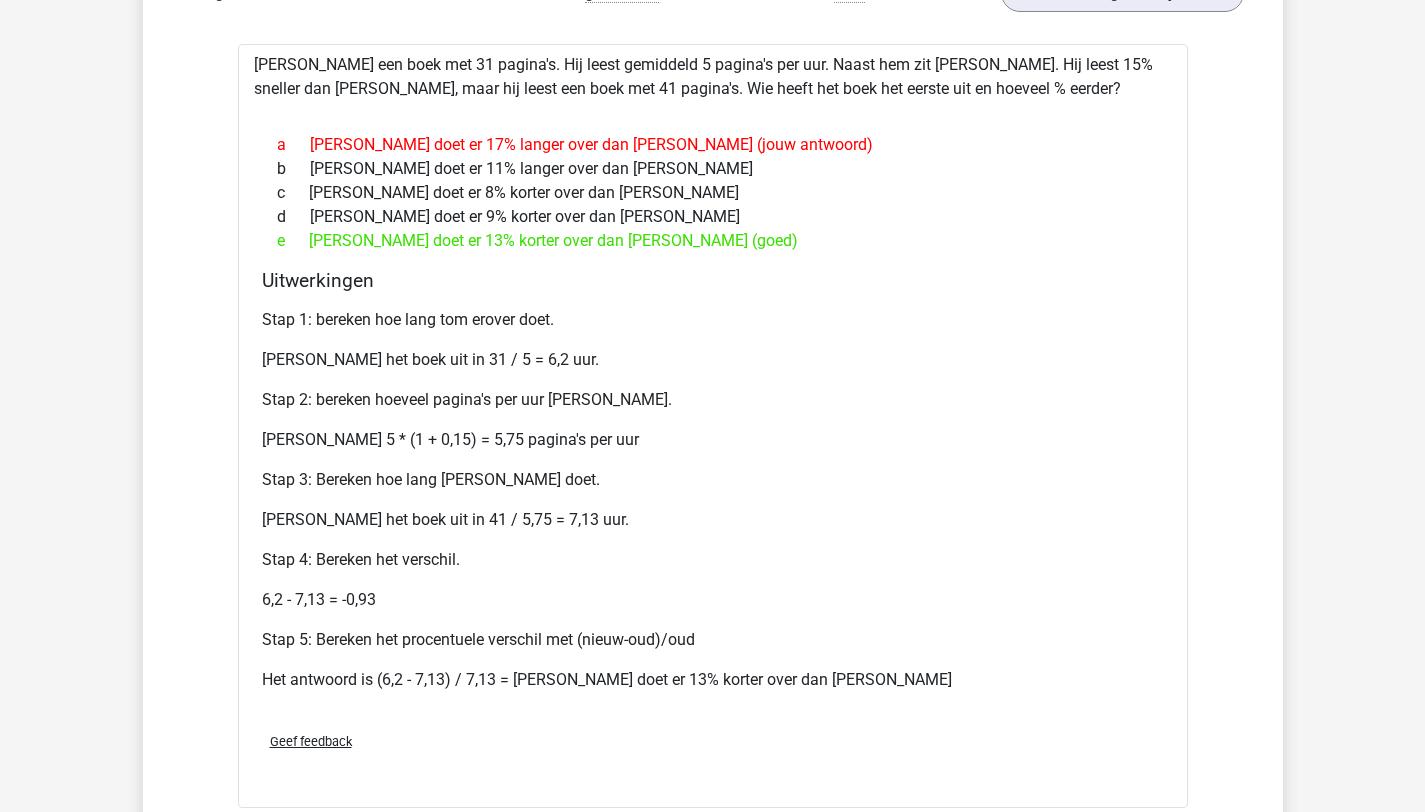 click on "Het antwoord is (6,2 - 7,13) / 7,13 = Tom doet er 13% korter over dan Umberto" at bounding box center [713, 680] 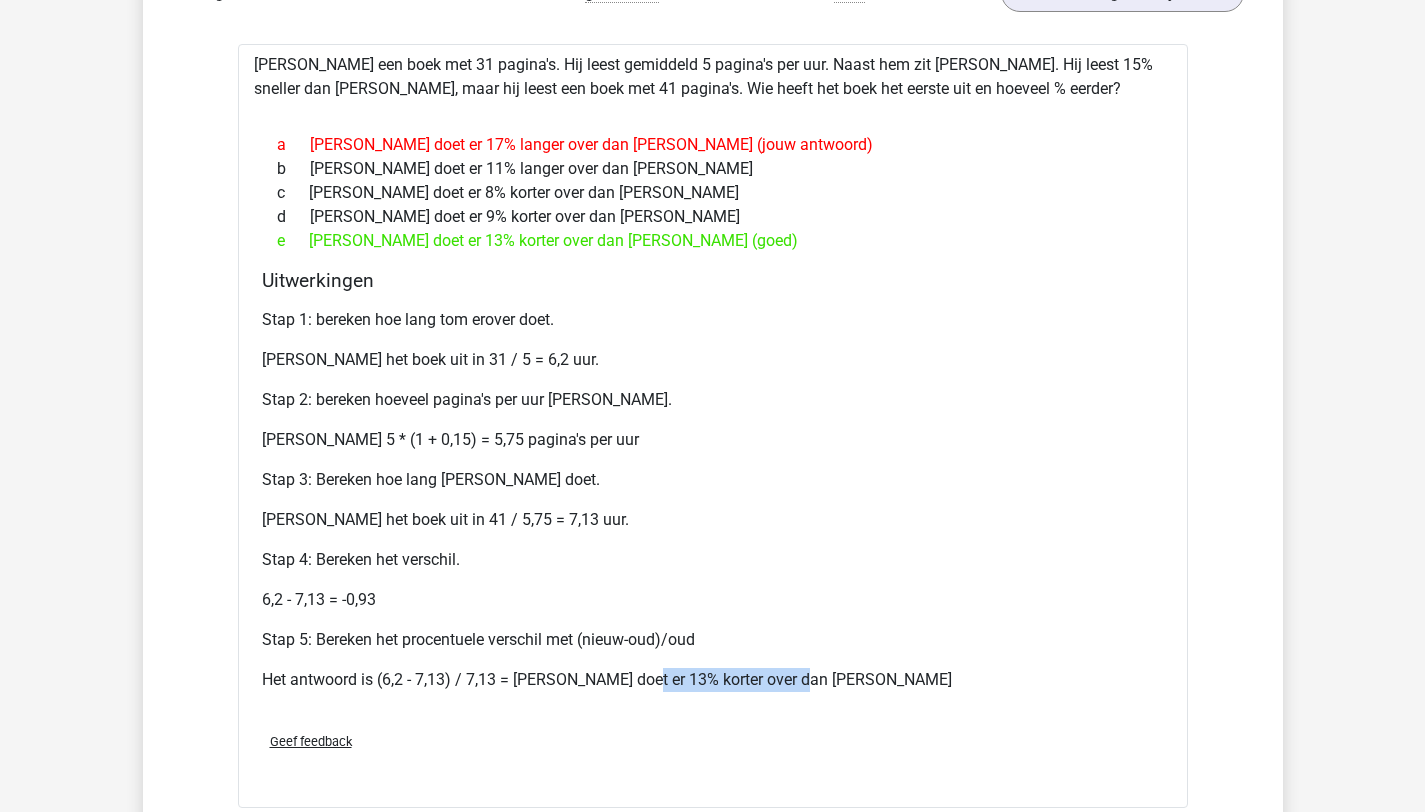 drag, startPoint x: 642, startPoint y: 684, endPoint x: 710, endPoint y: 689, distance: 68.18358 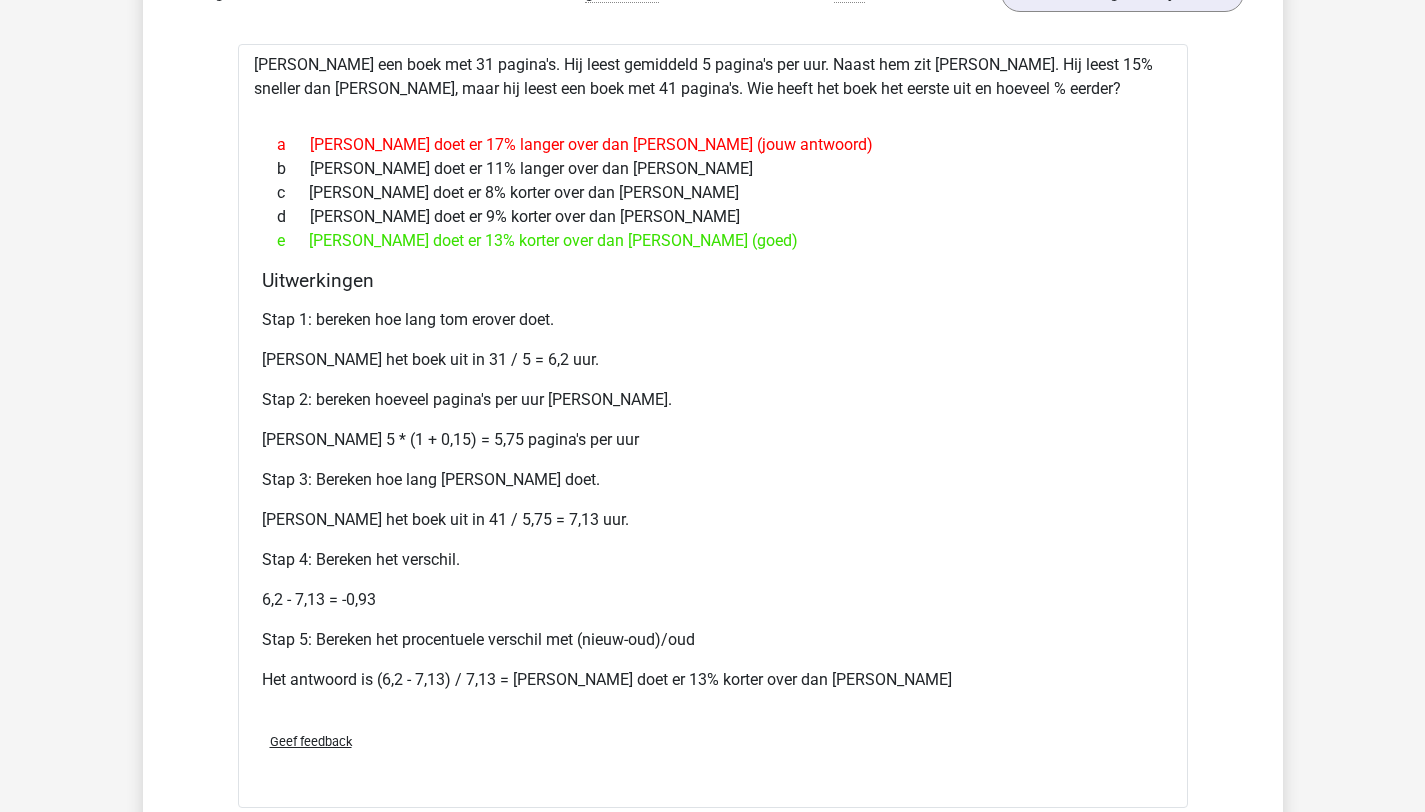 drag, startPoint x: 602, startPoint y: 667, endPoint x: 647, endPoint y: 674, distance: 45.54119 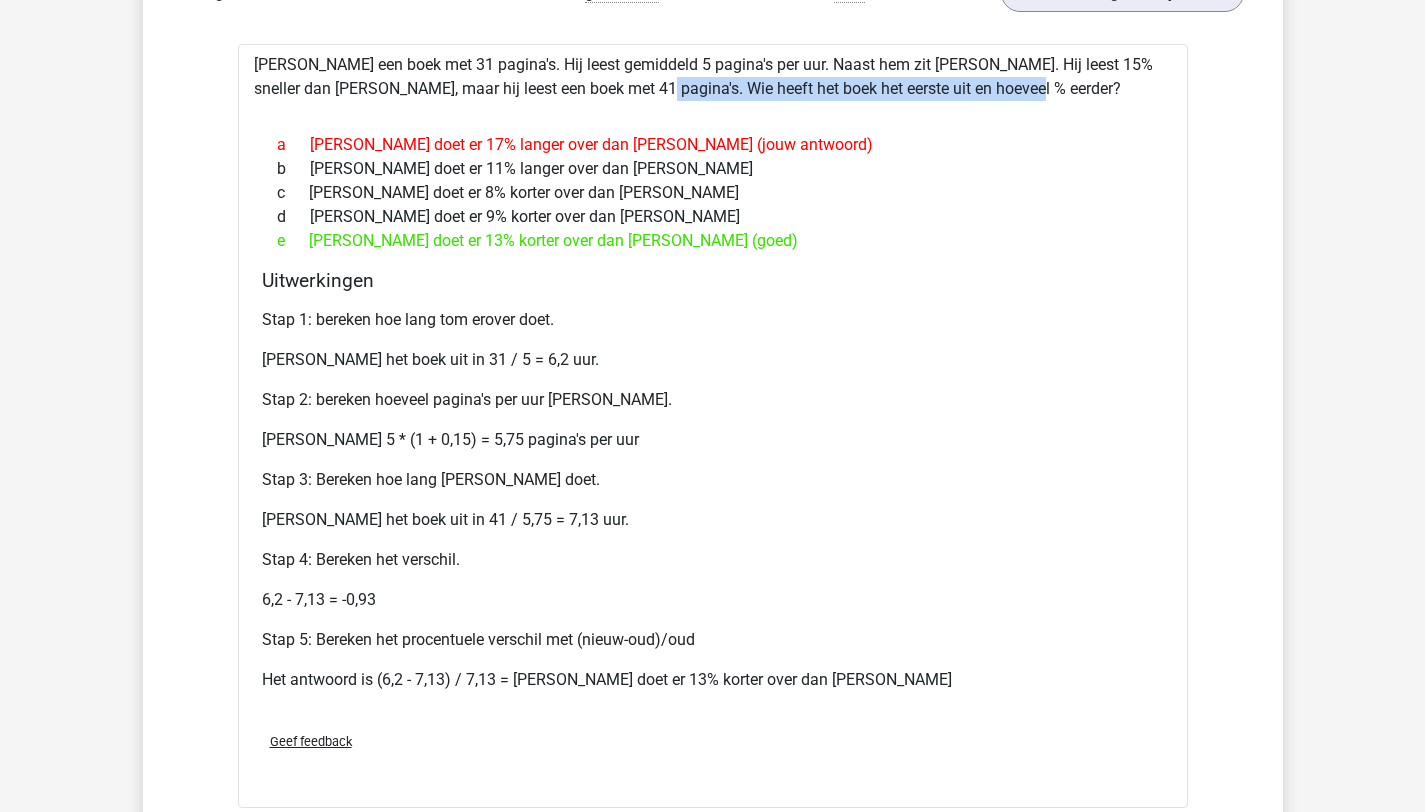 drag, startPoint x: 587, startPoint y: 85, endPoint x: 989, endPoint y: 93, distance: 402.0796 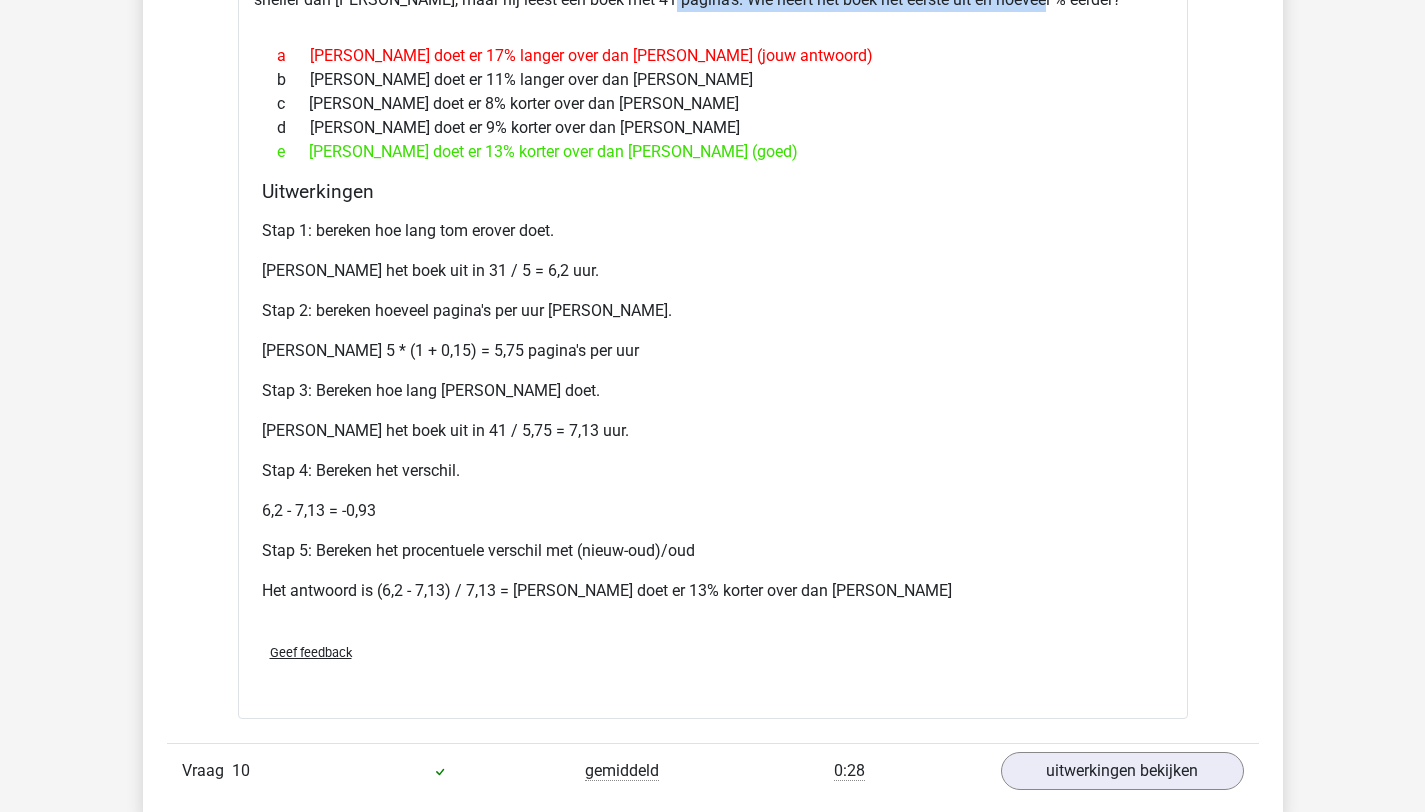 scroll, scrollTop: 1866, scrollLeft: 0, axis: vertical 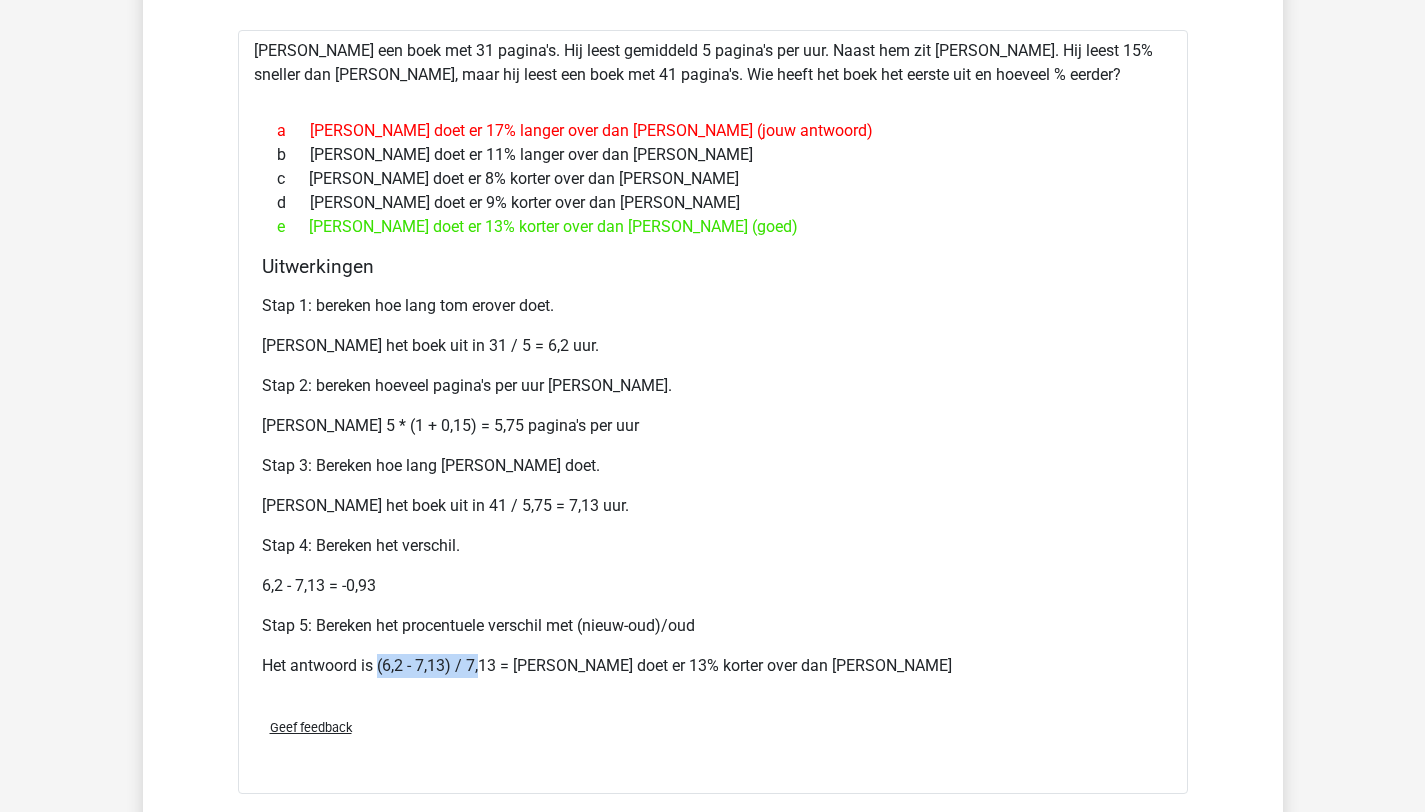 drag, startPoint x: 399, startPoint y: 669, endPoint x: 486, endPoint y: 658, distance: 87.69264 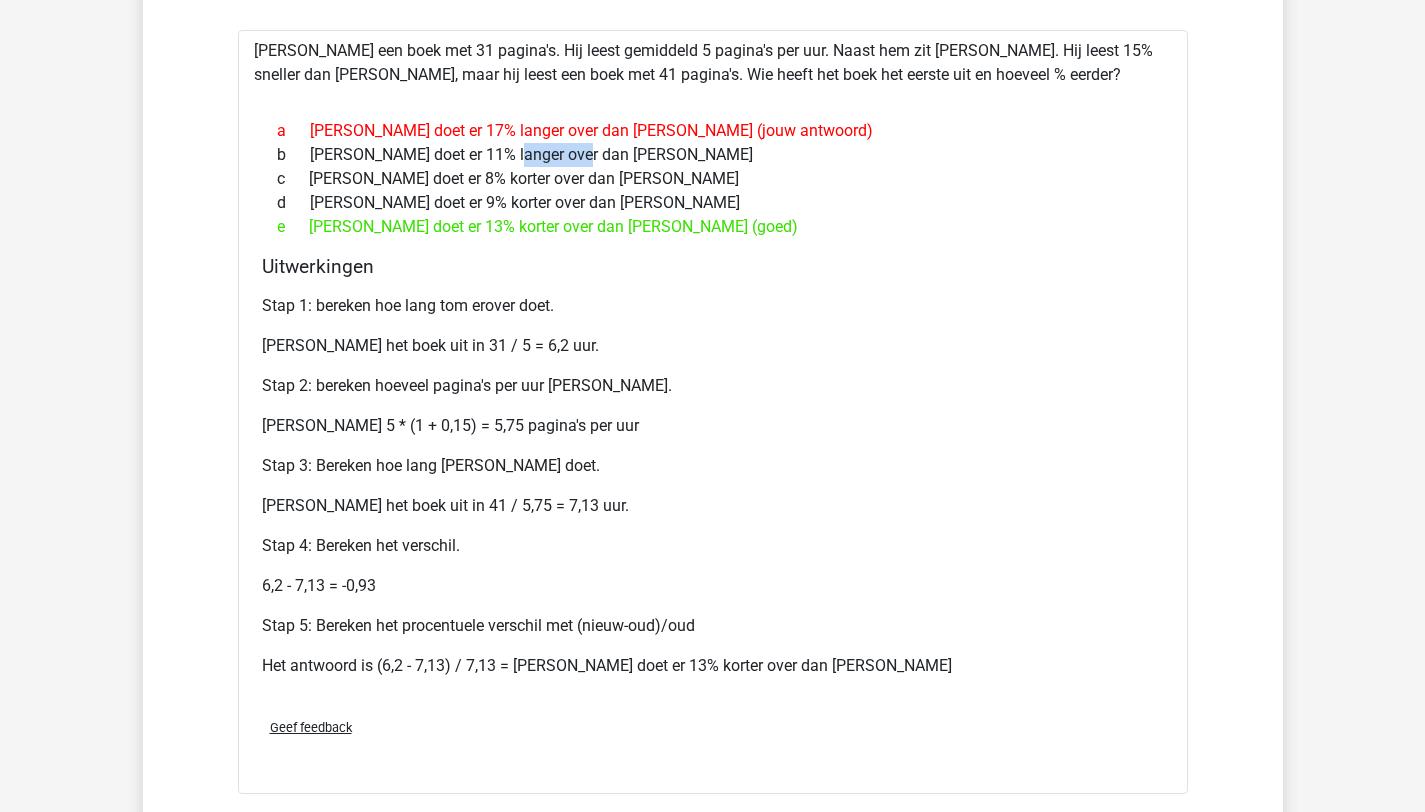 drag, startPoint x: 480, startPoint y: 159, endPoint x: 338, endPoint y: 127, distance: 145.56099 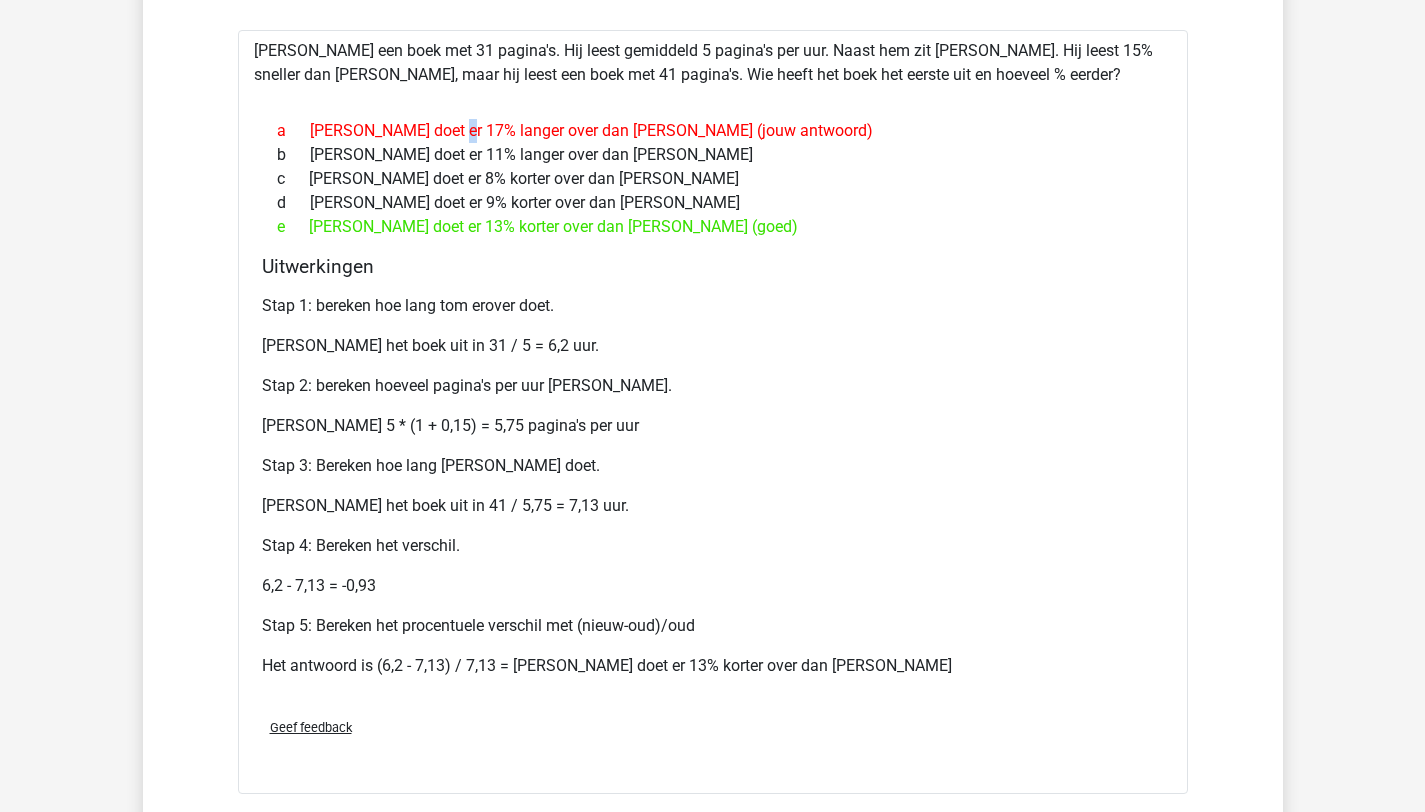 drag, startPoint x: 362, startPoint y: 126, endPoint x: 436, endPoint y: 133, distance: 74.330345 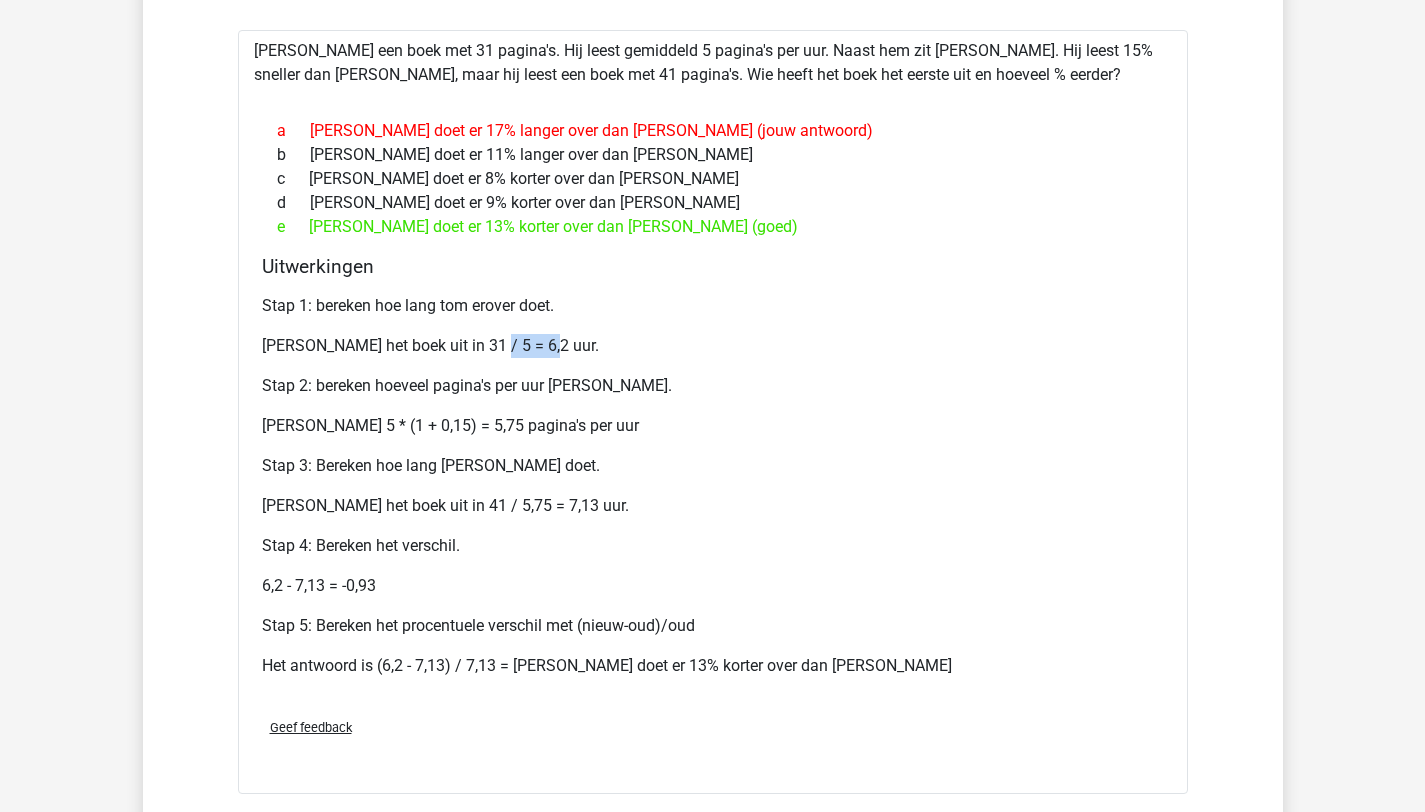 drag, startPoint x: 489, startPoint y: 342, endPoint x: 542, endPoint y: 344, distance: 53.037724 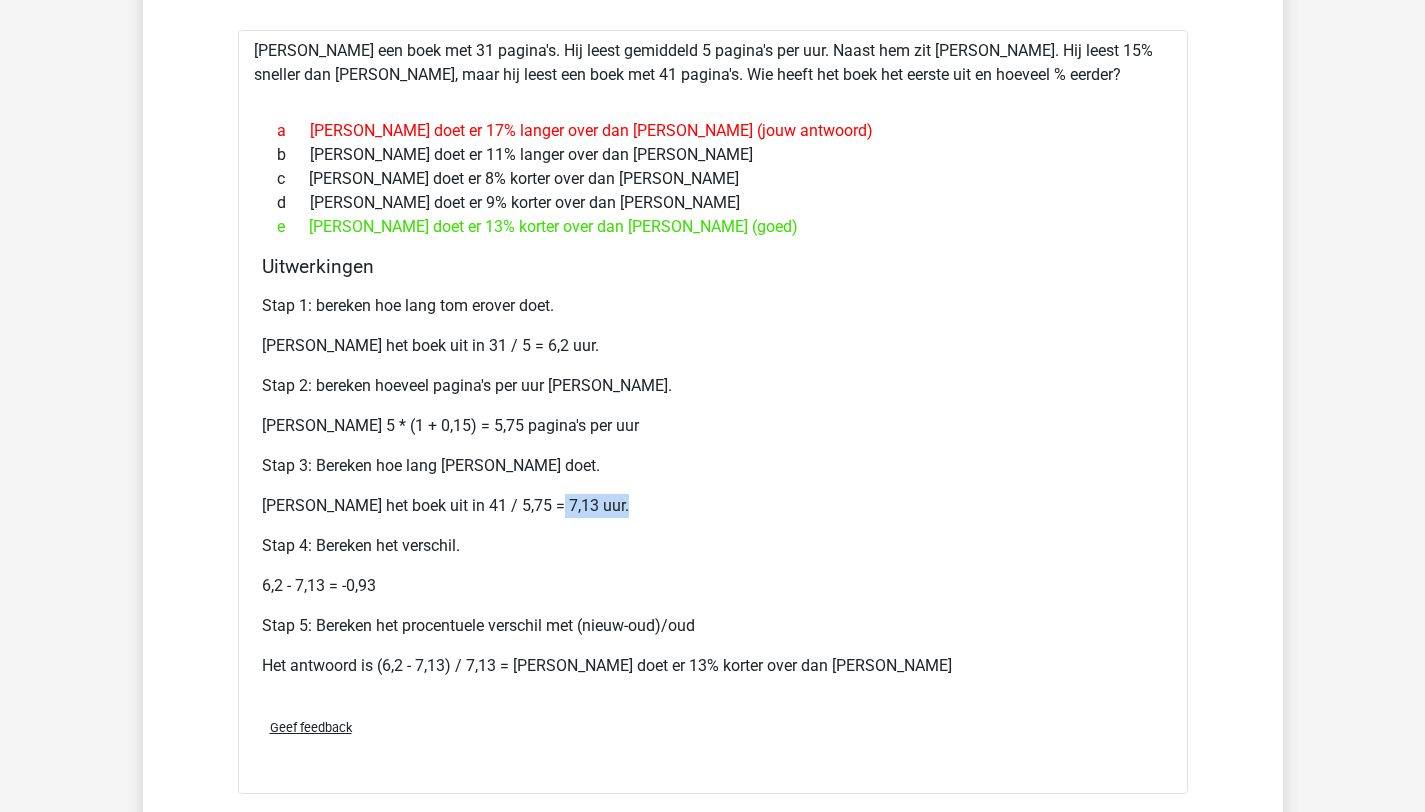 drag, startPoint x: 545, startPoint y: 512, endPoint x: 617, endPoint y: 505, distance: 72.33948 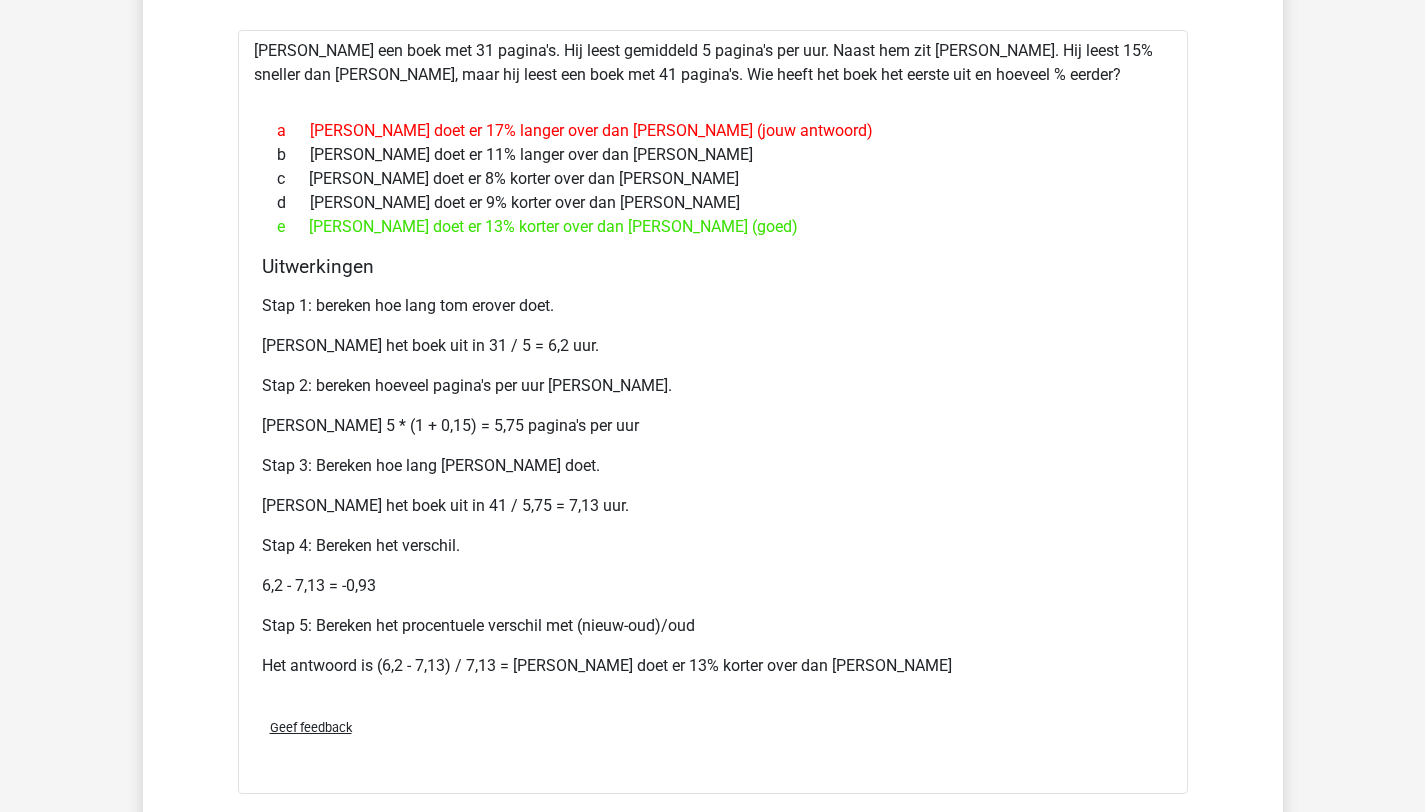 click on "Tom leest het boek uit in 31 / 5 = 6,2 uur." at bounding box center [713, 346] 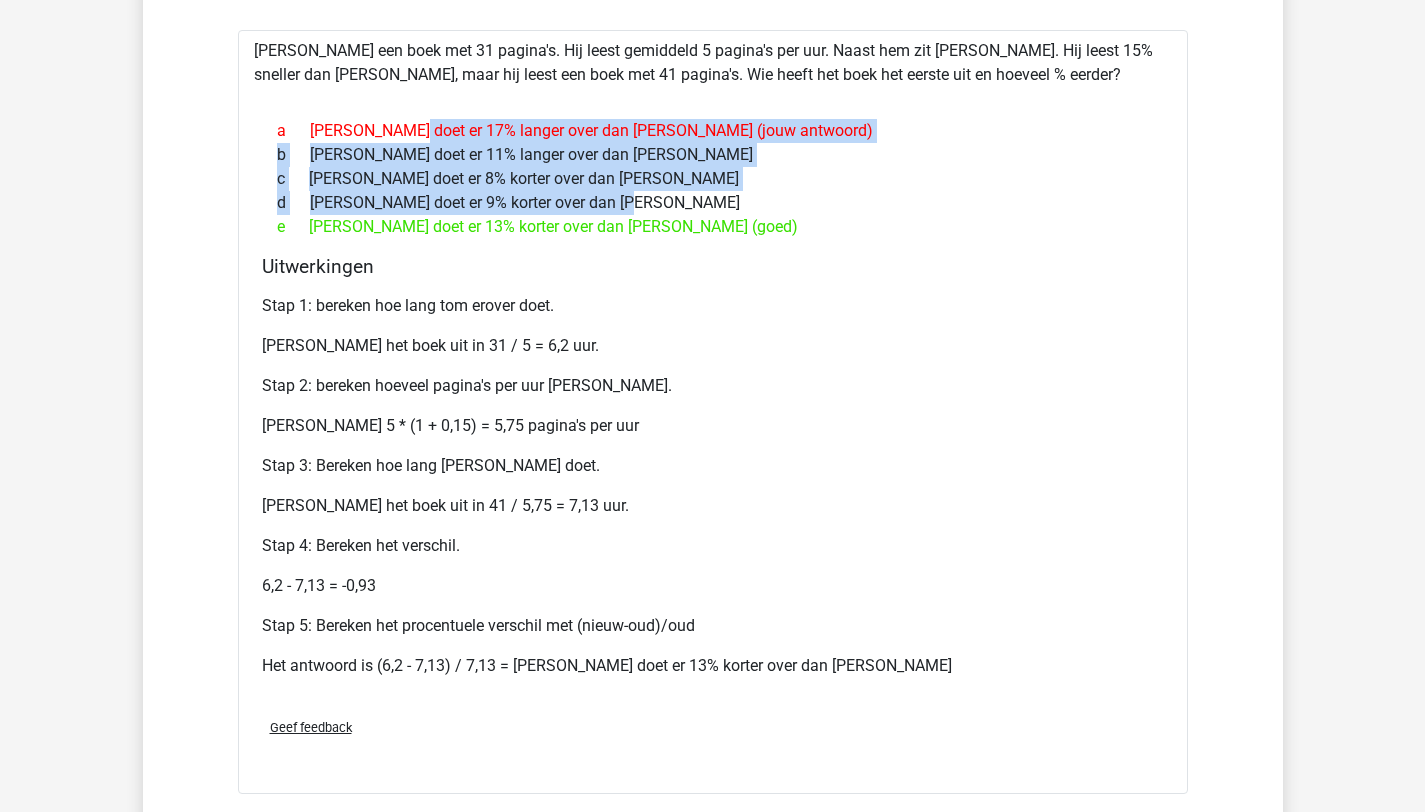 drag, startPoint x: 440, startPoint y: 110, endPoint x: 550, endPoint y: 227, distance: 160.58954 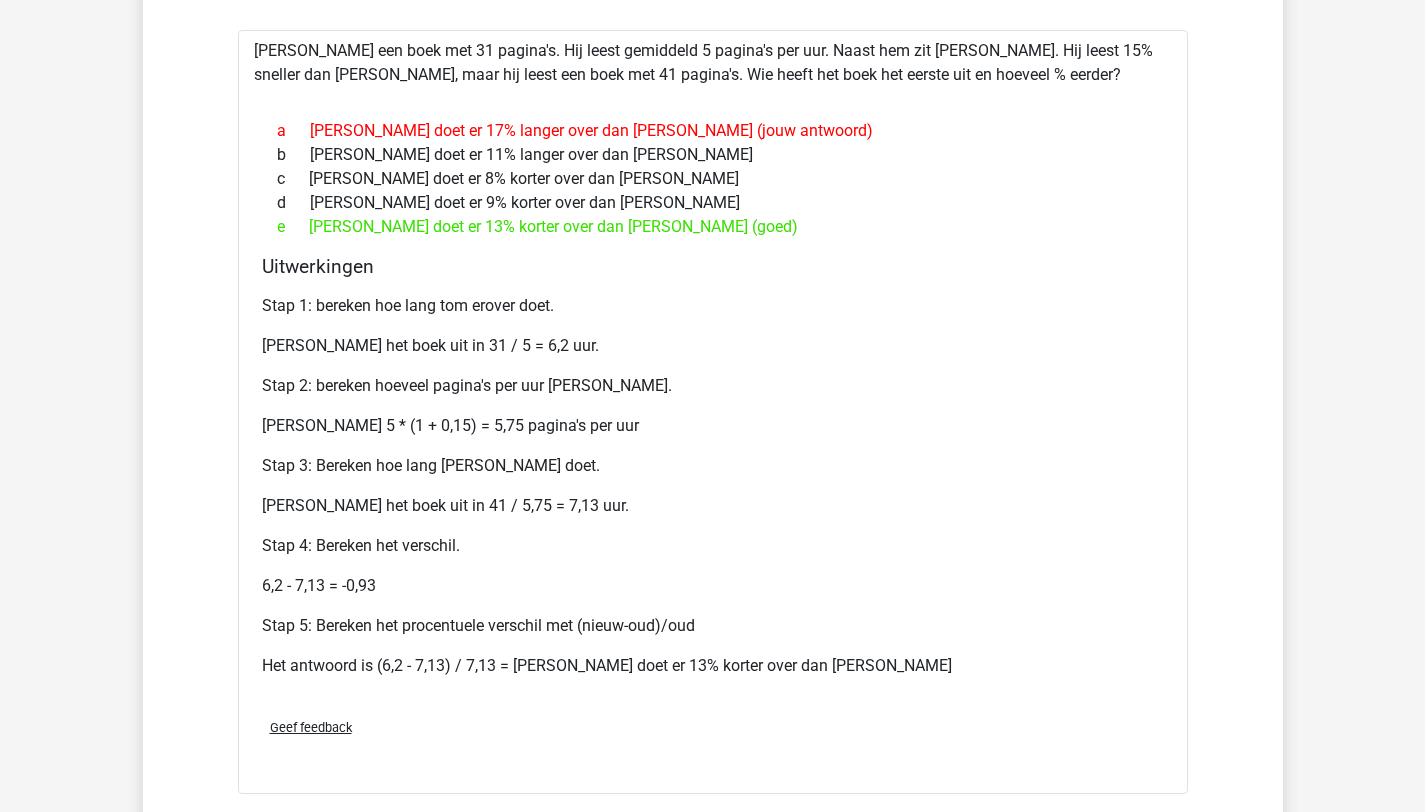 click on "e
Tom doet er 13% korter over dan Umberto
(goed)" at bounding box center [713, 227] 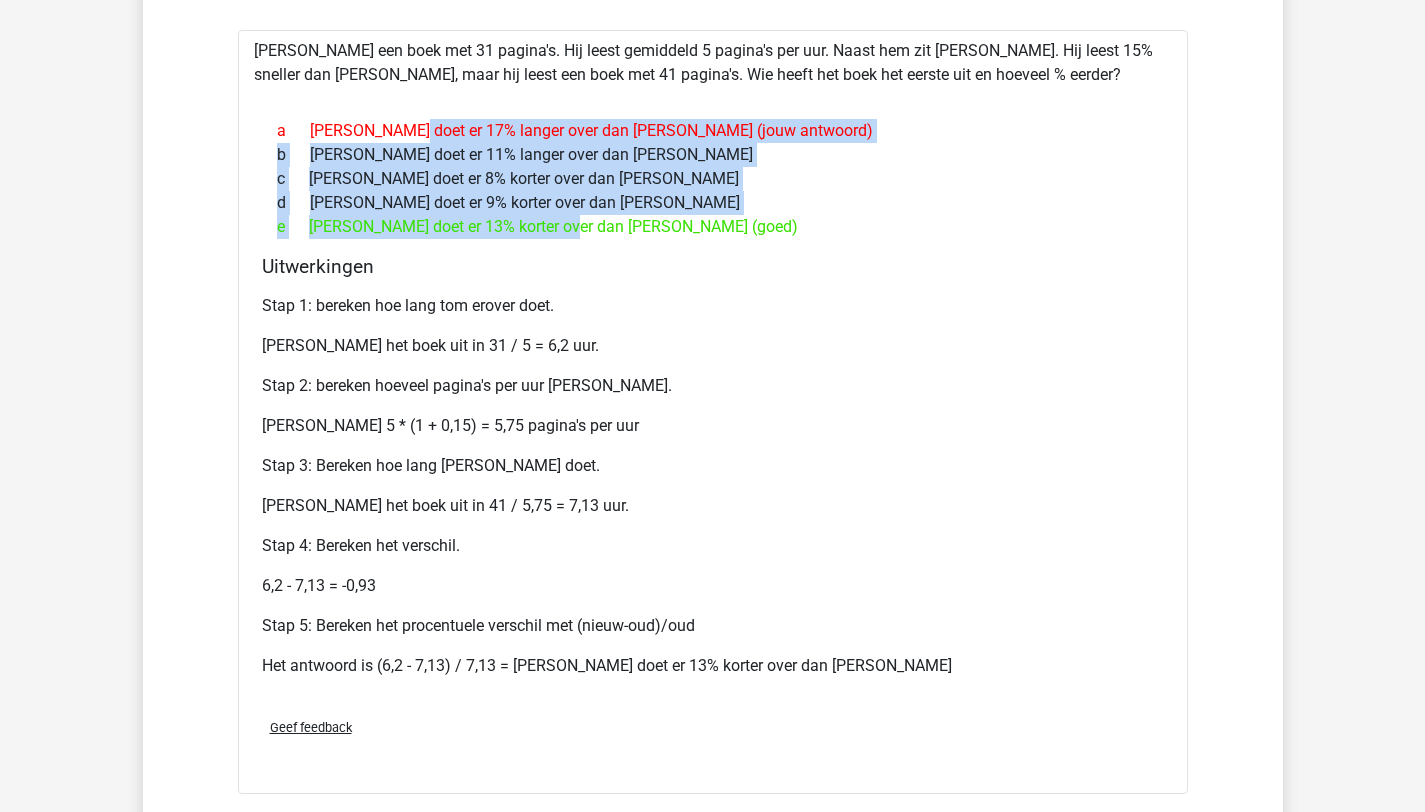 drag, startPoint x: 423, startPoint y: 131, endPoint x: 489, endPoint y: 241, distance: 128.28094 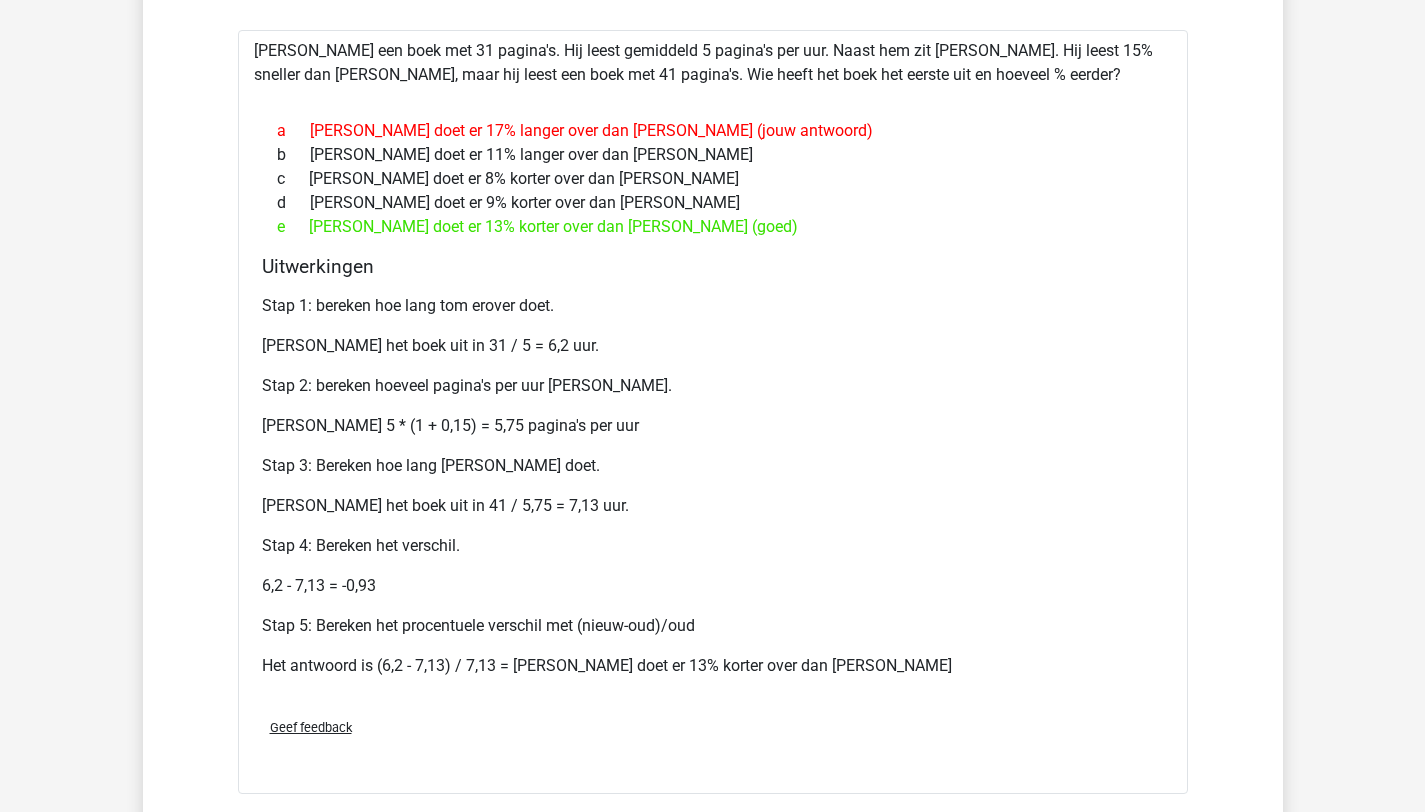 click on "a
Tom doet er 17% langer over dan Umberto
(jouw antwoord)
b
Tom doet er 11% langer over dan Umberto
c
Tom doet er 8% korter over dan Umberto
d
Tom doet er 9% korter over dan Umberto
e
Tom doet er 13% korter over dan Umberto
(goed)" at bounding box center [713, 179] 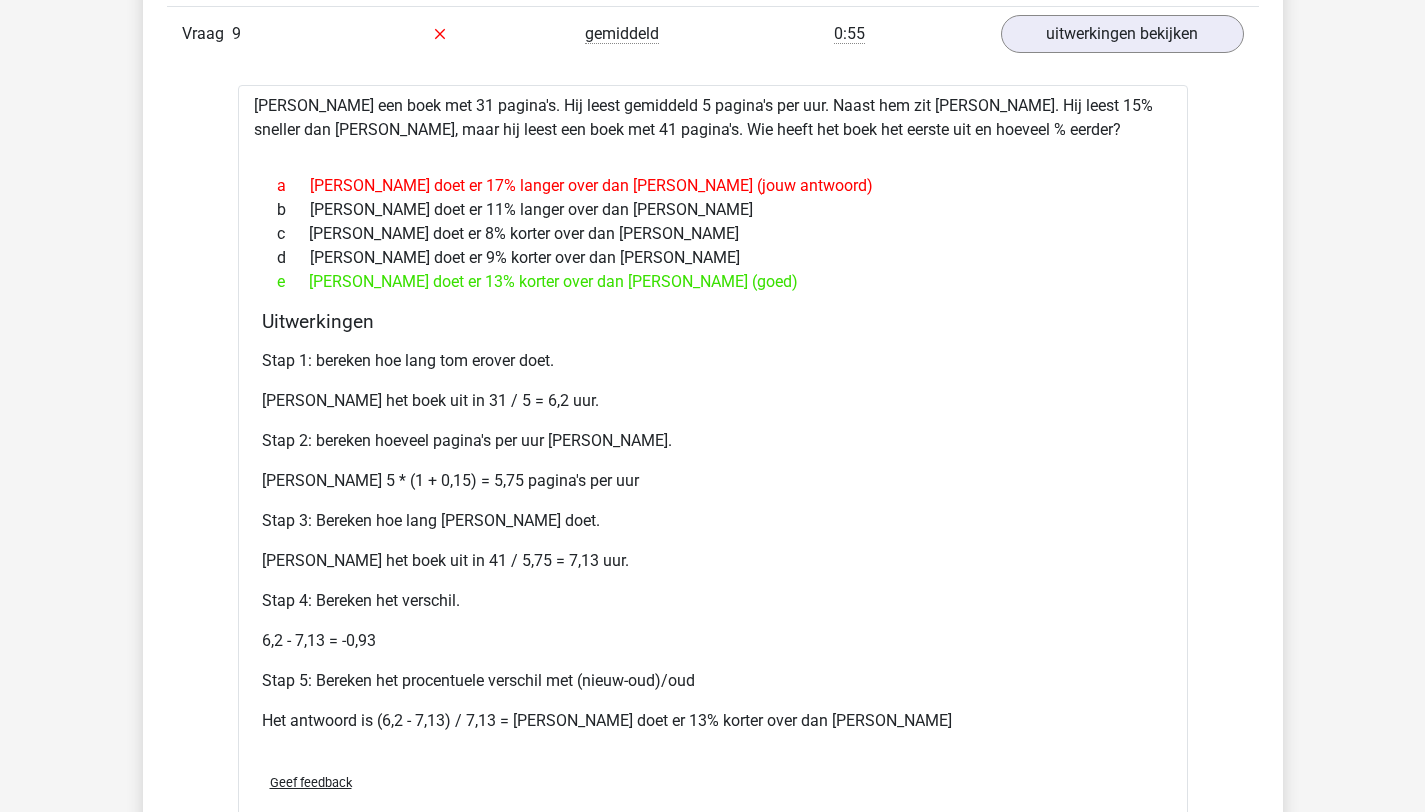 scroll, scrollTop: 1836, scrollLeft: 0, axis: vertical 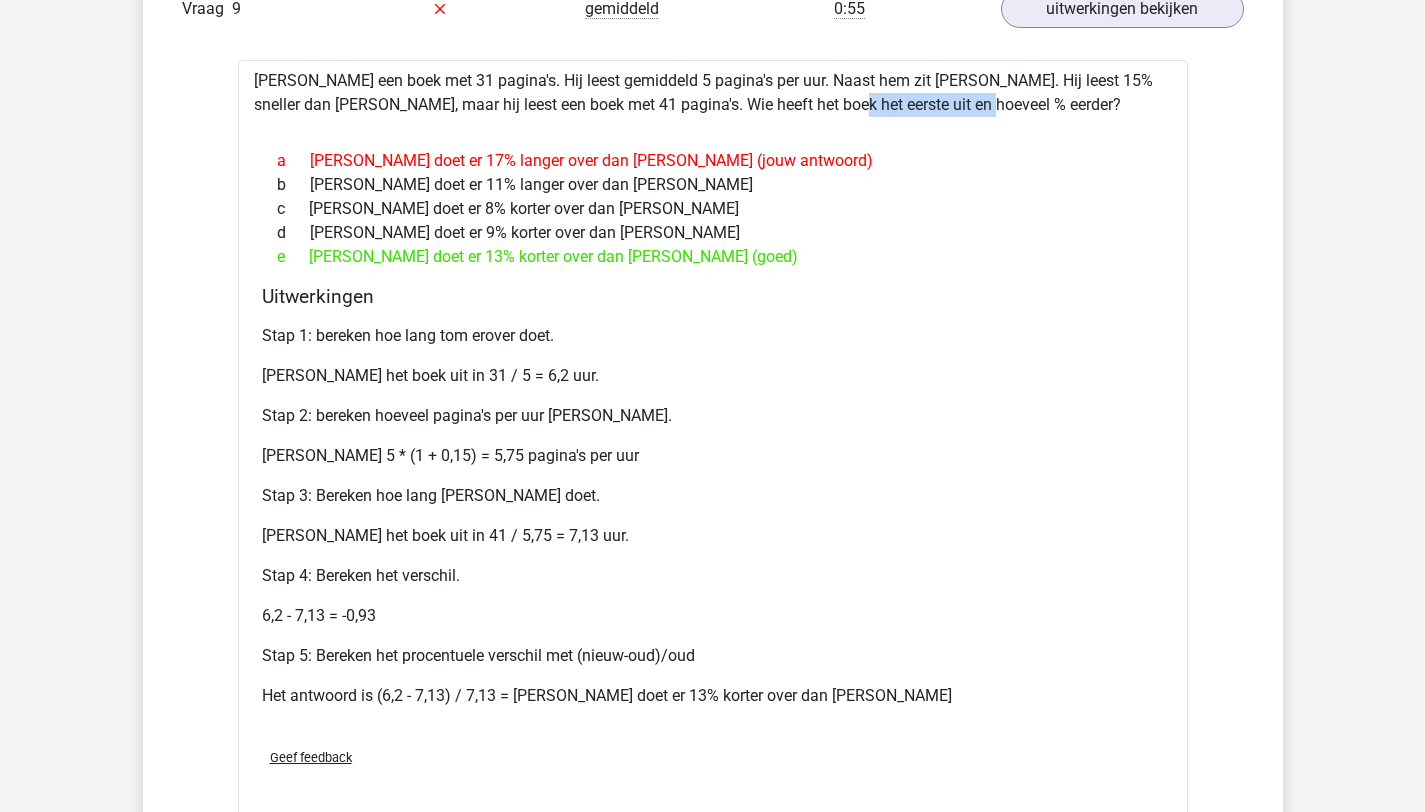 drag, startPoint x: 806, startPoint y: 104, endPoint x: 1001, endPoint y: 102, distance: 195.01025 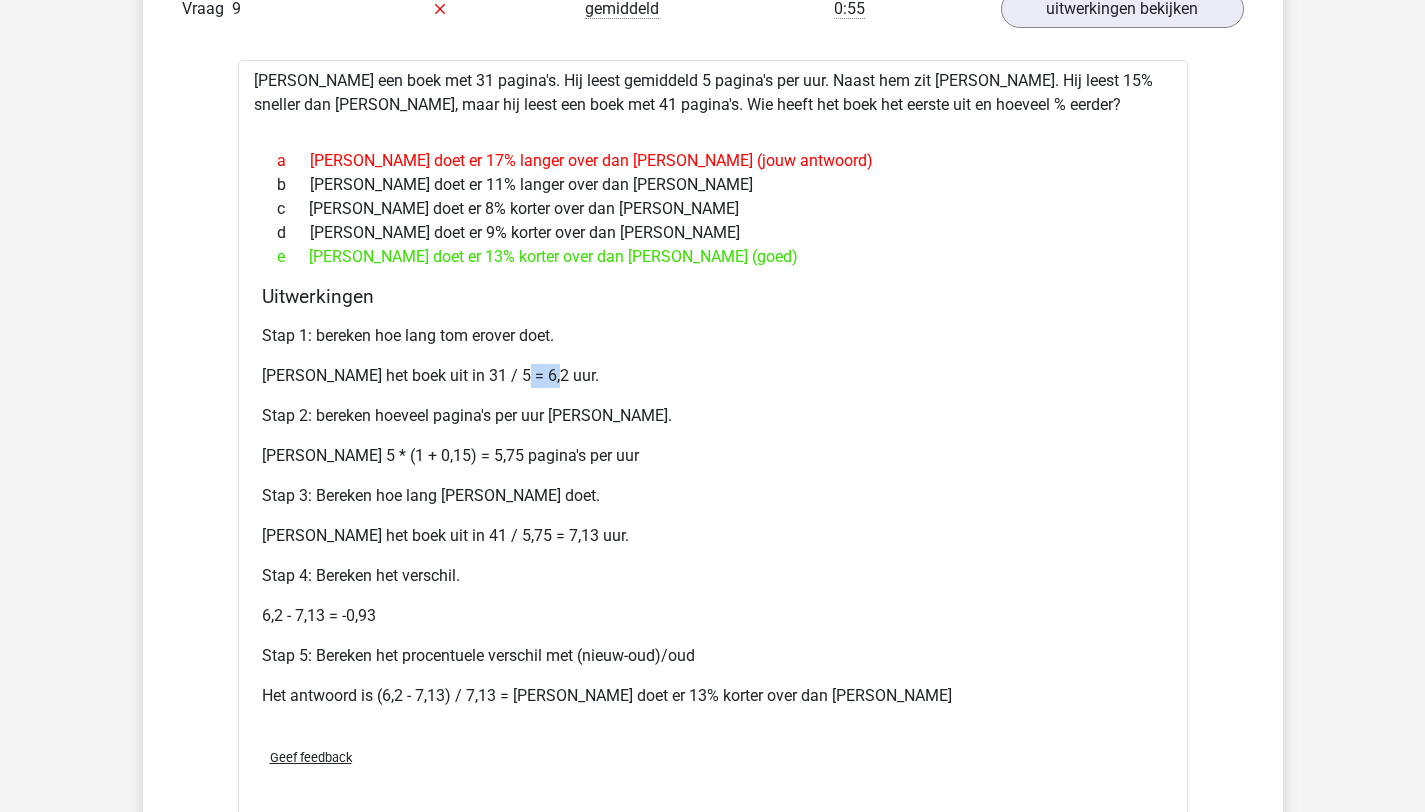 drag, startPoint x: 570, startPoint y: 373, endPoint x: 652, endPoint y: 365, distance: 82.38932 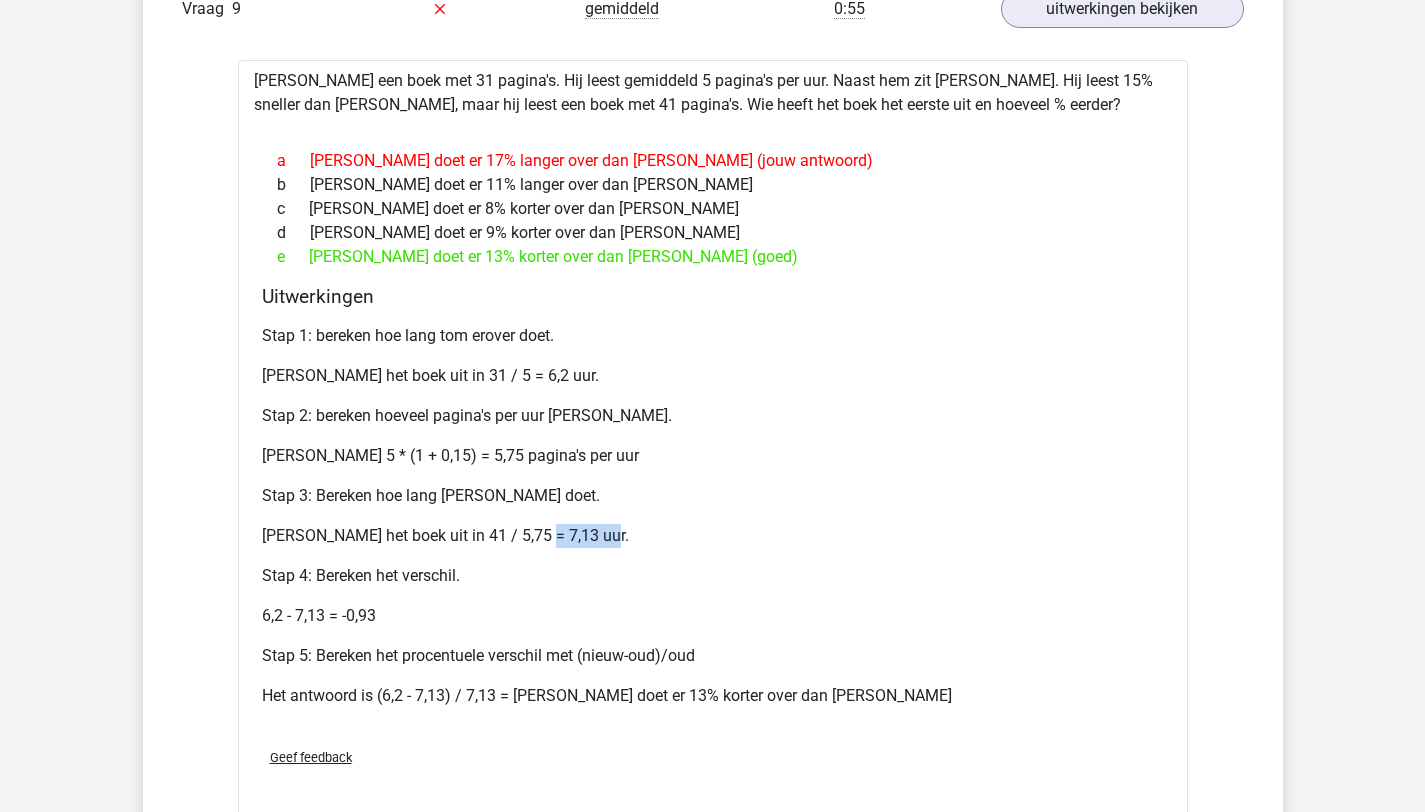 drag, startPoint x: 544, startPoint y: 541, endPoint x: 808, endPoint y: 546, distance: 264.04733 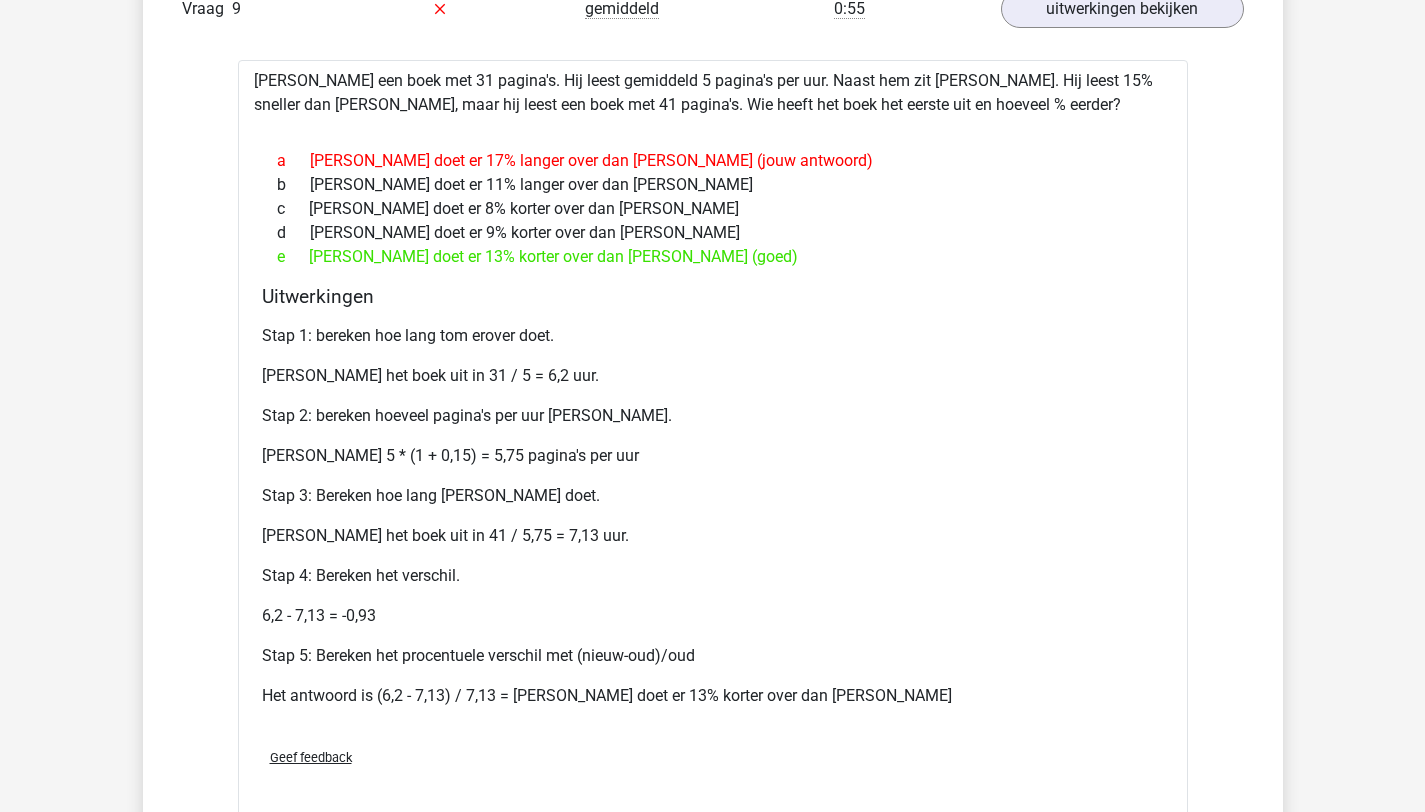 drag, startPoint x: 575, startPoint y: 533, endPoint x: 628, endPoint y: 537, distance: 53.15073 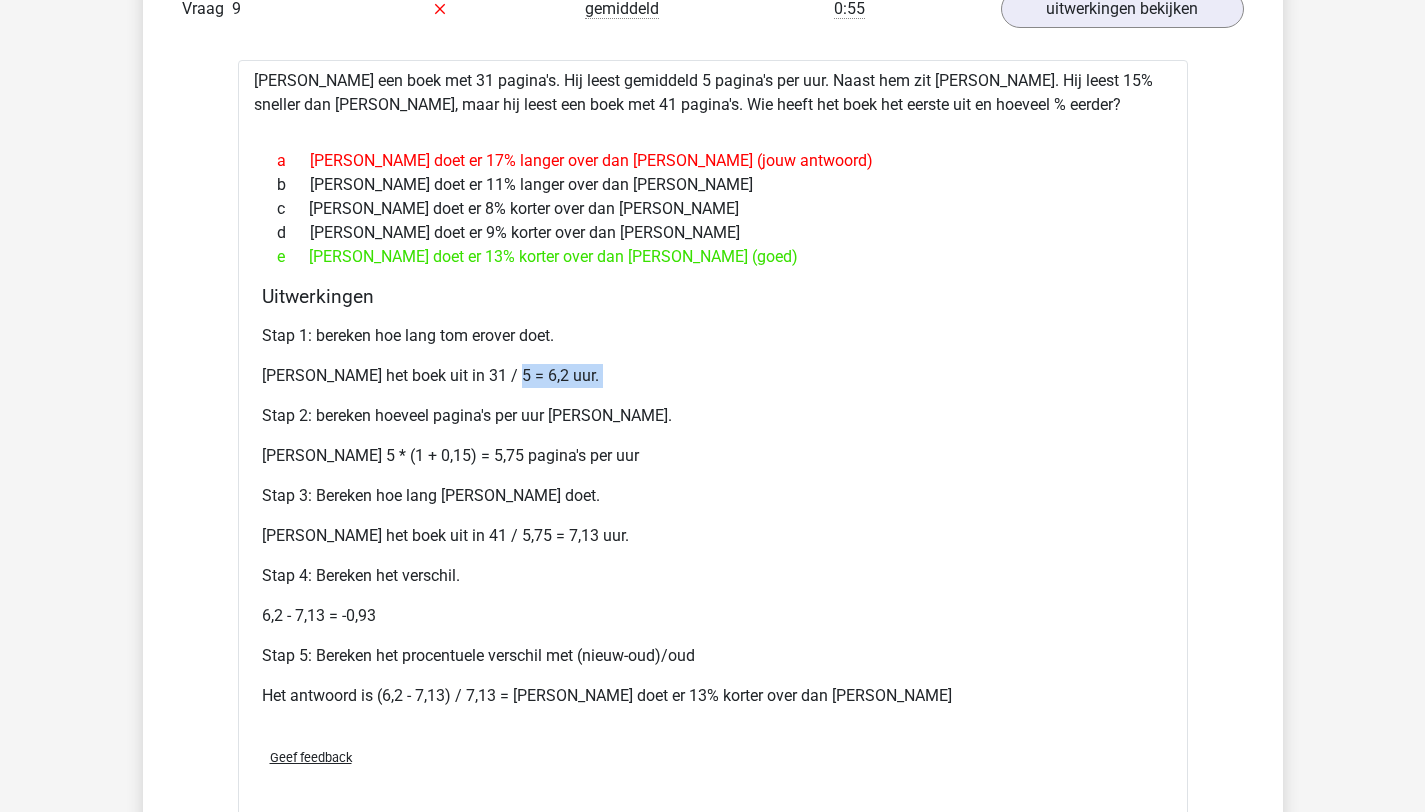 drag, startPoint x: 556, startPoint y: 387, endPoint x: 622, endPoint y: 427, distance: 77.175125 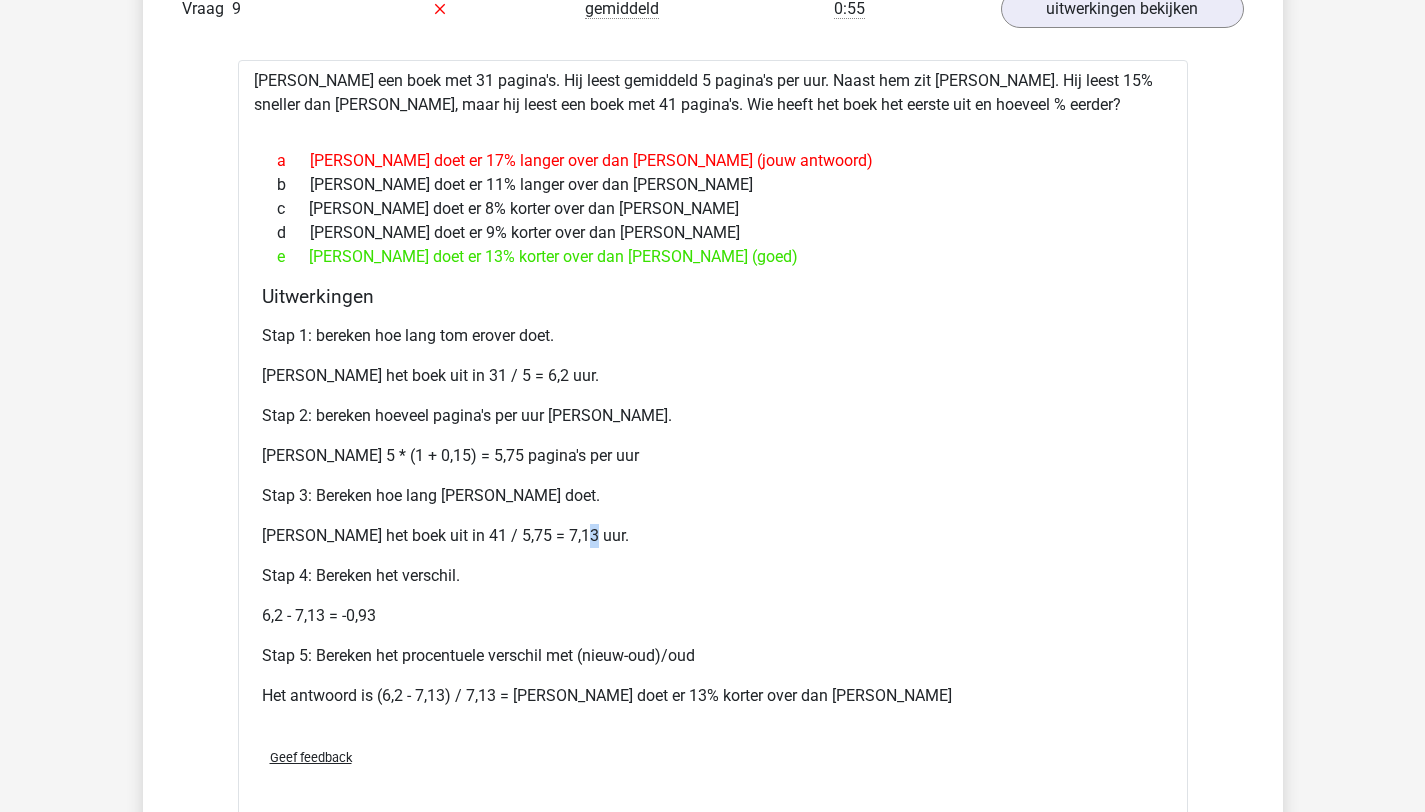 drag, startPoint x: 570, startPoint y: 542, endPoint x: 607, endPoint y: 502, distance: 54.48853 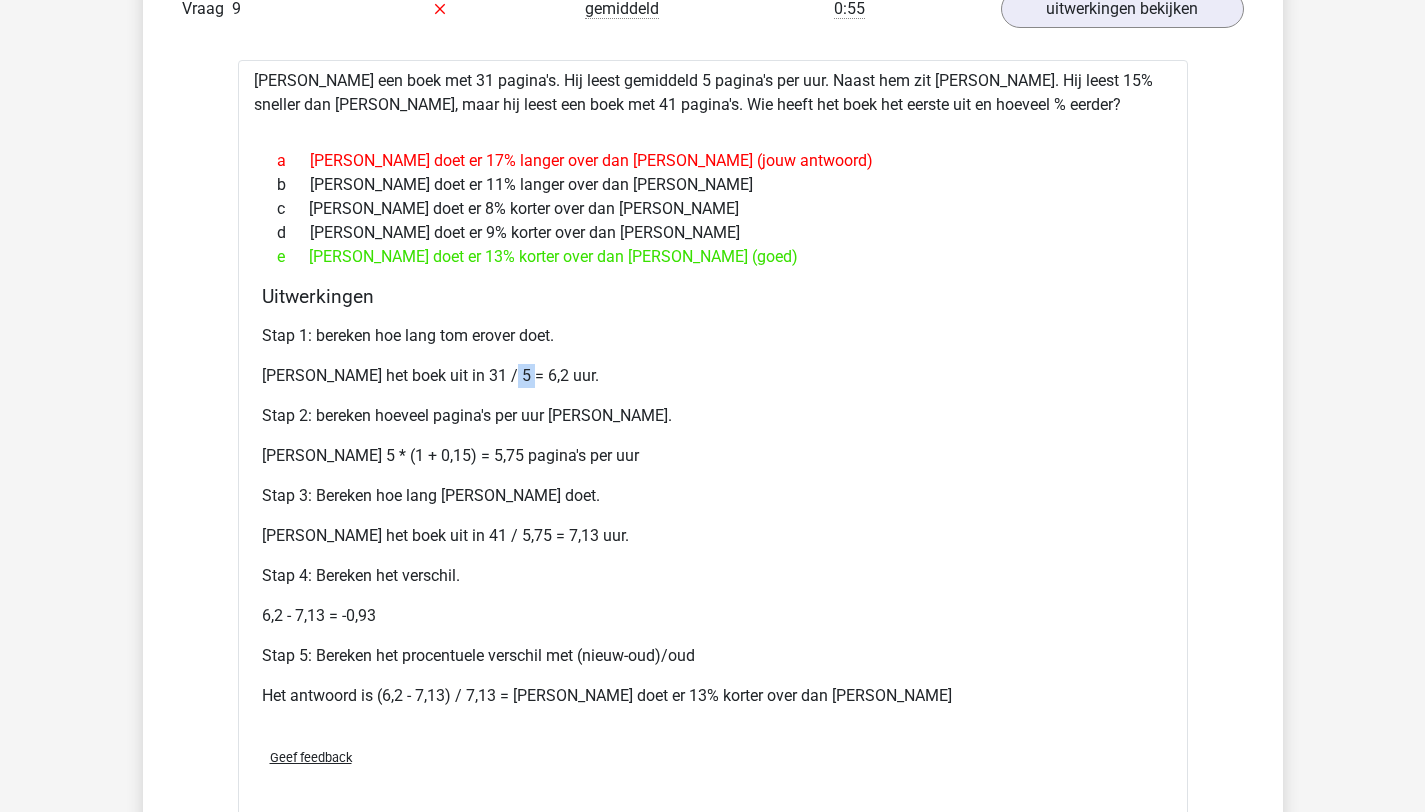 drag, startPoint x: 497, startPoint y: 373, endPoint x: 548, endPoint y: 378, distance: 51.24451 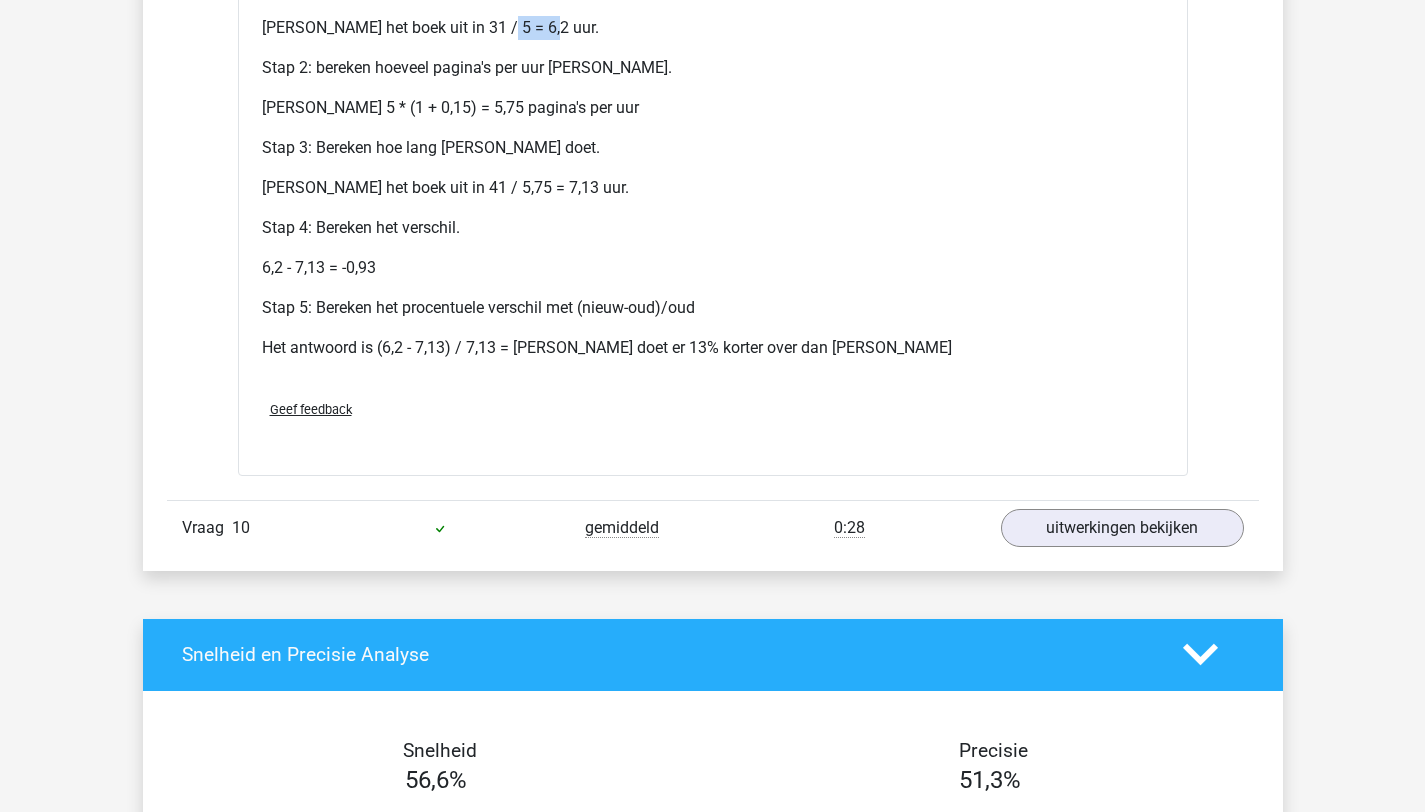 scroll, scrollTop: 2193, scrollLeft: 0, axis: vertical 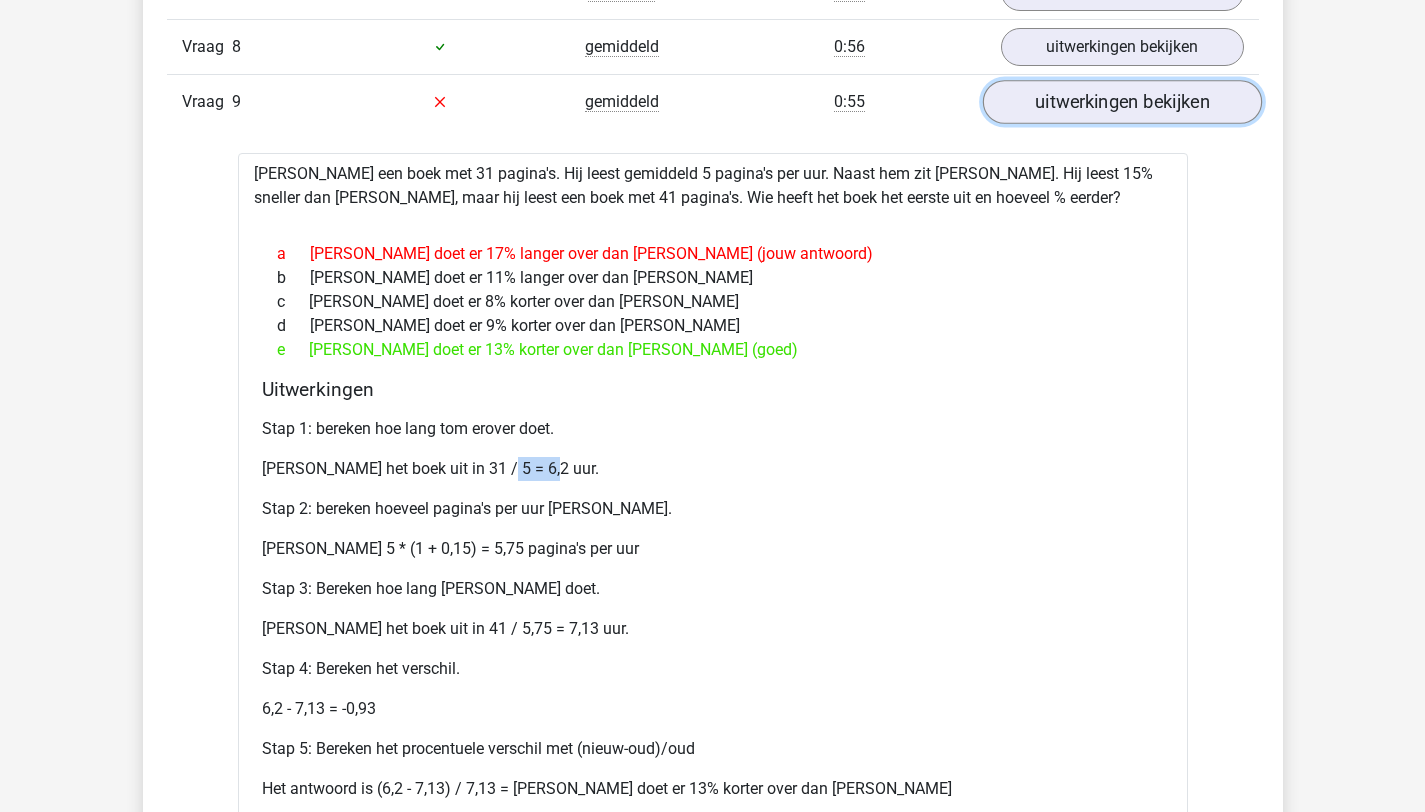 click on "uitwerkingen bekijken" at bounding box center (1121, 102) 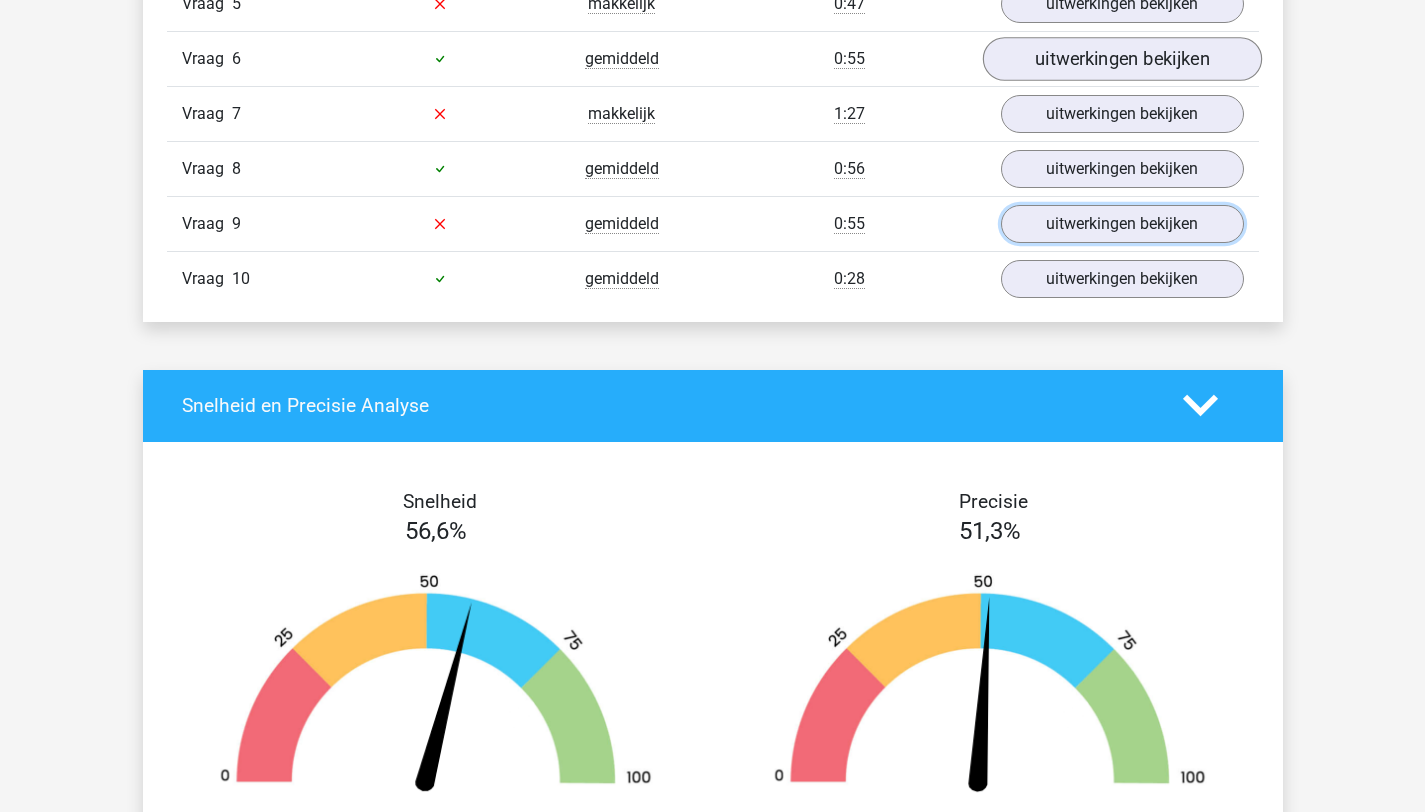 scroll, scrollTop: 1535, scrollLeft: 0, axis: vertical 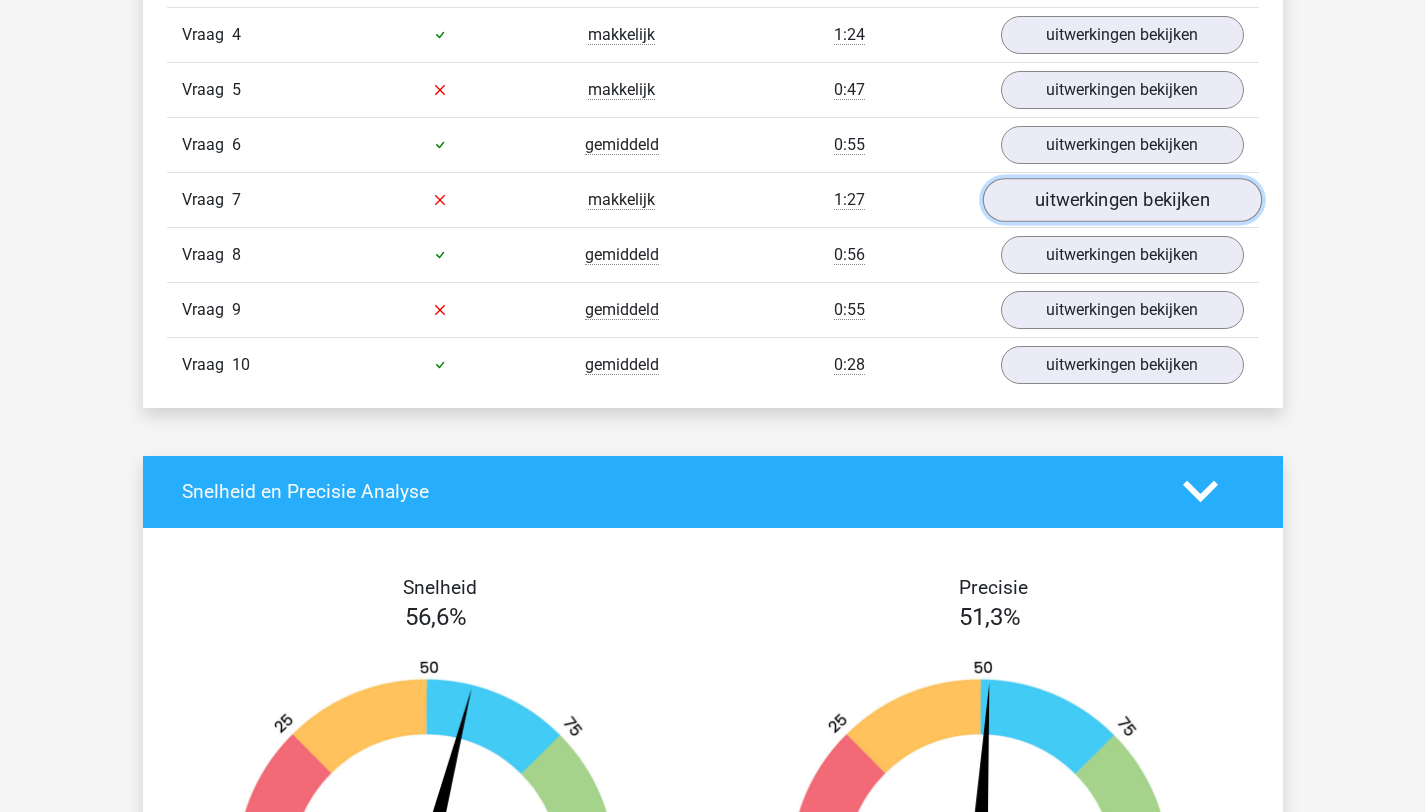 click on "uitwerkingen bekijken" at bounding box center [1121, 200] 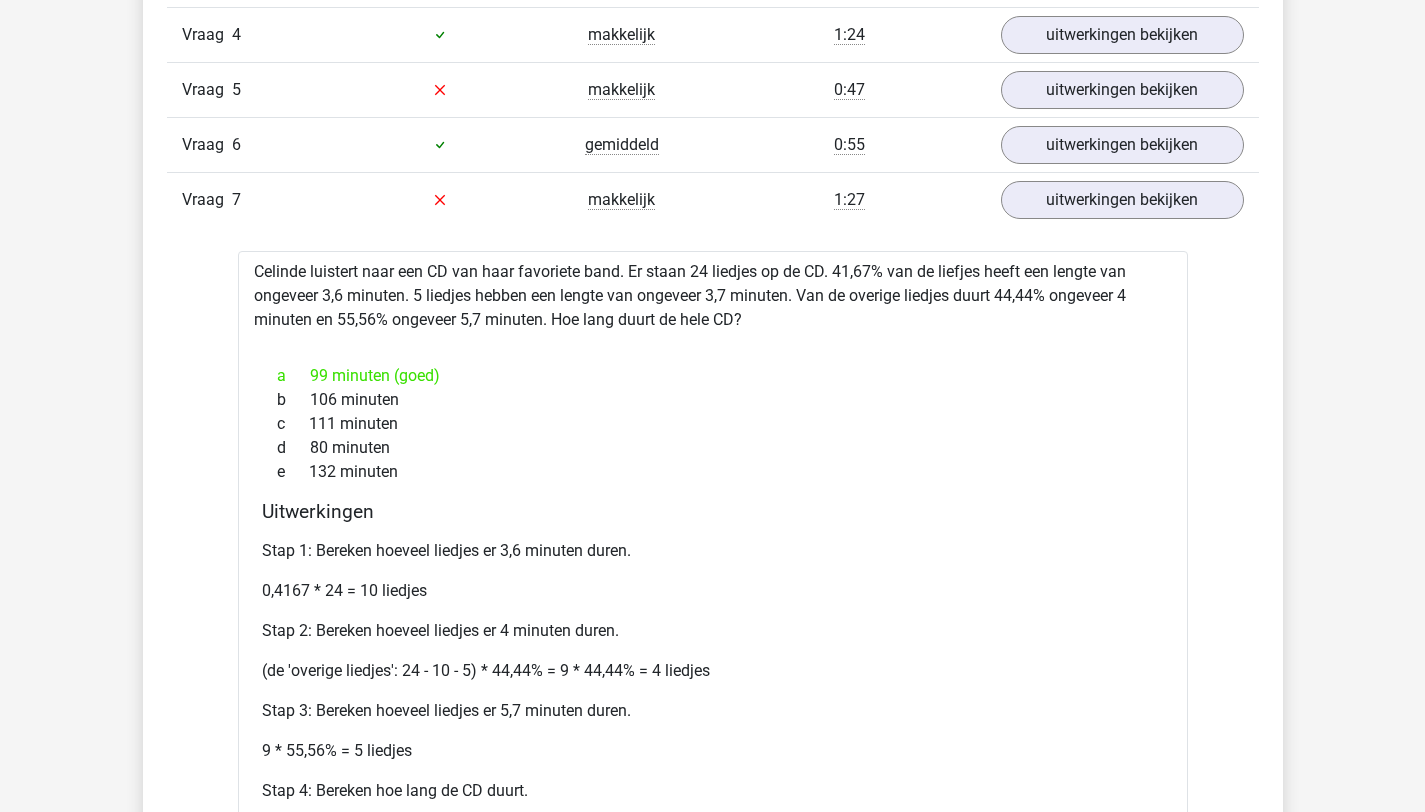 drag, startPoint x: 696, startPoint y: 330, endPoint x: 819, endPoint y: 413, distance: 148.38463 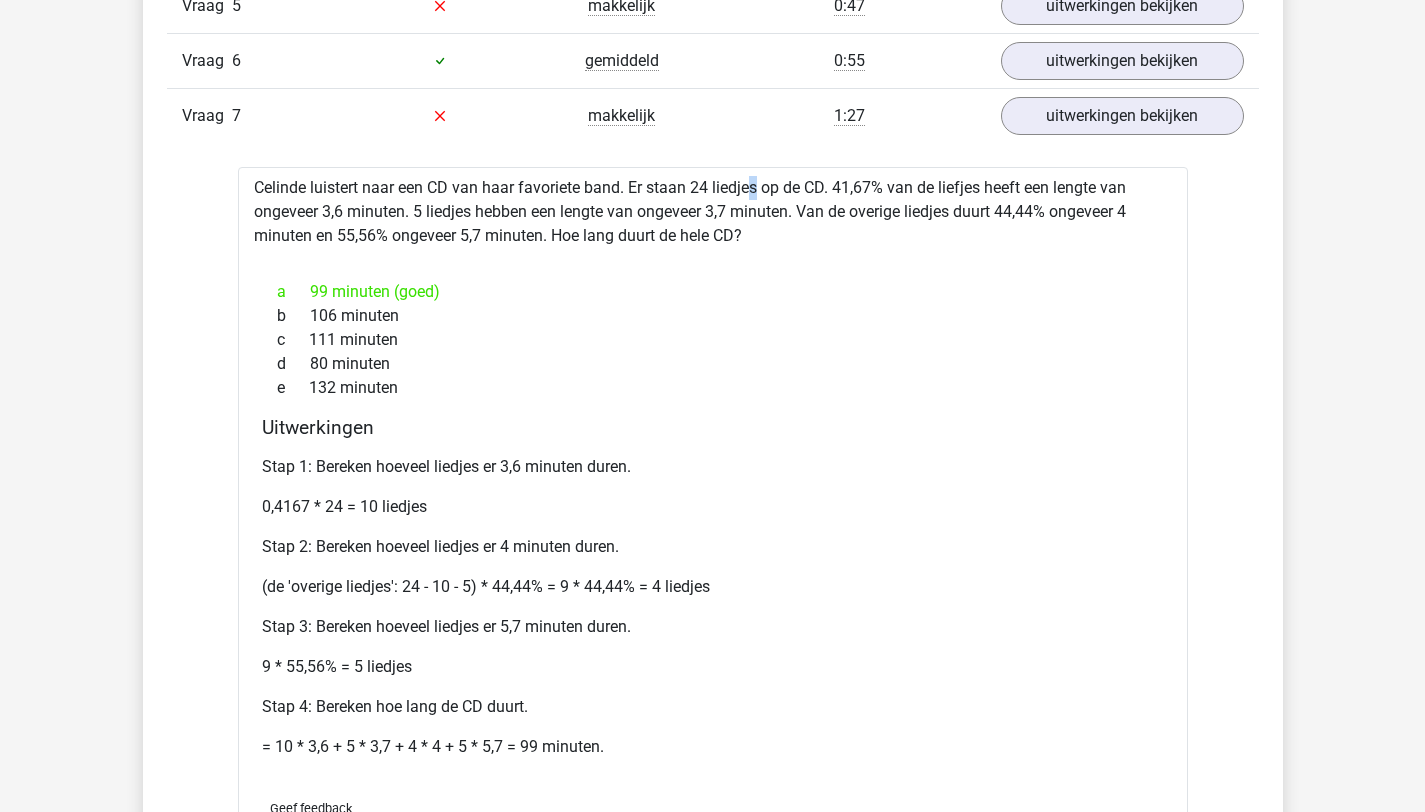 scroll, scrollTop: 1594, scrollLeft: 0, axis: vertical 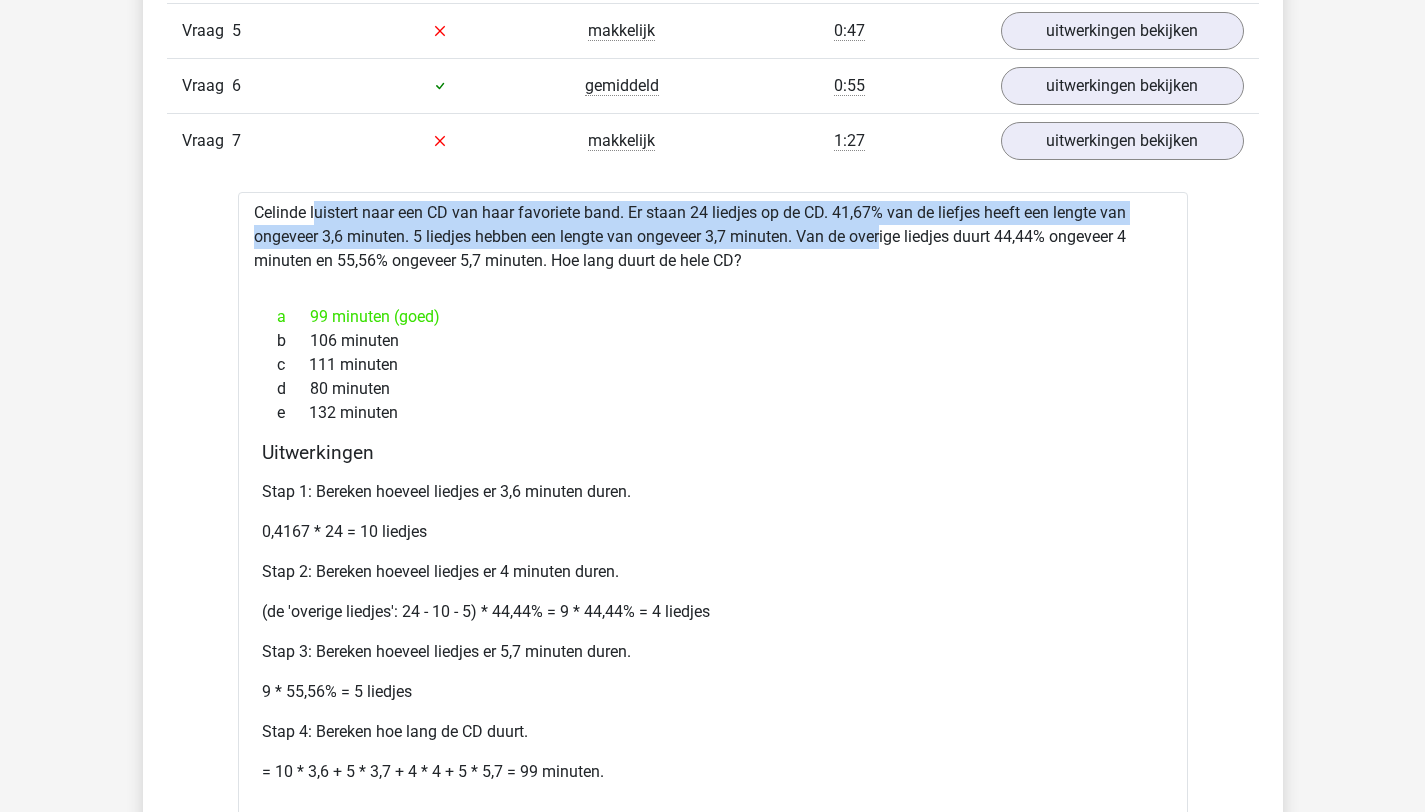 drag, startPoint x: 807, startPoint y: 221, endPoint x: 847, endPoint y: 256, distance: 53.15073 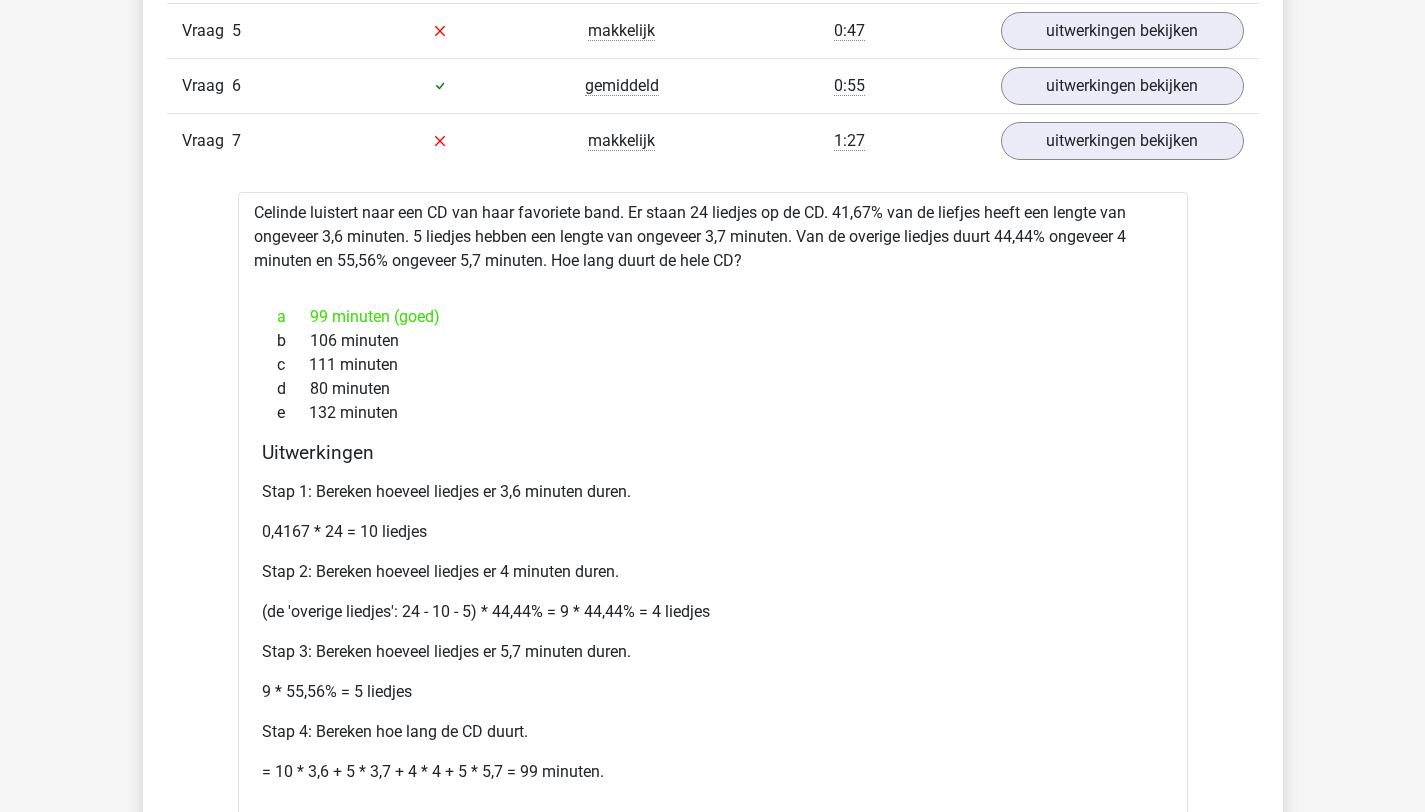 click on "Celinde luistert naar een CD van haar favoriete band. Er staan 24 liedjes op de CD. 41,67% van de liefjes heeft een lengte van ongeveer 3,6 minuten. 5 liedjes hebben een lengte van ongeveer 3,7 minuten. Van de overige liedjes duurt 44,44% ongeveer 4 minuten en 55,56% ongeveer 5,7 minuten. Hoe lang duurt de hele CD?
a
99 minuten
(goed)
b
106 minuten
c
111 minuten
d
80 minuten
e
132 minuten
Uitwerkingen" at bounding box center [713, 546] 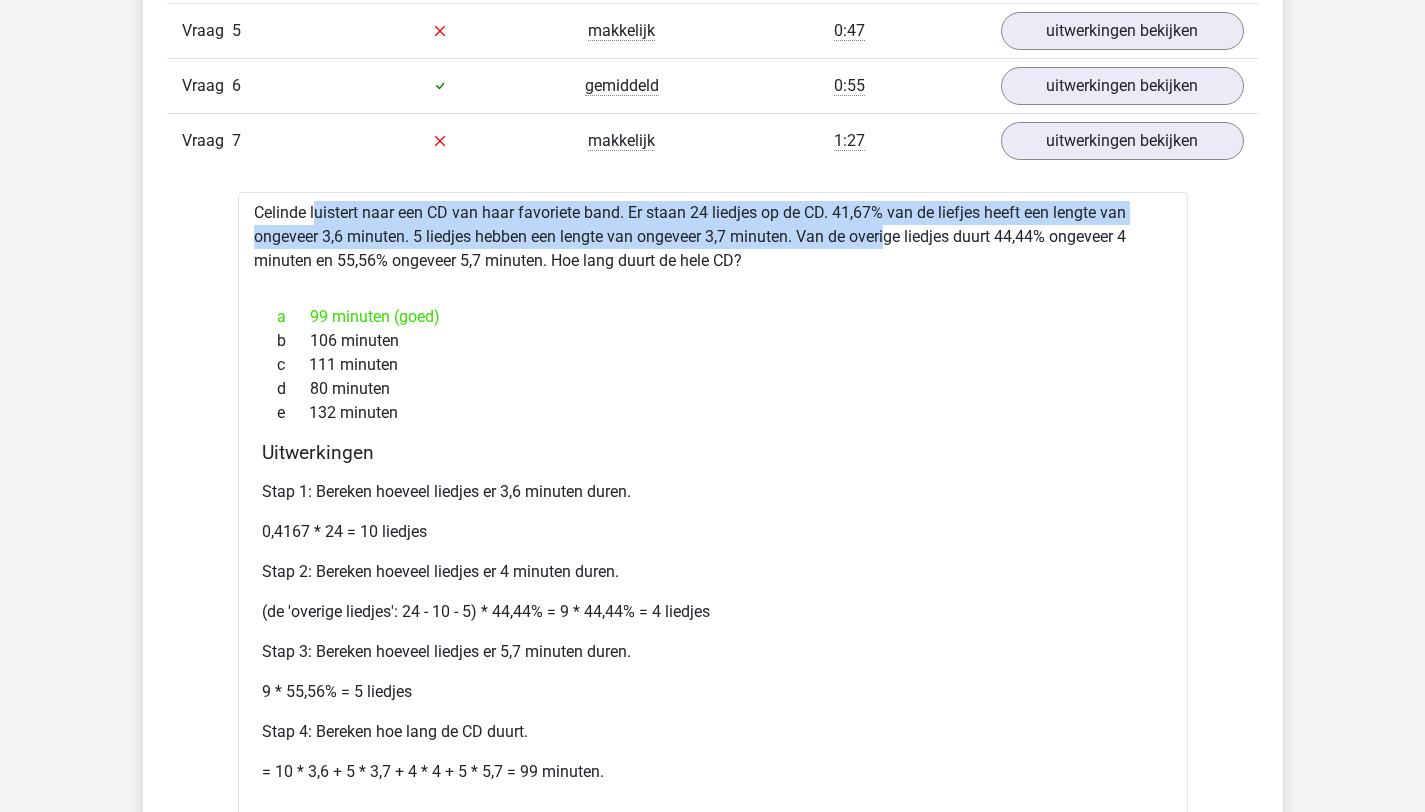 drag, startPoint x: 742, startPoint y: 213, endPoint x: 863, endPoint y: 236, distance: 123.16656 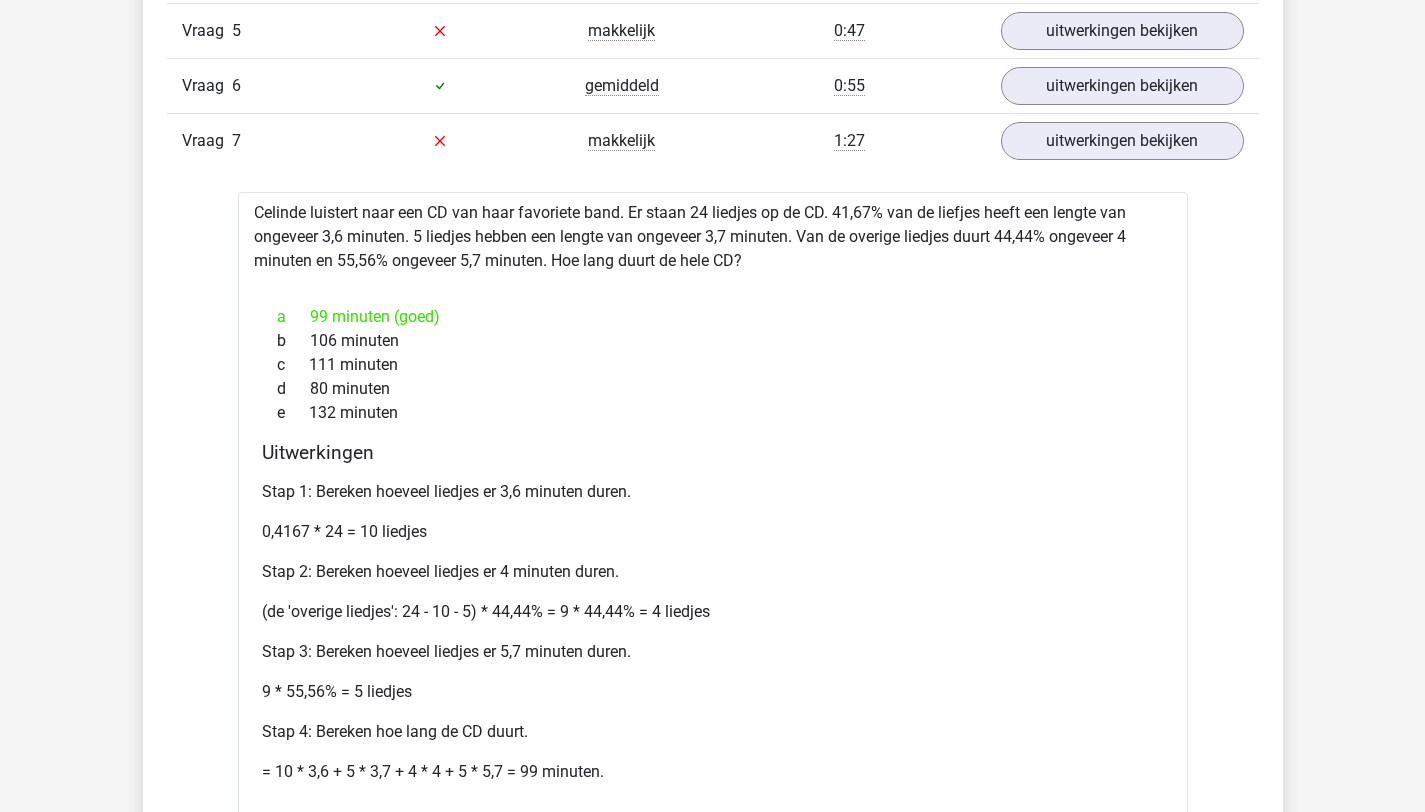 click on "Celinde luistert naar een CD van haar favoriete band. Er staan 24 liedjes op de CD. 41,67% van de liefjes heeft een lengte van ongeveer 3,6 minuten. 5 liedjes hebben een lengte van ongeveer 3,7 minuten. Van de overige liedjes duurt 44,44% ongeveer 4 minuten en 55,56% ongeveer 5,7 minuten. Hoe lang duurt de hele CD?
a
99 minuten
(goed)
b
106 minuten
c
111 minuten
d
80 minuten
e
132 minuten
Uitwerkingen" at bounding box center (713, 546) 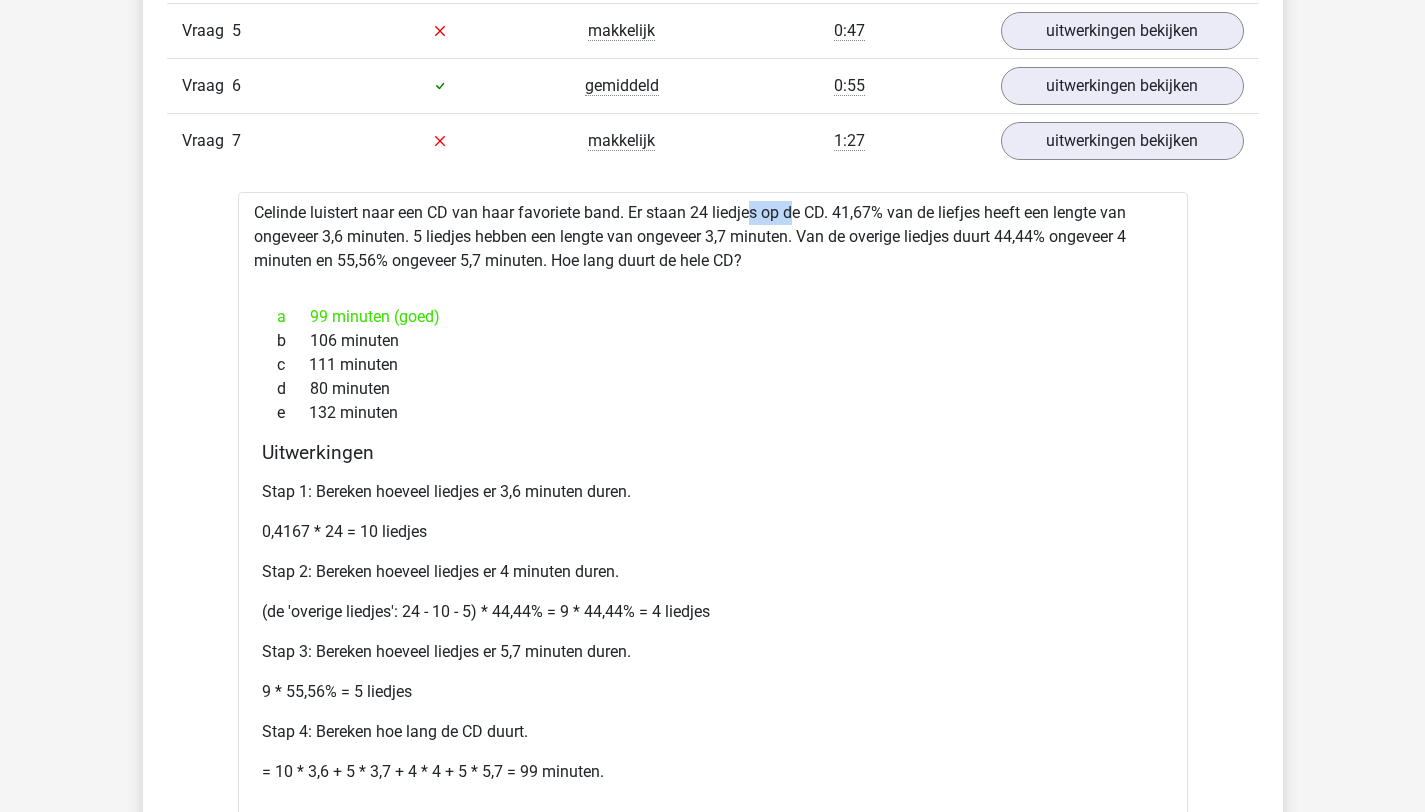 drag, startPoint x: 697, startPoint y: 213, endPoint x: 757, endPoint y: 211, distance: 60.033325 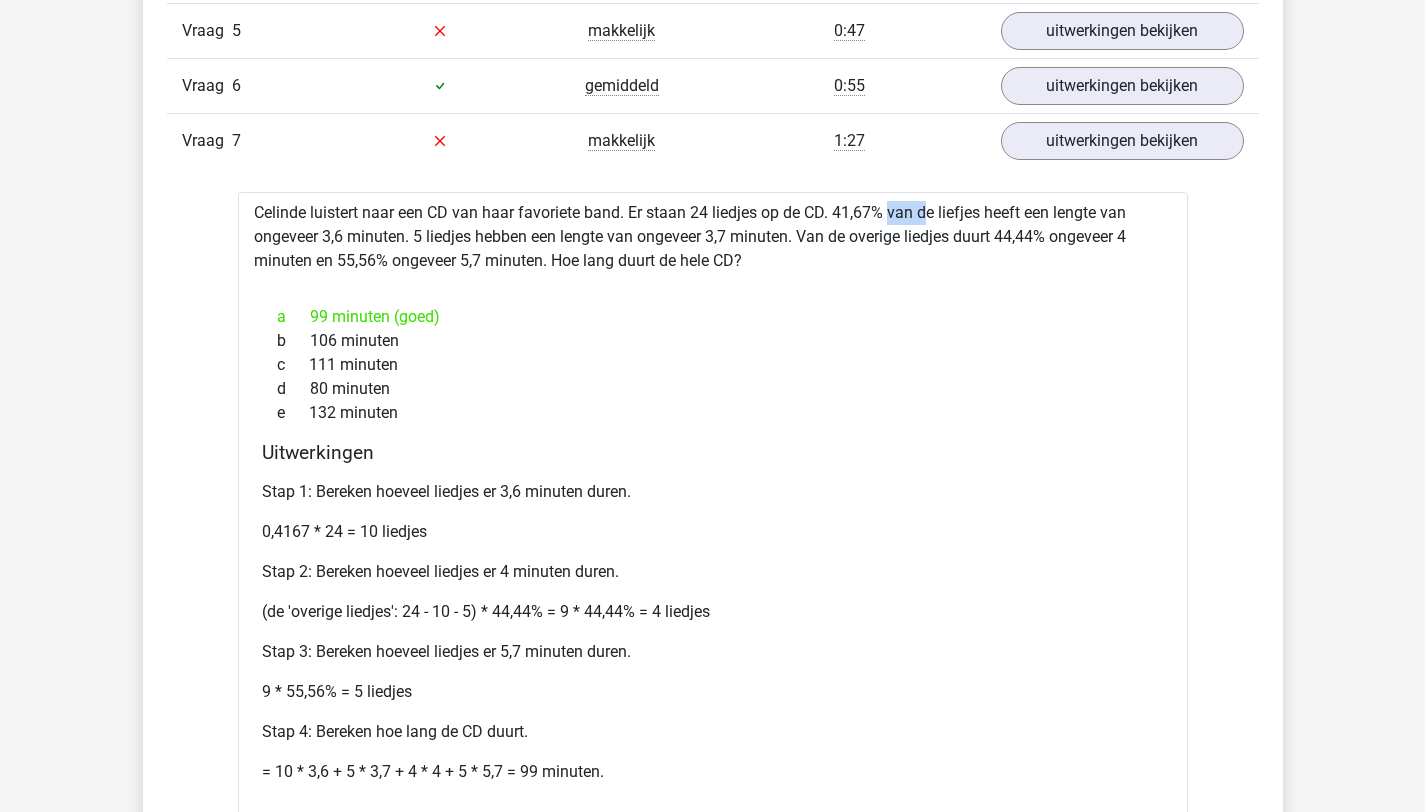 drag, startPoint x: 827, startPoint y: 207, endPoint x: 925, endPoint y: 214, distance: 98.24968 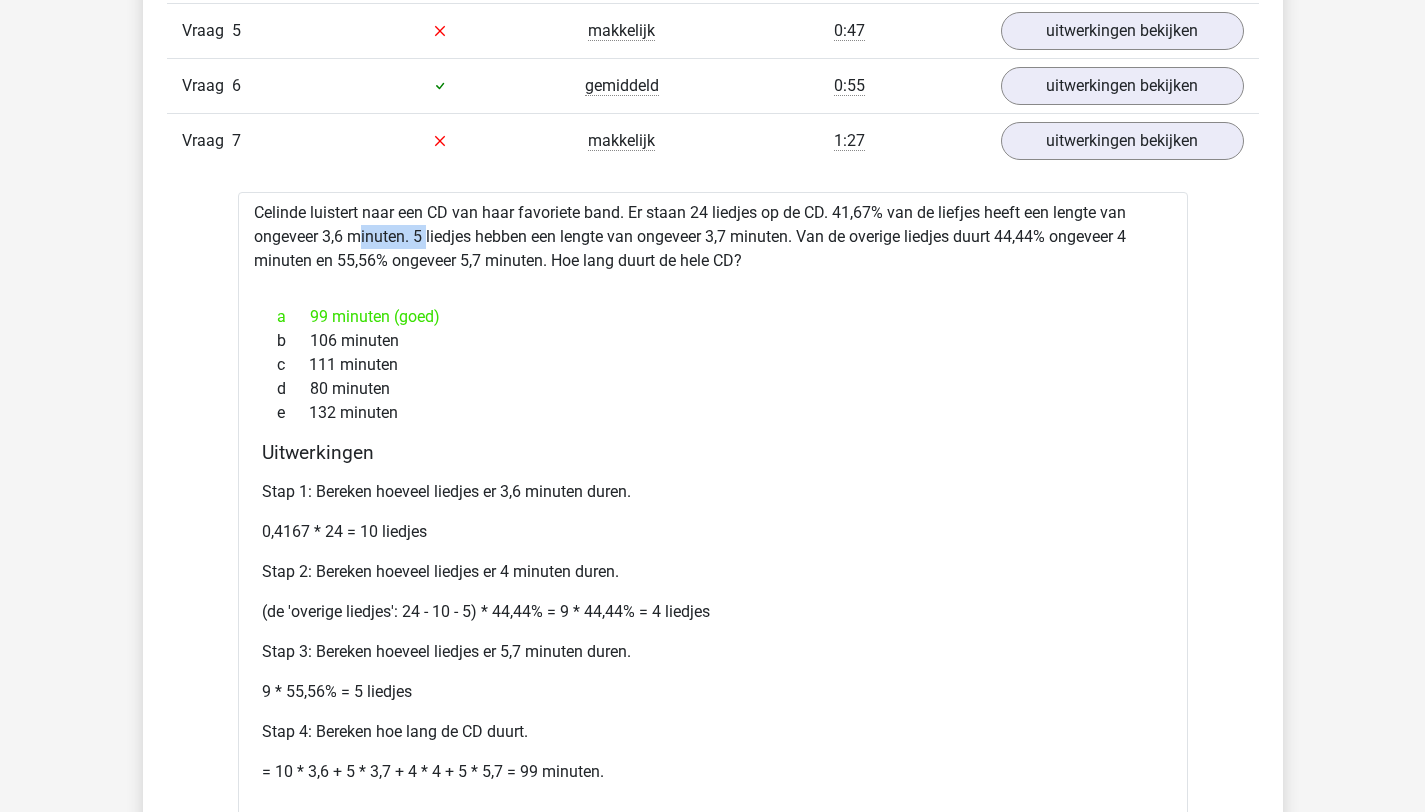 drag, startPoint x: 323, startPoint y: 234, endPoint x: 372, endPoint y: 233, distance: 49.010204 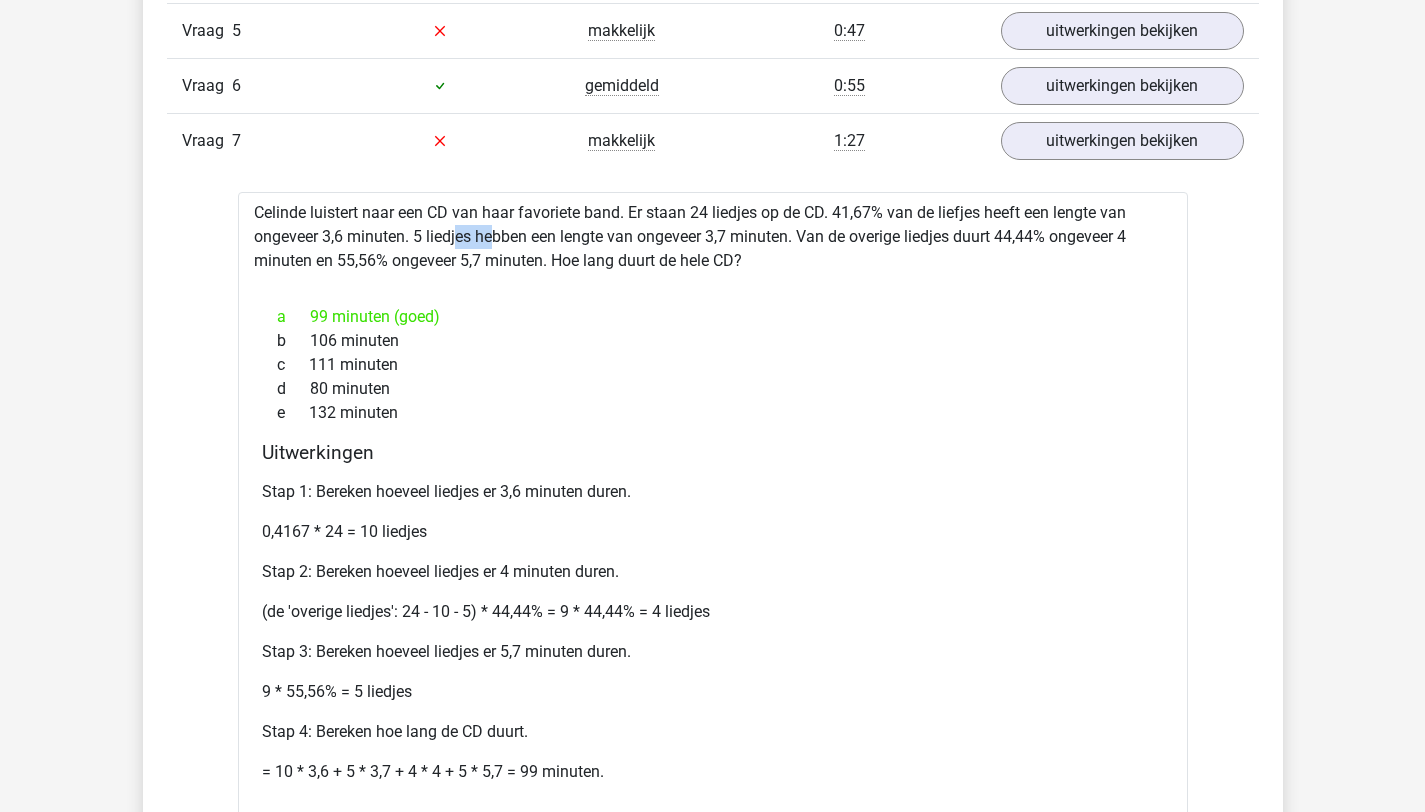 drag, startPoint x: 409, startPoint y: 236, endPoint x: 431, endPoint y: 239, distance: 22.203604 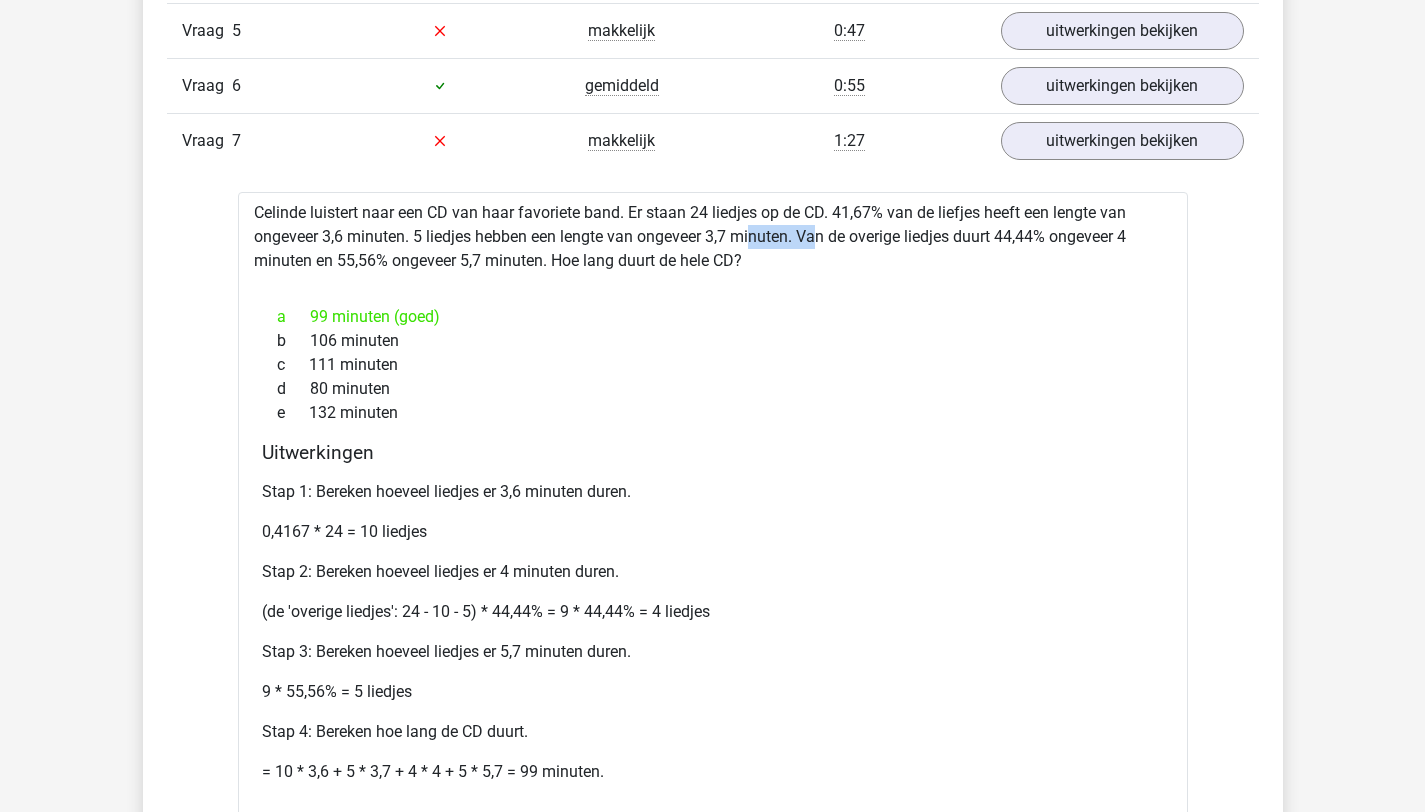 drag, startPoint x: 720, startPoint y: 238, endPoint x: 764, endPoint y: 239, distance: 44.011364 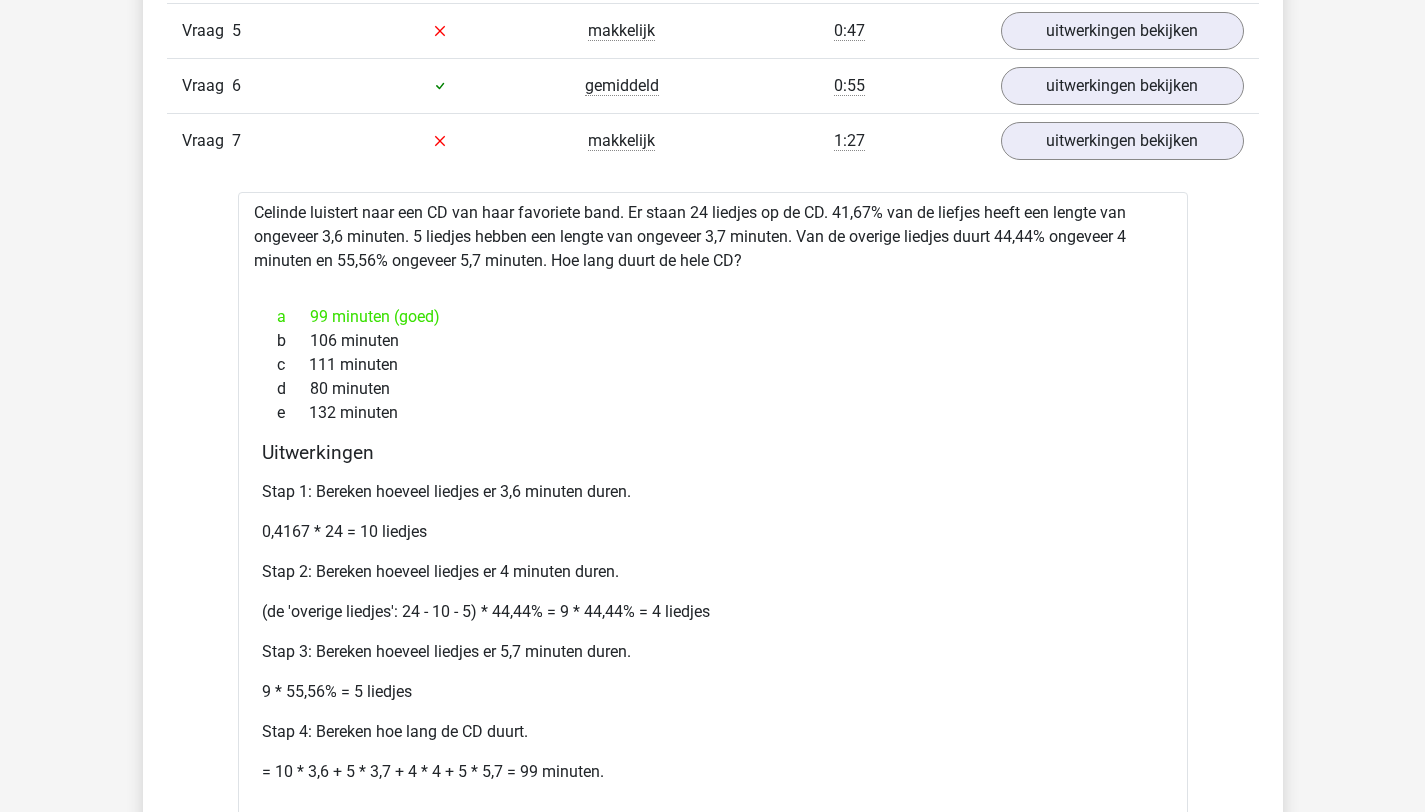 drag, startPoint x: 781, startPoint y: 232, endPoint x: 814, endPoint y: 231, distance: 33.01515 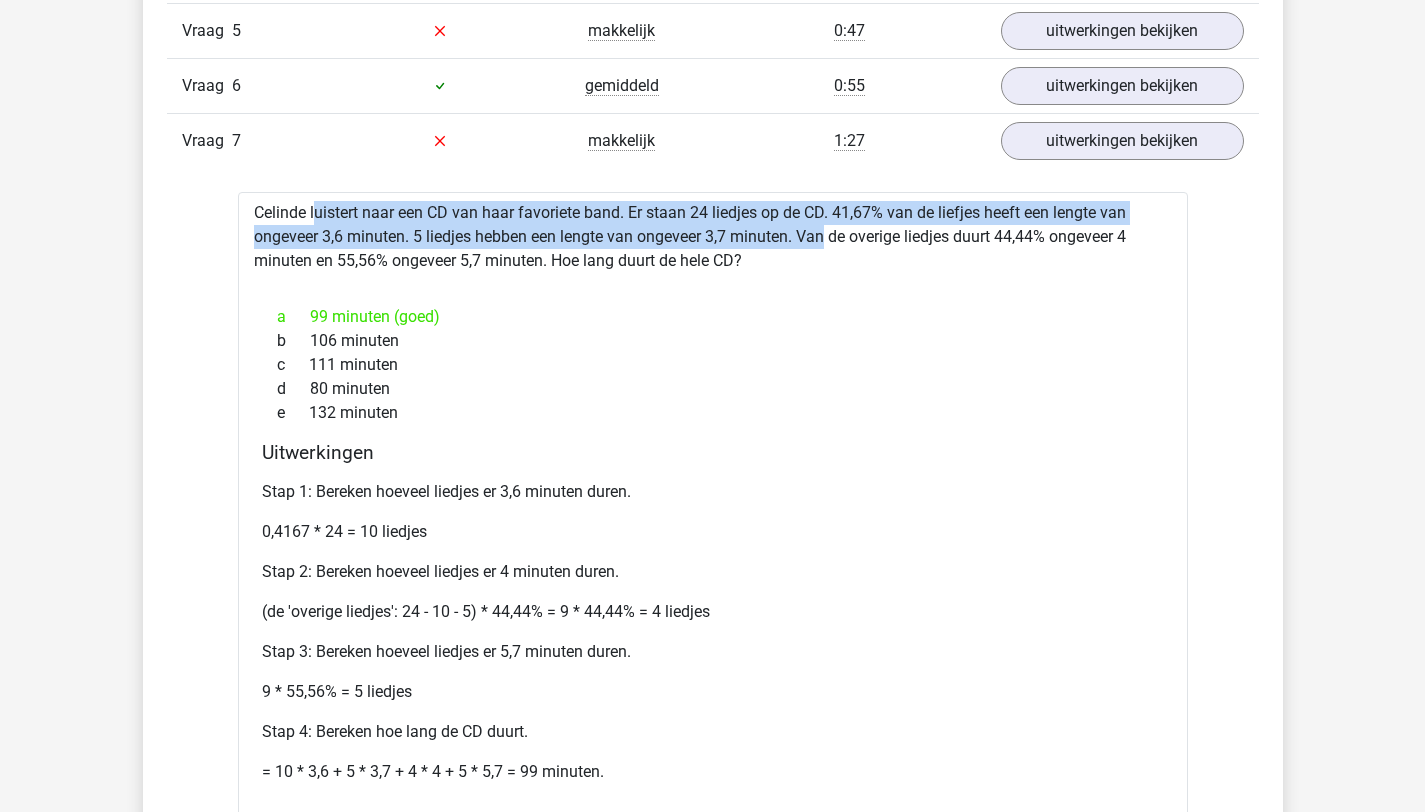 drag, startPoint x: 786, startPoint y: 218, endPoint x: 840, endPoint y: 198, distance: 57.58472 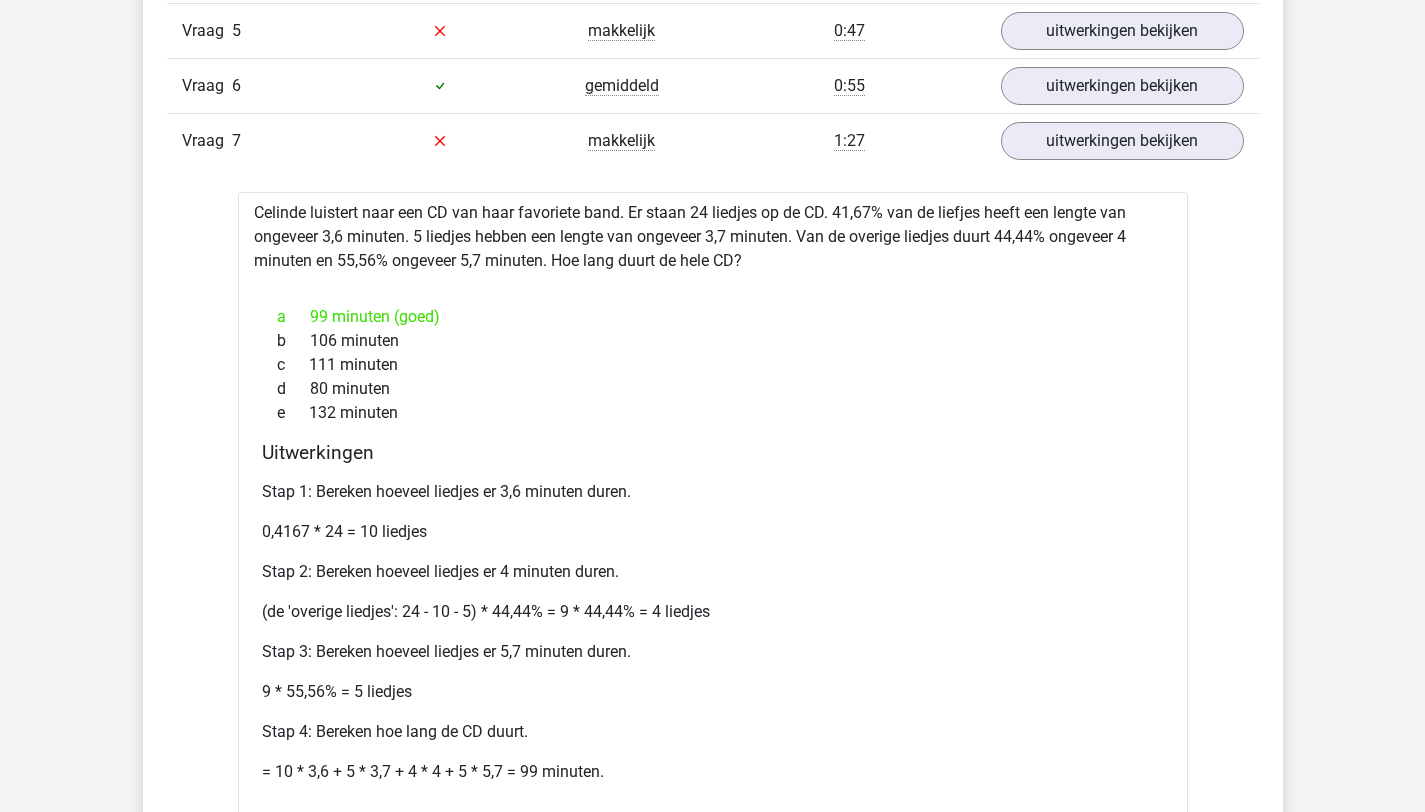 click on "Celinde luistert naar een CD van haar favoriete band. Er staan 24 liedjes op de CD. 41,67% van de liefjes heeft een lengte van ongeveer 3,6 minuten. 5 liedjes hebben een lengte van ongeveer 3,7 minuten. Van de overige liedjes duurt 44,44% ongeveer 4 minuten en 55,56% ongeveer 5,7 minuten. Hoe lang duurt de hele CD?
a
99 minuten
(goed)
b
106 minuten
c
111 minuten
d
80 minuten
e
132 minuten
Uitwerkingen" at bounding box center (713, 546) 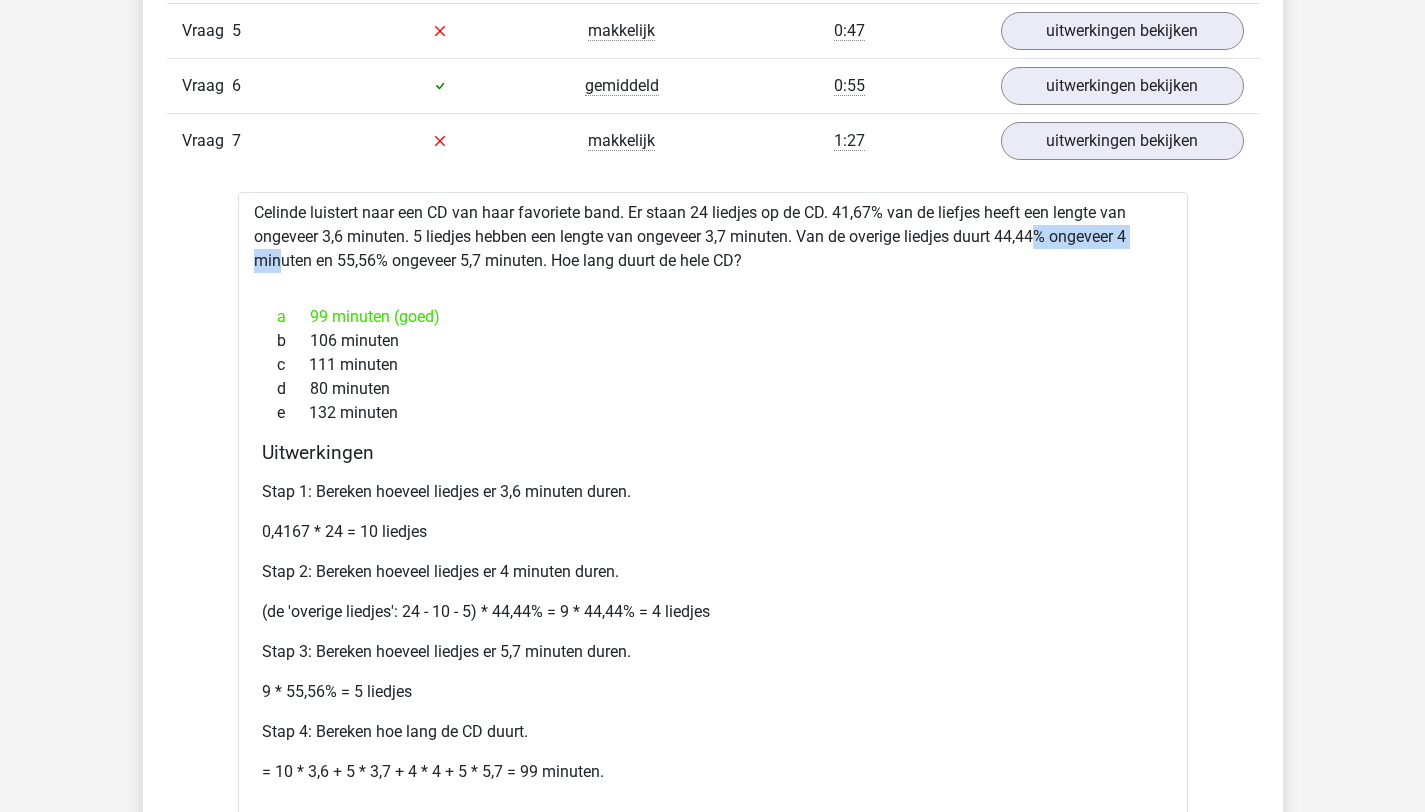 drag, startPoint x: 981, startPoint y: 236, endPoint x: 1102, endPoint y: 251, distance: 121.92621 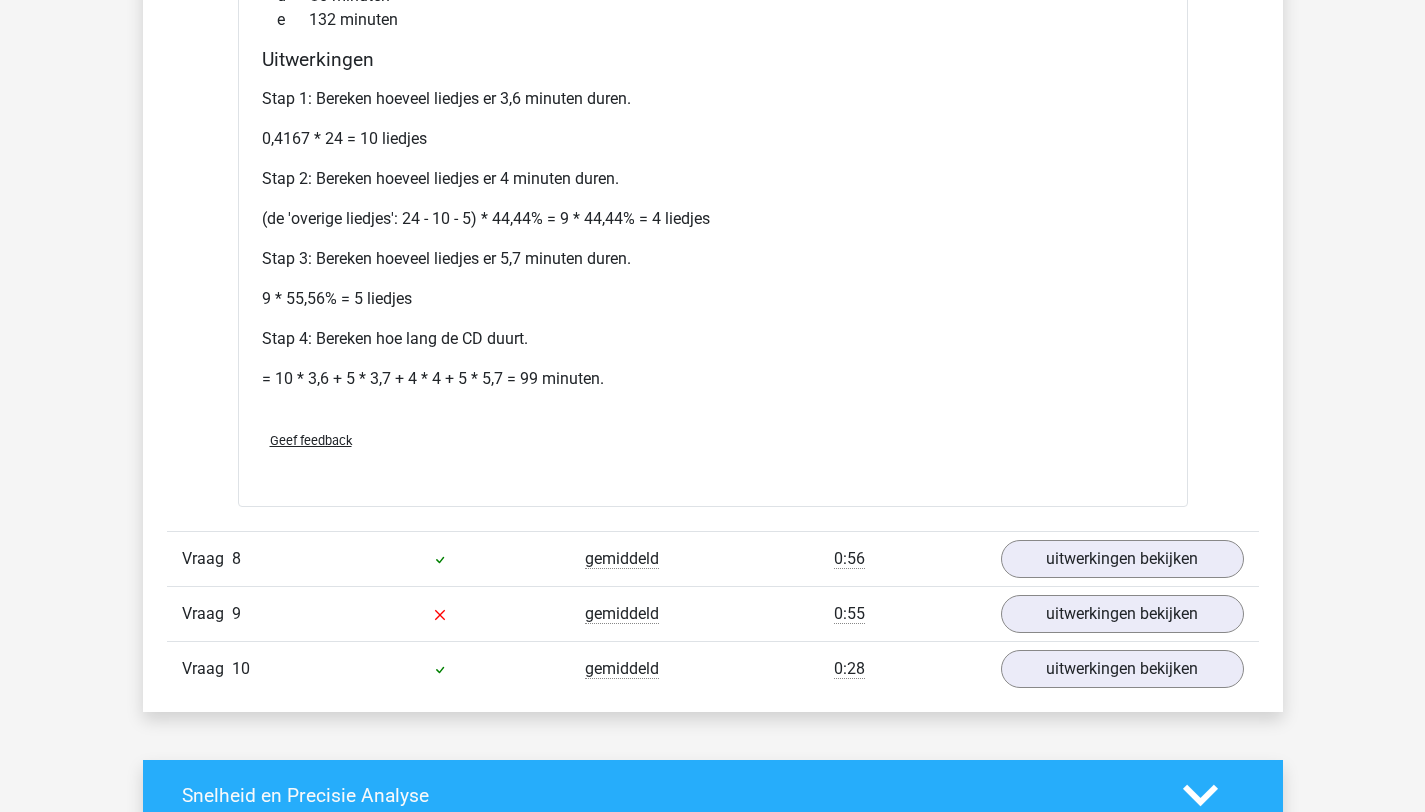 scroll, scrollTop: 1989, scrollLeft: 0, axis: vertical 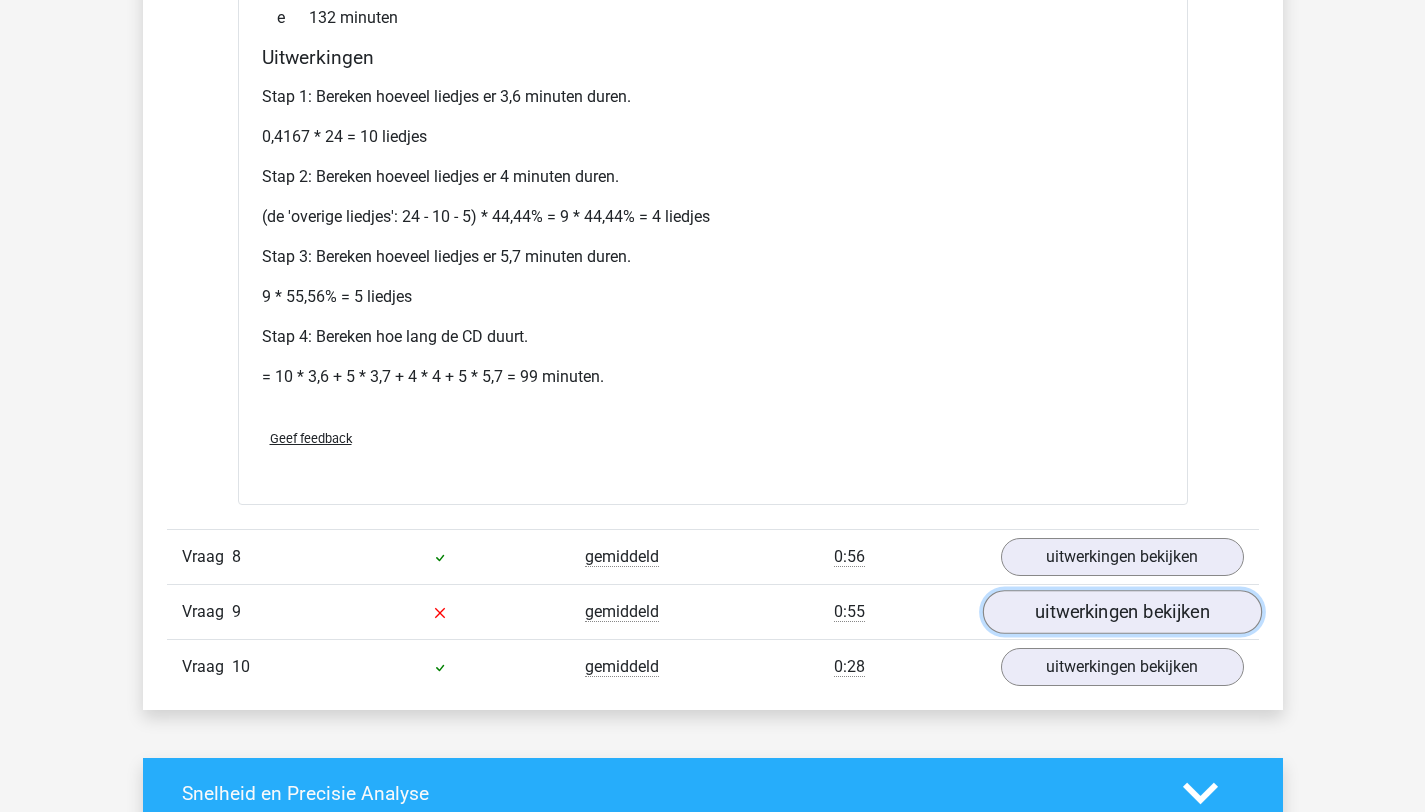 click on "uitwerkingen bekijken" at bounding box center (1121, 612) 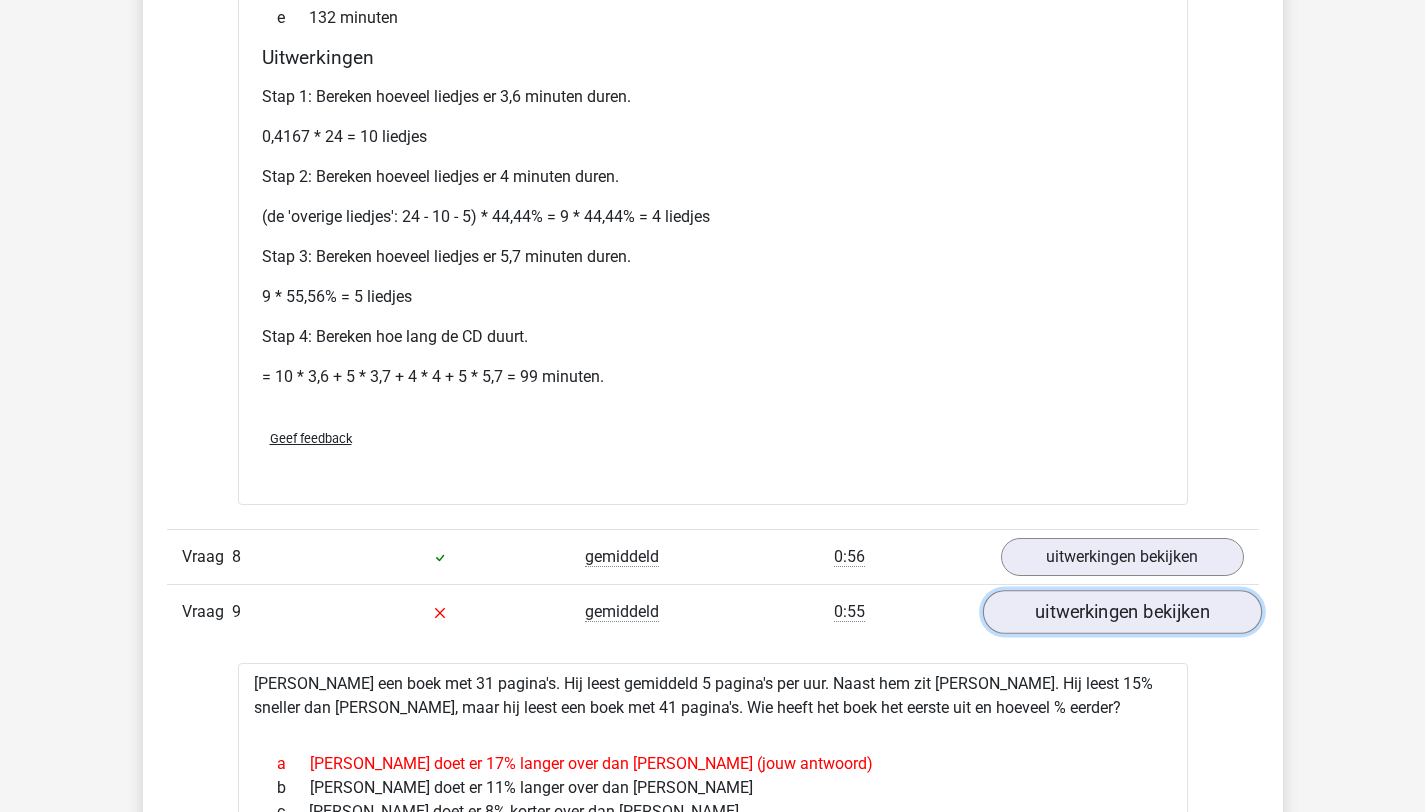 click on "uitwerkingen bekijken" at bounding box center (1121, 612) 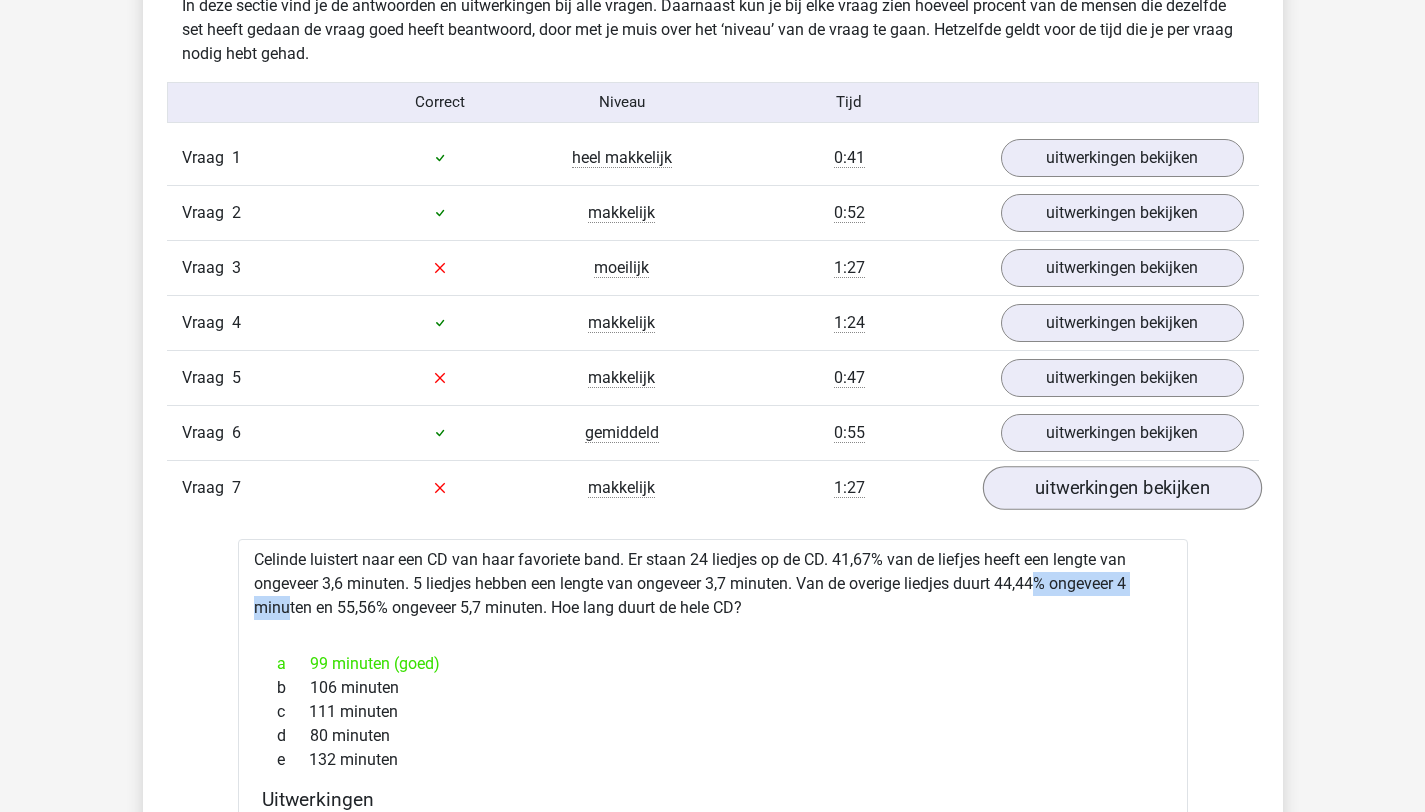 scroll, scrollTop: 1210, scrollLeft: 0, axis: vertical 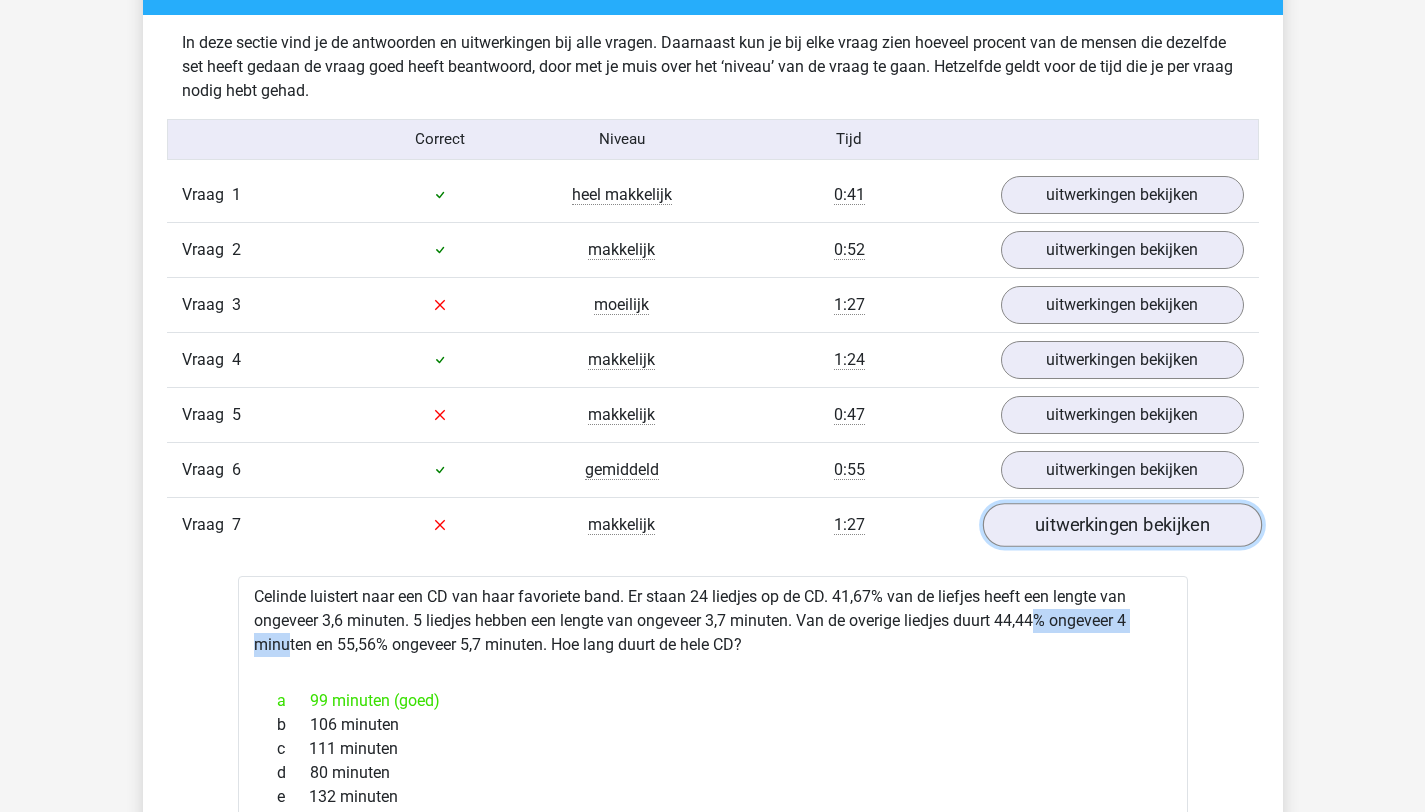 click on "uitwerkingen bekijken" at bounding box center [1121, 525] 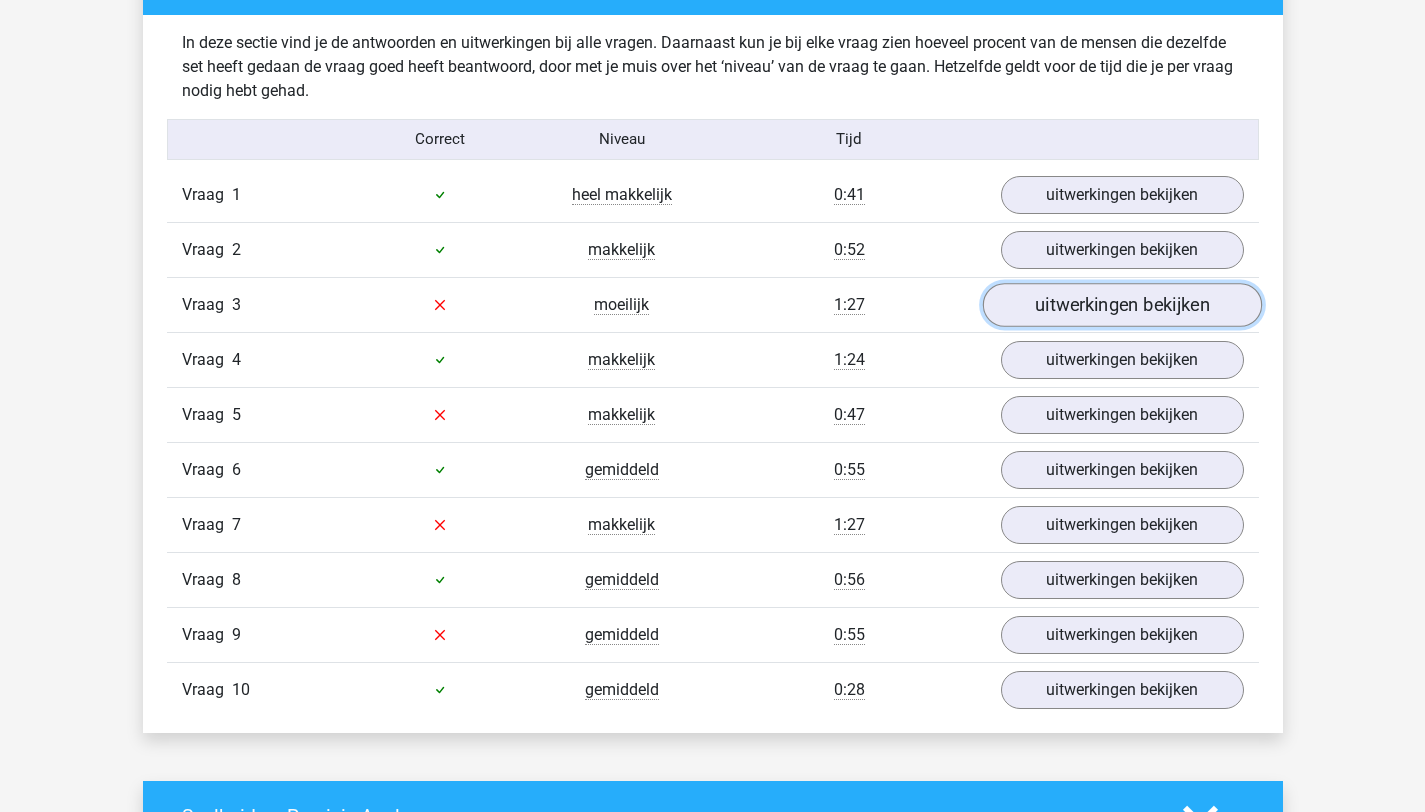 click on "uitwerkingen bekijken" at bounding box center (1121, 305) 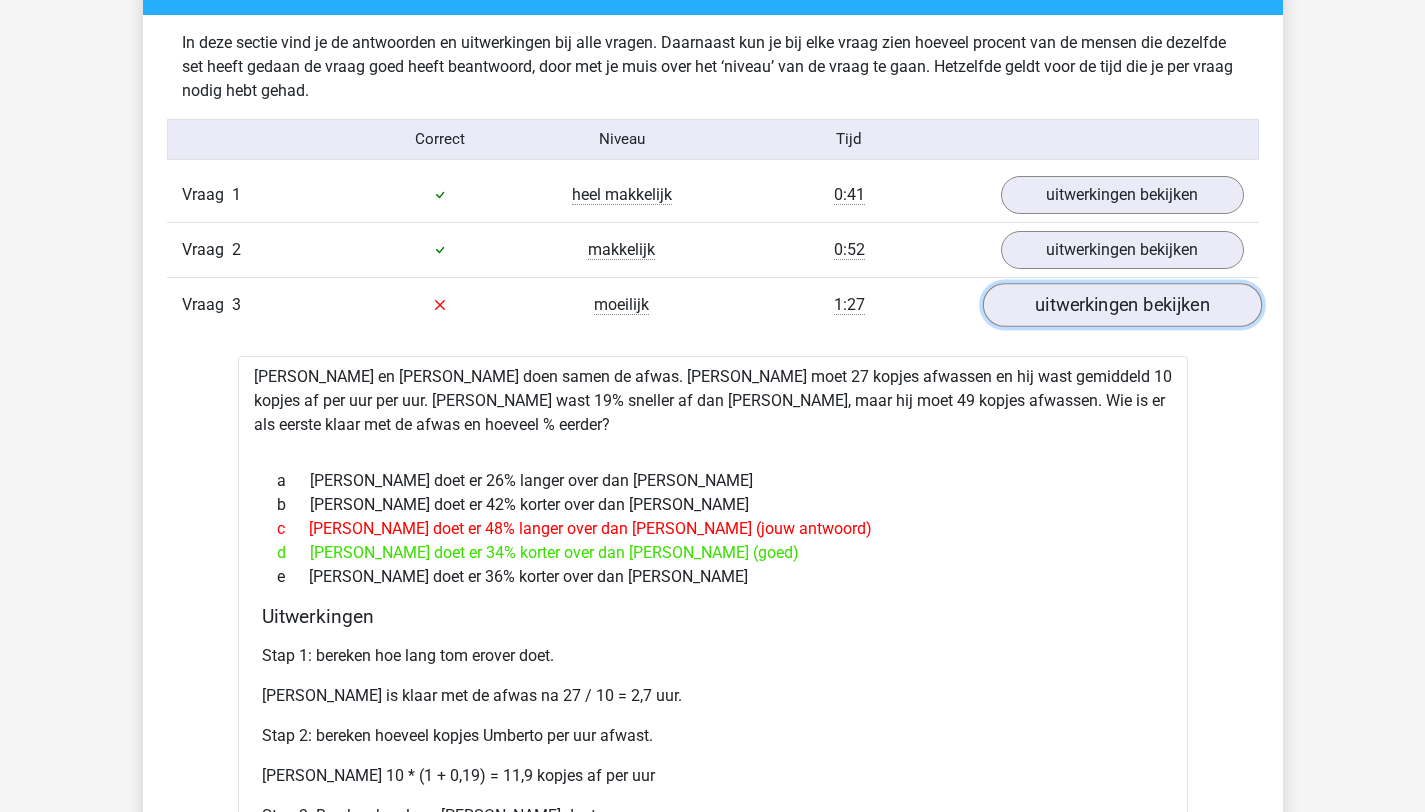 click on "uitwerkingen bekijken" at bounding box center (1121, 305) 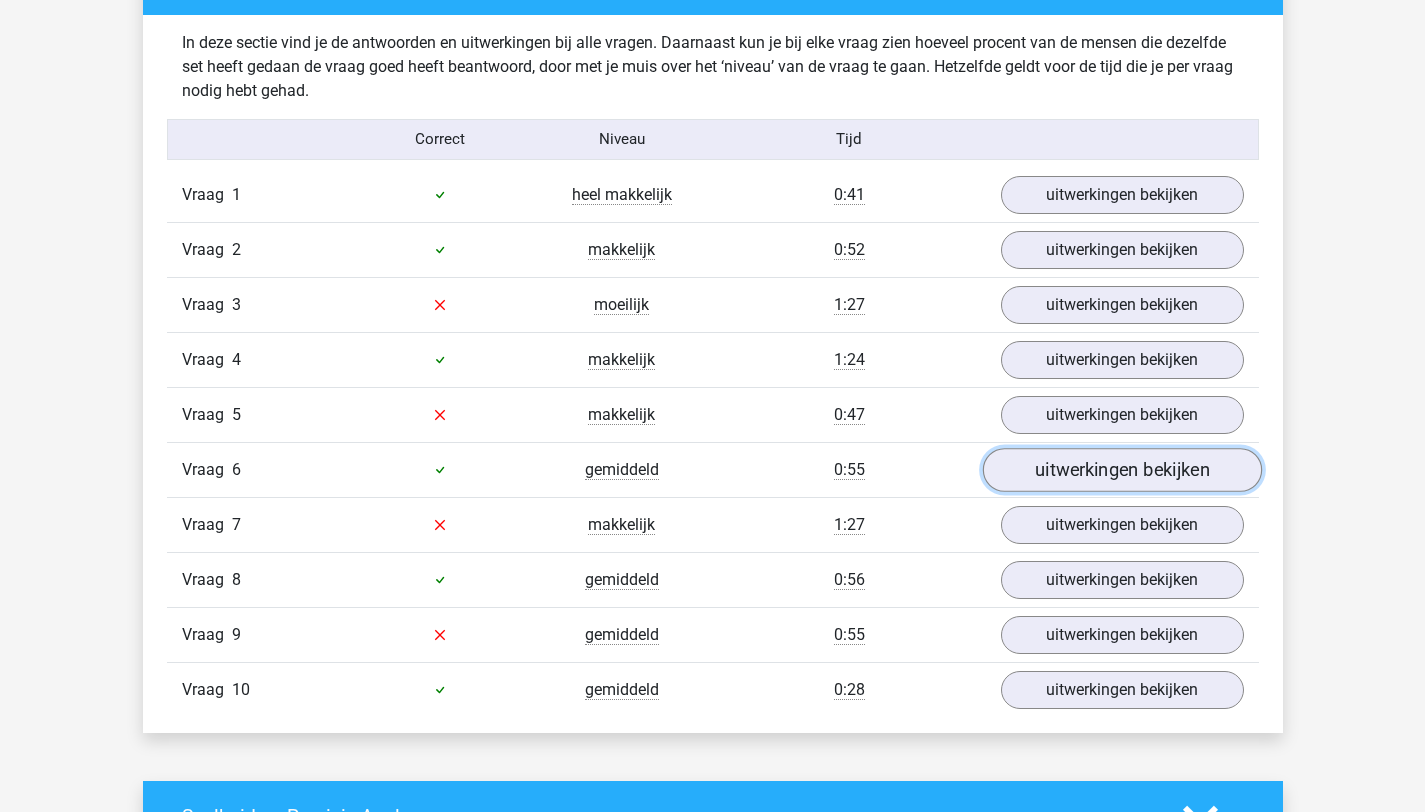 click on "uitwerkingen bekijken" at bounding box center (1121, 470) 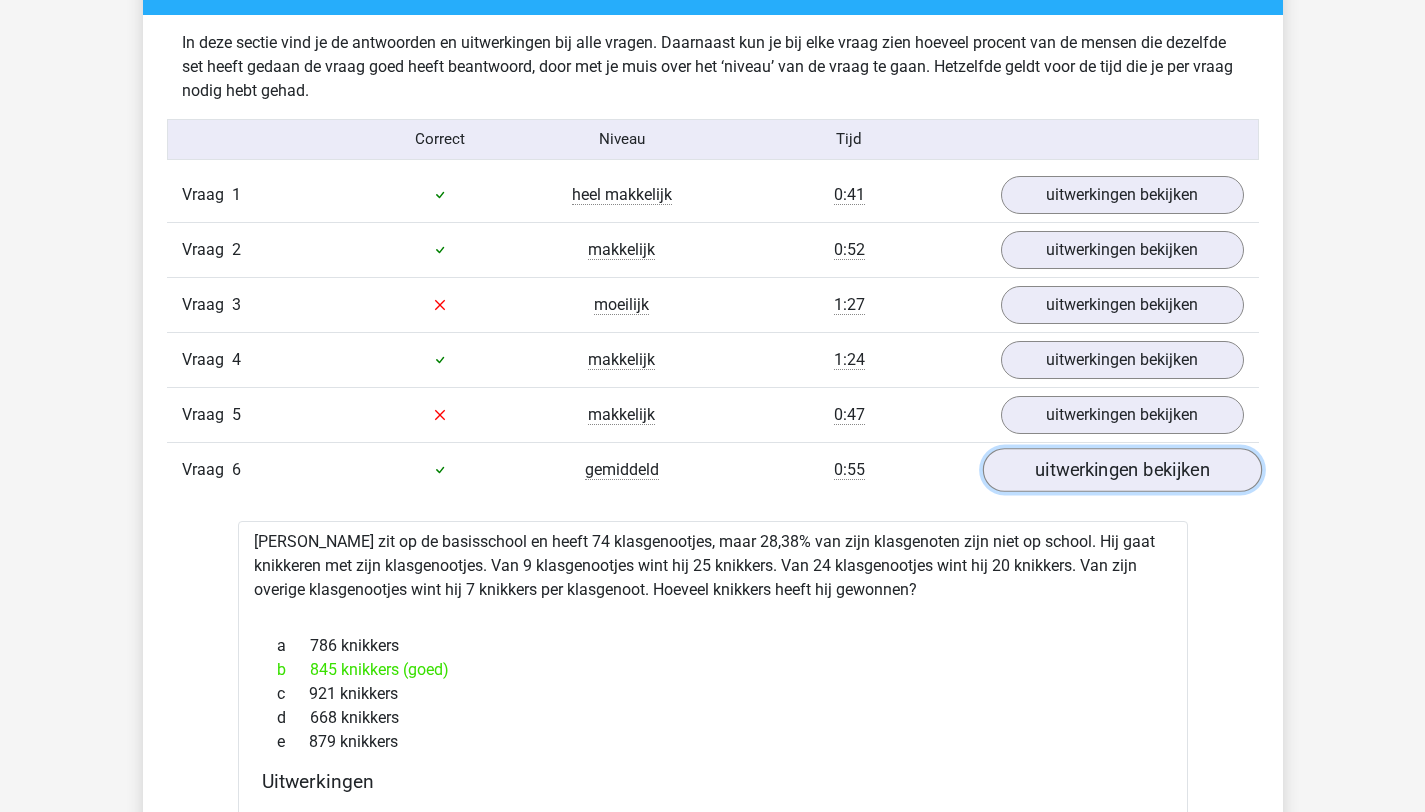 click on "uitwerkingen bekijken" at bounding box center [1121, 470] 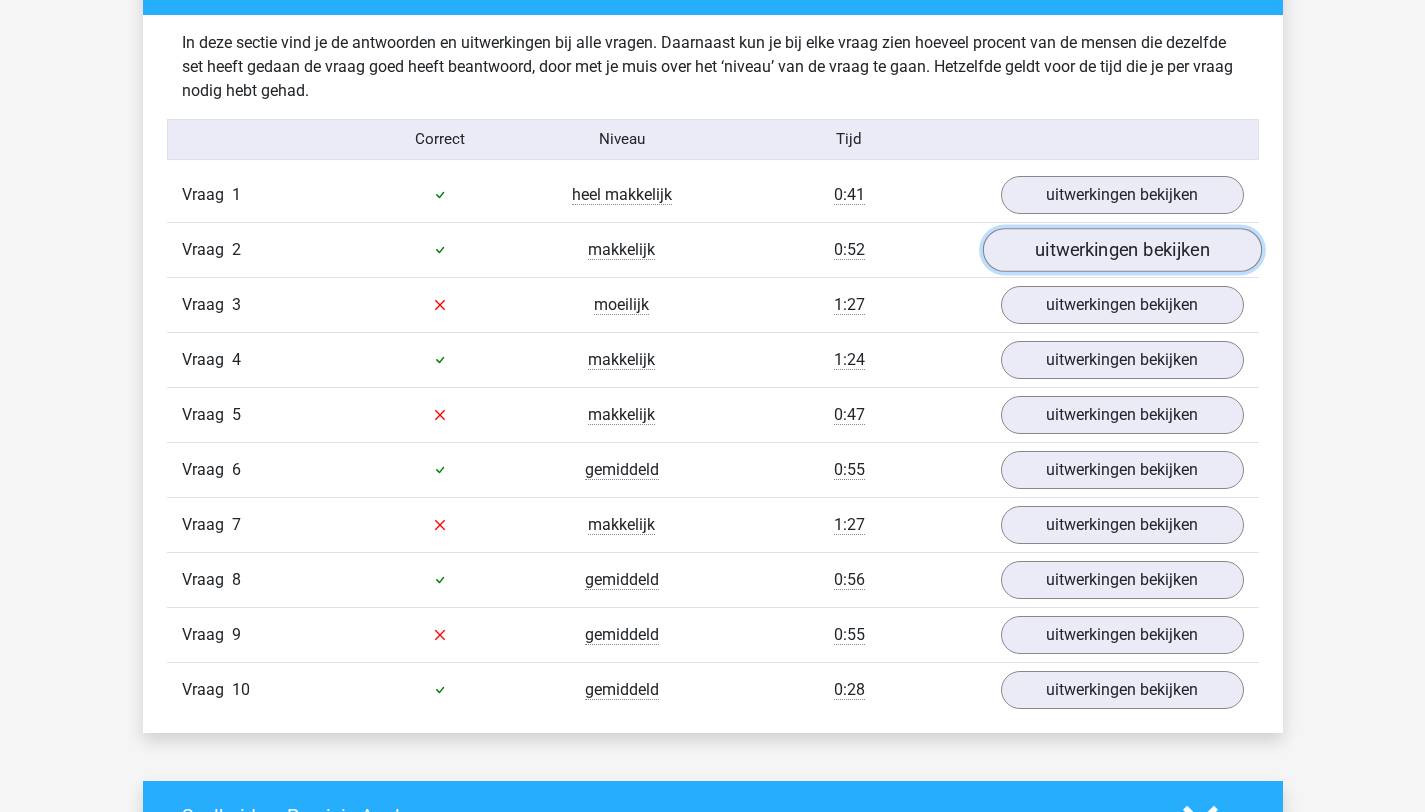 click on "uitwerkingen bekijken" at bounding box center [1121, 250] 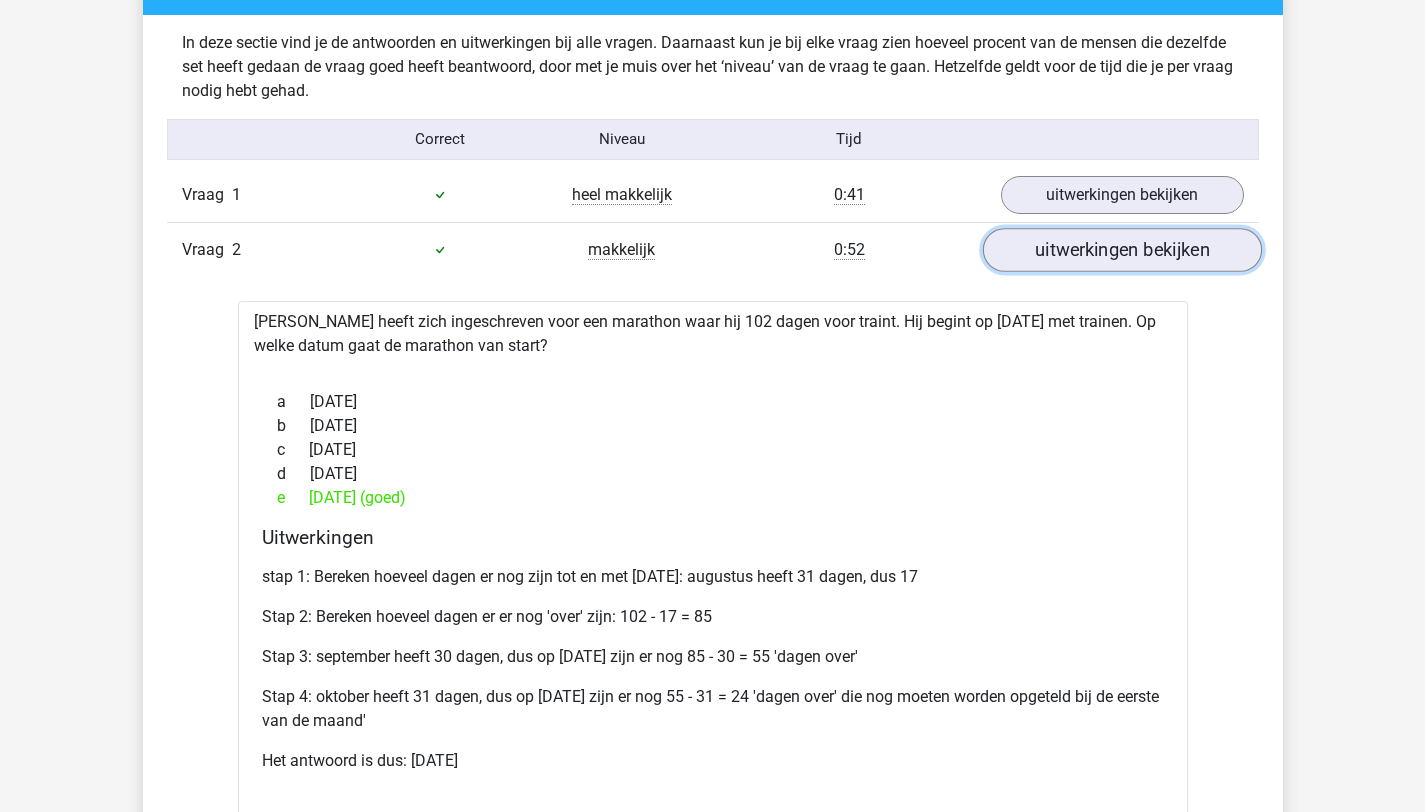 click on "uitwerkingen bekijken" at bounding box center (1121, 250) 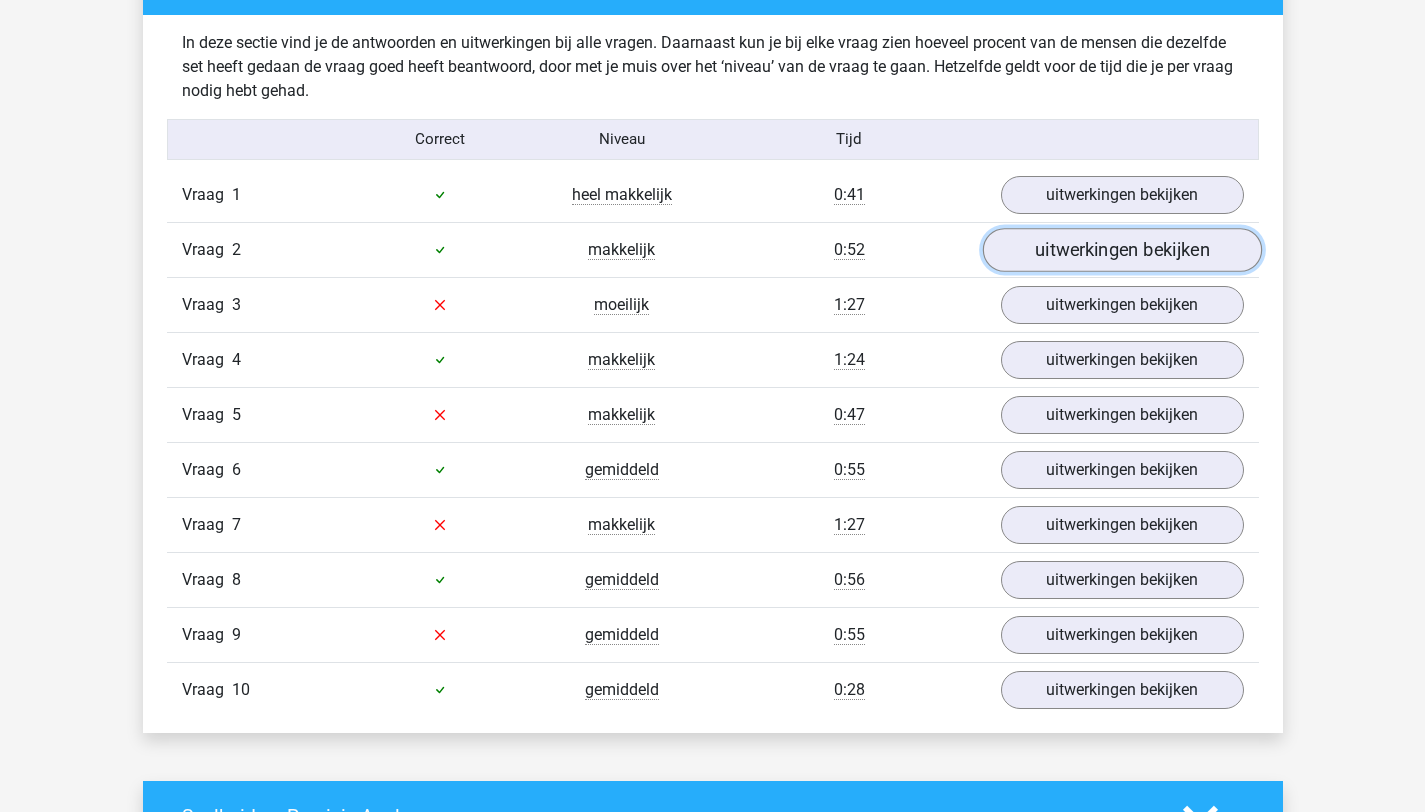 click on "uitwerkingen bekijken" at bounding box center [1121, 250] 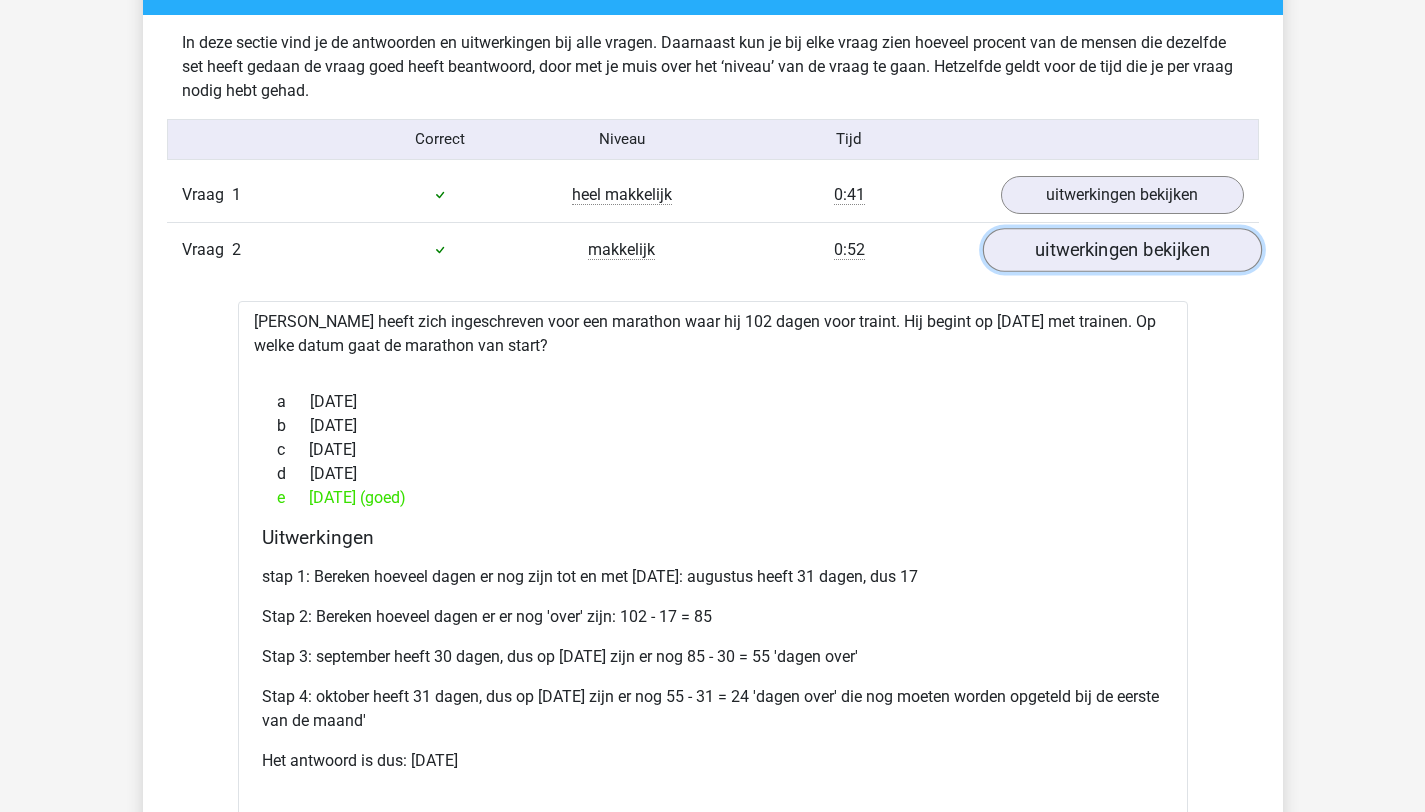 click on "uitwerkingen bekijken" at bounding box center [1121, 250] 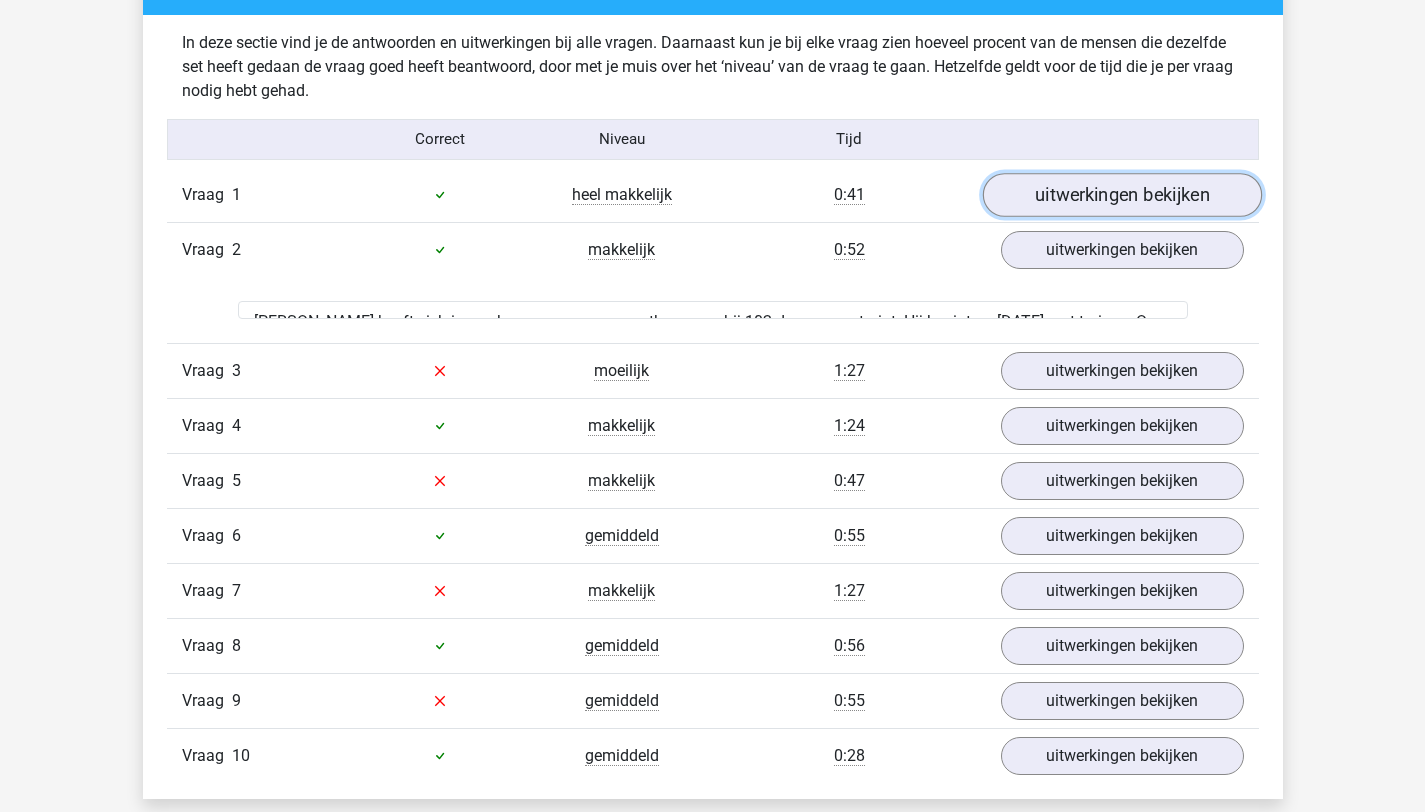 click on "uitwerkingen bekijken" at bounding box center [1121, 195] 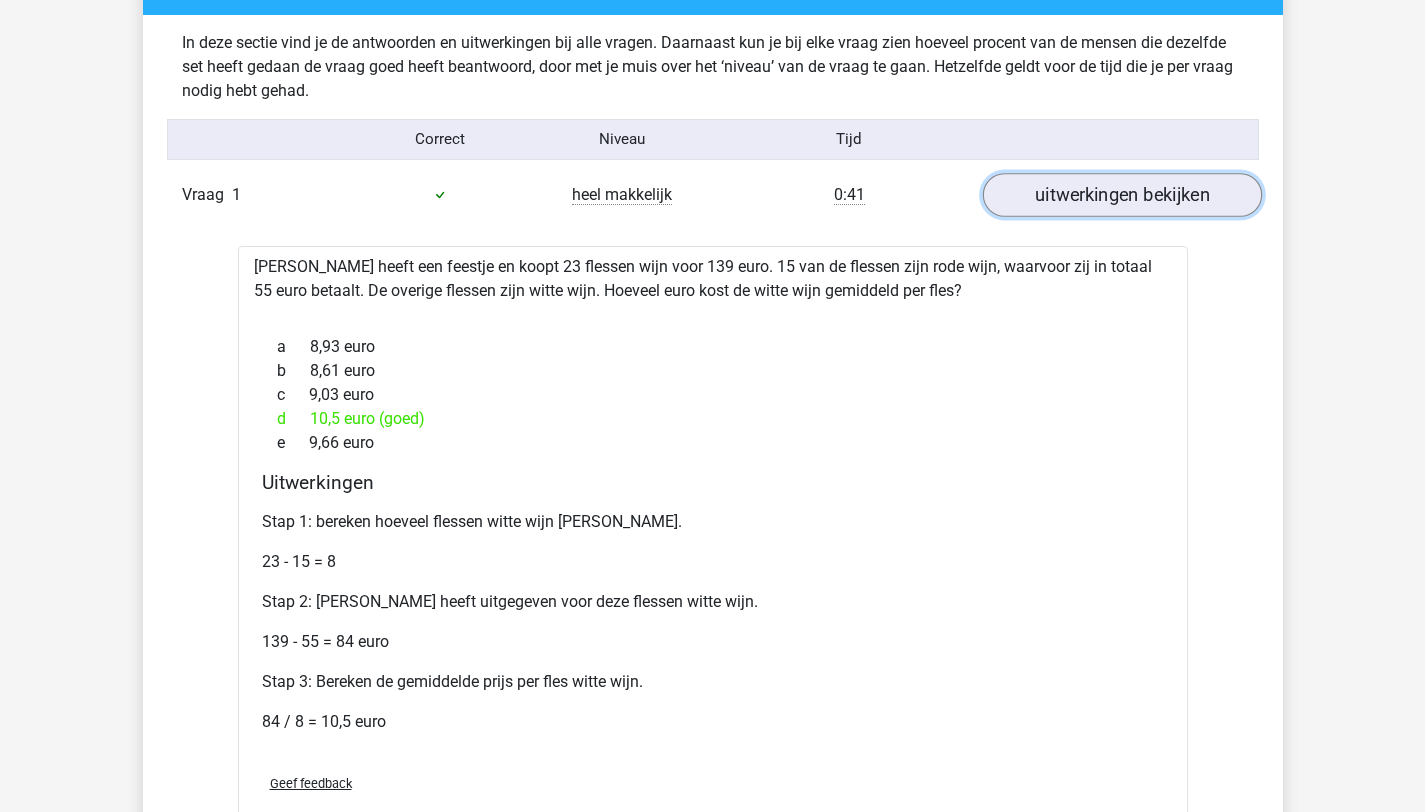 click on "uitwerkingen bekijken" at bounding box center (1121, 195) 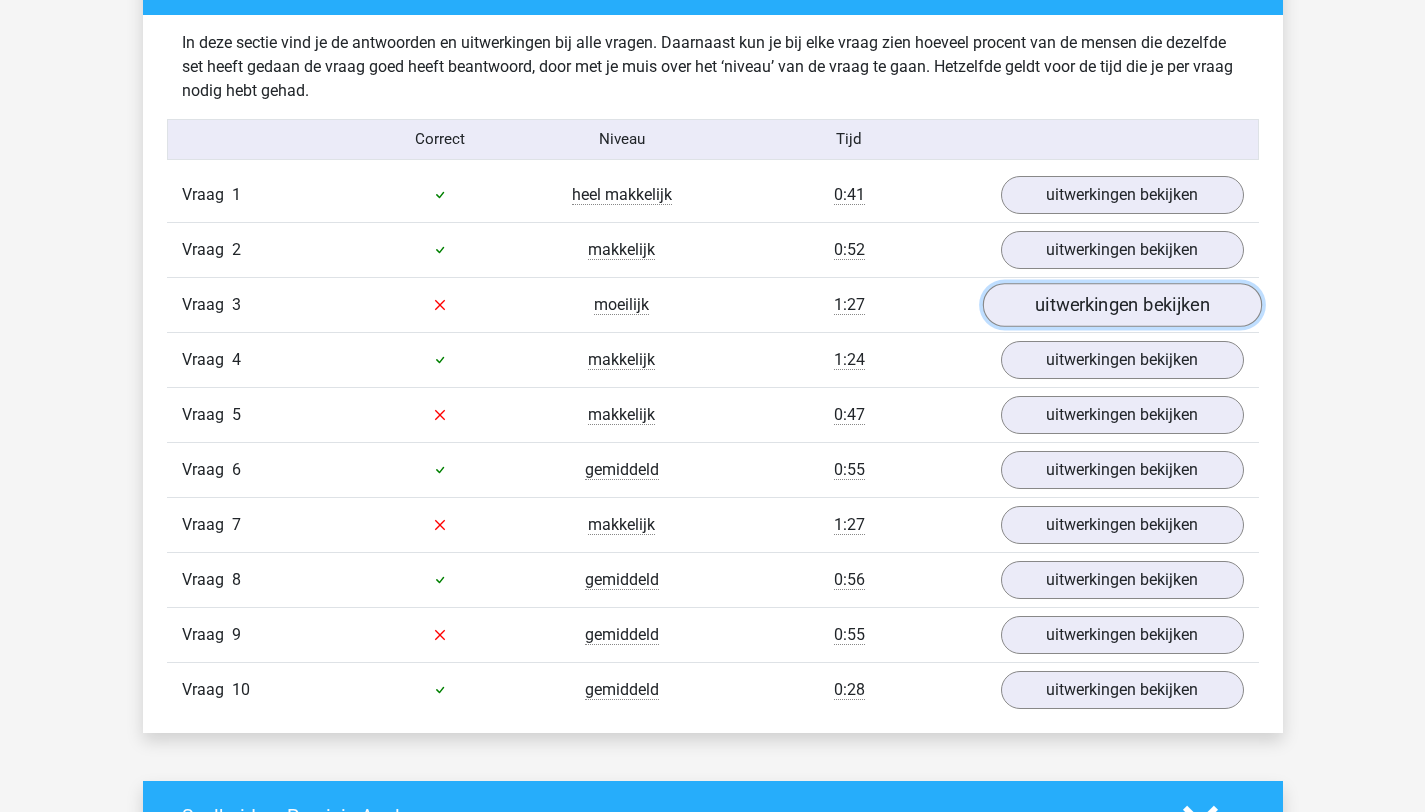 click on "uitwerkingen bekijken" at bounding box center [1121, 305] 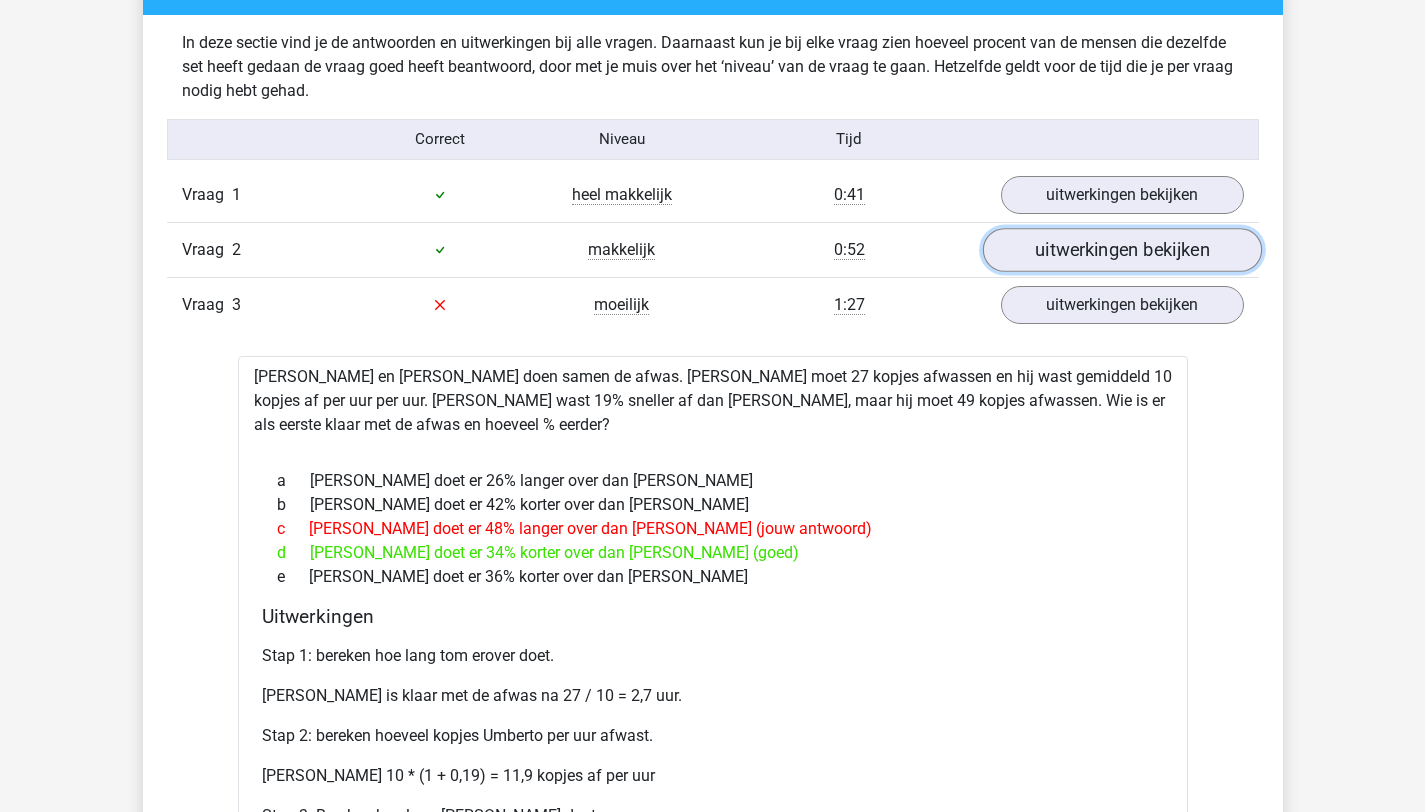 click on "uitwerkingen bekijken" at bounding box center (1121, 250) 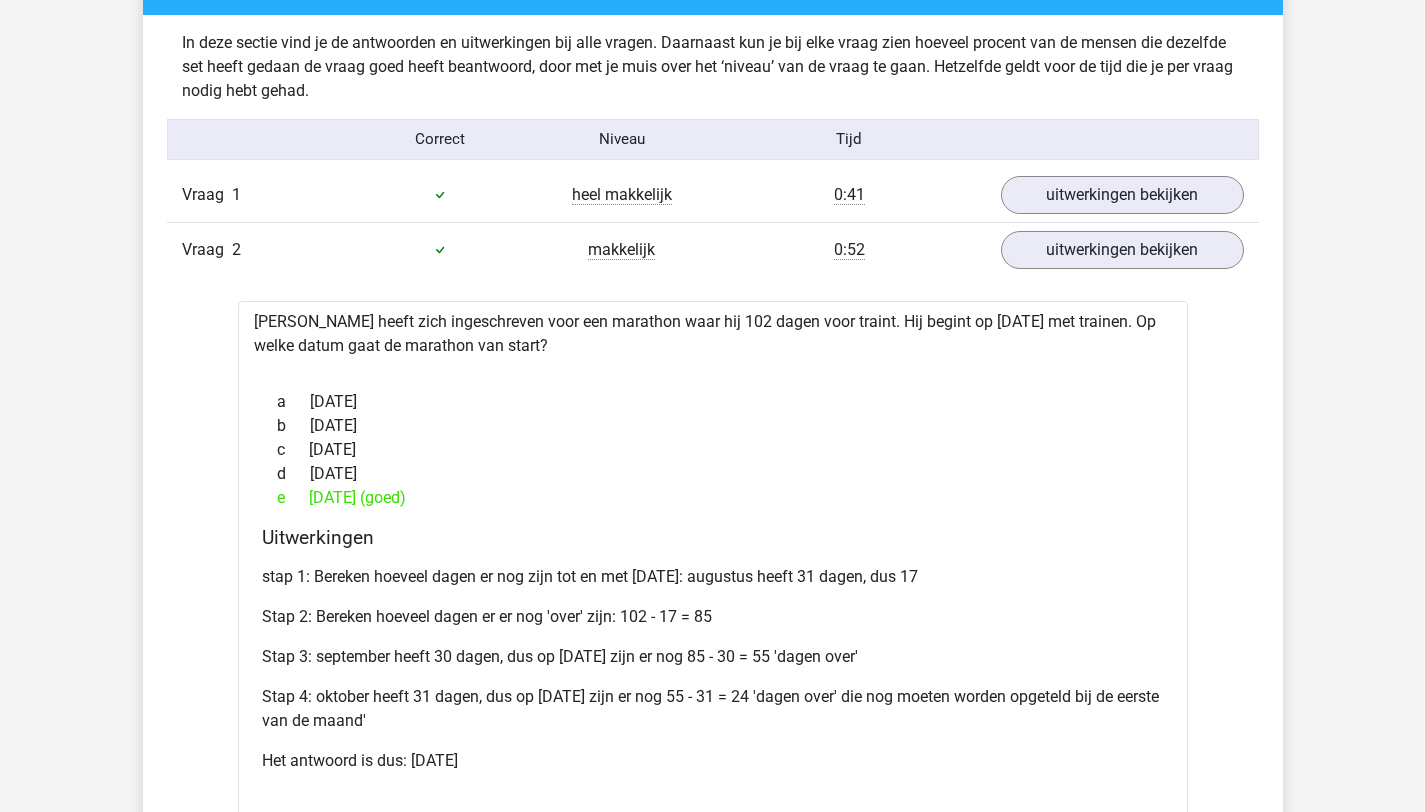 drag, startPoint x: 536, startPoint y: 315, endPoint x: 789, endPoint y: 335, distance: 253.78928 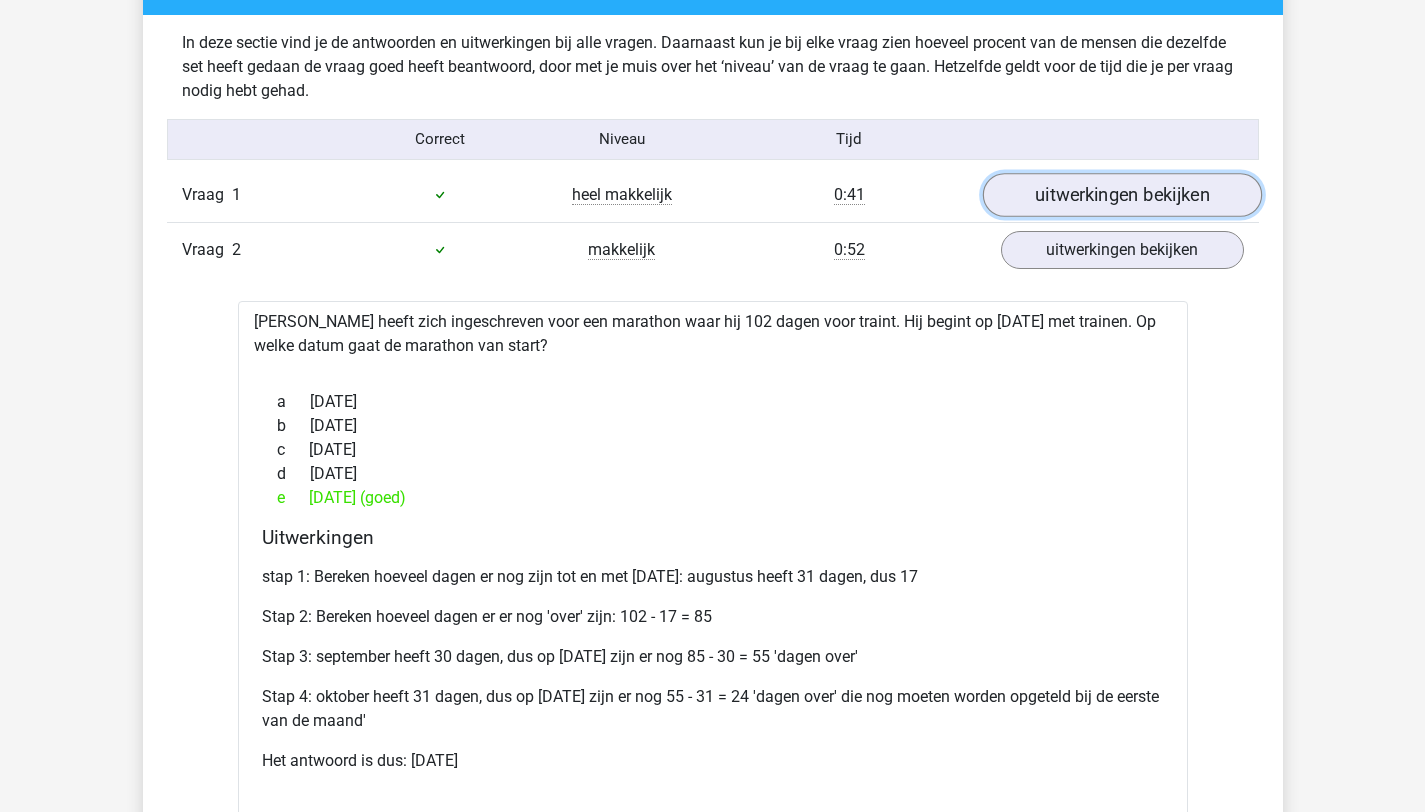 click on "uitwerkingen bekijken" at bounding box center [1121, 195] 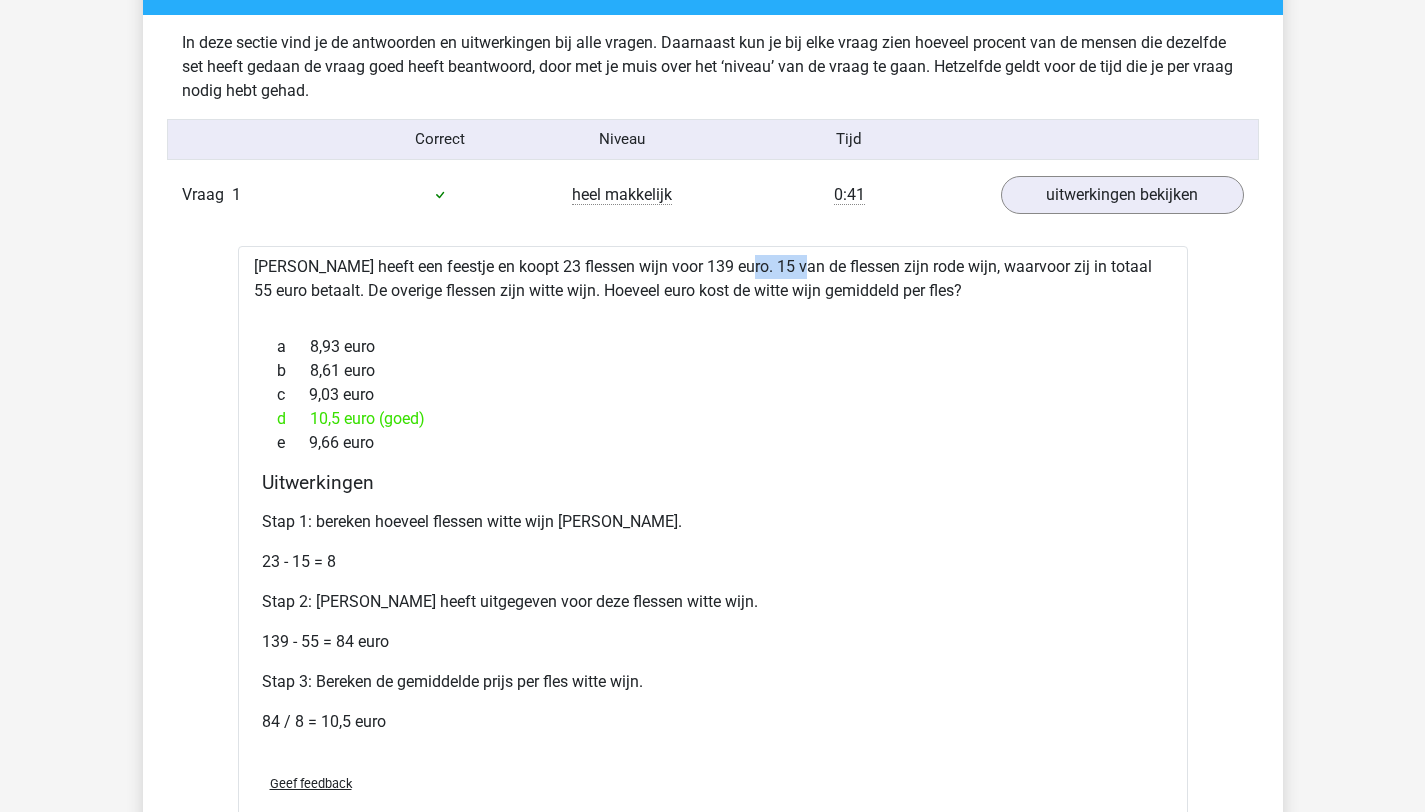 drag, startPoint x: 673, startPoint y: 264, endPoint x: 764, endPoint y: 260, distance: 91.08787 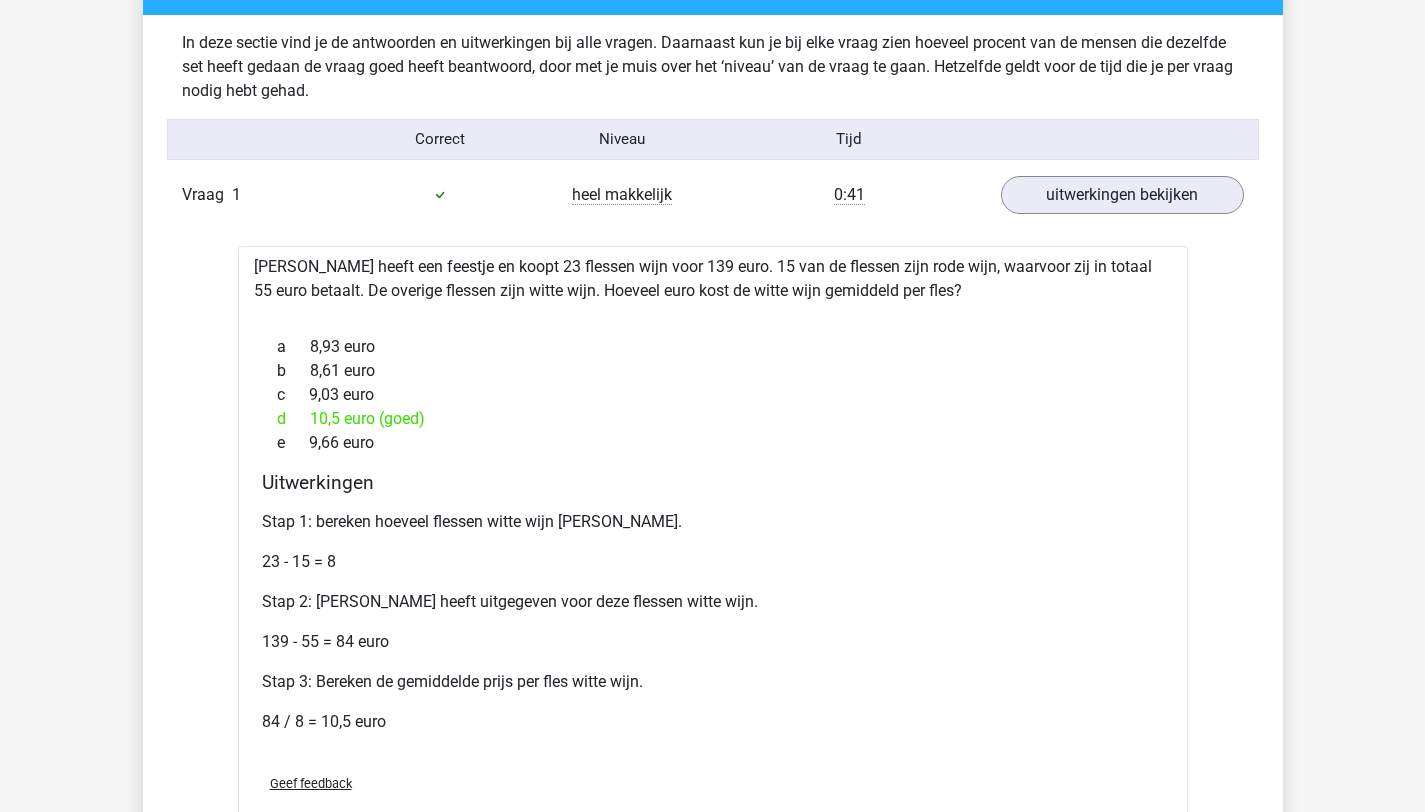 click on "Martine heeft een feestje en koopt 23 flessen wijn voor 139 euro. 15 van de flessen zijn rode wijn, waarvoor zij in totaal 55 euro betaalt. De overige flessen zijn witte wijn. Hoeveel euro kost de witte wijn gemiddeld per fles?
a
8,93 euro
b
8,61 euro
c
9,03 euro
d
10,5 euro
(goed)
e
9,66 euro
Uitwerkingen" at bounding box center [713, 548] 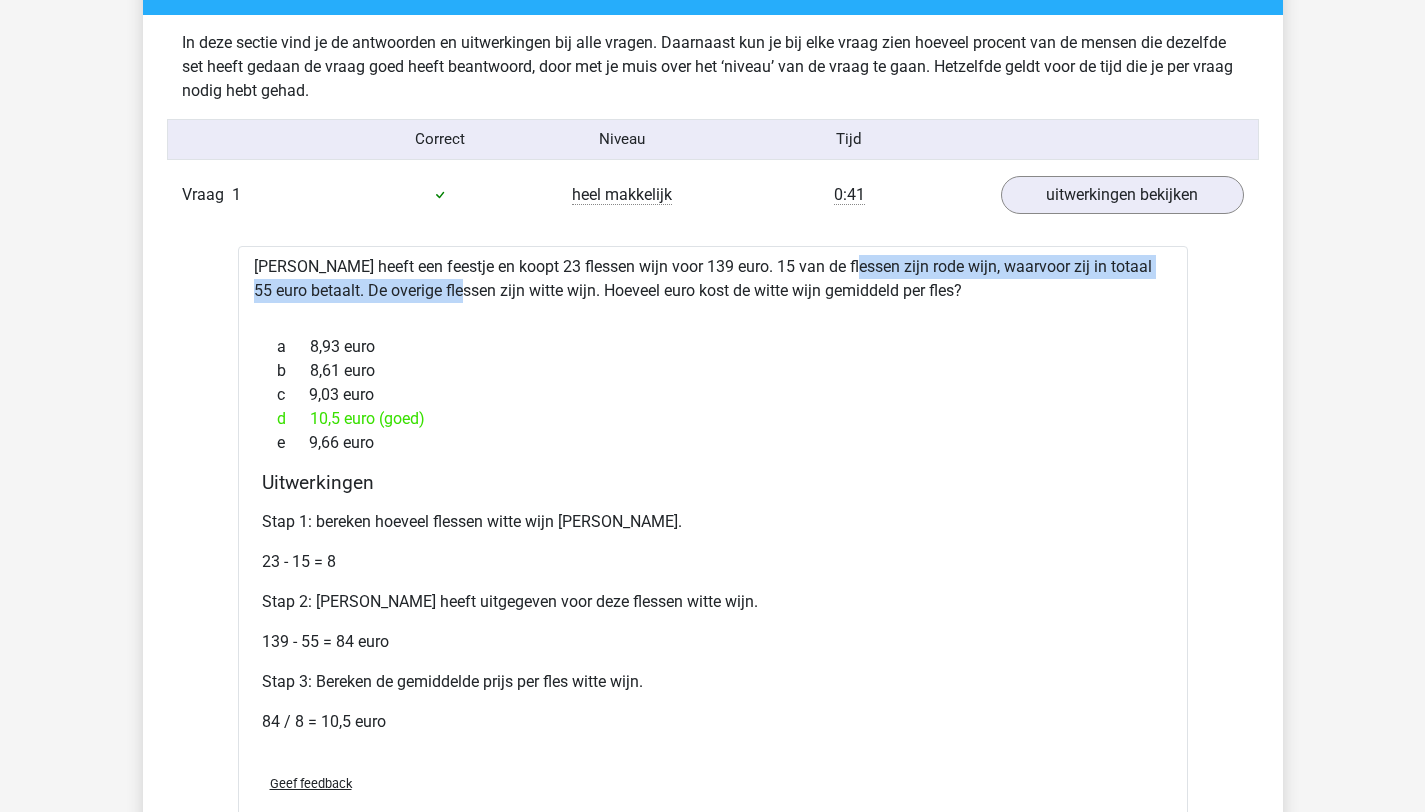 drag, startPoint x: 785, startPoint y: 266, endPoint x: 433, endPoint y: 292, distance: 352.95892 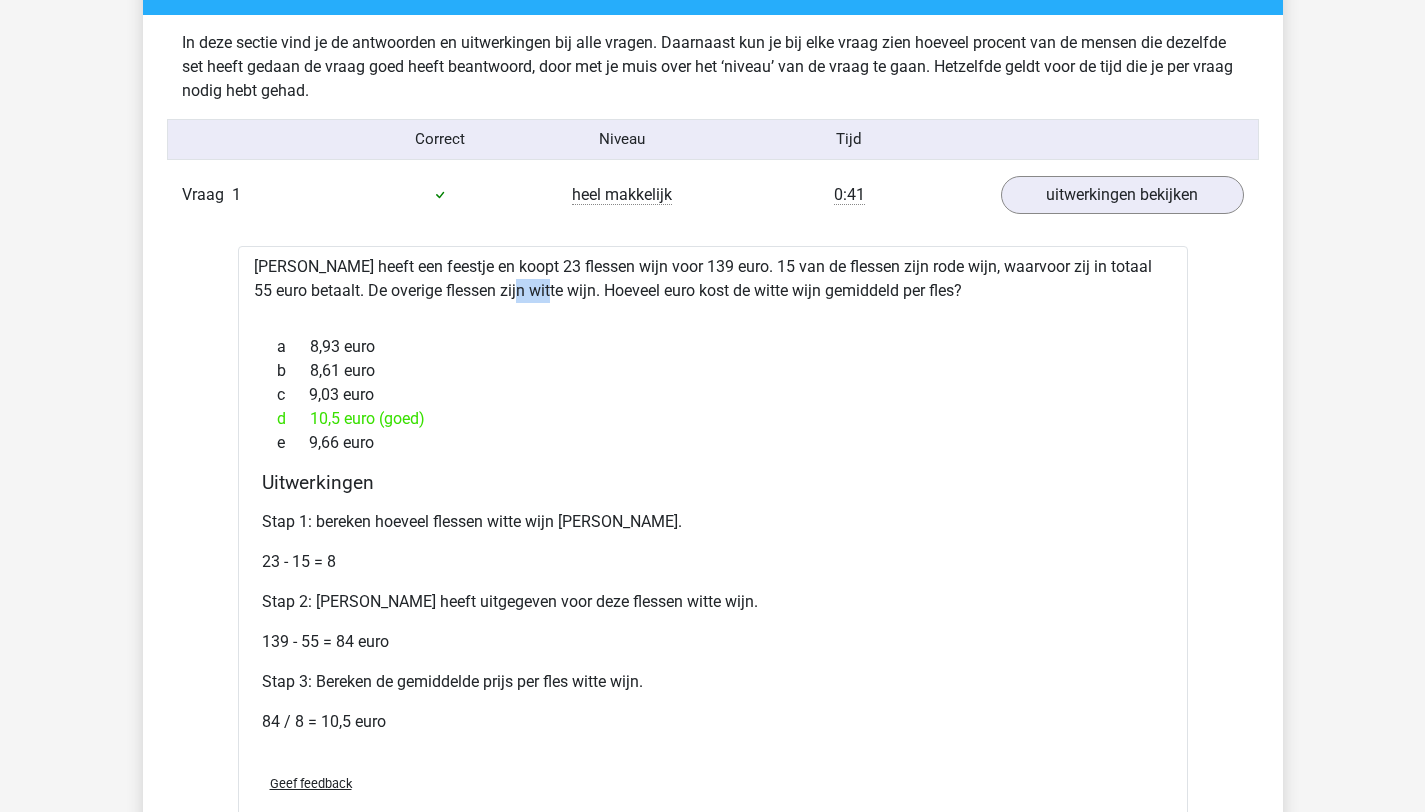 drag, startPoint x: 444, startPoint y: 292, endPoint x: 481, endPoint y: 297, distance: 37.336308 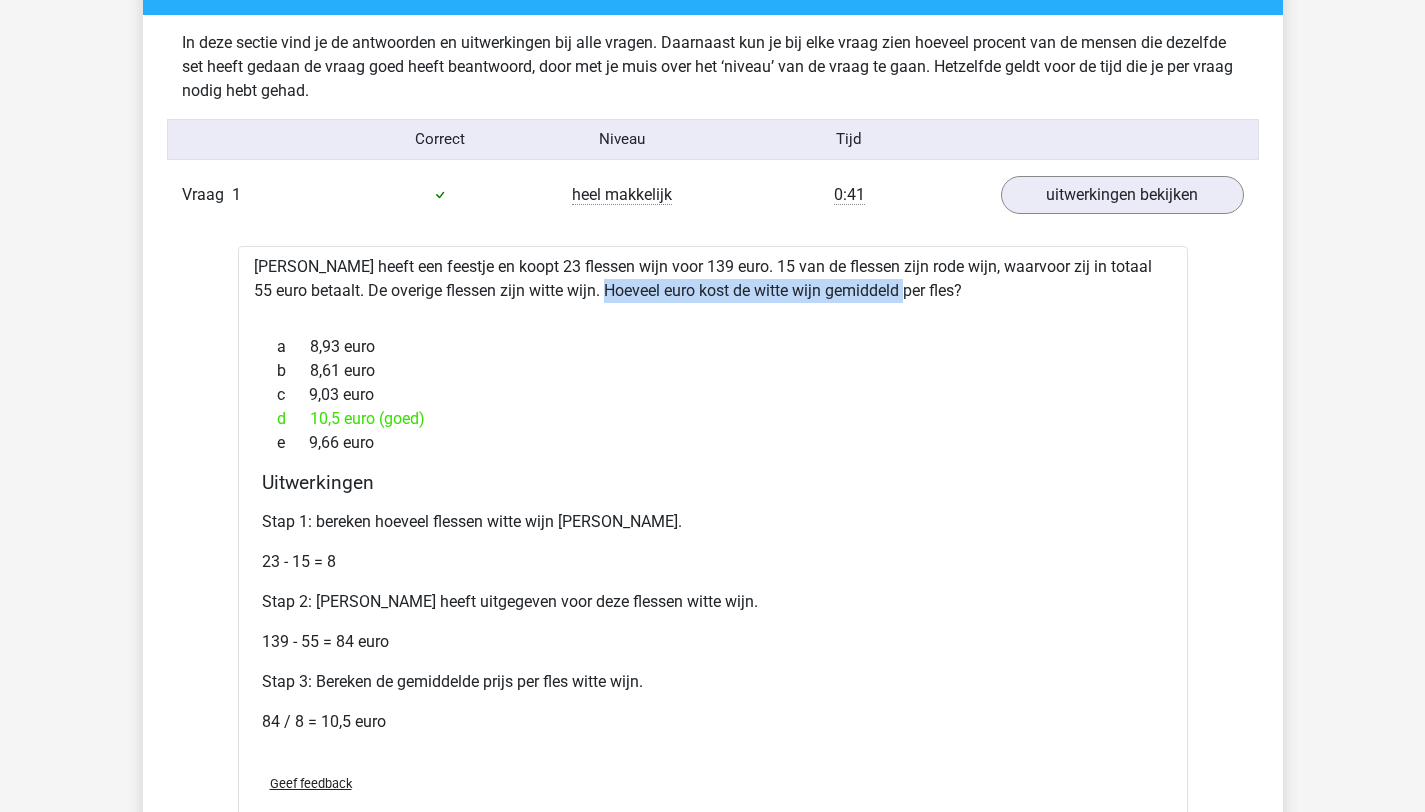 drag, startPoint x: 546, startPoint y: 288, endPoint x: 848, endPoint y: 292, distance: 302.0265 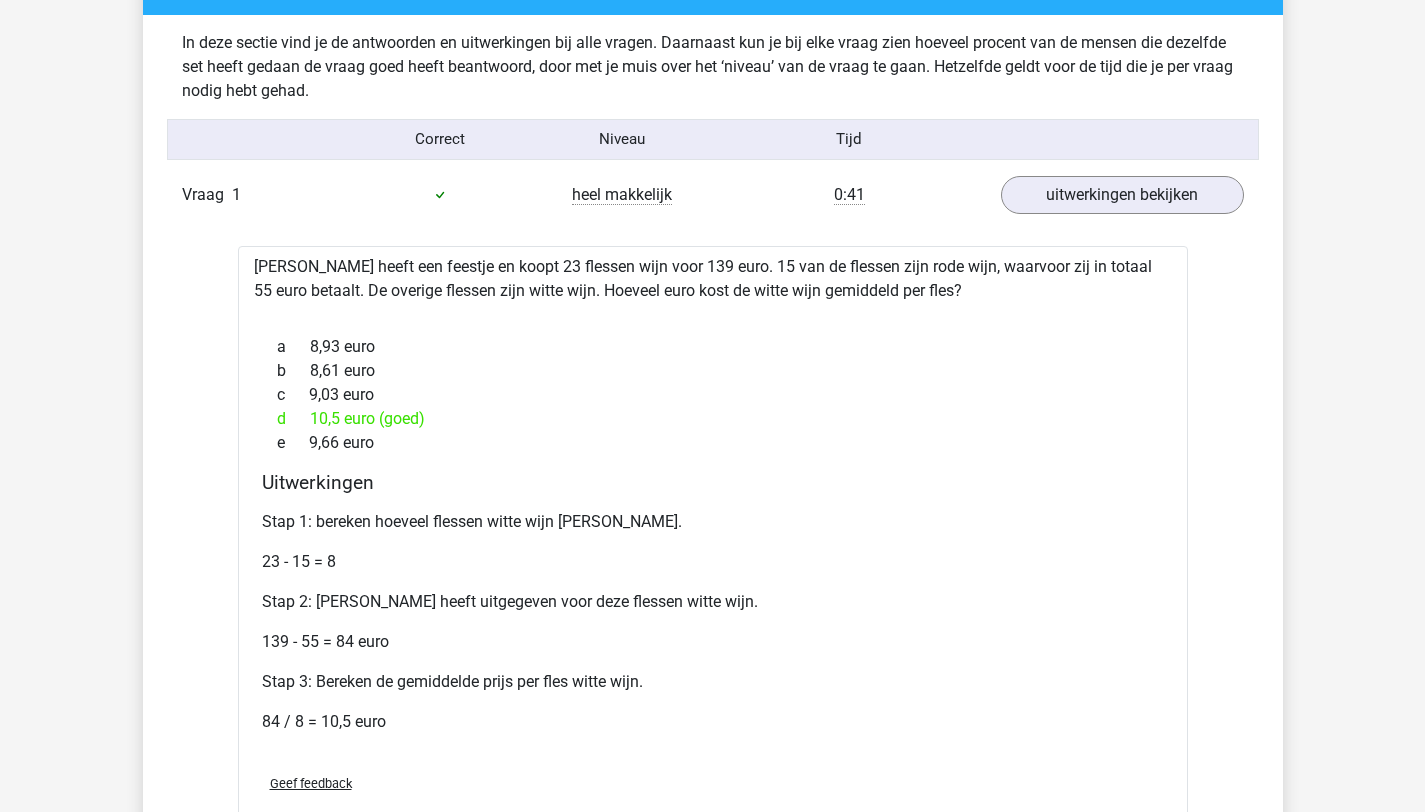 click on "Martine heeft een feestje en koopt 23 flessen wijn voor 139 euro. 15 van de flessen zijn rode wijn, waarvoor zij in totaal 55 euro betaalt. De overige flessen zijn witte wijn. Hoeveel euro kost de witte wijn gemiddeld per fles?
a
8,93 euro
b
8,61 euro
c
9,03 euro
d
10,5 euro
(goed)
e
9,66 euro
Uitwerkingen" at bounding box center [713, 548] 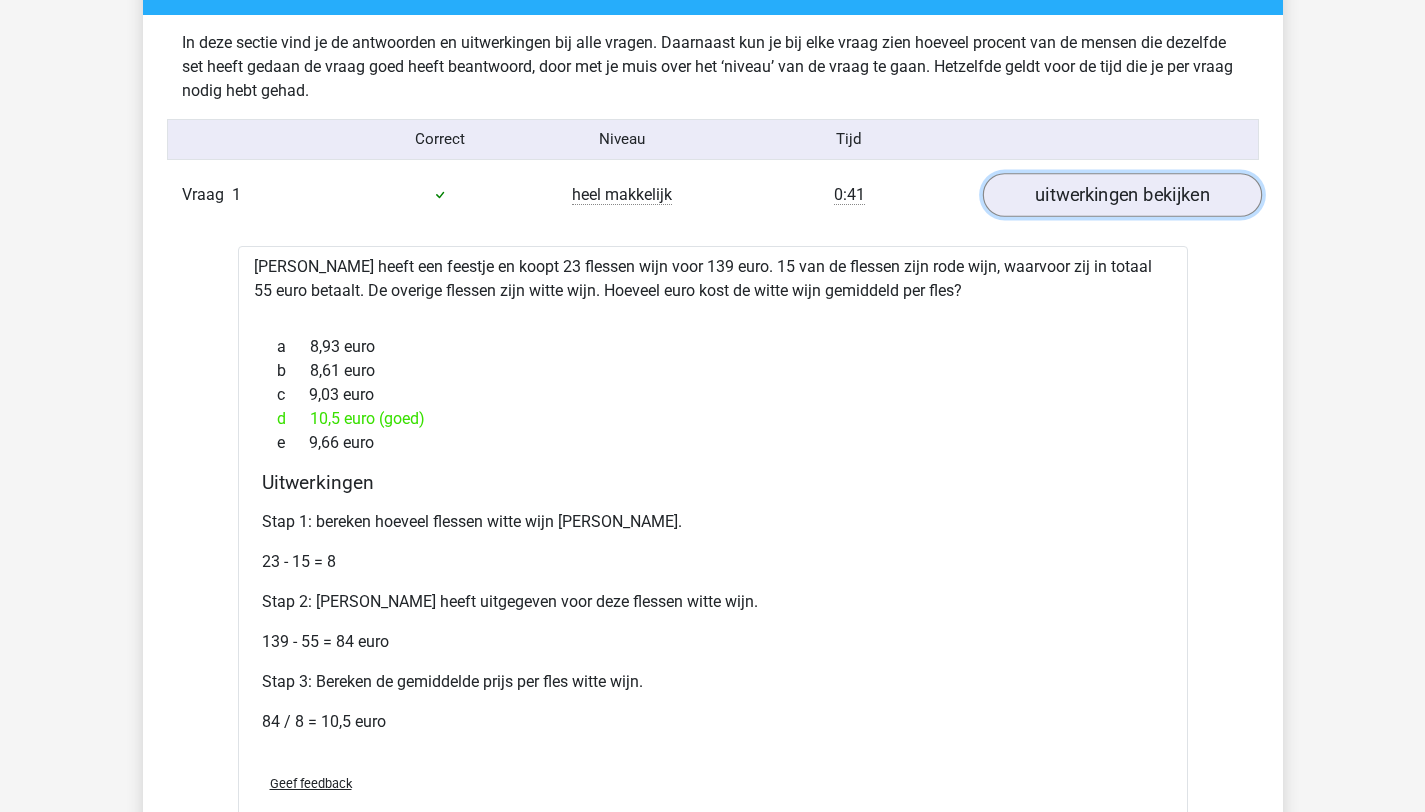 click on "uitwerkingen bekijken" at bounding box center (1121, 195) 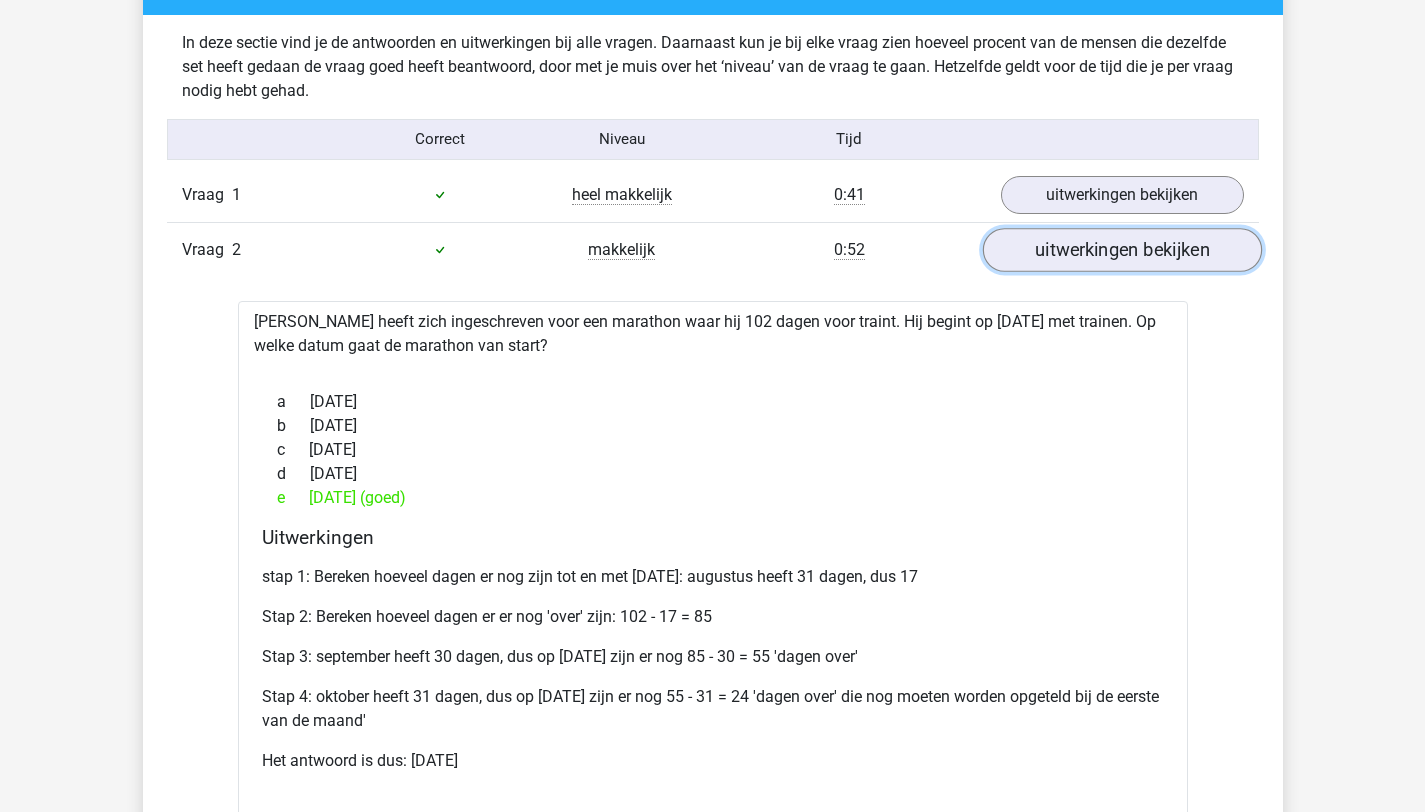 click on "uitwerkingen bekijken" at bounding box center (1121, 250) 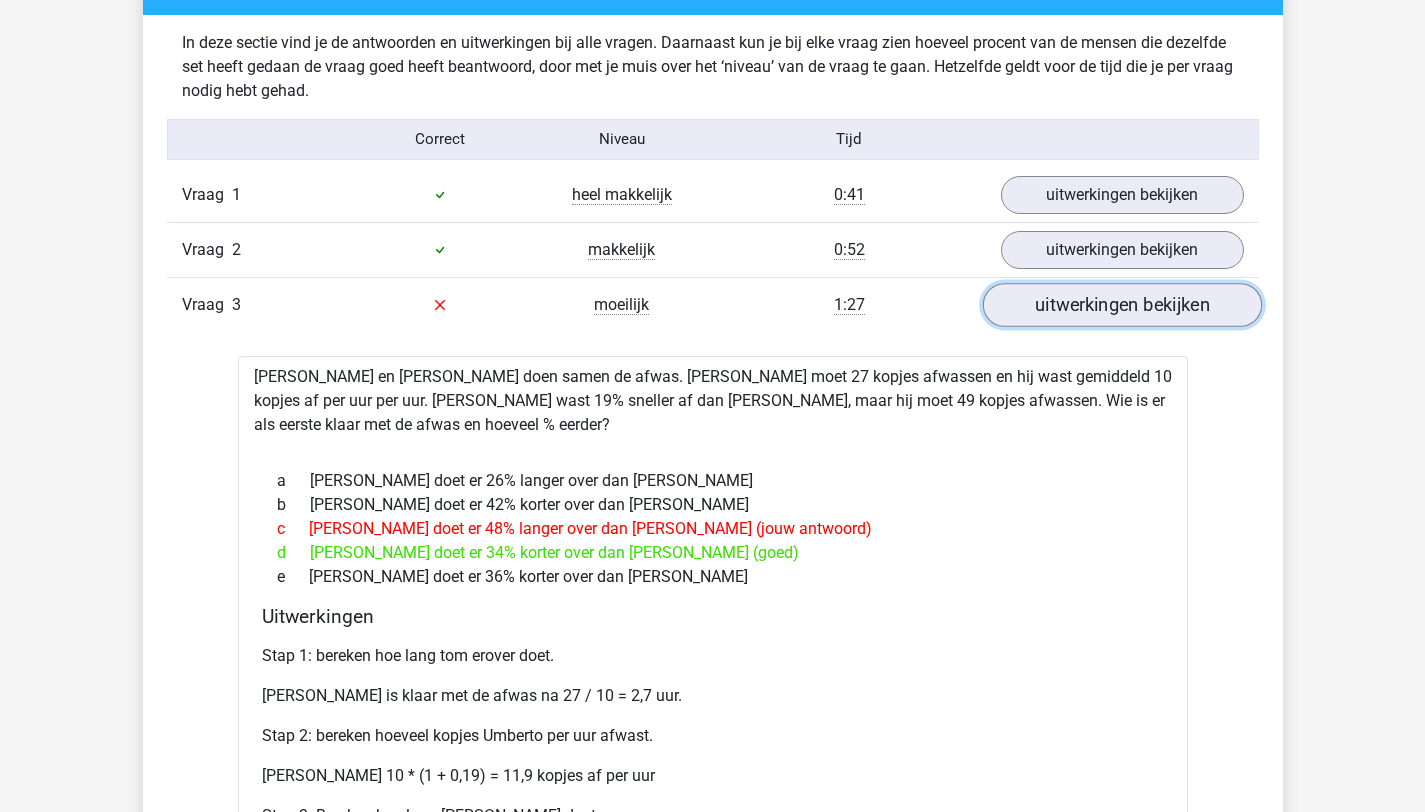 click on "uitwerkingen bekijken" at bounding box center (1121, 305) 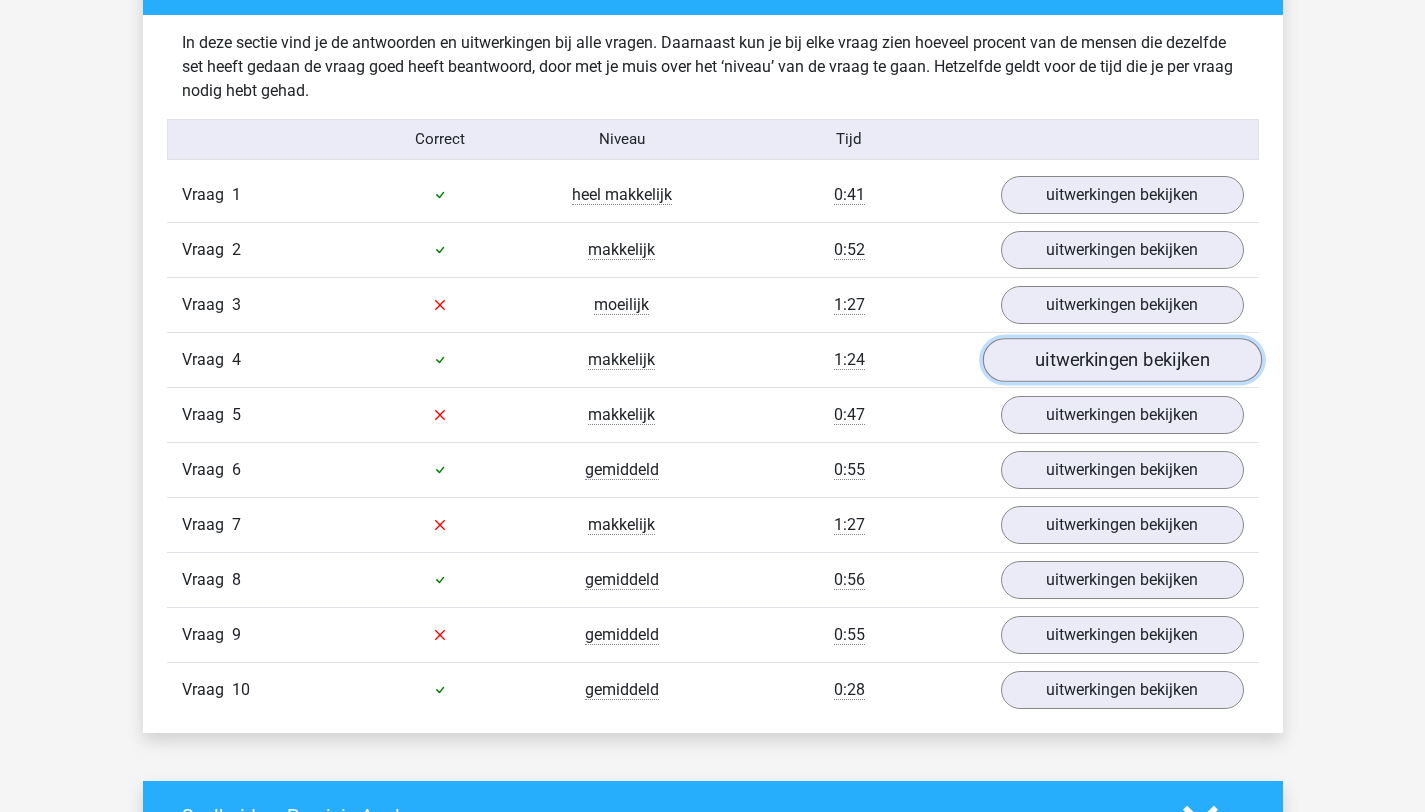 click on "uitwerkingen bekijken" at bounding box center [1121, 360] 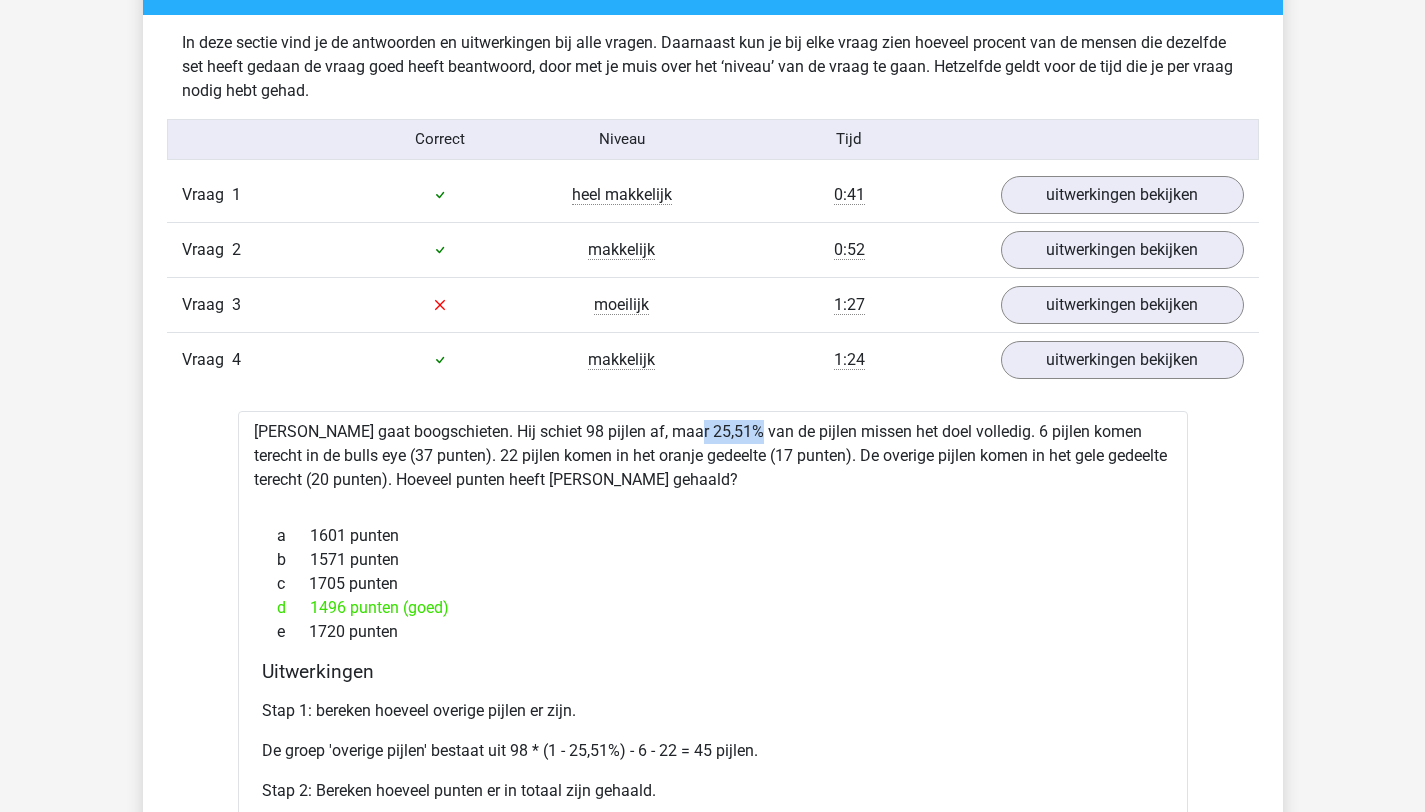drag, startPoint x: 624, startPoint y: 425, endPoint x: 669, endPoint y: 421, distance: 45.17743 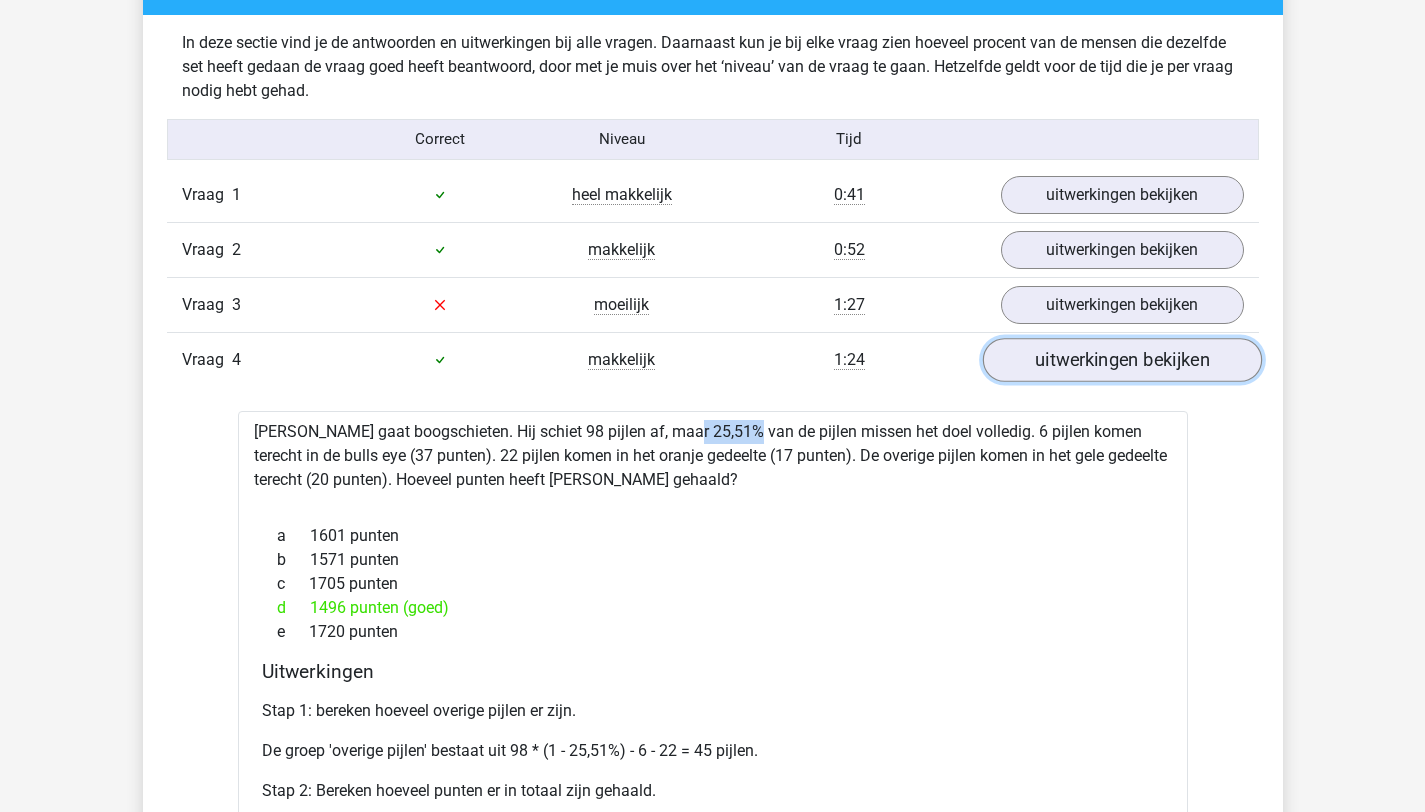 click on "uitwerkingen bekijken" at bounding box center (1121, 360) 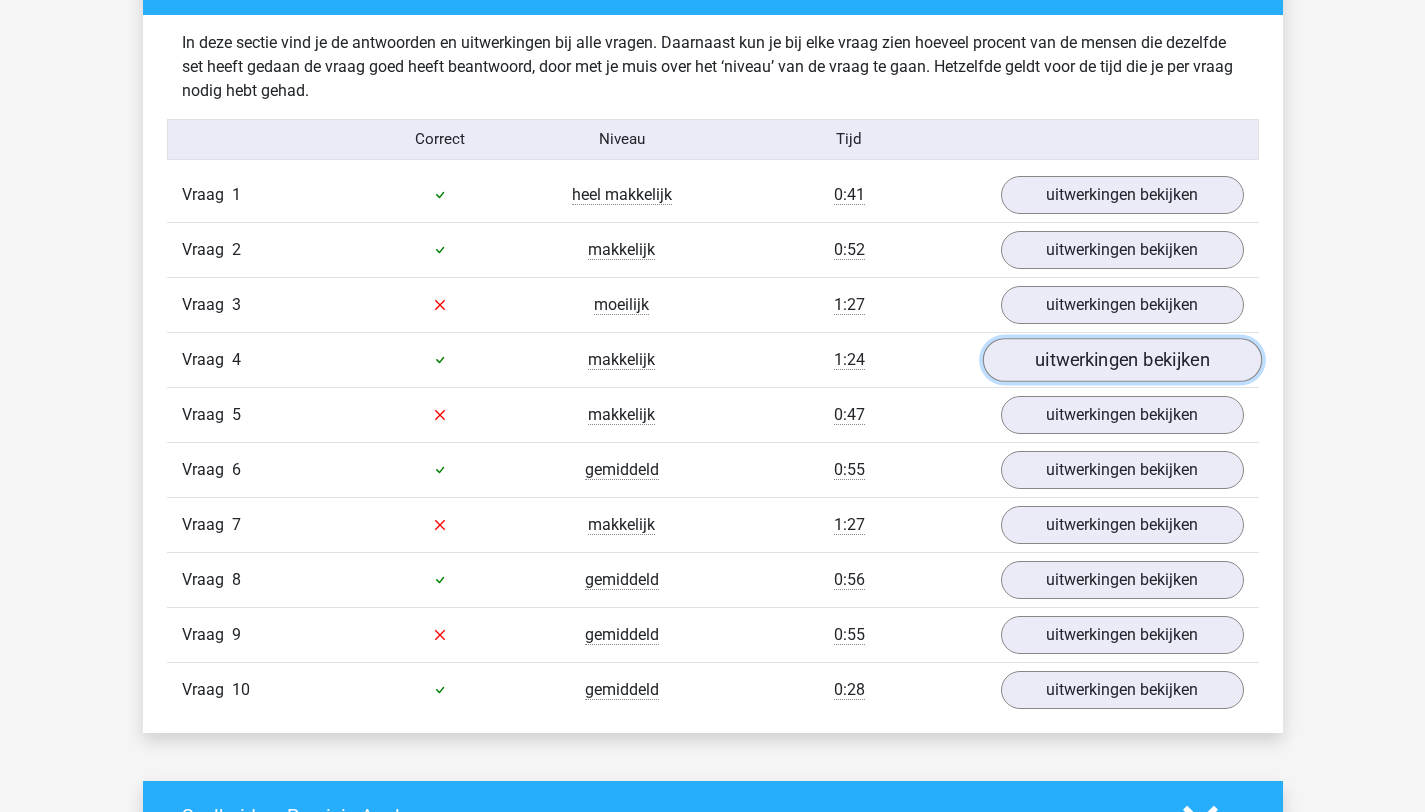 click on "uitwerkingen bekijken" at bounding box center (1121, 360) 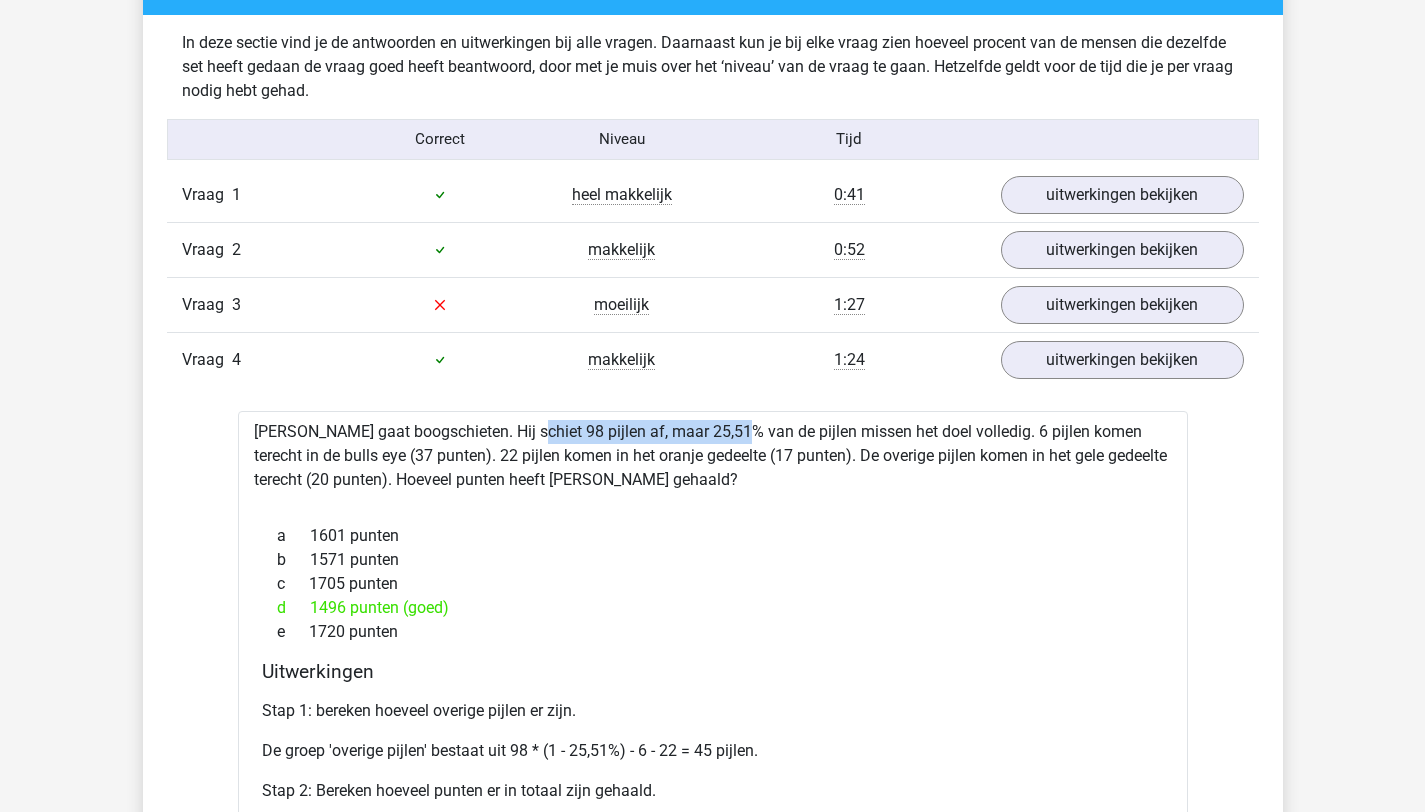 drag, startPoint x: 460, startPoint y: 430, endPoint x: 672, endPoint y: 427, distance: 212.02122 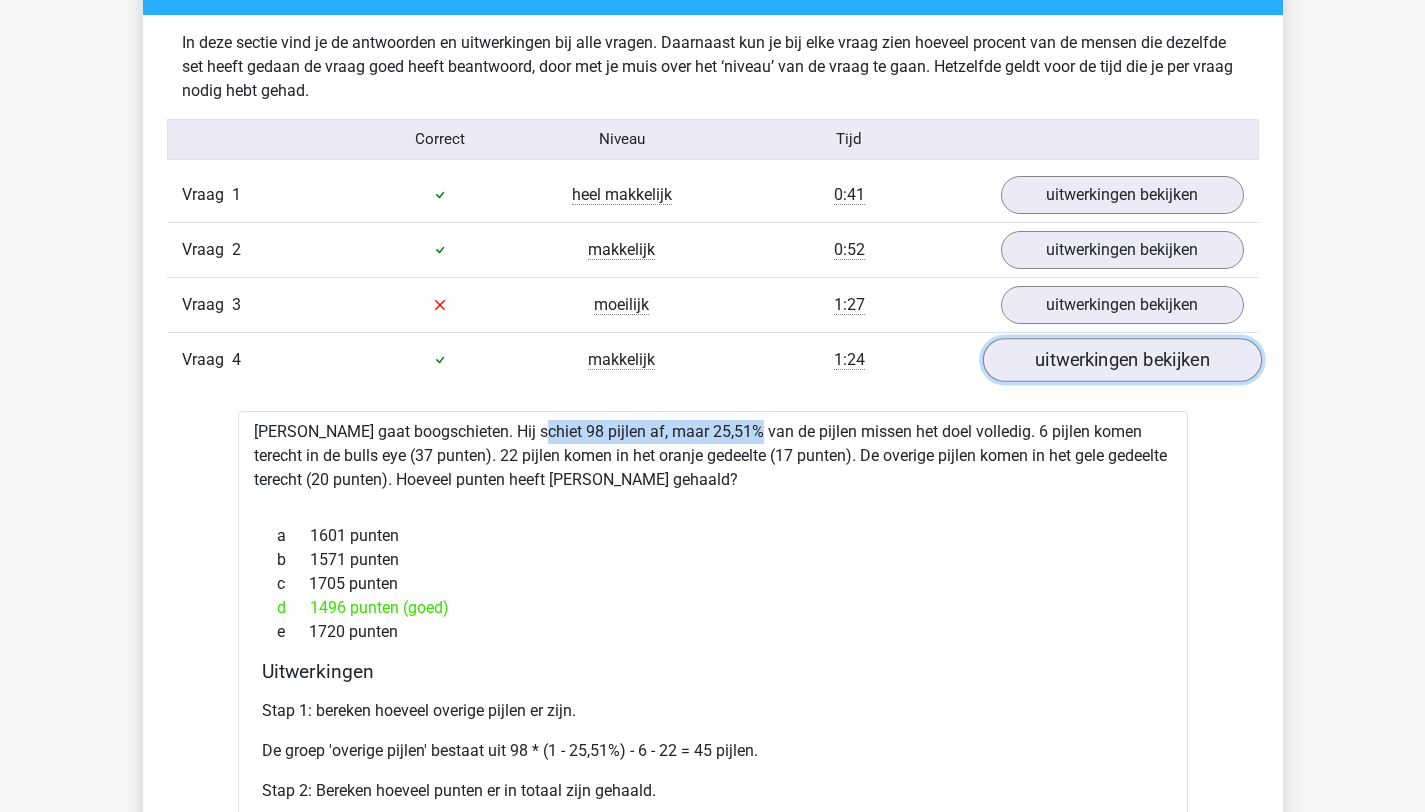click on "uitwerkingen bekijken" at bounding box center (1121, 360) 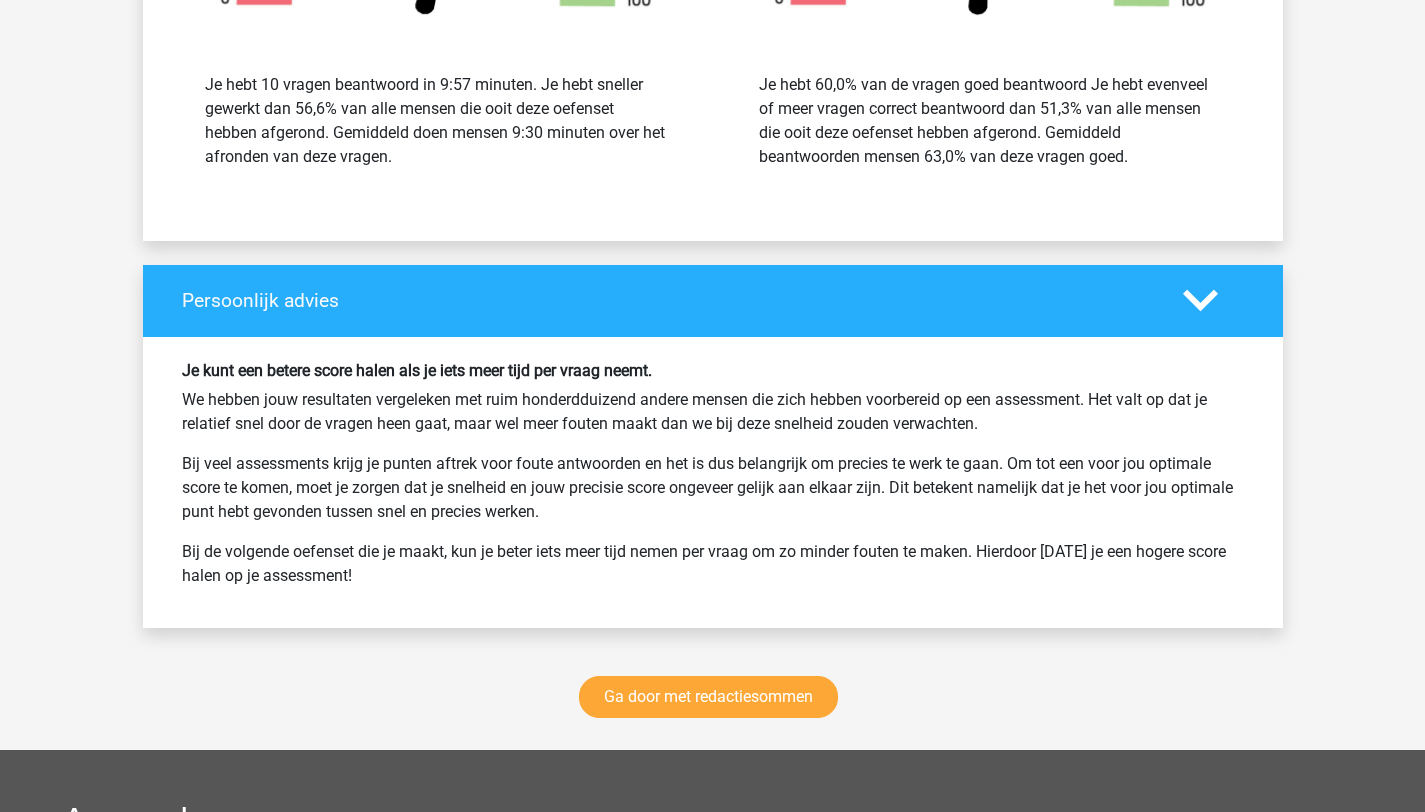 scroll, scrollTop: 2183, scrollLeft: 0, axis: vertical 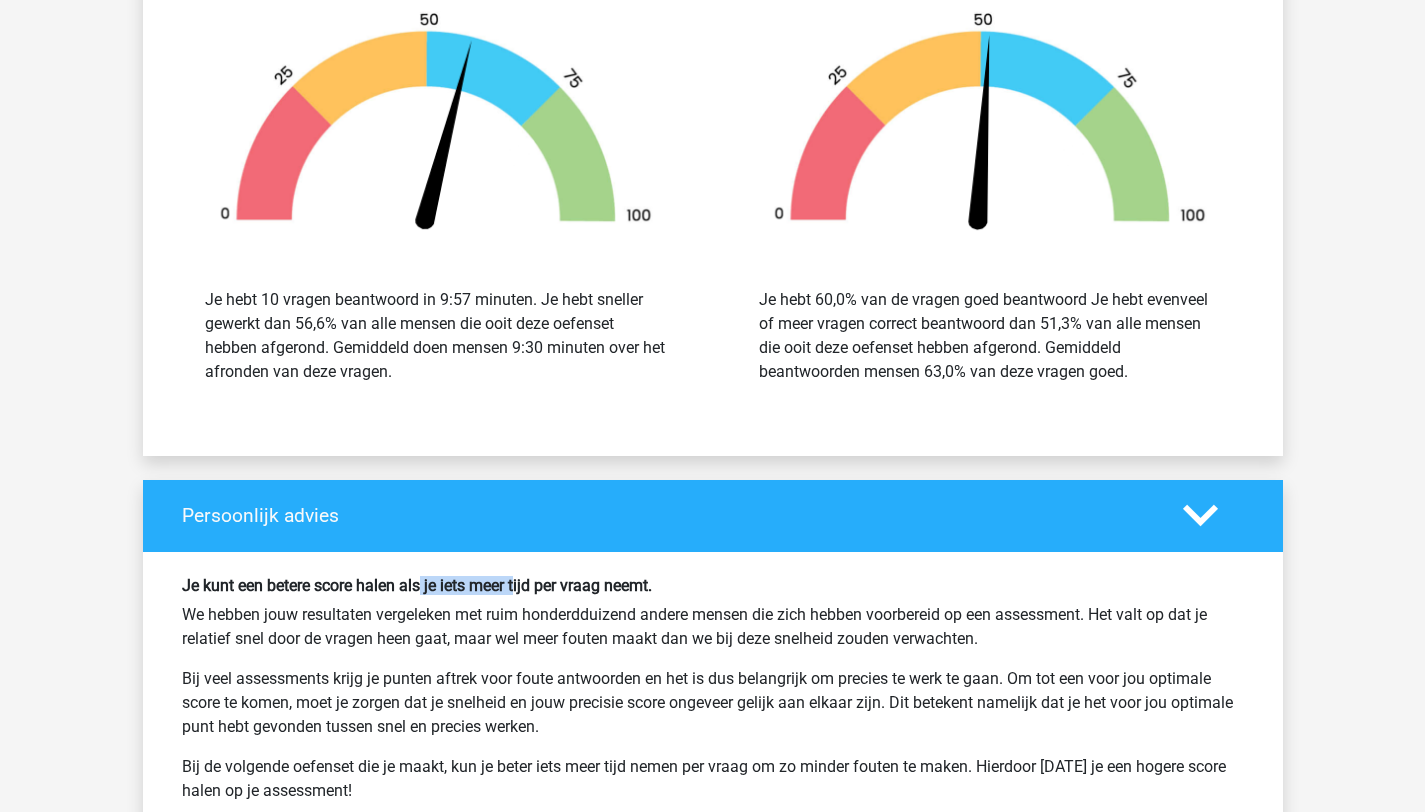 drag, startPoint x: 421, startPoint y: 588, endPoint x: 535, endPoint y: 586, distance: 114.01754 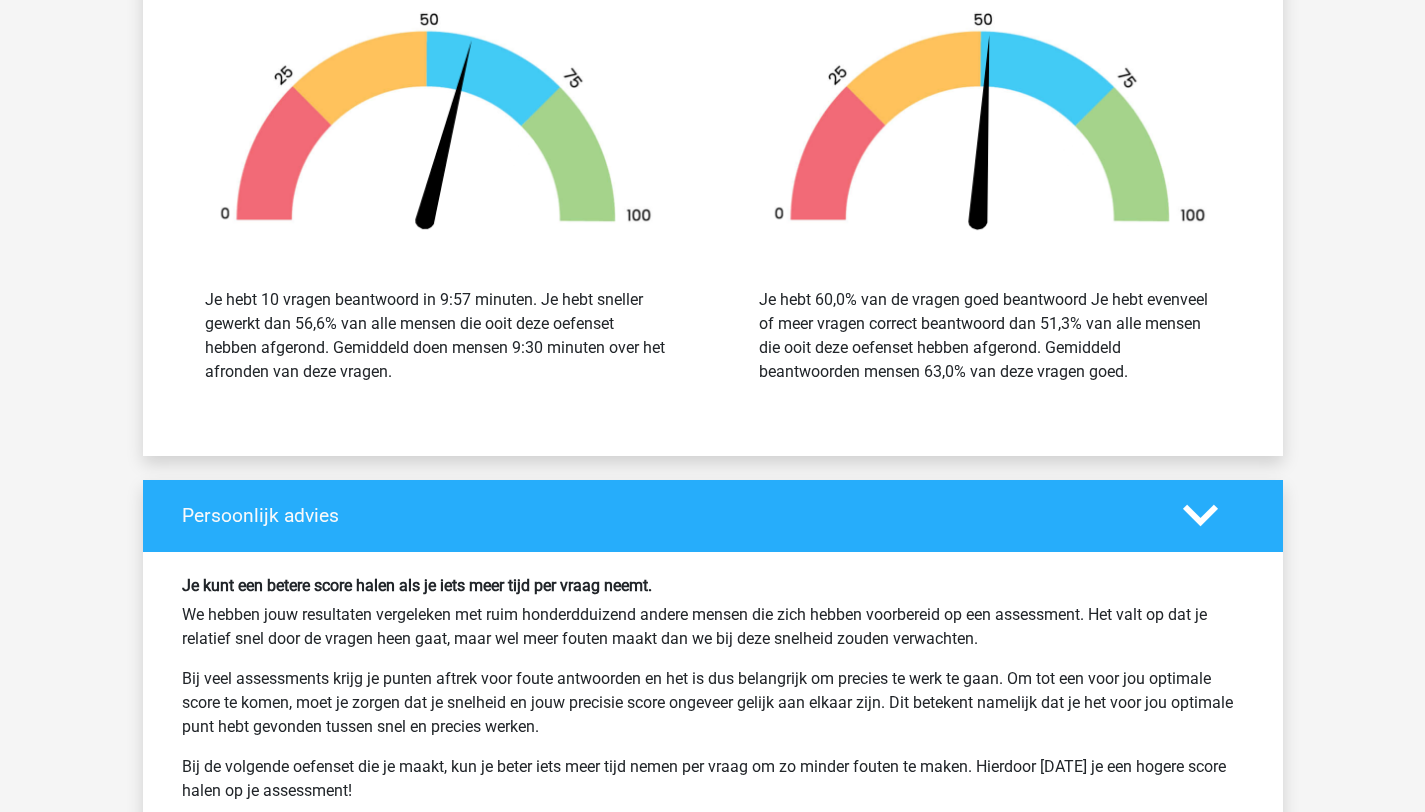 click on "Je kunt een betere score halen als je iets meer tijd per vraag neemt." at bounding box center (713, 585) 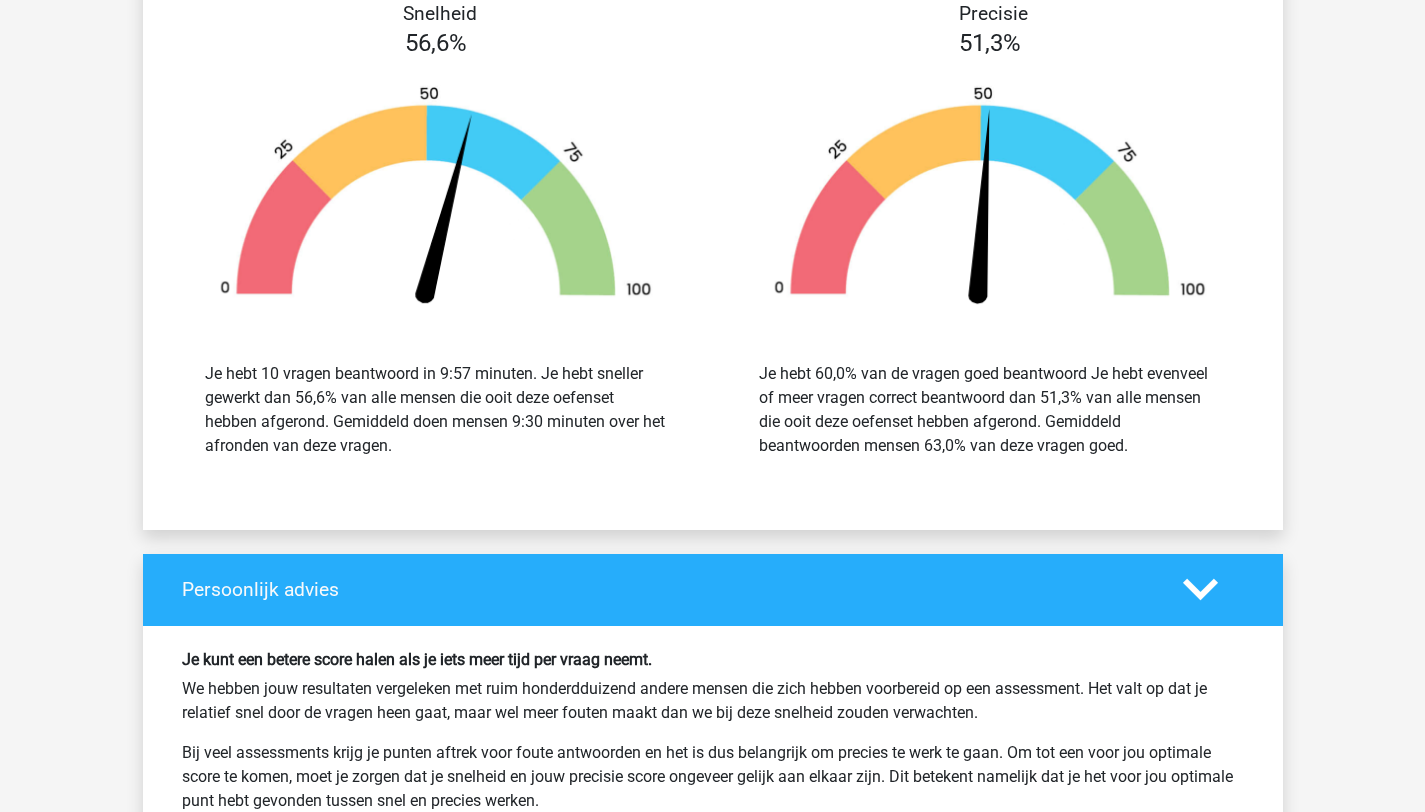 scroll, scrollTop: 2028, scrollLeft: 0, axis: vertical 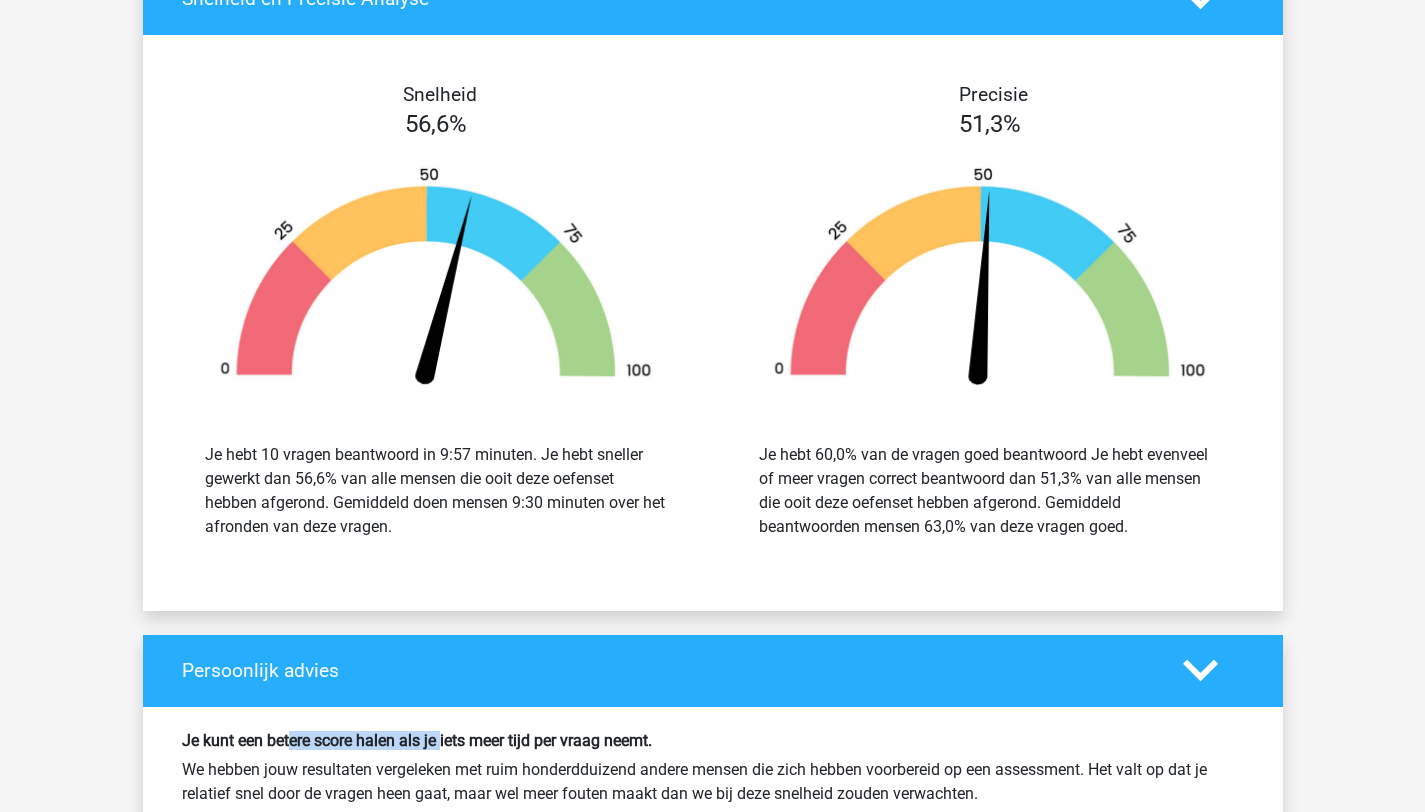 drag, startPoint x: 298, startPoint y: 730, endPoint x: 445, endPoint y: 742, distance: 147.48898 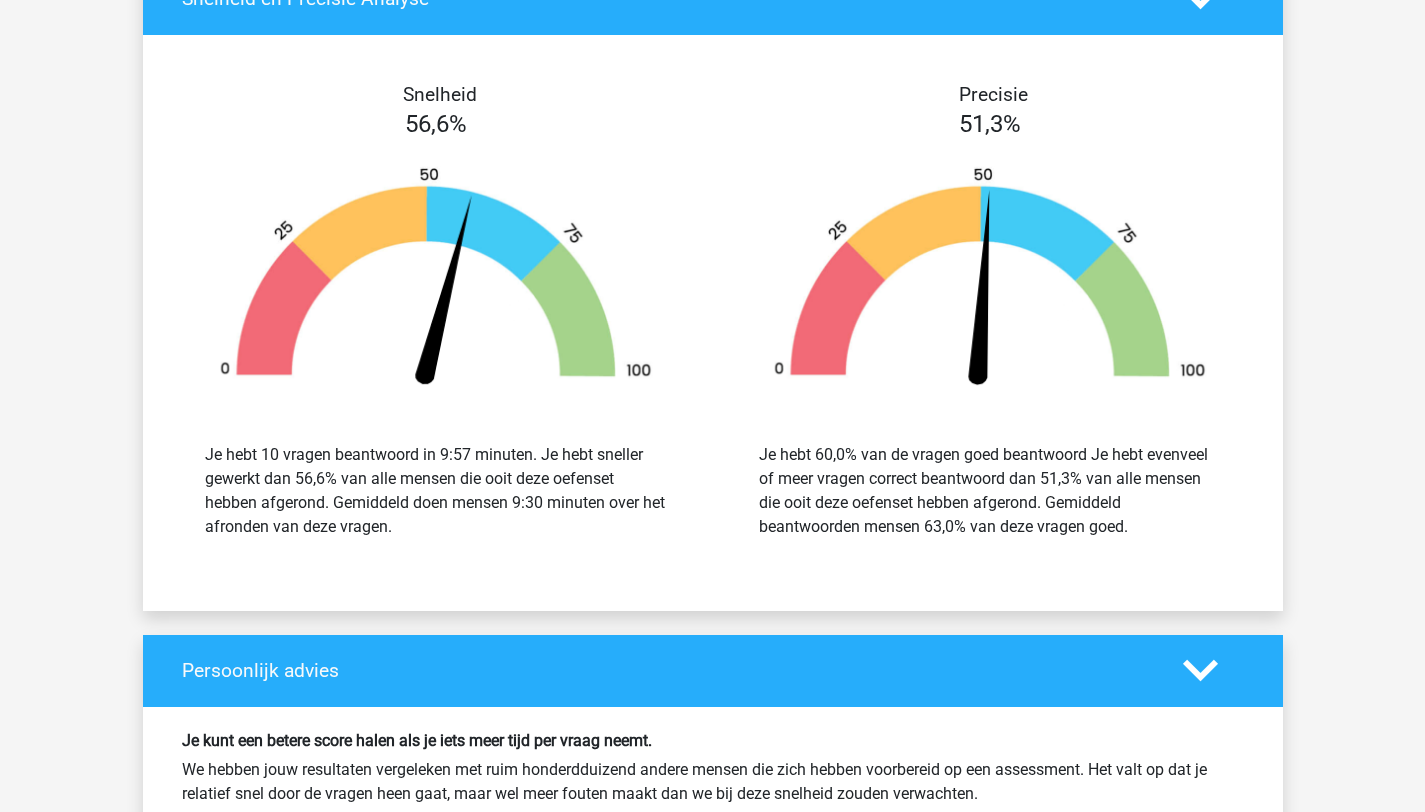 click on "Je hebt
10
vragen beantwoord in 9:57 minuten.
Je hebt sneller gewerkt dan 56,6%
van alle mensen die ooit deze oefenset hebben afgerond. Gemiddeld doen mensen
9:30 minuten over het afronden van deze vragen." at bounding box center [436, 491] 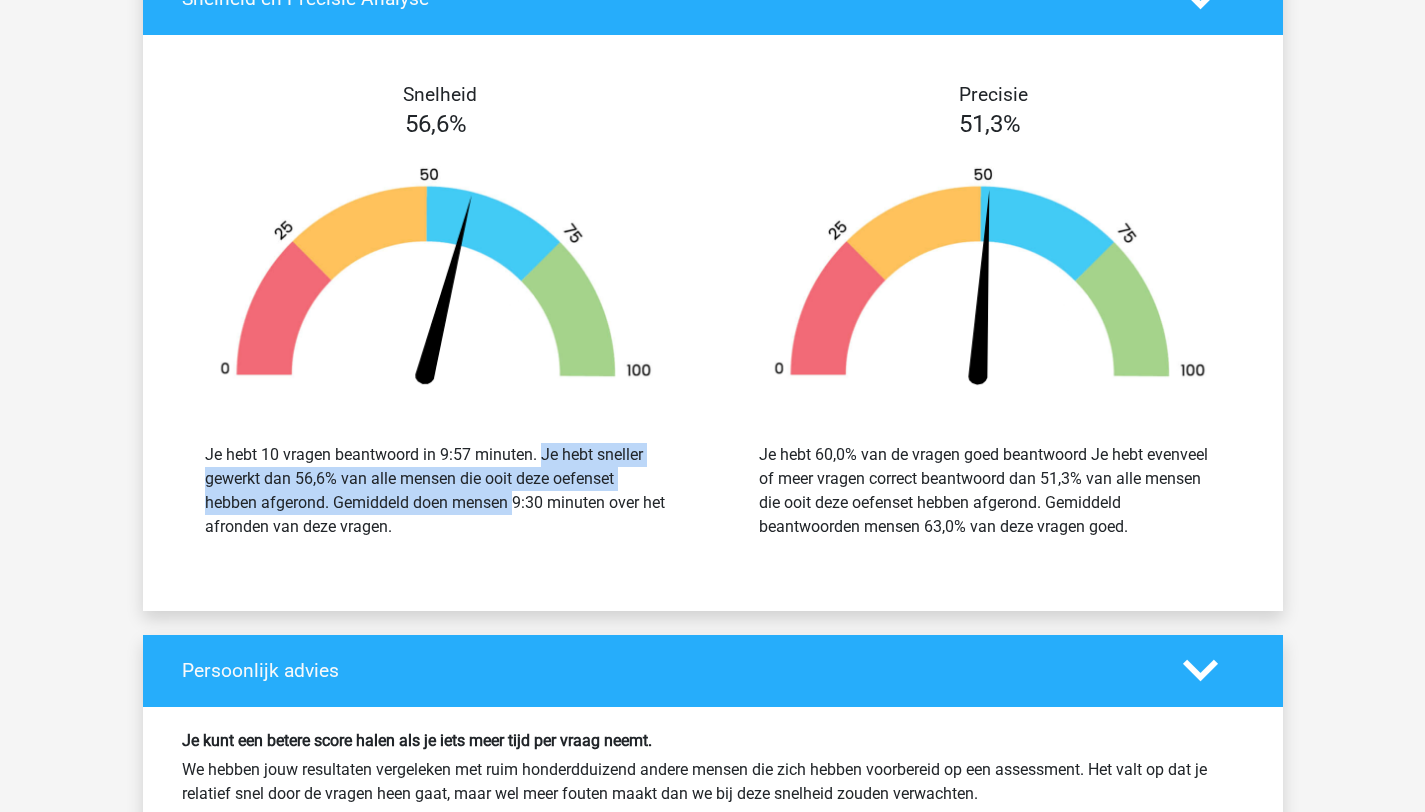 drag, startPoint x: 440, startPoint y: 450, endPoint x: 464, endPoint y: 502, distance: 57.271286 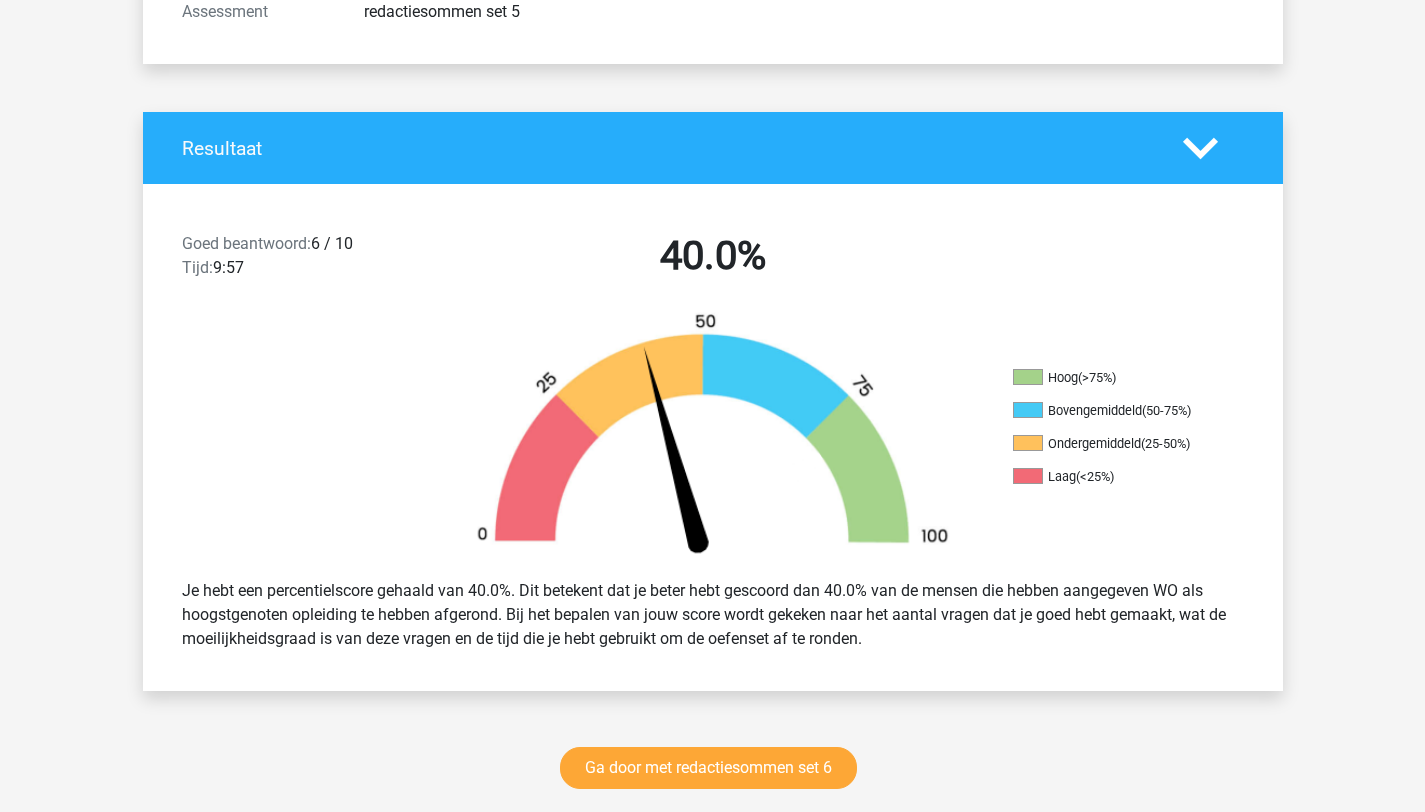 scroll, scrollTop: 0, scrollLeft: 0, axis: both 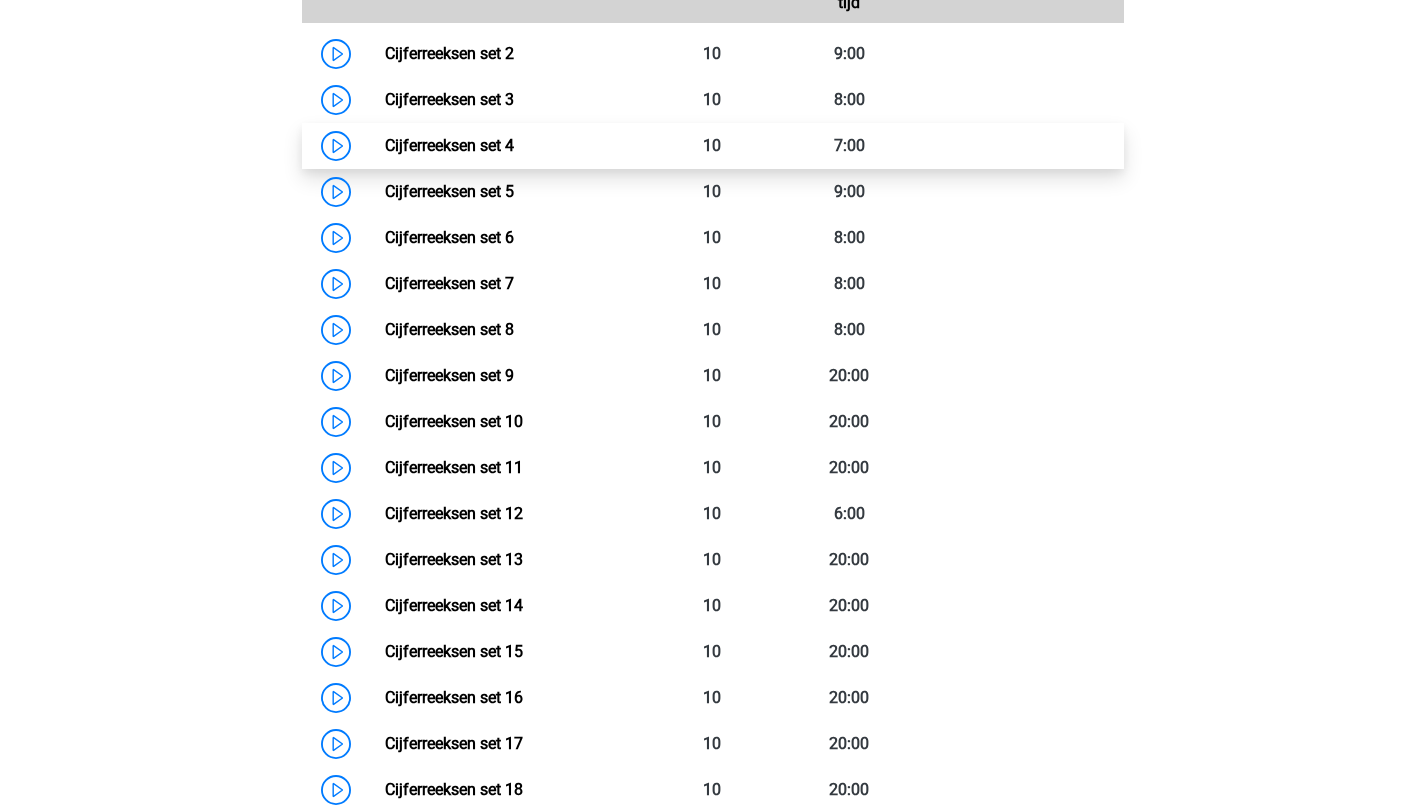 click on "Cijferreeksen
set 4" at bounding box center (449, 145) 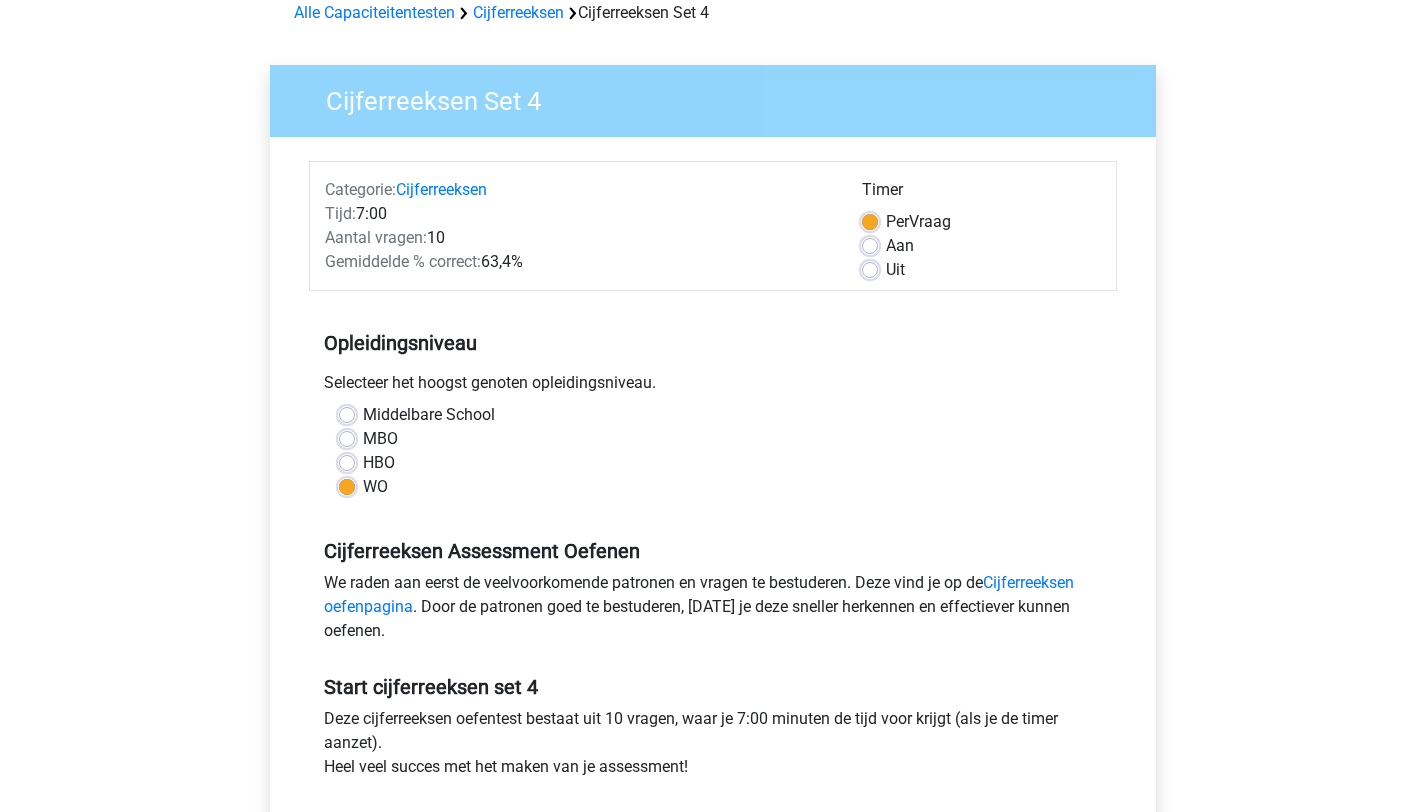 scroll, scrollTop: 359, scrollLeft: 0, axis: vertical 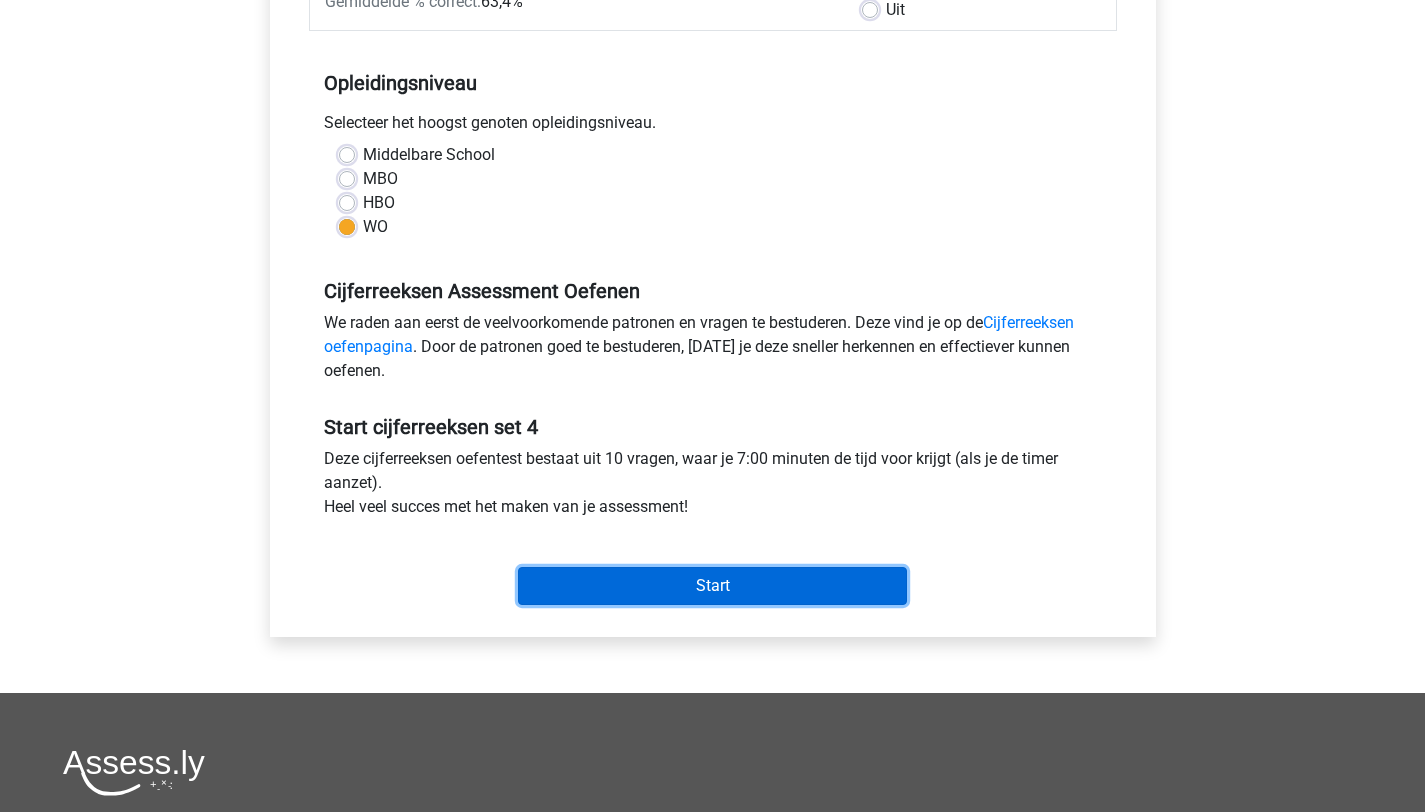 click on "Start" at bounding box center [712, 586] 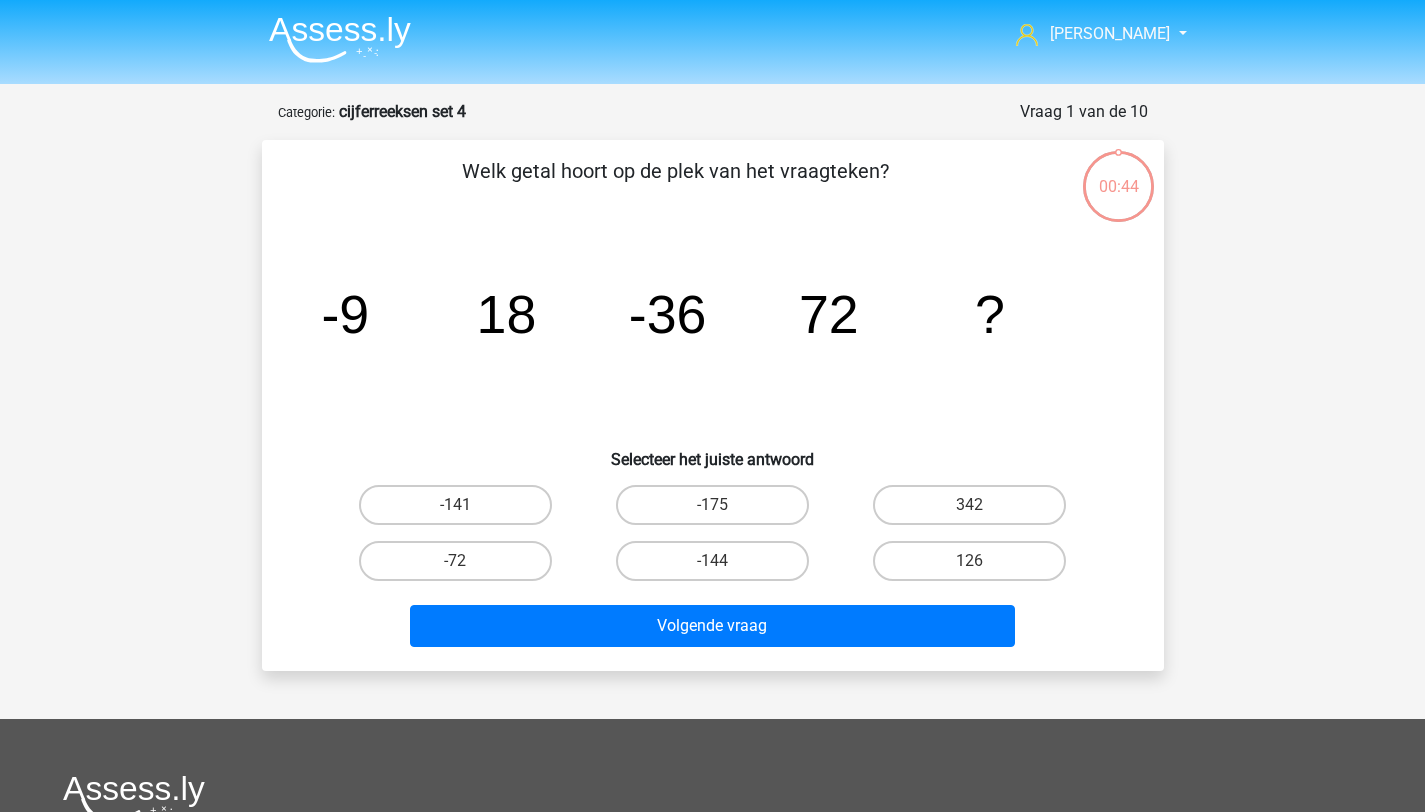 scroll, scrollTop: 0, scrollLeft: 0, axis: both 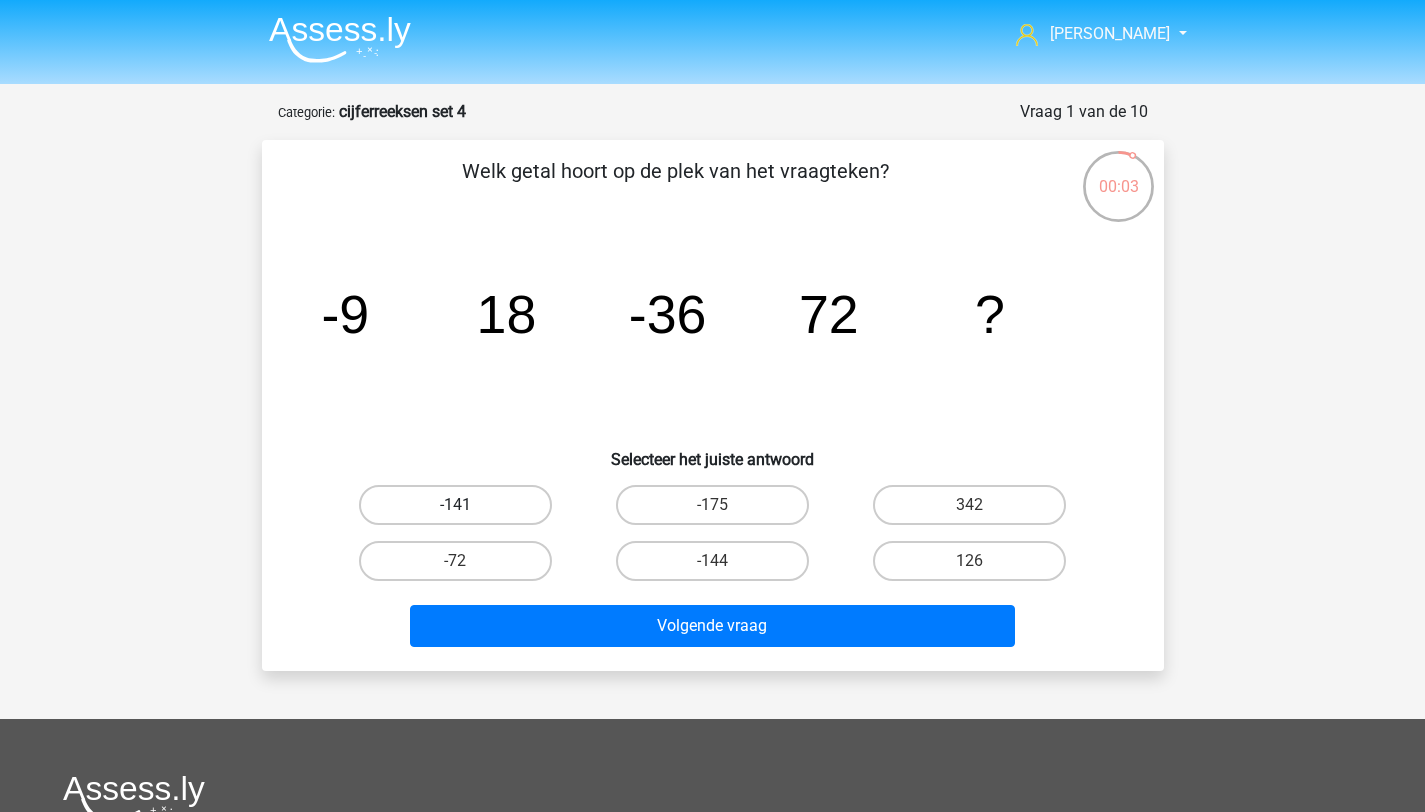 drag, startPoint x: 487, startPoint y: 504, endPoint x: 499, endPoint y: 513, distance: 15 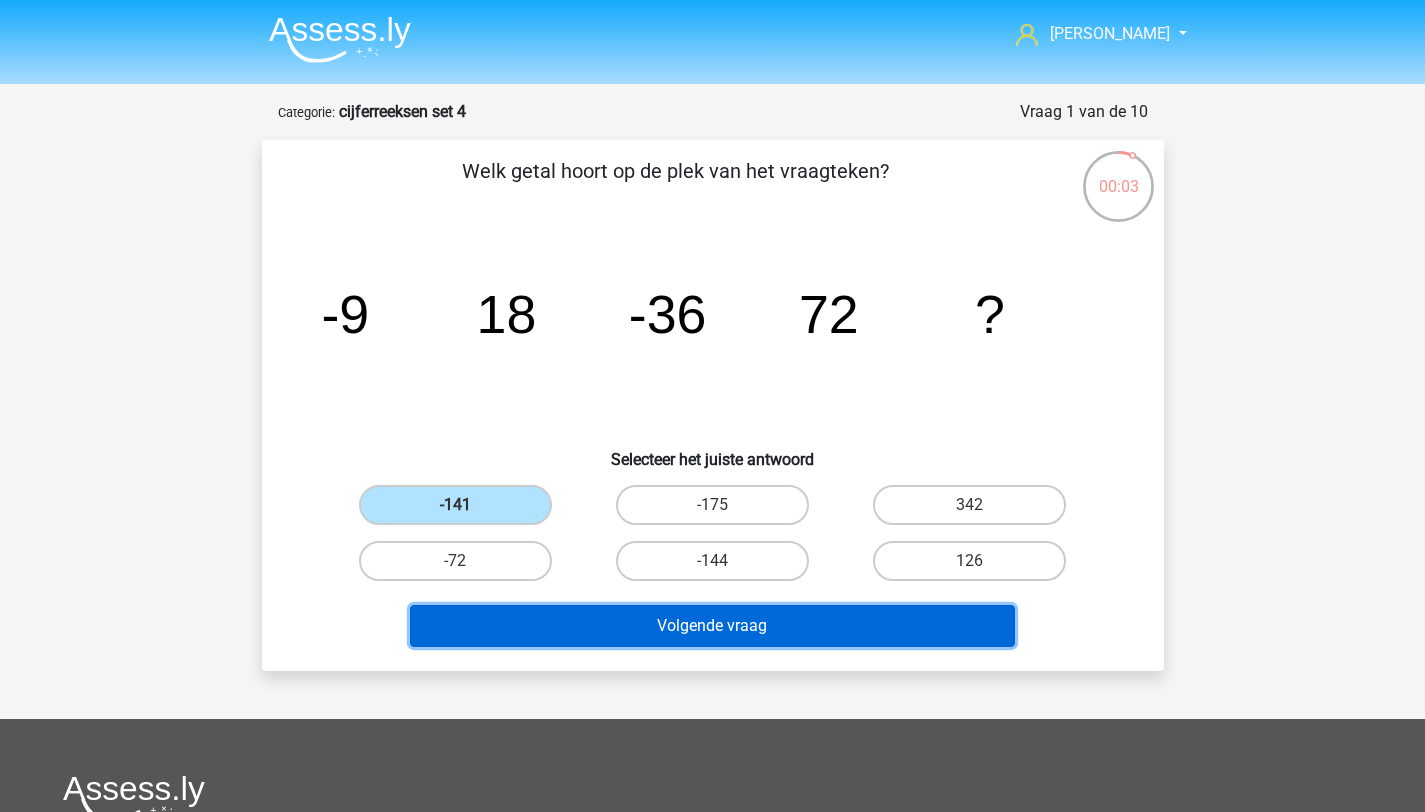 click on "Volgende vraag" at bounding box center (712, 626) 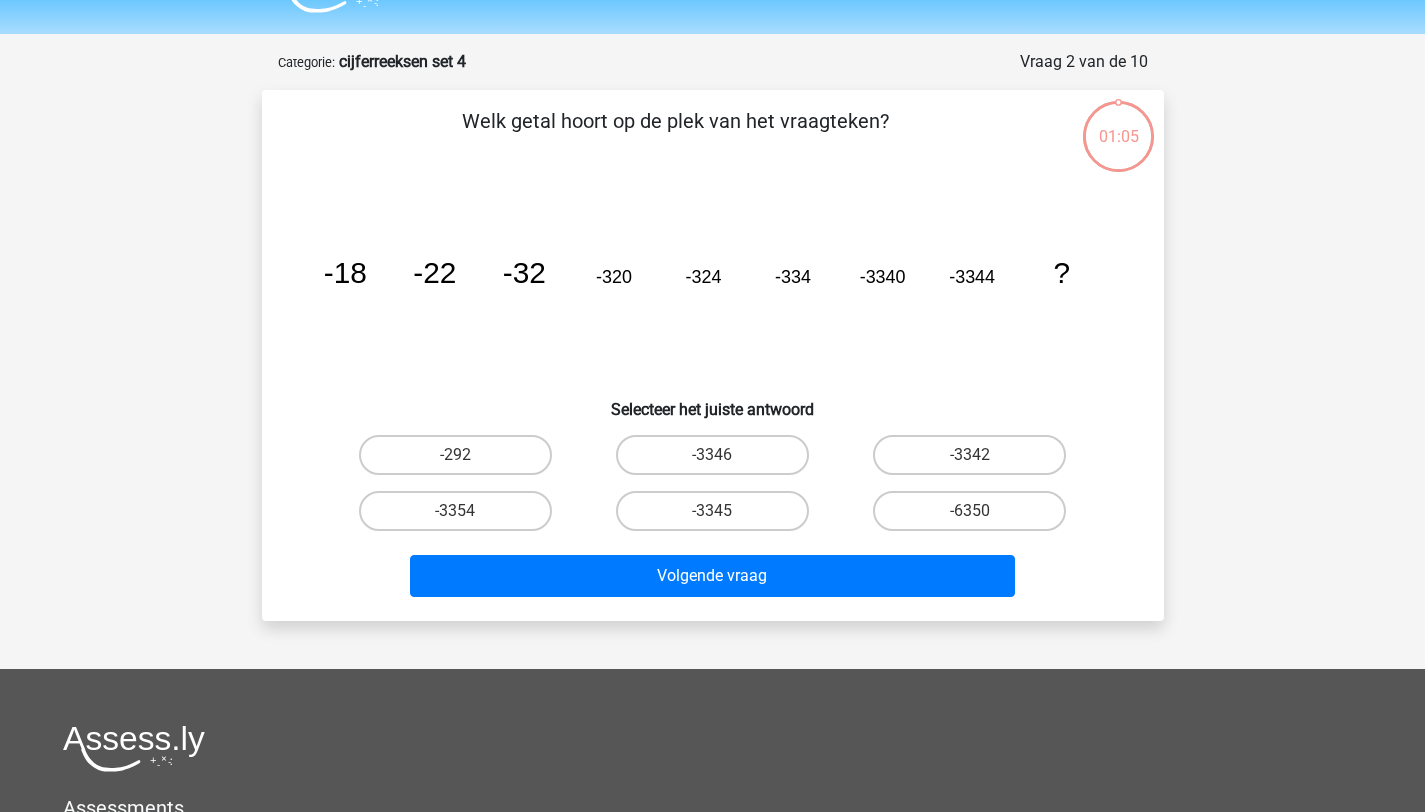 scroll, scrollTop: 100, scrollLeft: 0, axis: vertical 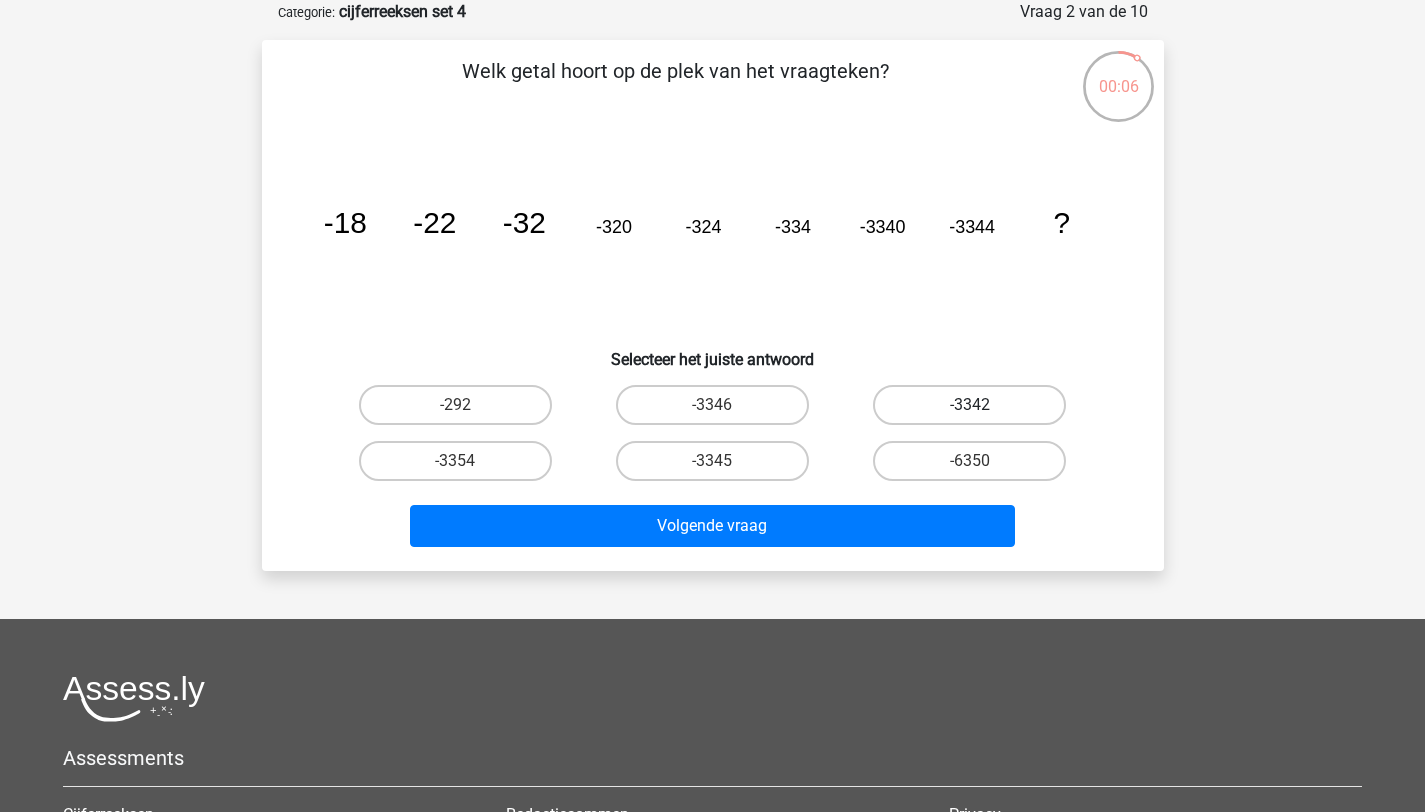 click on "-3342" at bounding box center (969, 405) 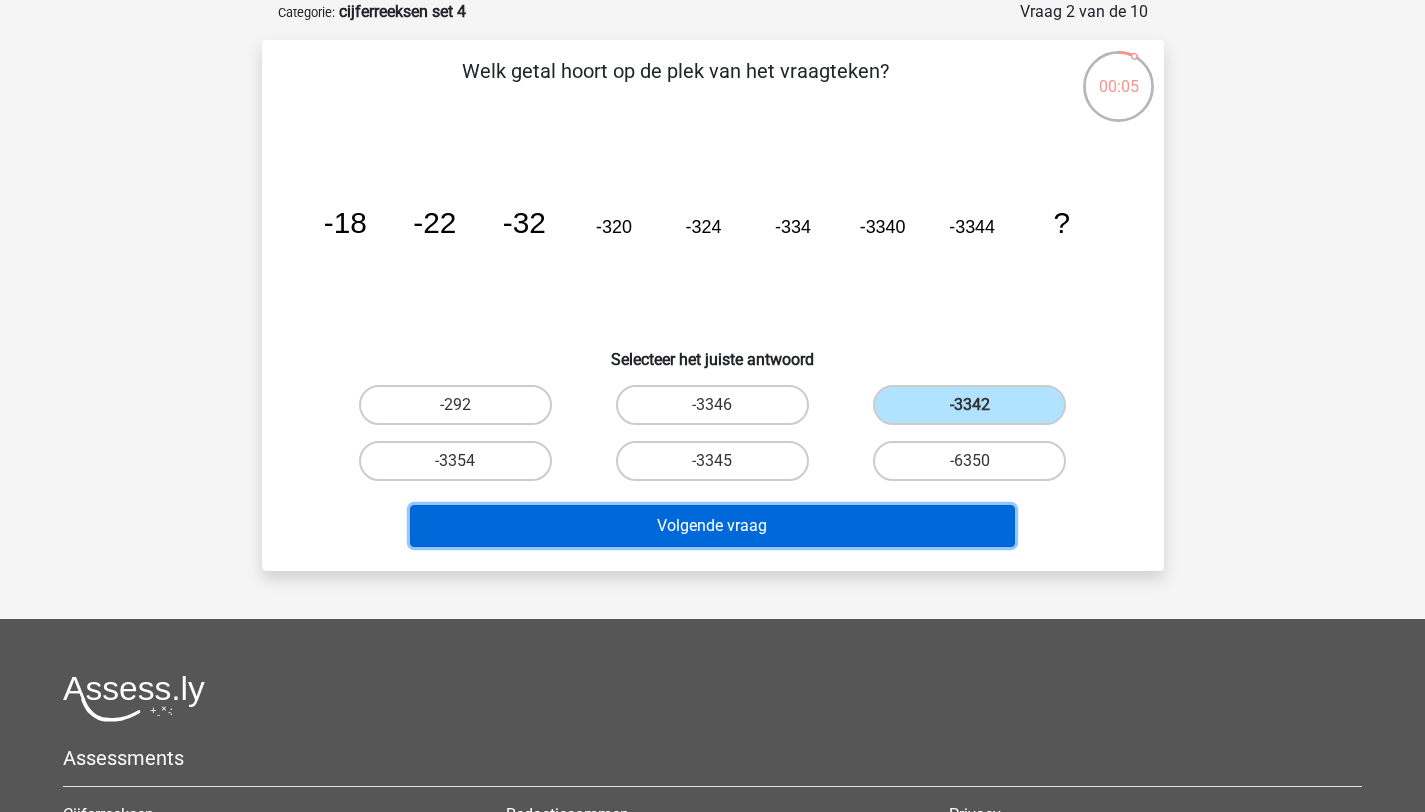 drag, startPoint x: 725, startPoint y: 518, endPoint x: 727, endPoint y: 498, distance: 20.09975 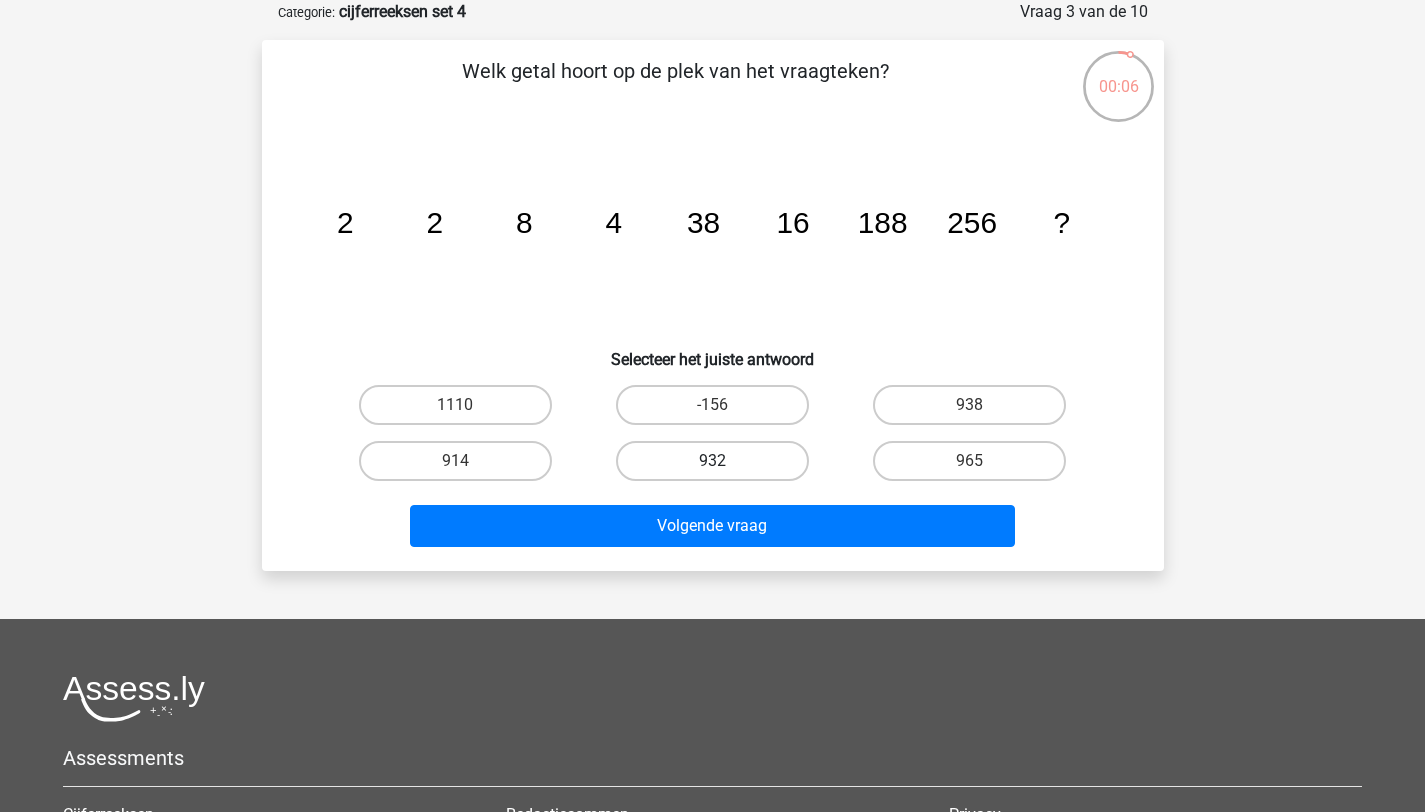 click on "932" at bounding box center (712, 461) 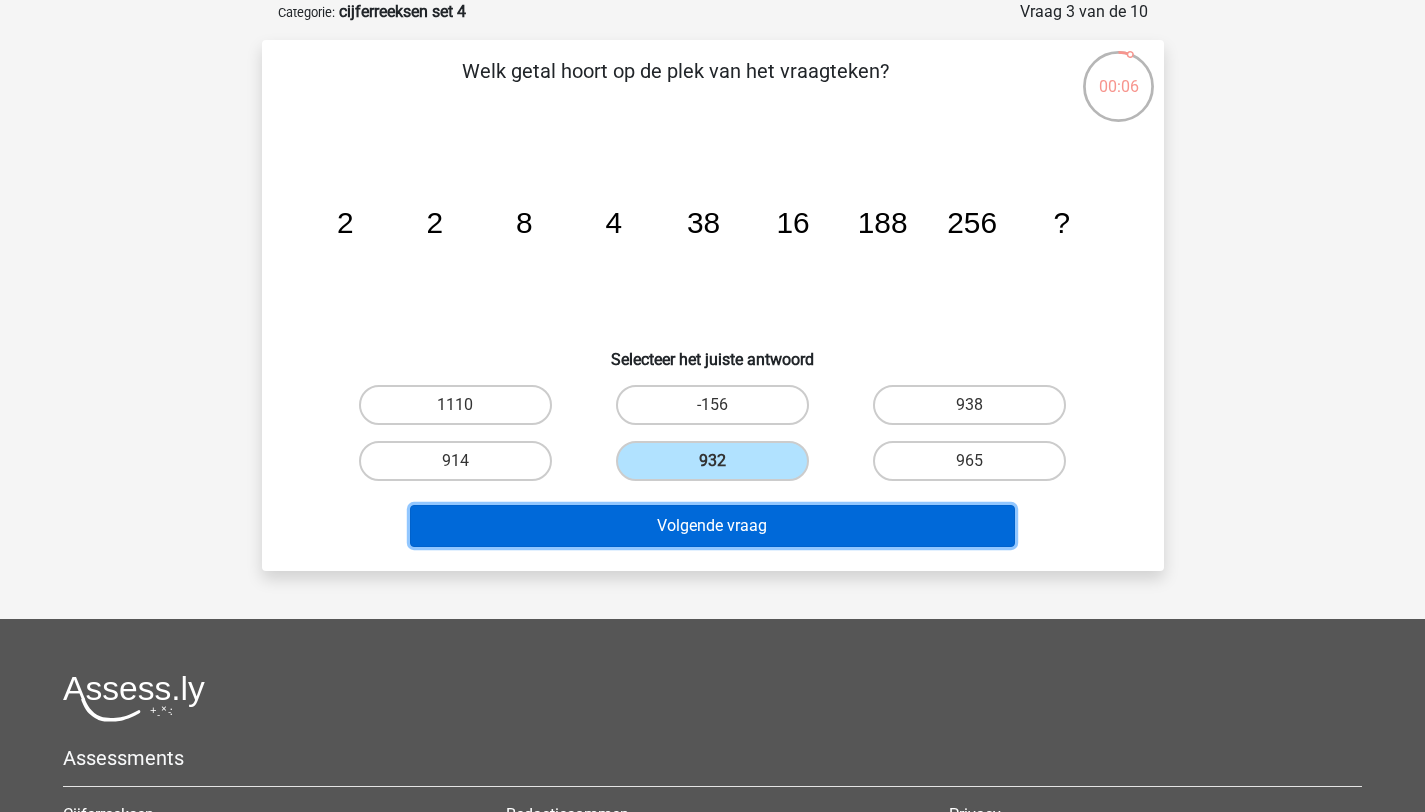 click on "Volgende vraag" at bounding box center [712, 526] 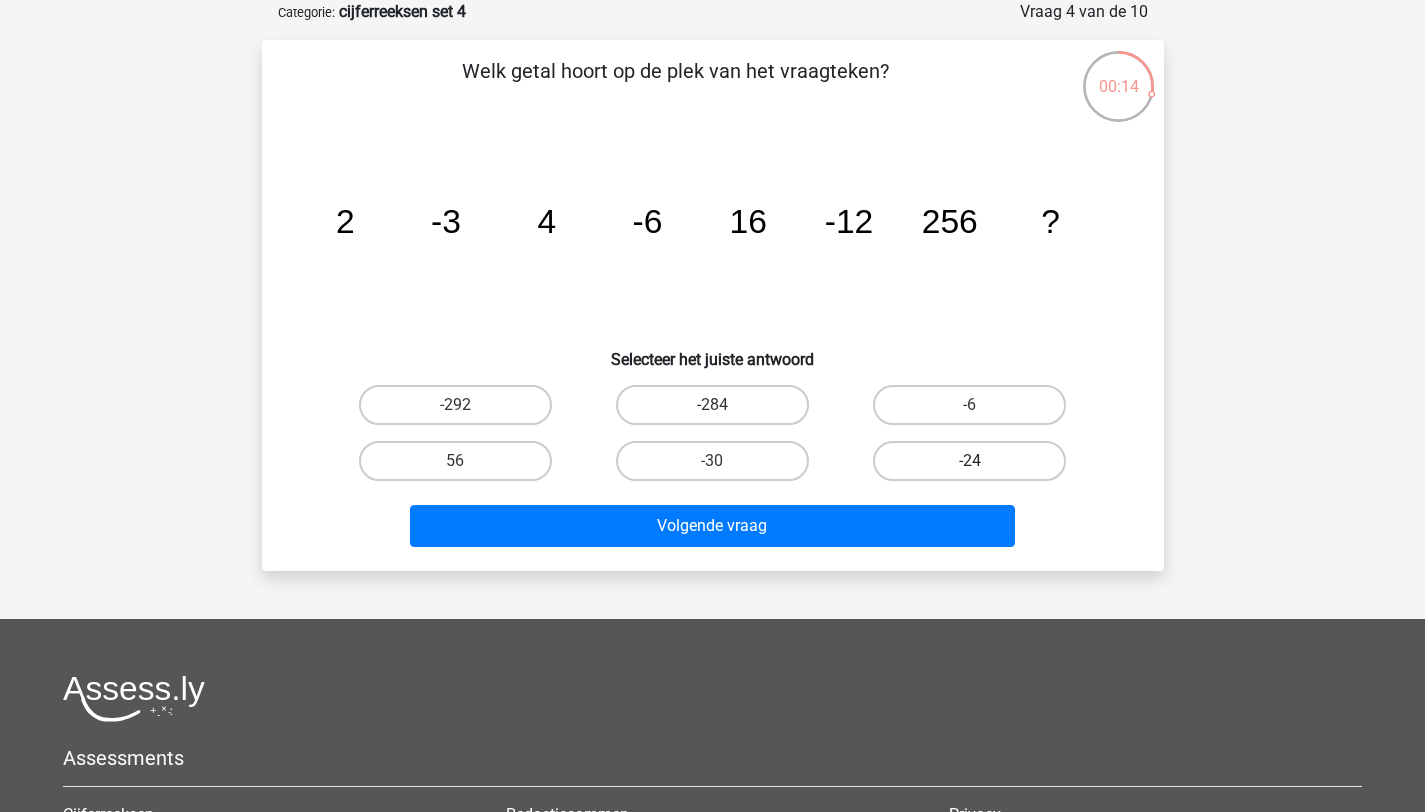 click on "-24" at bounding box center (969, 461) 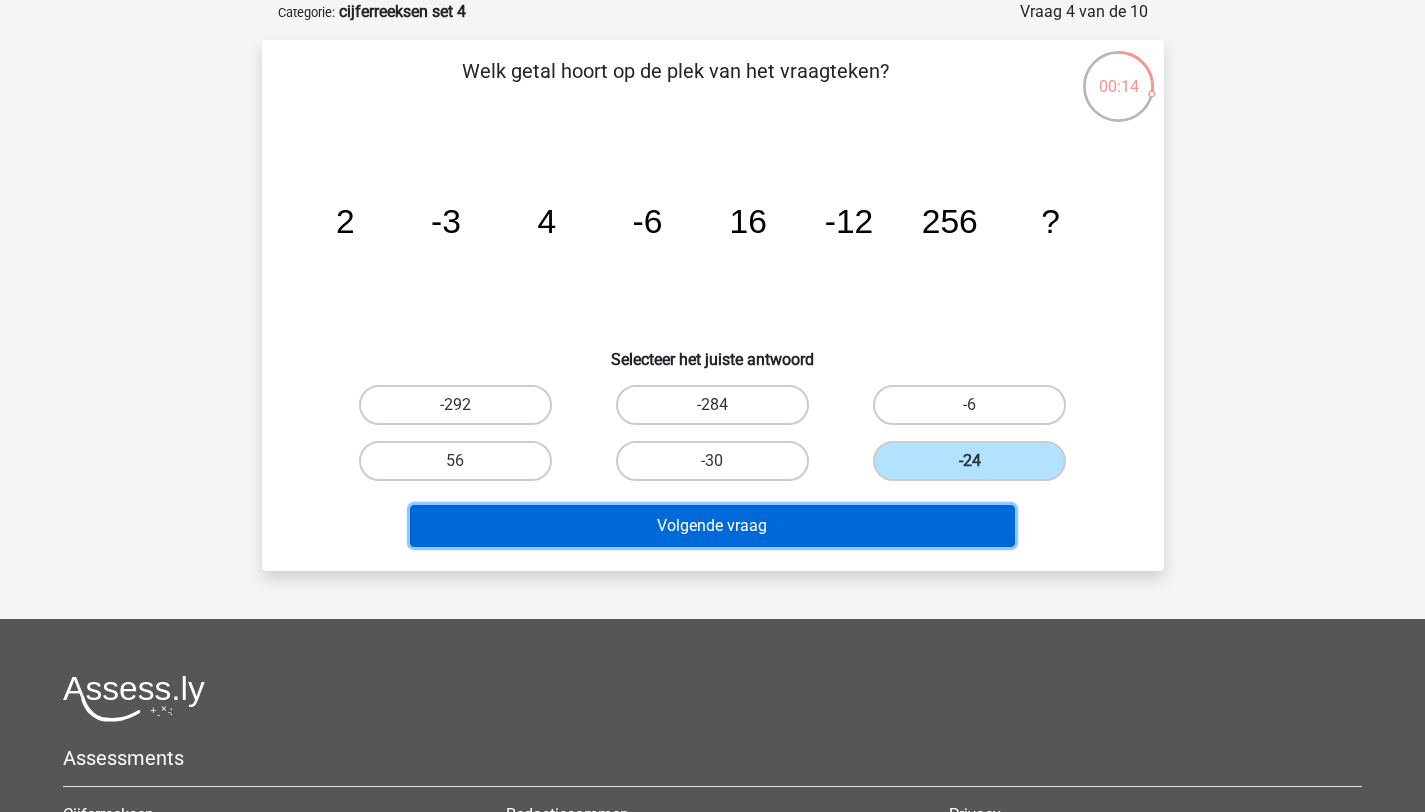 drag, startPoint x: 885, startPoint y: 511, endPoint x: 870, endPoint y: 492, distance: 24.207438 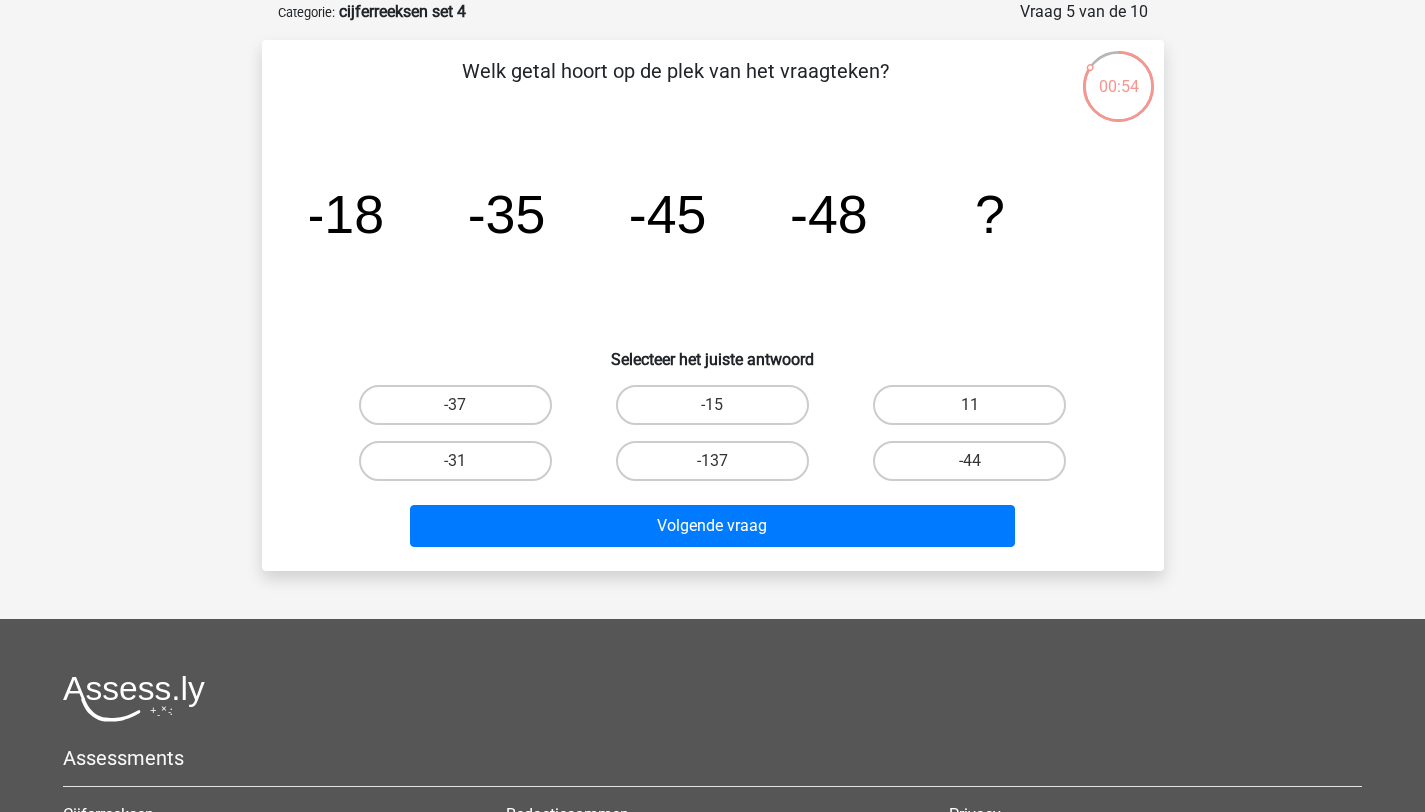 click on "-35" 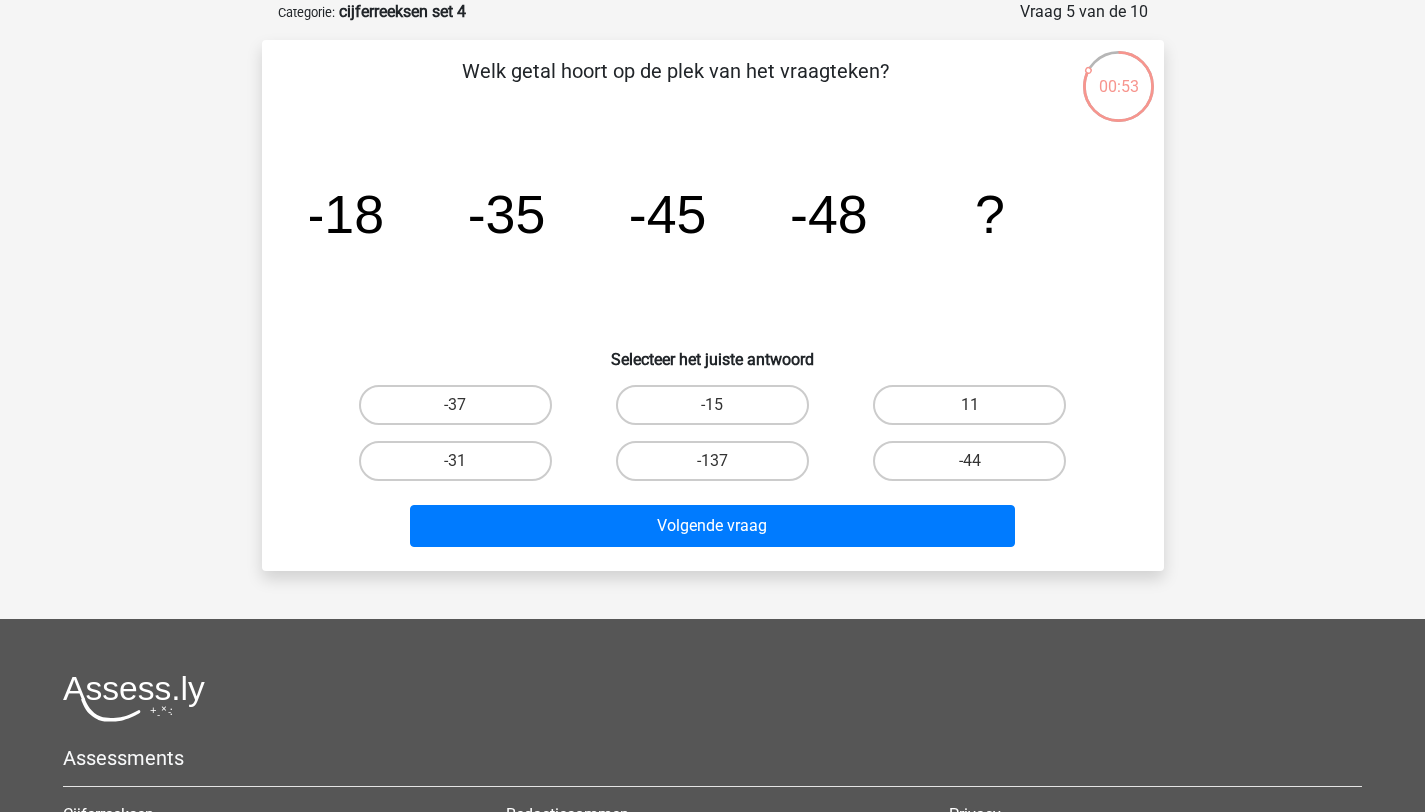 click on "-45" 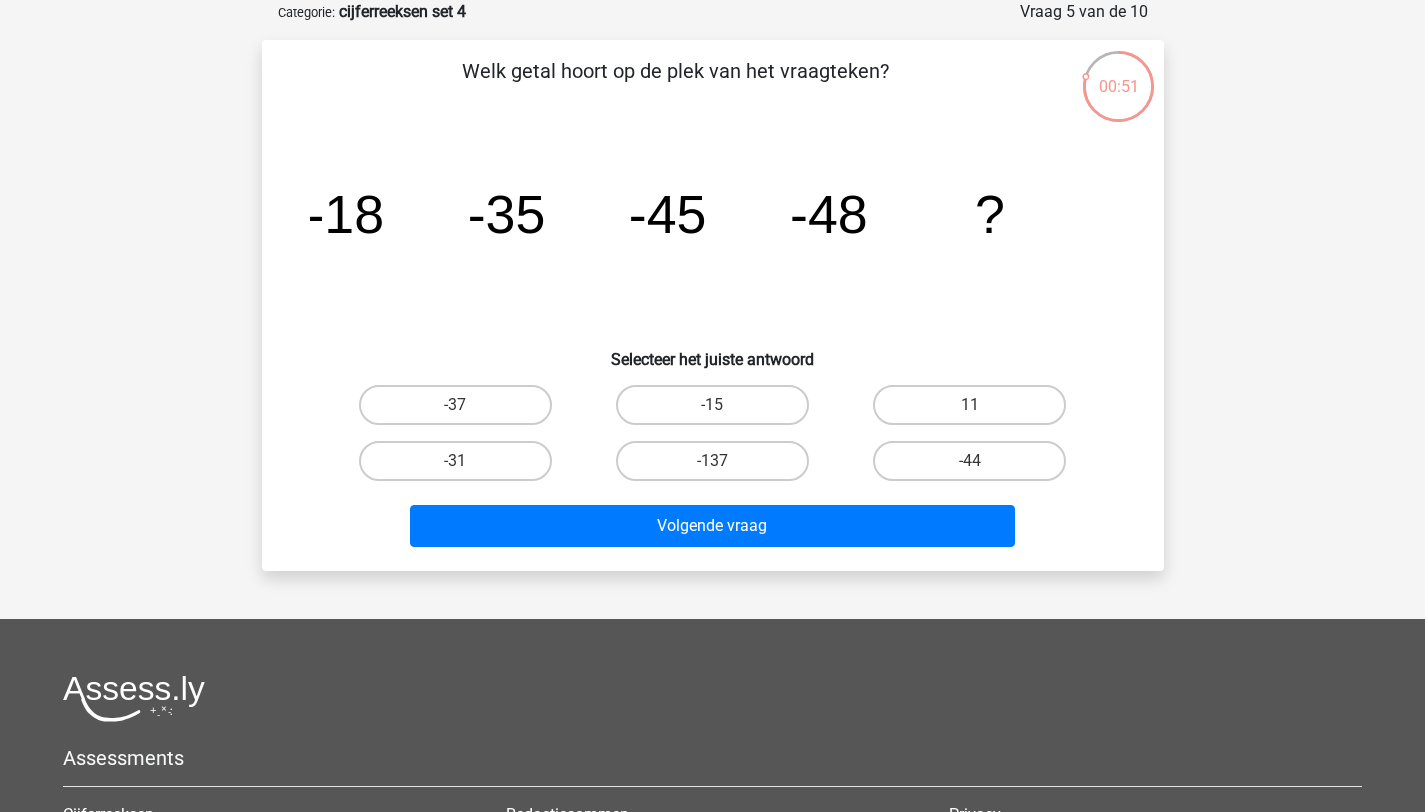 click on "-45" 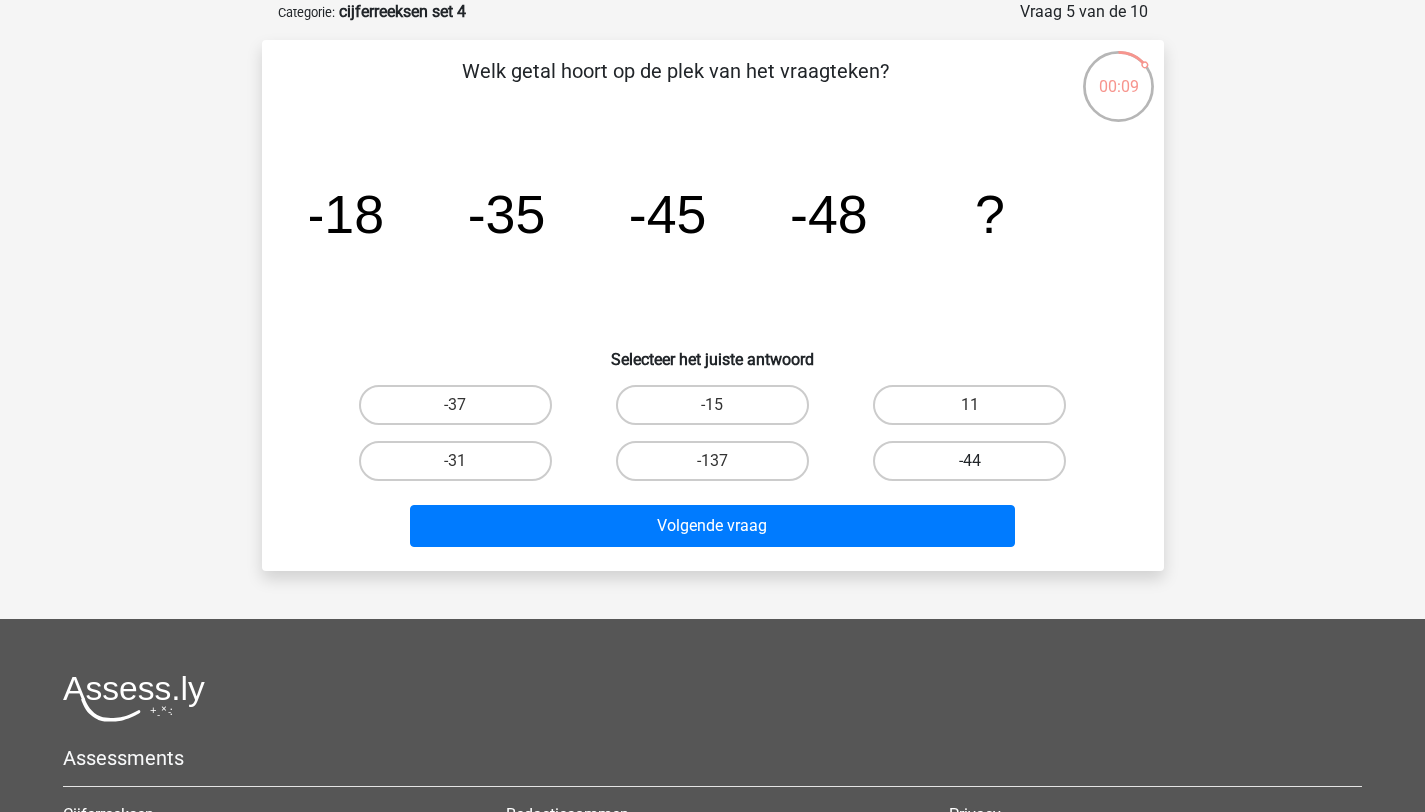 click on "-44" at bounding box center (969, 461) 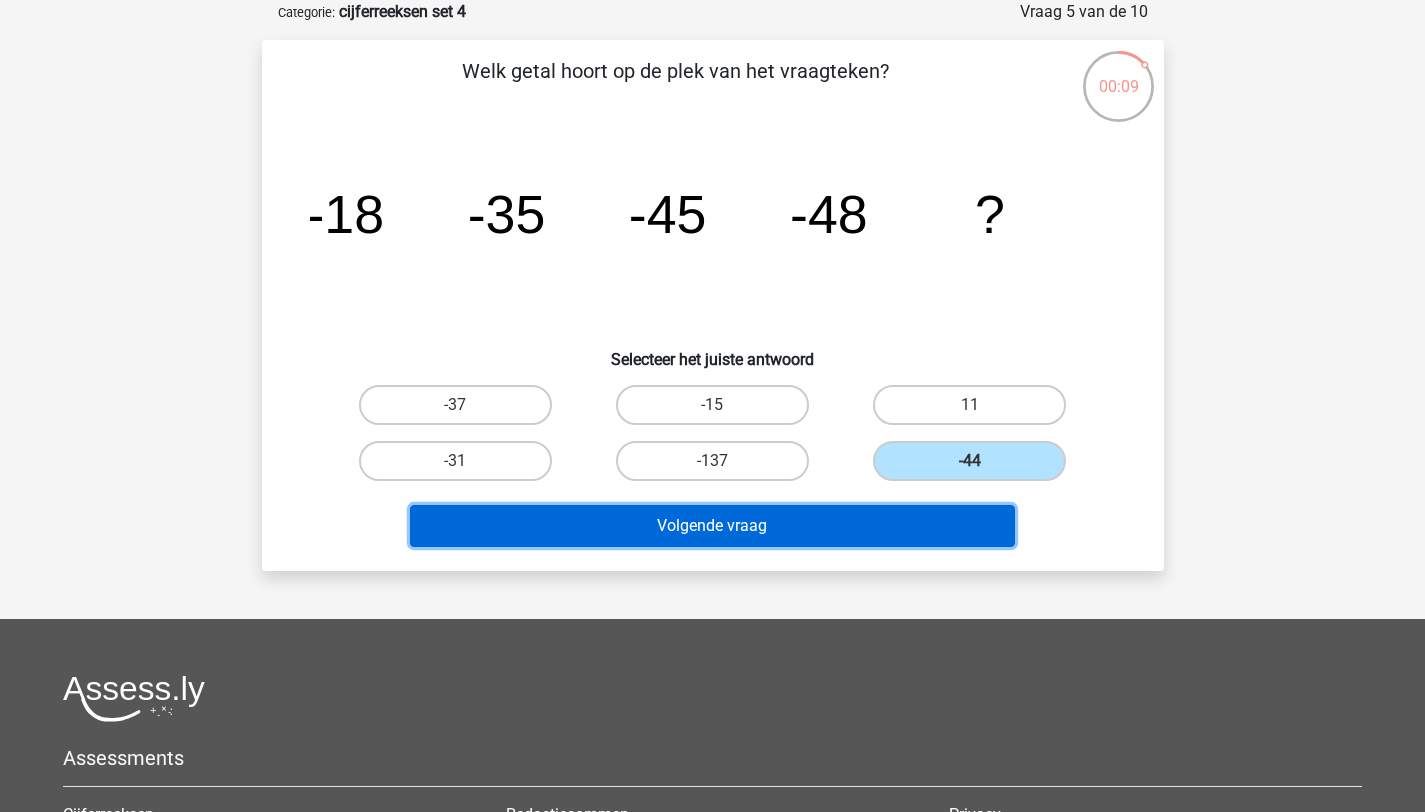 click on "Volgende vraag" at bounding box center [712, 526] 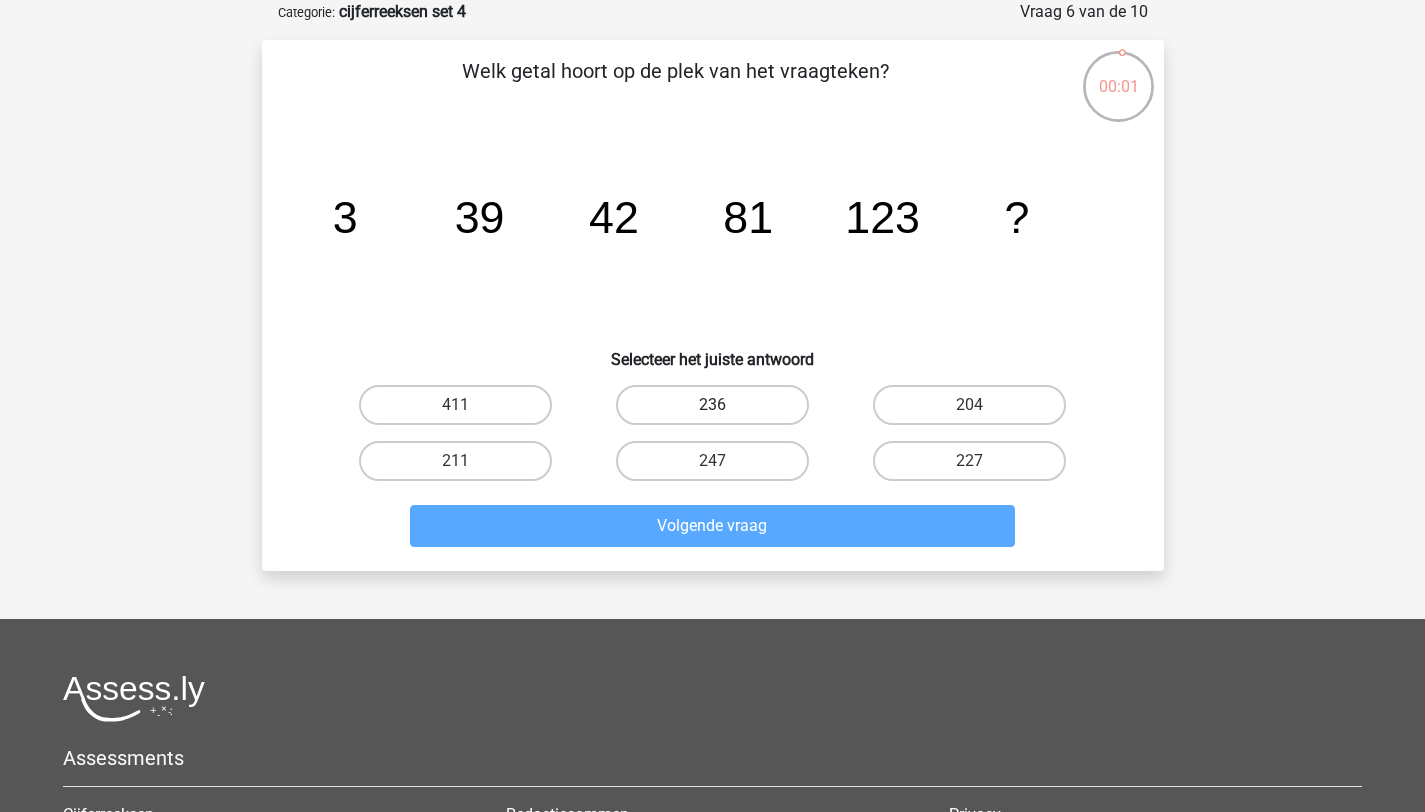 drag, startPoint x: 705, startPoint y: 399, endPoint x: 704, endPoint y: 411, distance: 12.0415945 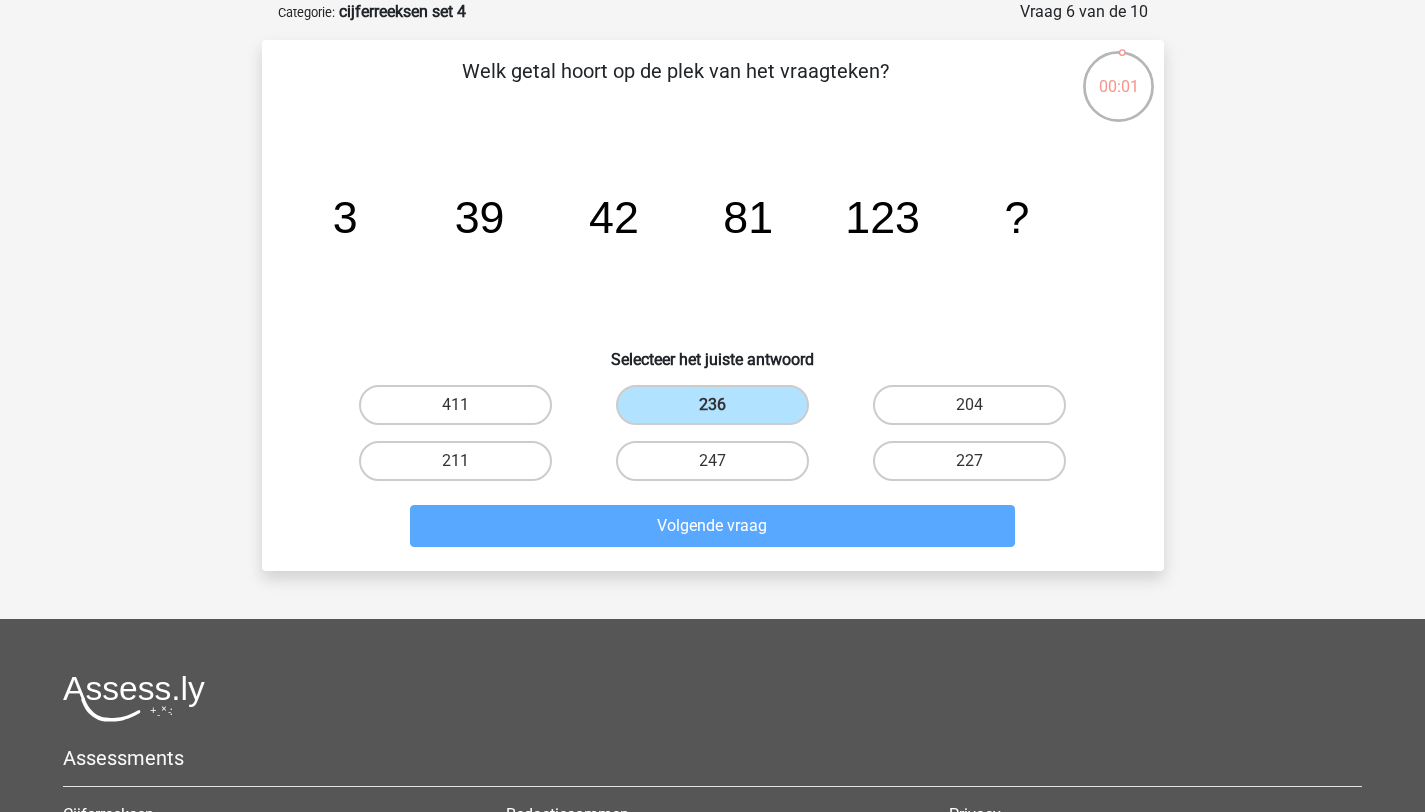 click on "Volgende vraag" at bounding box center (713, 530) 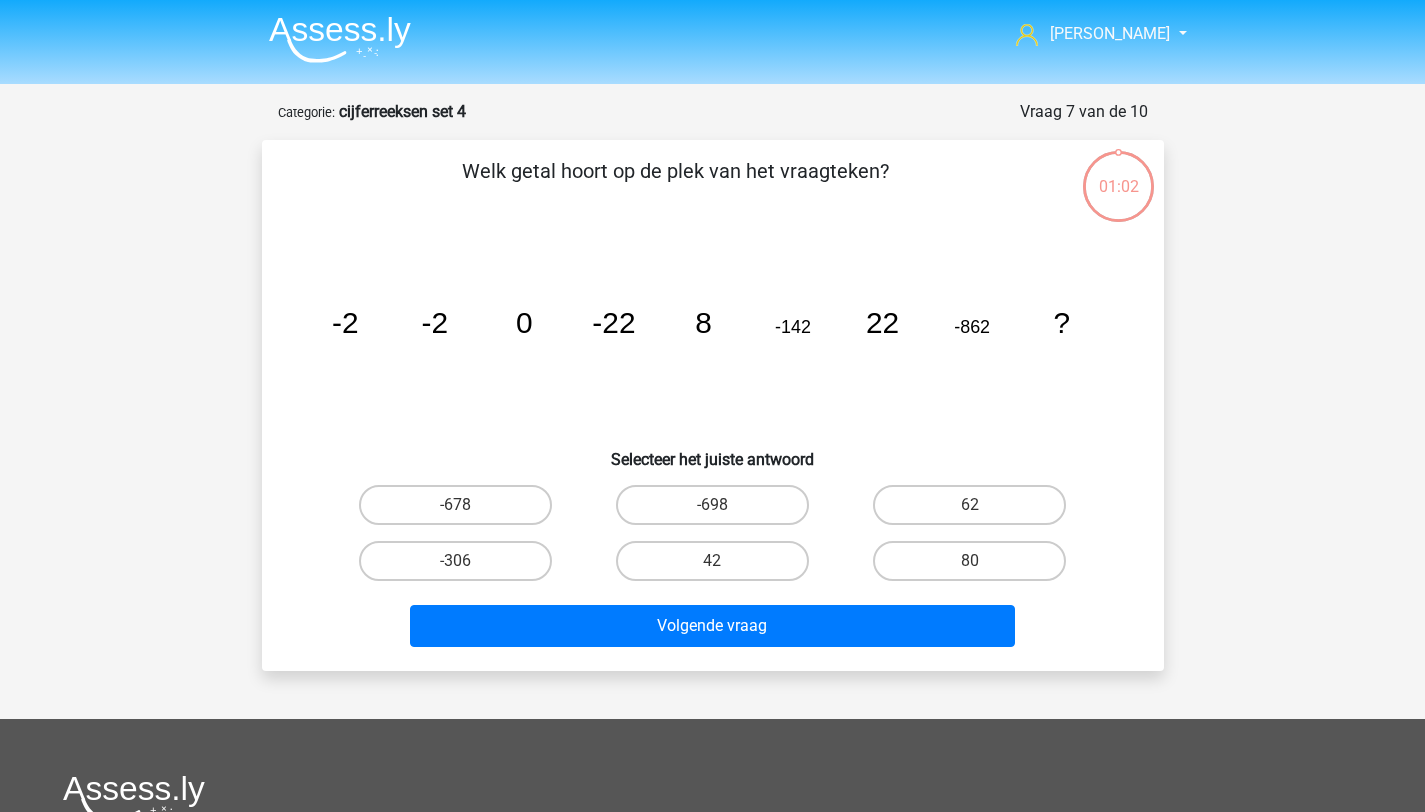 scroll, scrollTop: 0, scrollLeft: 0, axis: both 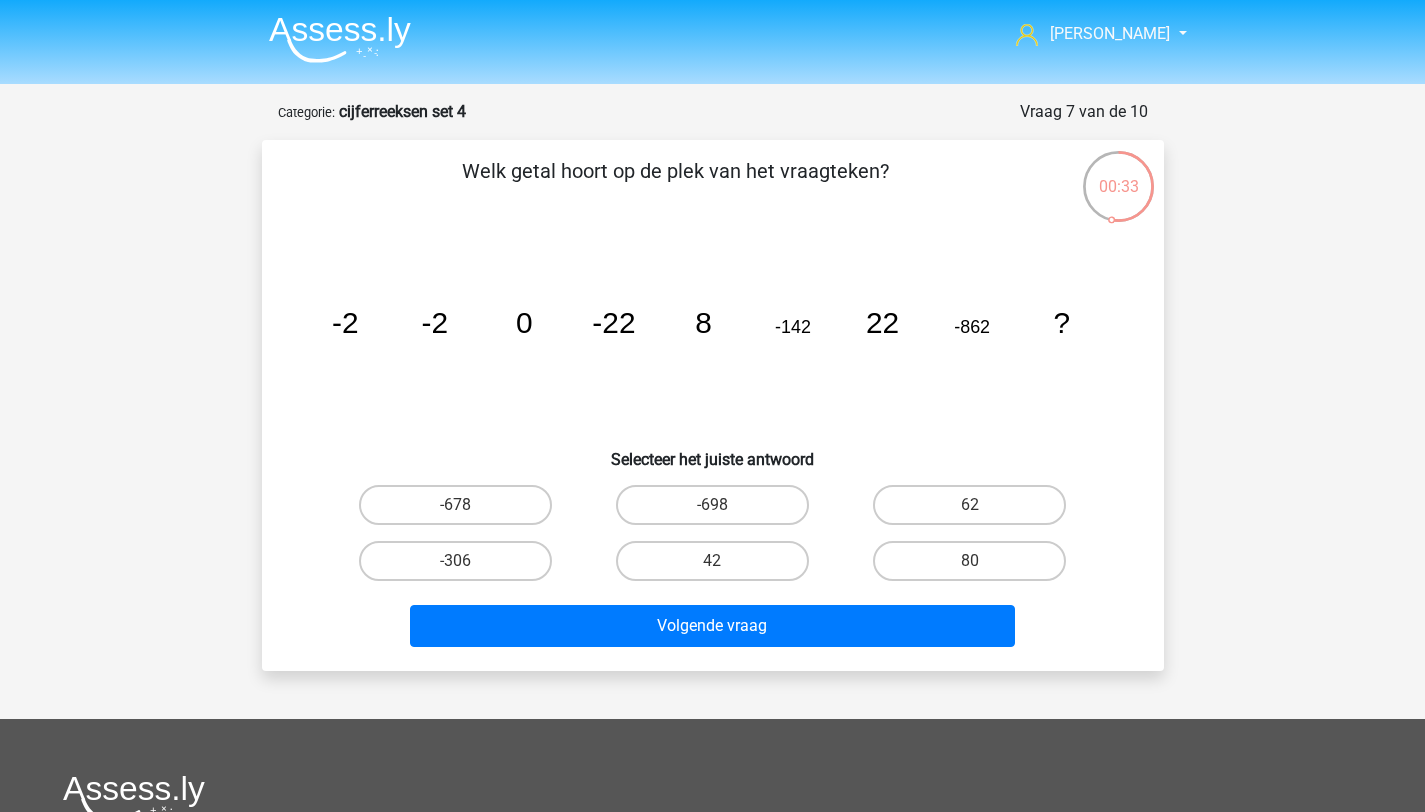 drag, startPoint x: 797, startPoint y: 326, endPoint x: 786, endPoint y: 327, distance: 11.045361 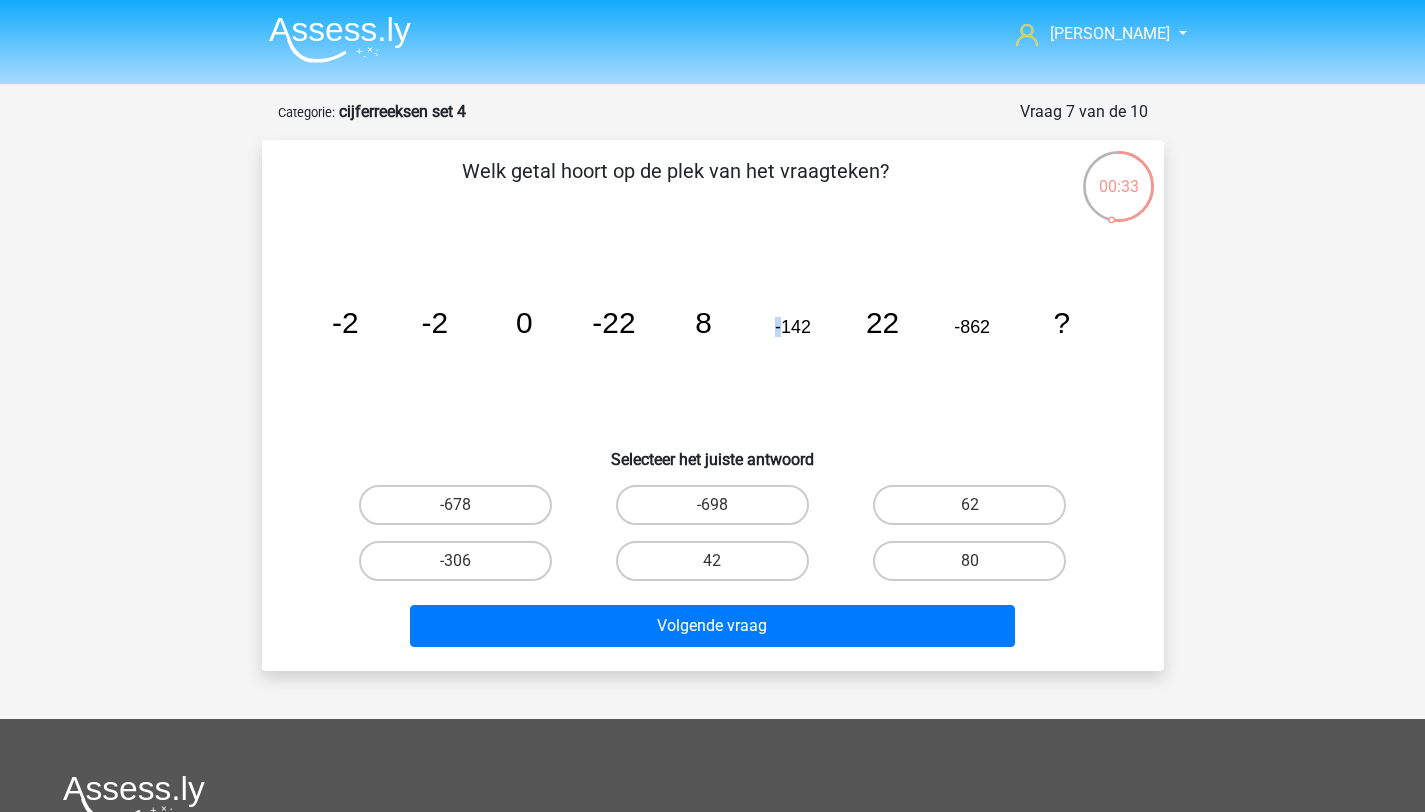 click on "image/svg+xml
-2
-2
0
-22
8
-142
22
-862
?" 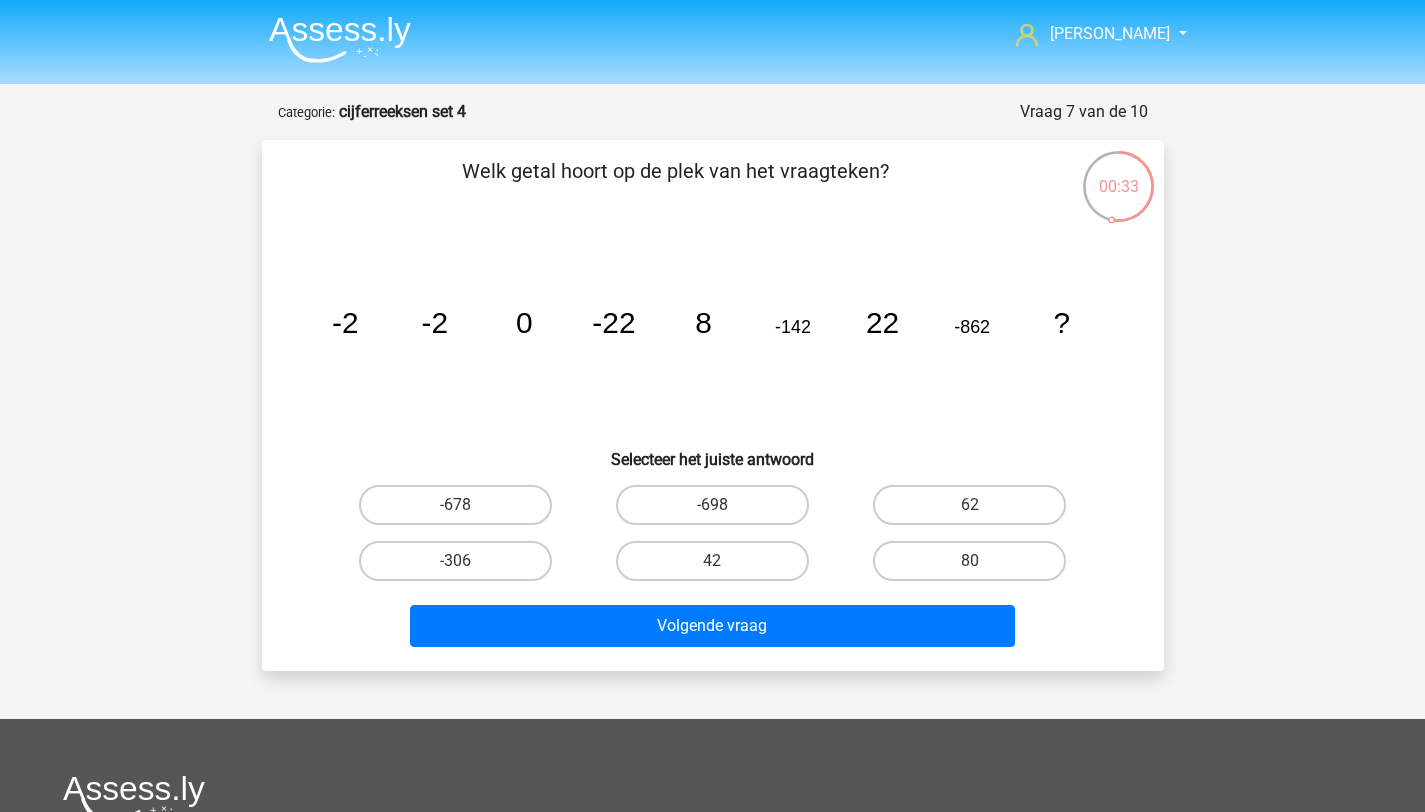 click on "image/svg+xml
-2
-2
0
-22
8
-142
22
-862
?" 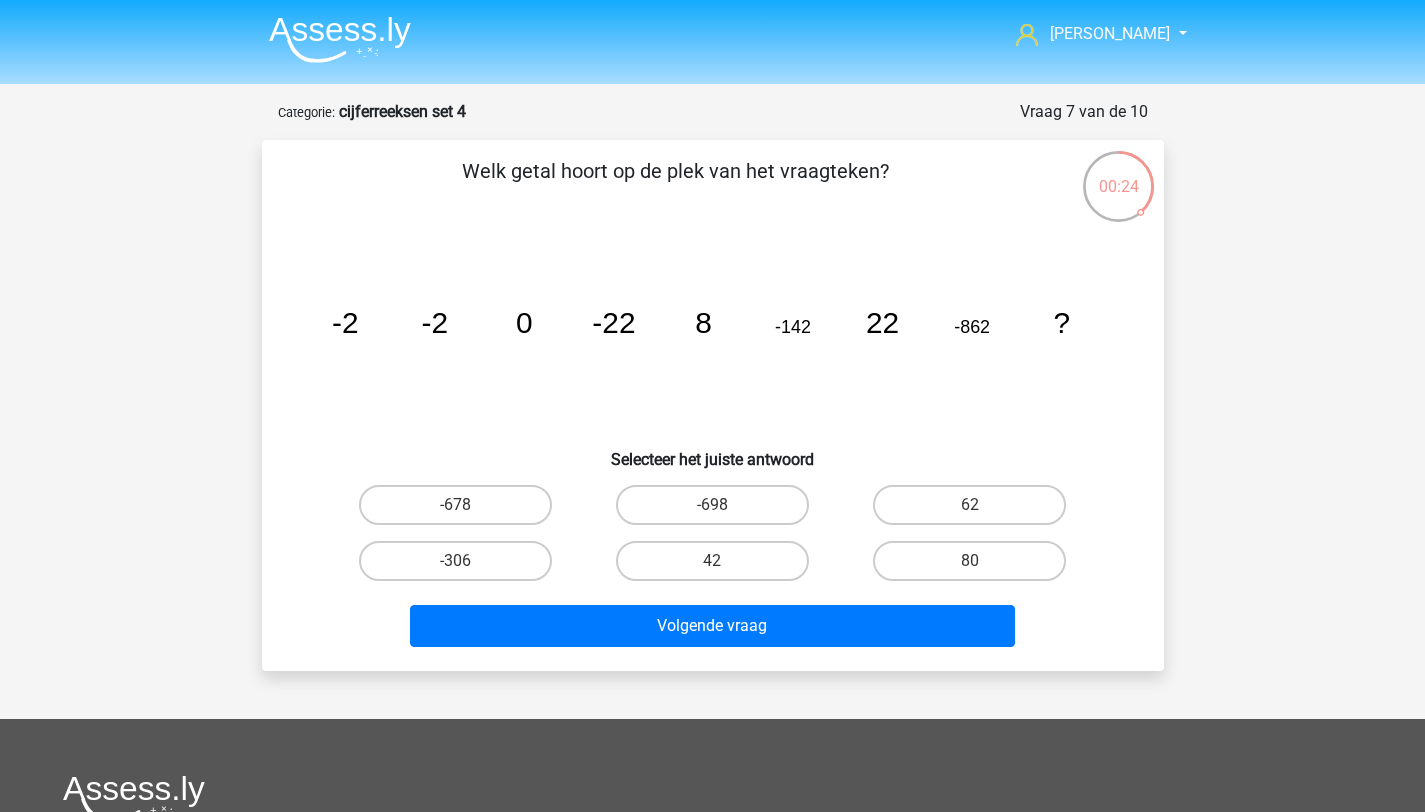click on "-22" 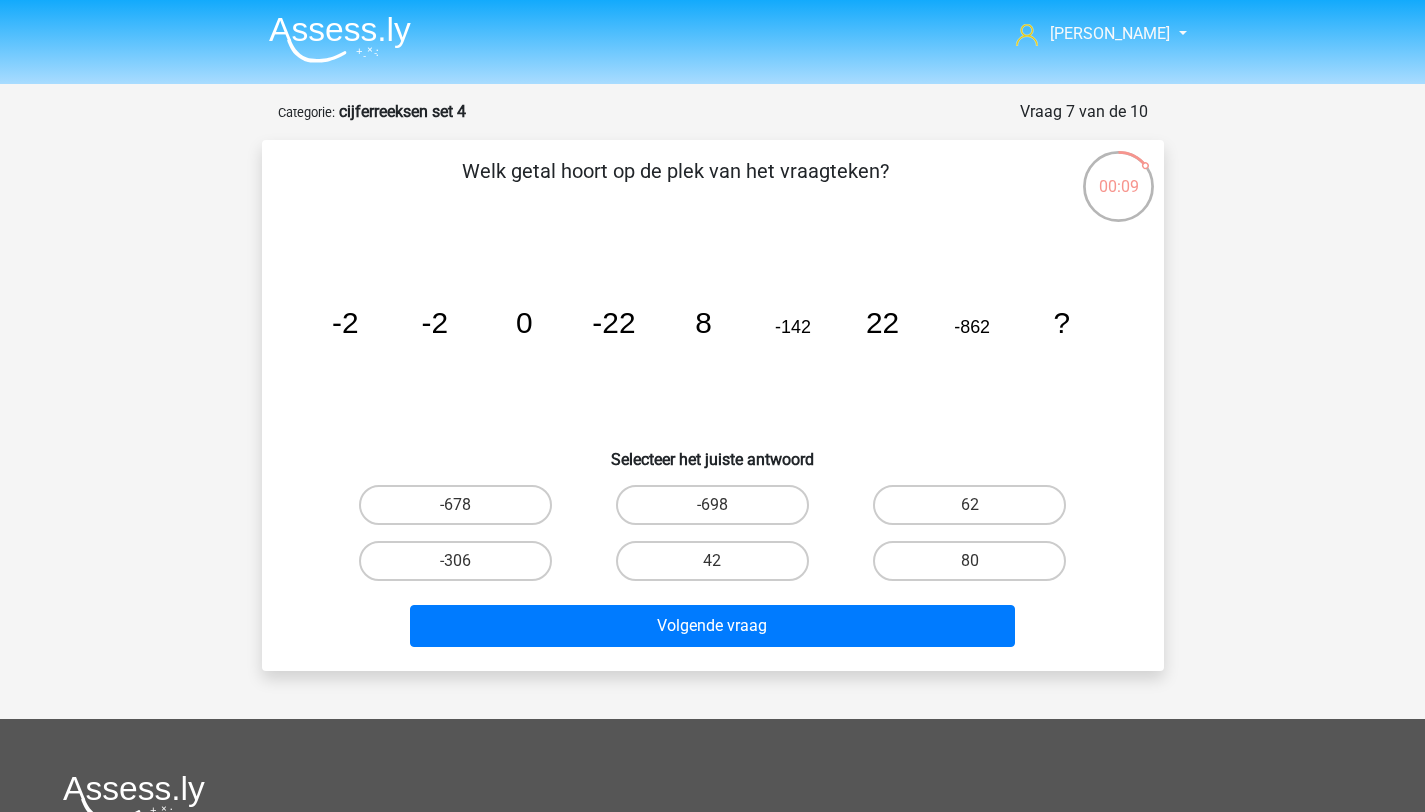 drag, startPoint x: 801, startPoint y: 322, endPoint x: 789, endPoint y: 322, distance: 12 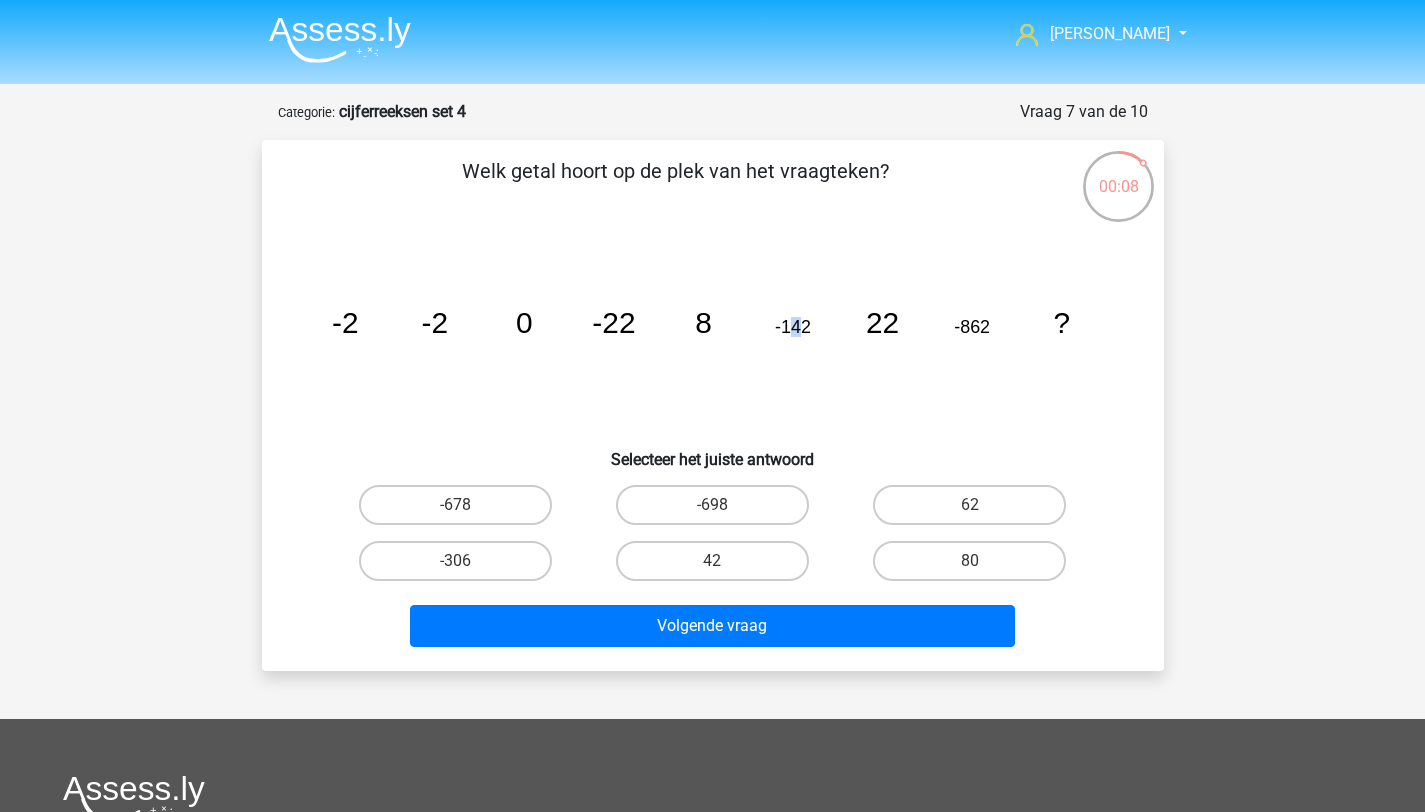 click on "image/svg+xml
-2
-2
0
-22
8
-142
22
-862
?" 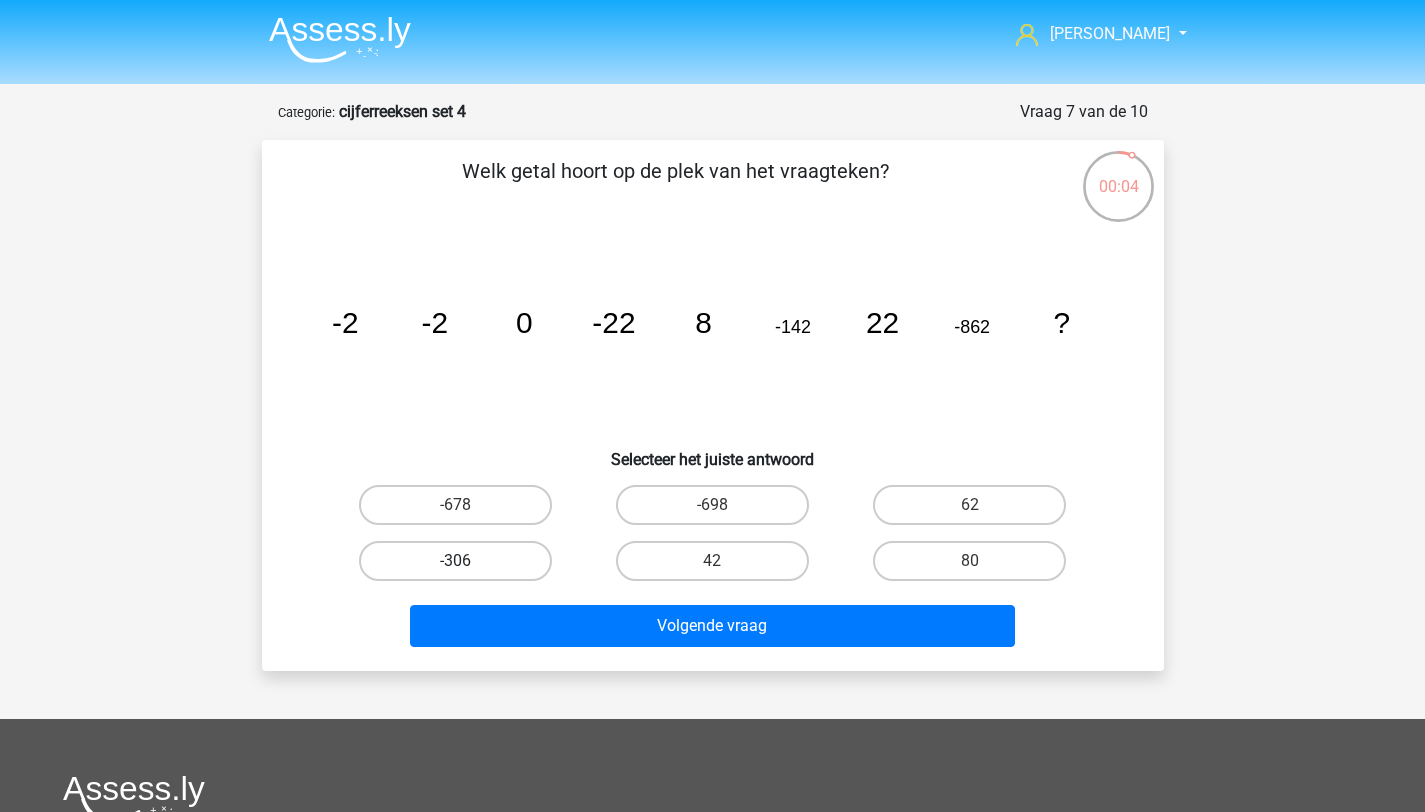 drag, startPoint x: 495, startPoint y: 547, endPoint x: 499, endPoint y: 558, distance: 11.7046995 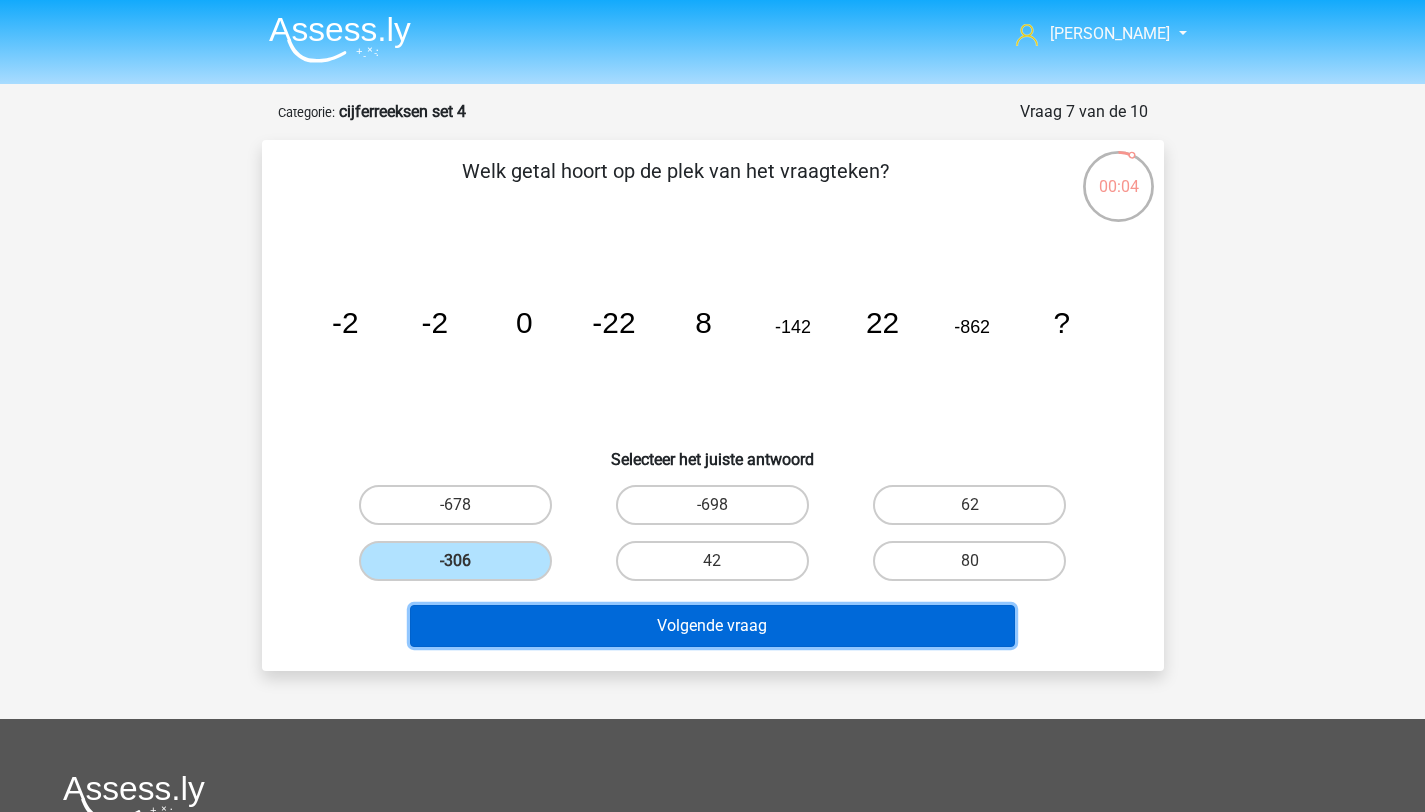 drag, startPoint x: 558, startPoint y: 626, endPoint x: 564, endPoint y: 617, distance: 10.816654 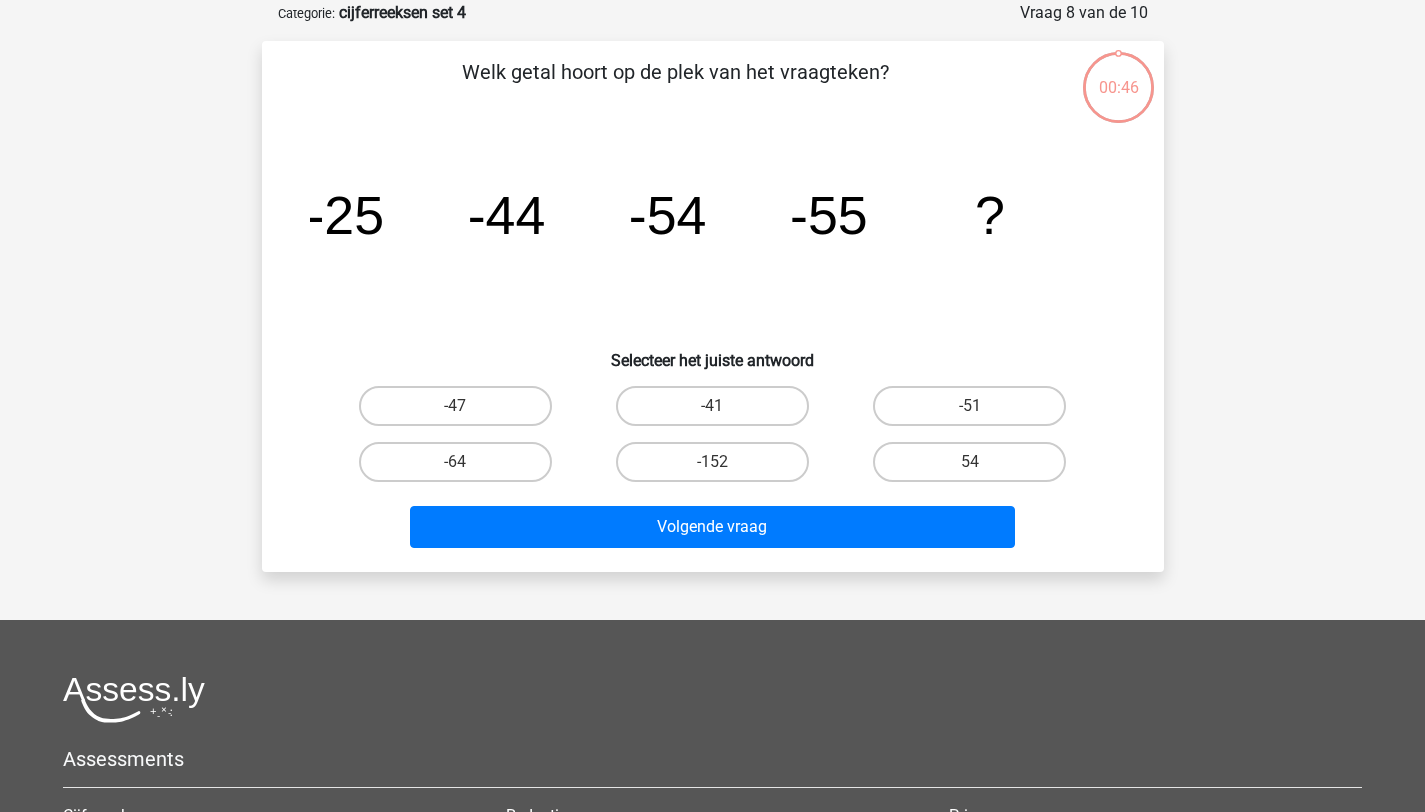 scroll, scrollTop: 100, scrollLeft: 0, axis: vertical 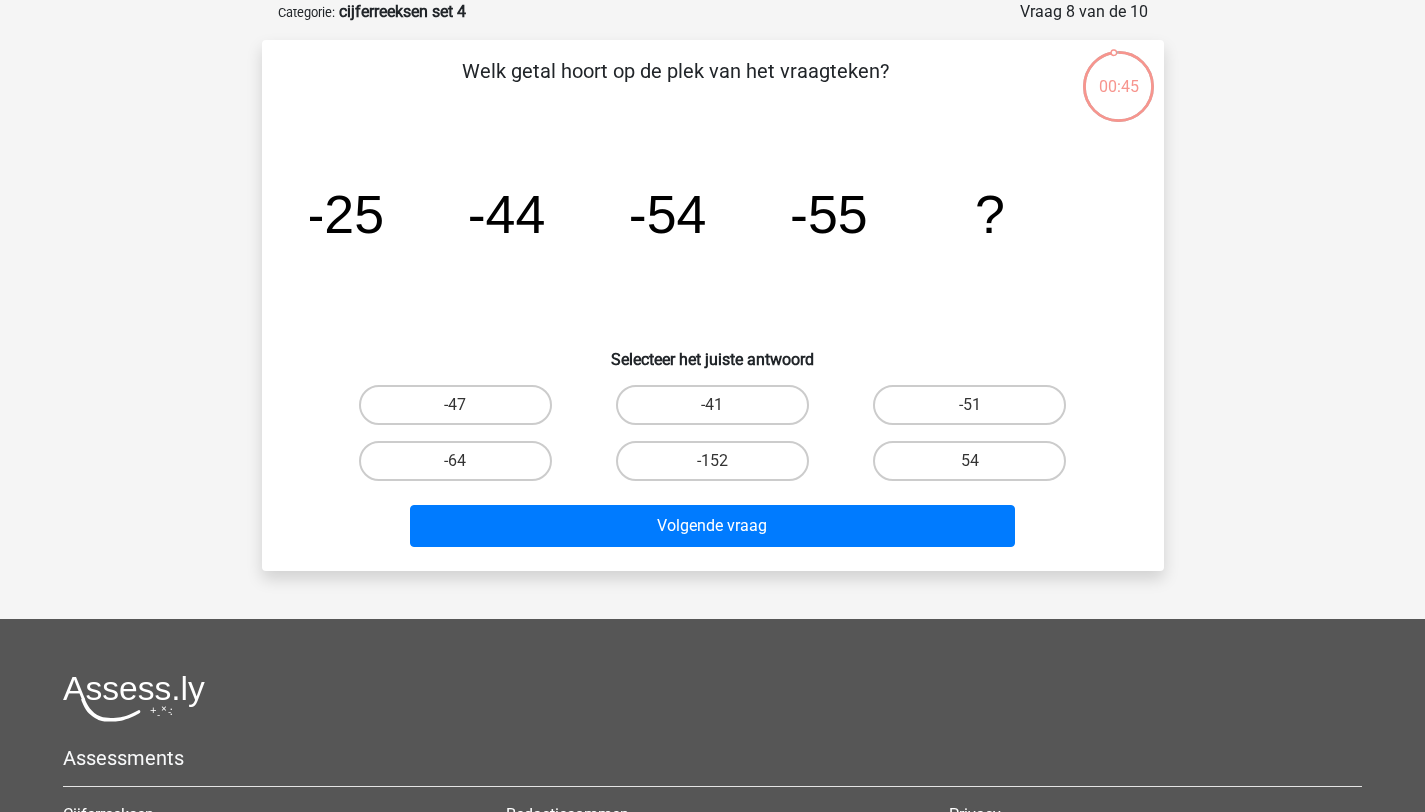 click on "-44" 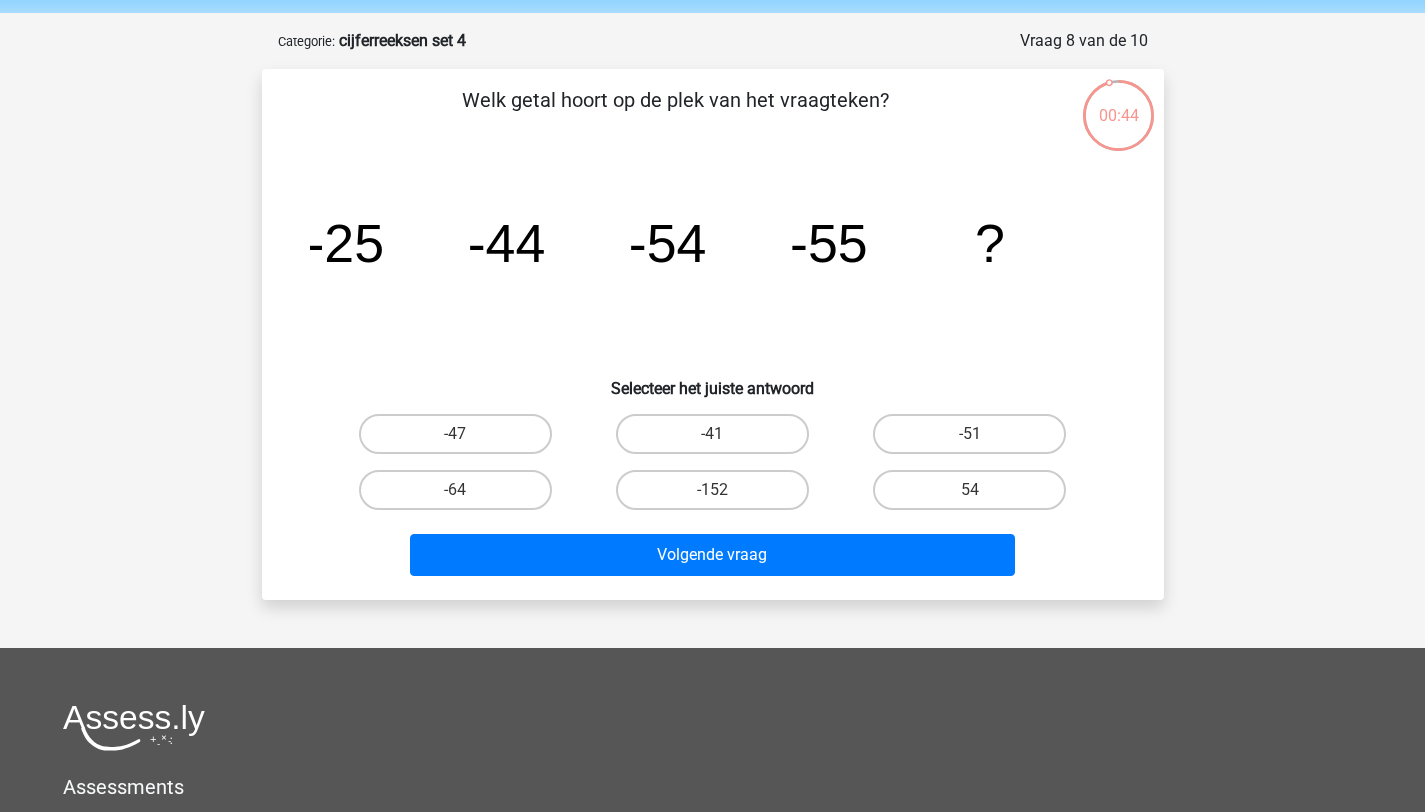 scroll, scrollTop: 58, scrollLeft: 0, axis: vertical 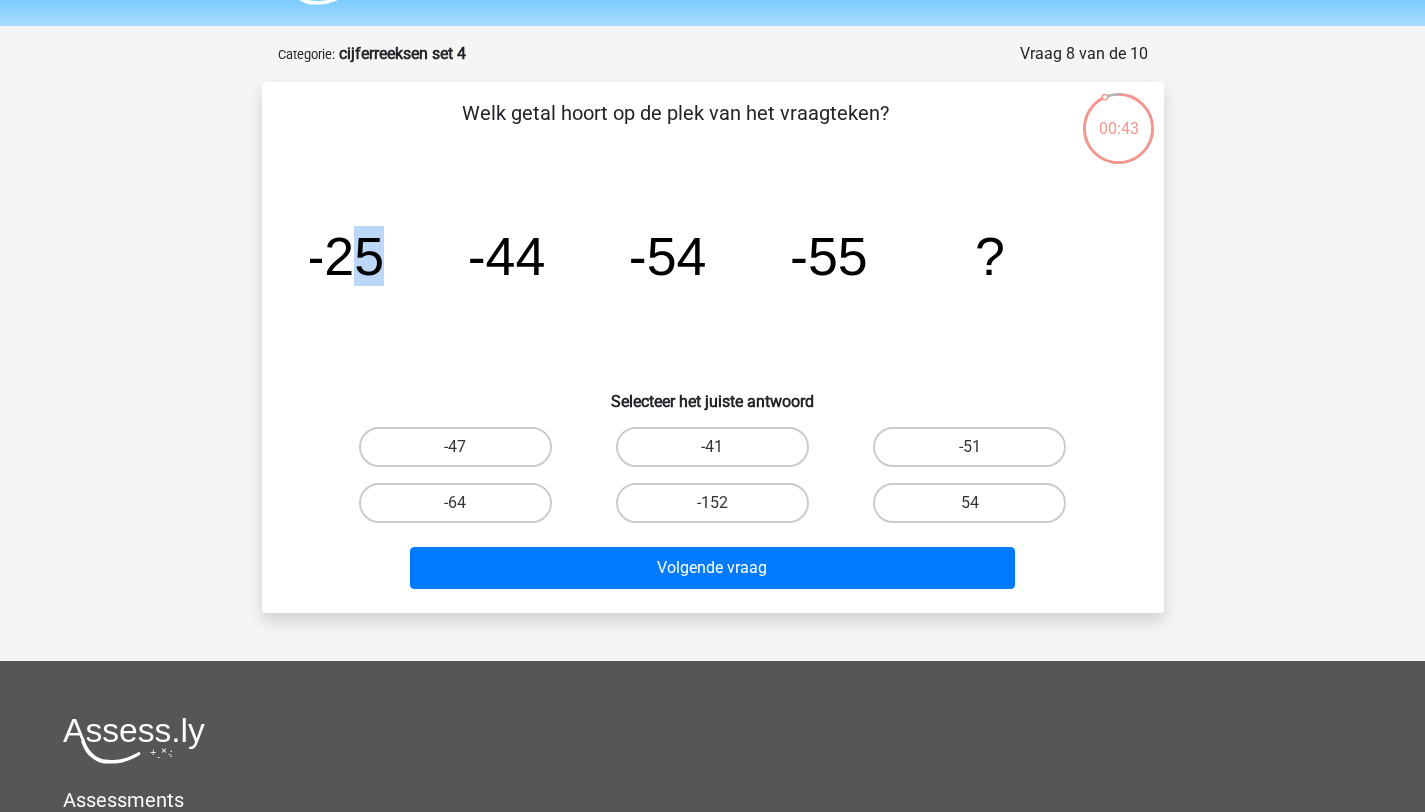 drag, startPoint x: 343, startPoint y: 257, endPoint x: 385, endPoint y: 255, distance: 42.047592 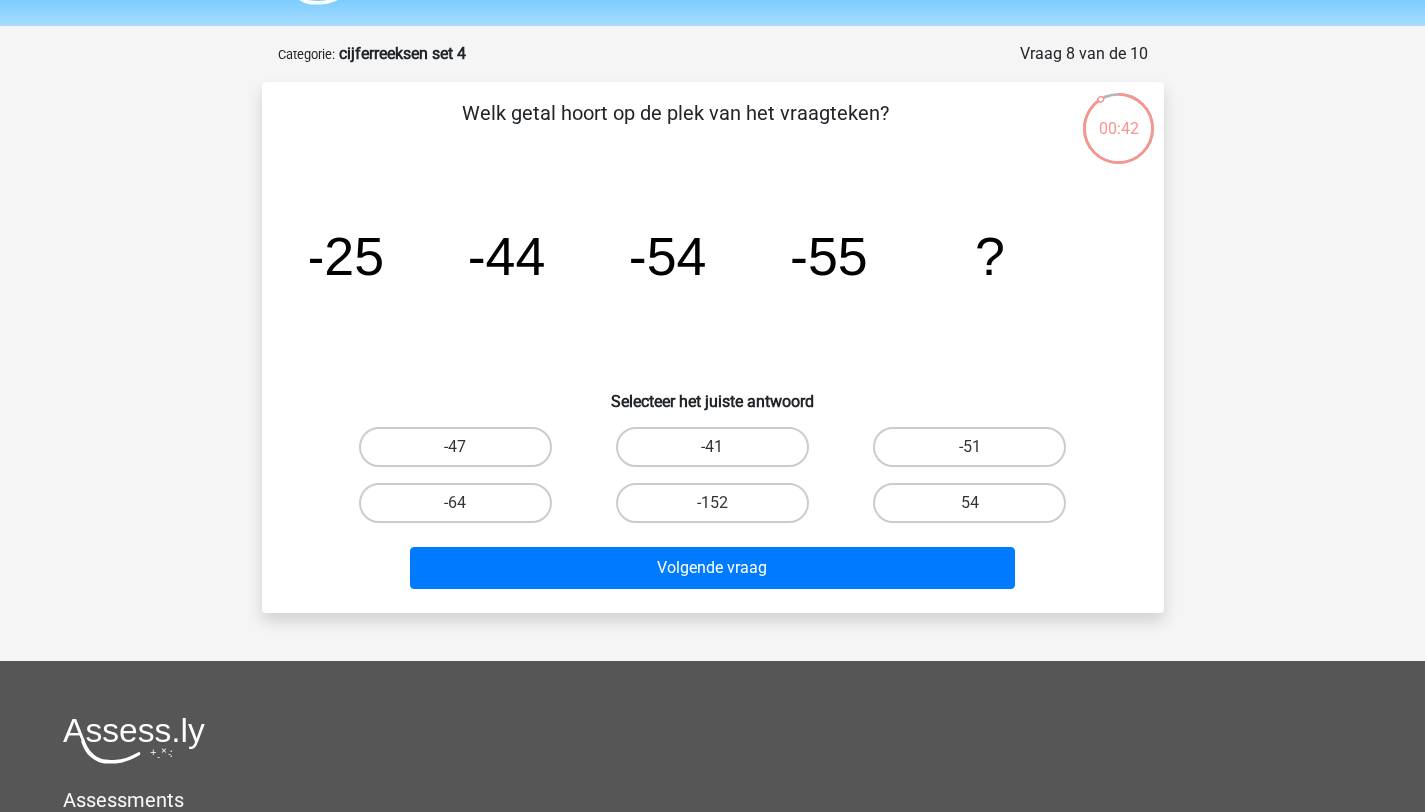 click on "-44" 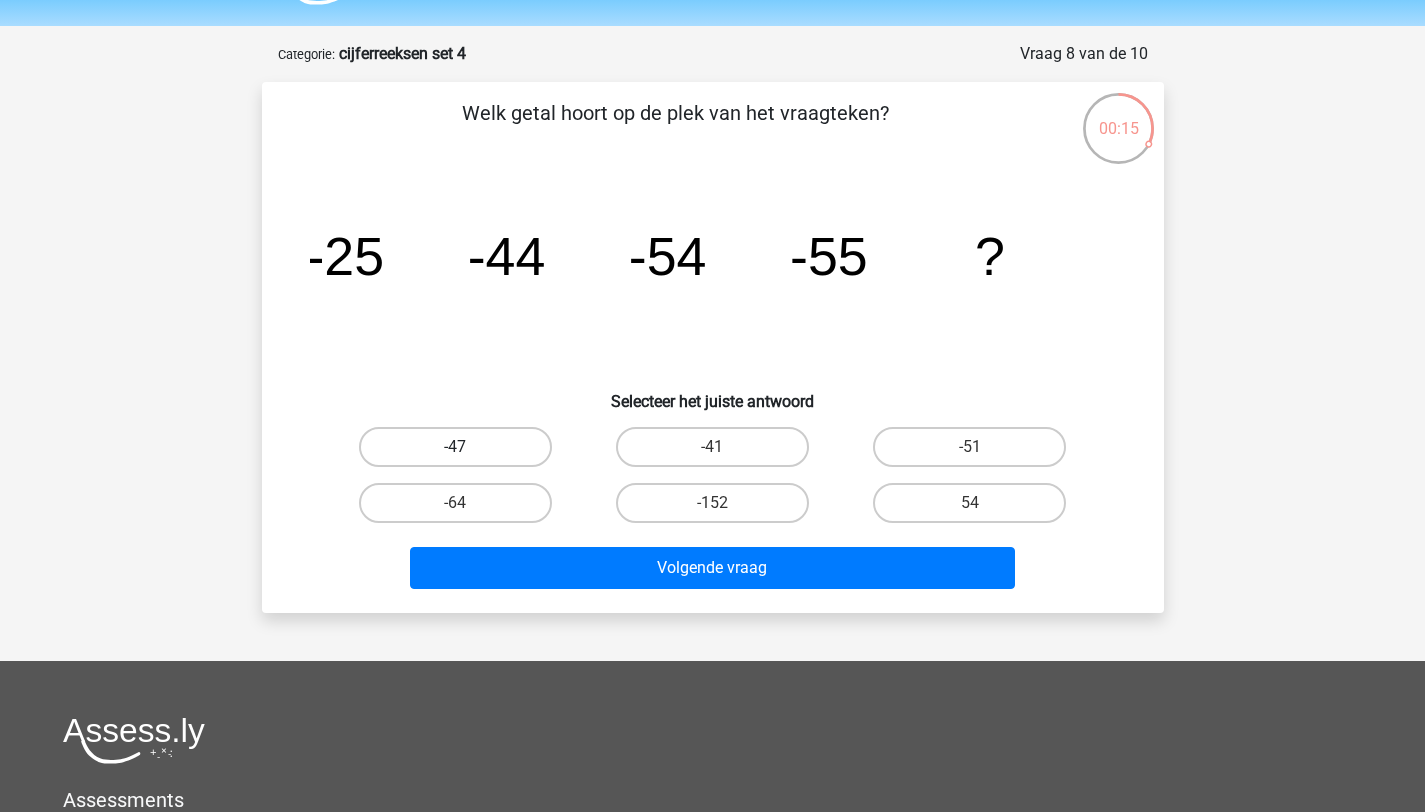 click on "-47" at bounding box center (455, 447) 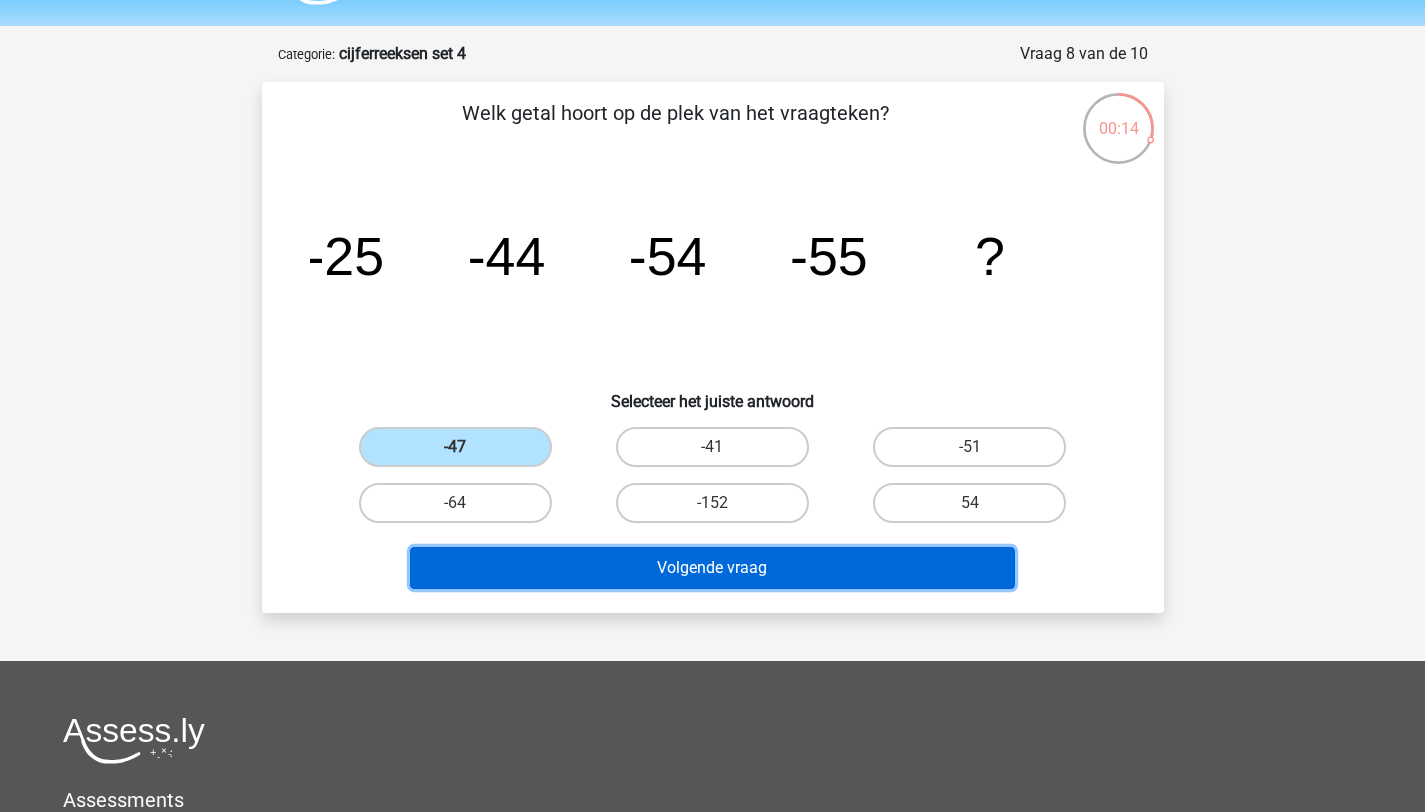 click on "Volgende vraag" at bounding box center (712, 568) 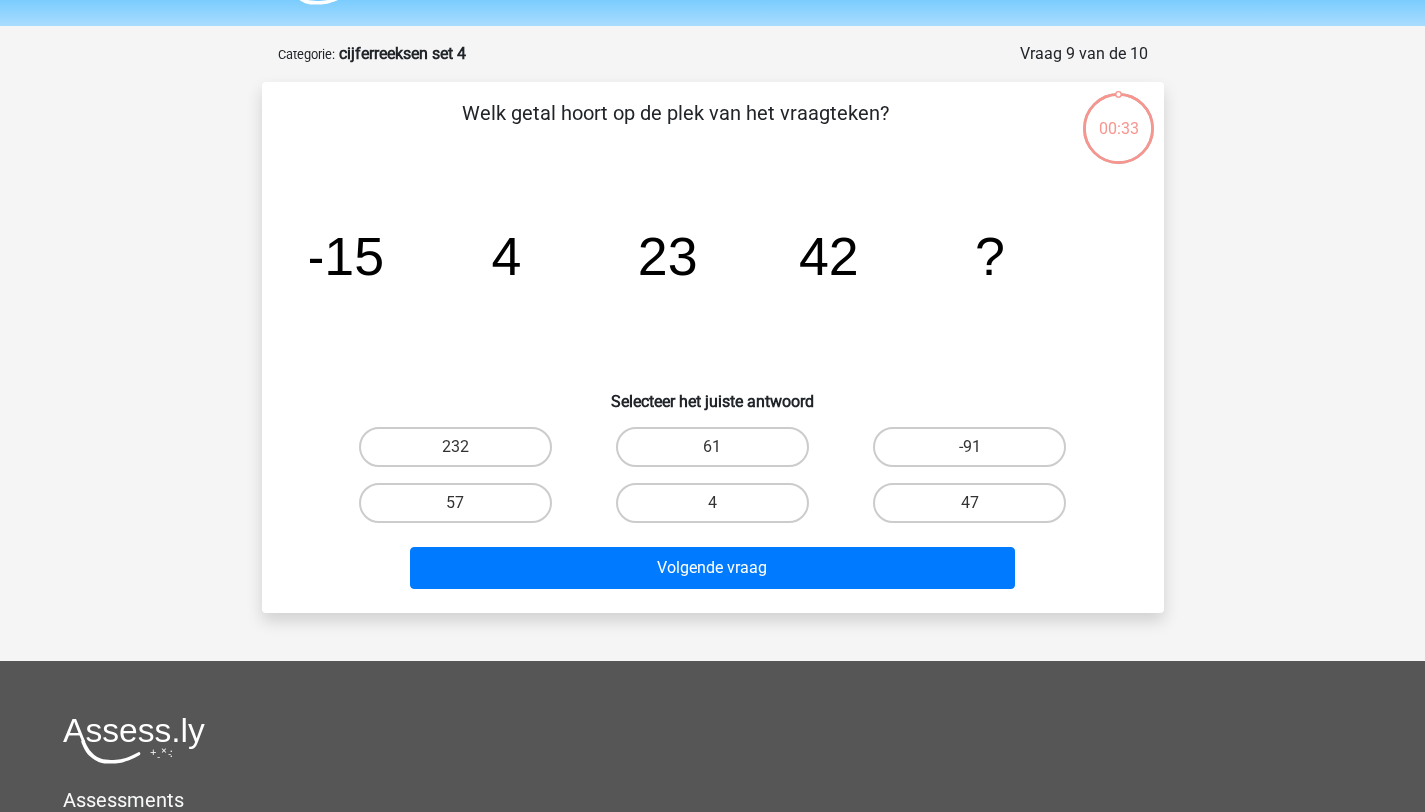 scroll, scrollTop: 100, scrollLeft: 0, axis: vertical 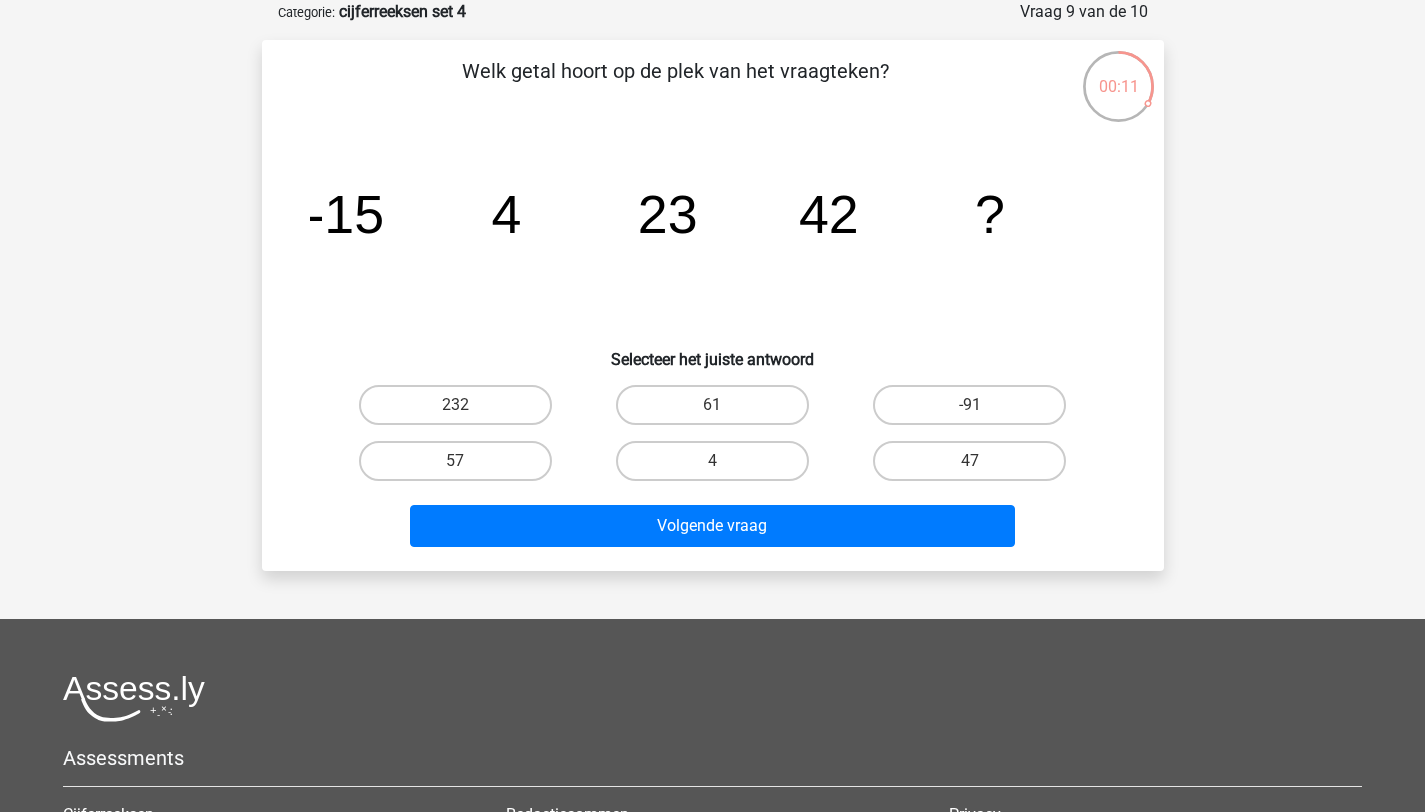 click on "61" at bounding box center [712, 405] 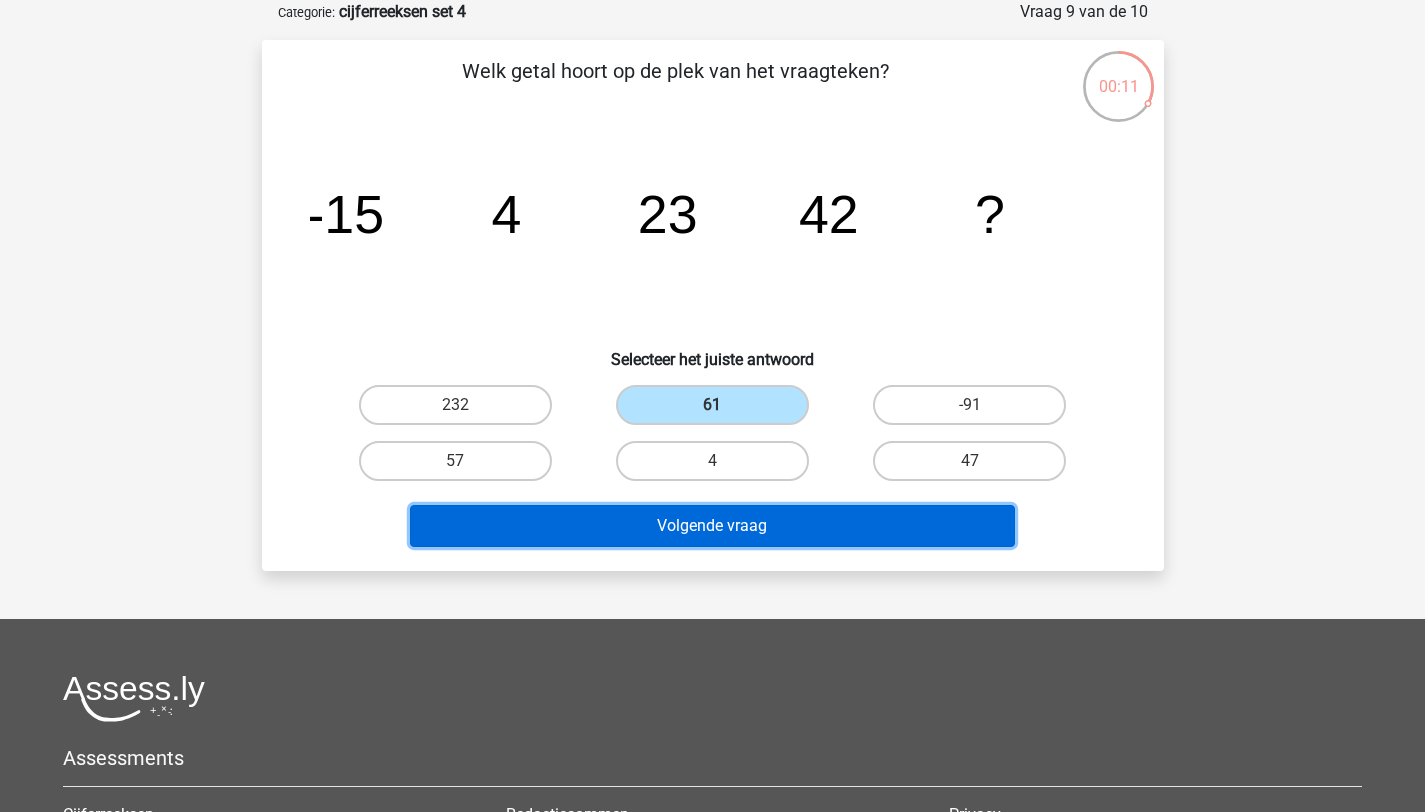 click on "Volgende vraag" at bounding box center (712, 526) 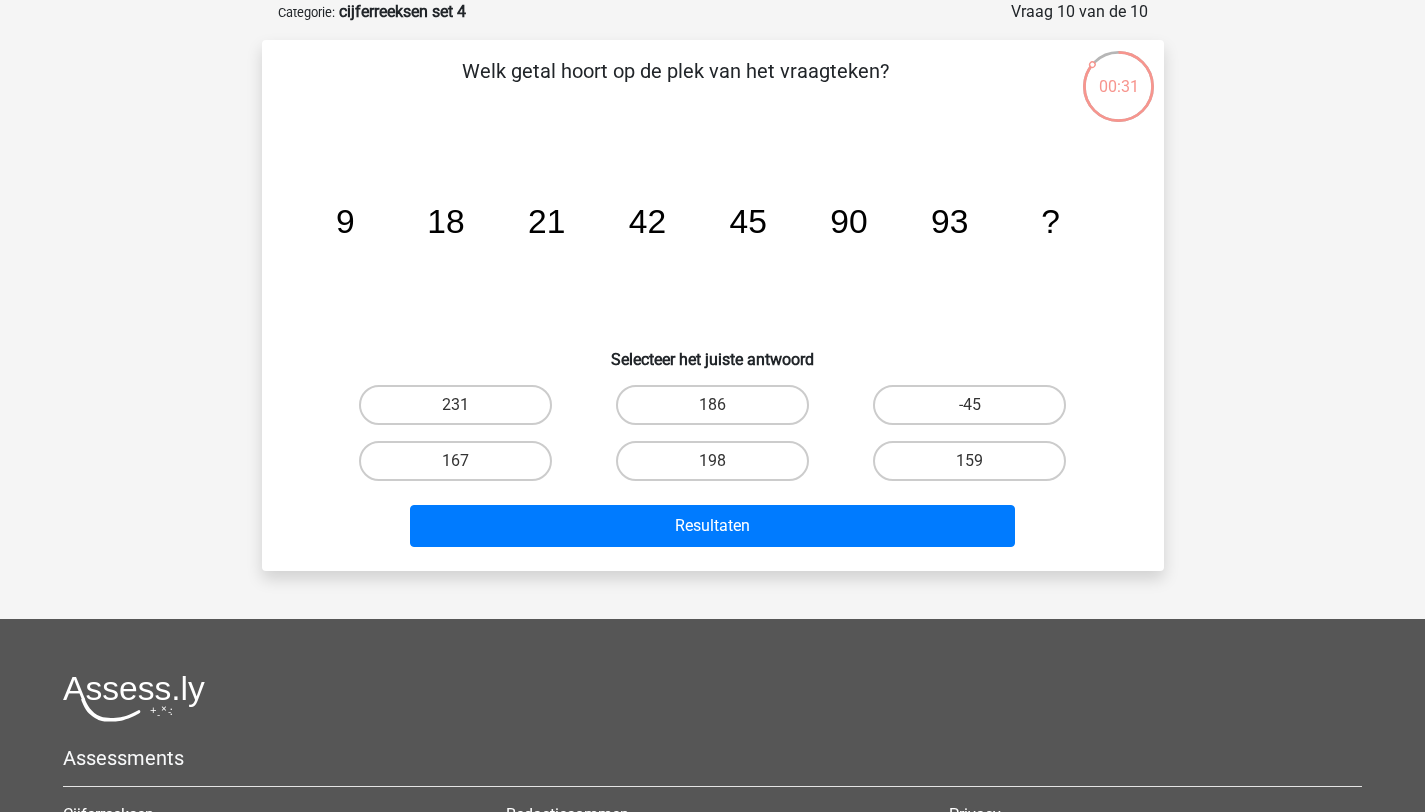 click on "18" 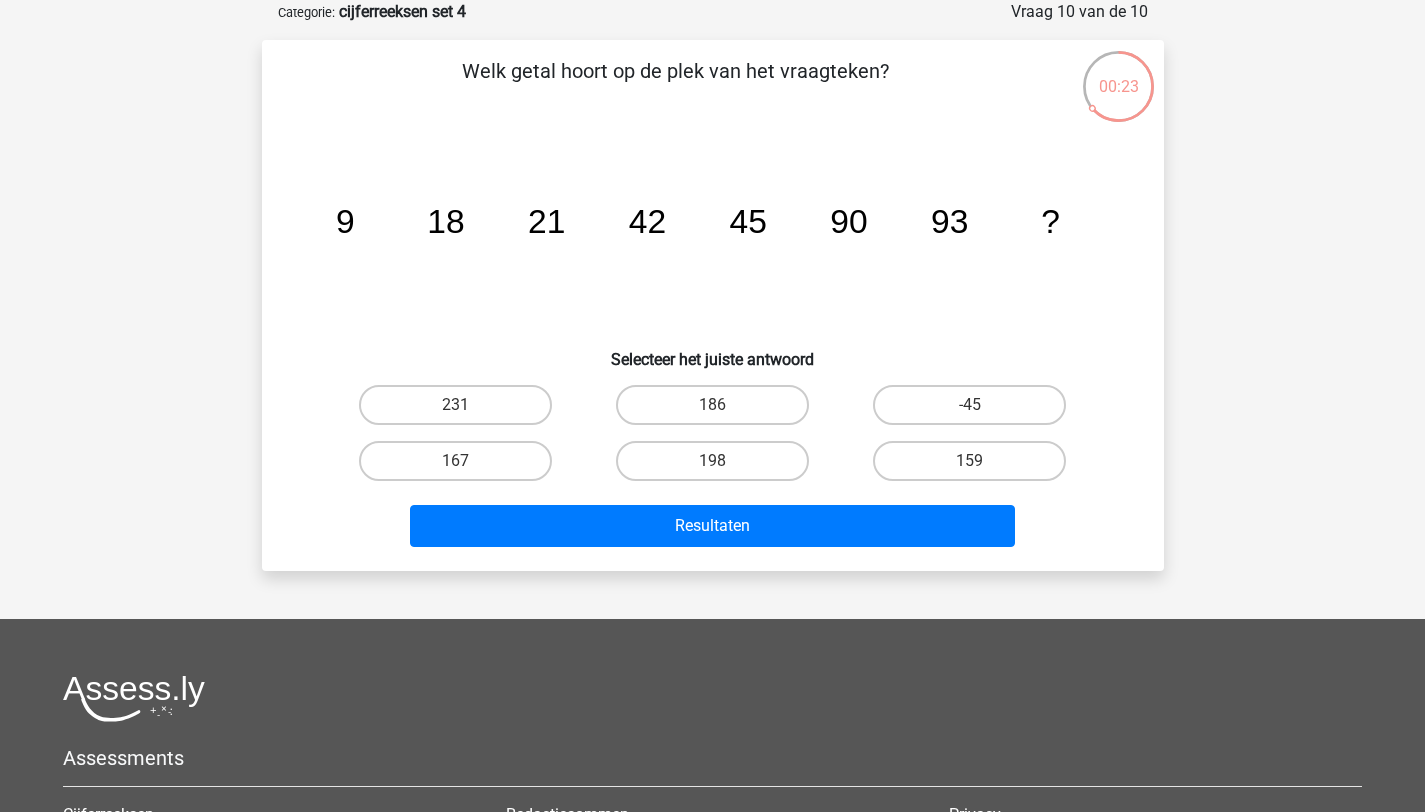 click on "21" 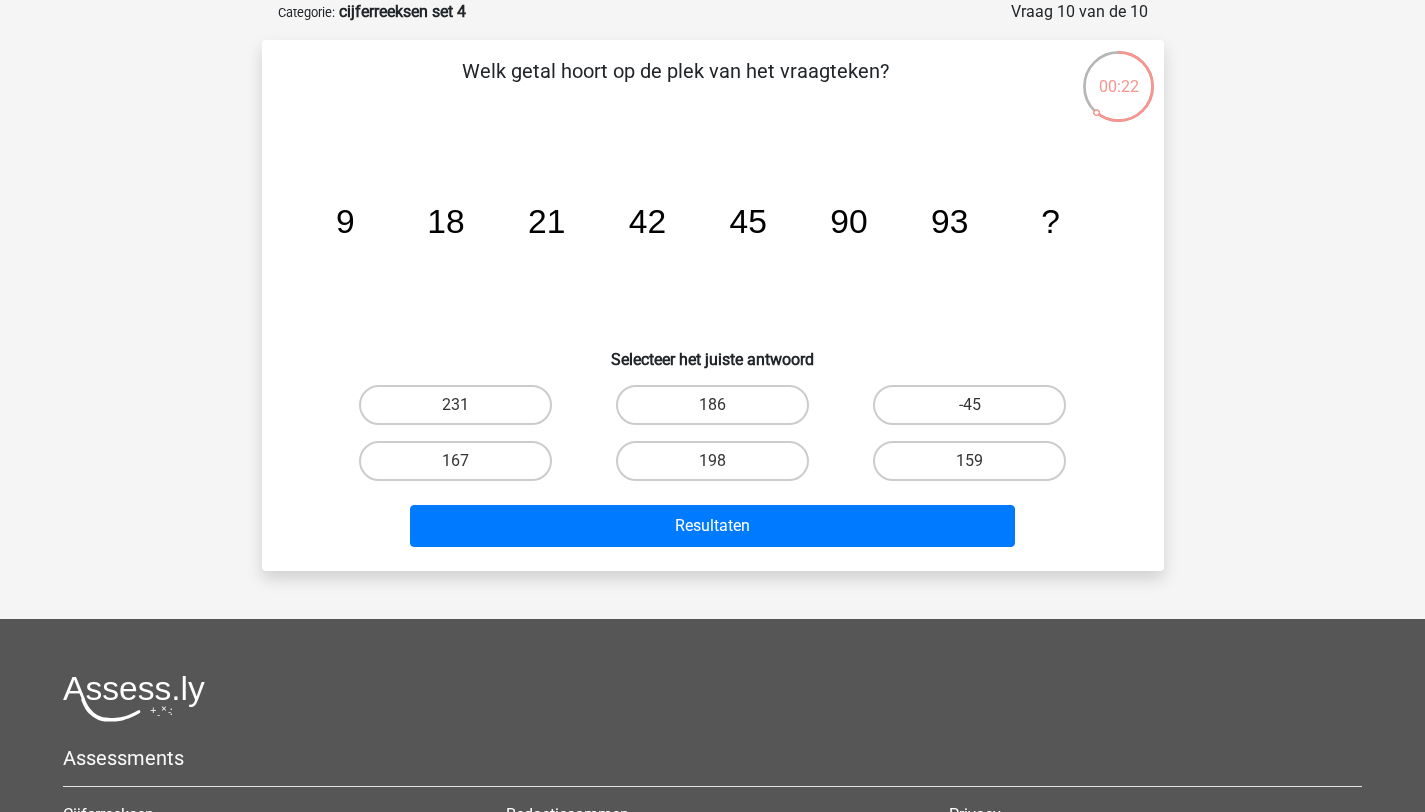 click on "42" 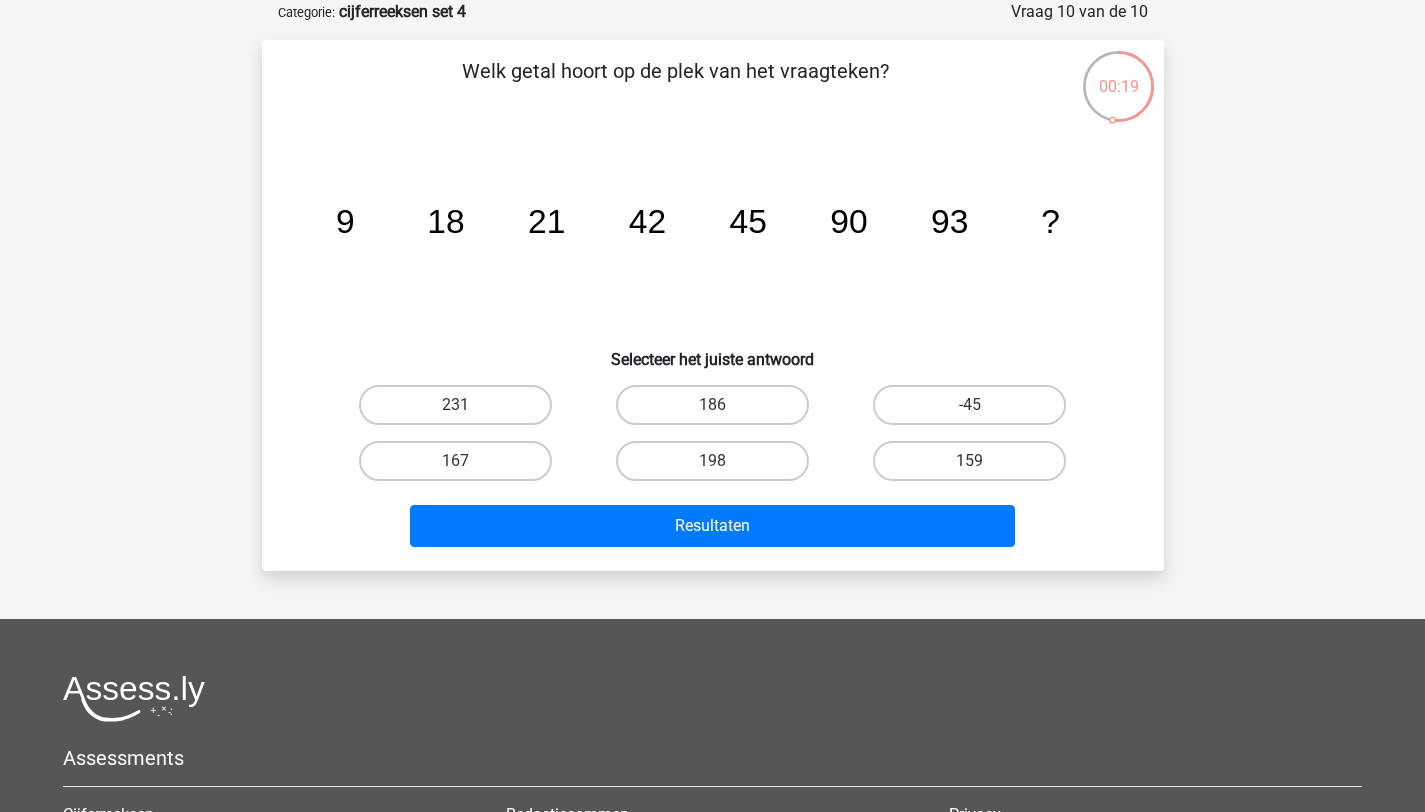 click on "9" 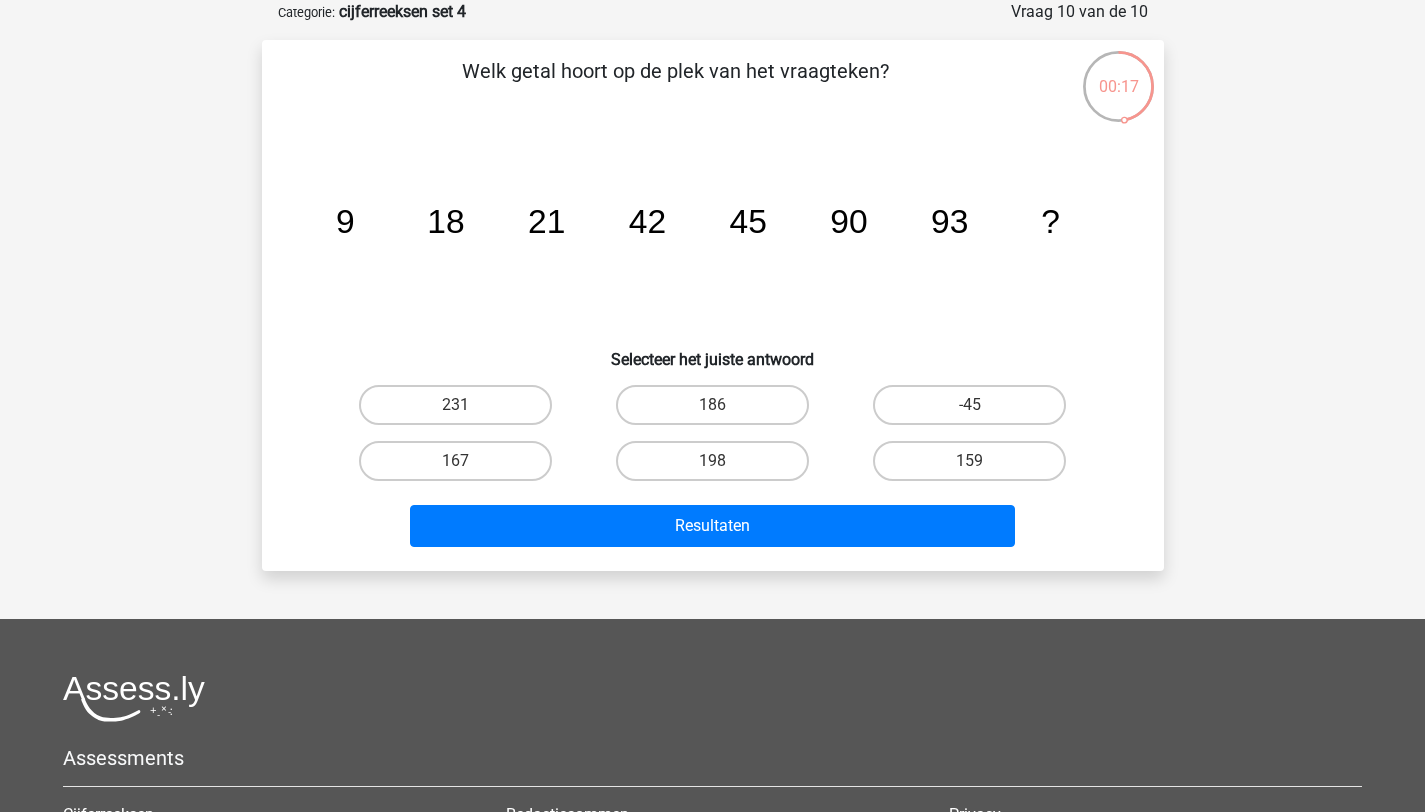 click on "18" 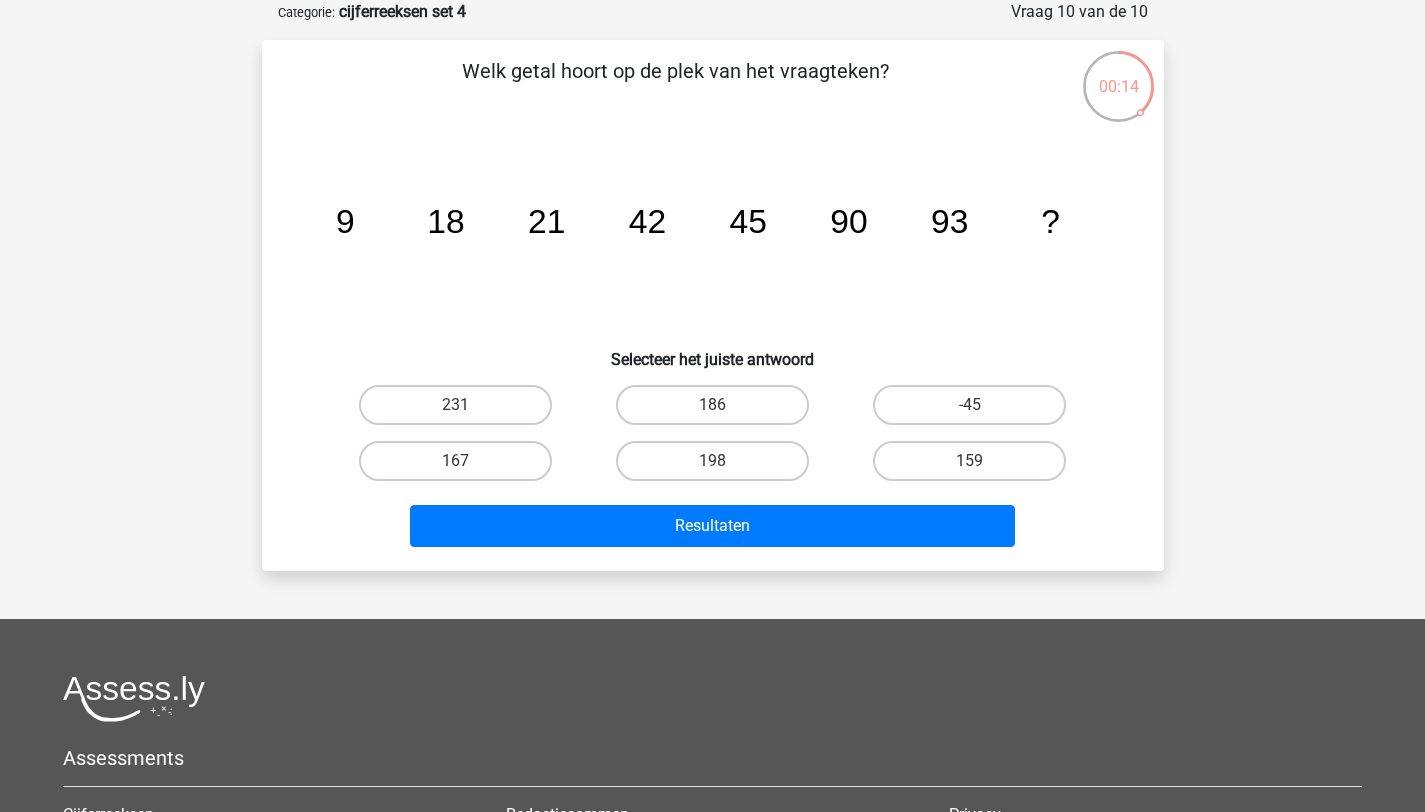 click on "18" 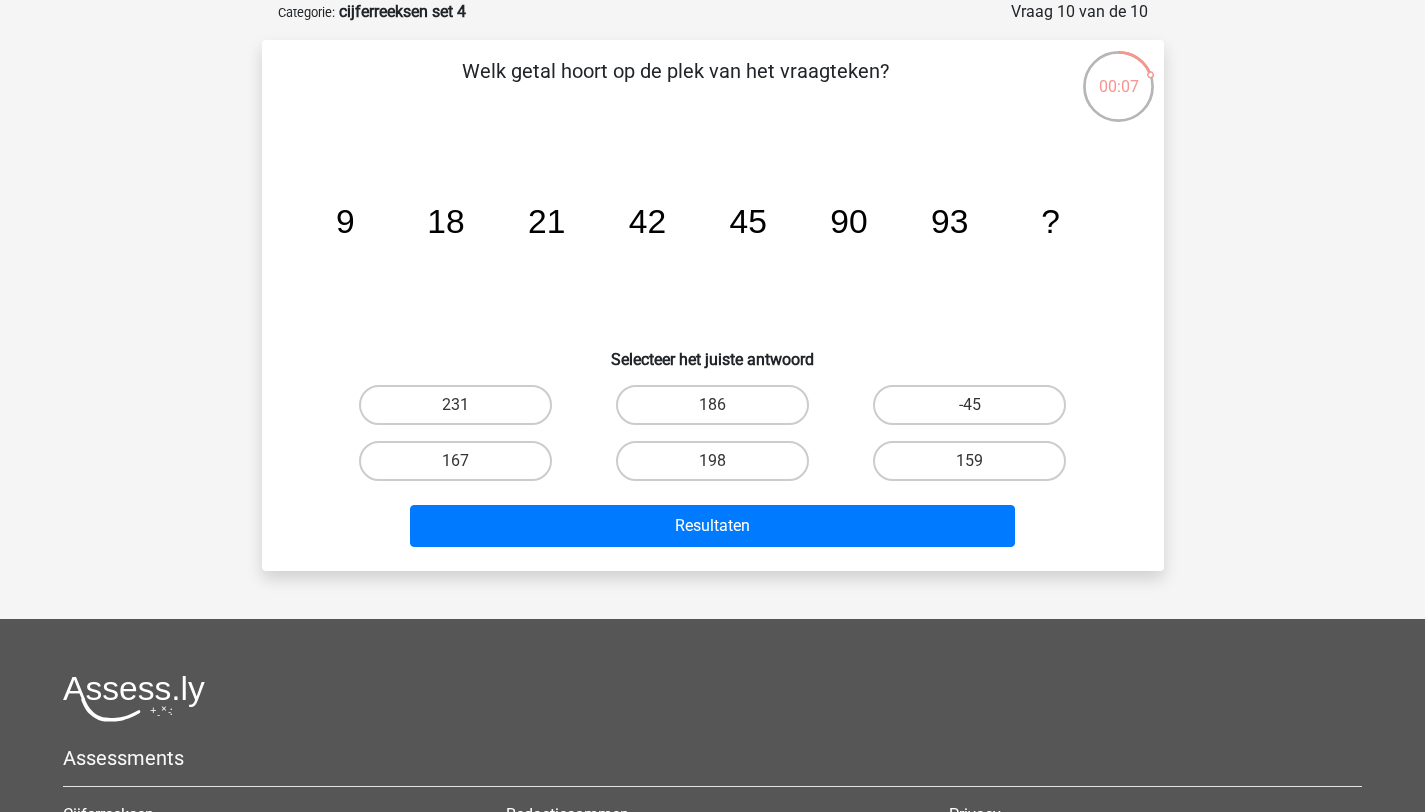 click on "21" 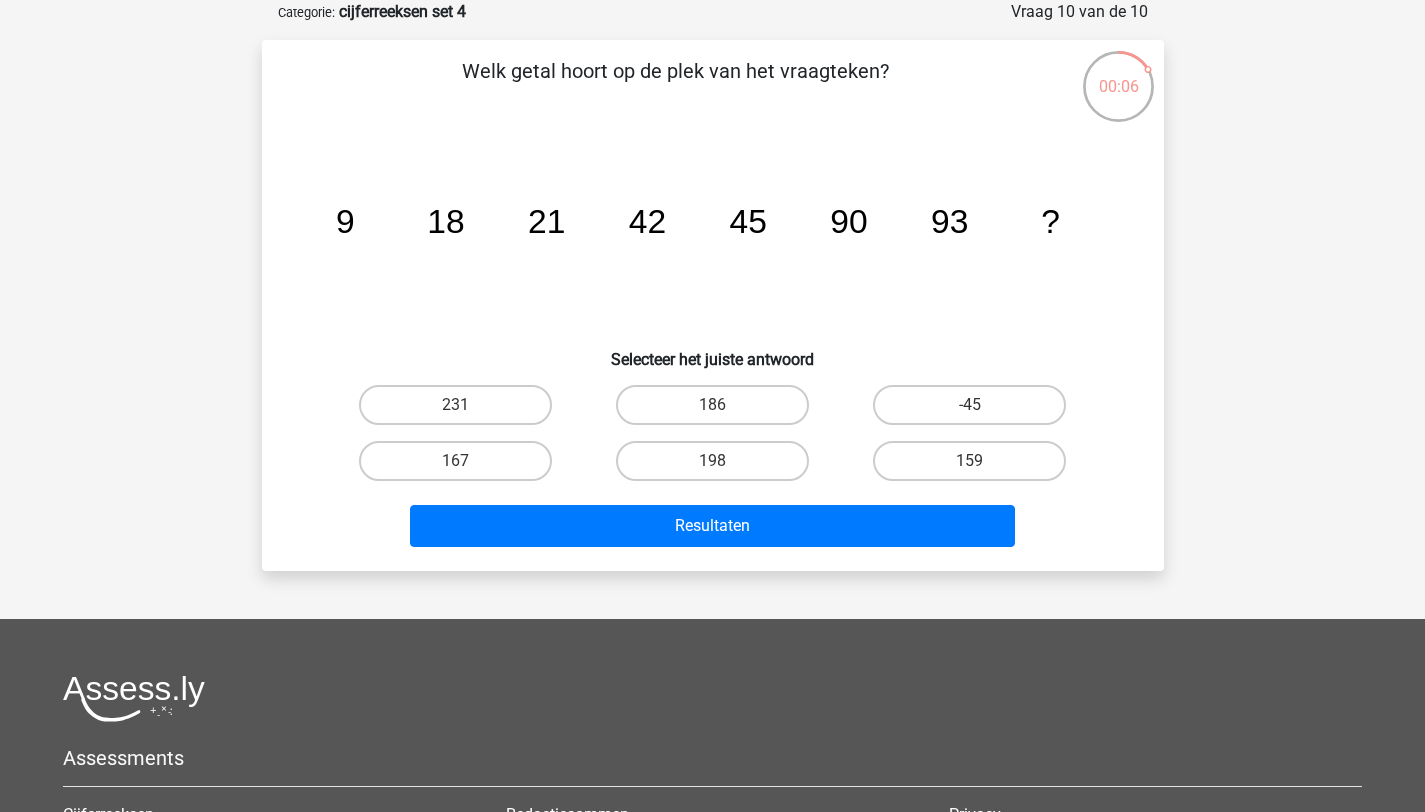 click on "42" 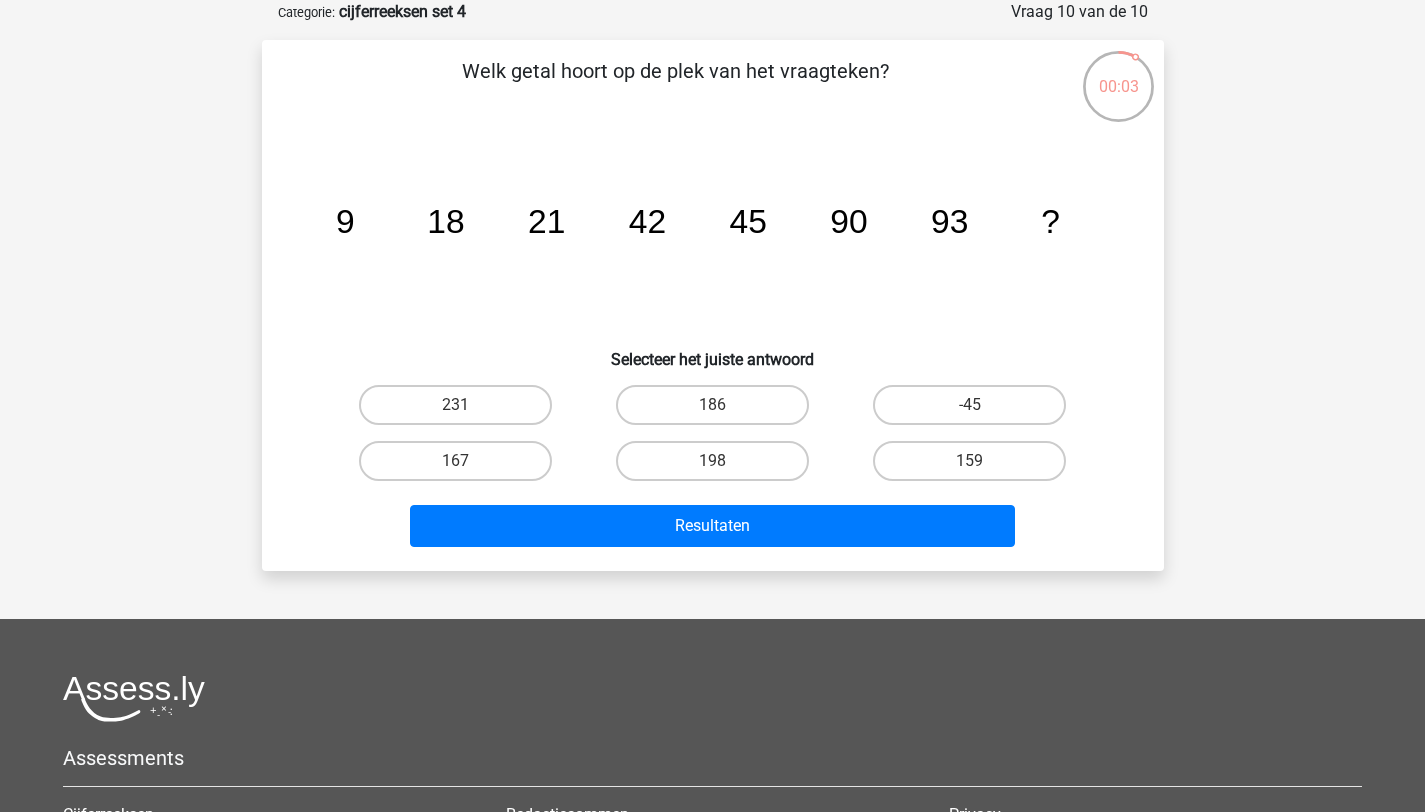 click on "45" 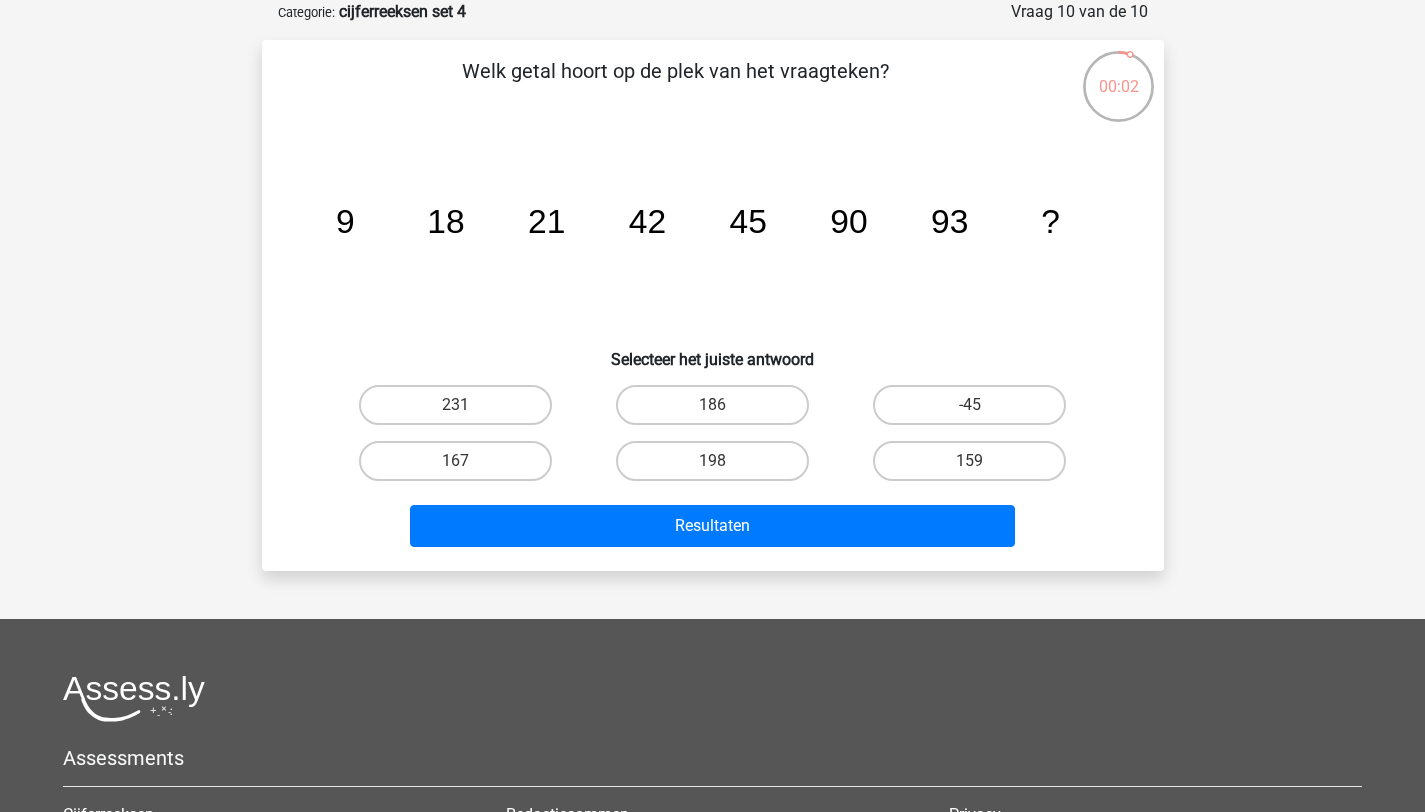 click on "90" 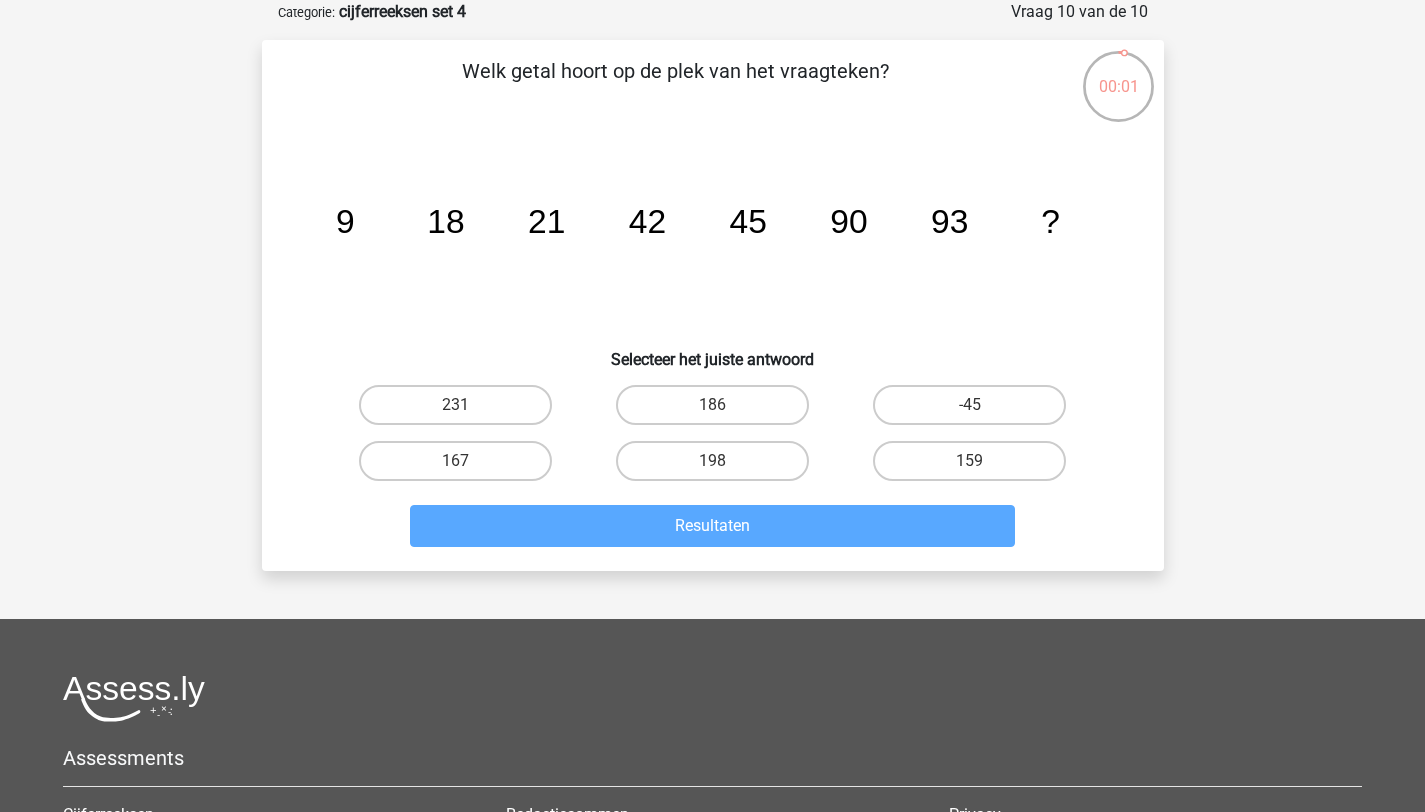 click on "93" 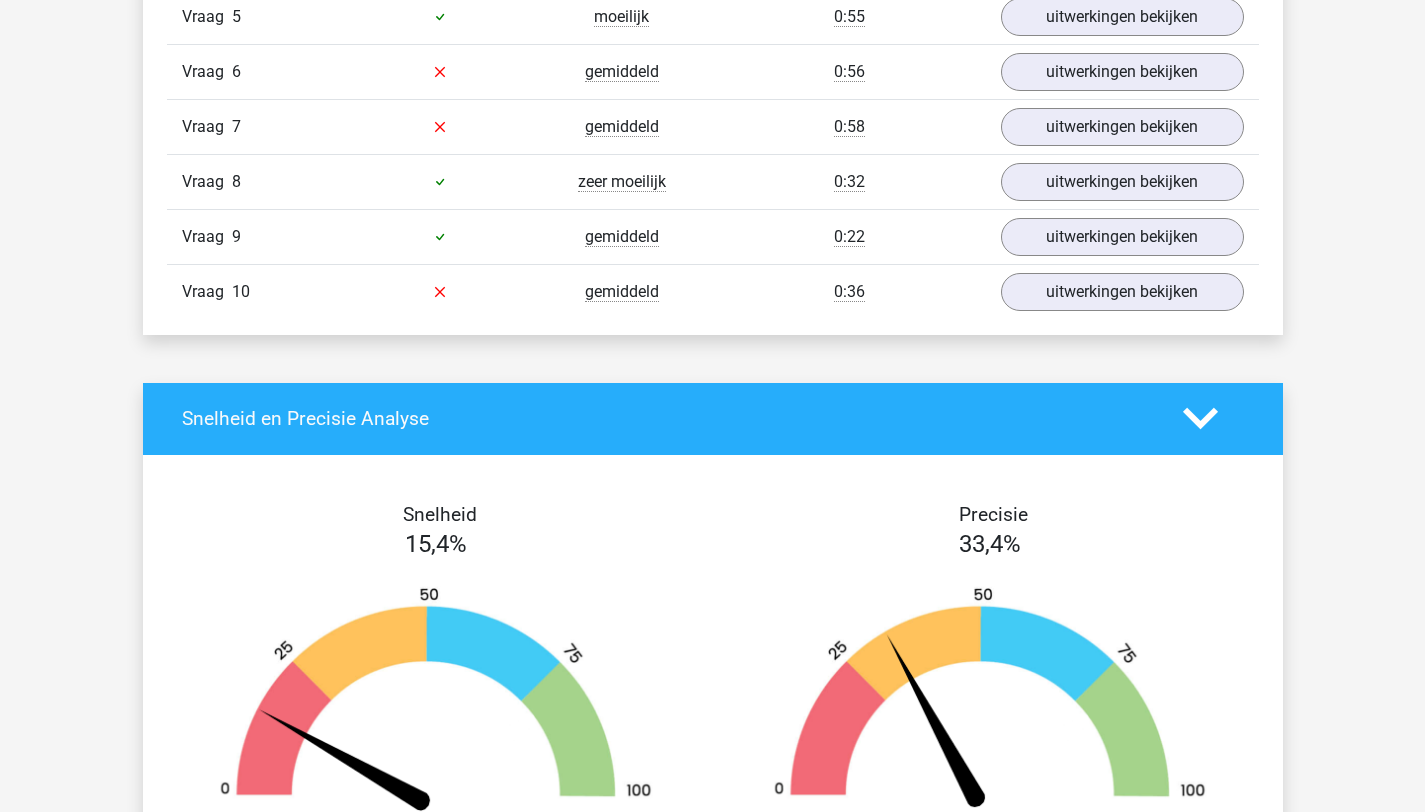 scroll, scrollTop: 2134, scrollLeft: 0, axis: vertical 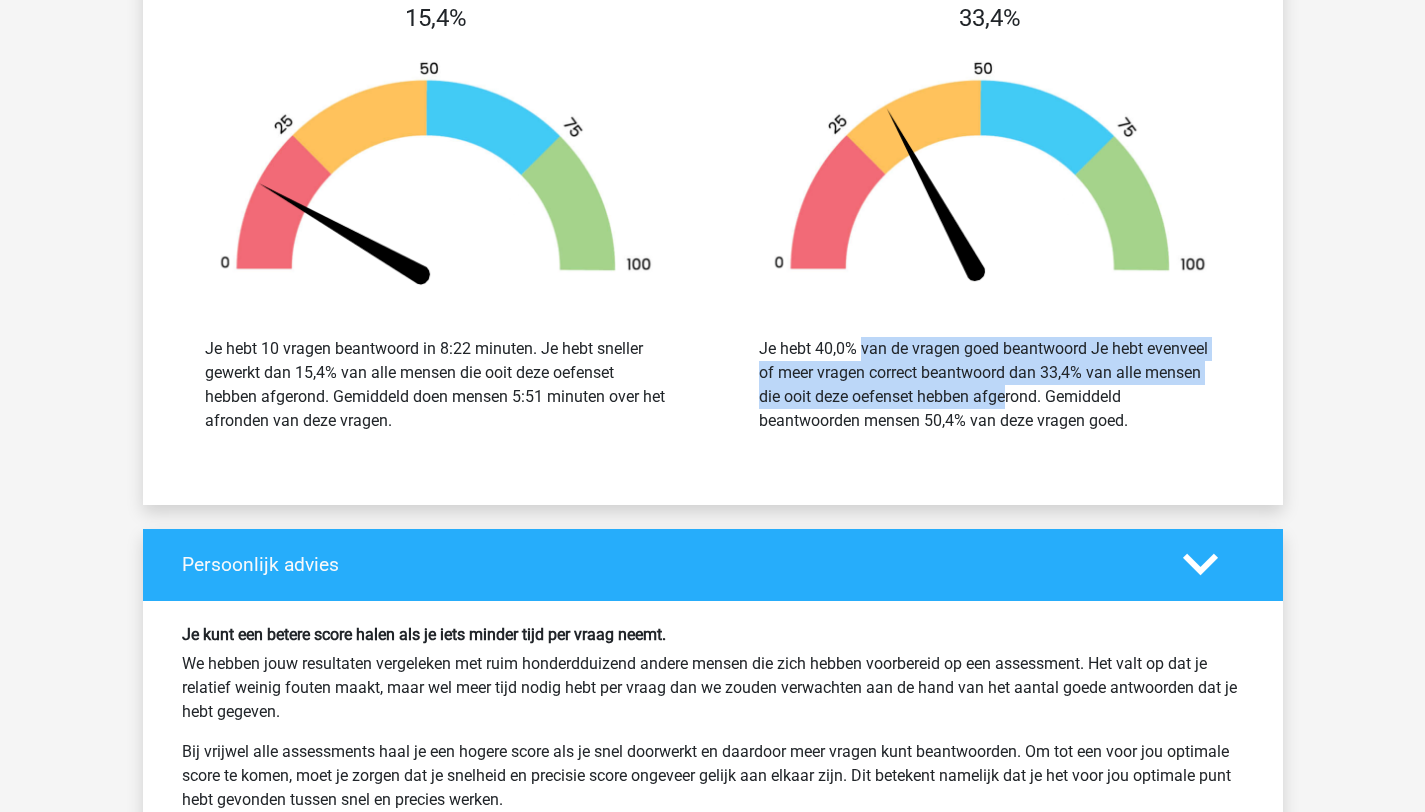 drag, startPoint x: 841, startPoint y: 354, endPoint x: 925, endPoint y: 423, distance: 108.706024 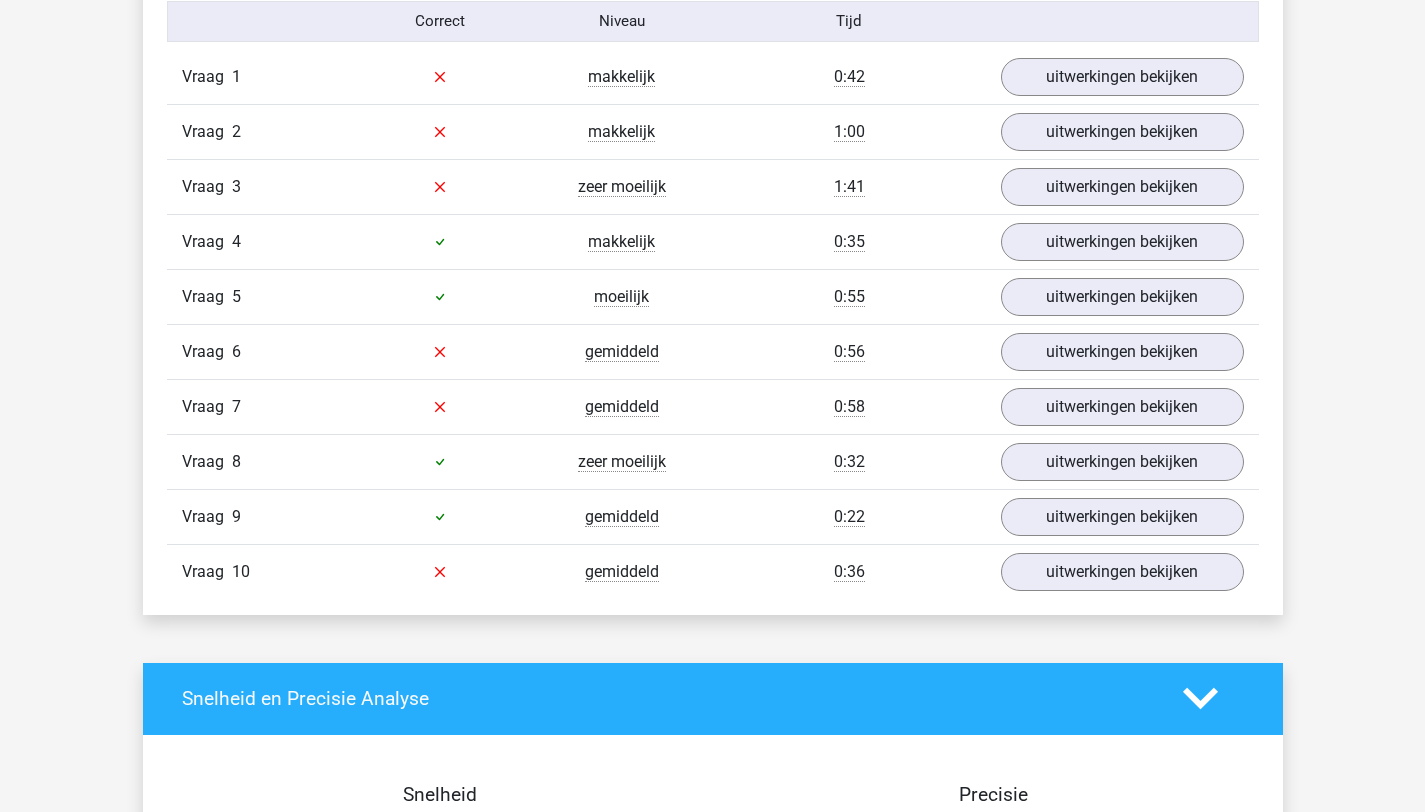 scroll, scrollTop: 1327, scrollLeft: 0, axis: vertical 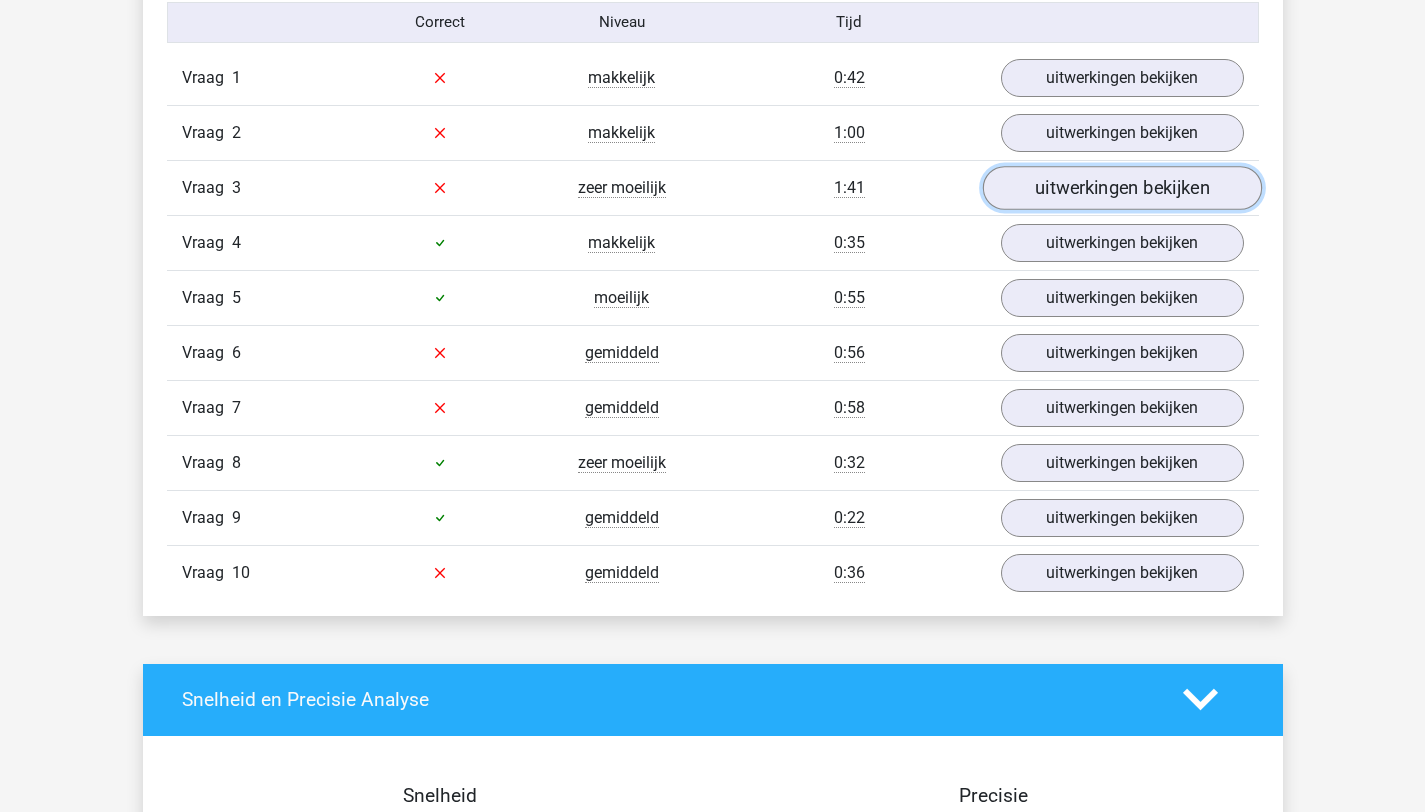 click on "uitwerkingen bekijken" at bounding box center (1121, 188) 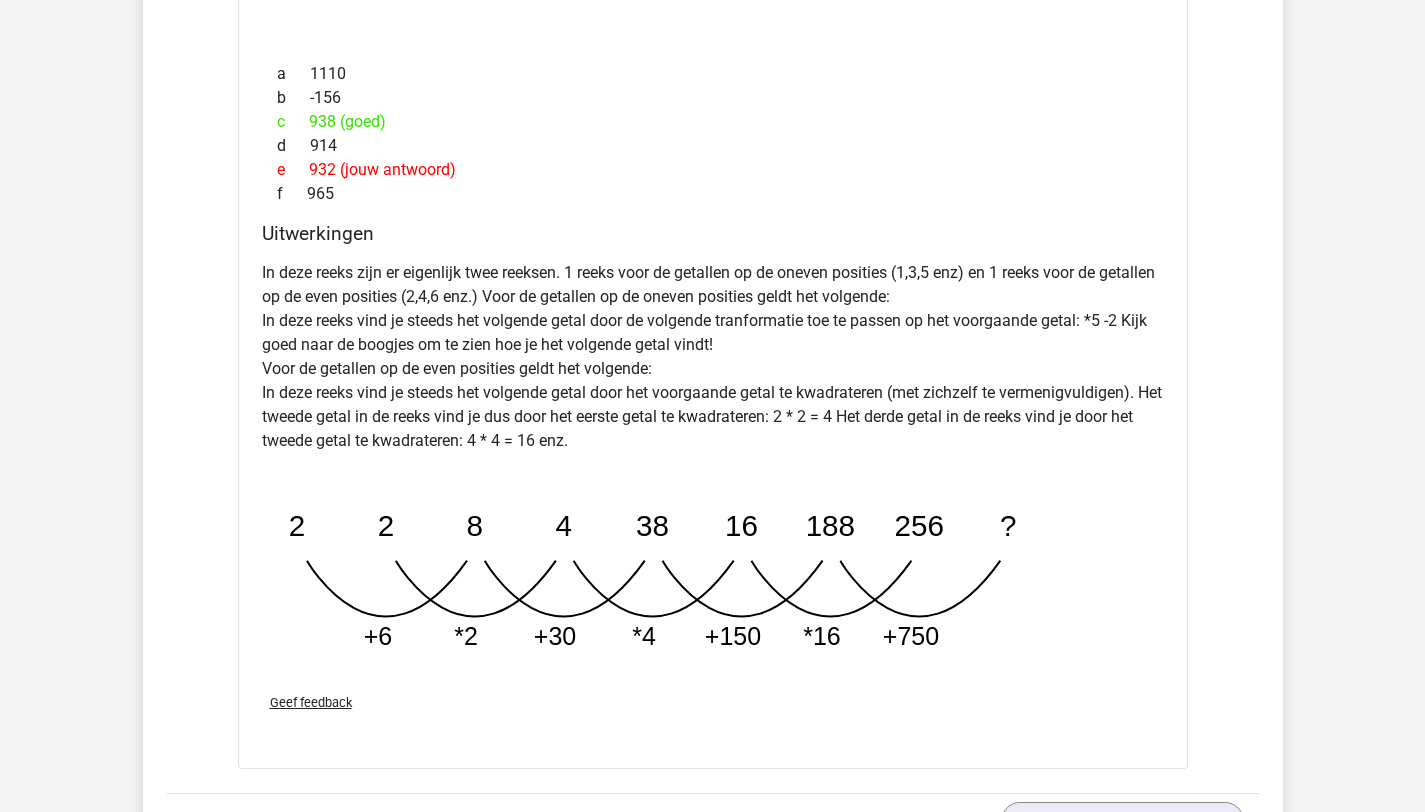 scroll, scrollTop: 1809, scrollLeft: 0, axis: vertical 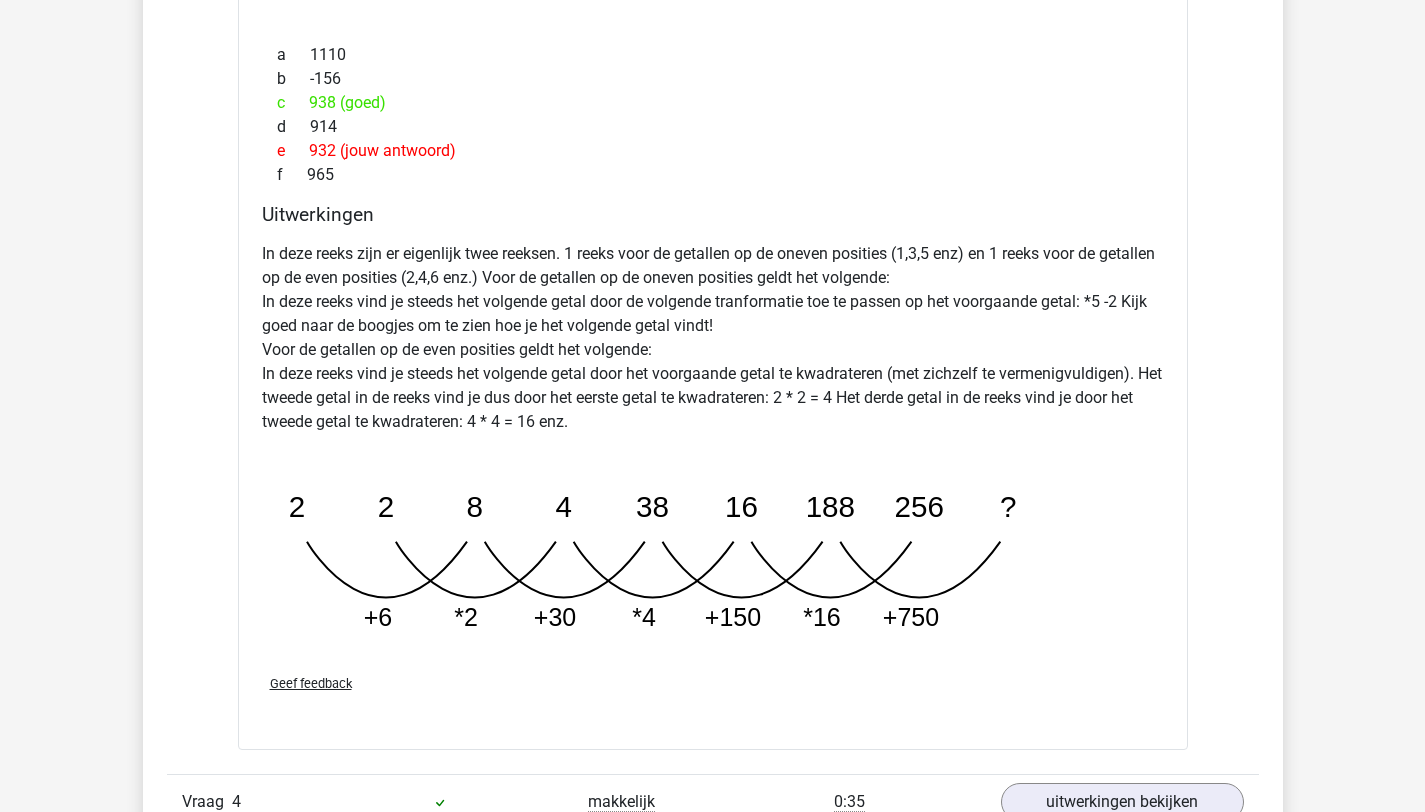 drag, startPoint x: 944, startPoint y: 601, endPoint x: 834, endPoint y: 597, distance: 110.0727 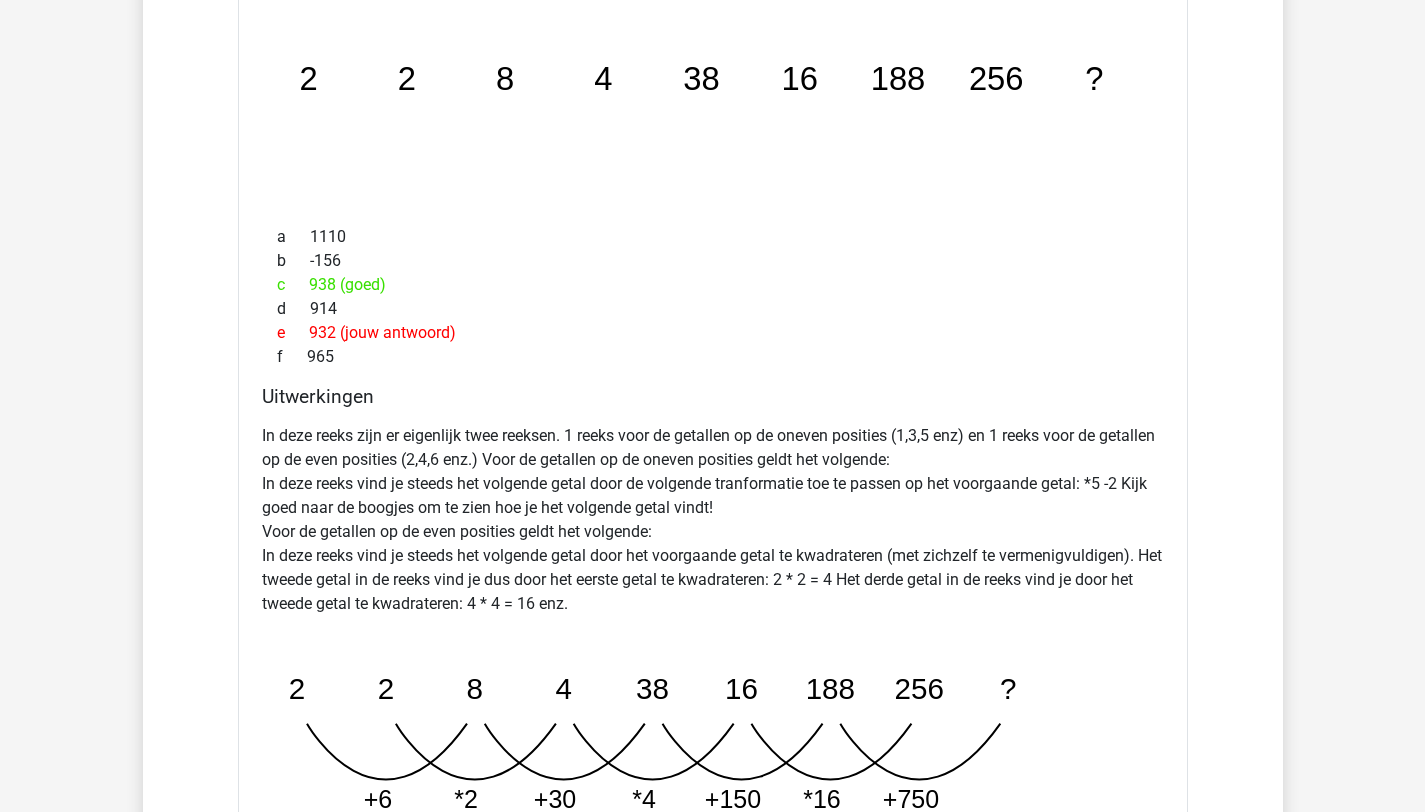 scroll, scrollTop: 1657, scrollLeft: 0, axis: vertical 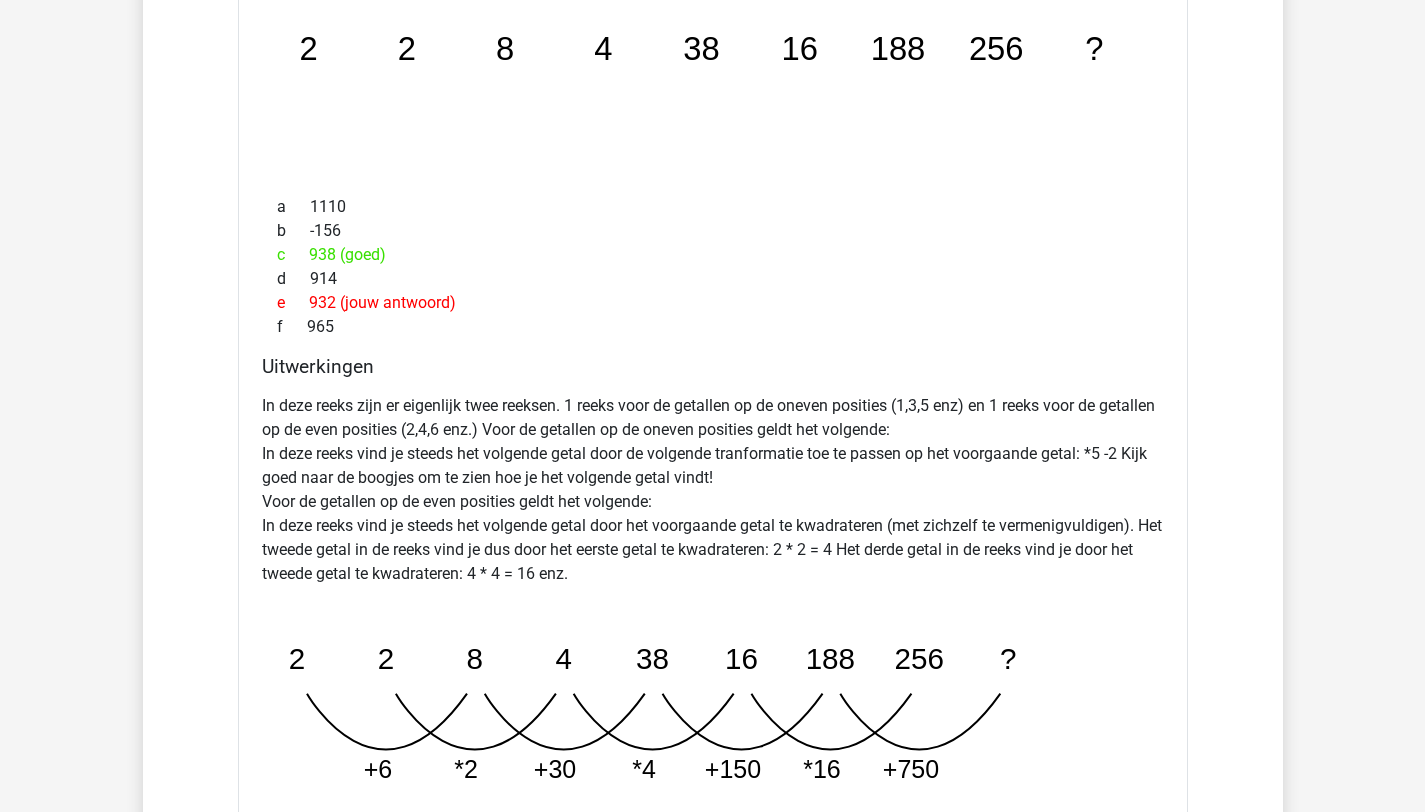 drag, startPoint x: 855, startPoint y: 42, endPoint x: 976, endPoint y: 65, distance: 123.16656 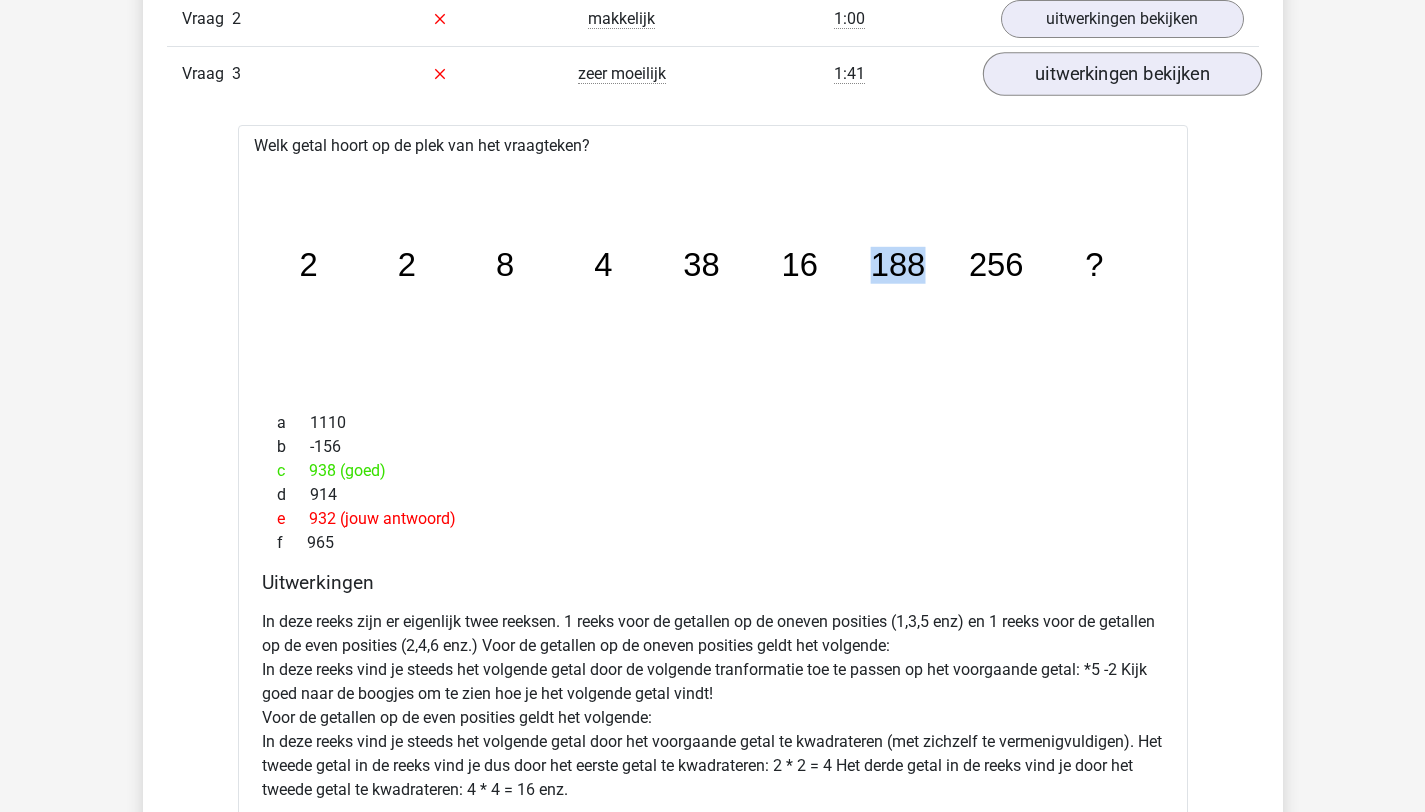 scroll, scrollTop: 1415, scrollLeft: 0, axis: vertical 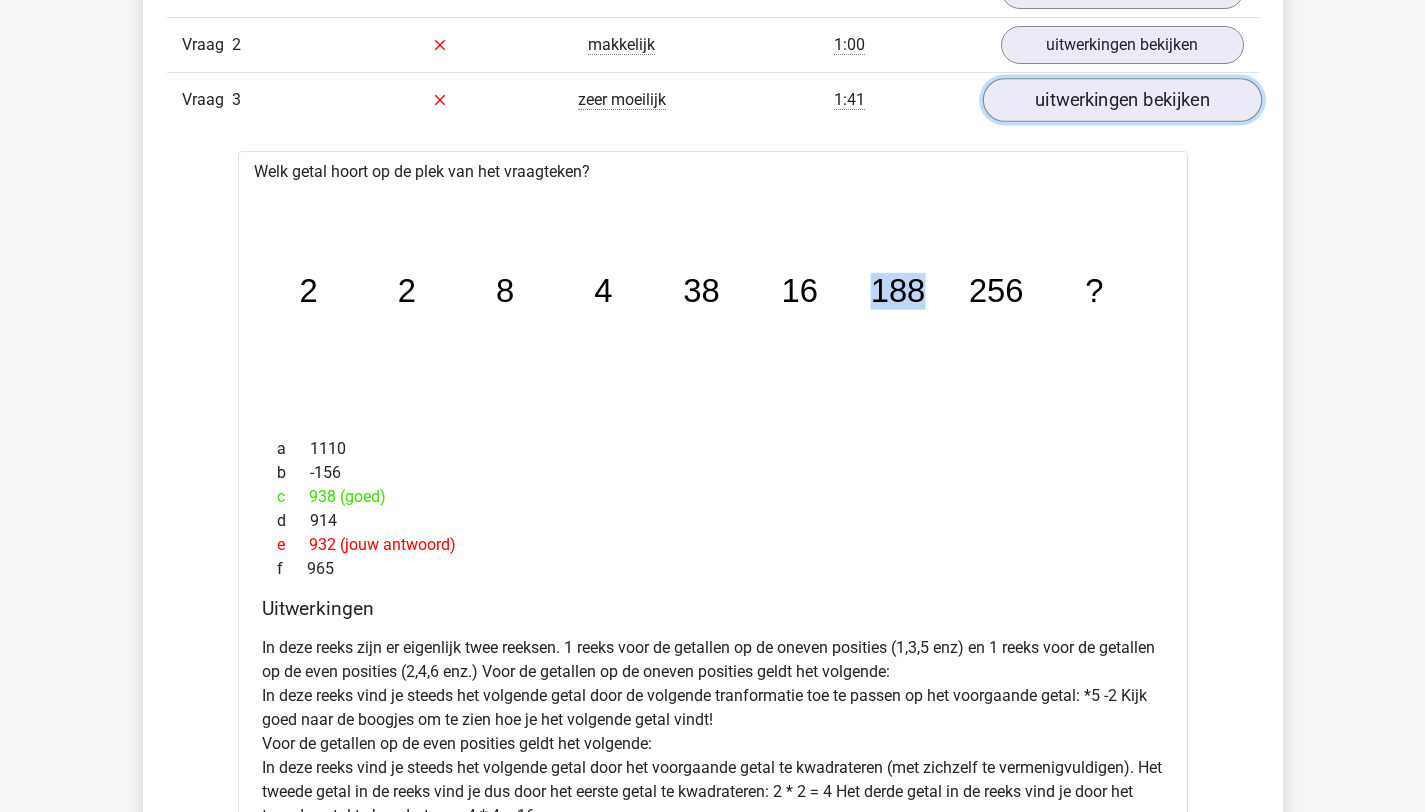 click on "uitwerkingen bekijken" at bounding box center [1121, 100] 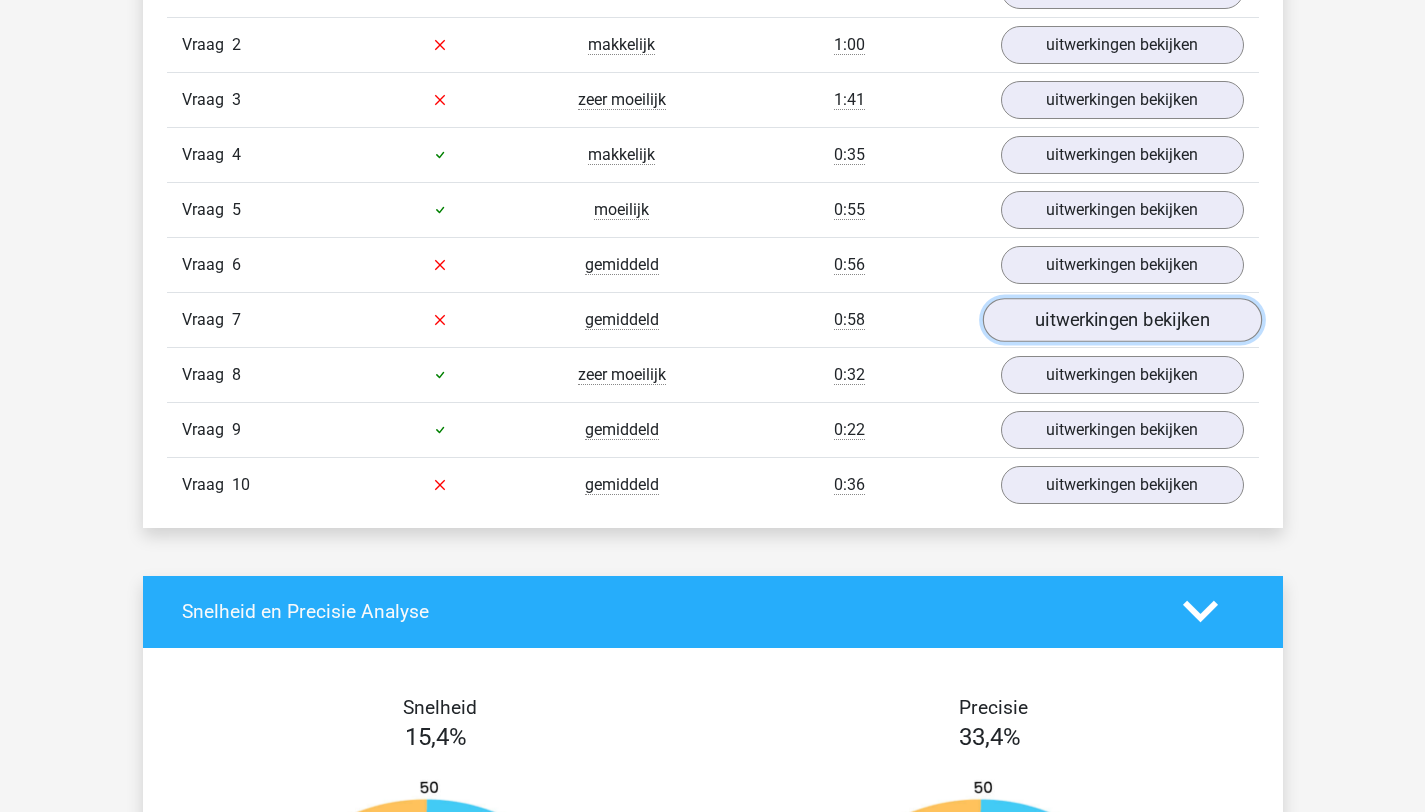 click on "uitwerkingen bekijken" at bounding box center (1121, 320) 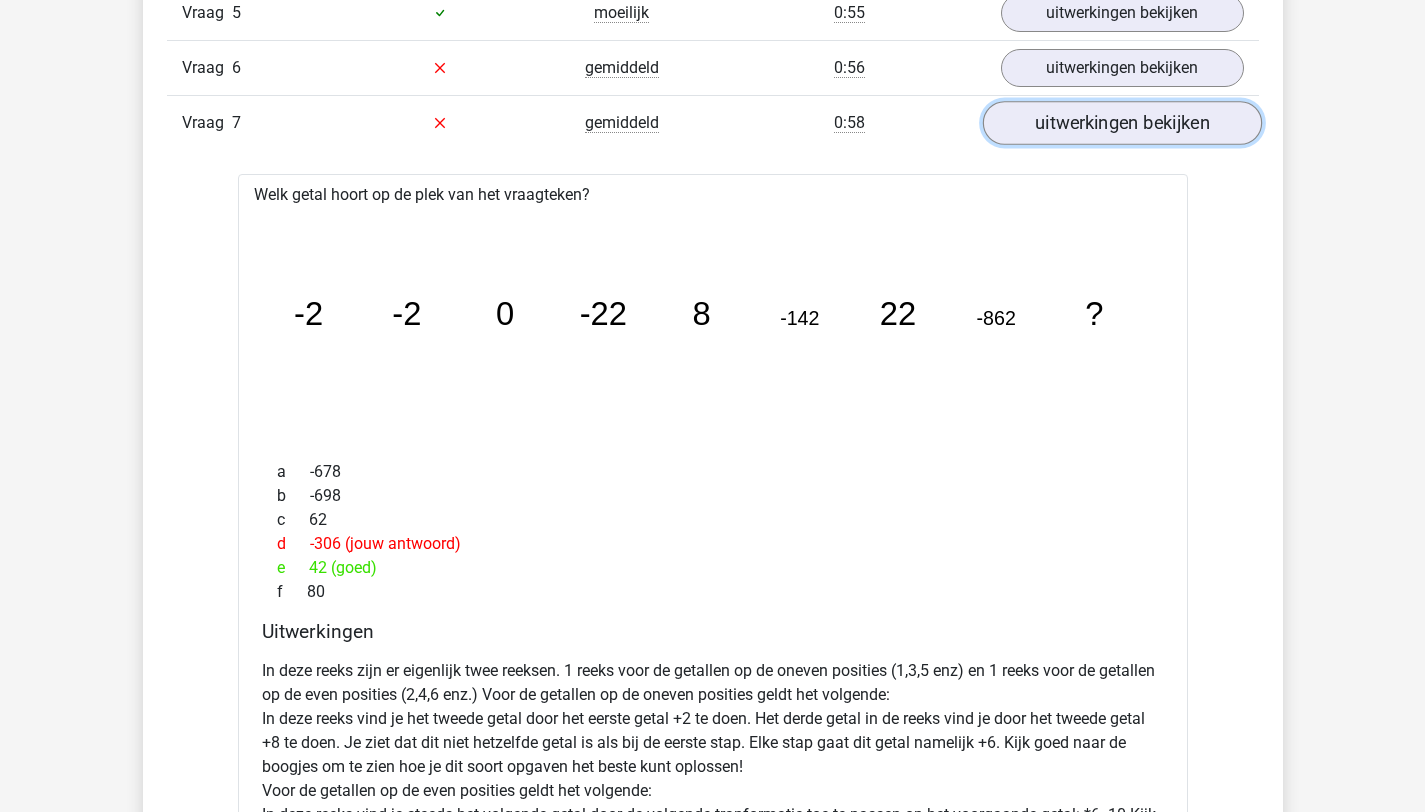 scroll, scrollTop: 1656, scrollLeft: 0, axis: vertical 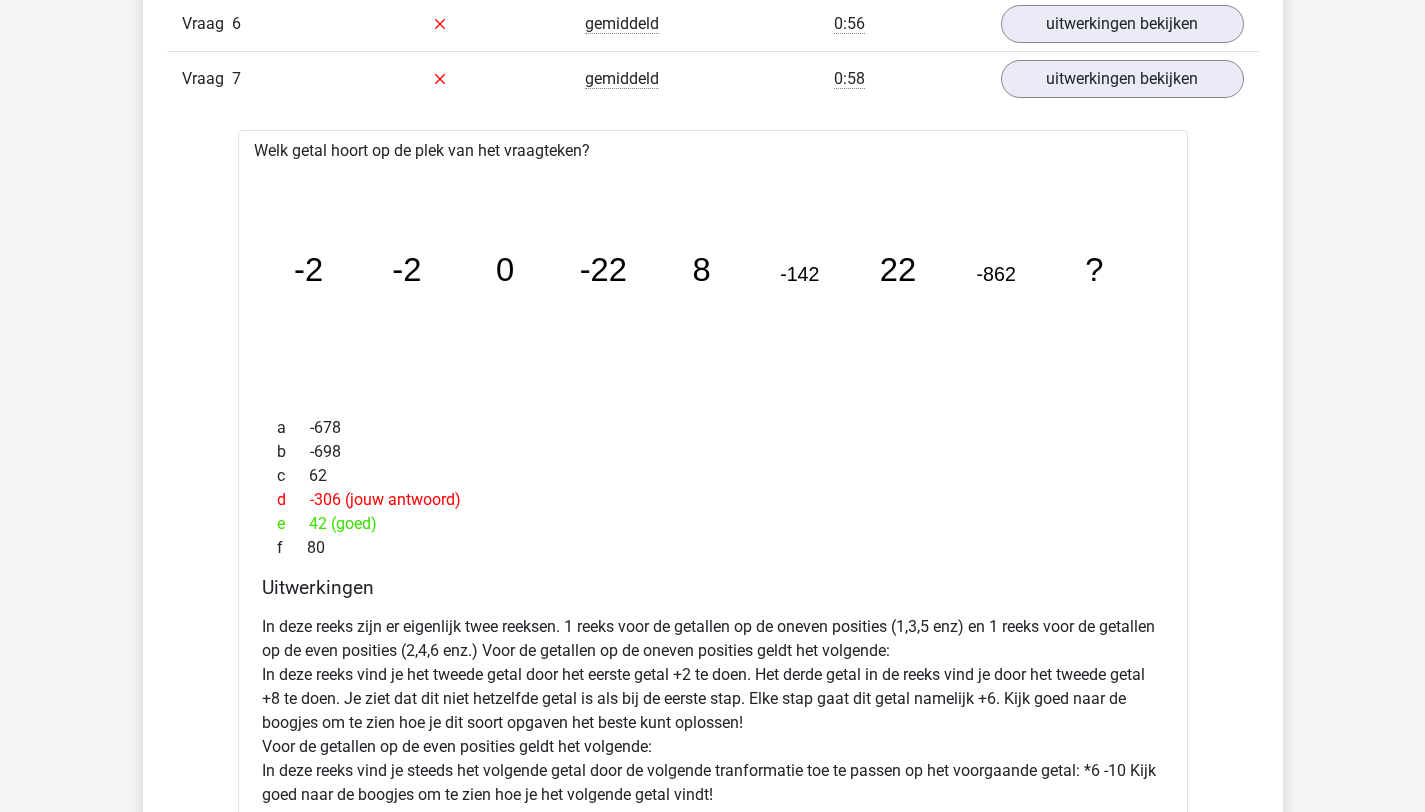 click on "-2" 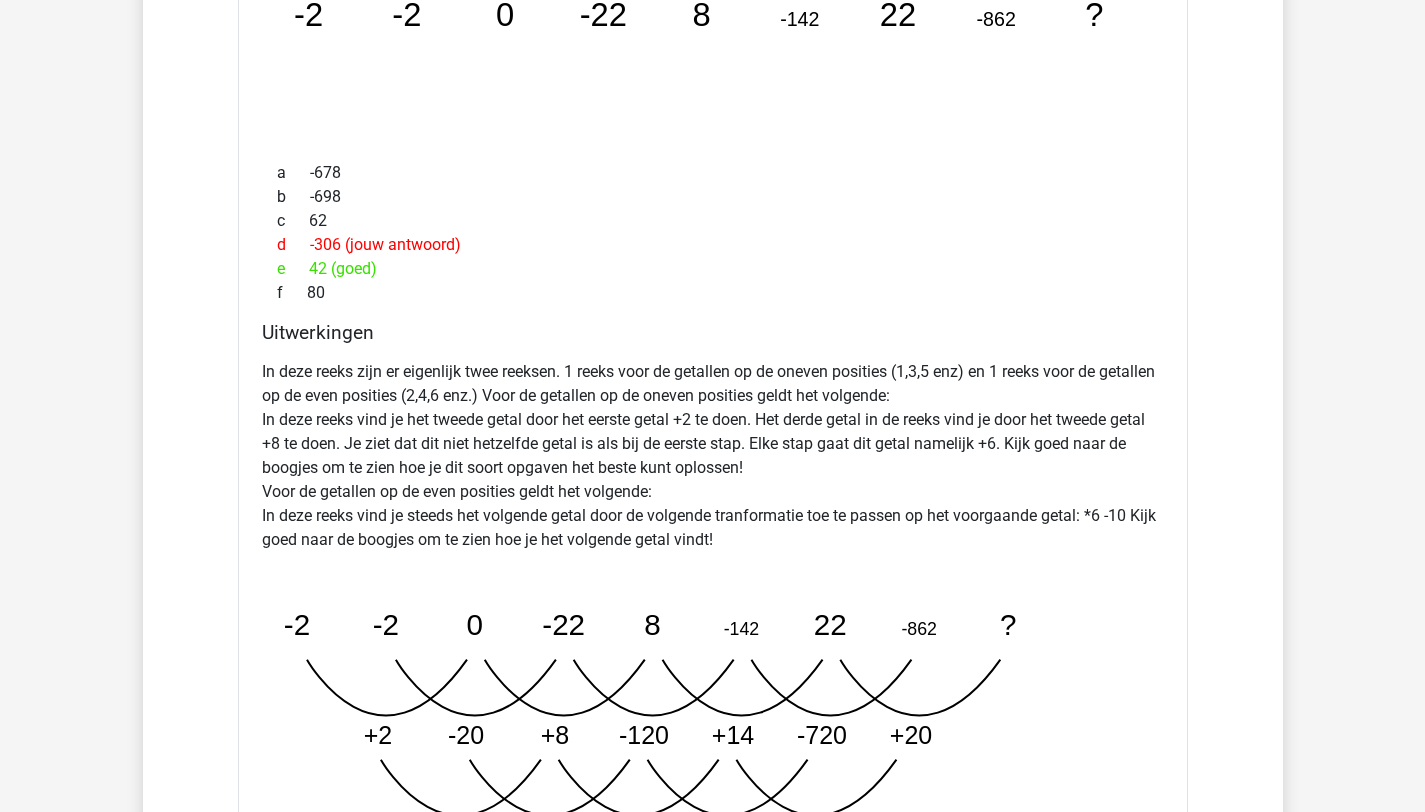 scroll, scrollTop: 1929, scrollLeft: 0, axis: vertical 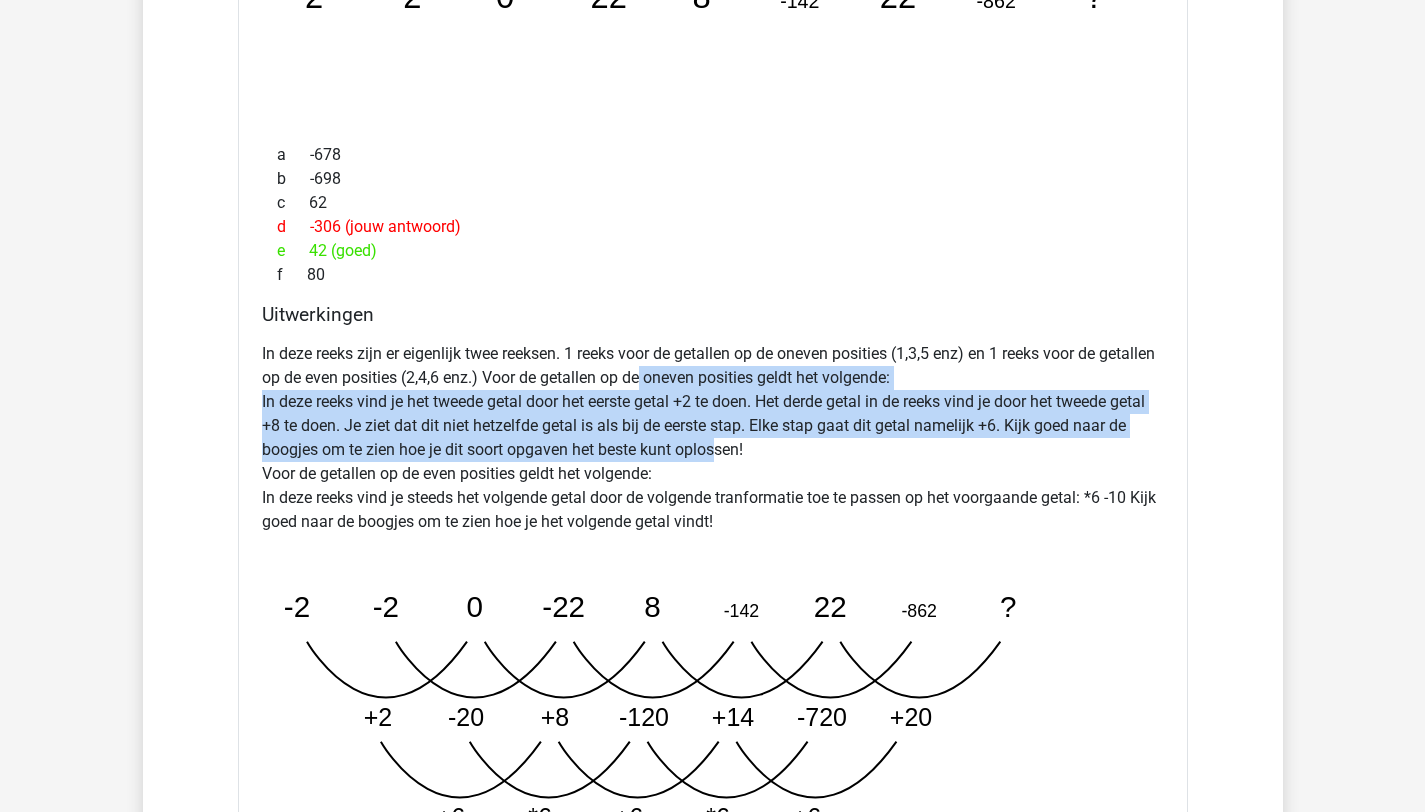 drag, startPoint x: 703, startPoint y: 388, endPoint x: 714, endPoint y: 466, distance: 78.77182 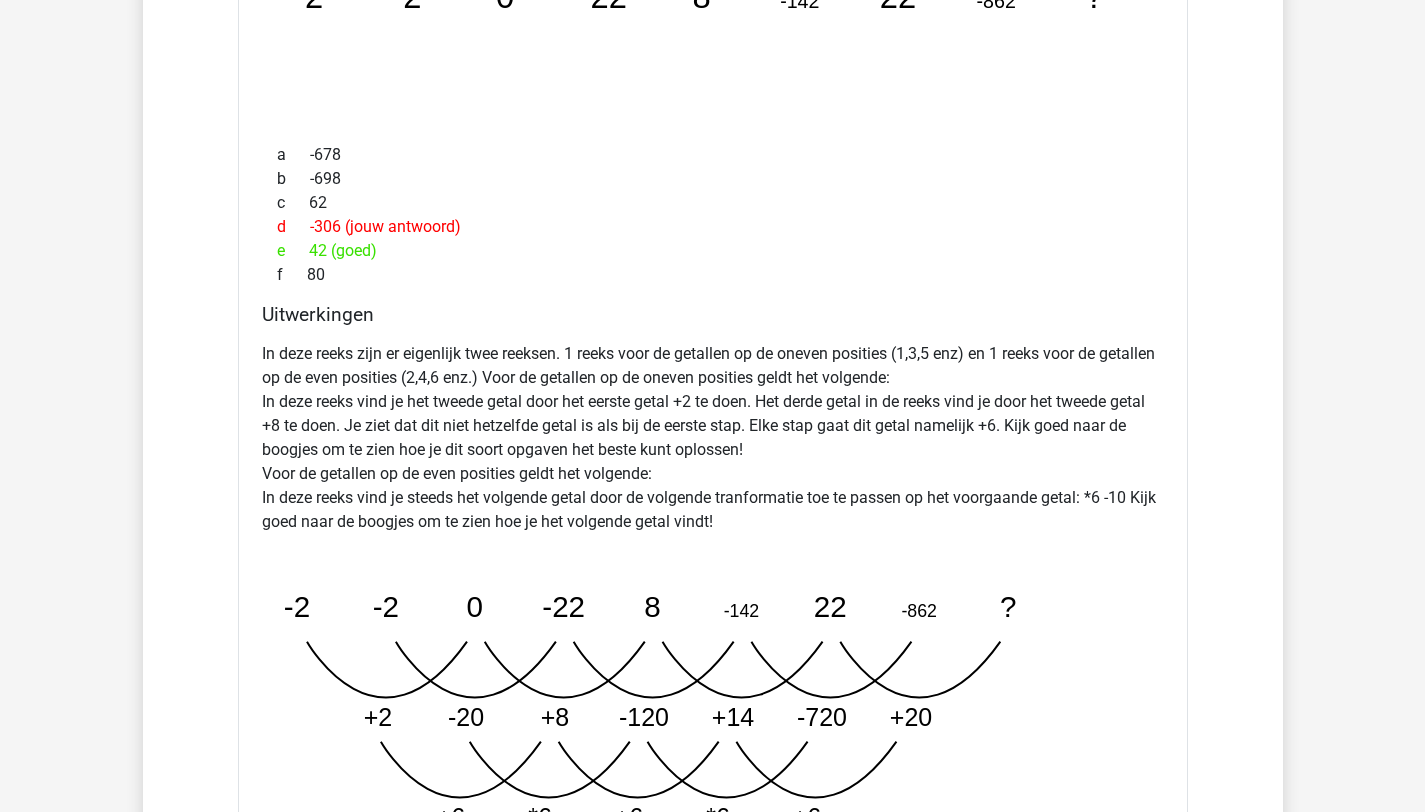 click on "In deze reeks zijn er eigenlijk twee reeksen. 1 reeks voor de getallen op de oneven posities (1,3,5 enz) en 1 reeks voor de getallen op de even posities (2,4,6 enz.) Voor de getallen op de oneven posities geldt het volgende:   In deze reeks vind je het tweede getal door het eerste getal +2 te doen. Het derde getal in de reeks vind je door het tweede getal +8 te doen. Je ziet dat dit niet hetzelfde getal is als bij de eerste stap. Elke stap gaat dit getal namelijk +6. Kijk goed naar de boogjes om te zien hoe je dit soort opgaven het beste kunt oplossen!   Voor de getallen op de even posities geldt het volgende: In deze reeks vind je steeds het volgende getal door de volgende tranformatie toe te passen op het voorgaande getal: *6 -10 Kijk goed naar de boogjes om te zien hoe je het volgende getal vindt!" at bounding box center [713, 438] 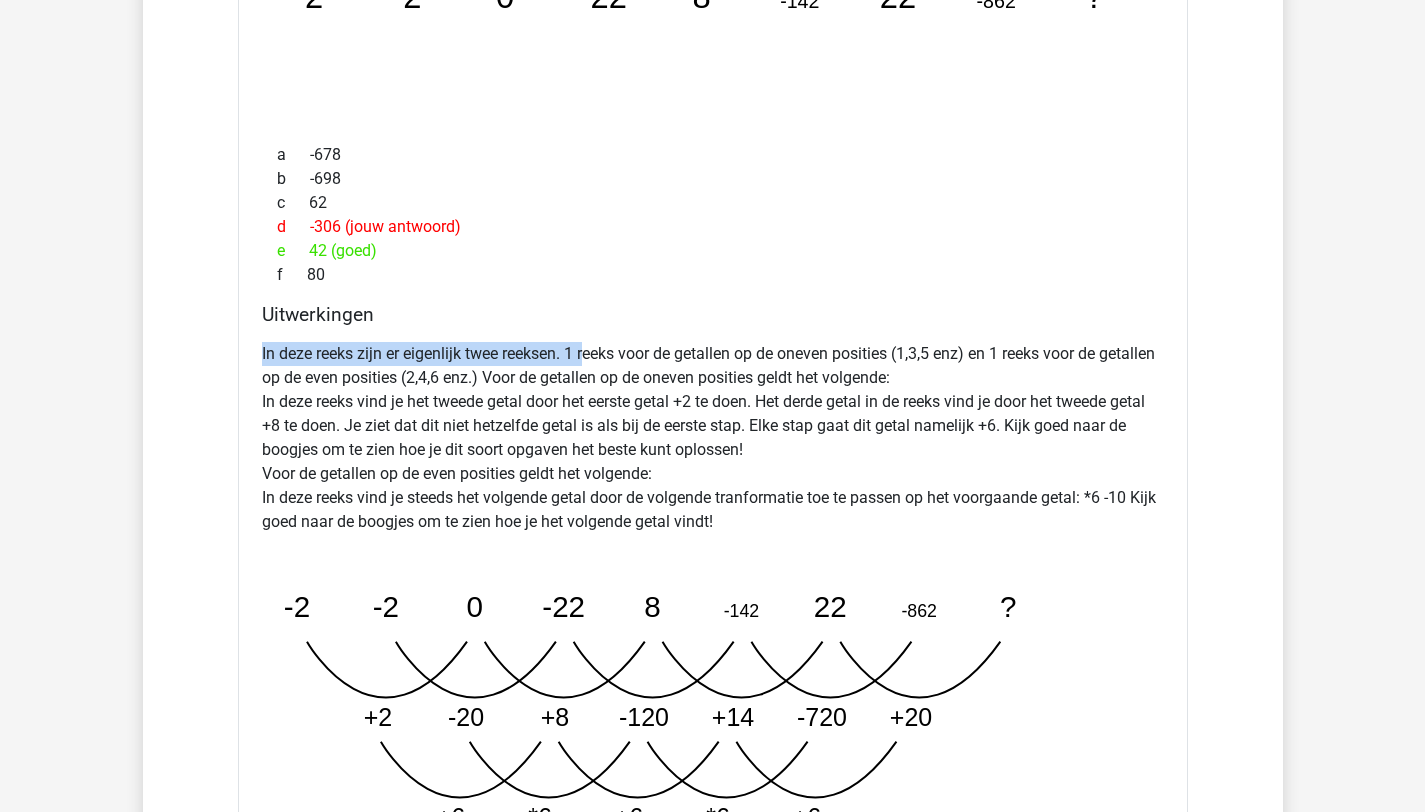 drag, startPoint x: 342, startPoint y: 335, endPoint x: 591, endPoint y: 346, distance: 249.24286 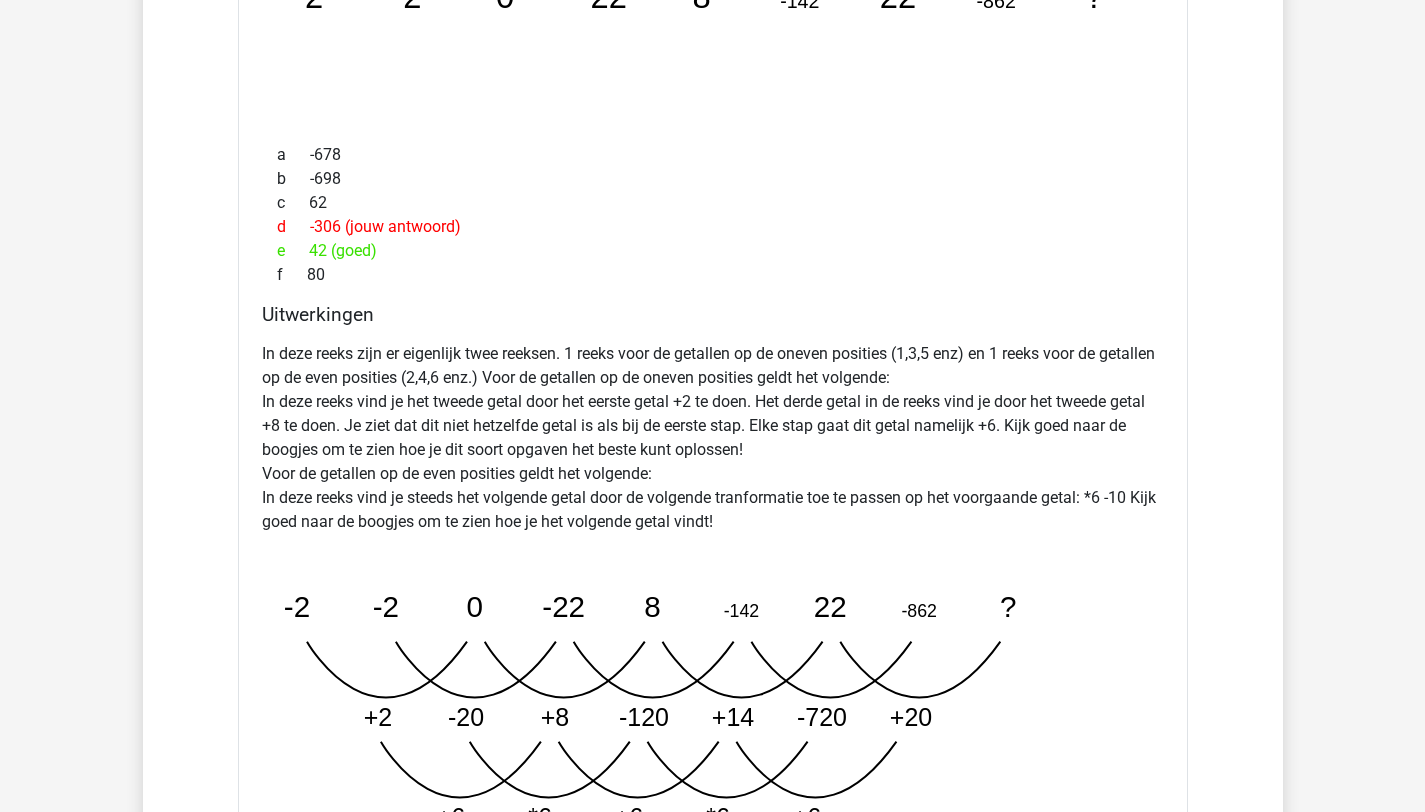 click on "In deze reeks zijn er eigenlijk twee reeksen. 1 reeks voor de getallen op de oneven posities (1,3,5 enz) en 1 reeks voor de getallen op de even posities (2,4,6 enz.) Voor de getallen op de oneven posities geldt het volgende:   In deze reeks vind je het tweede getal door het eerste getal +2 te doen. Het derde getal in de reeks vind je door het tweede getal +8 te doen. Je ziet dat dit niet hetzelfde getal is als bij de eerste stap. Elke stap gaat dit getal namelijk +6. Kijk goed naar de boogjes om te zien hoe je dit soort opgaven het beste kunt oplossen!   Voor de getallen op de even posities geldt het volgende: In deze reeks vind je steeds het volgende getal door de volgende tranformatie toe te passen op het voorgaande getal: *6 -10 Kijk goed naar de boogjes om te zien hoe je het volgende getal vindt!" at bounding box center [713, 438] 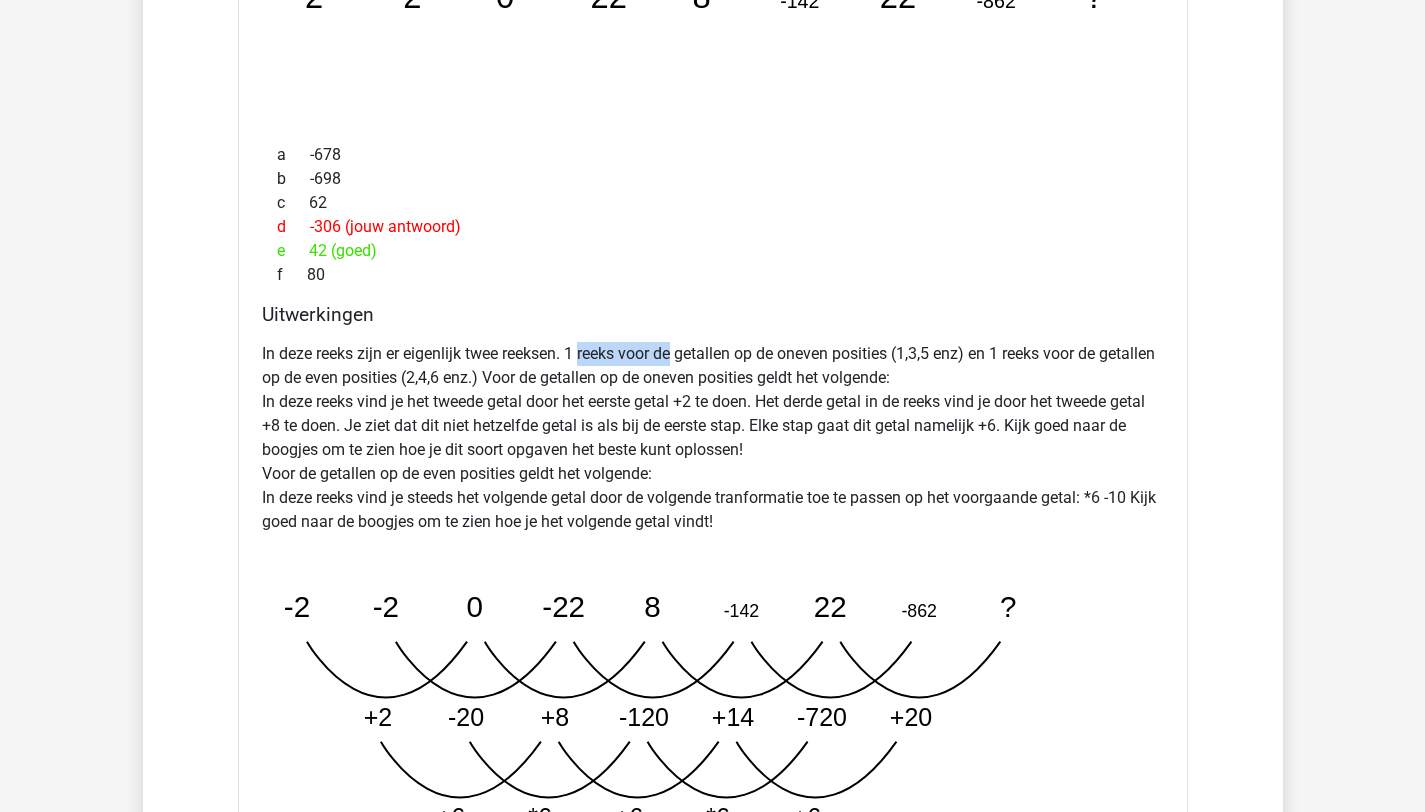 drag, startPoint x: 597, startPoint y: 346, endPoint x: 726, endPoint y: 347, distance: 129.00388 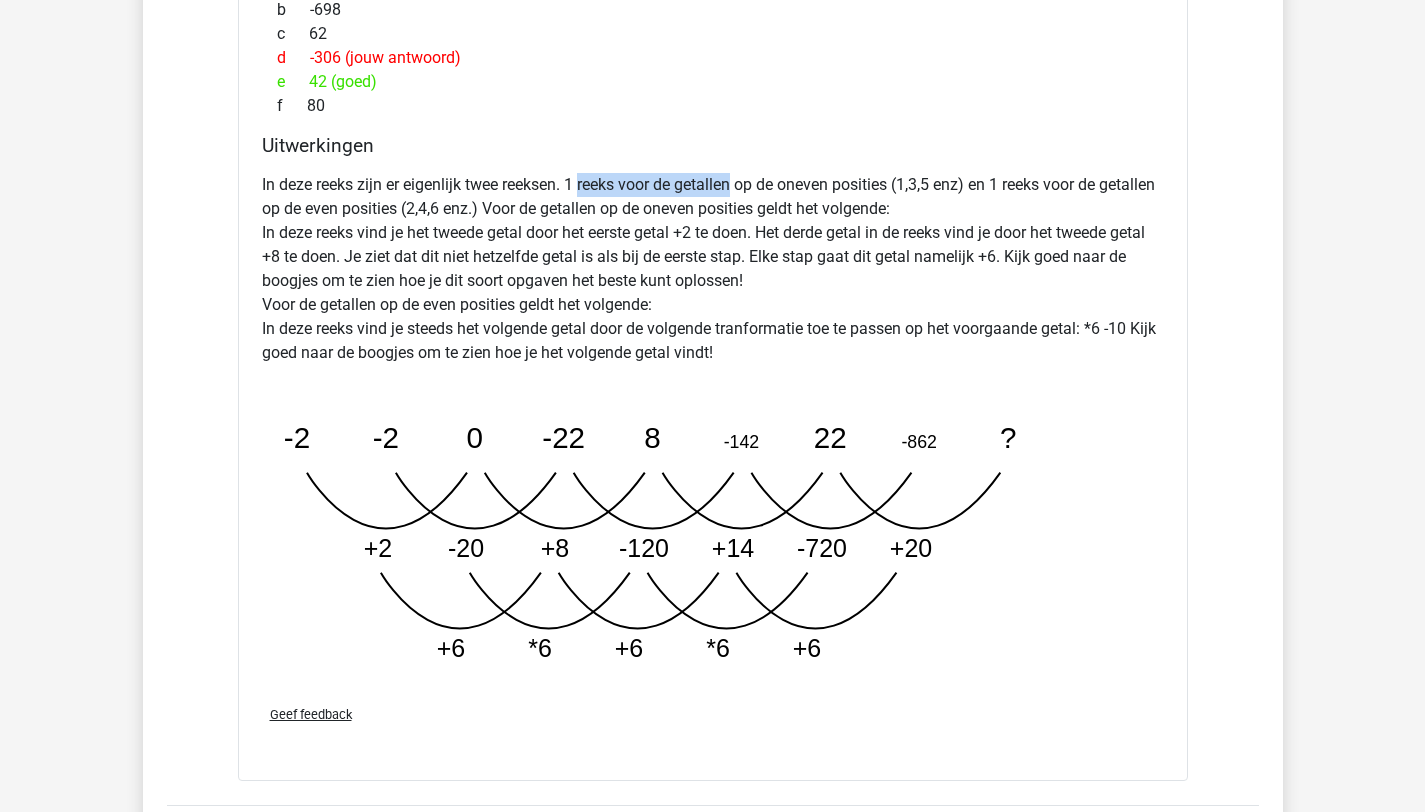 scroll, scrollTop: 2101, scrollLeft: 0, axis: vertical 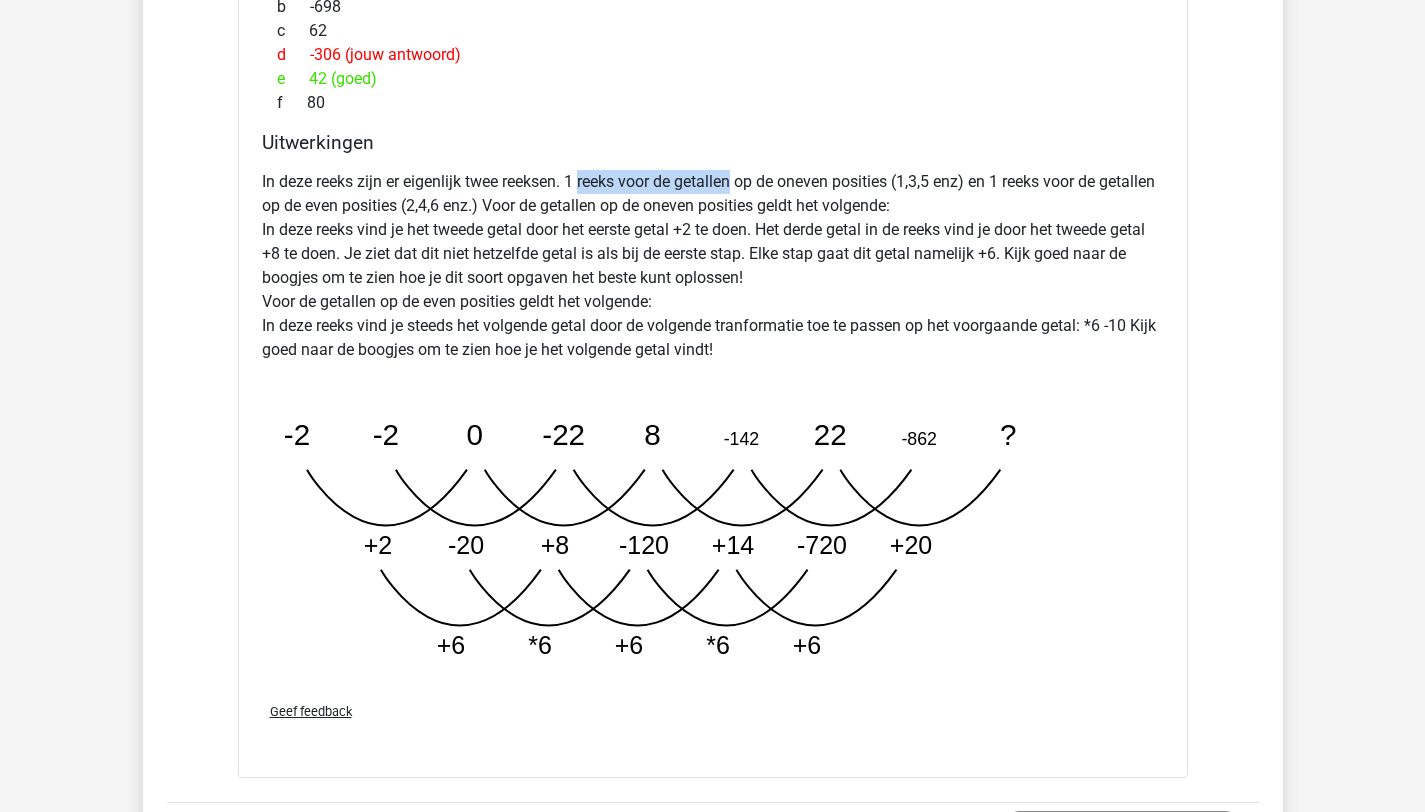 click on "In deze reeks zijn er eigenlijk twee reeksen. 1 reeks voor de getallen op de oneven posities (1,3,5 enz) en 1 reeks voor de getallen op de even posities (2,4,6 enz.) Voor de getallen op de oneven posities geldt het volgende:   In deze reeks vind je het tweede getal door het eerste getal +2 te doen. Het derde getal in de reeks vind je door het tweede getal +8 te doen. Je ziet dat dit niet hetzelfde getal is als bij de eerste stap. Elke stap gaat dit getal namelijk +6. Kijk goed naar de boogjes om te zien hoe je dit soort opgaven het beste kunt oplossen!   Voor de getallen op de even posities geldt het volgende: In deze reeks vind je steeds het volgende getal door de volgende tranformatie toe te passen op het voorgaande getal: *6 -10 Kijk goed naar de boogjes om te zien hoe je het volgende getal vindt!" at bounding box center [713, 266] 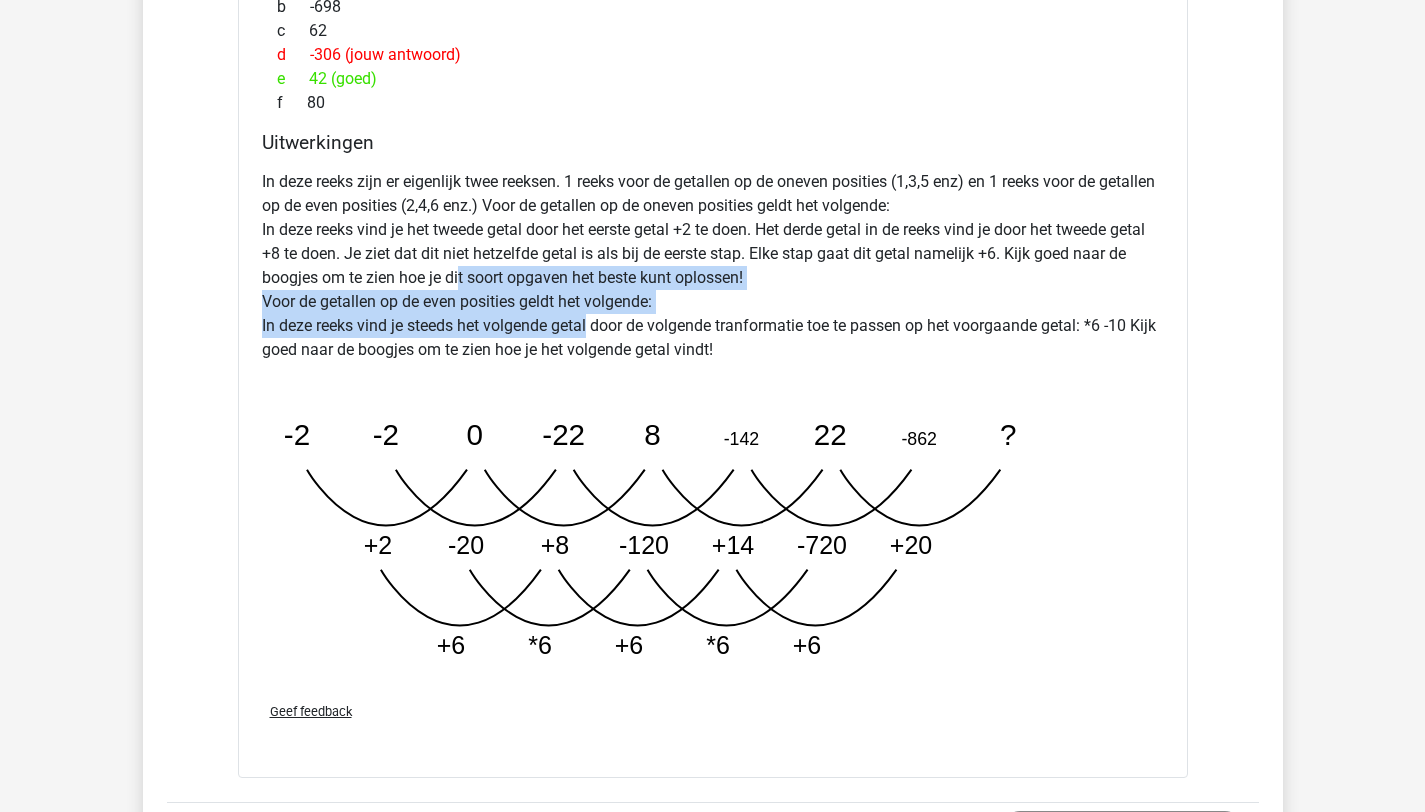drag, startPoint x: 586, startPoint y: 318, endPoint x: 79, endPoint y: 258, distance: 510.53796 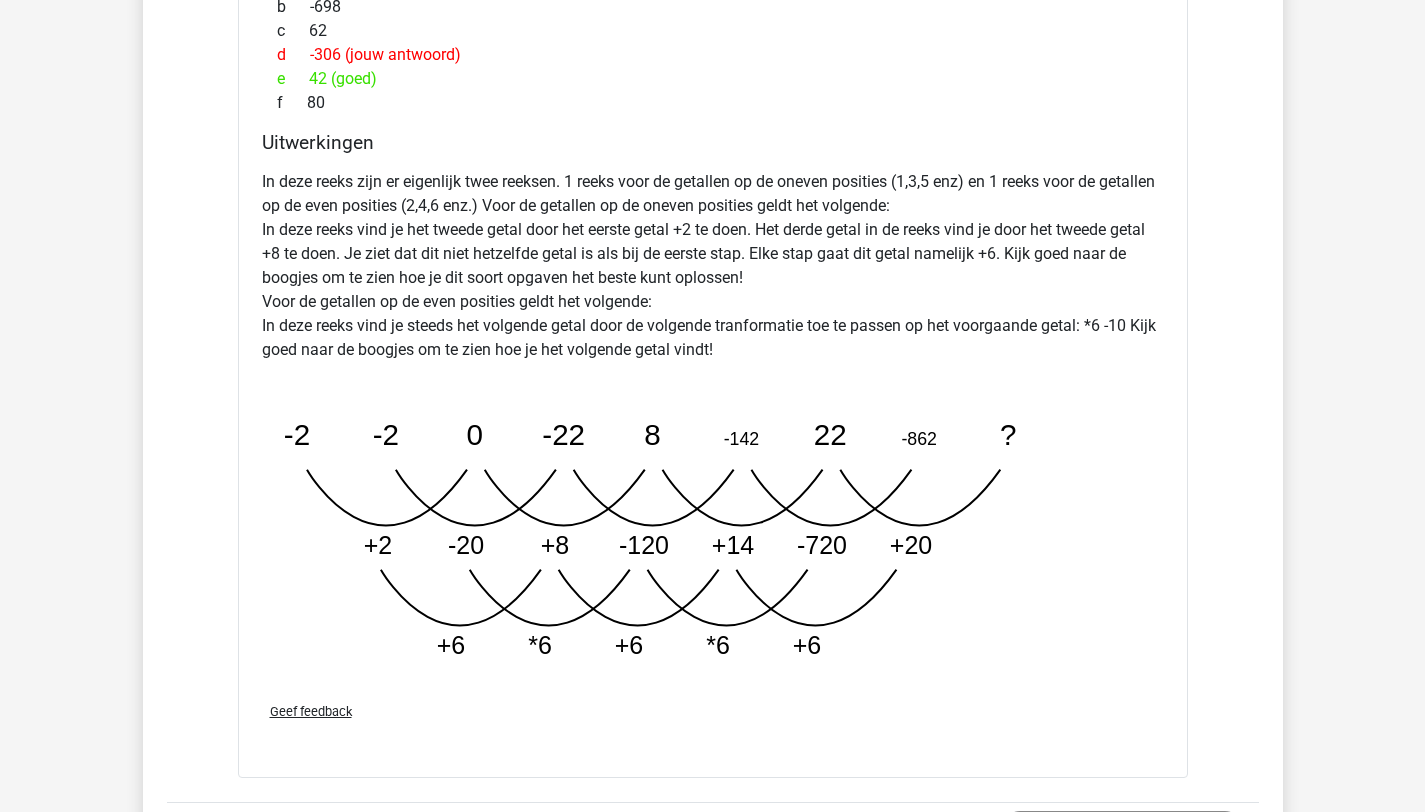 drag, startPoint x: 406, startPoint y: 266, endPoint x: 399, endPoint y: 237, distance: 29.832869 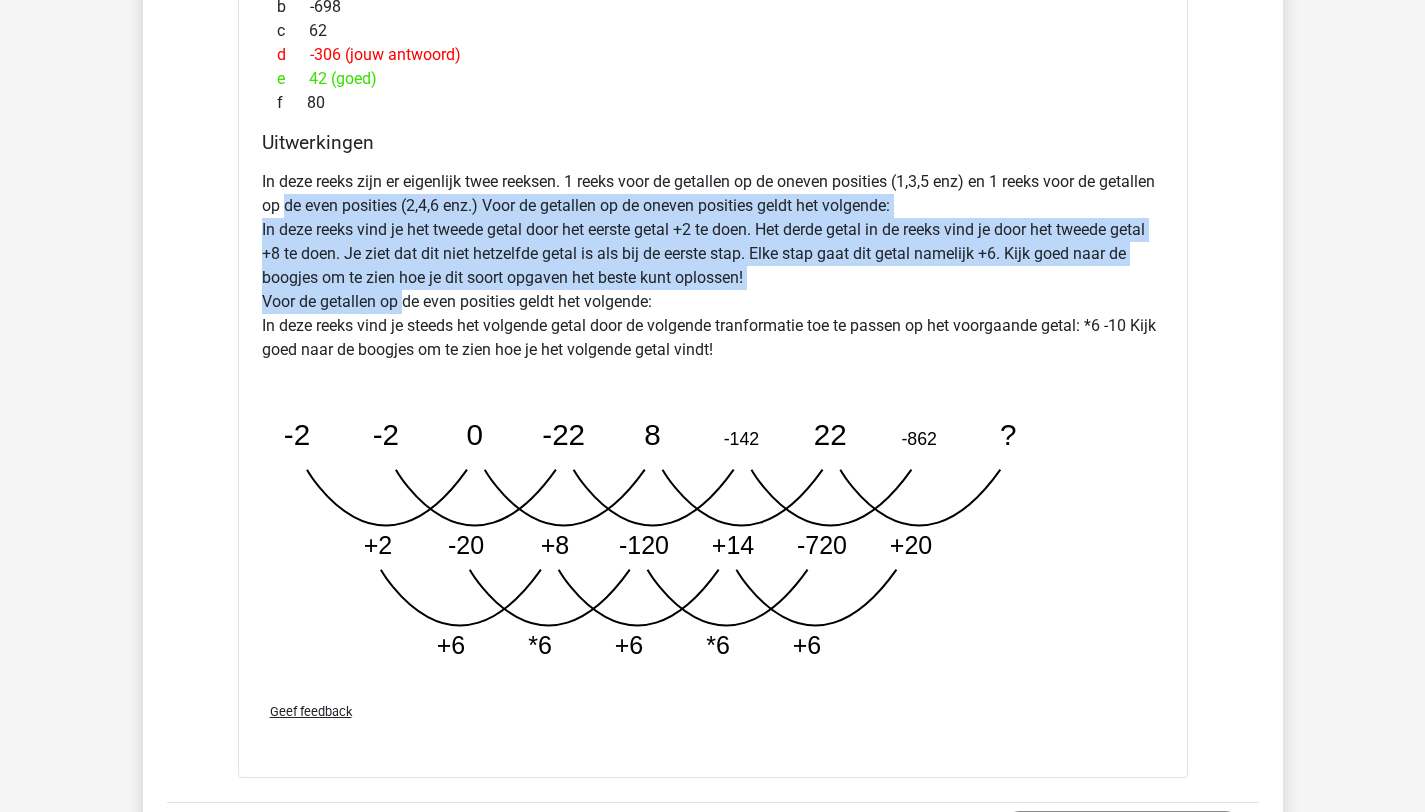drag, startPoint x: 345, startPoint y: 202, endPoint x: 422, endPoint y: 317, distance: 138.39798 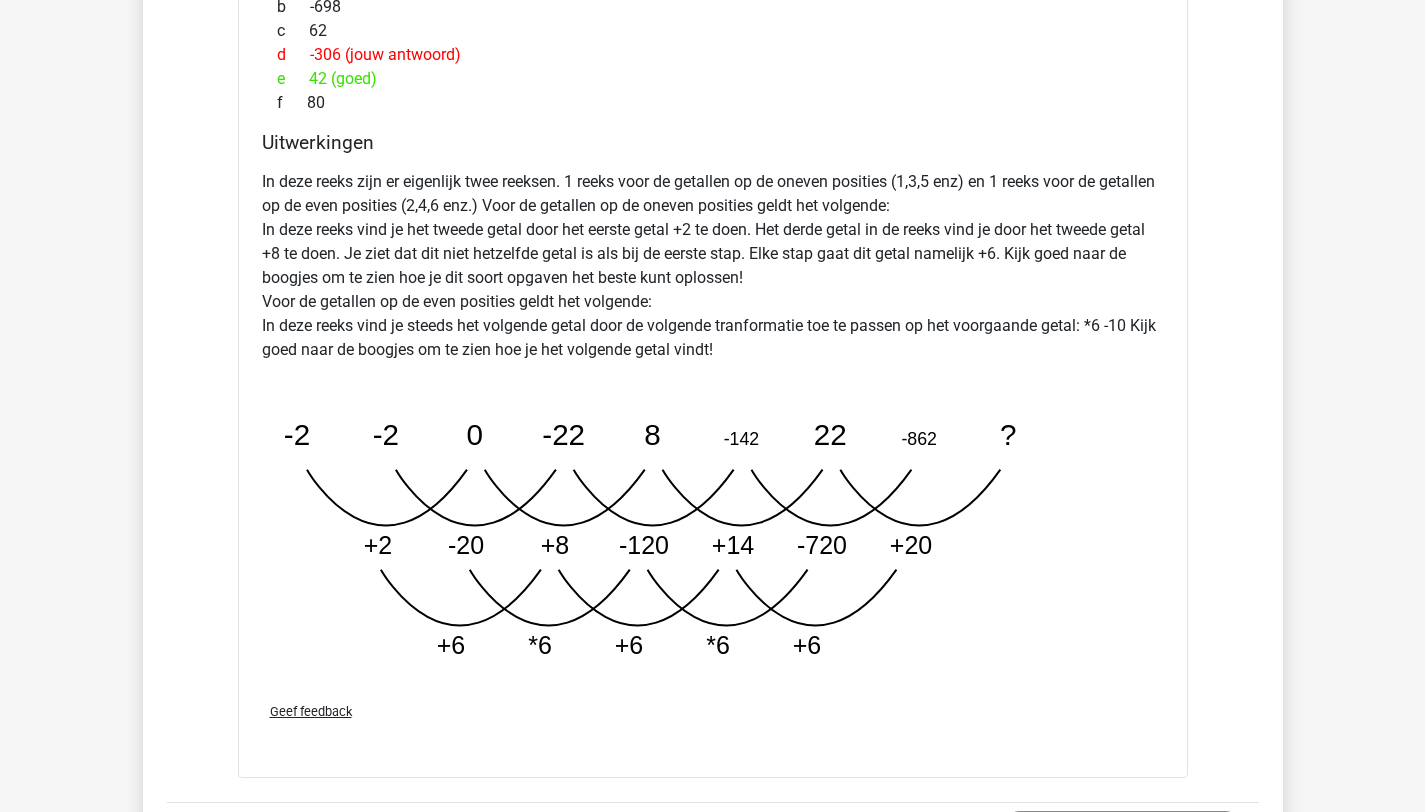 click on "In deze reeks zijn er eigenlijk twee reeksen. 1 reeks voor de getallen op de oneven posities (1,3,5 enz) en 1 reeks voor de getallen op de even posities (2,4,6 enz.) Voor de getallen op de oneven posities geldt het volgende:   In deze reeks vind je het tweede getal door het eerste getal +2 te doen. Het derde getal in de reeks vind je door het tweede getal +8 te doen. Je ziet dat dit niet hetzelfde getal is als bij de eerste stap. Elke stap gaat dit getal namelijk +6. Kijk goed naar de boogjes om te zien hoe je dit soort opgaven het beste kunt oplossen!   Voor de getallen op de even posities geldt het volgende: In deze reeks vind je steeds het volgende getal door de volgende tranformatie toe te passen op het voorgaande getal: *6 -10 Kijk goed naar de boogjes om te zien hoe je het volgende getal vindt!" at bounding box center (713, 266) 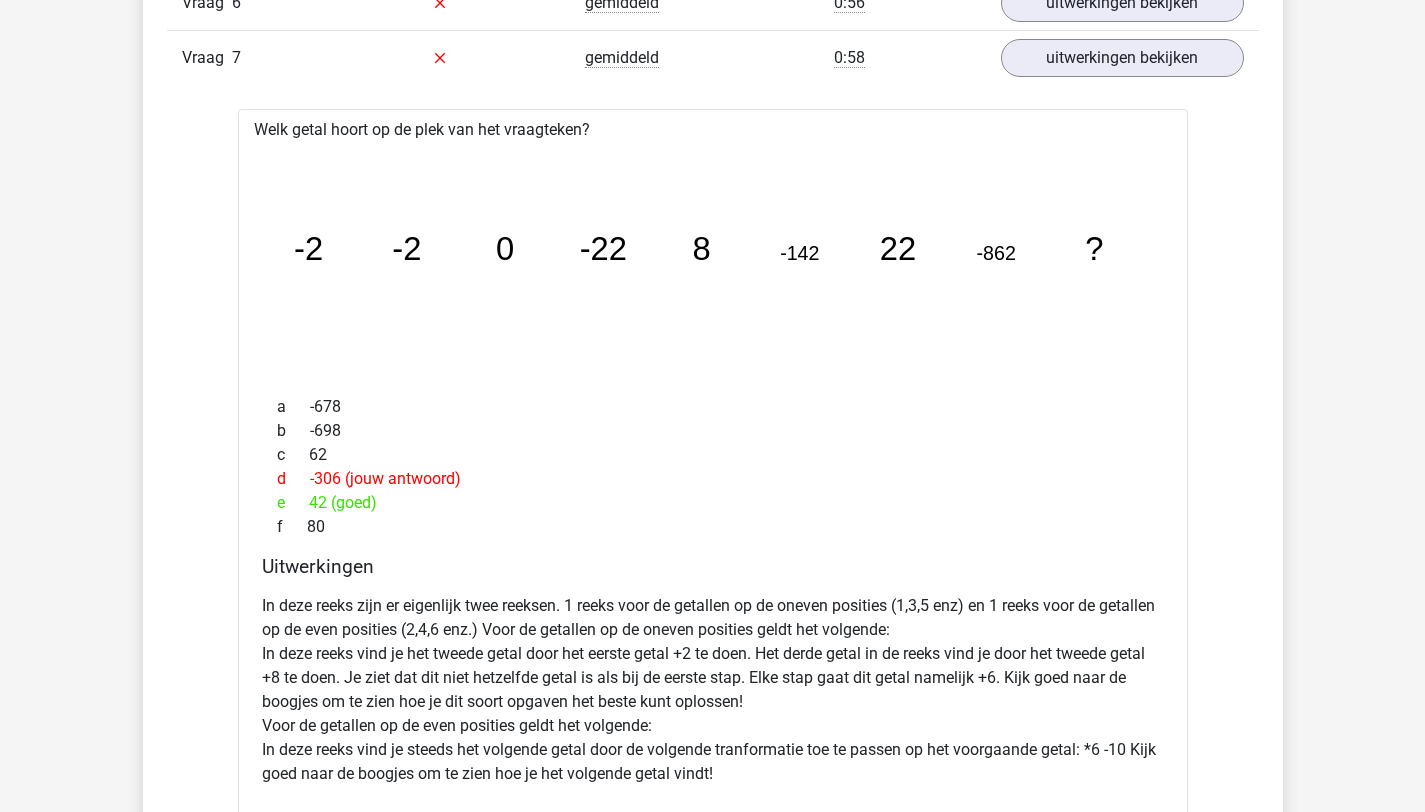 scroll, scrollTop: 1595, scrollLeft: 0, axis: vertical 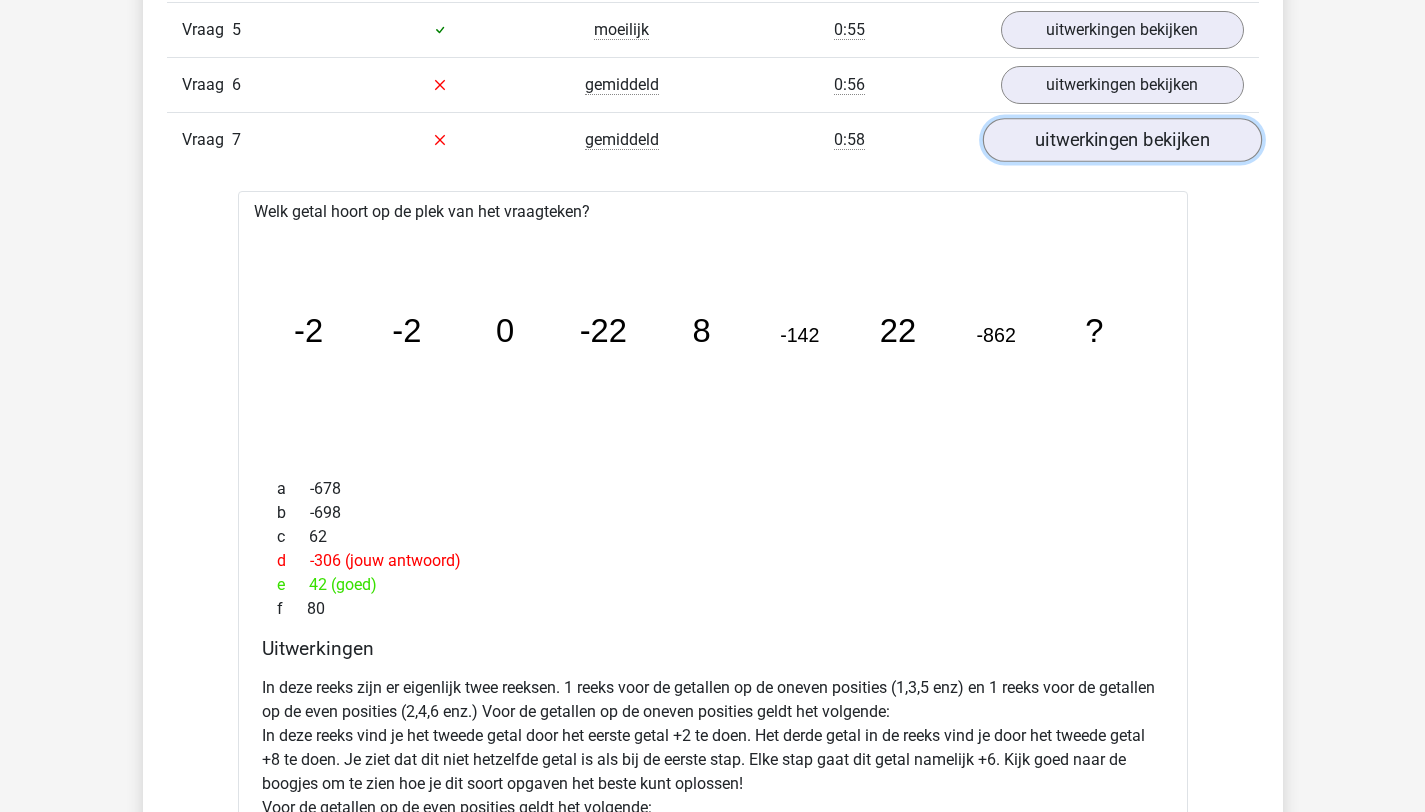 click on "uitwerkingen bekijken" at bounding box center [1121, 140] 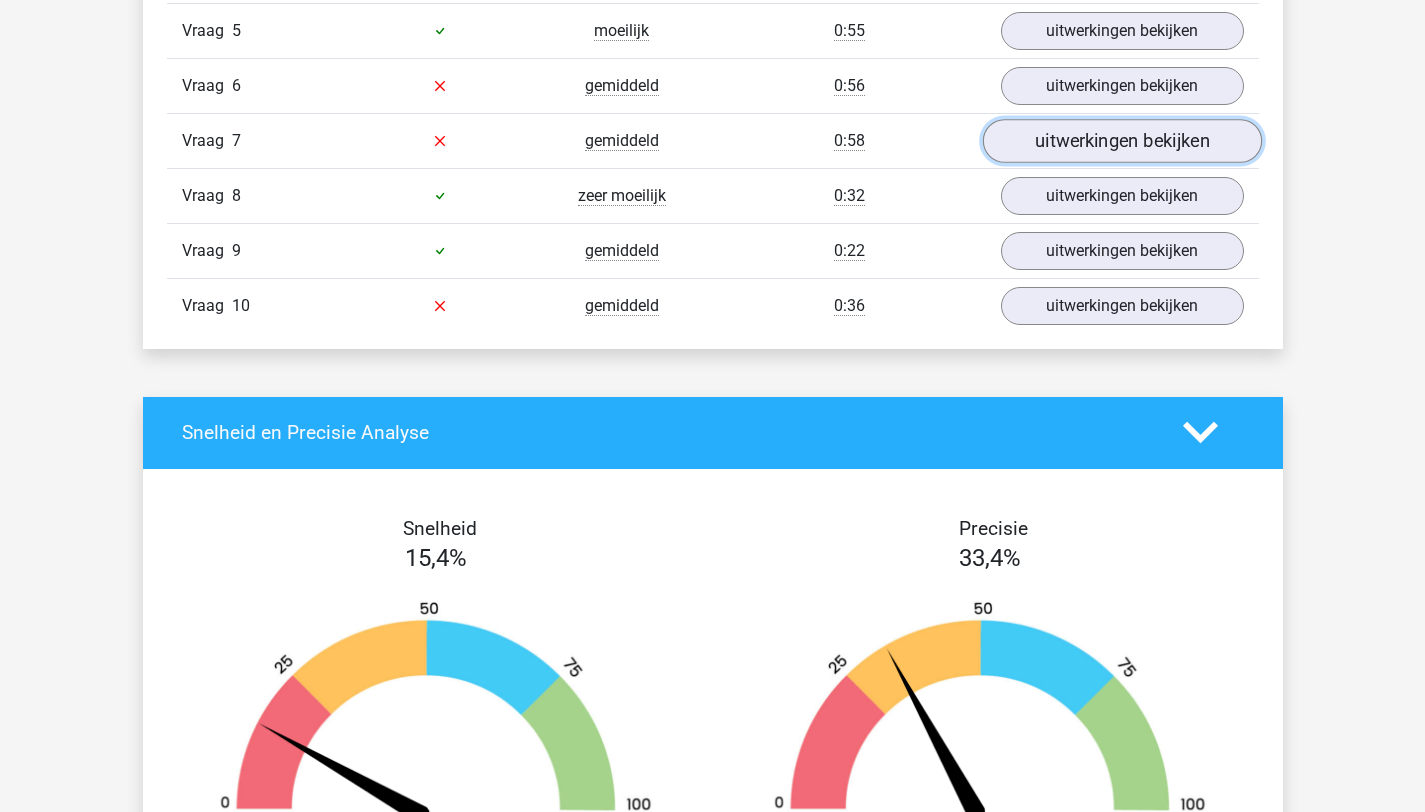 scroll, scrollTop: 1196, scrollLeft: 0, axis: vertical 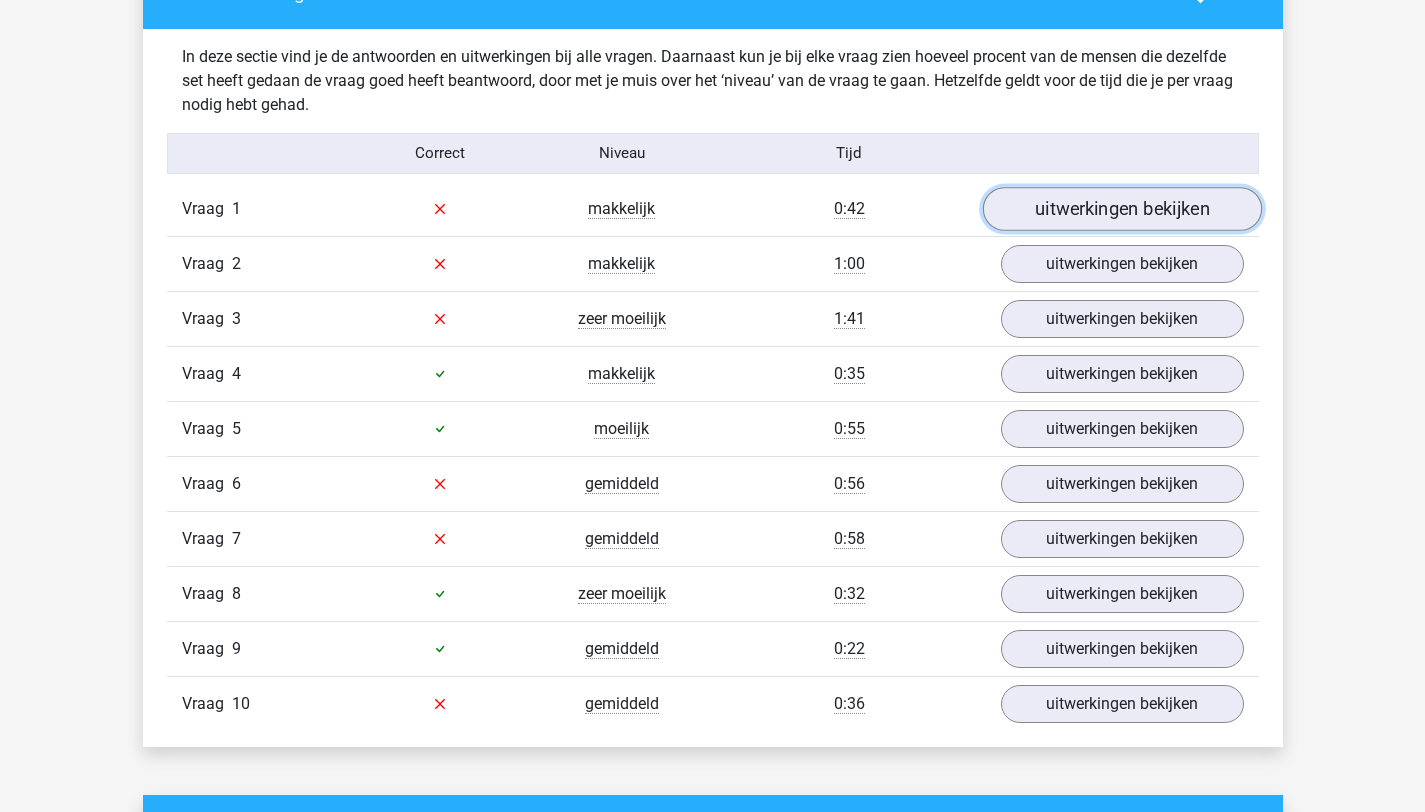 click on "uitwerkingen bekijken" at bounding box center [1121, 209] 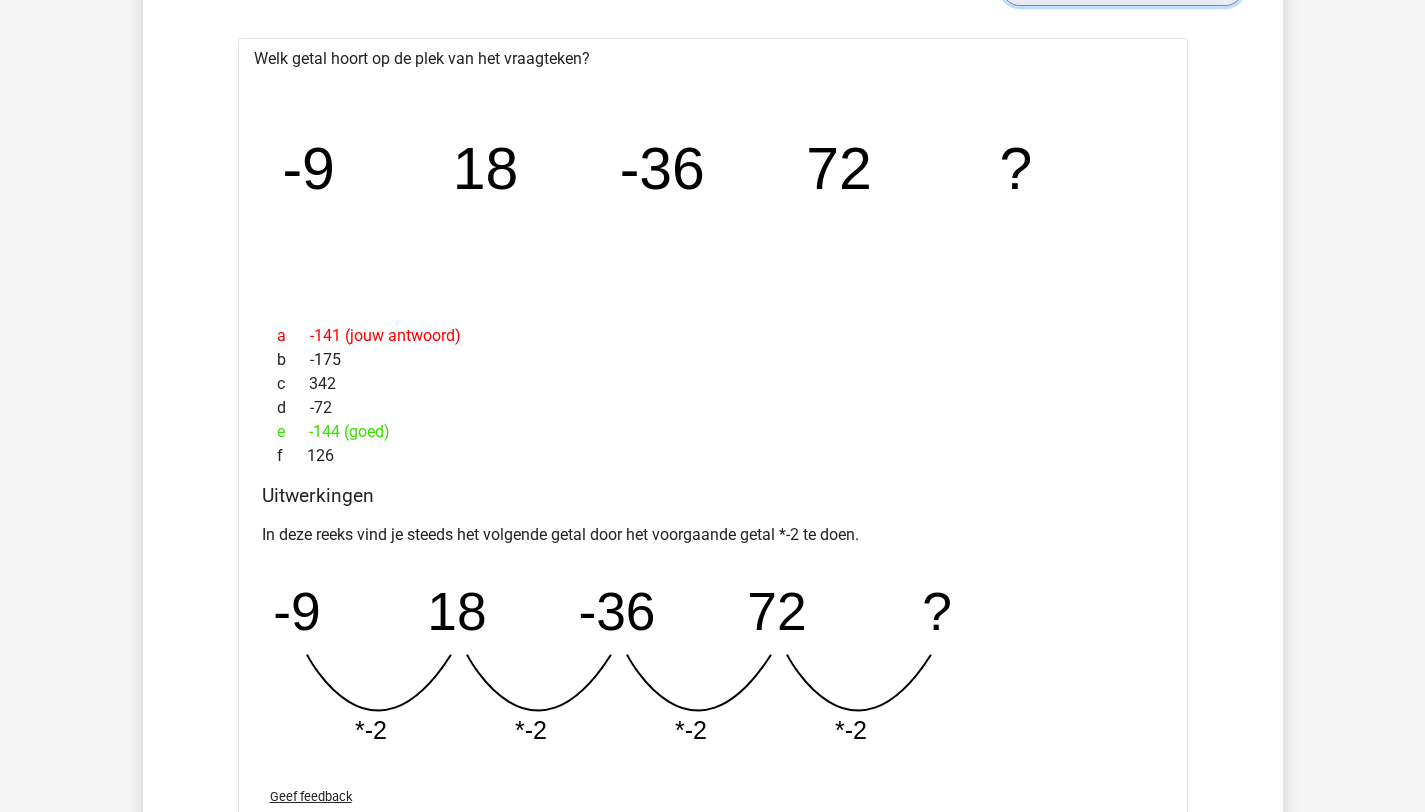 scroll, scrollTop: 1461, scrollLeft: 0, axis: vertical 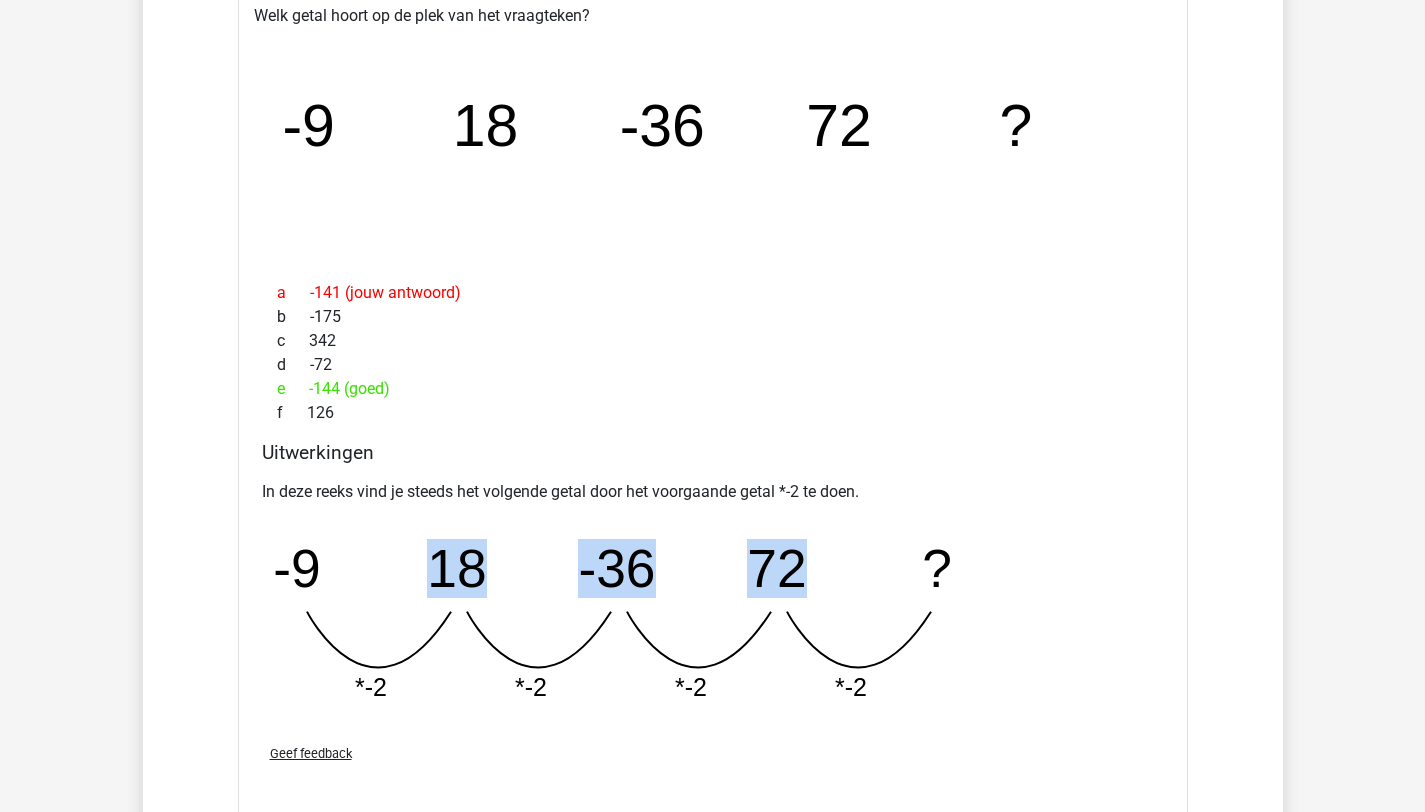 drag, startPoint x: 346, startPoint y: 540, endPoint x: 971, endPoint y: 527, distance: 625.1352 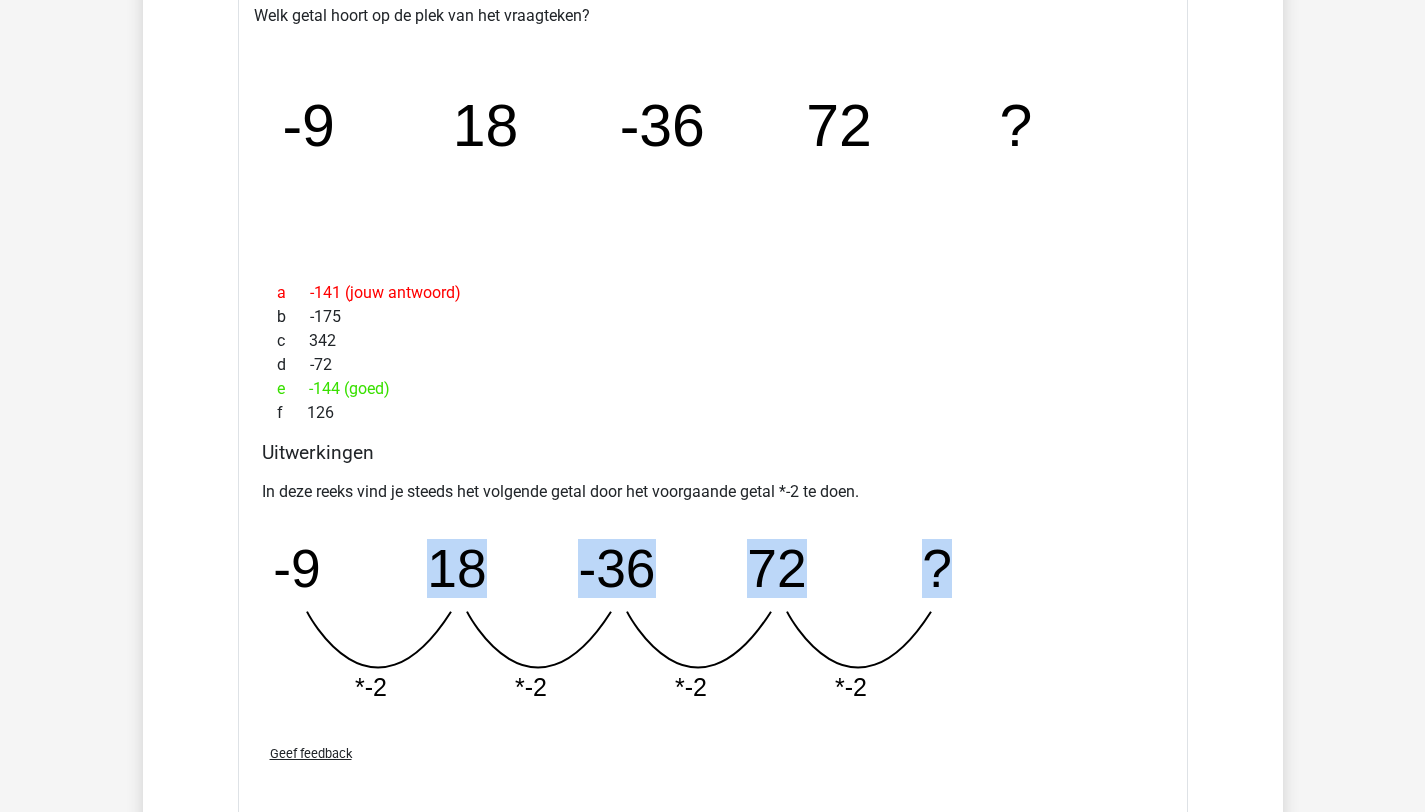 drag, startPoint x: 358, startPoint y: 594, endPoint x: 1024, endPoint y: 545, distance: 667.8001 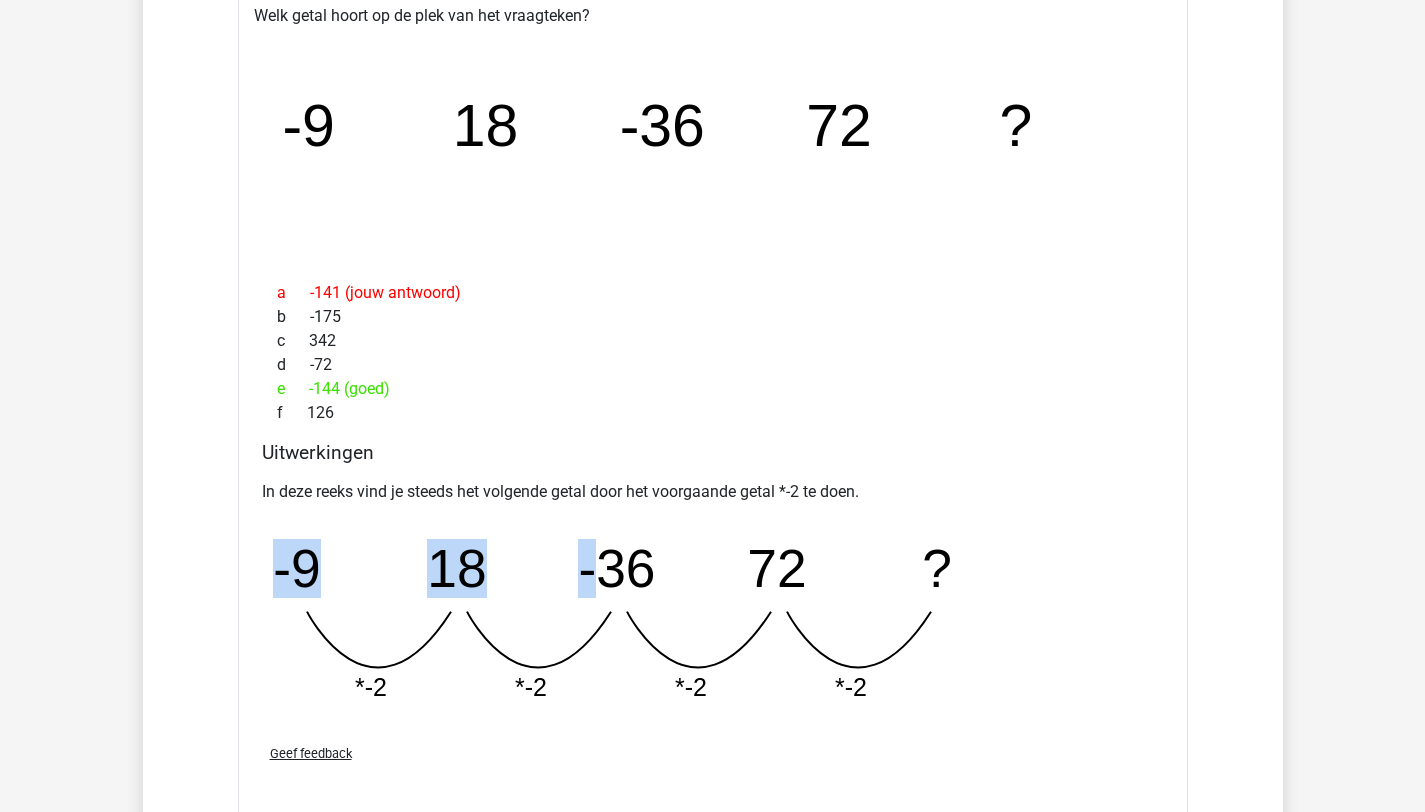 drag, startPoint x: 358, startPoint y: 619, endPoint x: 654, endPoint y: 617, distance: 296.00674 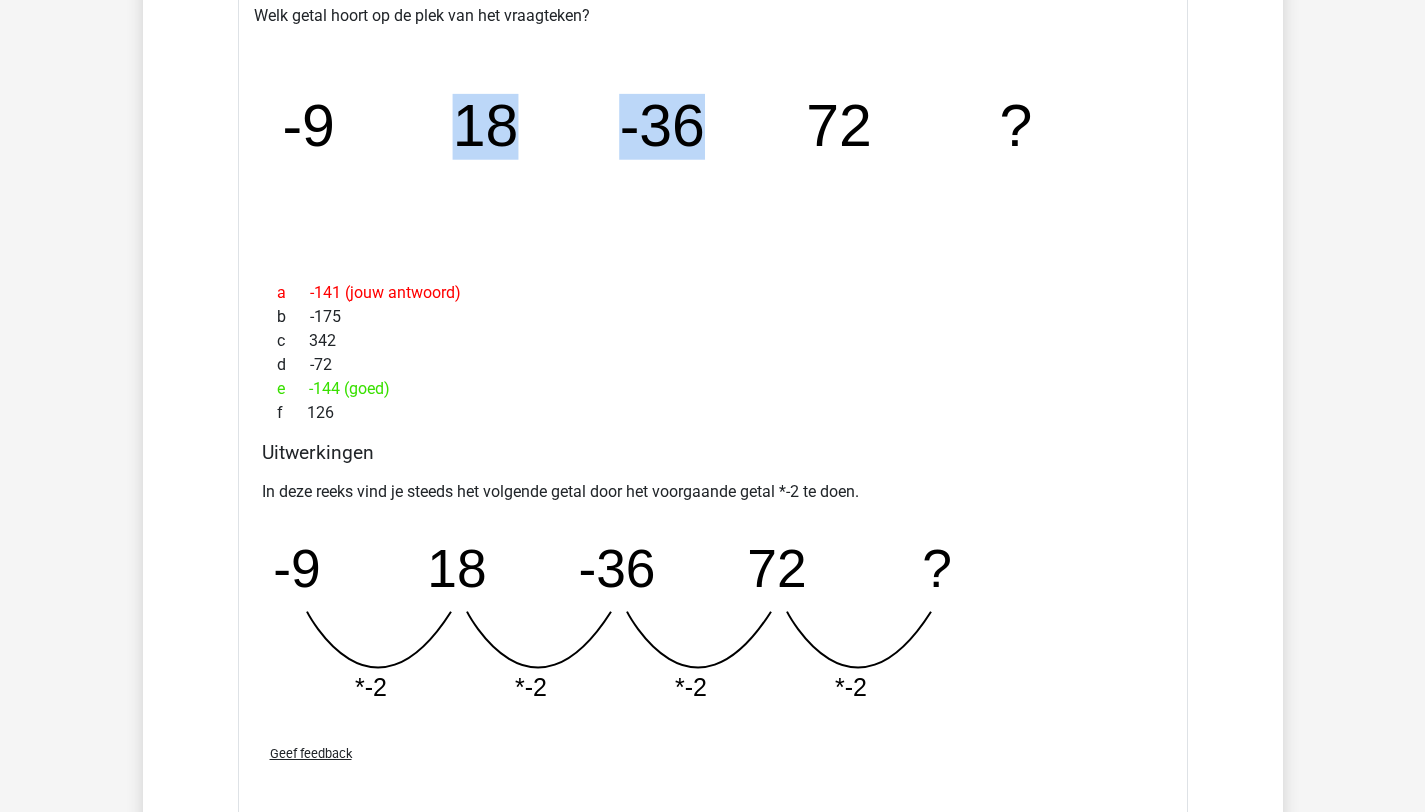 drag, startPoint x: 491, startPoint y: 110, endPoint x: 1196, endPoint y: 114, distance: 705.01135 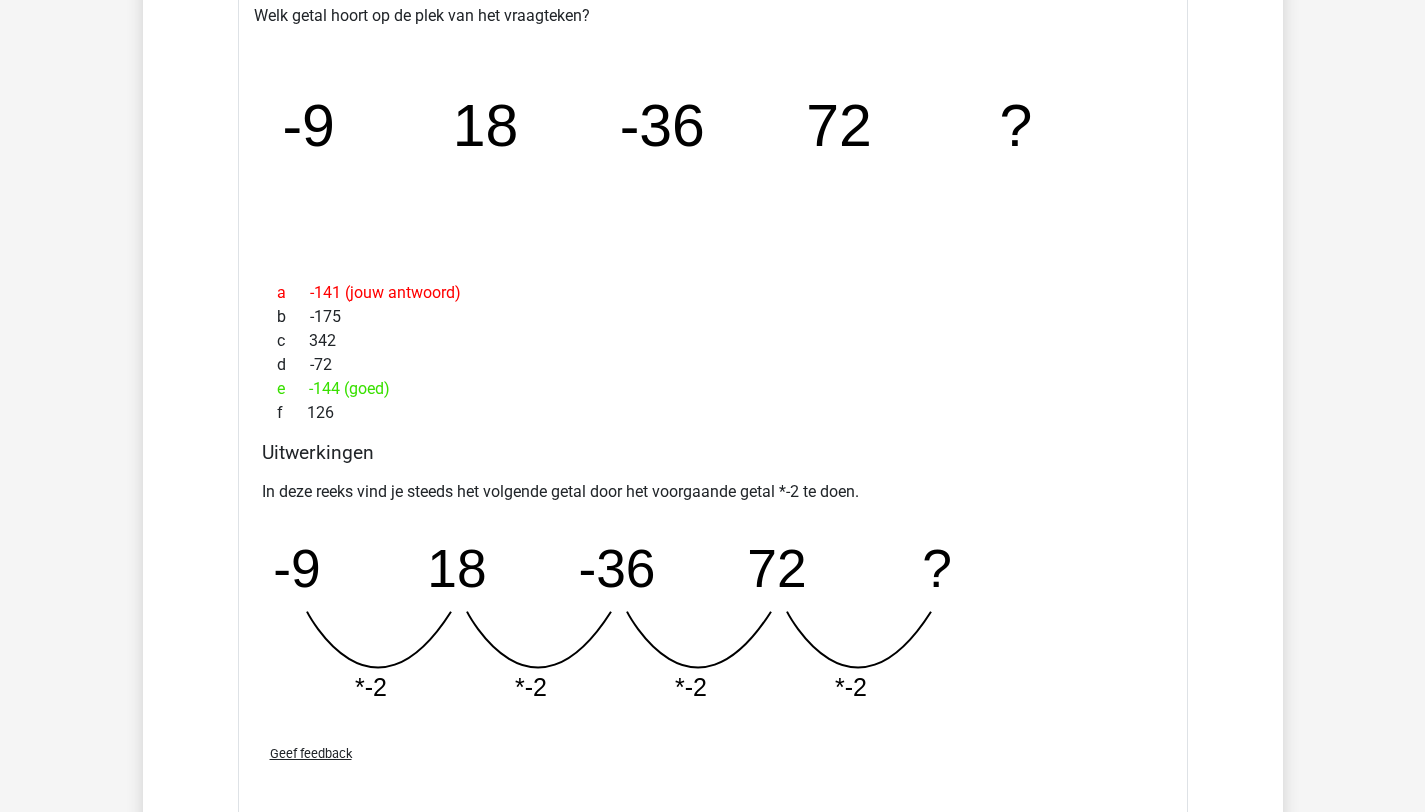 click on "a
-141
(jouw antwoord)" at bounding box center (713, 293) 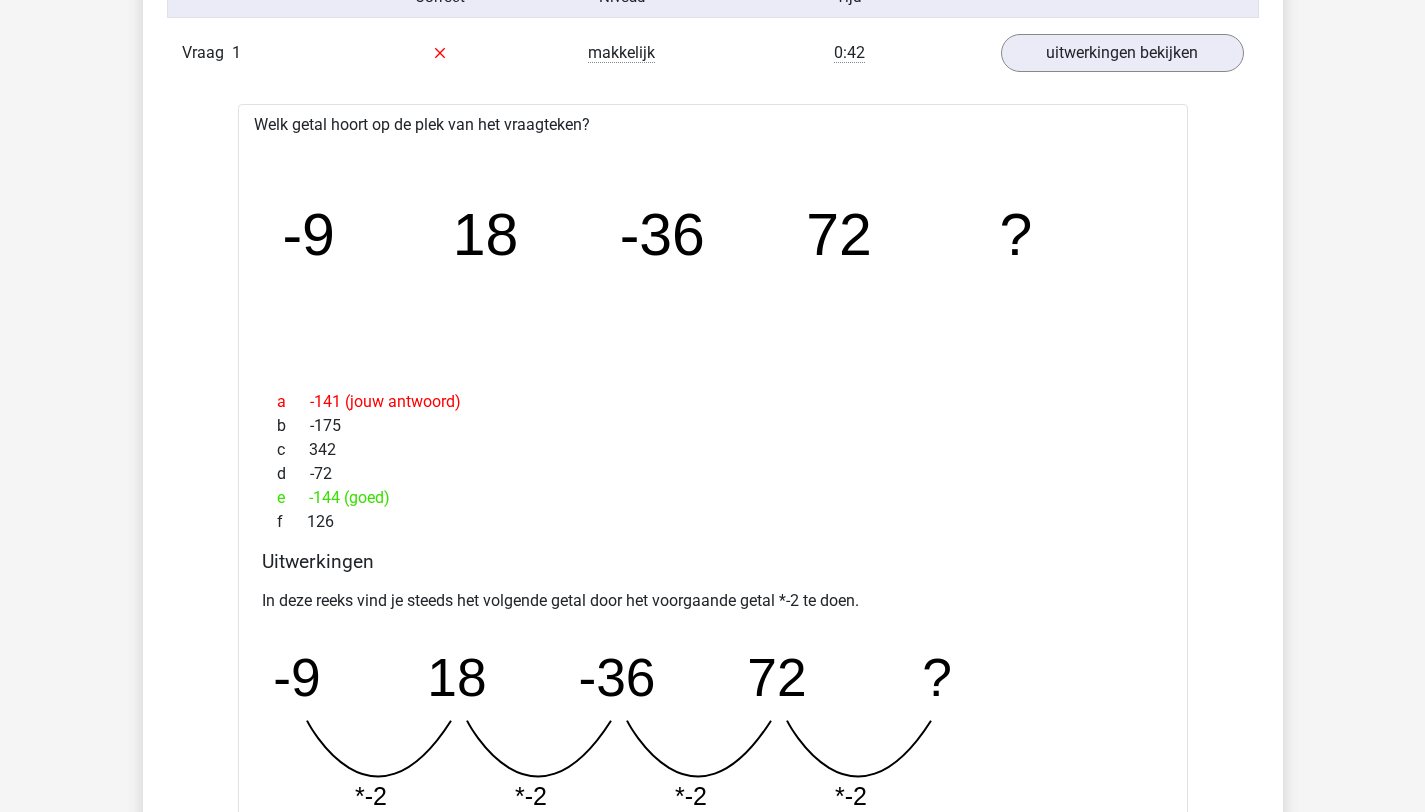 scroll, scrollTop: 1269, scrollLeft: 0, axis: vertical 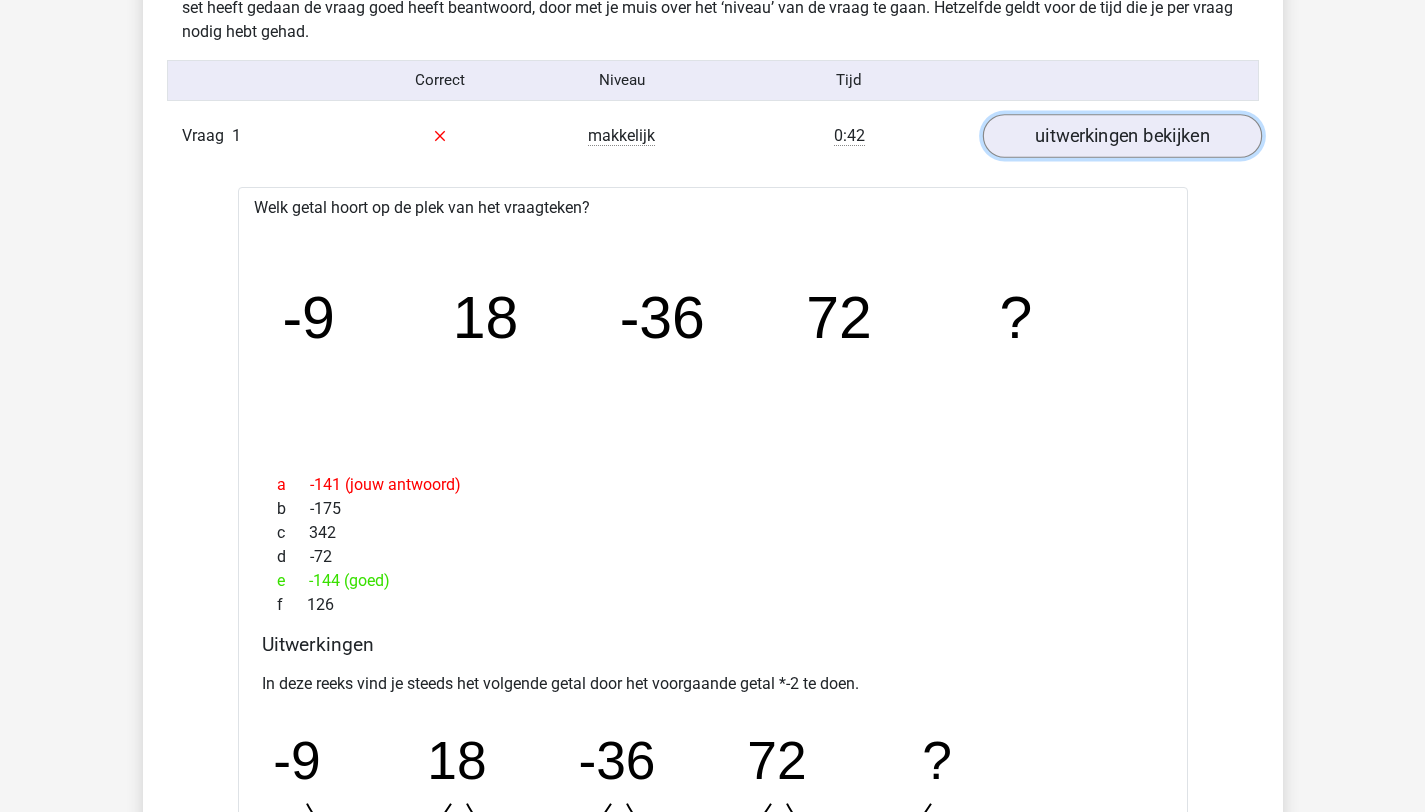 click on "uitwerkingen bekijken" at bounding box center [1121, 136] 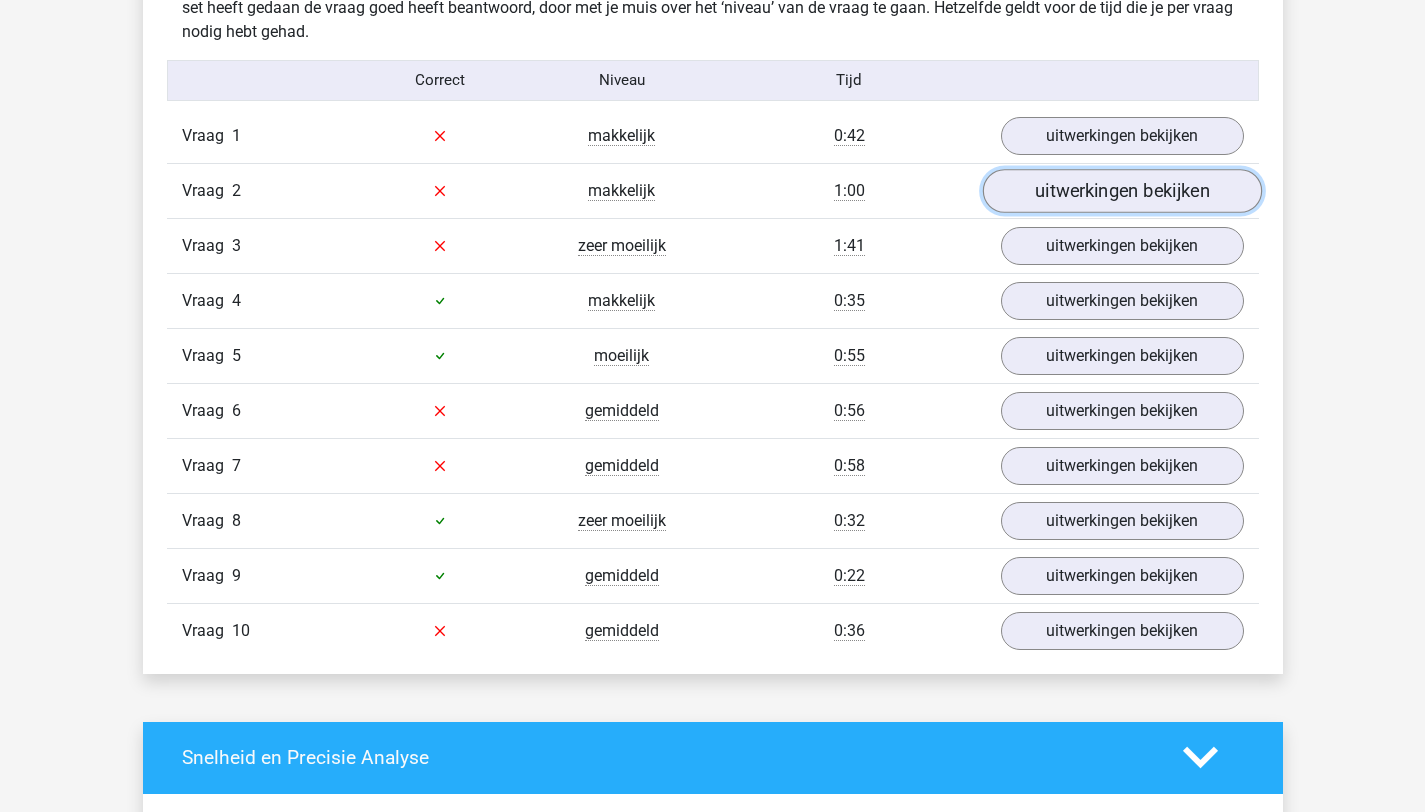 click on "uitwerkingen bekijken" at bounding box center [1121, 191] 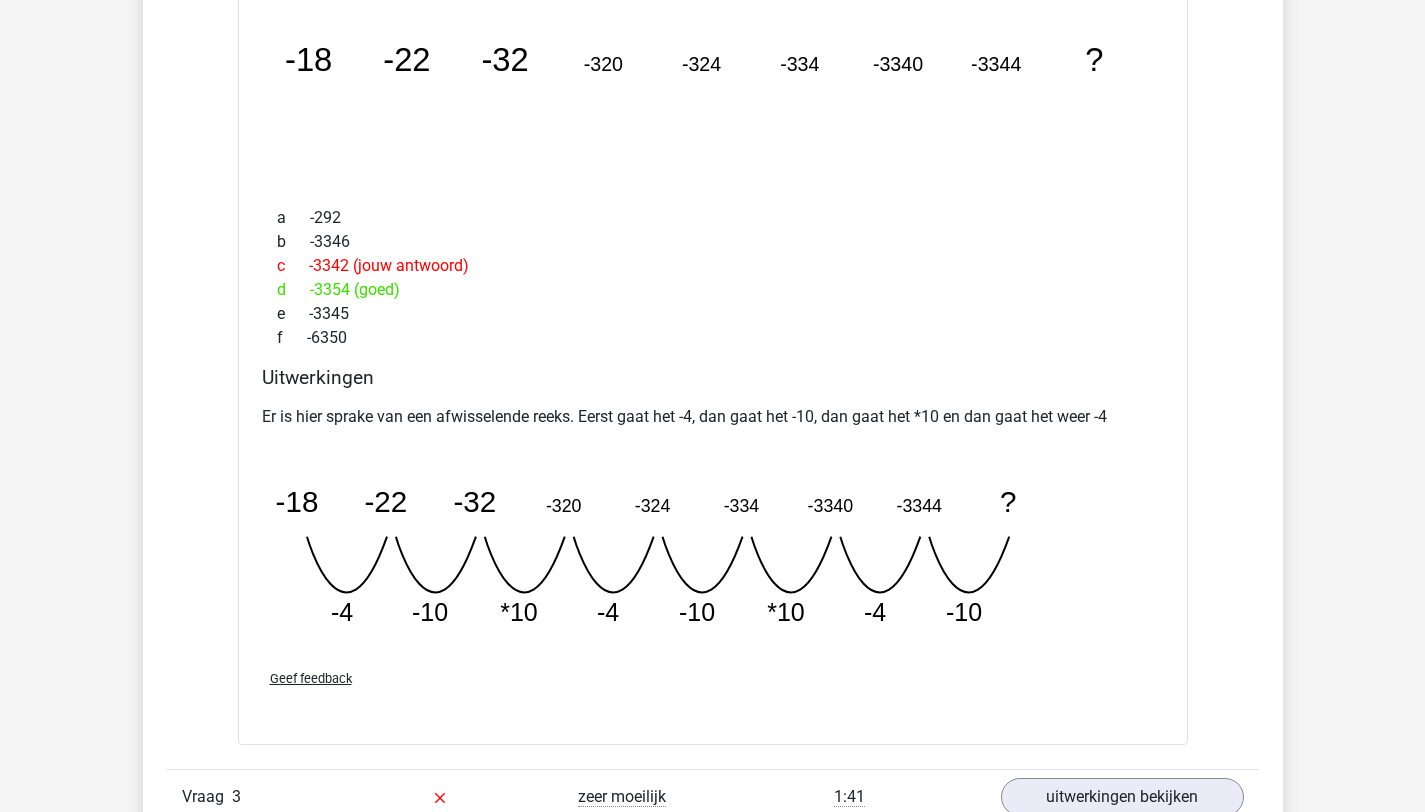 scroll, scrollTop: 1590, scrollLeft: 0, axis: vertical 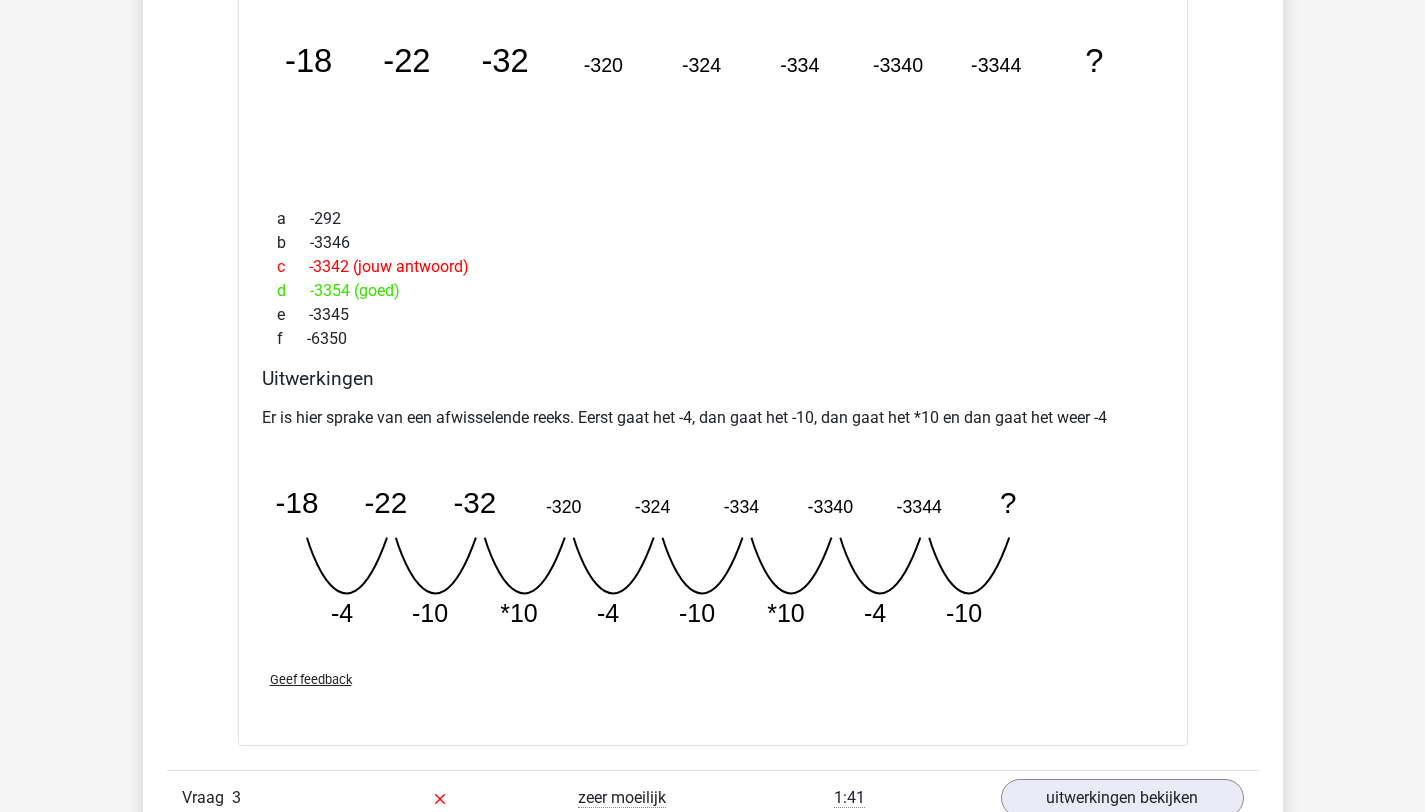 click on "image/svg+xml
-18
-22
-32
-320
-324
-334
-3340
-3344
?" 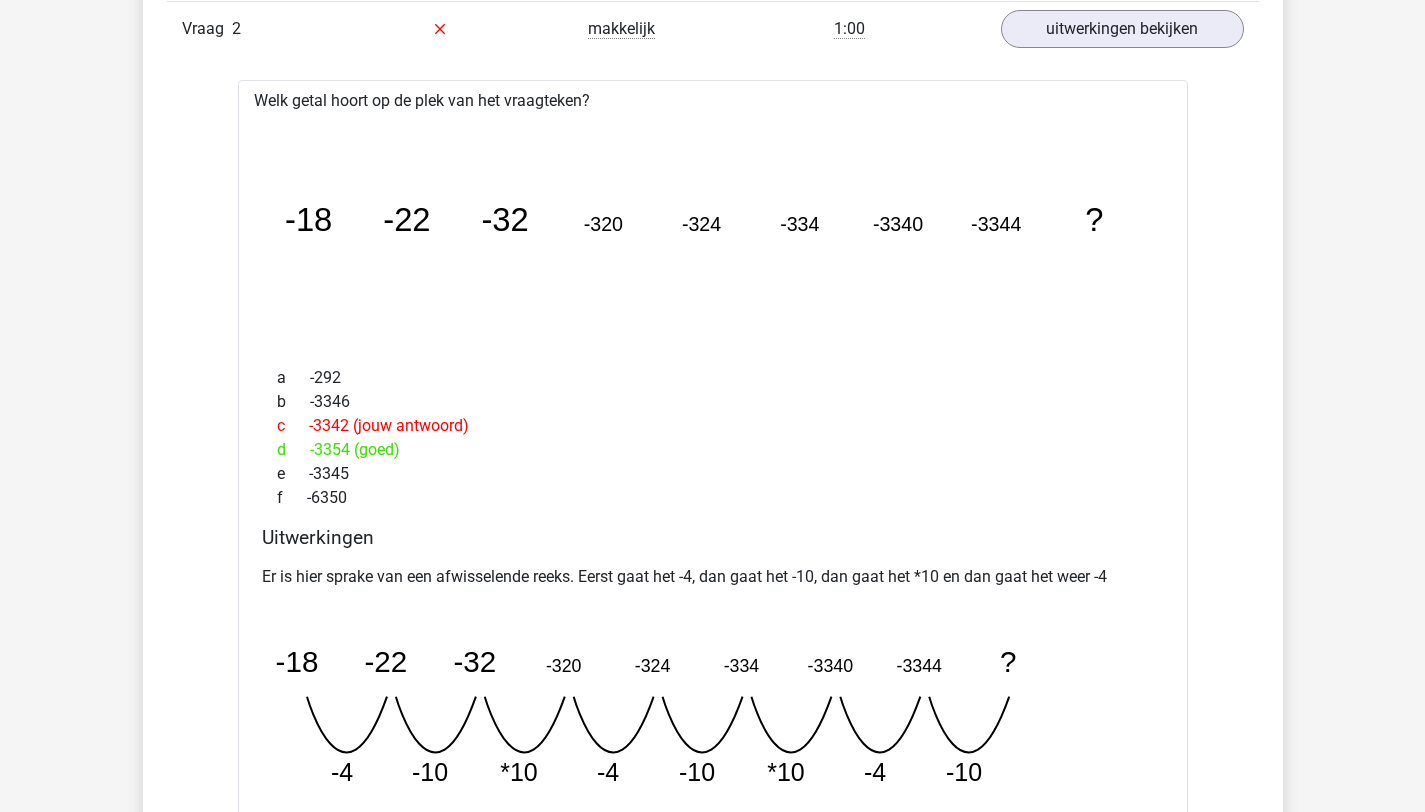 scroll, scrollTop: 1393, scrollLeft: 0, axis: vertical 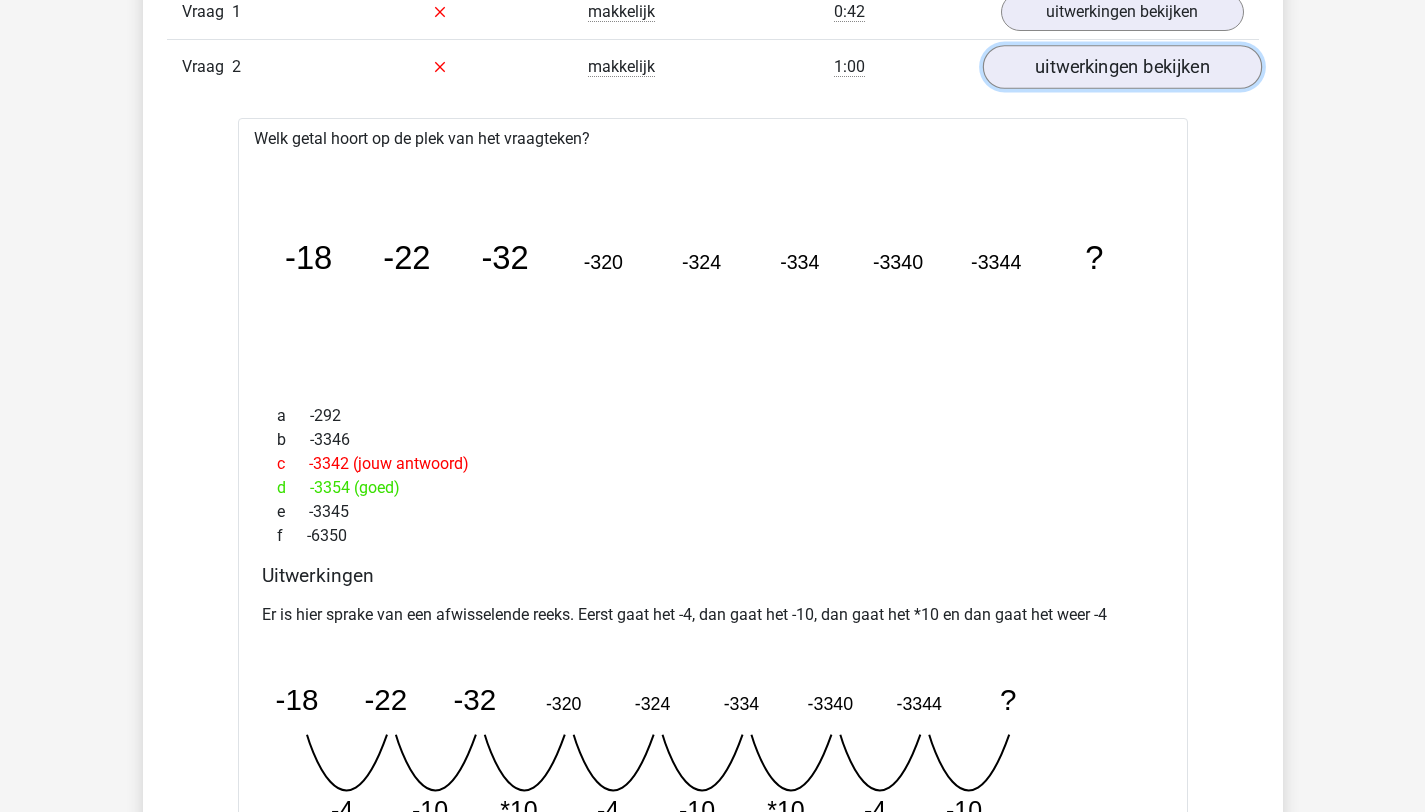 click on "uitwerkingen bekijken" at bounding box center [1121, 67] 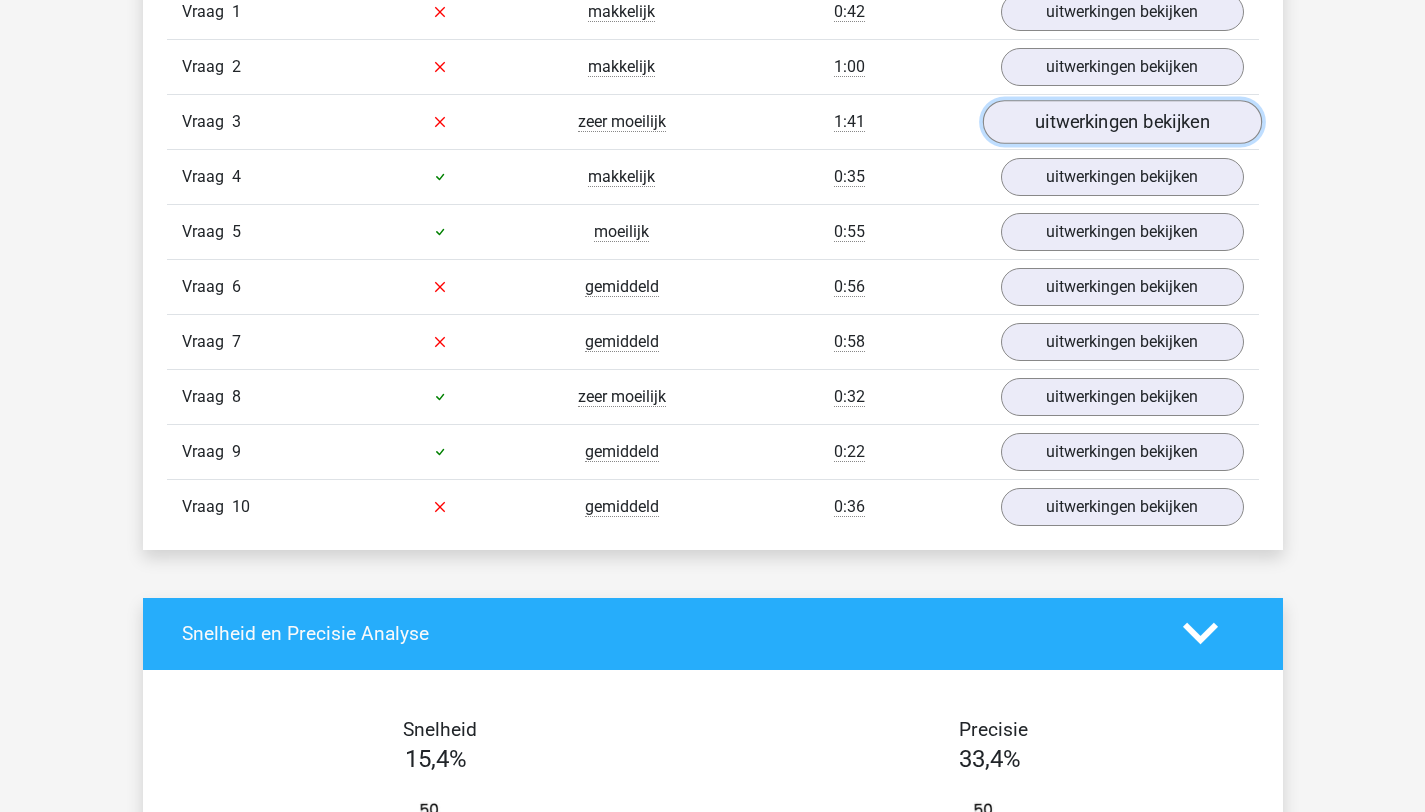 click on "uitwerkingen bekijken" at bounding box center [1121, 122] 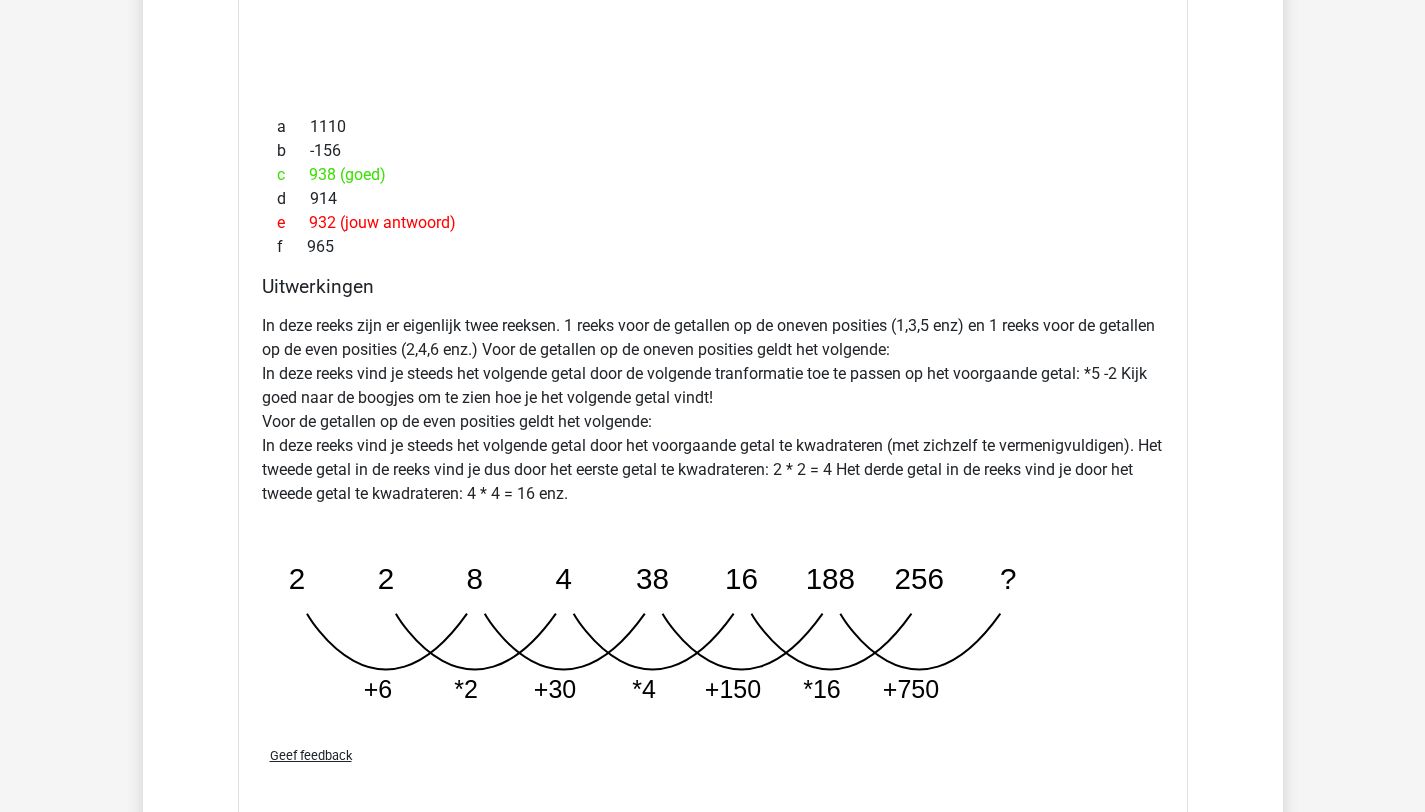 scroll, scrollTop: 1206, scrollLeft: 0, axis: vertical 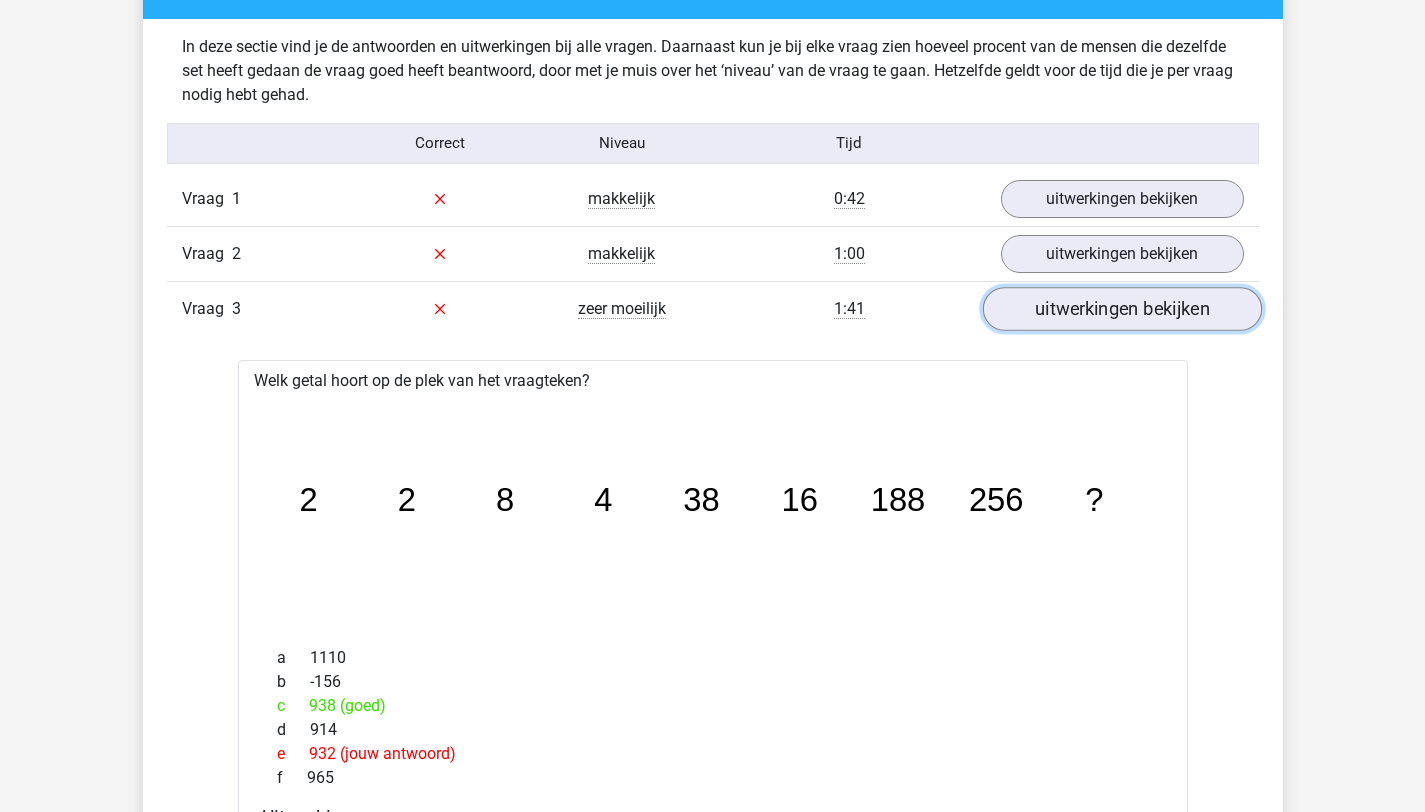 click on "uitwerkingen bekijken" at bounding box center [1121, 309] 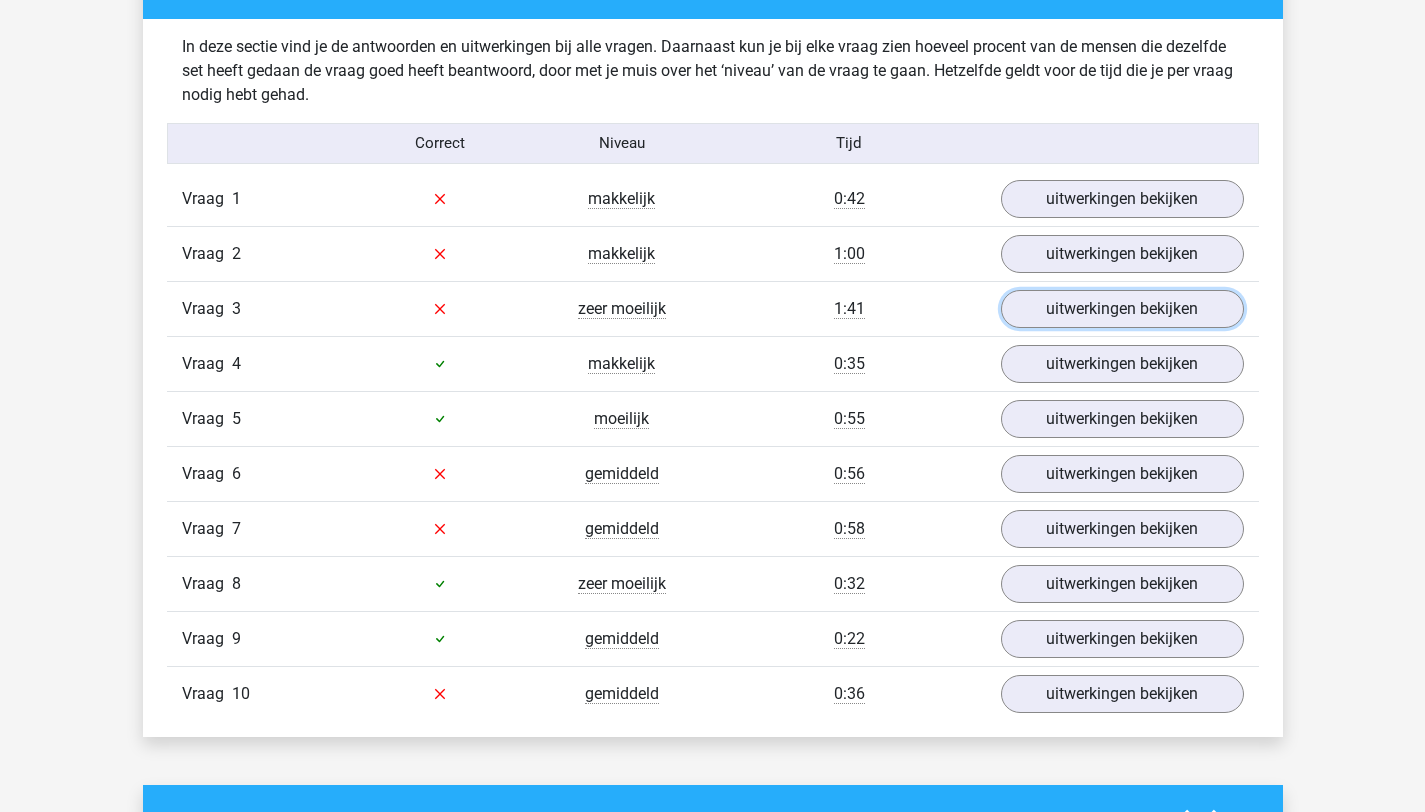 scroll, scrollTop: 1380, scrollLeft: 0, axis: vertical 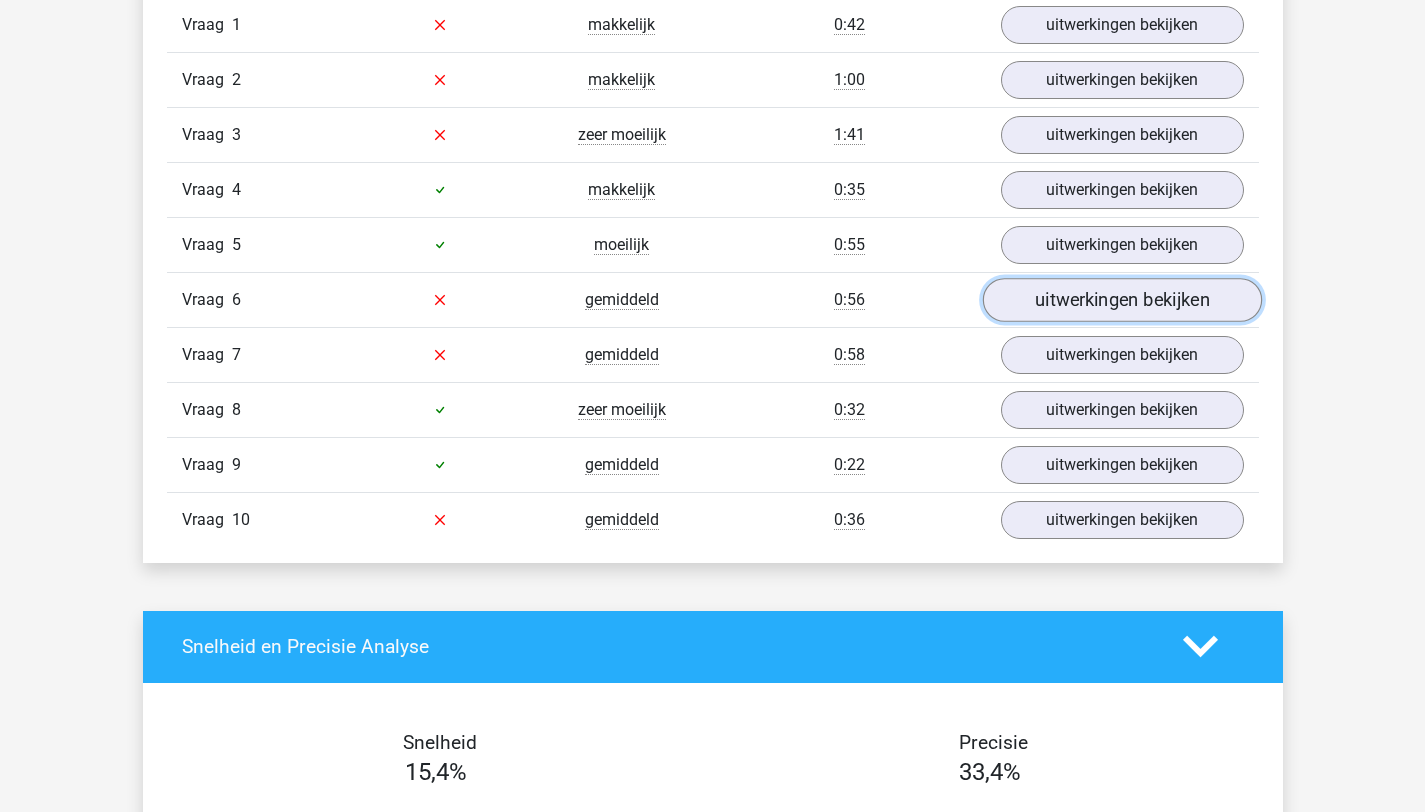 click on "uitwerkingen bekijken" at bounding box center [1121, 300] 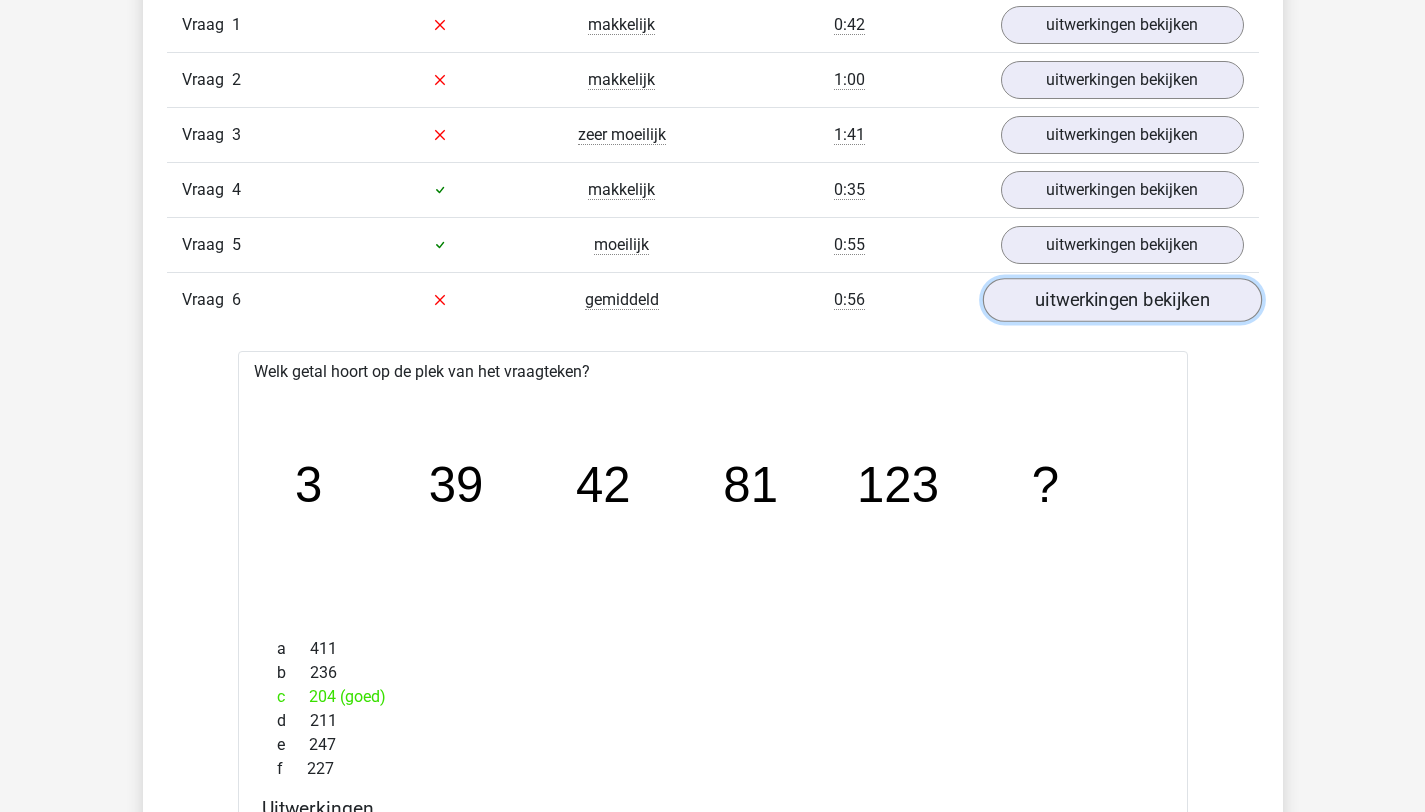 scroll, scrollTop: 1809, scrollLeft: 0, axis: vertical 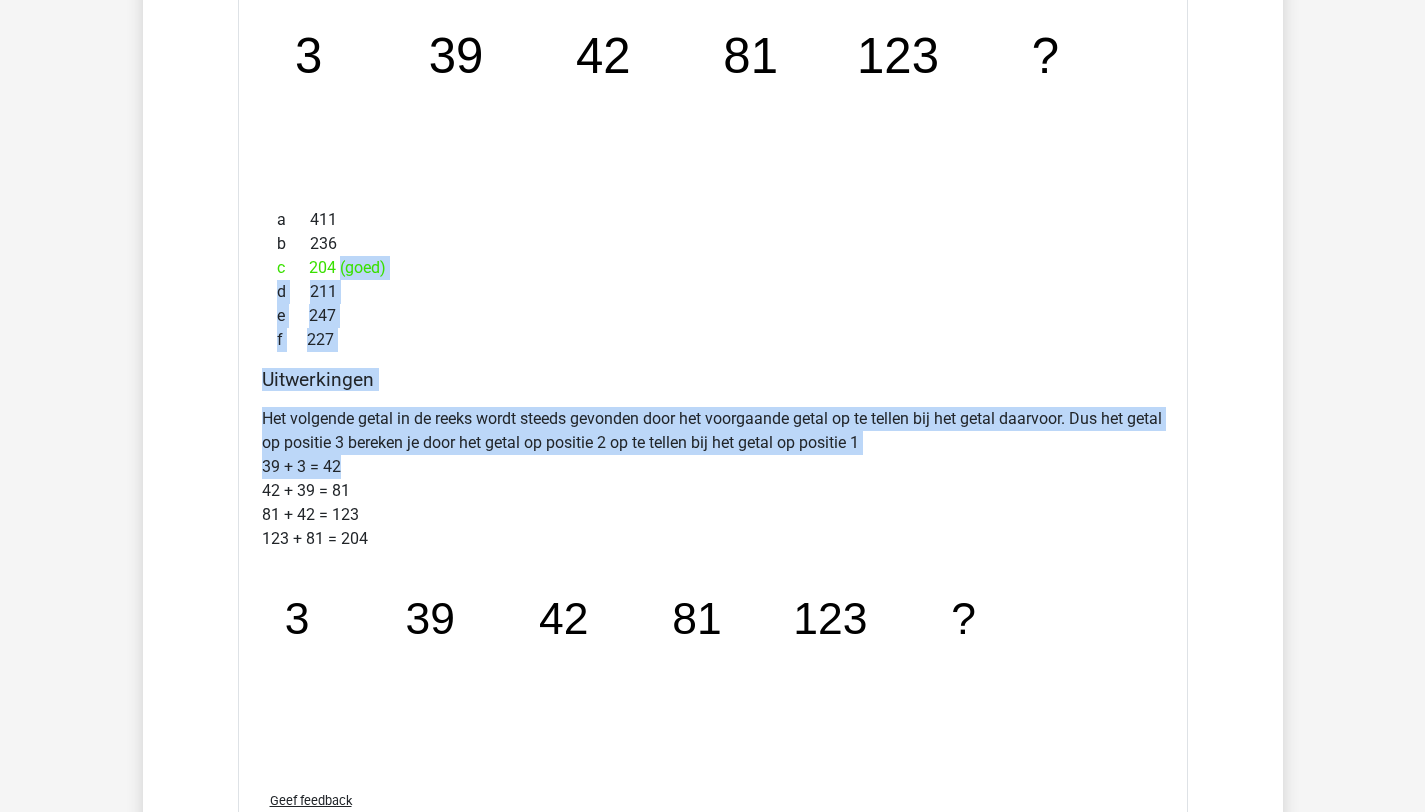 drag, startPoint x: 365, startPoint y: 389, endPoint x: 414, endPoint y: 480, distance: 103.35376 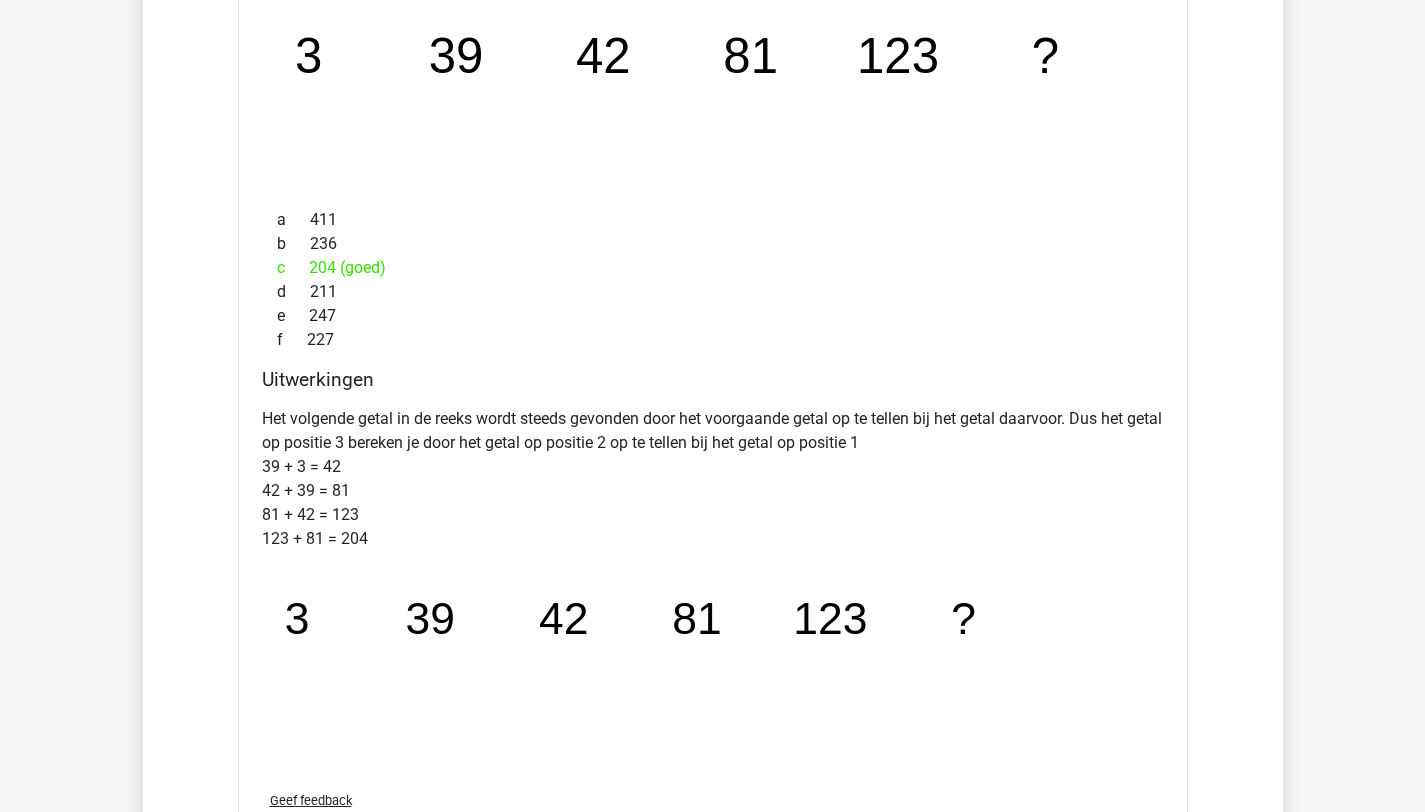 click on "Het volgende getal in de reeks wordt steeds gevonden door het voorgaande getal op te tellen bij het getal daarvoor. Dus het getal op positie 3 bereken je door het getal op positie 2 op te tellen bij het getal op positie 1 39 + 3 = 42 42 + 39 = 81 81 + 42 = 123 123 + 81 = 204" at bounding box center (713, 479) 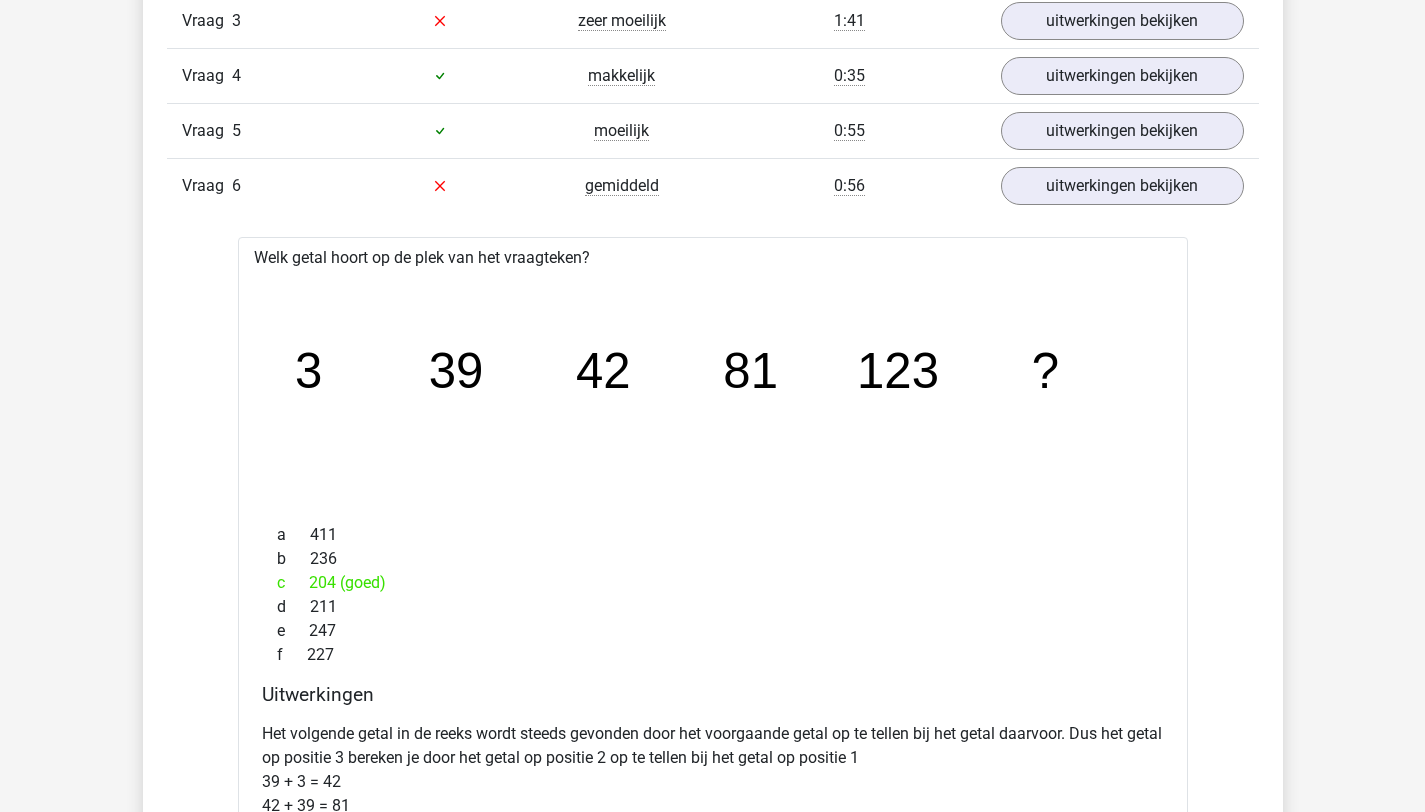 scroll, scrollTop: 1681, scrollLeft: 0, axis: vertical 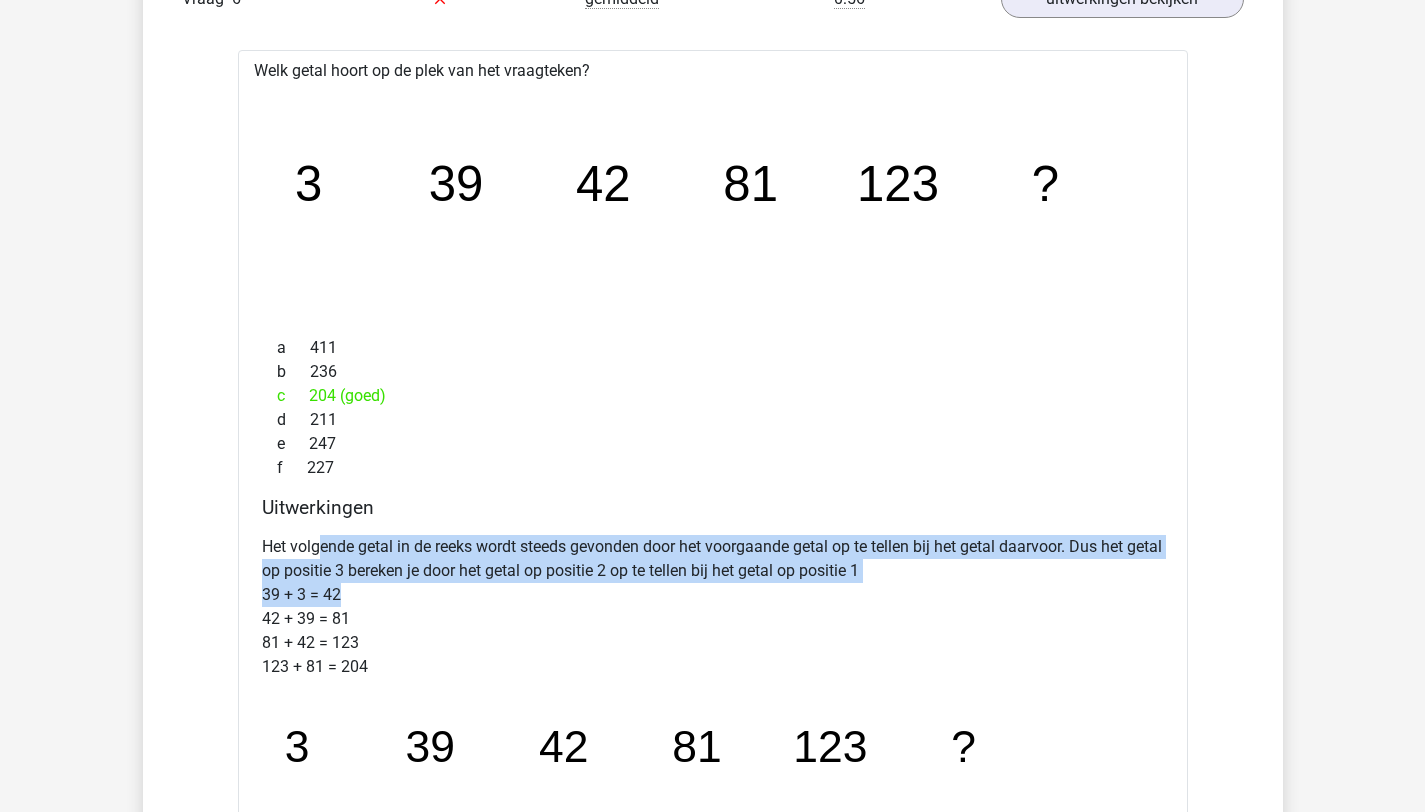 drag, startPoint x: 319, startPoint y: 543, endPoint x: 386, endPoint y: 639, distance: 117.06836 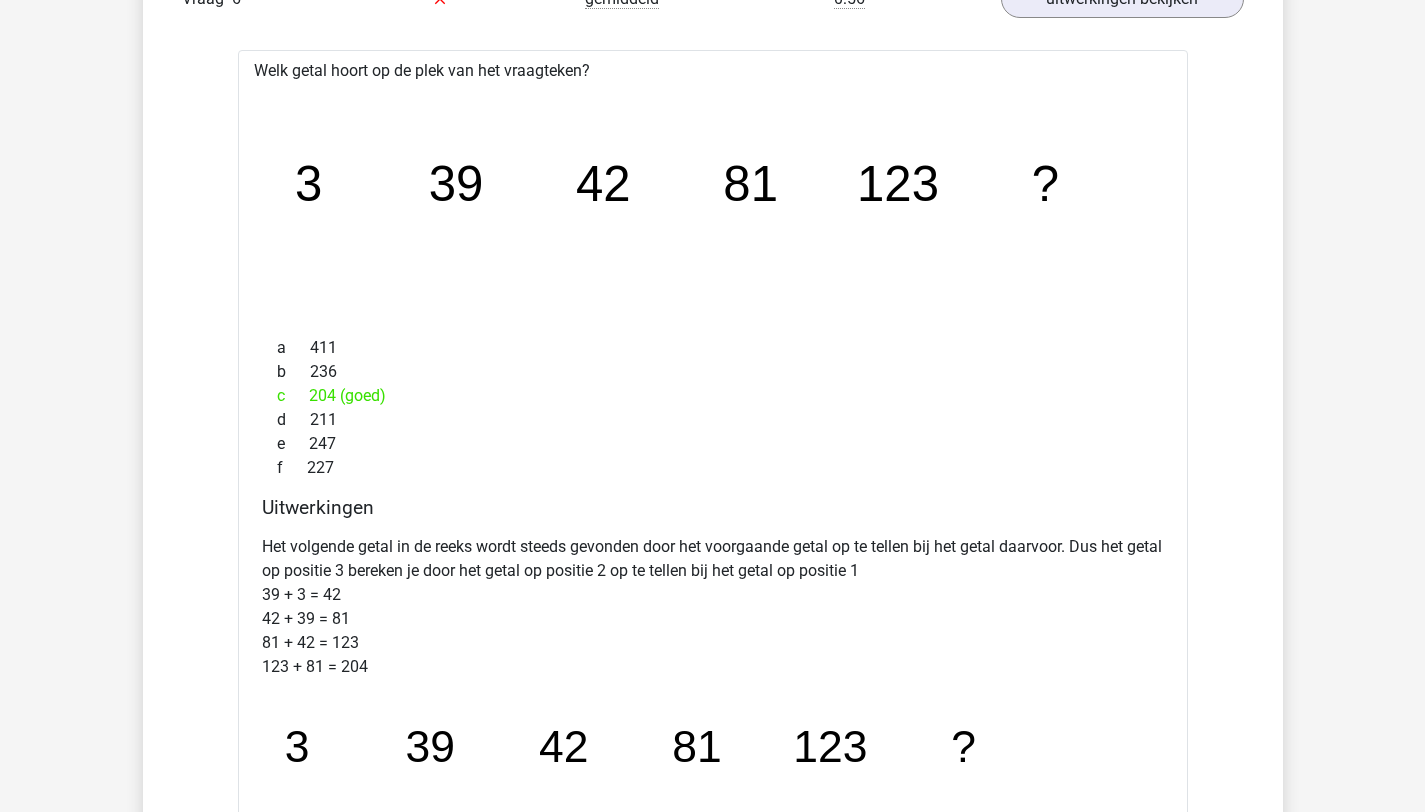 click on "Het volgende getal in de reeks wordt steeds gevonden door het voorgaande getal op te tellen bij het getal daarvoor. Dus het getal op positie 3 bereken je door het getal op positie 2 op te tellen bij het getal op positie 1 39 + 3 = 42 42 + 39 = 81 81 + 42 = 123 123 + 81 = 204" at bounding box center [713, 607] 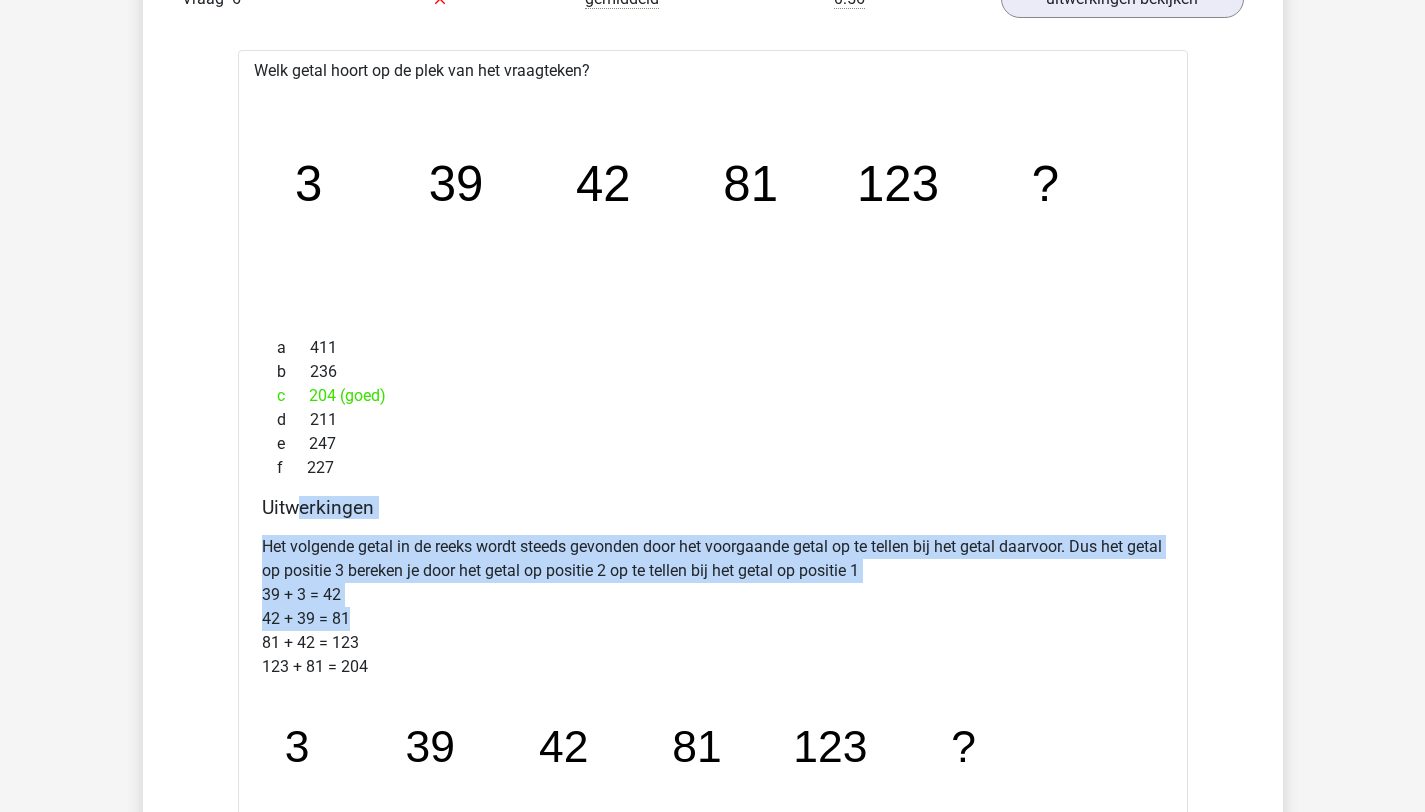 drag, startPoint x: 343, startPoint y: 615, endPoint x: 262, endPoint y: 428, distance: 203.78911 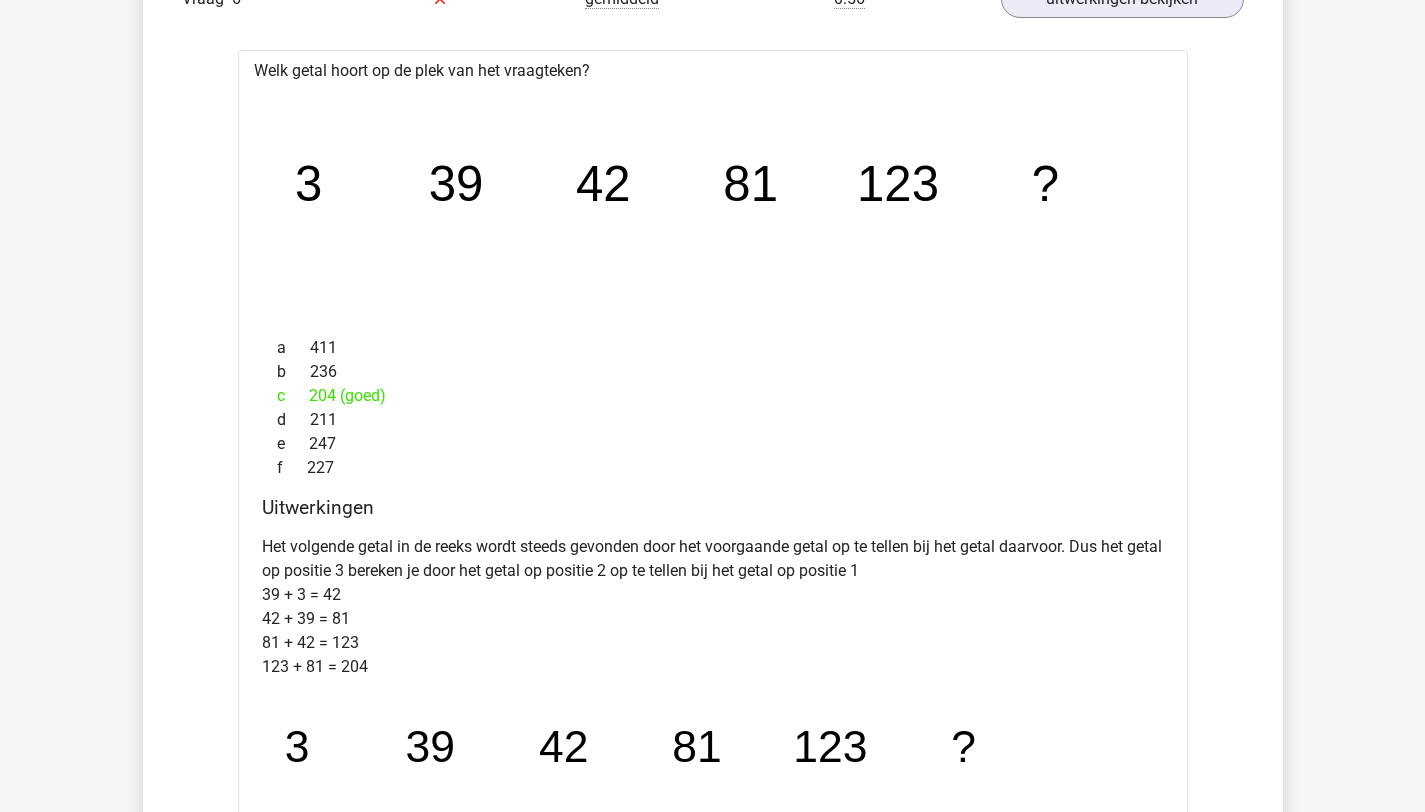 click on "Uitwerkingen" at bounding box center (713, 507) 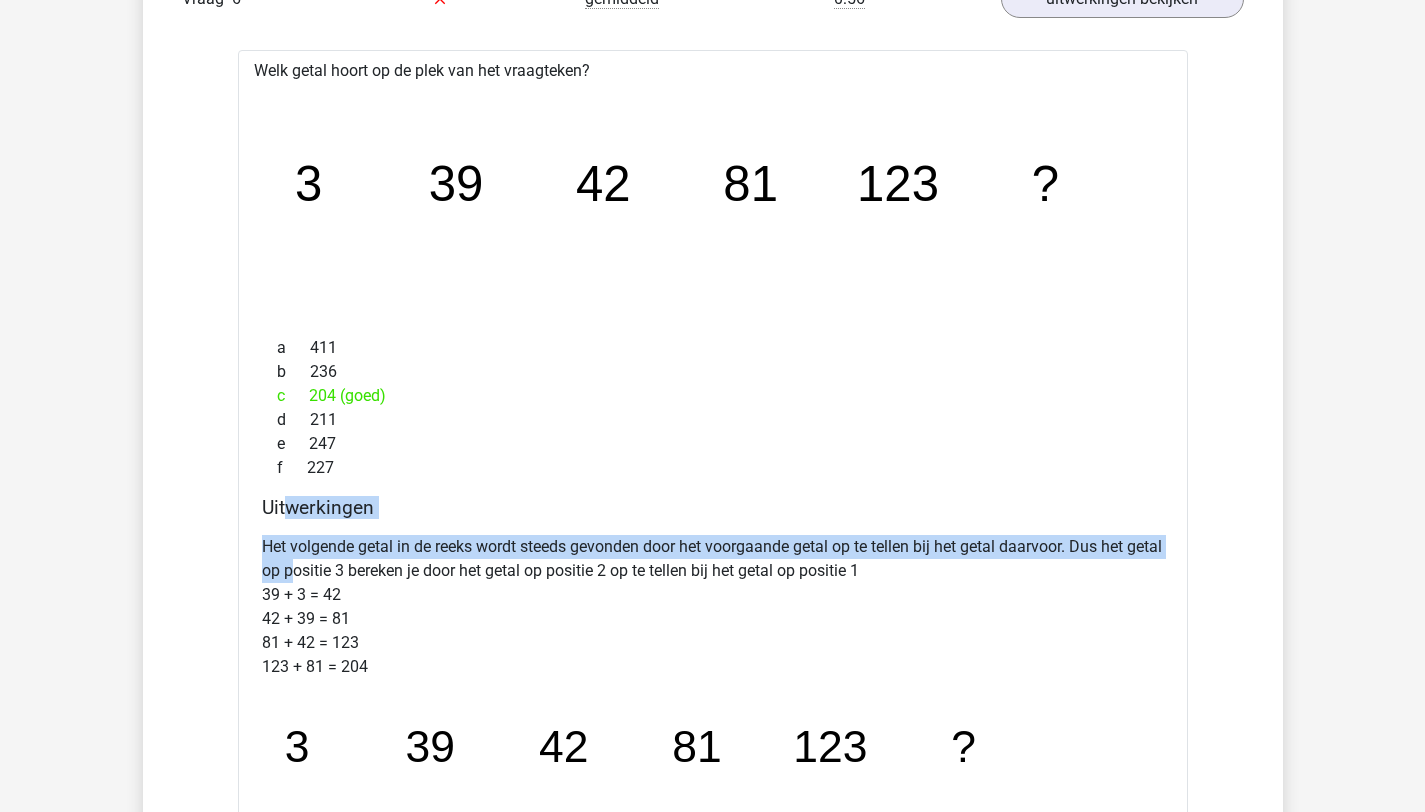 drag, startPoint x: 283, startPoint y: 508, endPoint x: 336, endPoint y: 590, distance: 97.637085 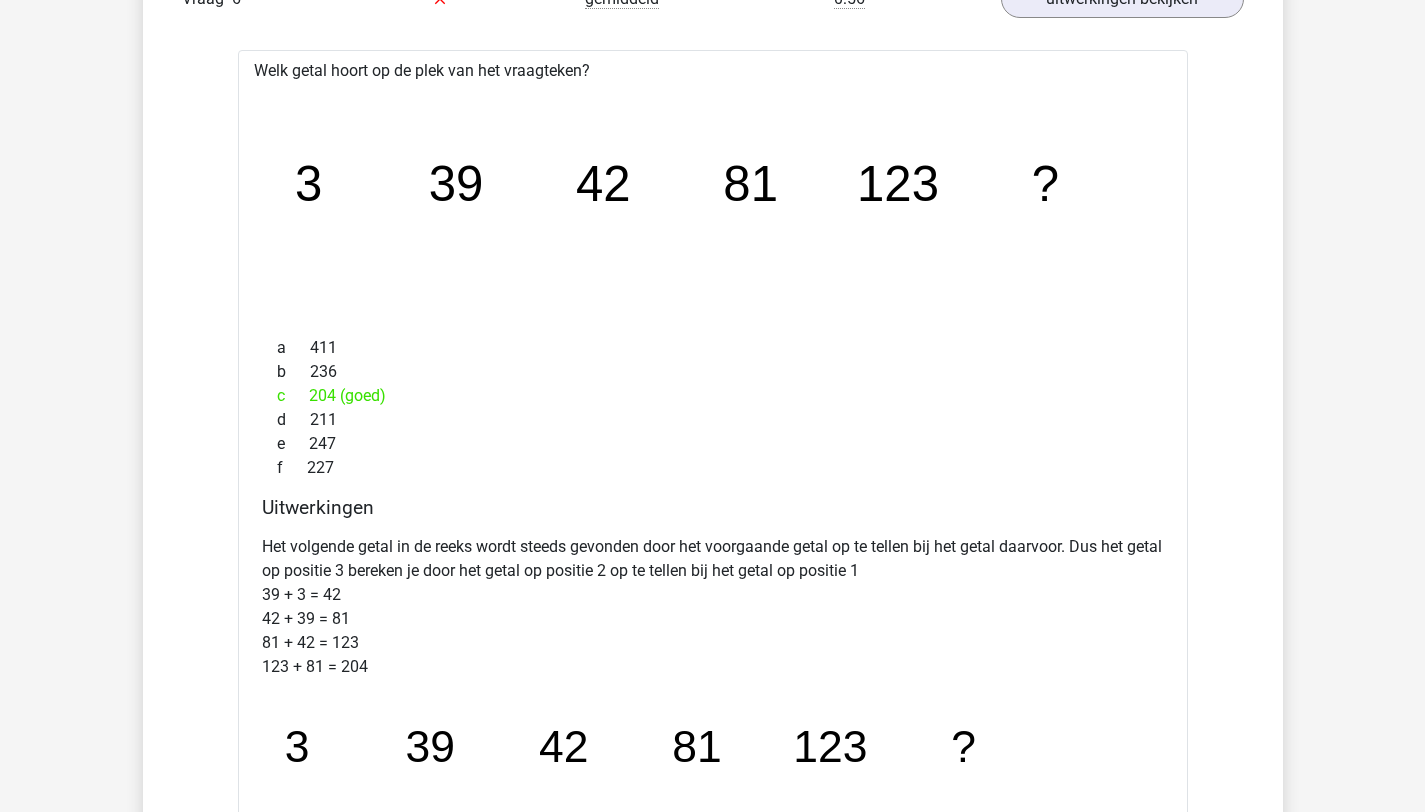 click on "Het volgende getal in de reeks wordt steeds gevonden door het voorgaande getal op te tellen bij het getal daarvoor. Dus het getal op positie 3 bereken je door het getal op positie 2 op te tellen bij het getal op positie 1 39 + 3 = 42 42 + 39 = 81 81 + 42 = 123 123 + 81 = 204" at bounding box center (713, 607) 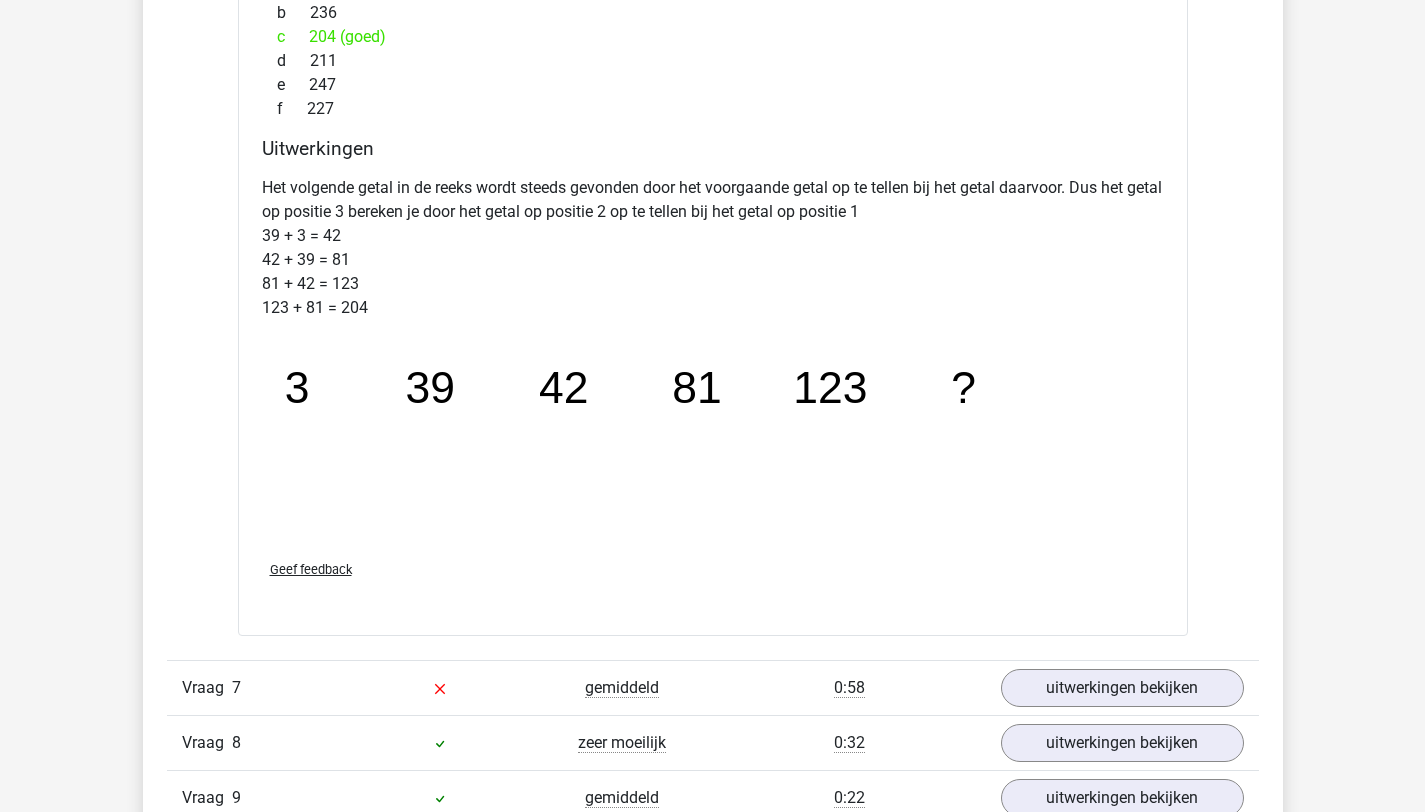 scroll, scrollTop: 2039, scrollLeft: 0, axis: vertical 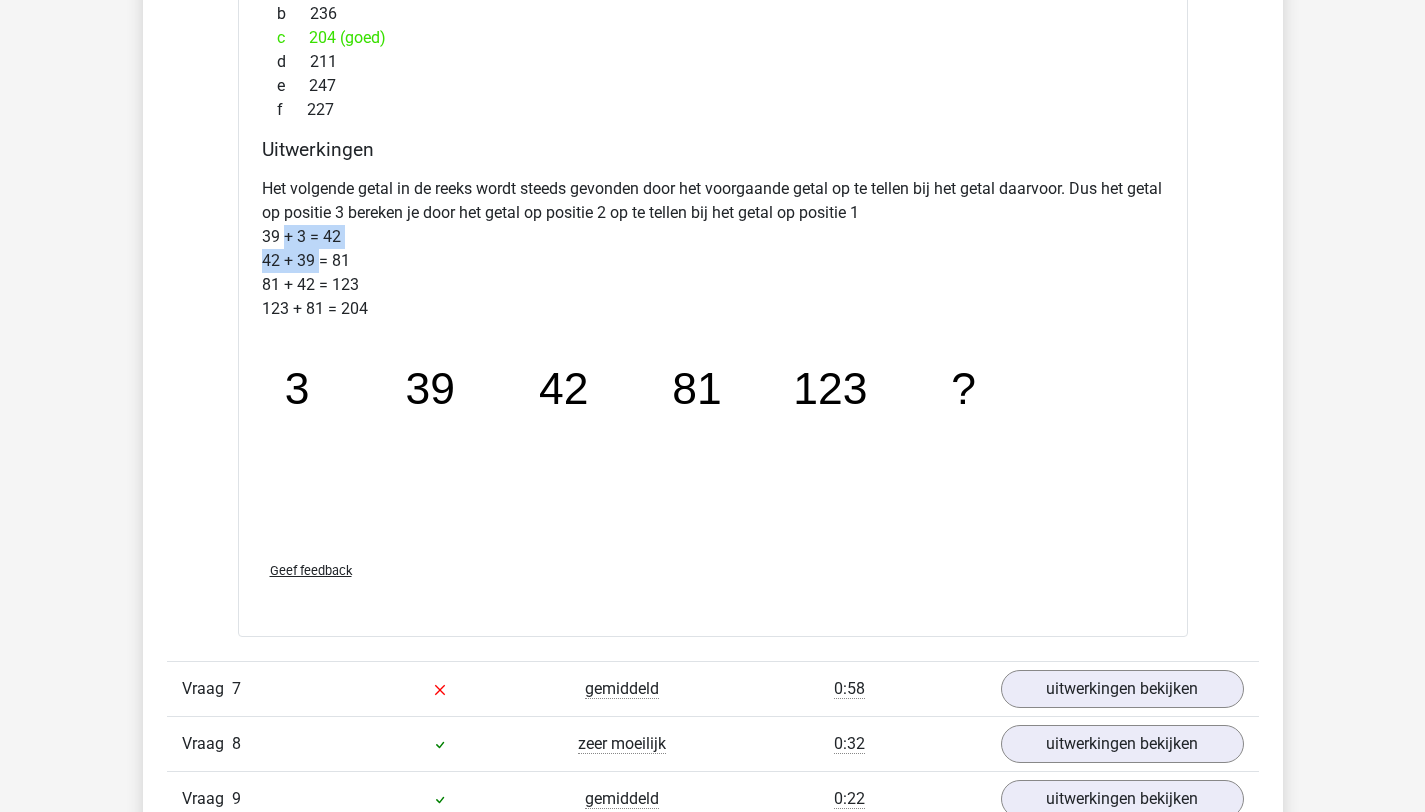 drag, startPoint x: 285, startPoint y: 237, endPoint x: 318, endPoint y: 269, distance: 45.96738 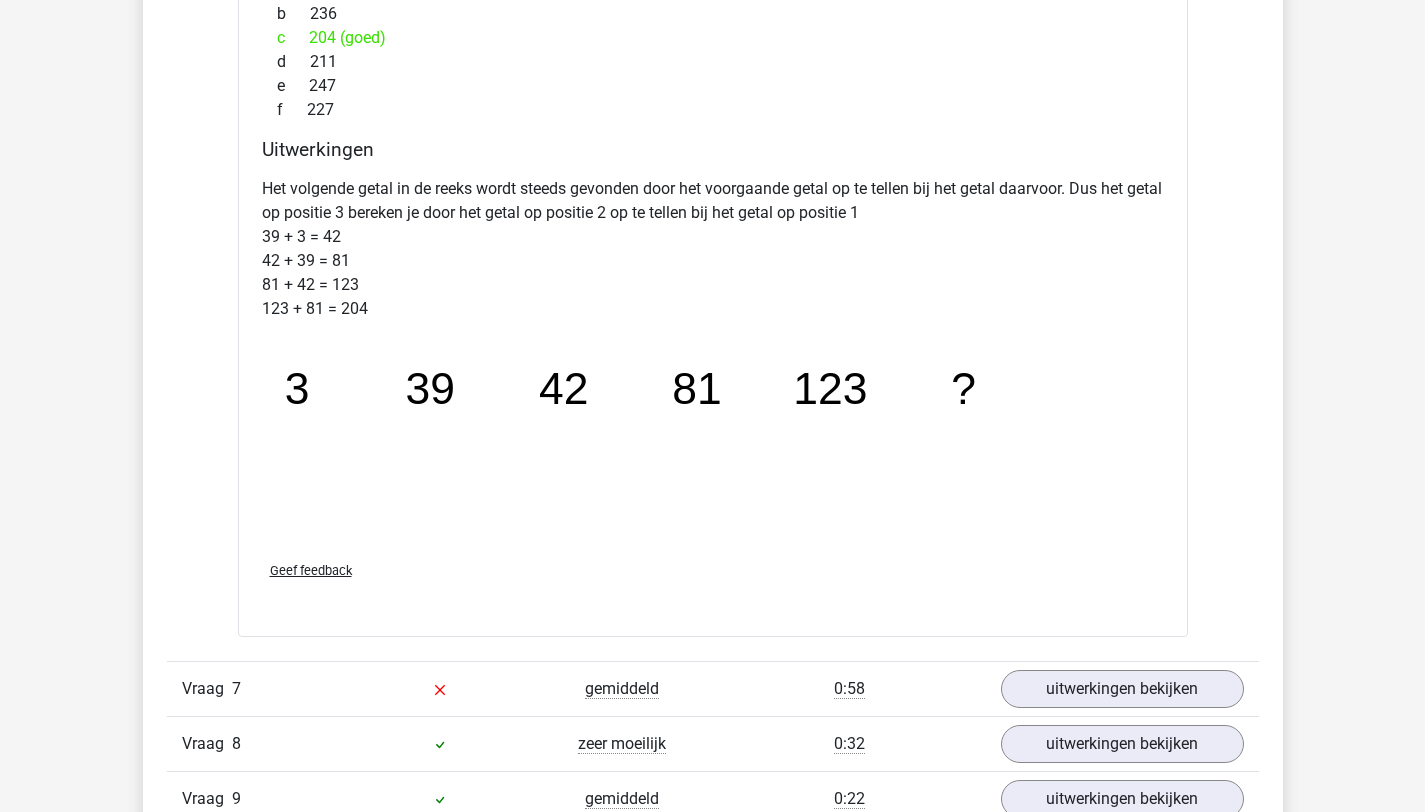 click on "Het volgende getal in de reeks wordt steeds gevonden door het voorgaande getal op te tellen bij het getal daarvoor. Dus het getal op positie 3 bereken je door het getal op positie 2 op te tellen bij het getal op positie 1 39 + 3 = 42 42 + 39 = 81 81 + 42 = 123 123 + 81 = 204" at bounding box center (713, 249) 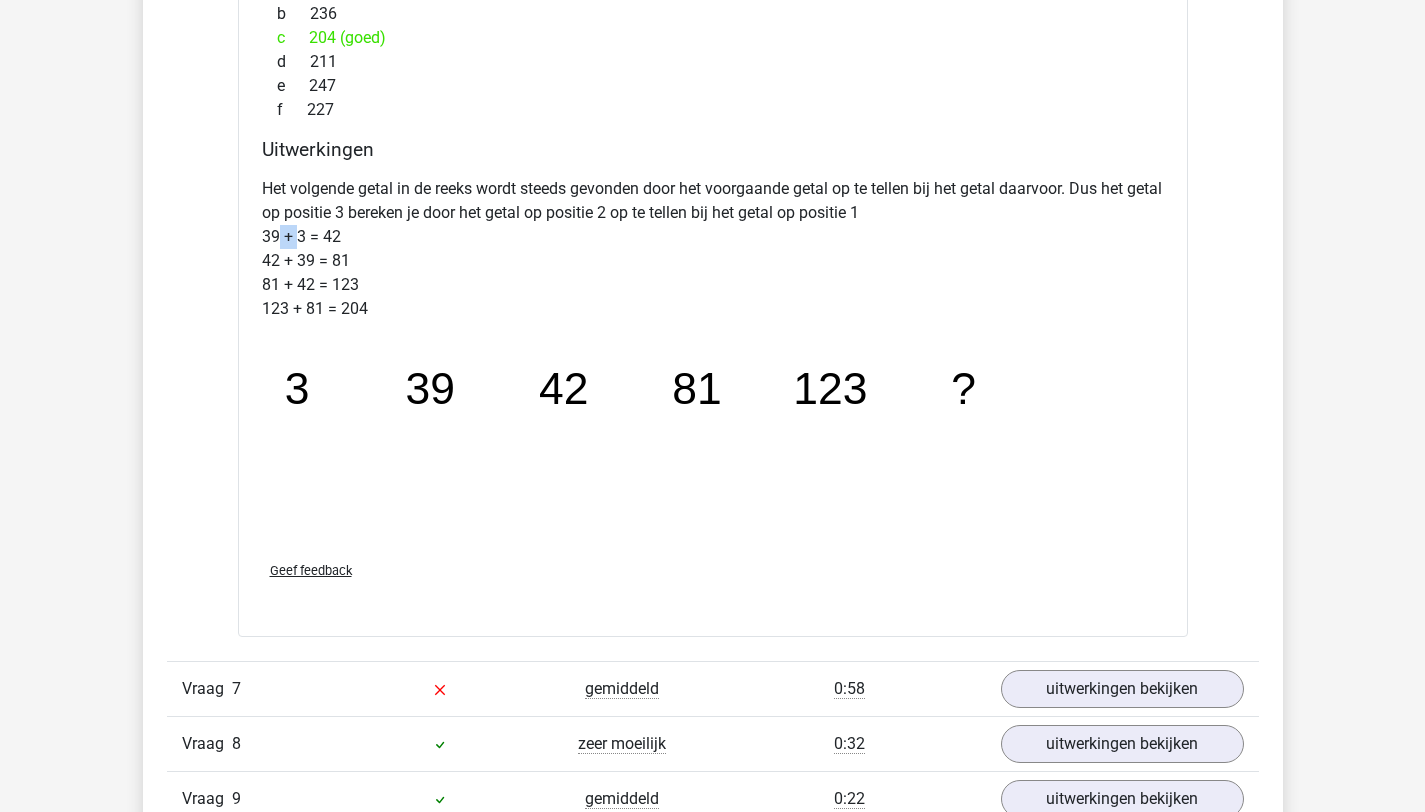 drag, startPoint x: 275, startPoint y: 232, endPoint x: 329, endPoint y: 232, distance: 54 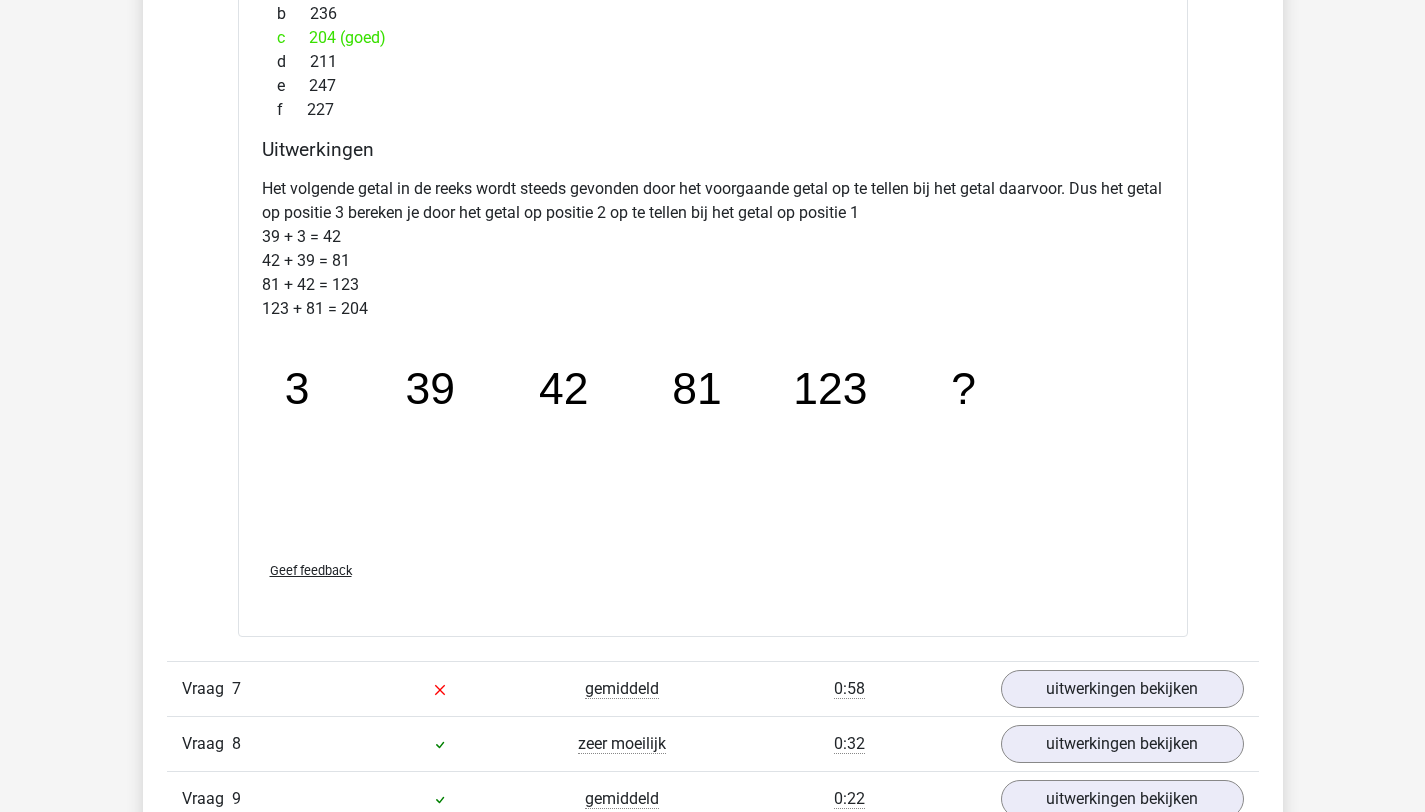 click on "Het volgende getal in de reeks wordt steeds gevonden door het voorgaande getal op te tellen bij het getal daarvoor. Dus het getal op positie 3 bereken je door het getal op positie 2 op te tellen bij het getal op positie 1 39 + 3 = 42 42 + 39 = 81 81 + 42 = 123 123 + 81 = 204" at bounding box center [713, 249] 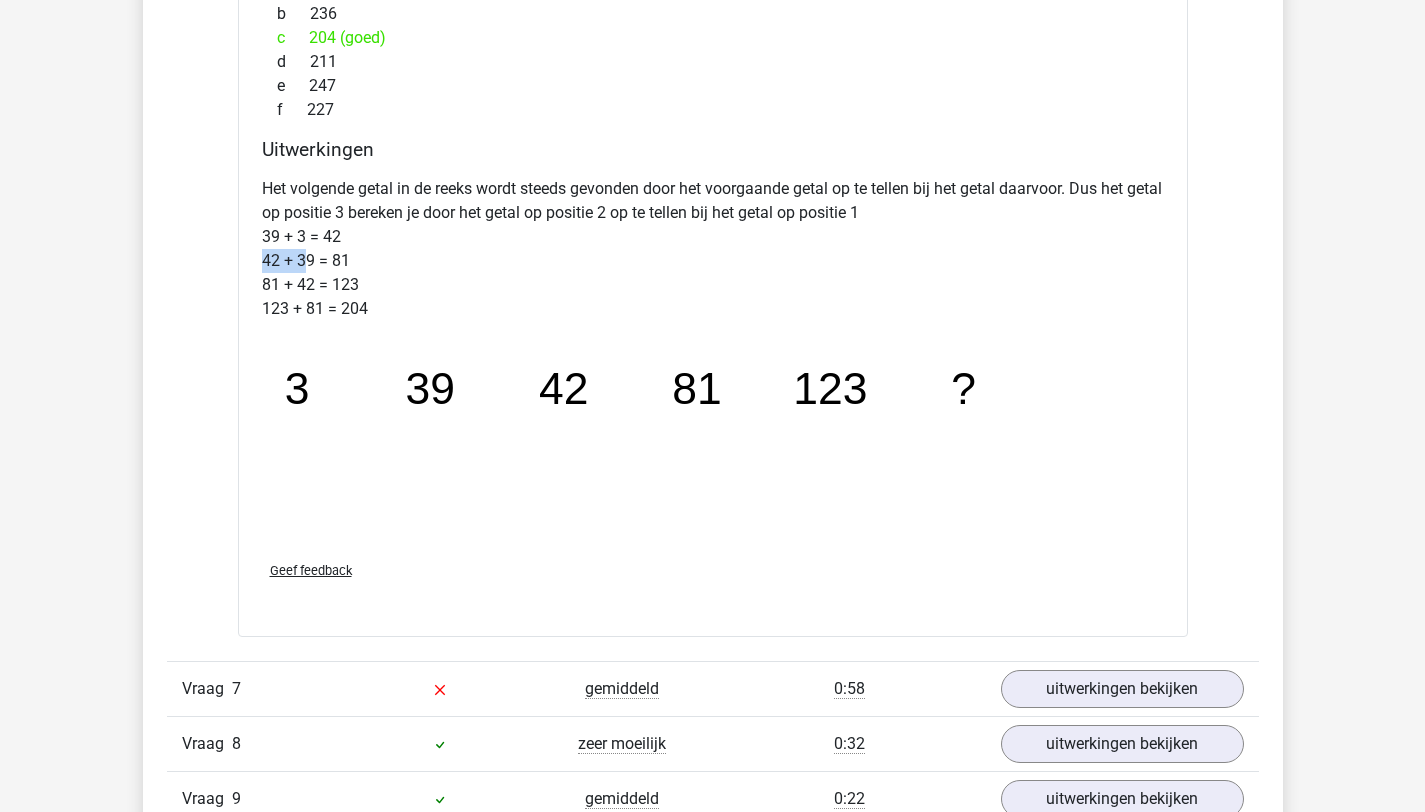drag, startPoint x: 273, startPoint y: 262, endPoint x: 306, endPoint y: 259, distance: 33.13608 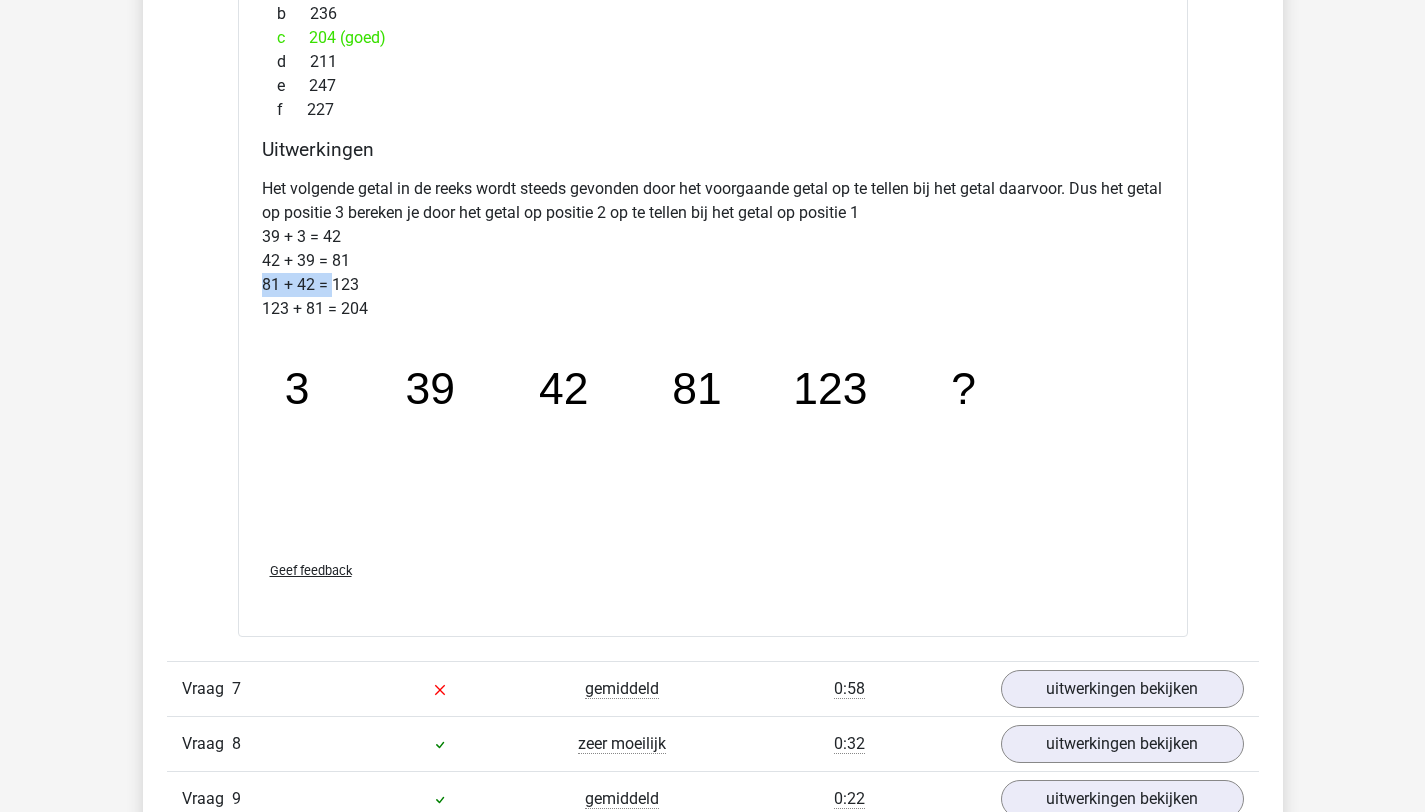 drag, startPoint x: 276, startPoint y: 285, endPoint x: 371, endPoint y: 294, distance: 95.42536 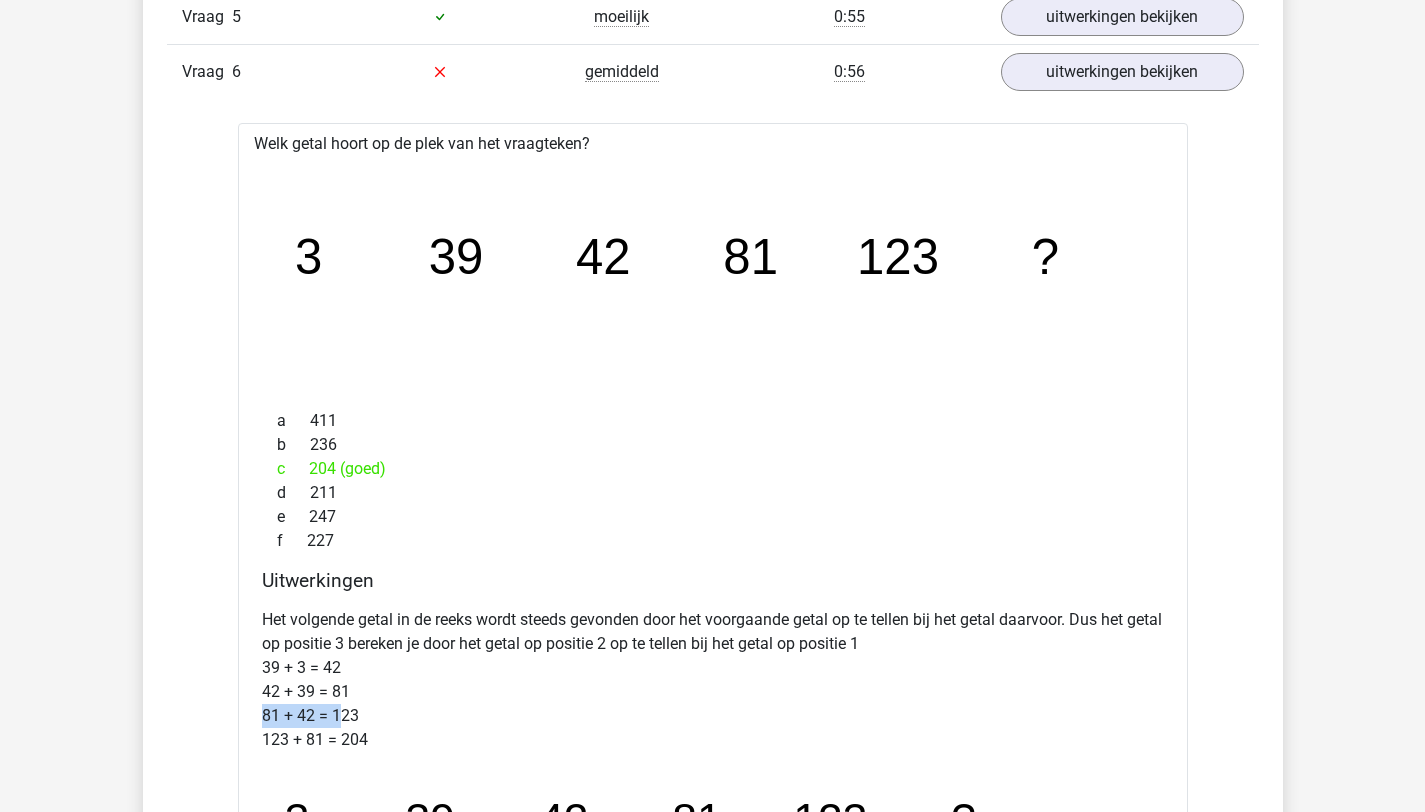 scroll, scrollTop: 1566, scrollLeft: 0, axis: vertical 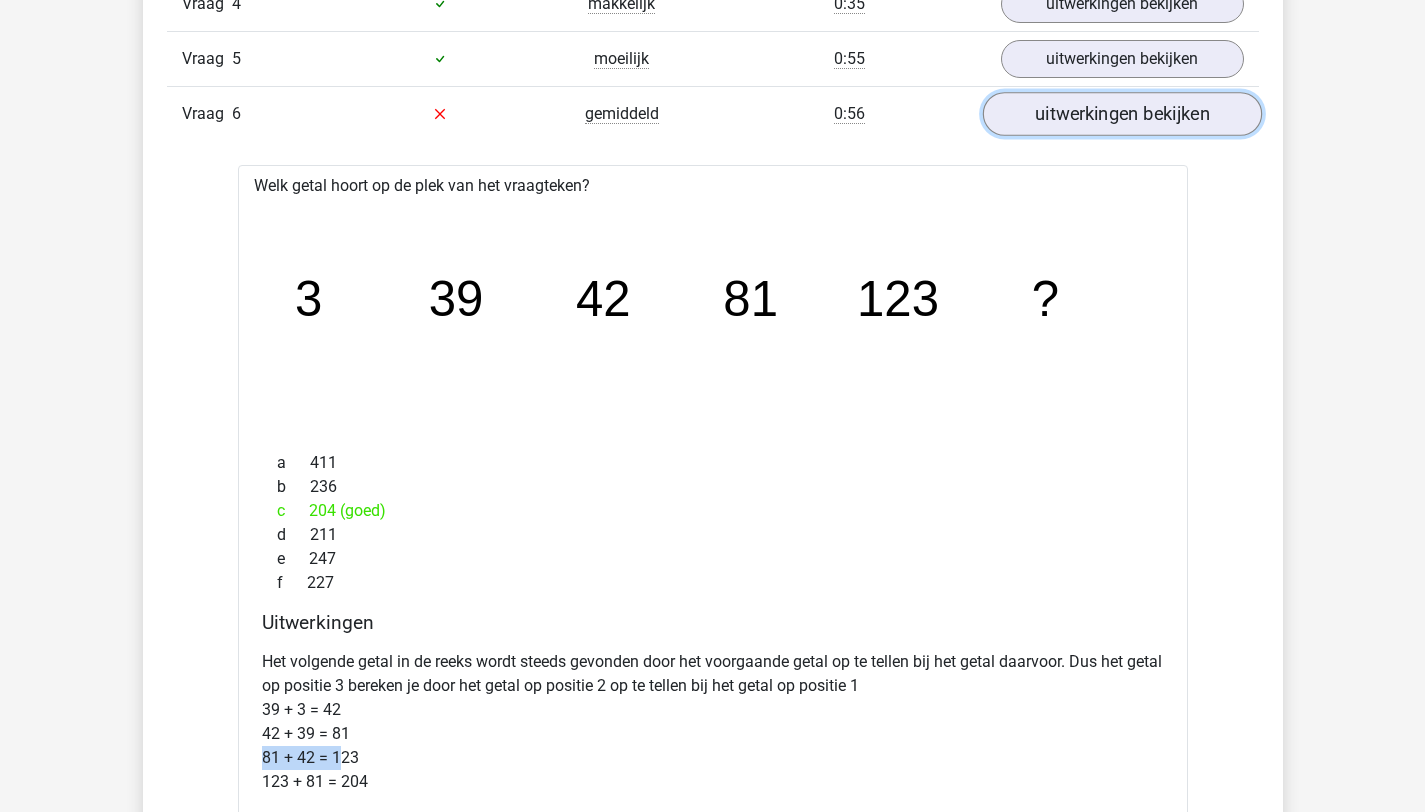 click on "uitwerkingen bekijken" at bounding box center (1121, 114) 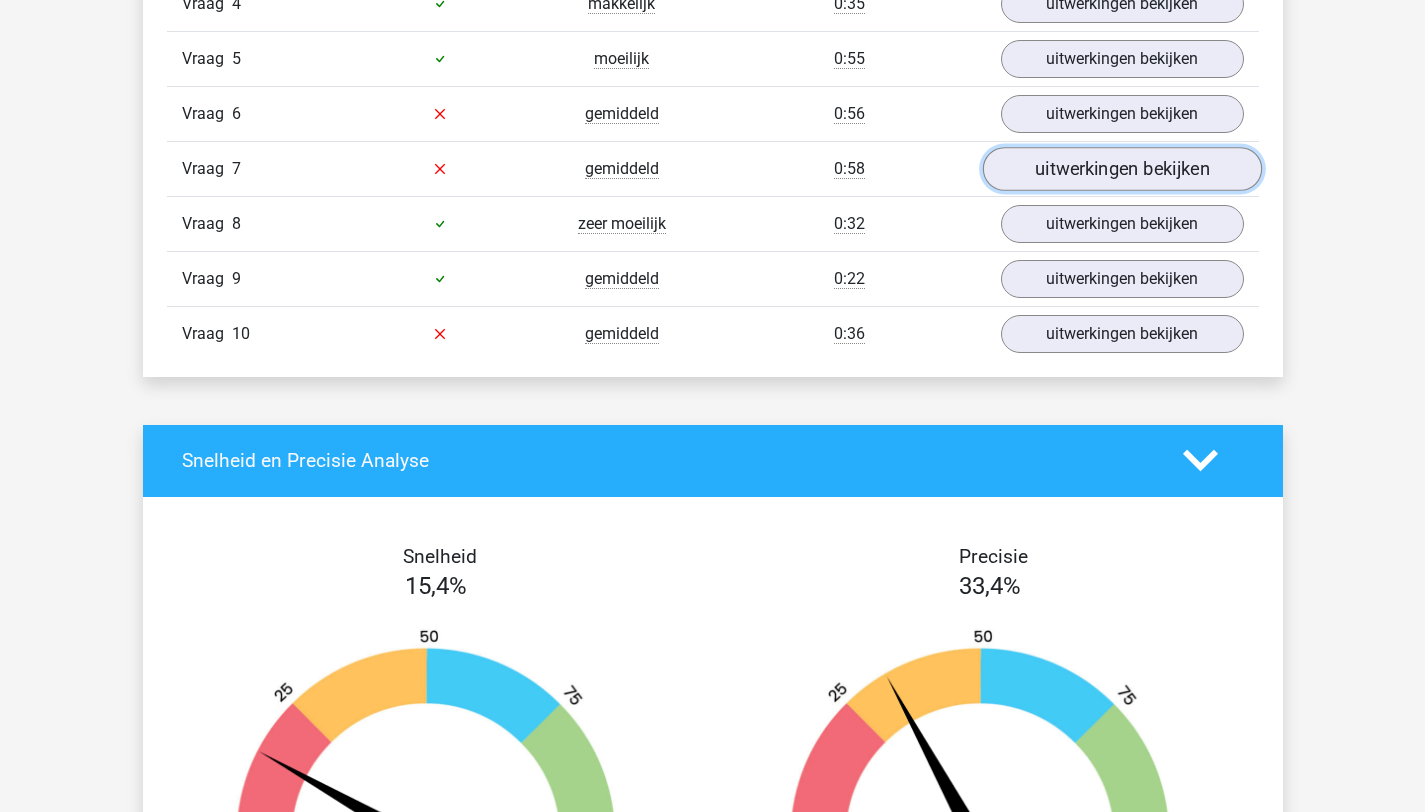 click on "uitwerkingen bekijken" at bounding box center (1121, 169) 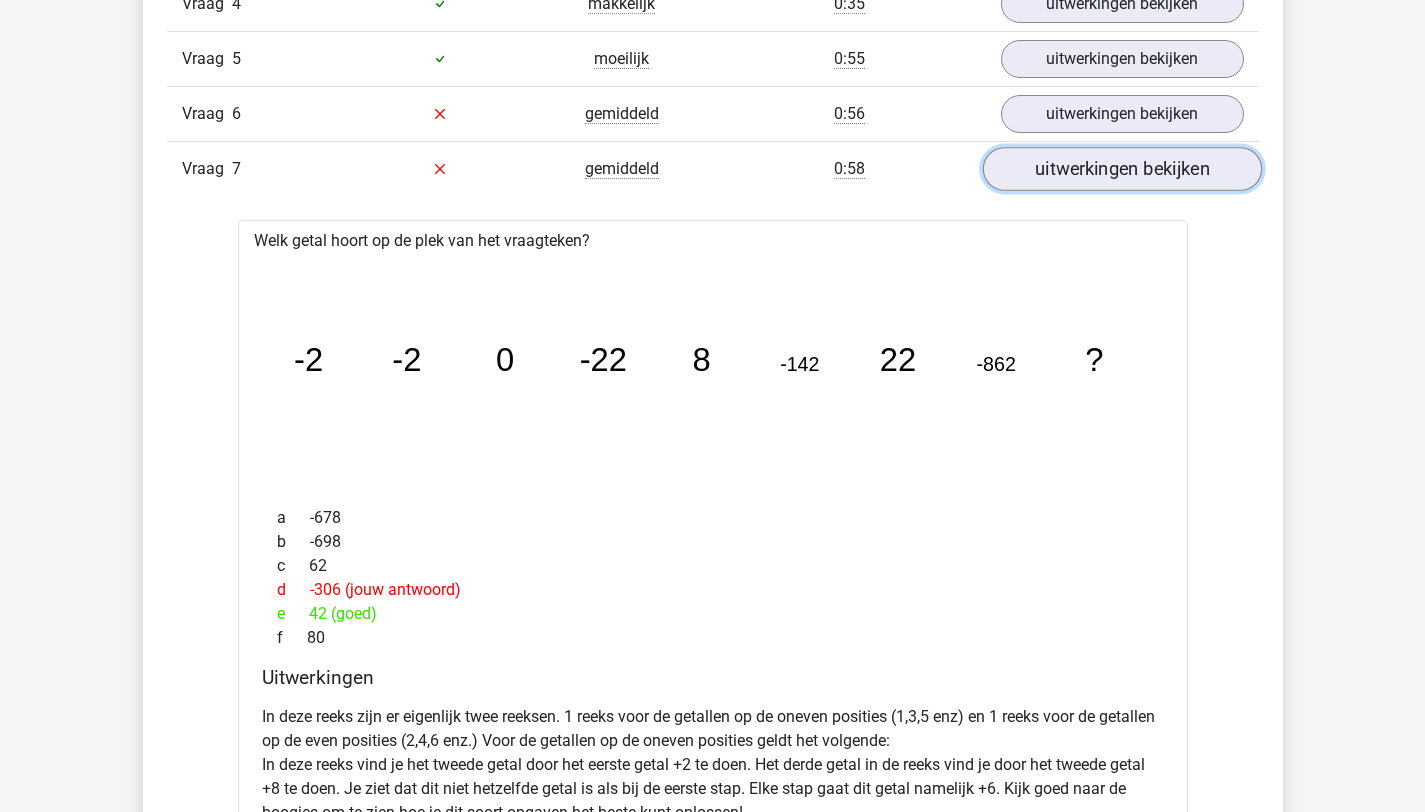 click on "uitwerkingen bekijken" at bounding box center (1121, 169) 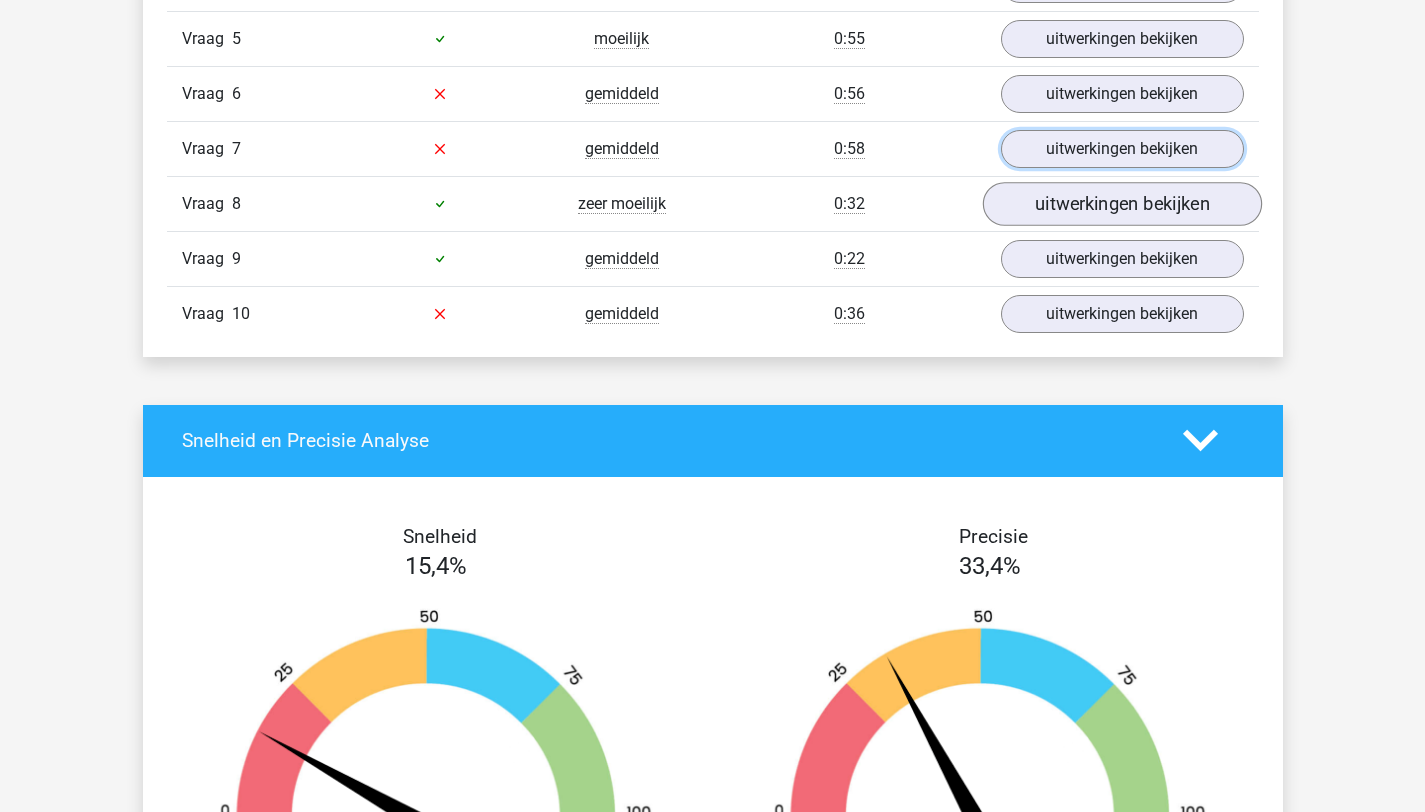 scroll, scrollTop: 1605, scrollLeft: 0, axis: vertical 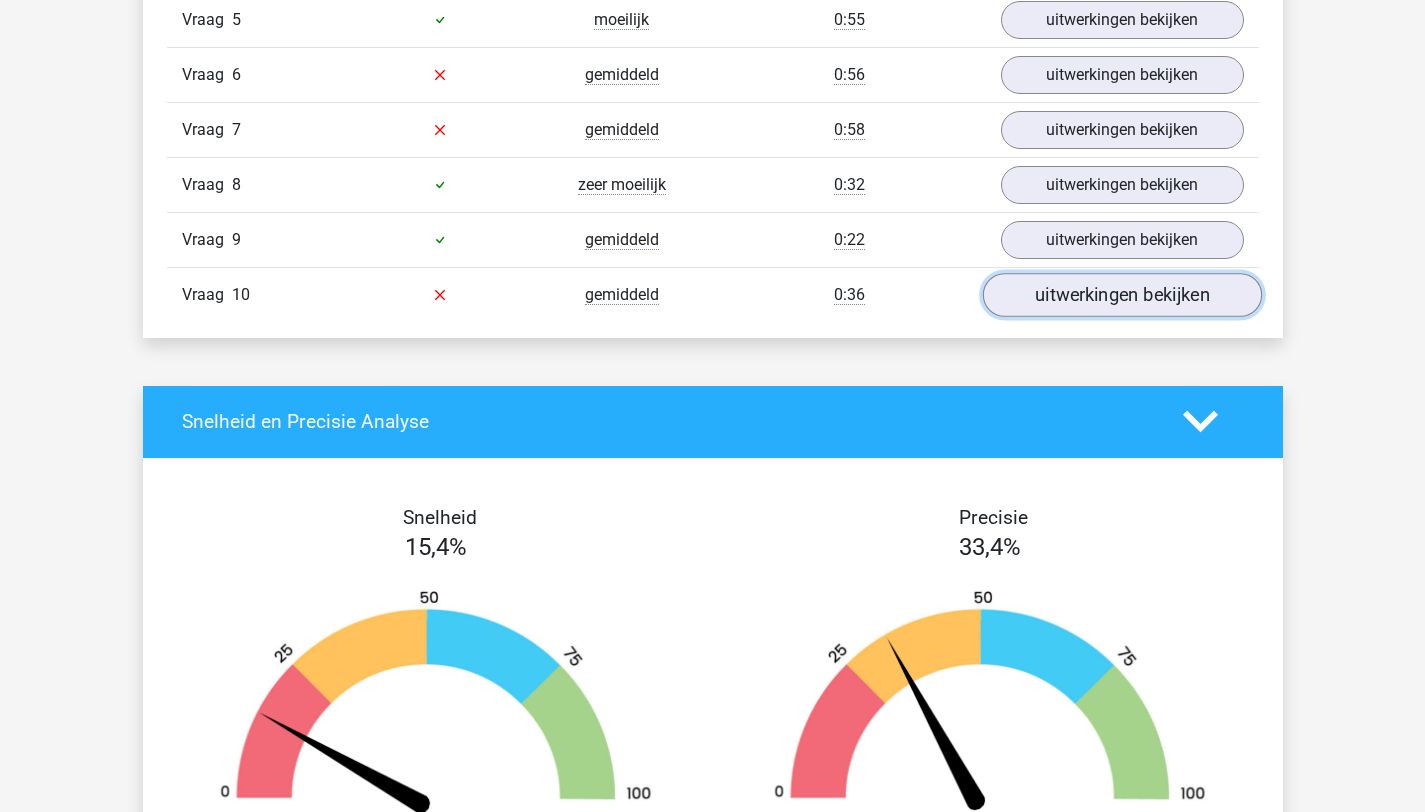 click on "uitwerkingen bekijken" at bounding box center (1121, 295) 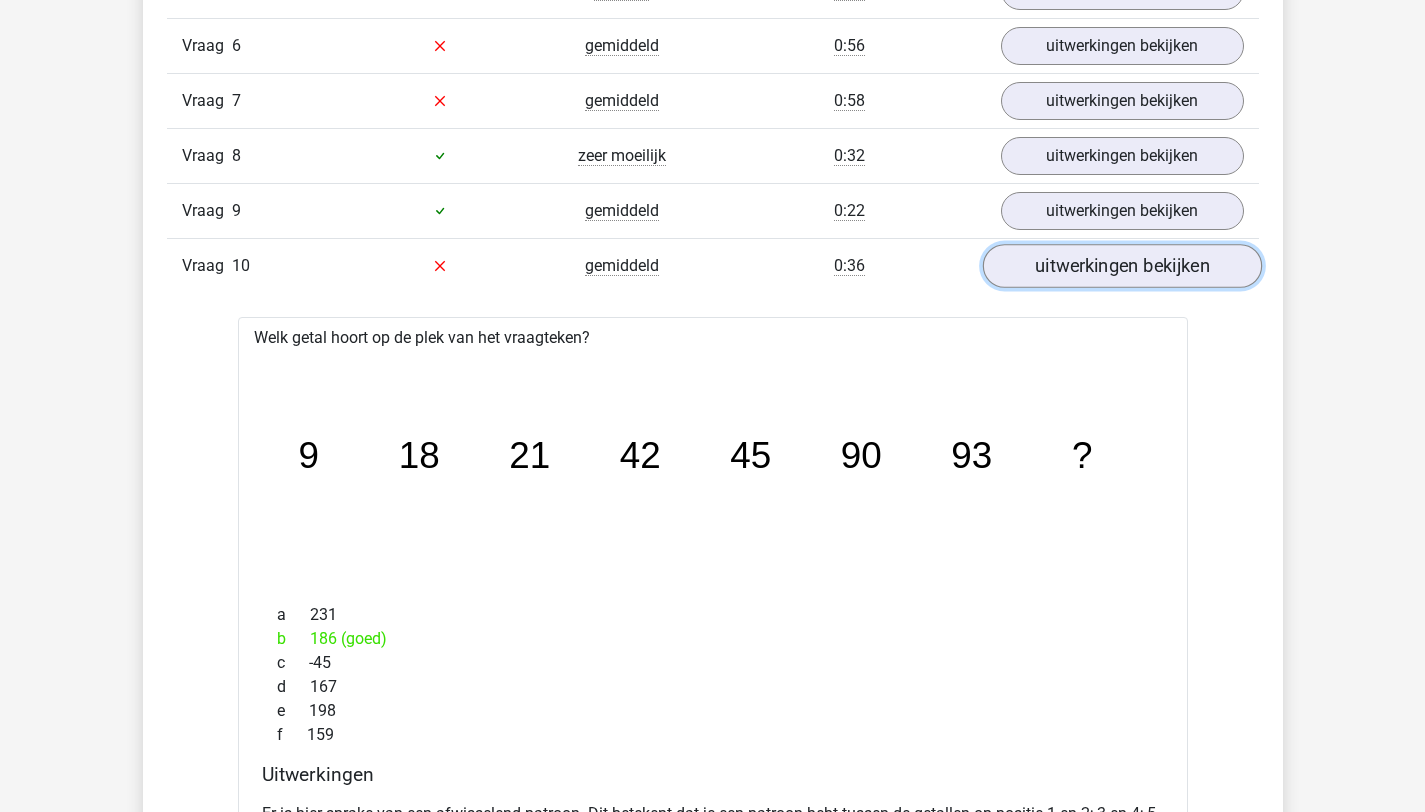 click on "uitwerkingen bekijken" at bounding box center [1121, 266] 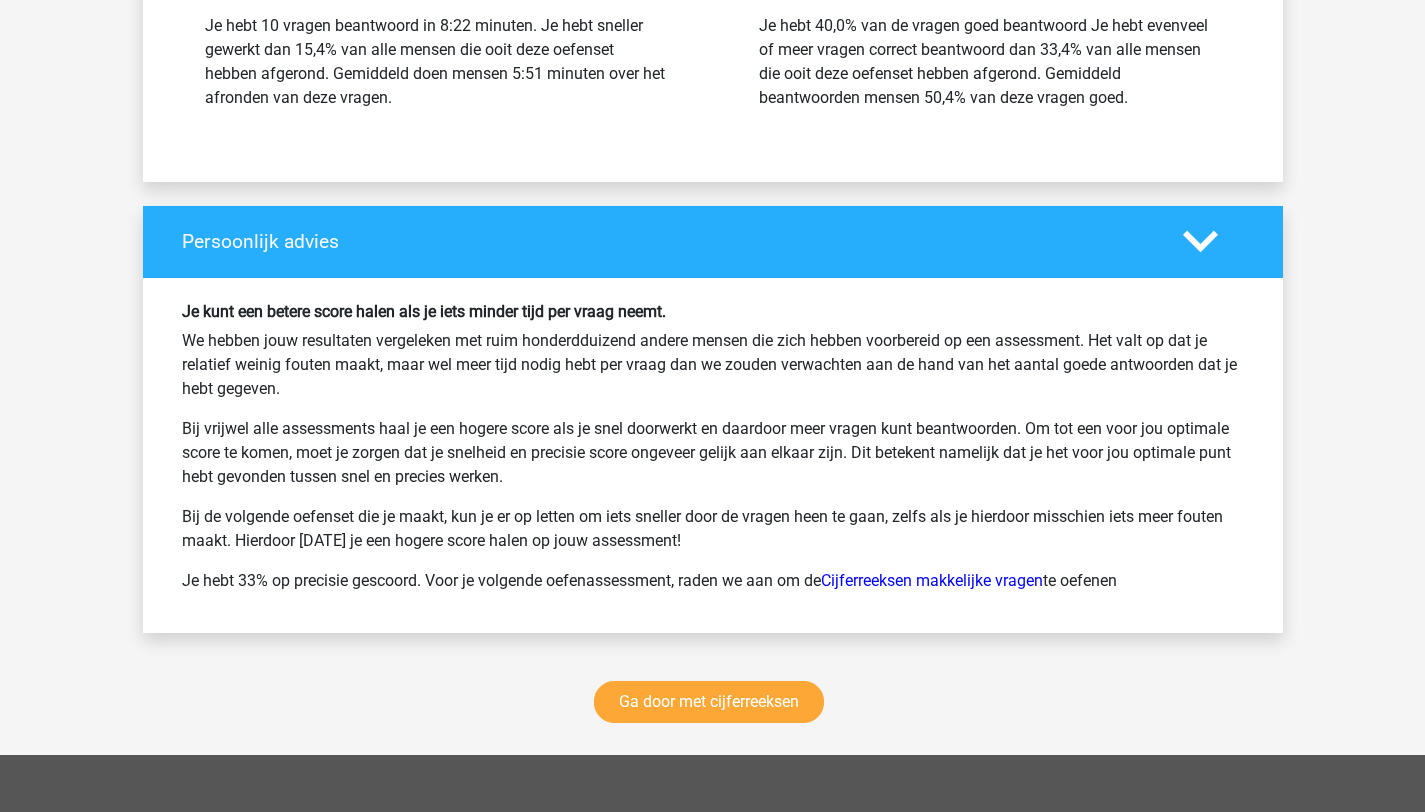 scroll, scrollTop: 2474, scrollLeft: 0, axis: vertical 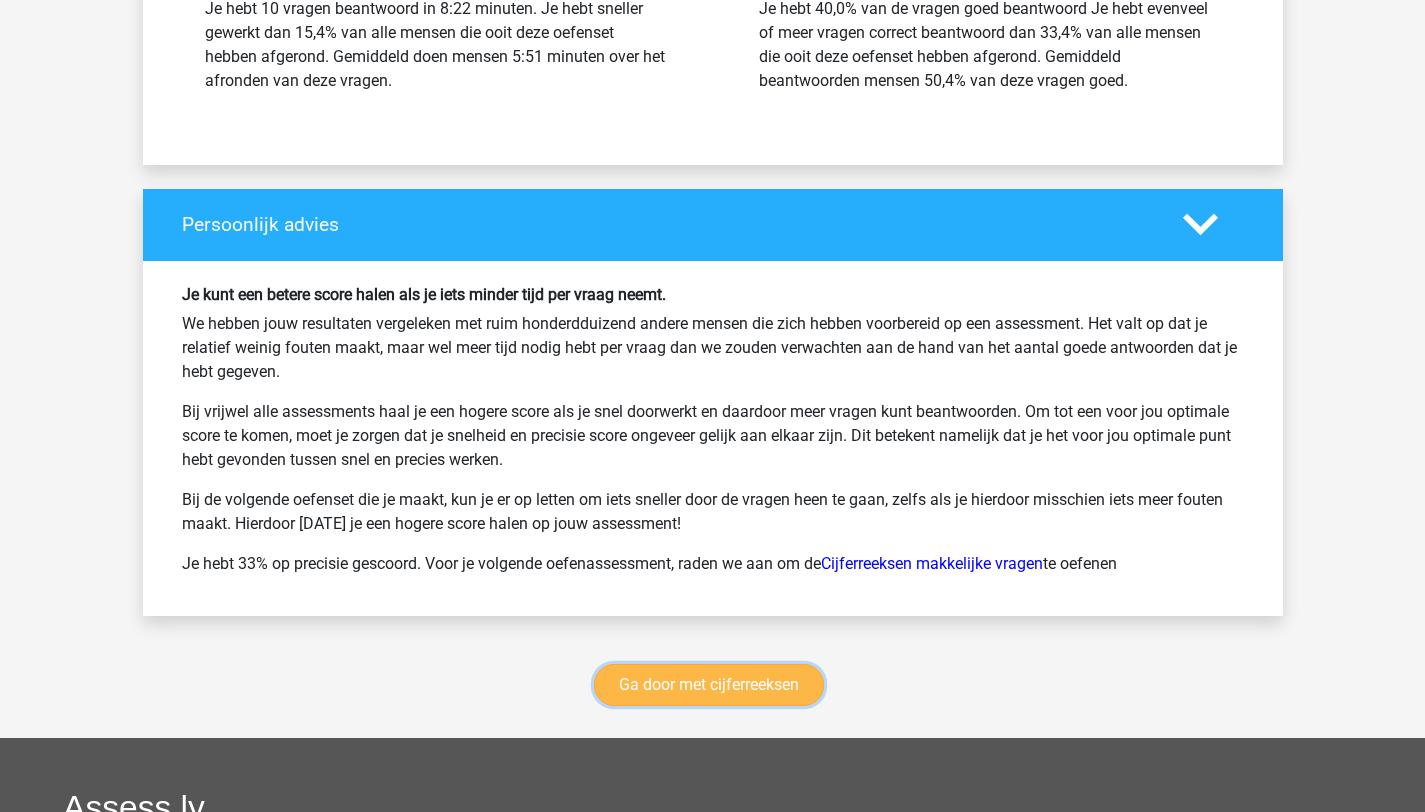 click on "Ga door met cijferreeksen" at bounding box center (709, 685) 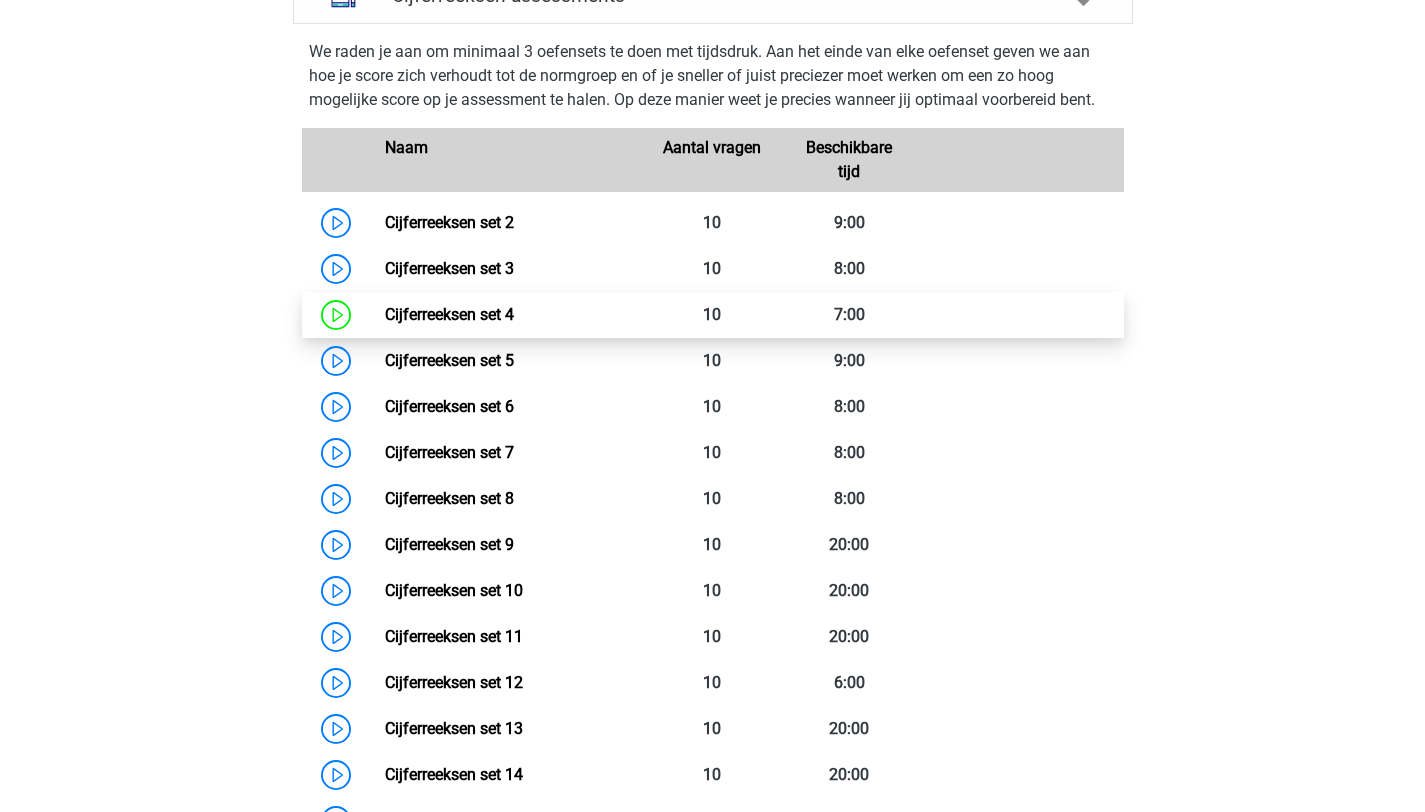 scroll, scrollTop: 966, scrollLeft: 0, axis: vertical 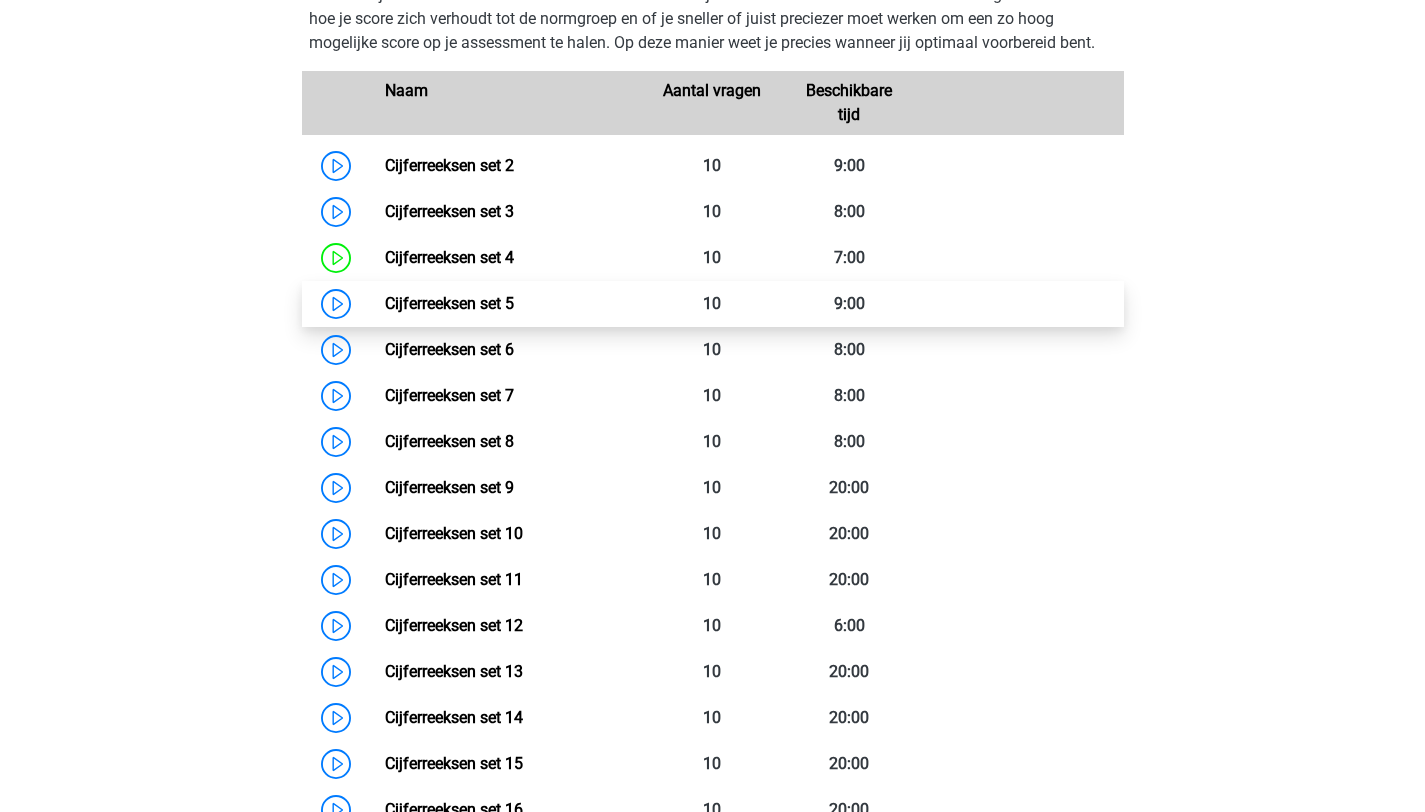 click on "Cijferreeksen
set 5" at bounding box center [449, 303] 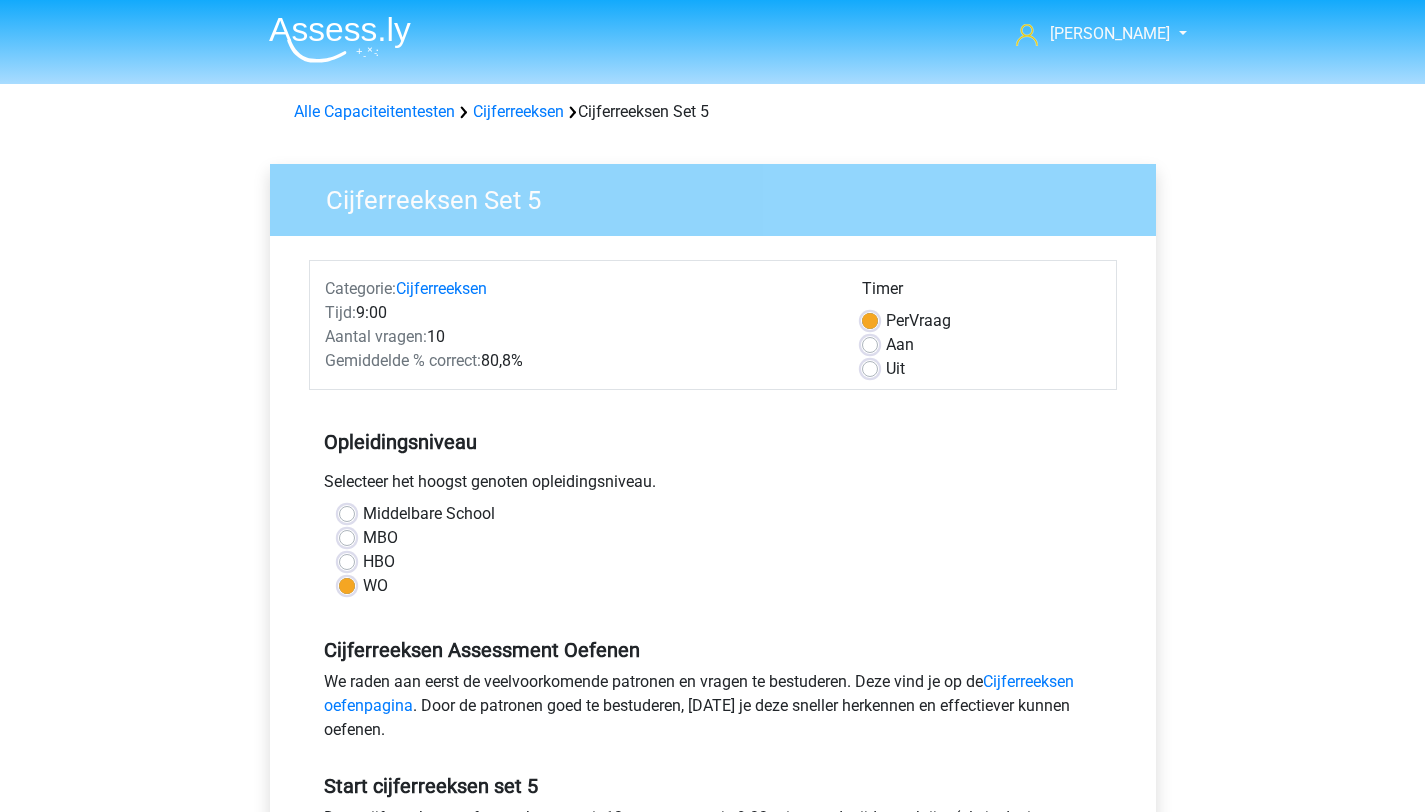 scroll, scrollTop: 4, scrollLeft: 0, axis: vertical 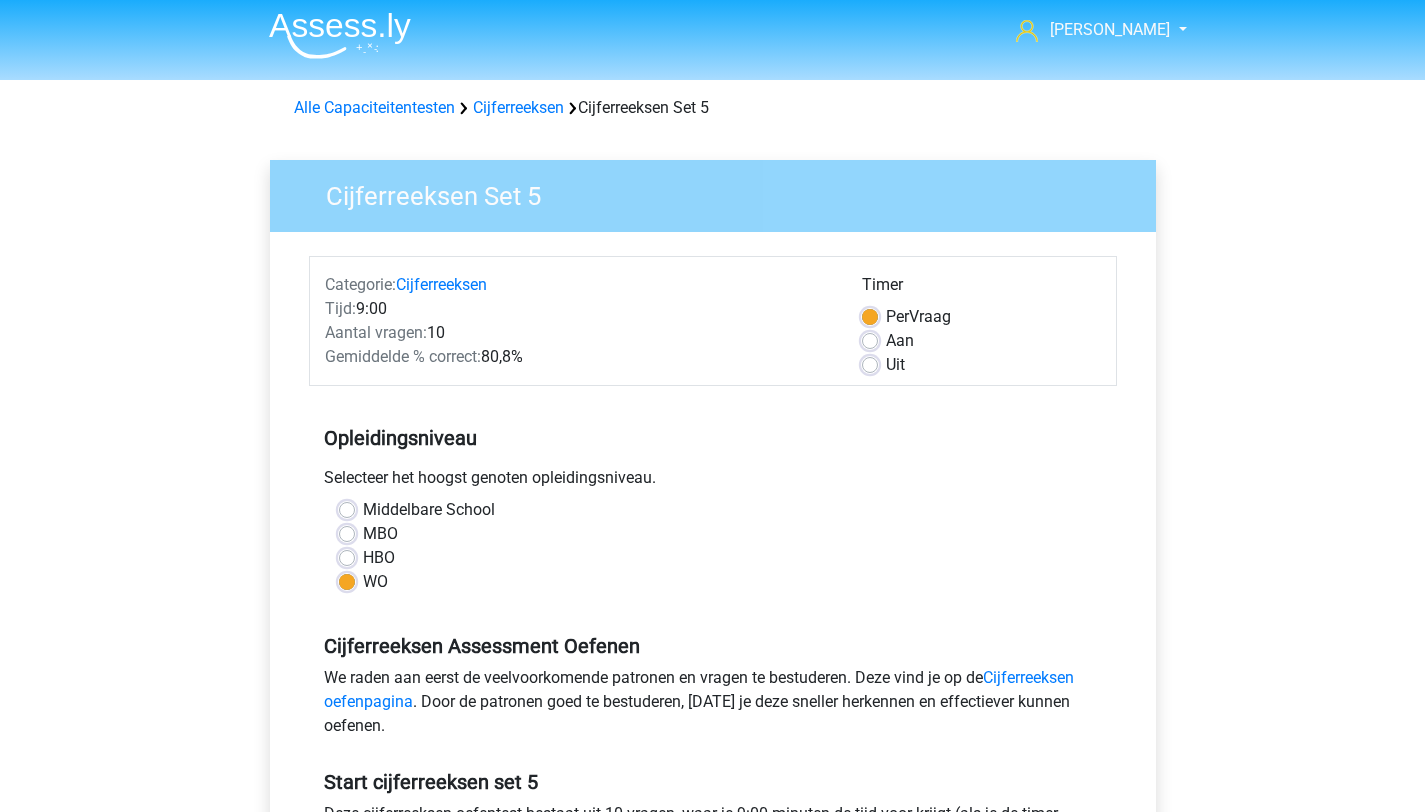 click on "Alle Capaciteitentesten
Cijferreeksen
Cijferreeksen Set 5" at bounding box center [713, 104] 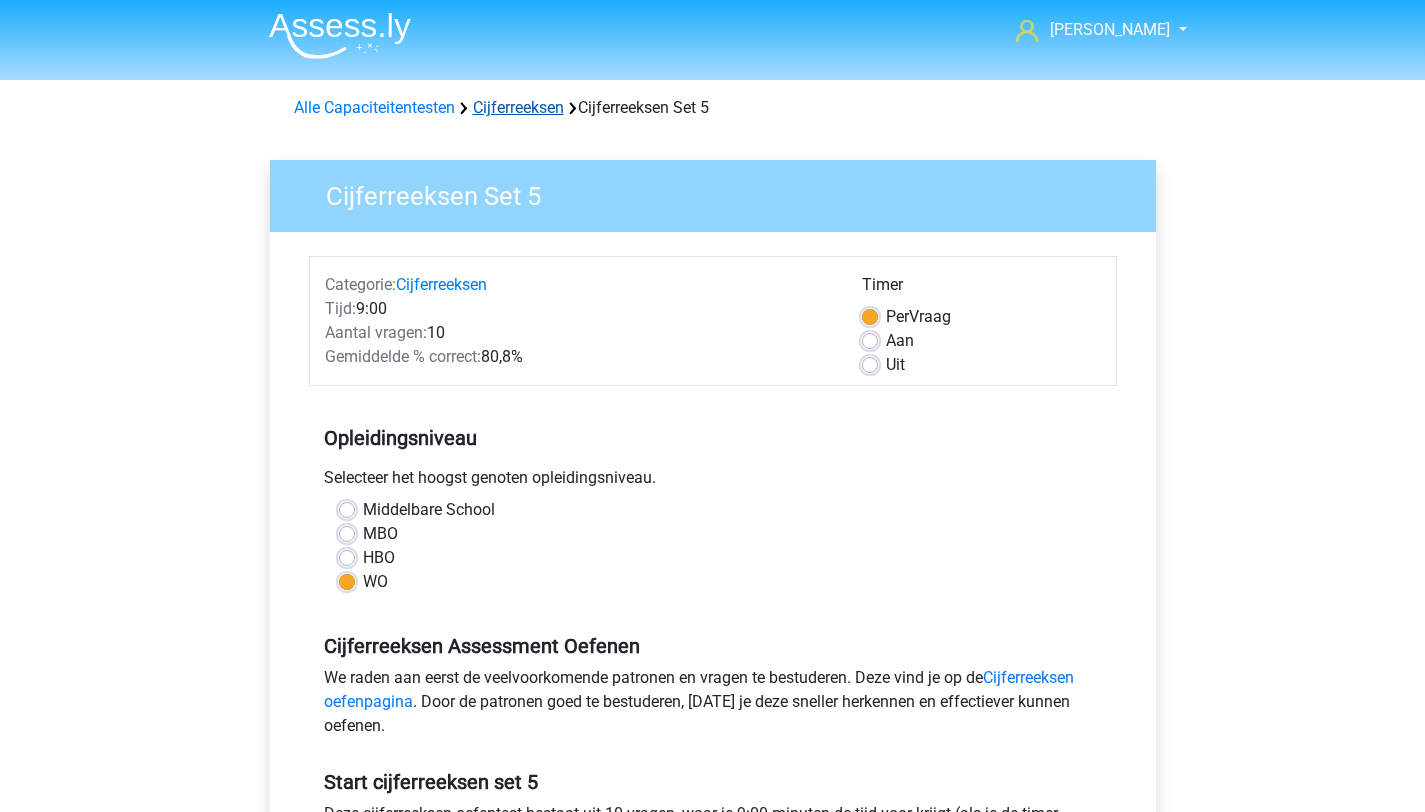 click on "Cijferreeksen" at bounding box center (518, 107) 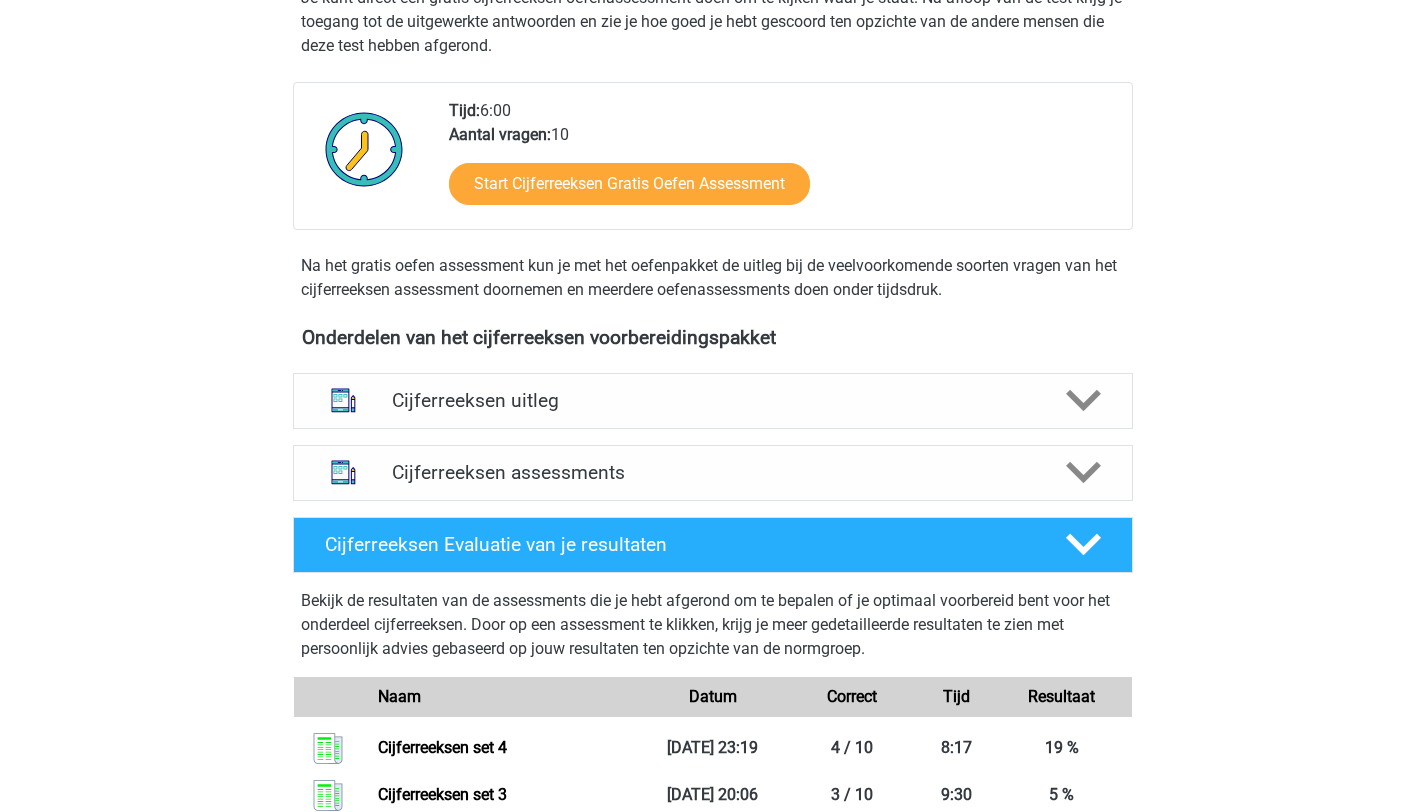 scroll, scrollTop: 931, scrollLeft: 0, axis: vertical 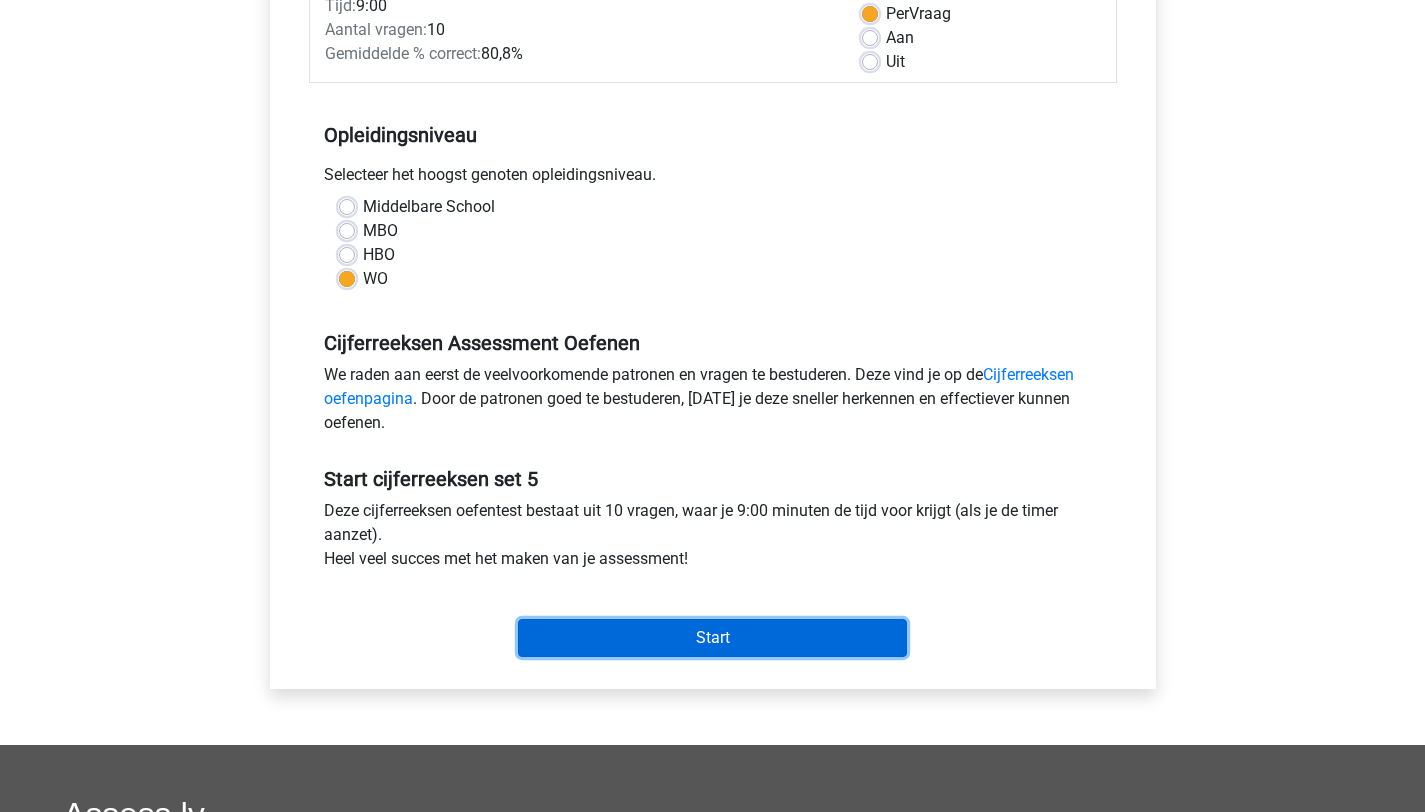 click on "Start" at bounding box center (712, 638) 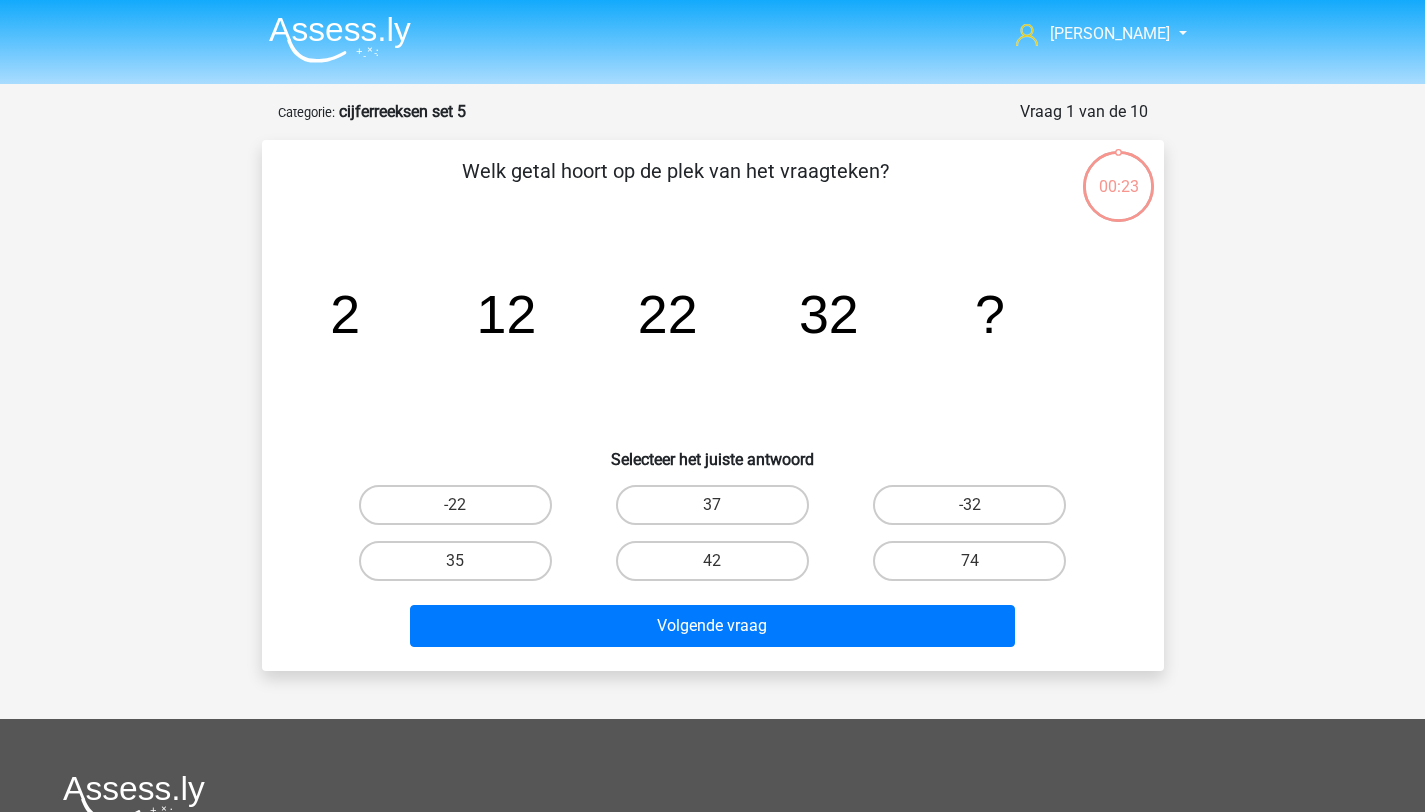scroll, scrollTop: 0, scrollLeft: 0, axis: both 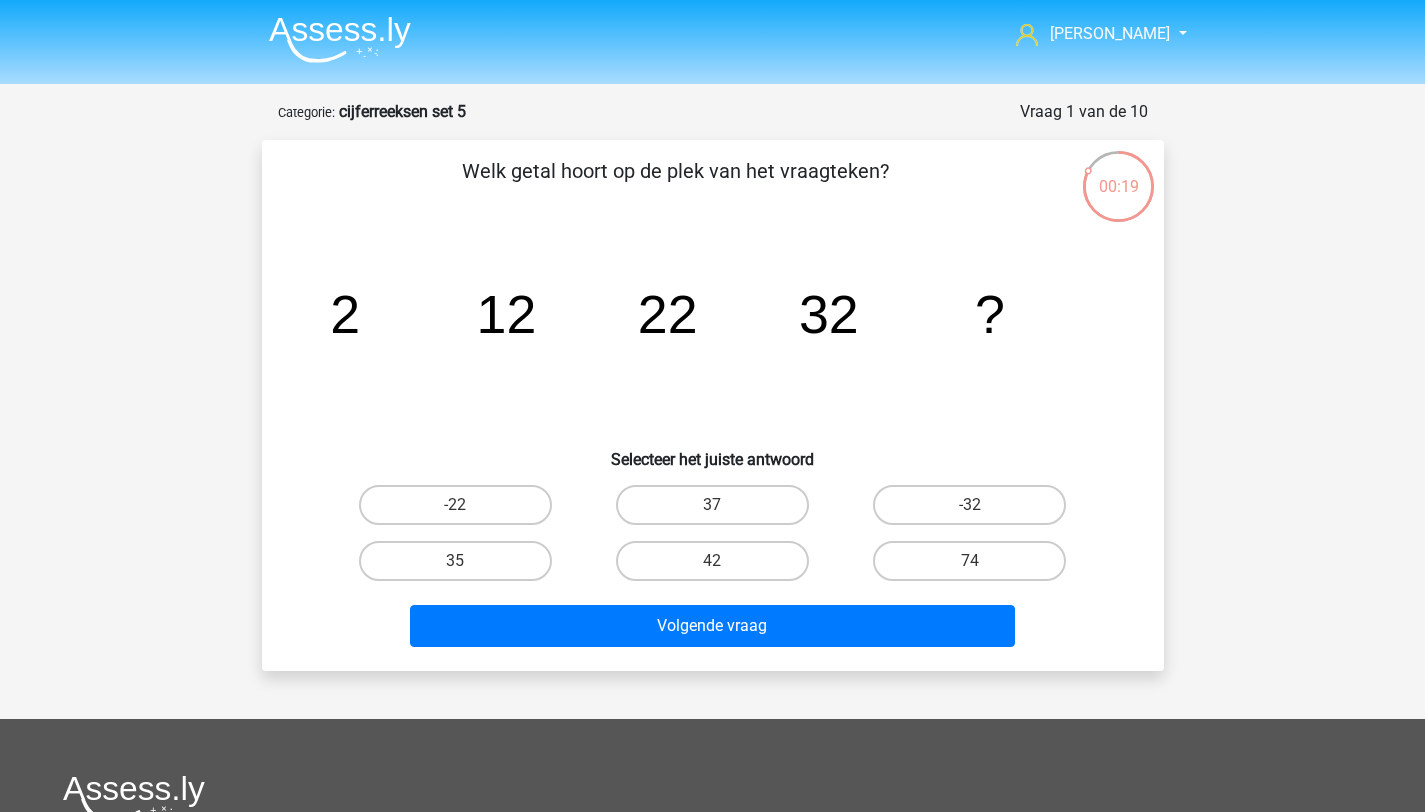 click on "42" at bounding box center [712, 561] 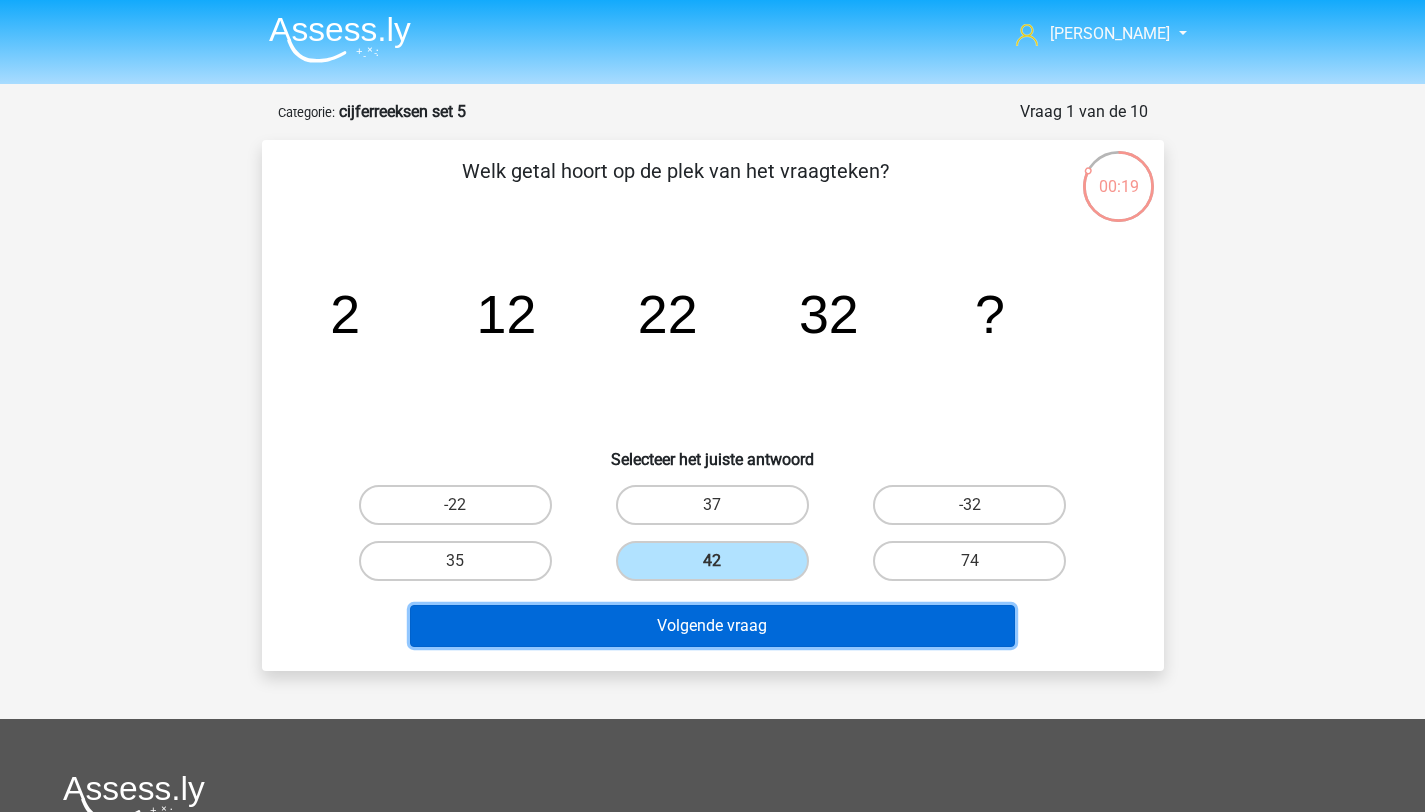 click on "Volgende vraag" at bounding box center (712, 626) 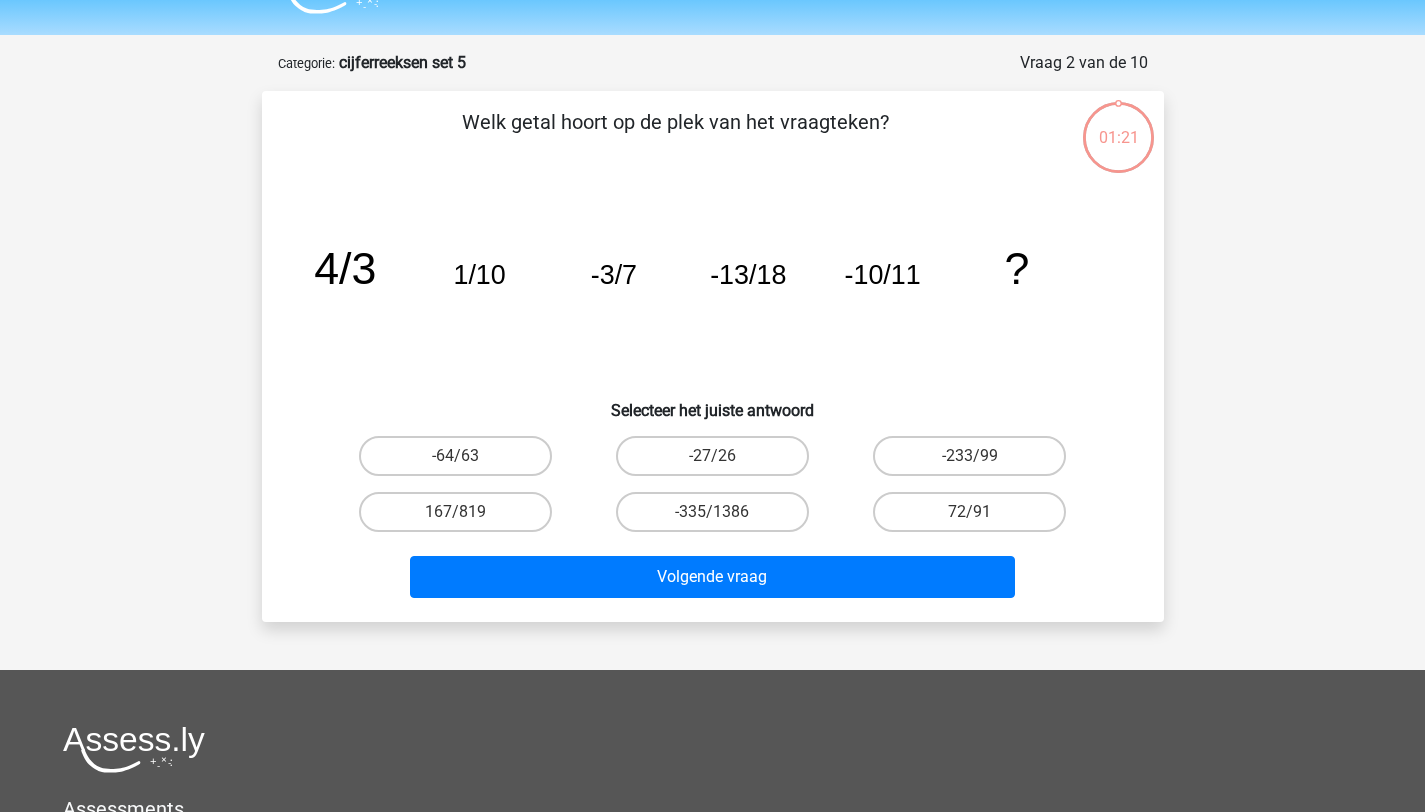 scroll, scrollTop: 100, scrollLeft: 0, axis: vertical 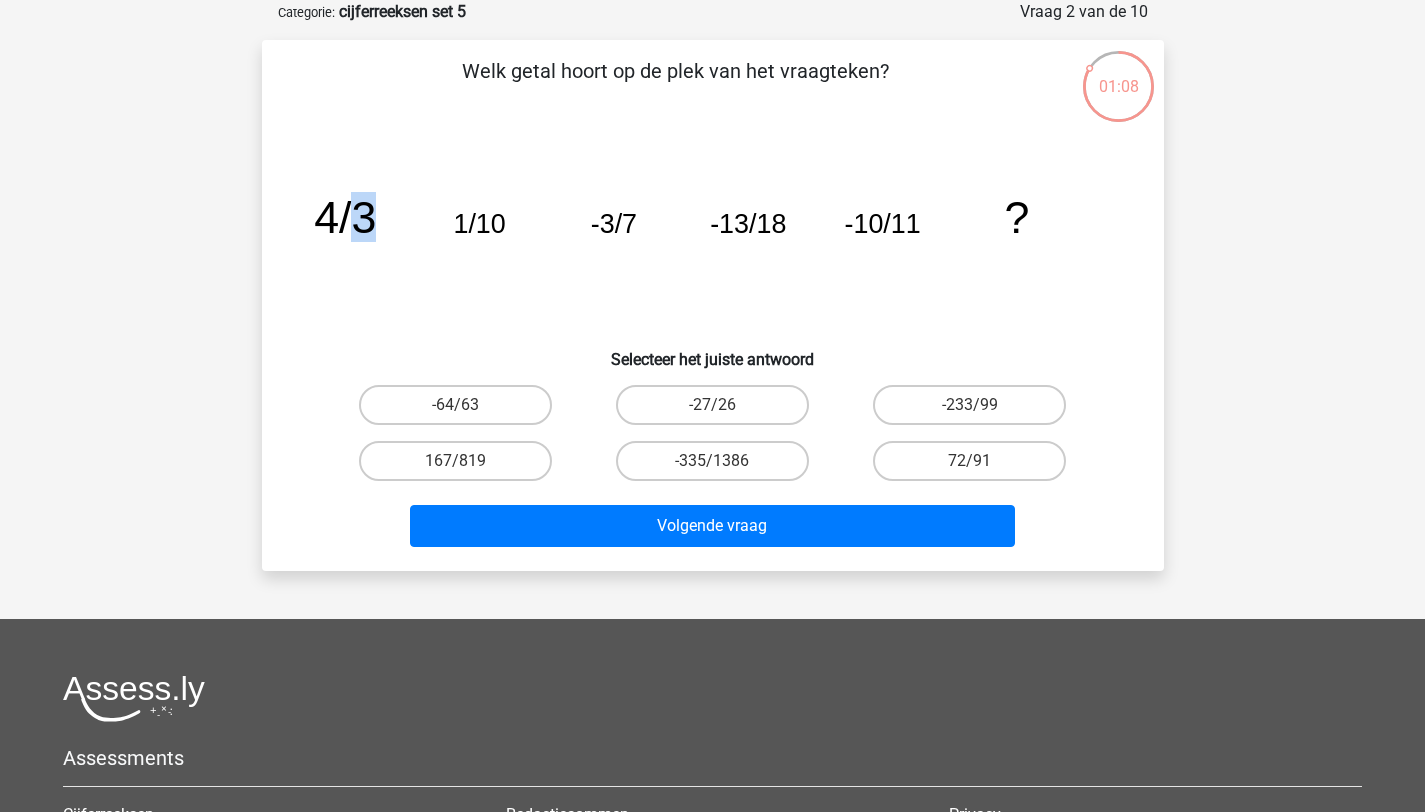 drag, startPoint x: 360, startPoint y: 221, endPoint x: 454, endPoint y: 220, distance: 94.00532 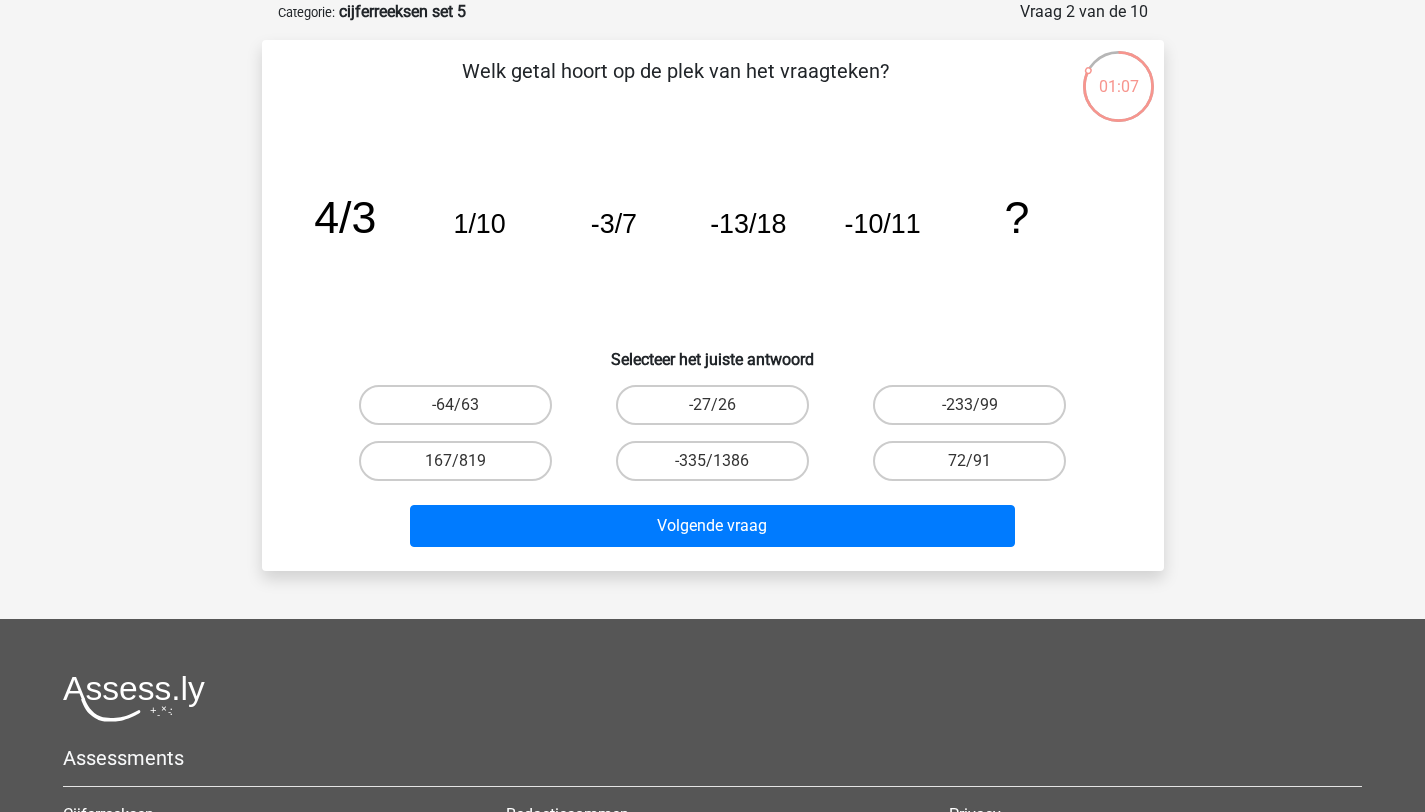 click on "1/10" 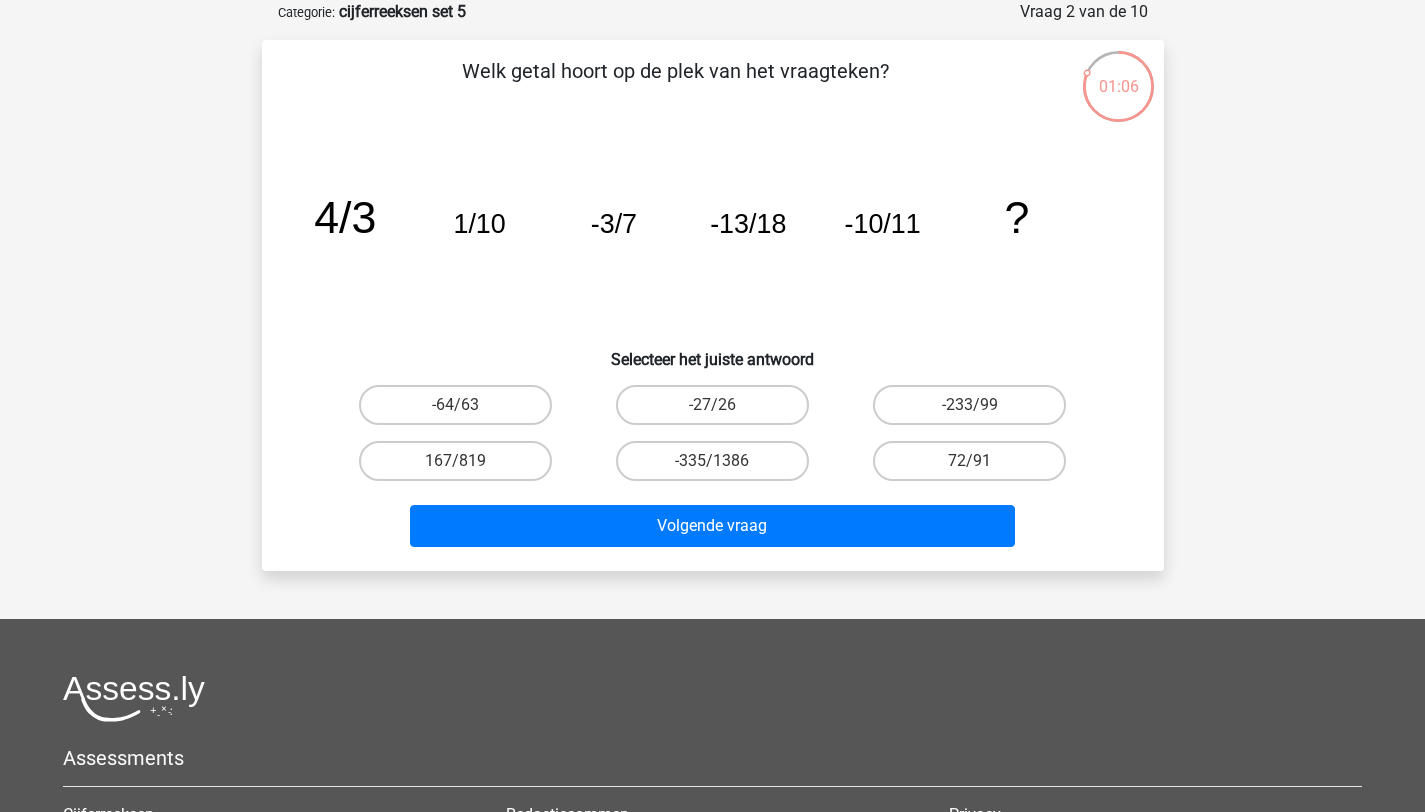 click on "image/svg+xml
4/3
1/10
-3/7
-13/18
-10/11
?" 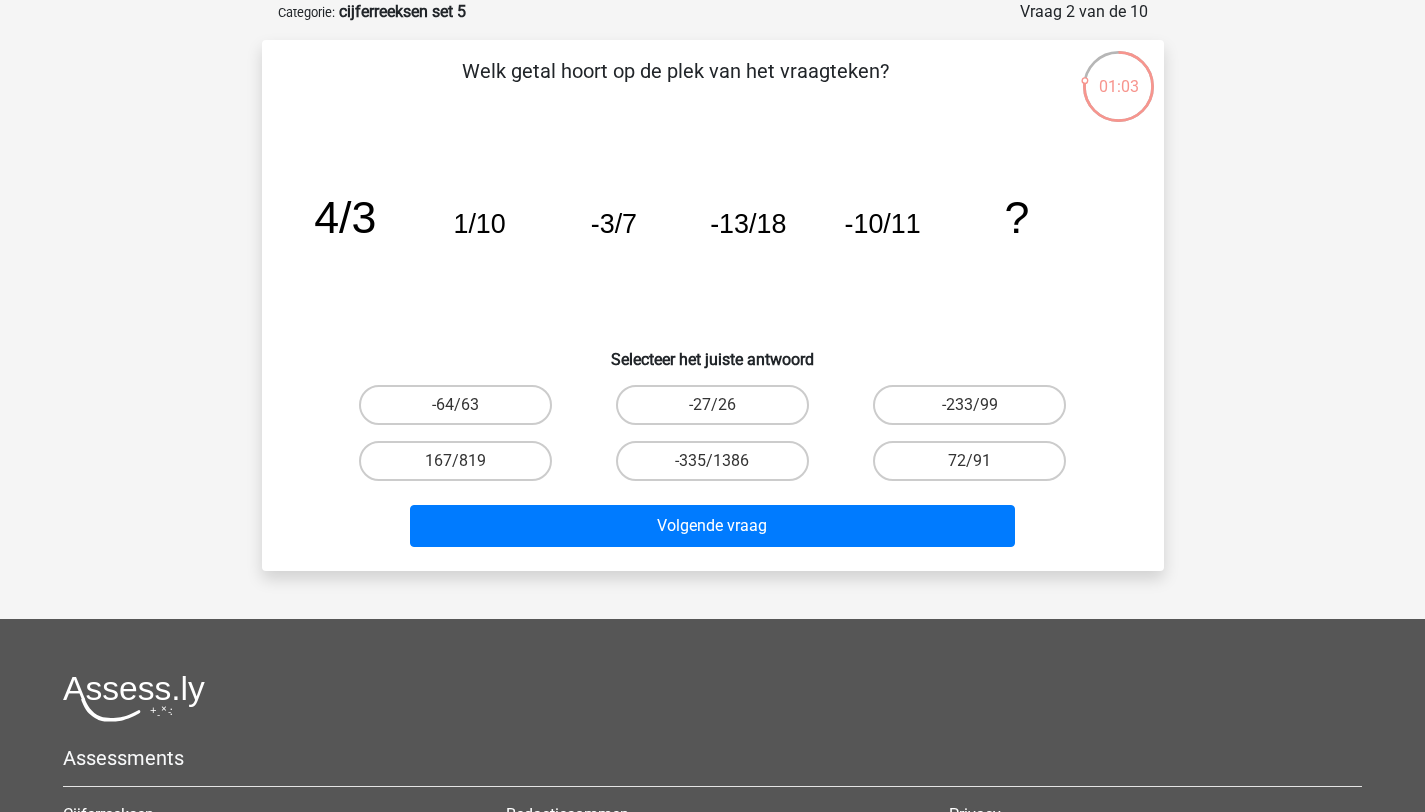 click on "-13/18" 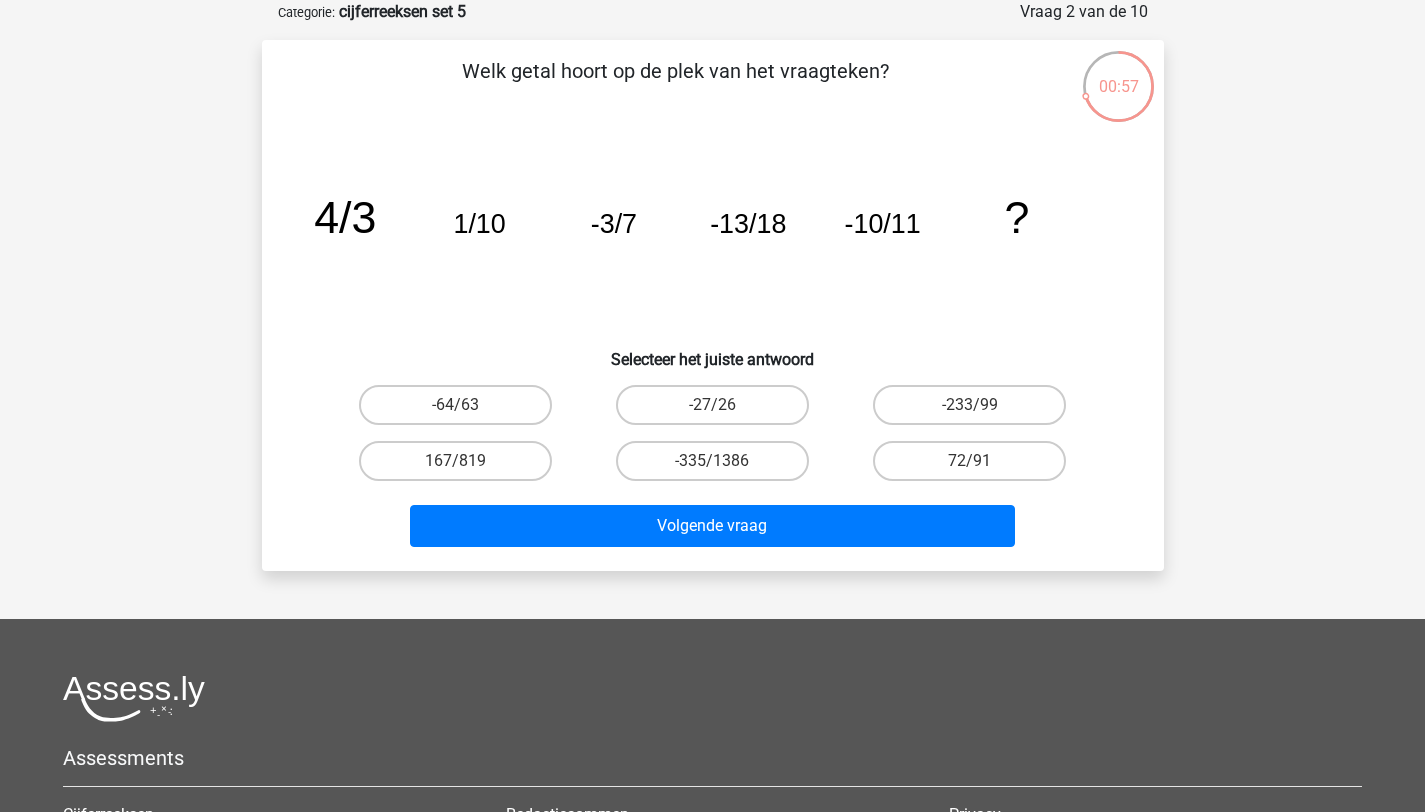 click on "-10/11" 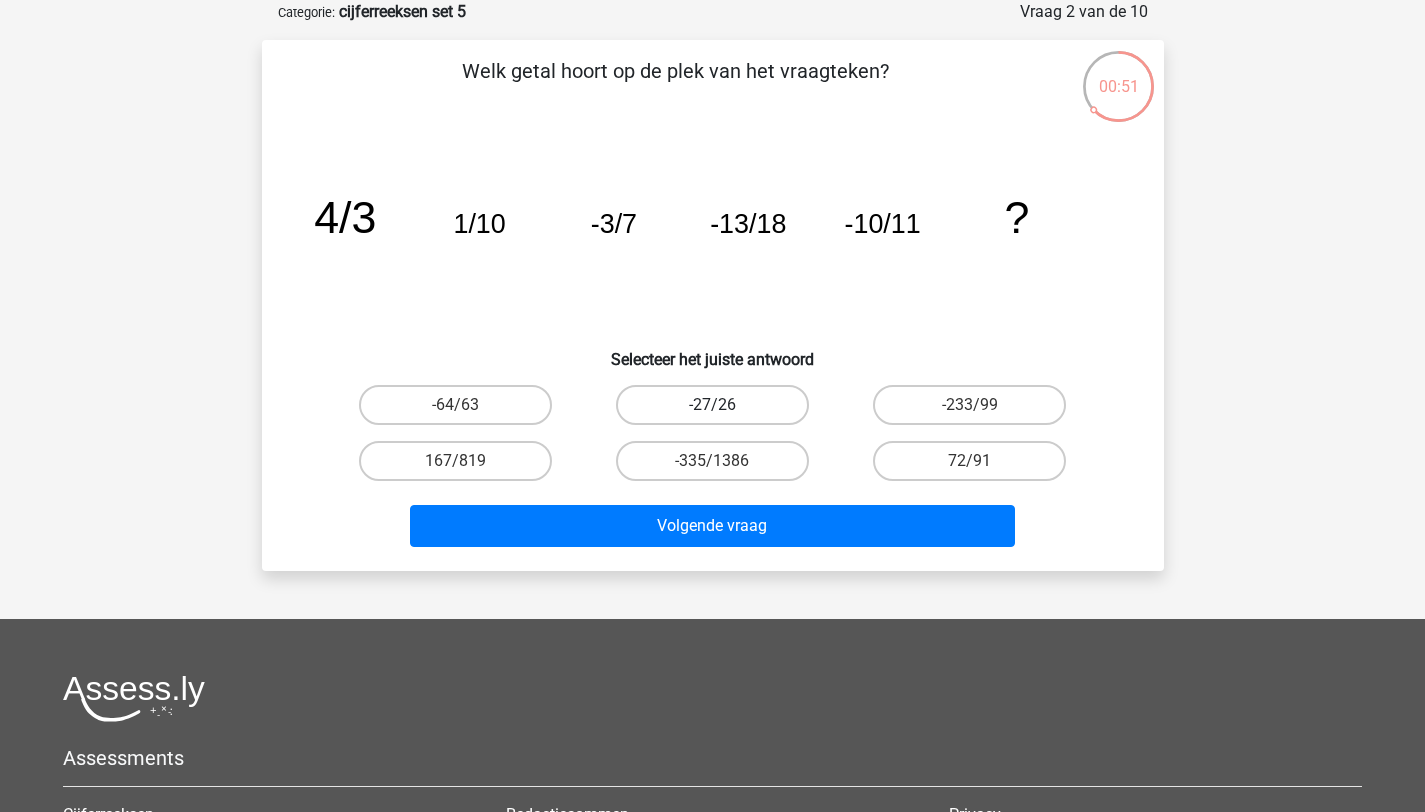 click on "-27/26" at bounding box center [712, 405] 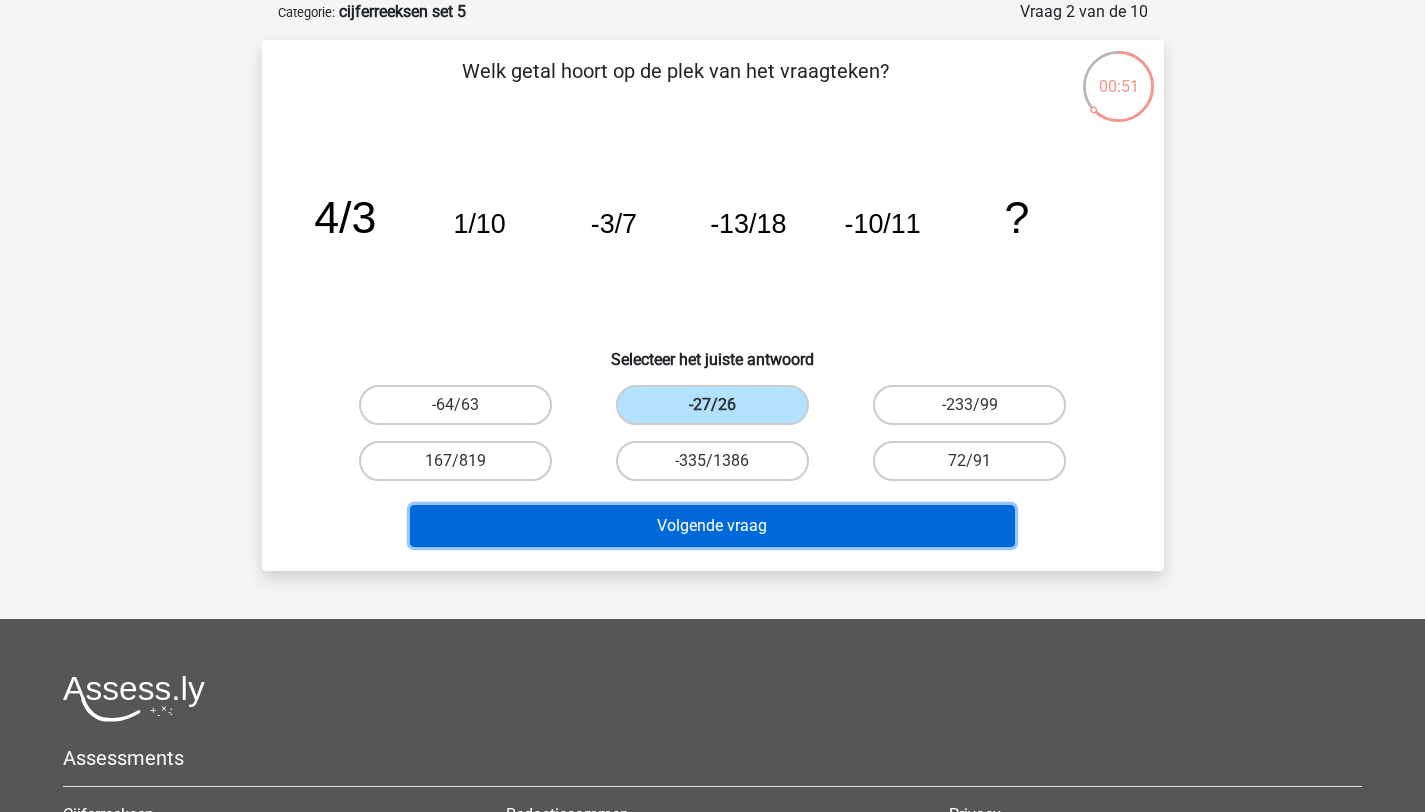 click on "Volgende vraag" at bounding box center (712, 526) 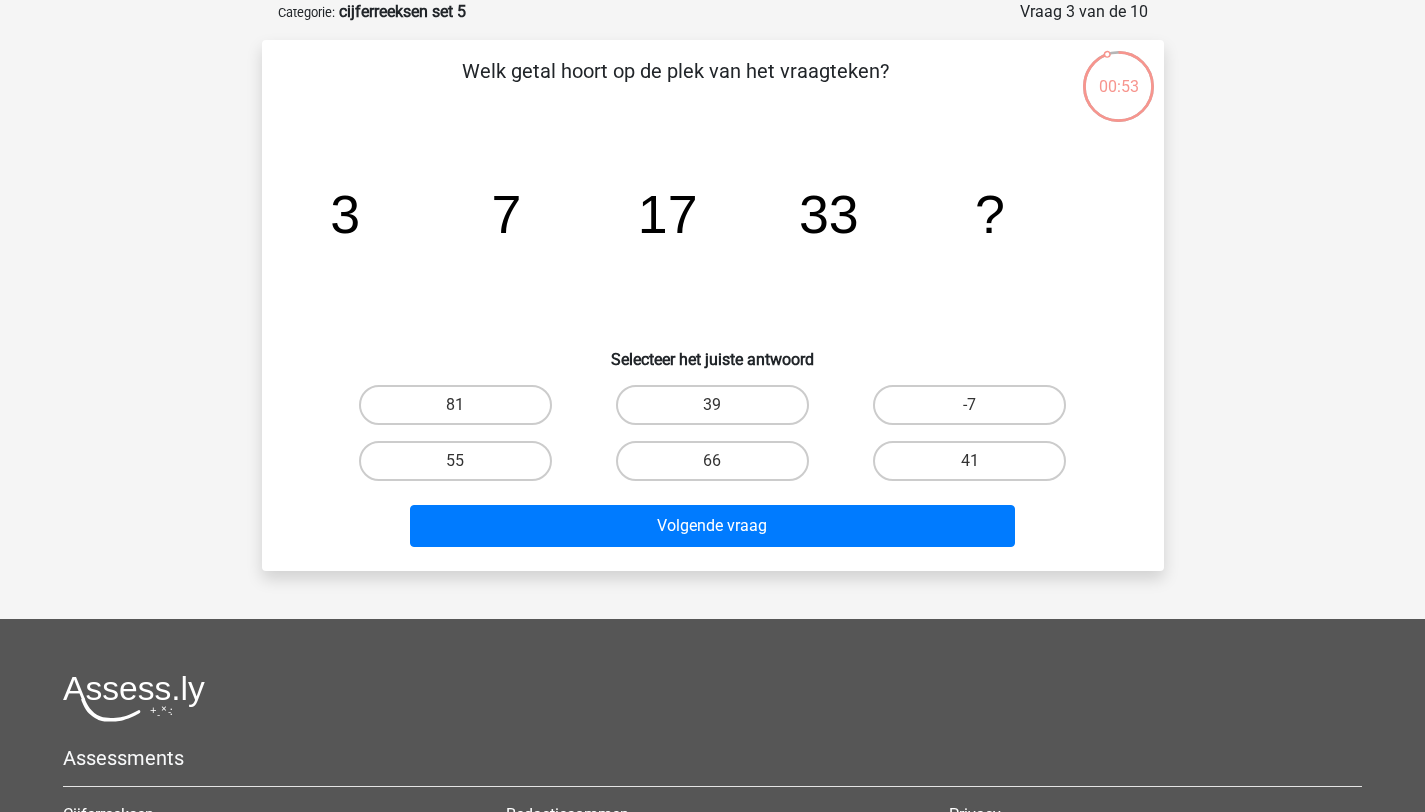 drag, startPoint x: 385, startPoint y: 204, endPoint x: 464, endPoint y: 204, distance: 79 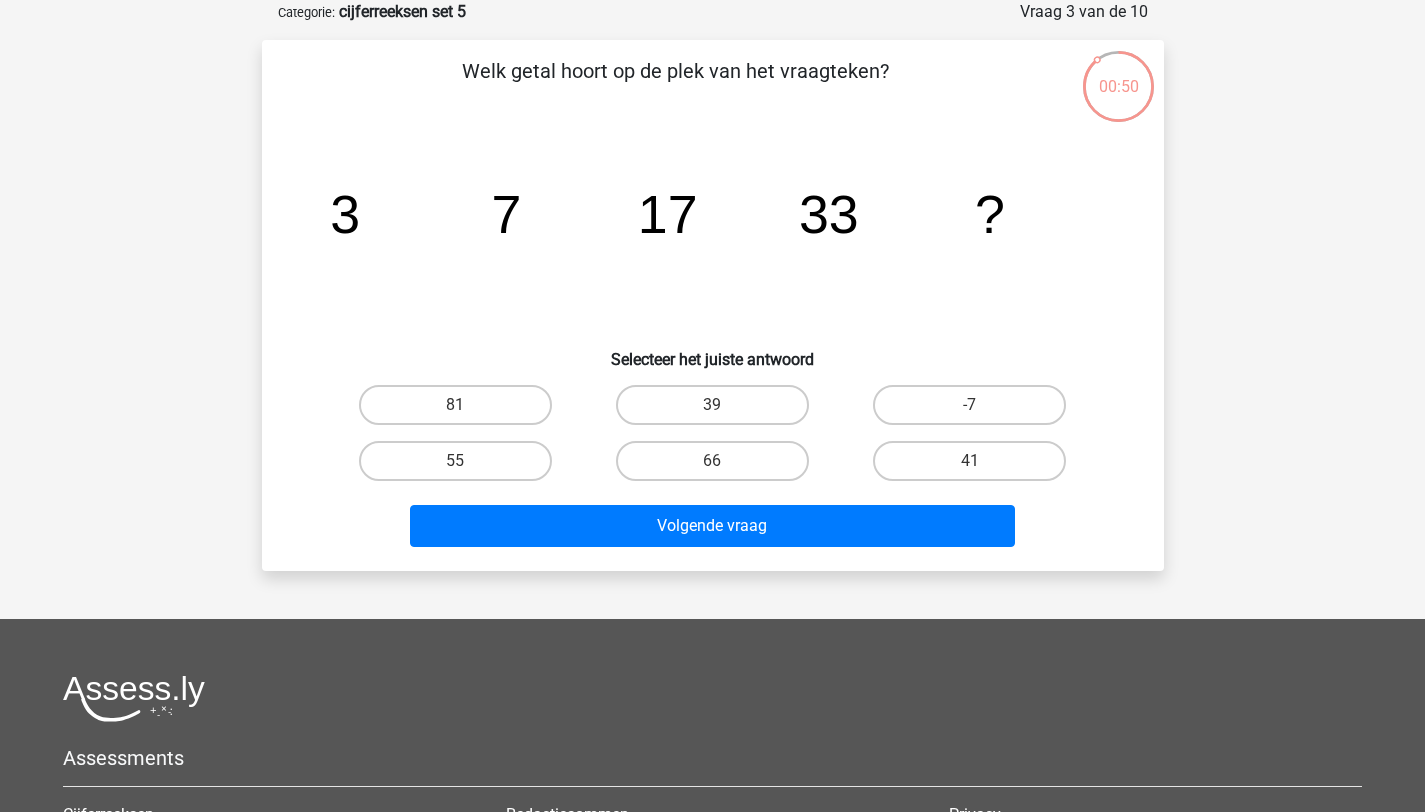 click on "3" 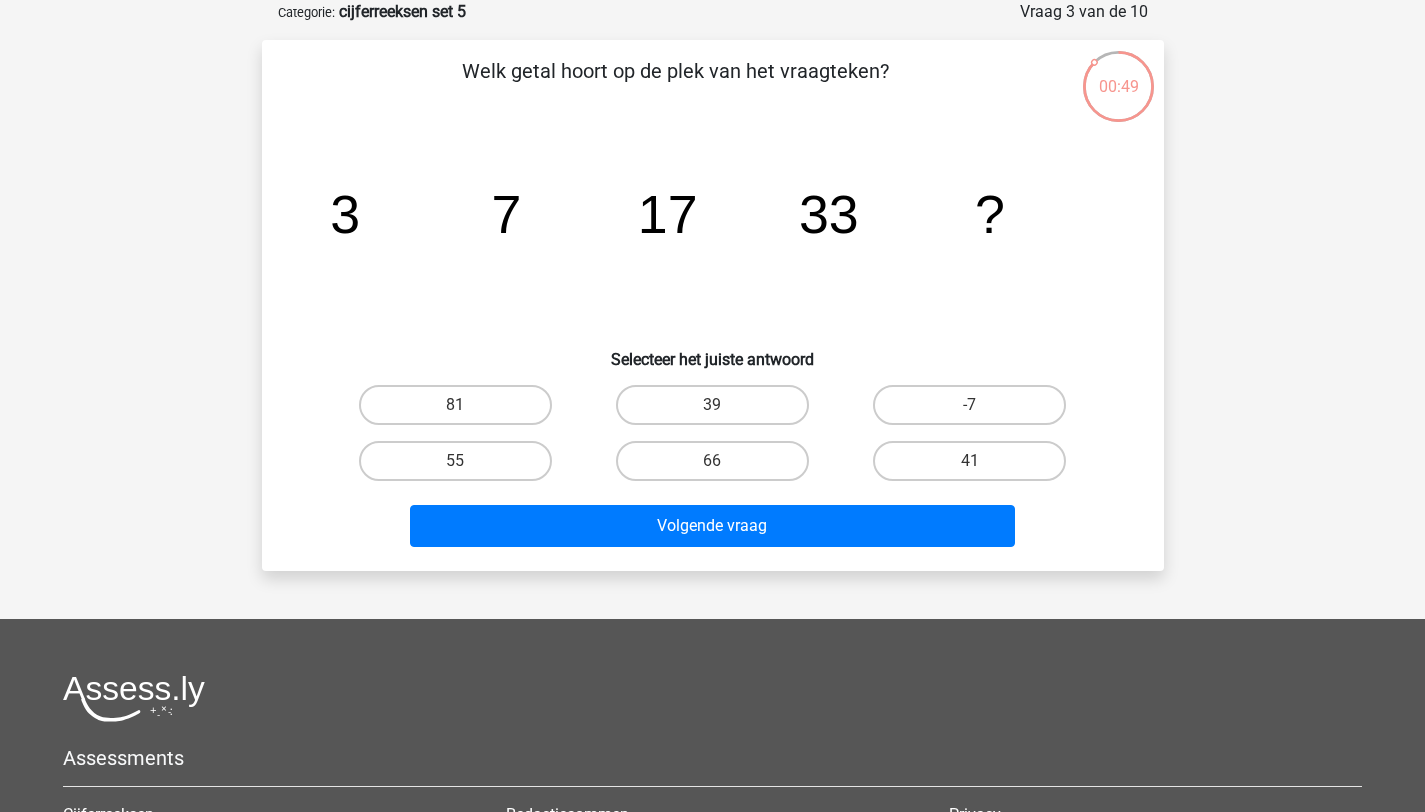 click on "image/svg+xml
3
7
17
33
?" 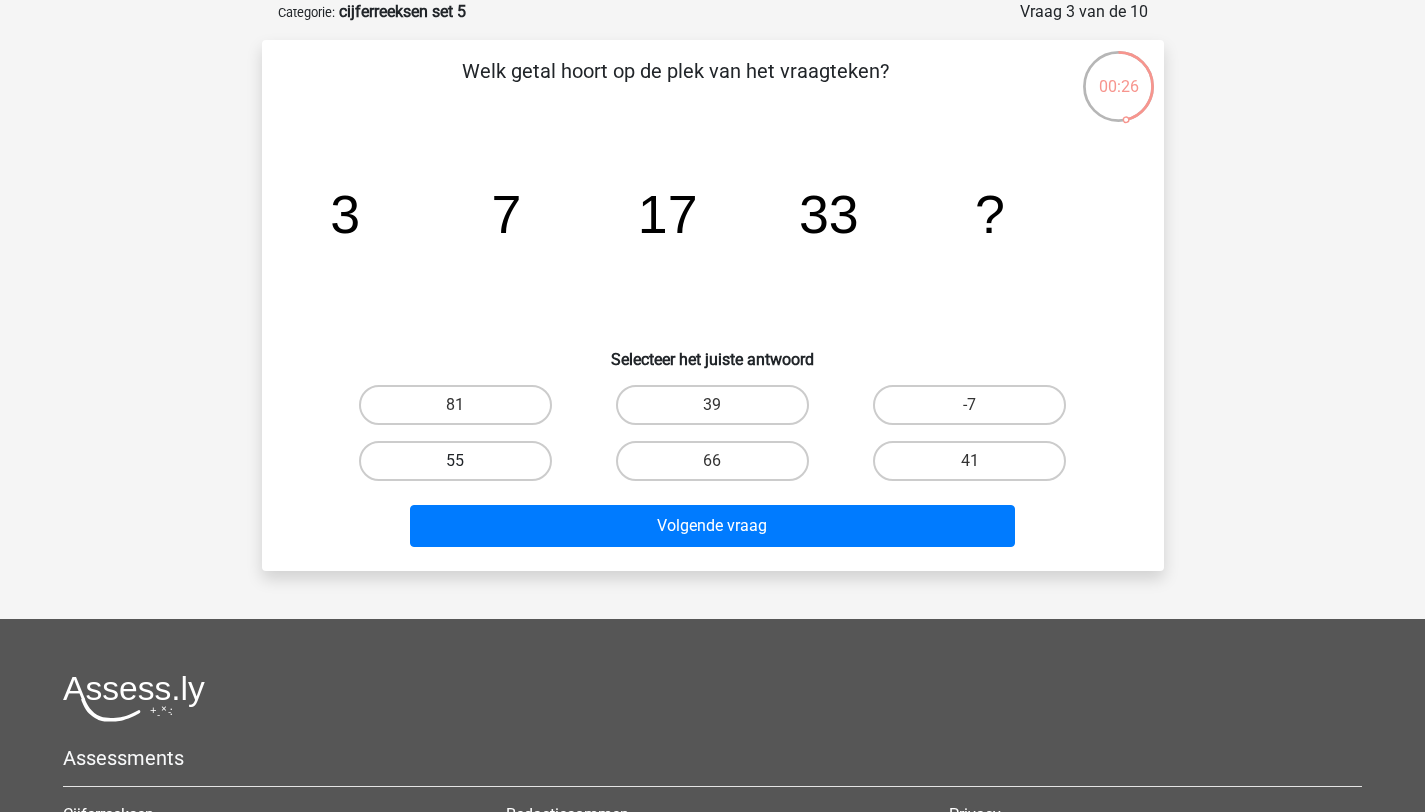 click on "55" at bounding box center [455, 461] 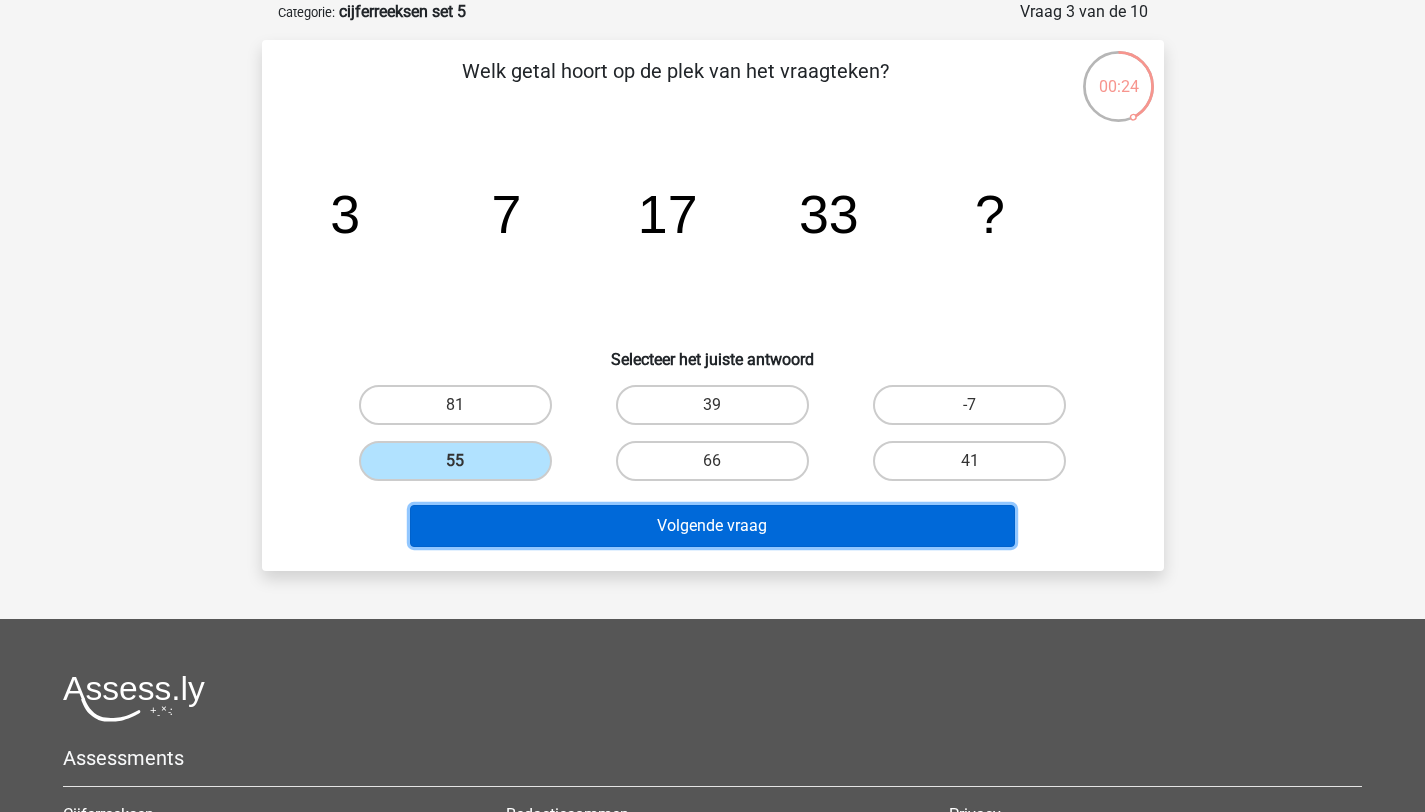 click on "Volgende vraag" at bounding box center [712, 526] 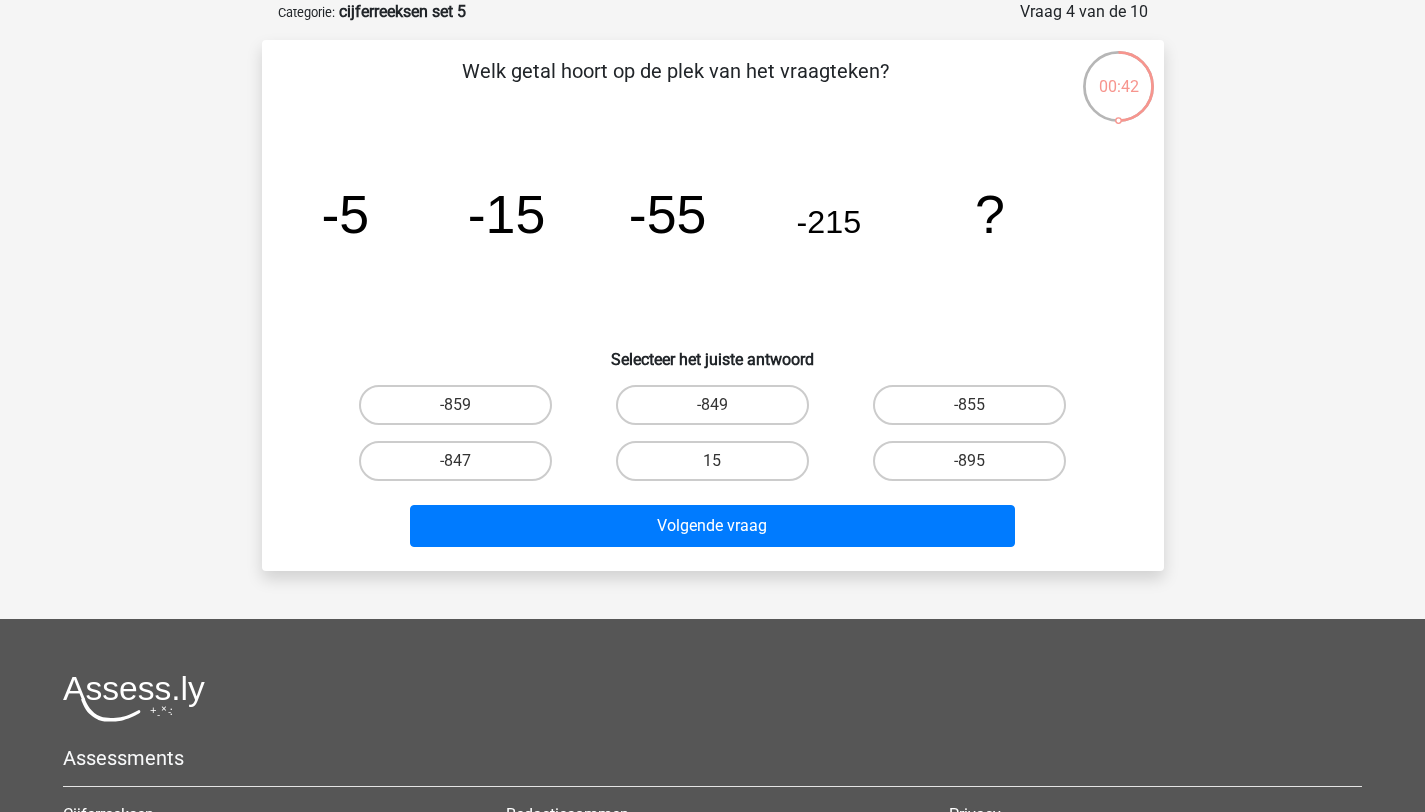 click on "-855" at bounding box center [976, 411] 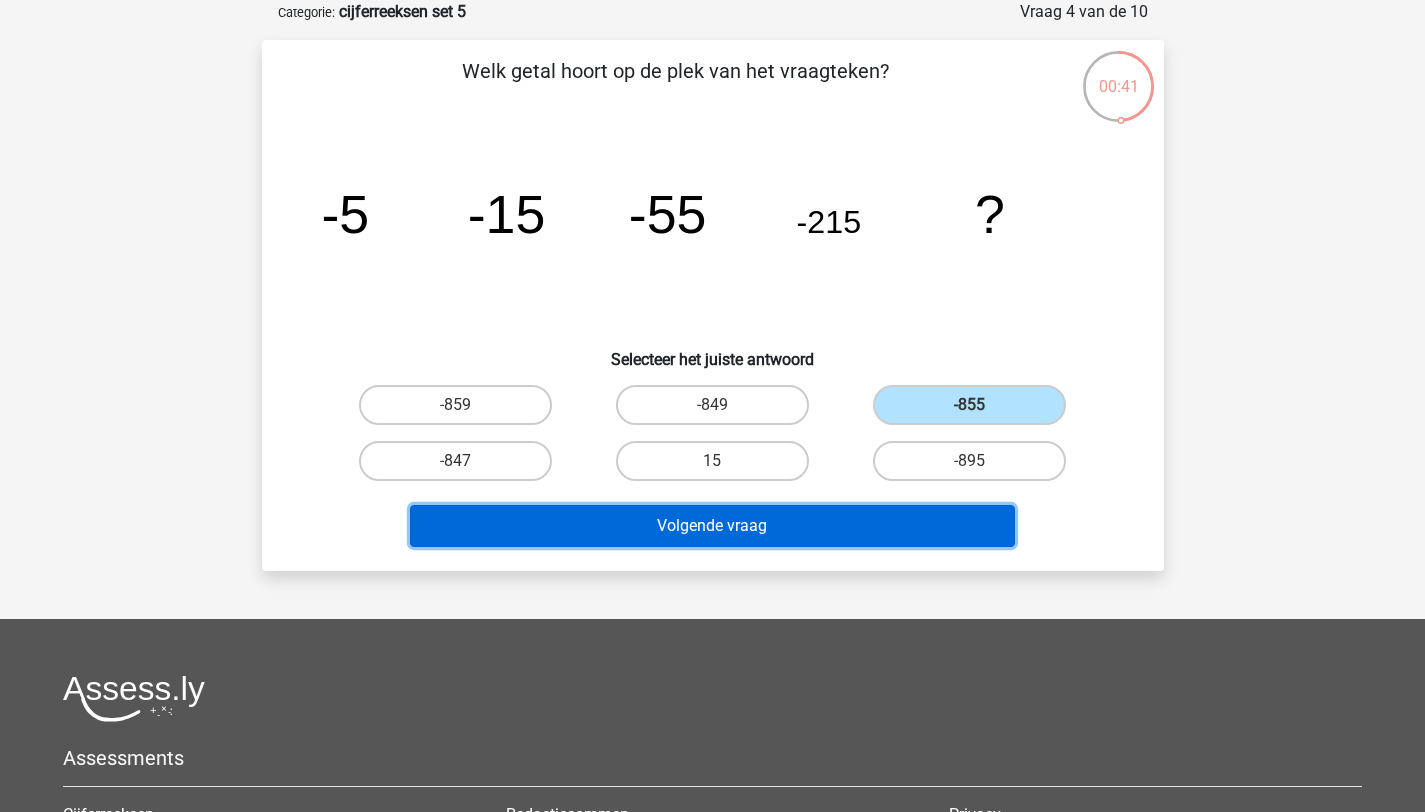 click on "Volgende vraag" at bounding box center (712, 526) 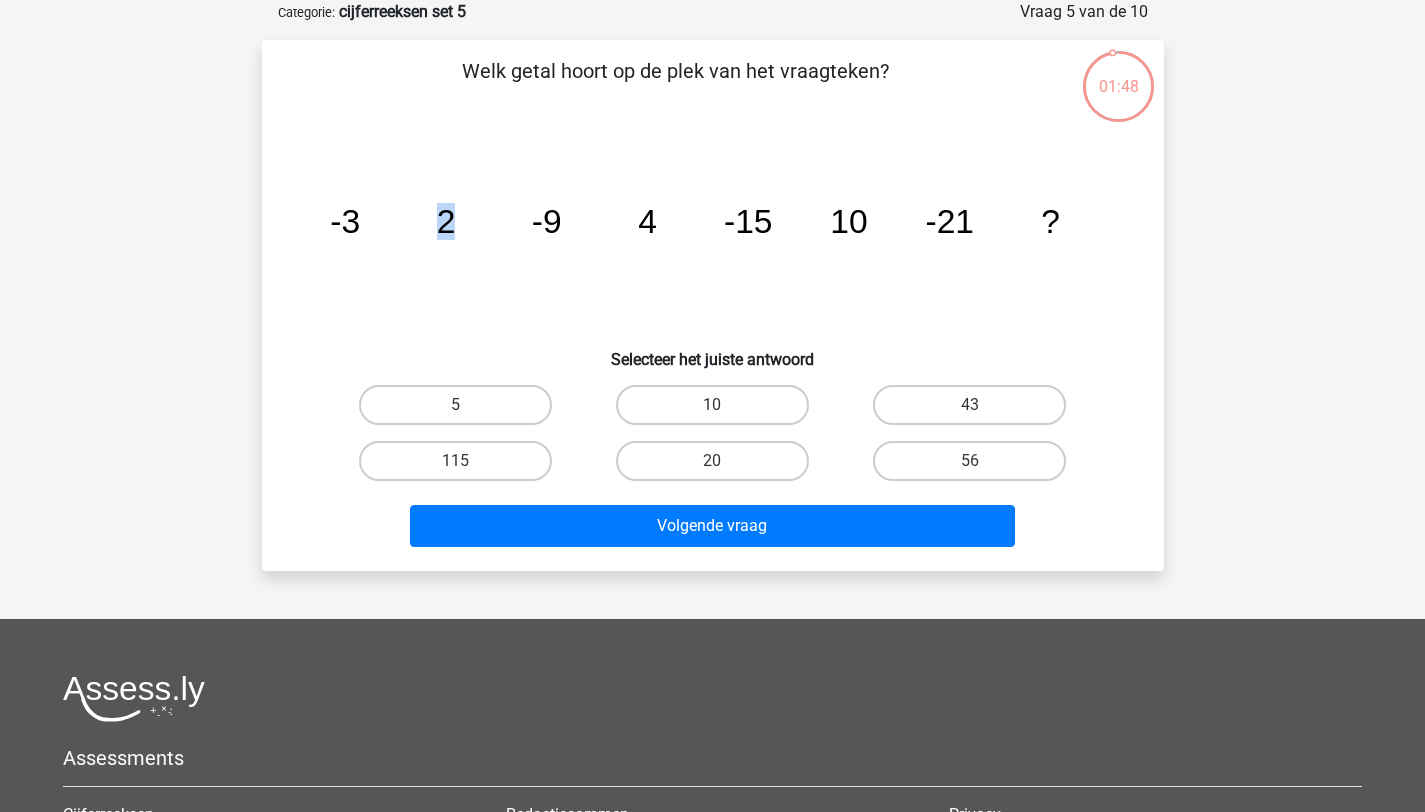 drag, startPoint x: 436, startPoint y: 226, endPoint x: 461, endPoint y: 228, distance: 25.079872 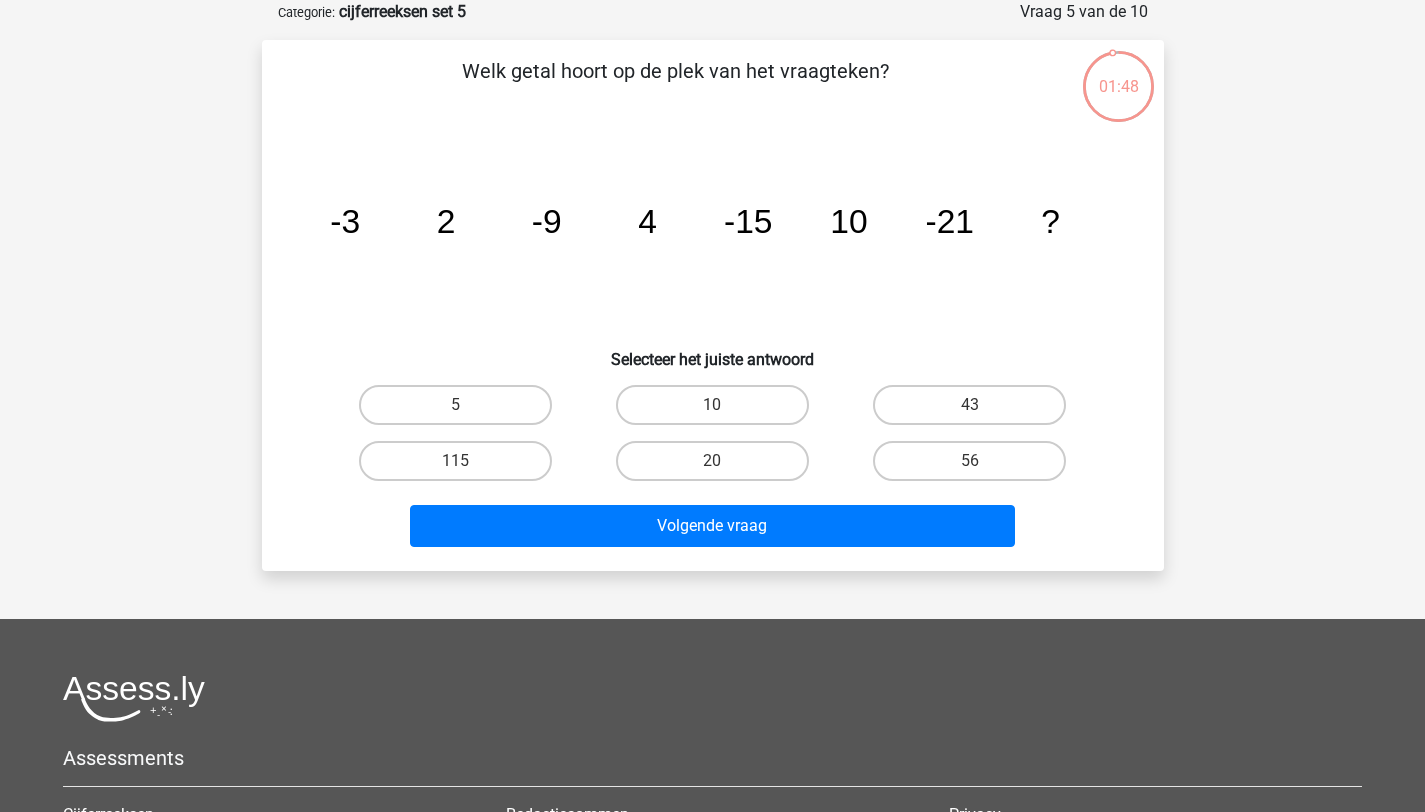 click on "-9" 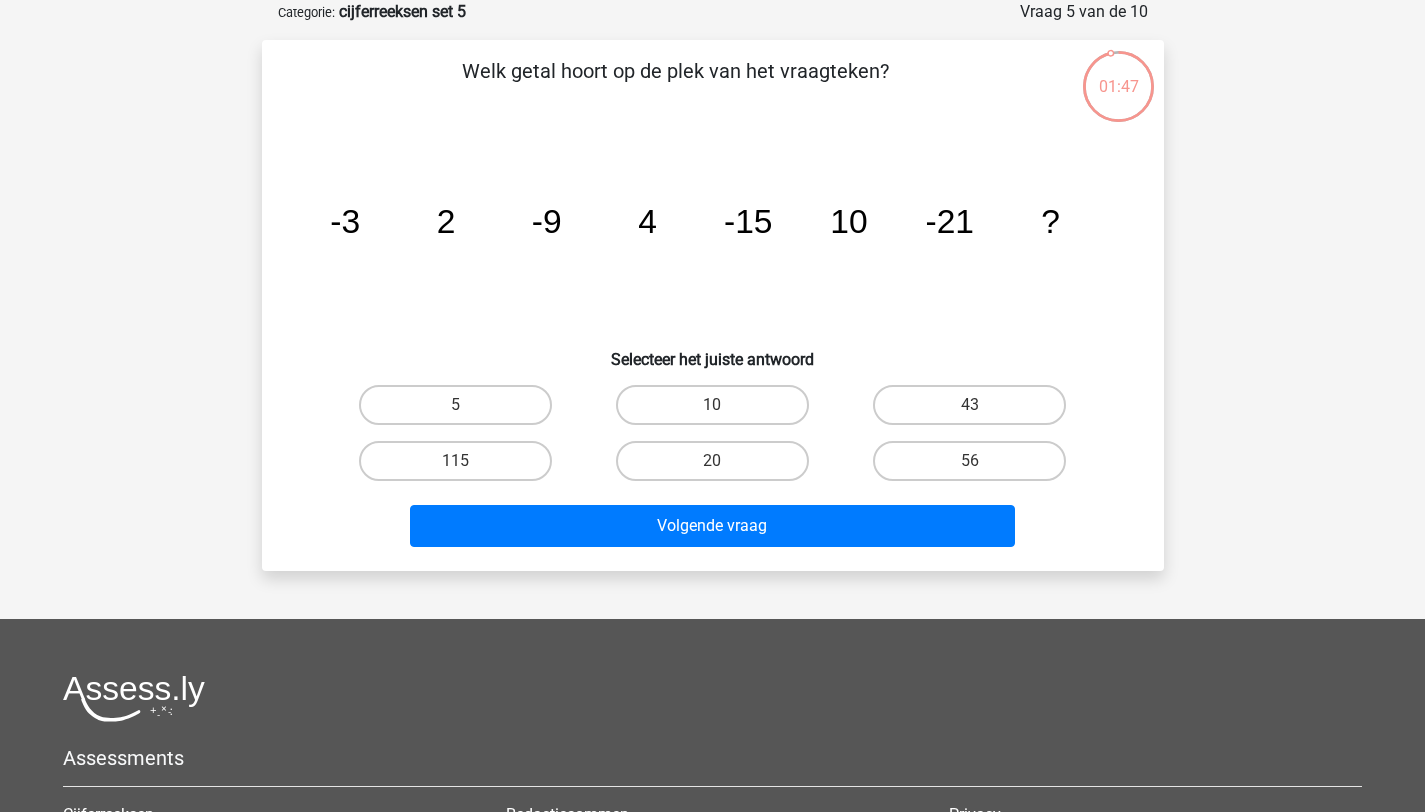 click on "image/svg+xml
-3
2
-9
4
-15
10
-21
?" 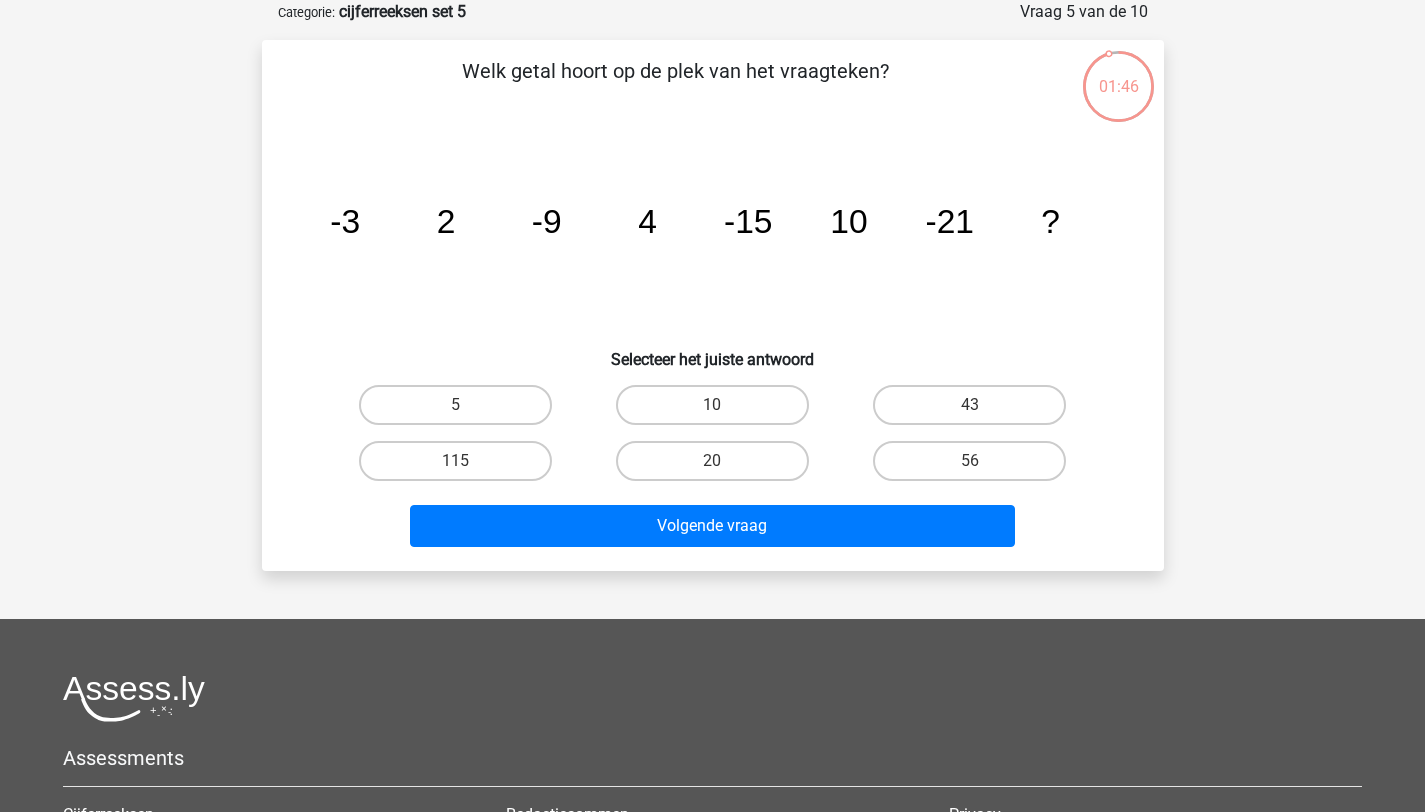 click on "4" 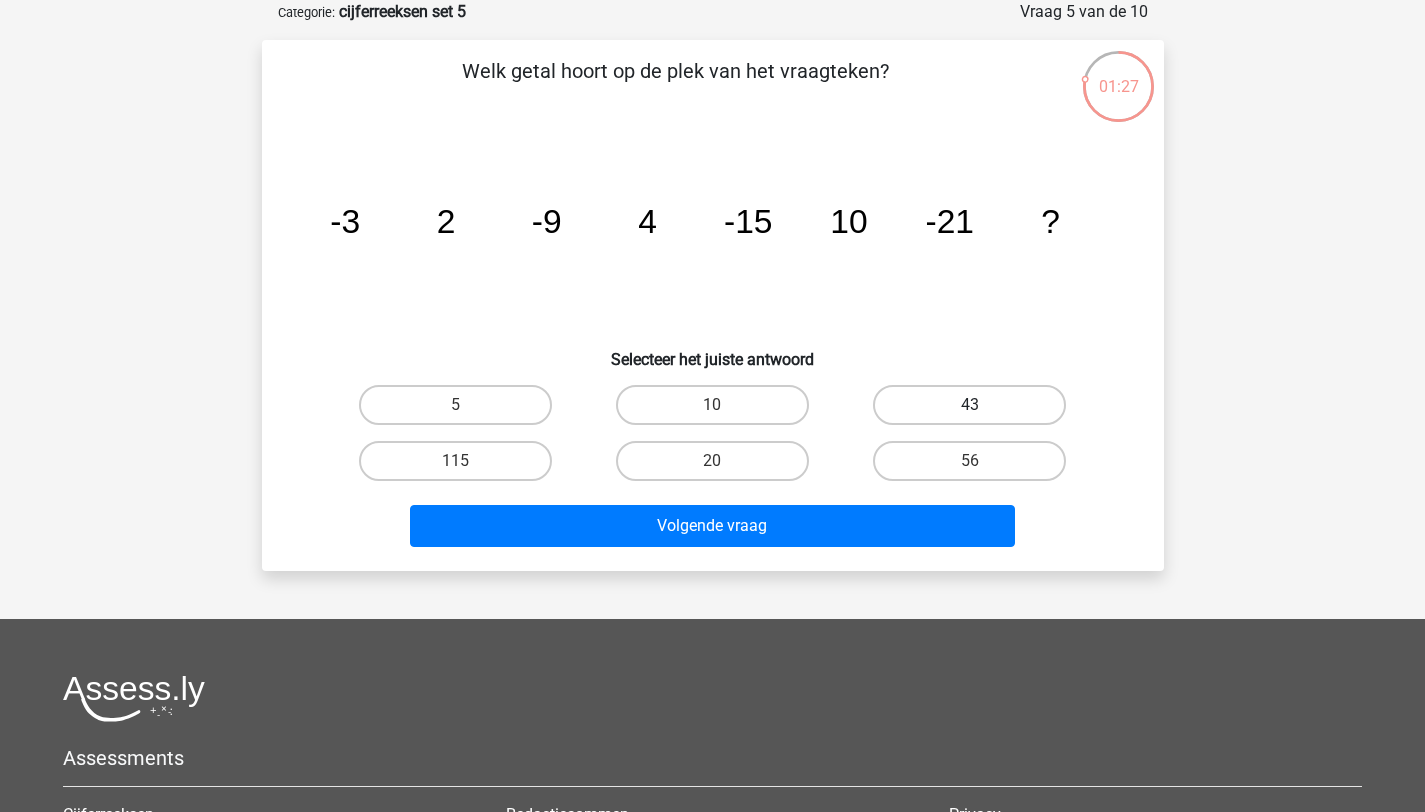 click on "43" at bounding box center (969, 405) 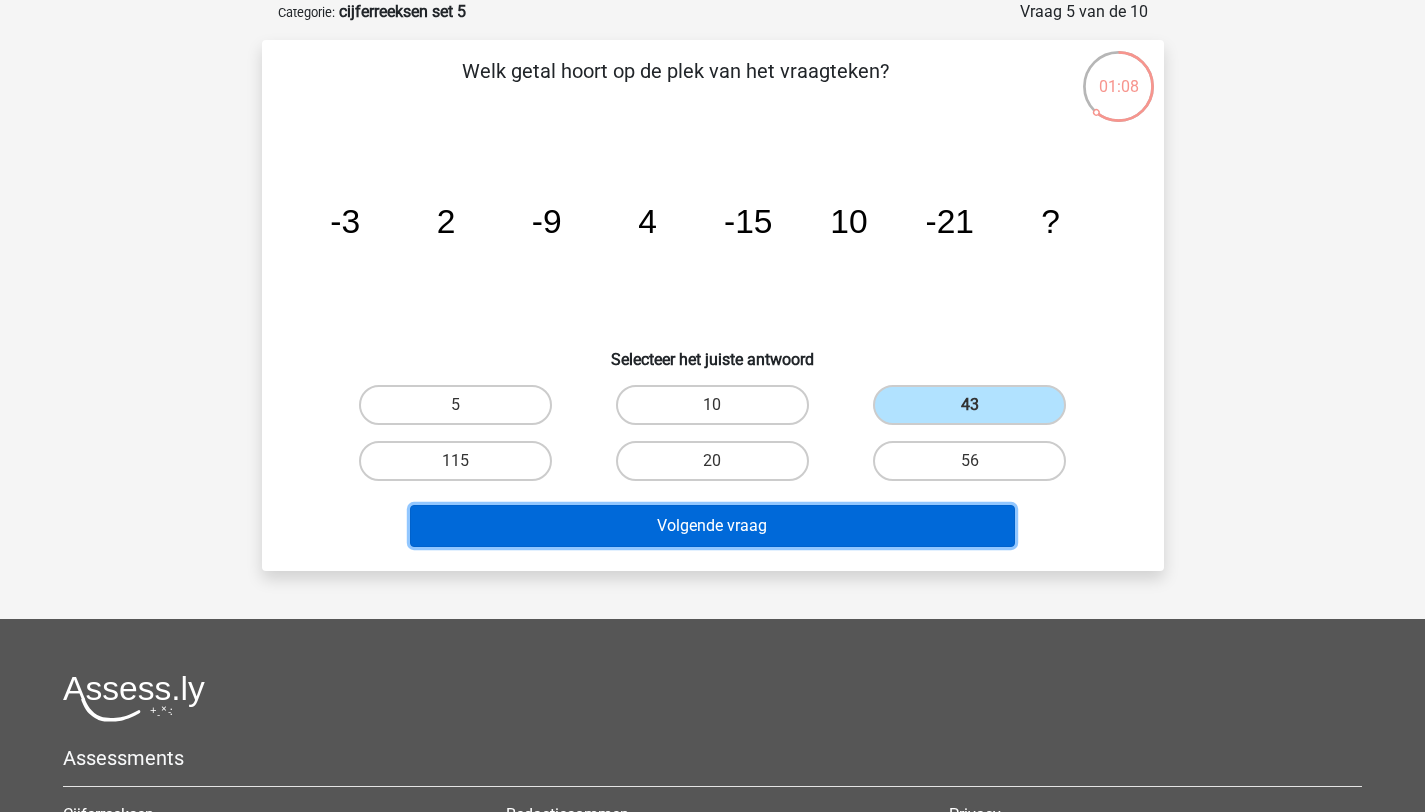 drag, startPoint x: 847, startPoint y: 513, endPoint x: 739, endPoint y: 433, distance: 134.40237 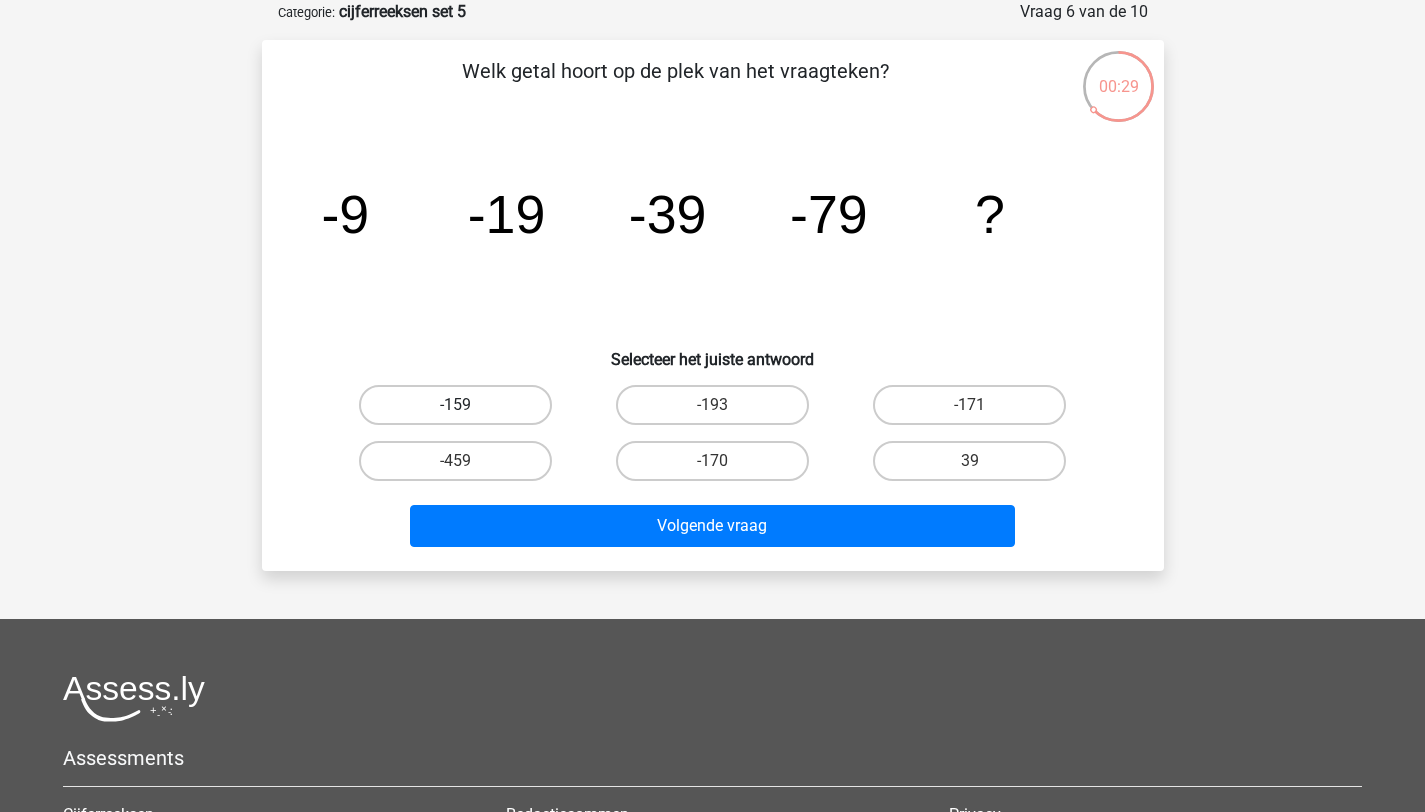click on "-159" at bounding box center (455, 405) 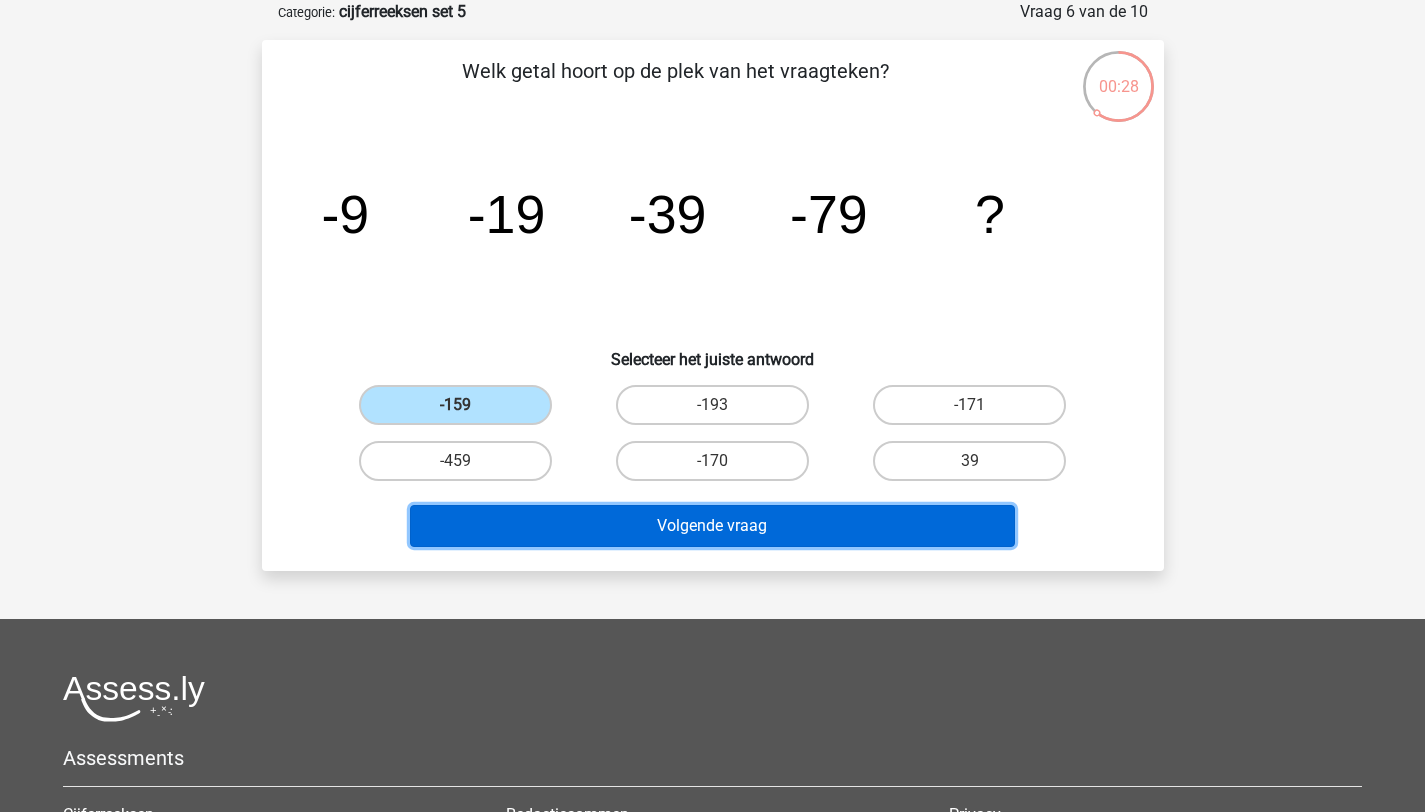 drag, startPoint x: 650, startPoint y: 524, endPoint x: 650, endPoint y: 506, distance: 18 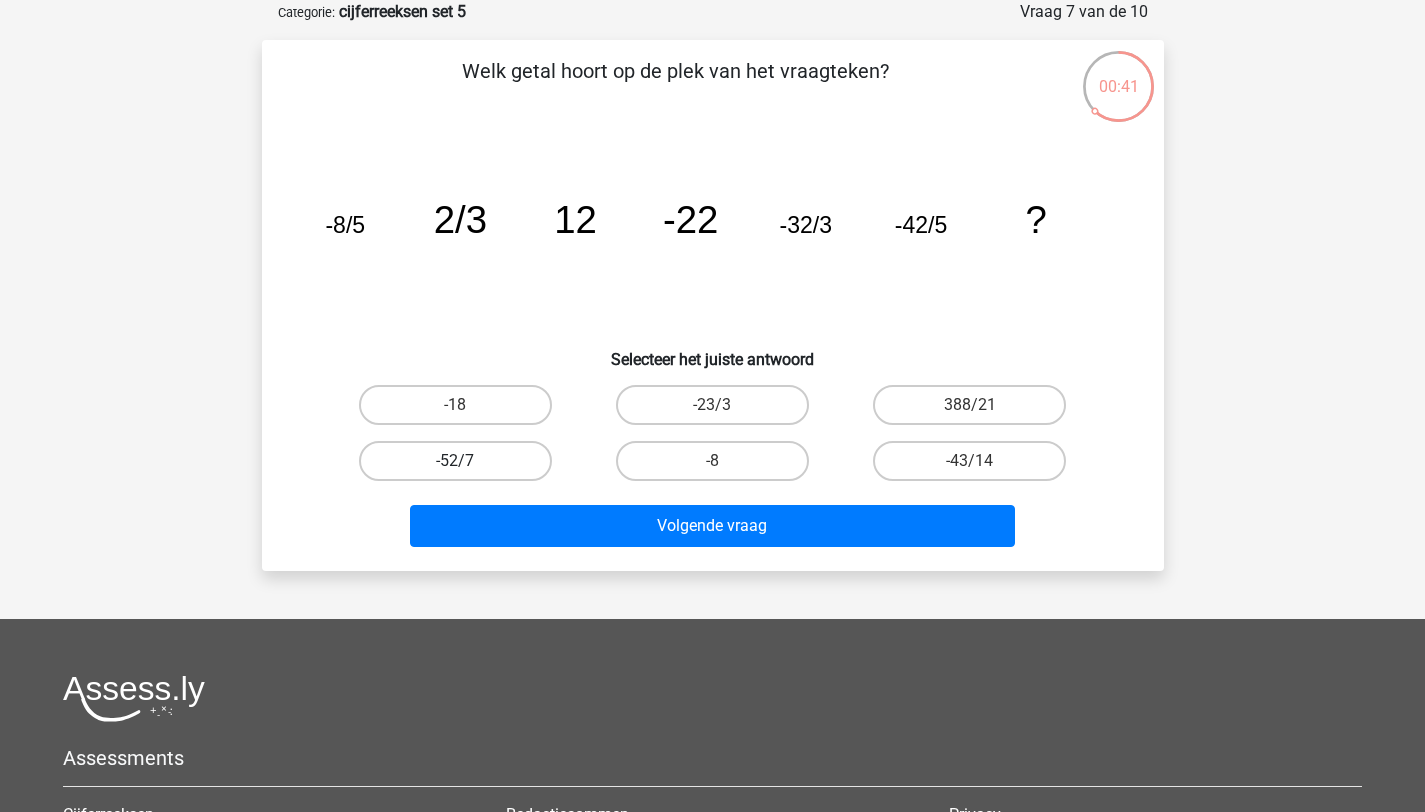 click on "-52/7" at bounding box center [455, 461] 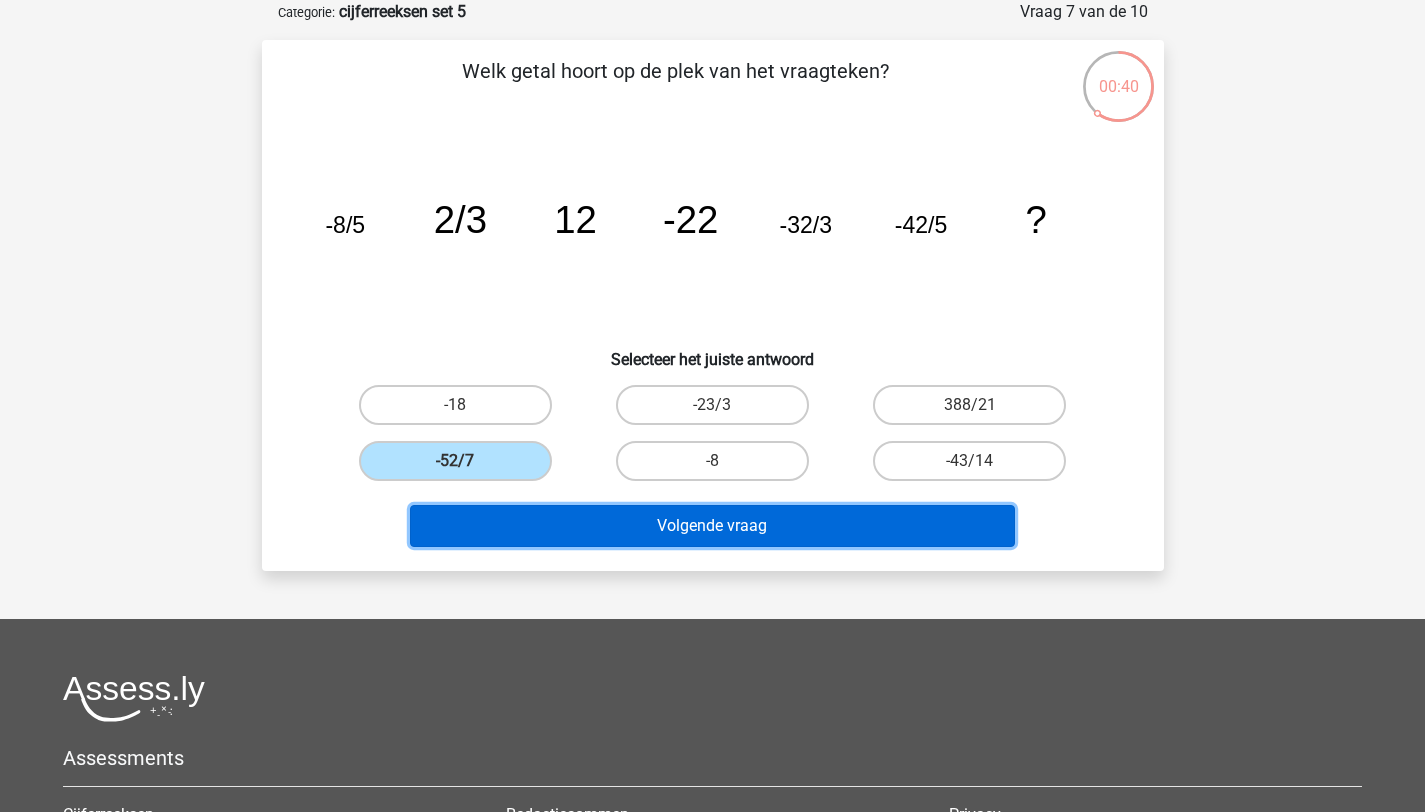drag, startPoint x: 604, startPoint y: 533, endPoint x: 604, endPoint y: 521, distance: 12 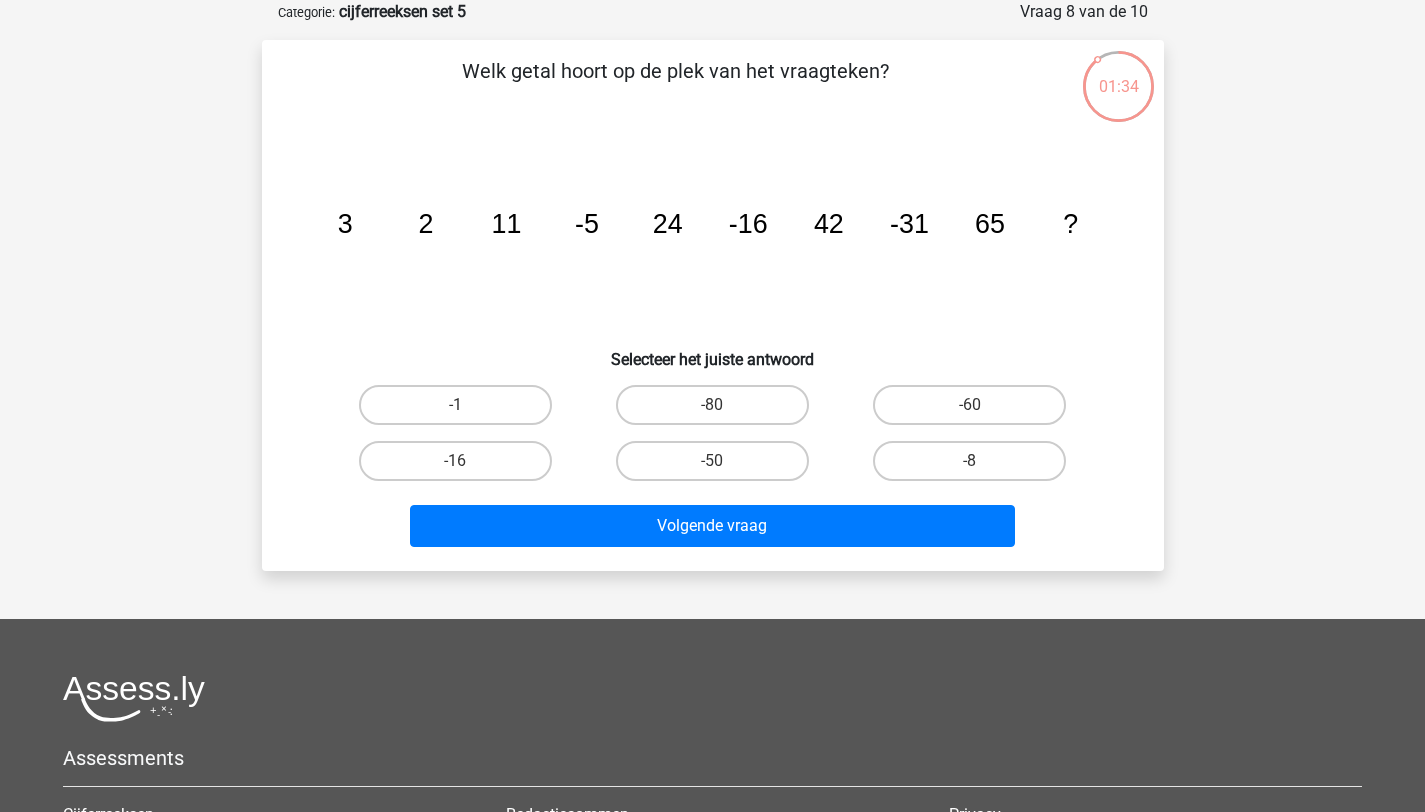 click on "-31" 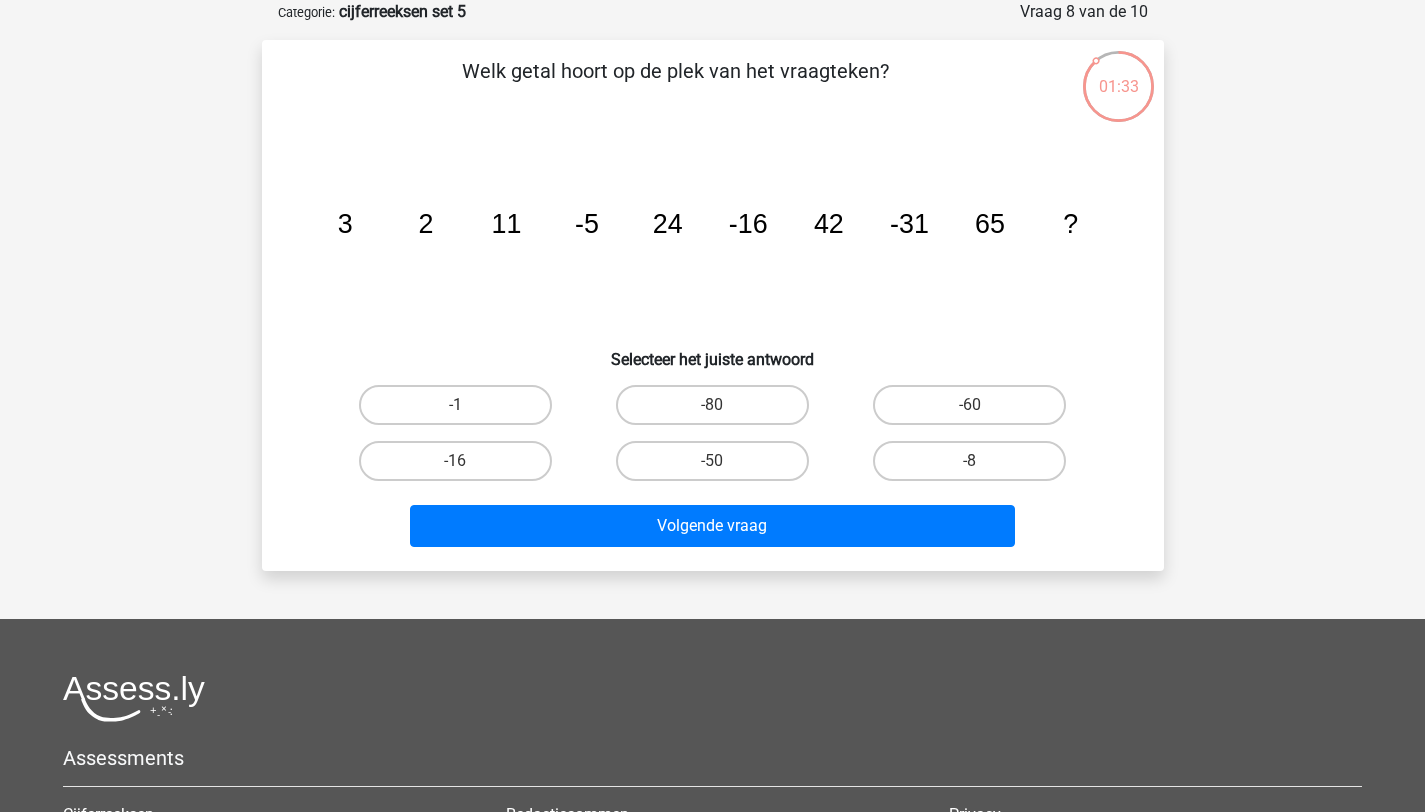 click on "-16" 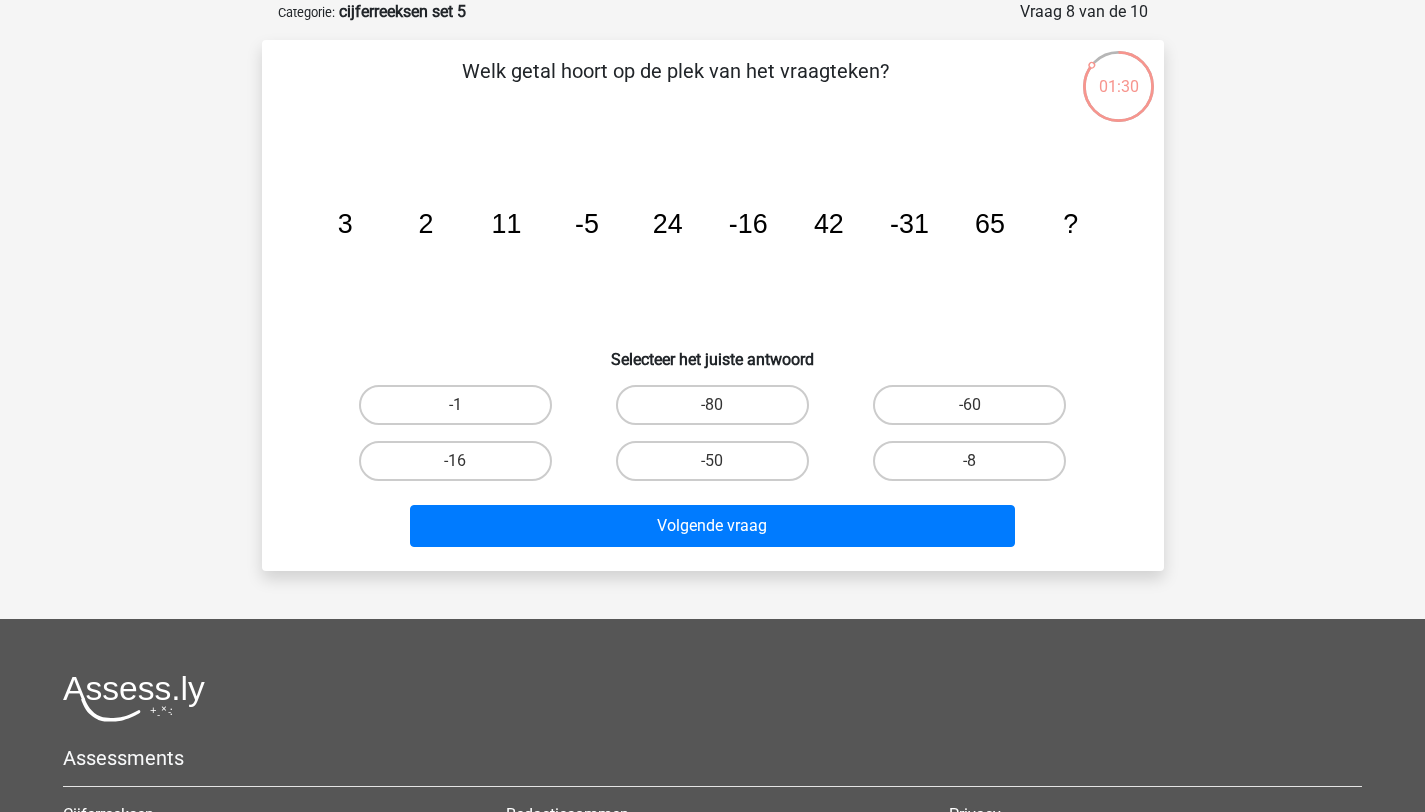 click on "-5" 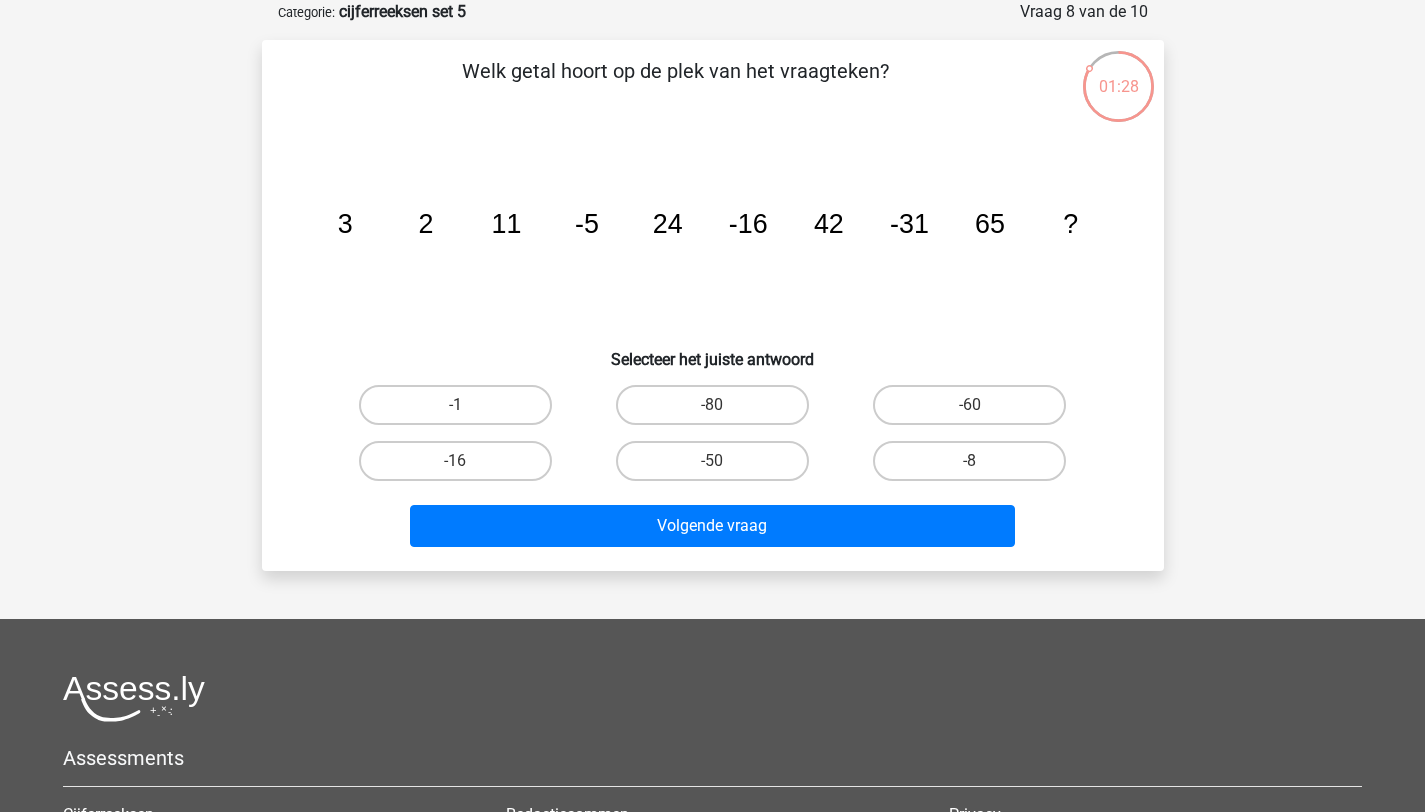 click on "2" 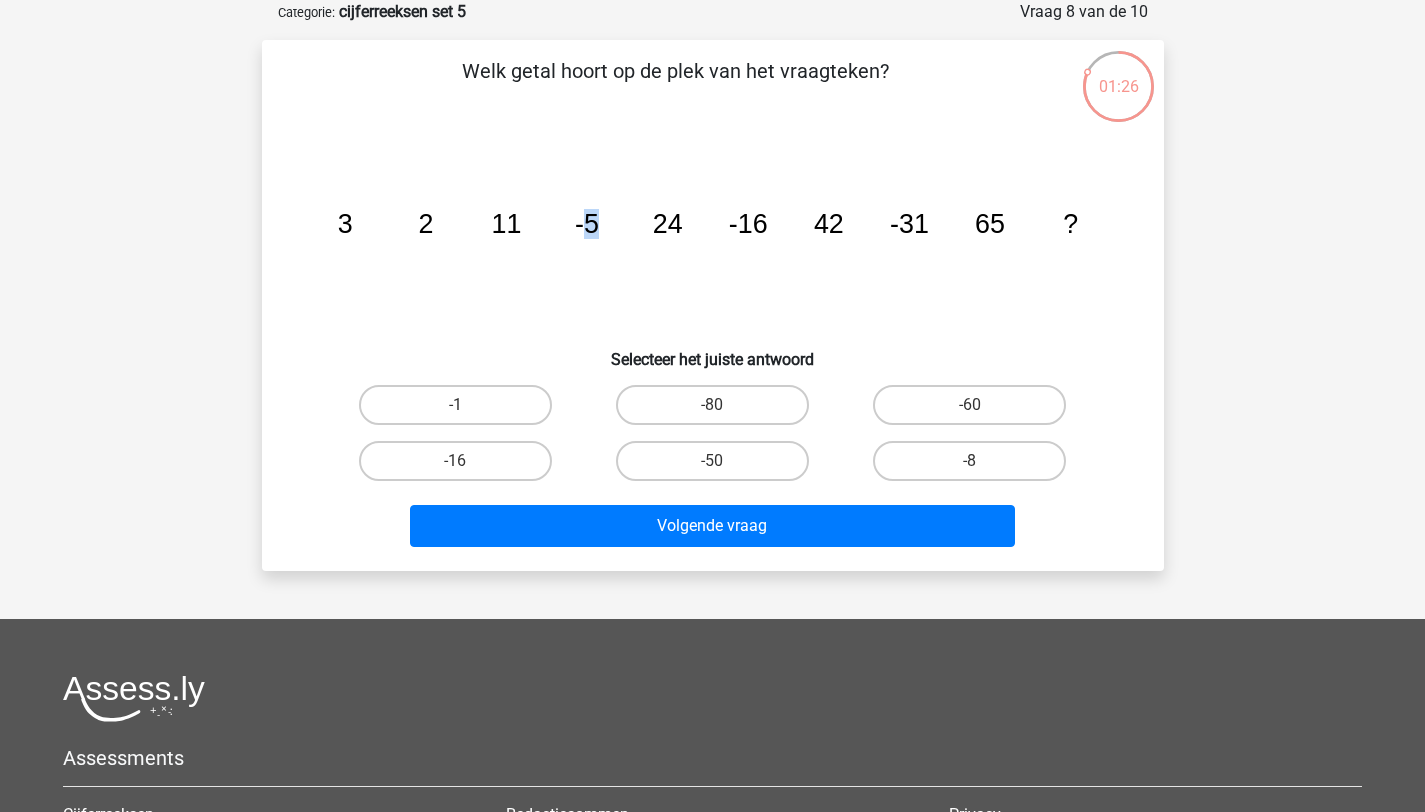 click on "-5" 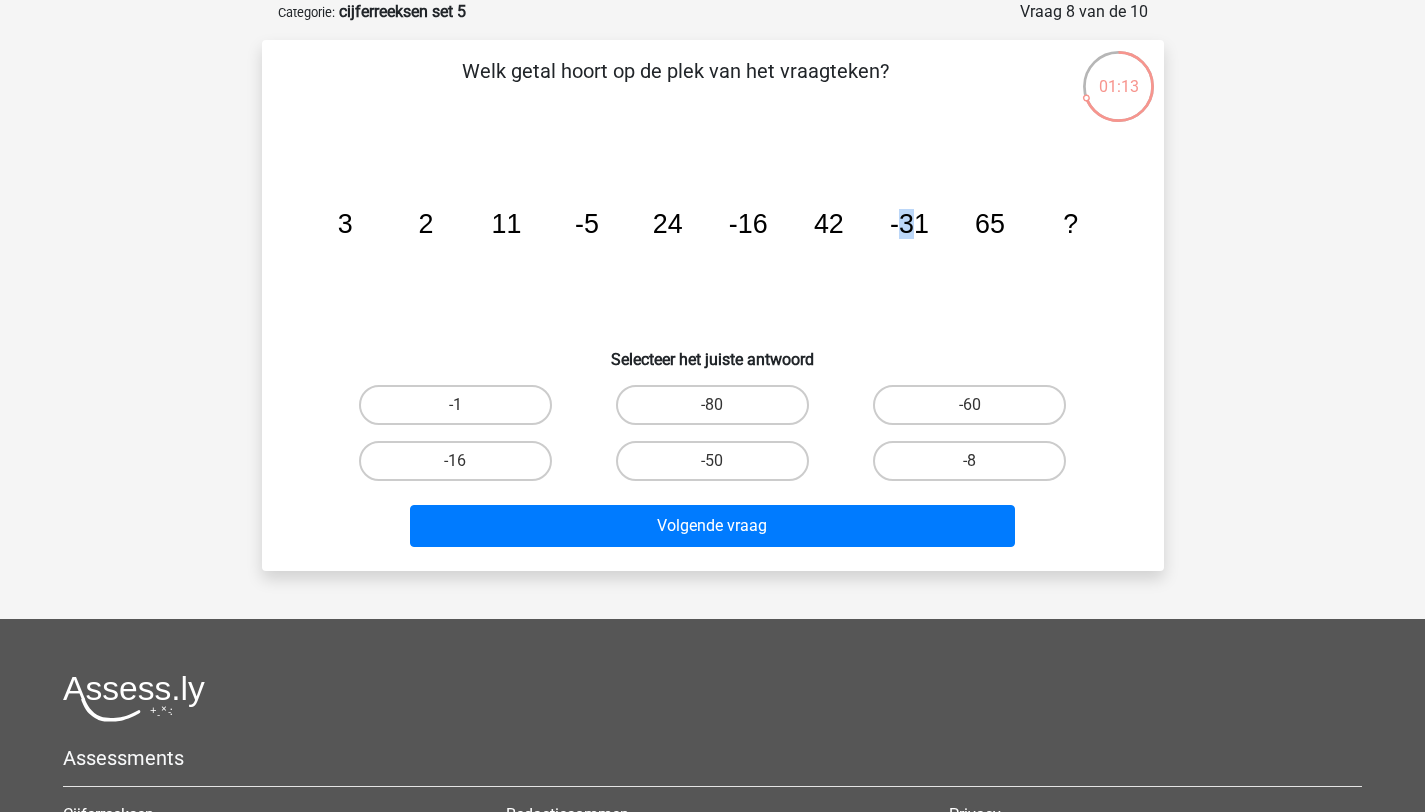drag, startPoint x: 904, startPoint y: 219, endPoint x: 916, endPoint y: 220, distance: 12.0415945 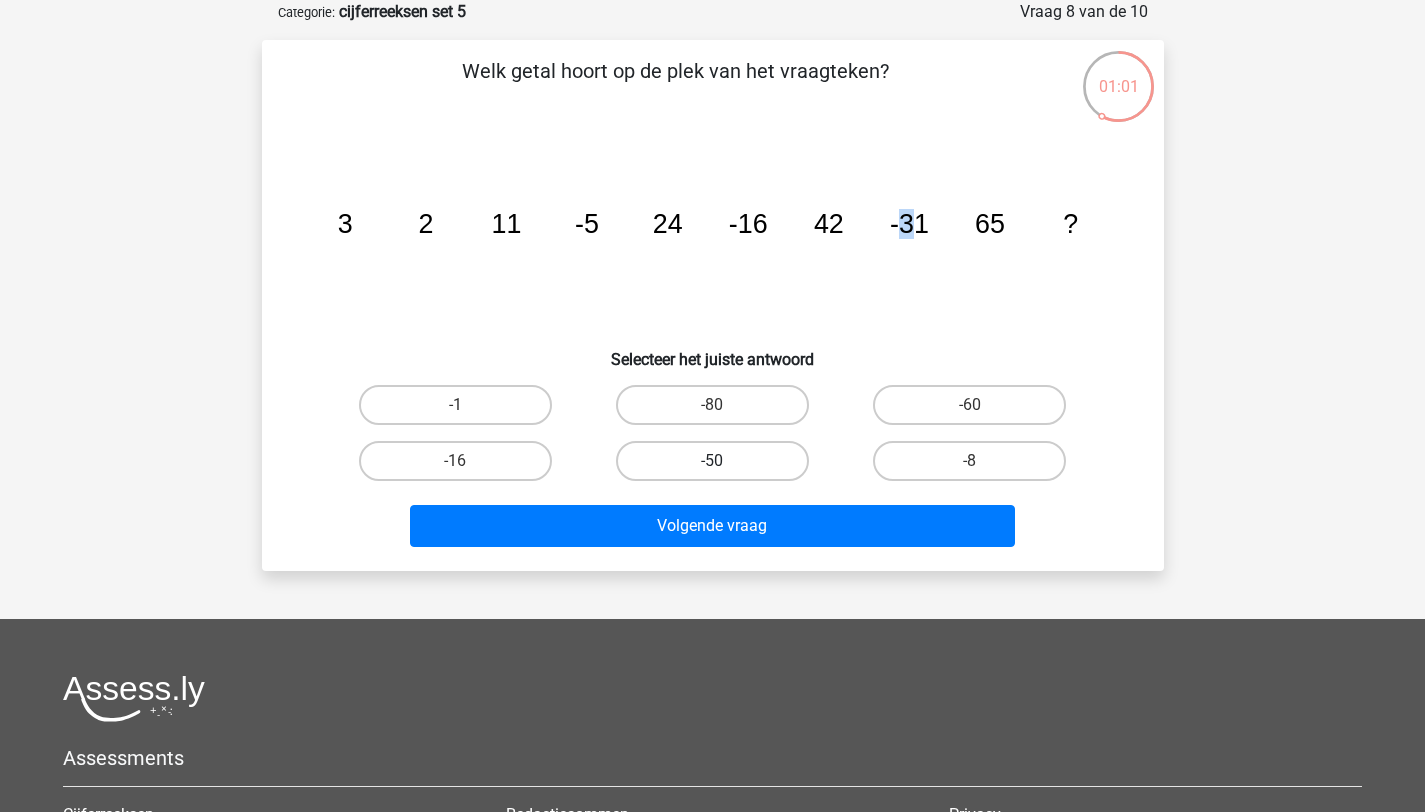 click on "-50" at bounding box center [712, 461] 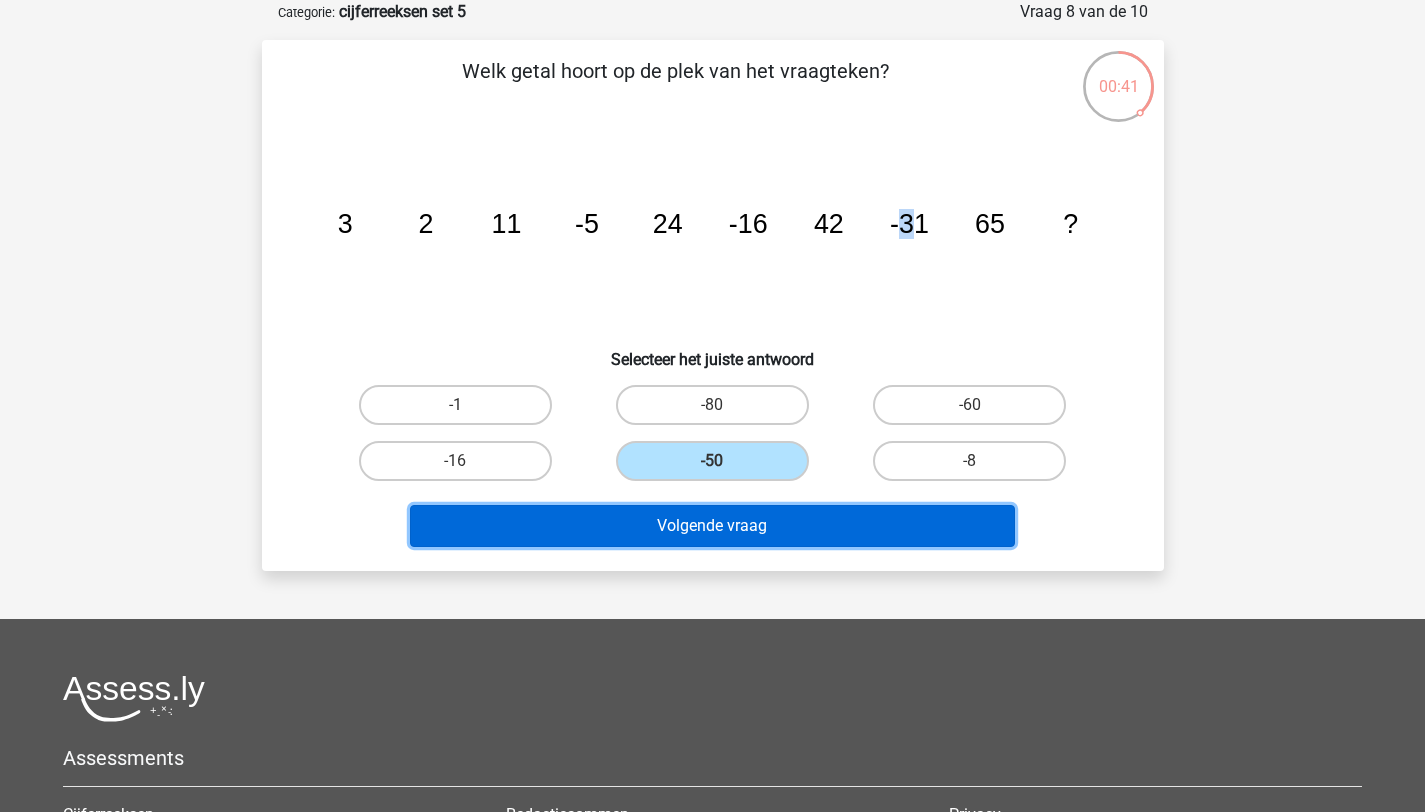 click on "Volgende vraag" at bounding box center [712, 526] 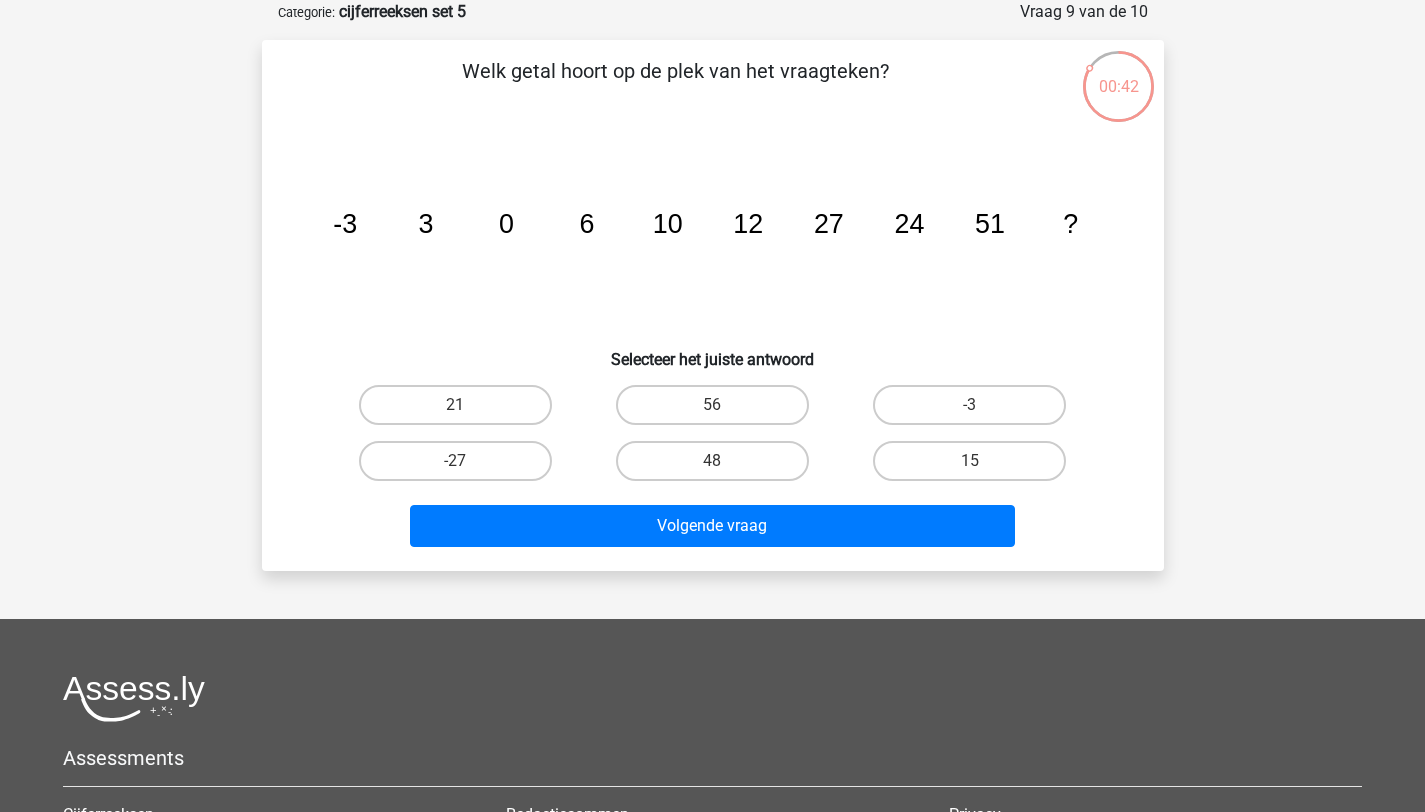 click on "image/svg+xml
-3
3
0
6
10
12
27
24
51
?" 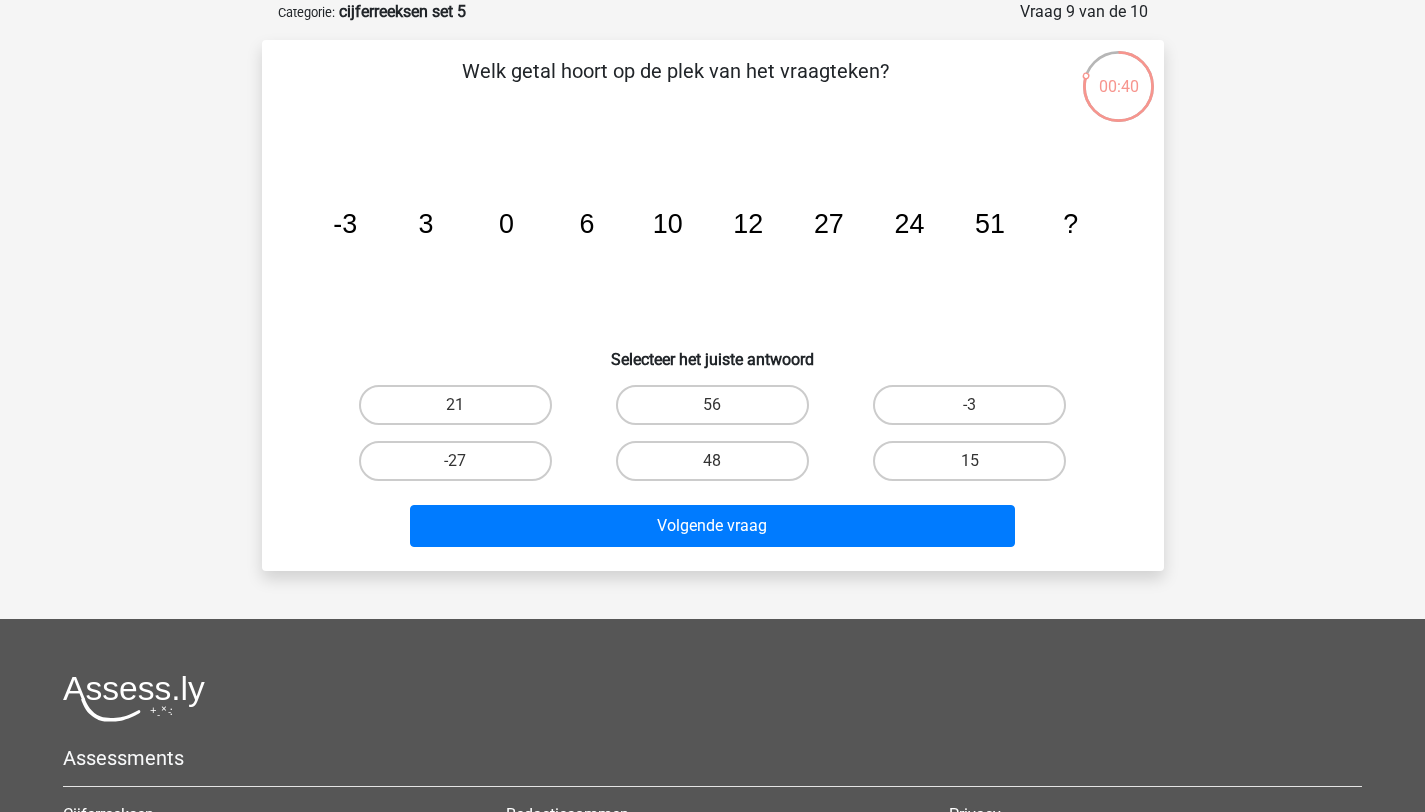 click on "12" 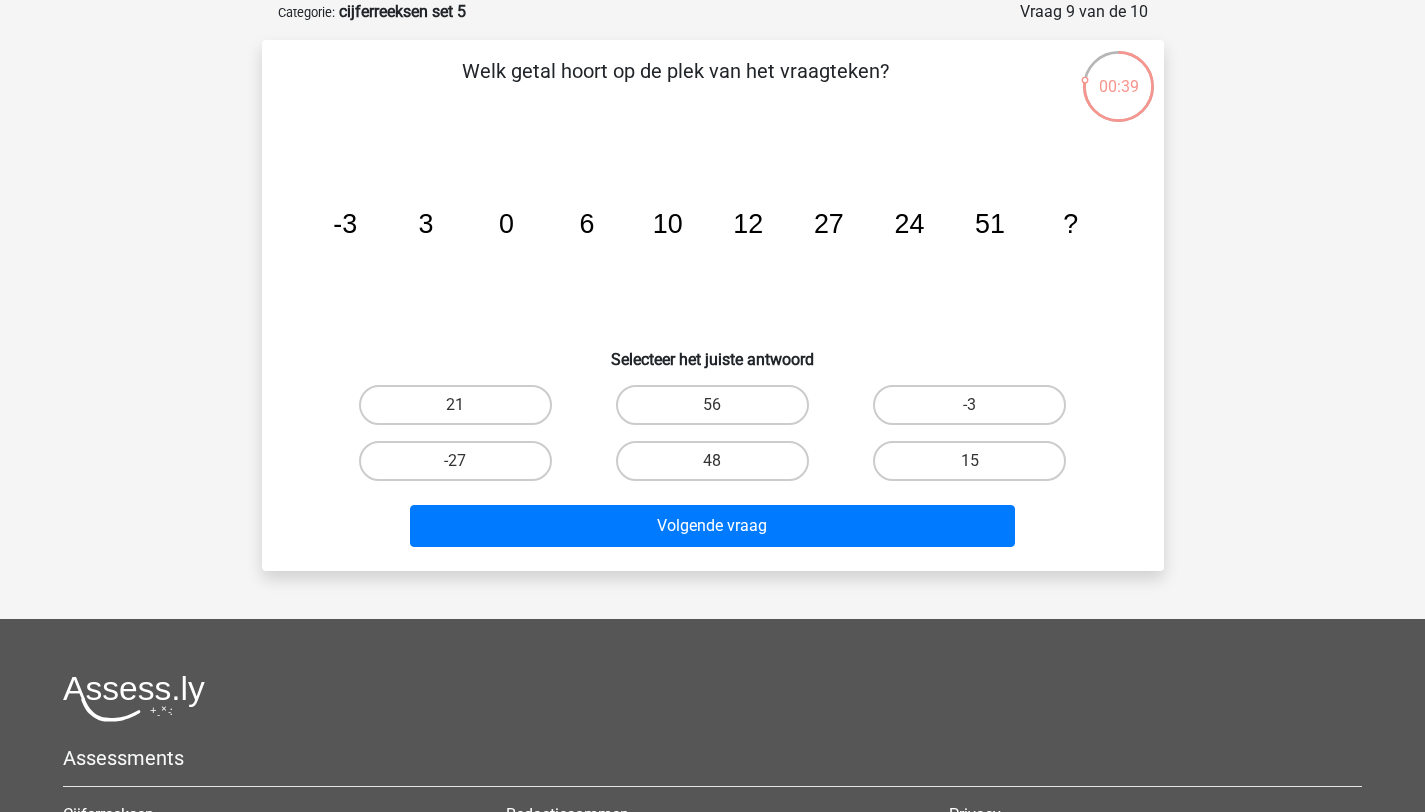 click on "6" 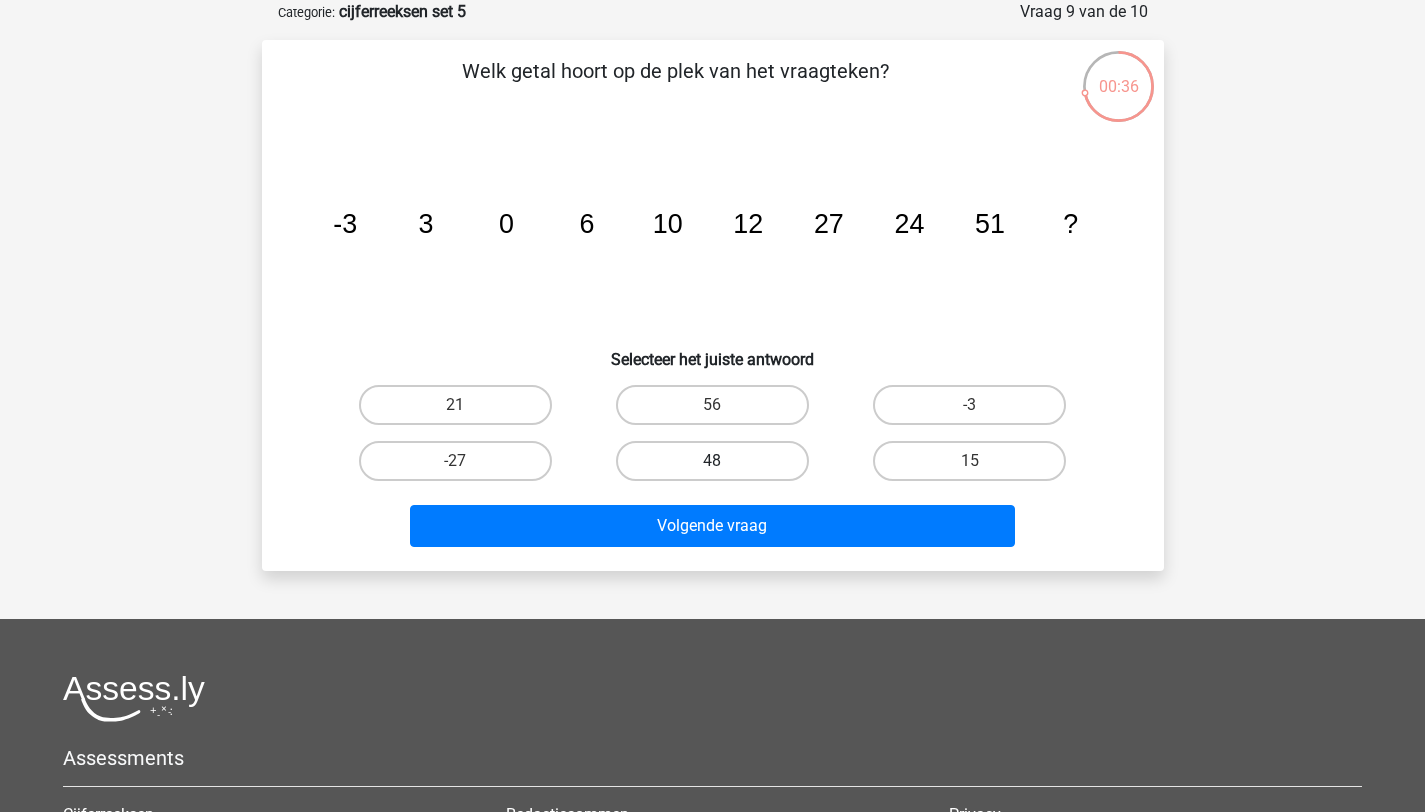 click on "48" at bounding box center [712, 461] 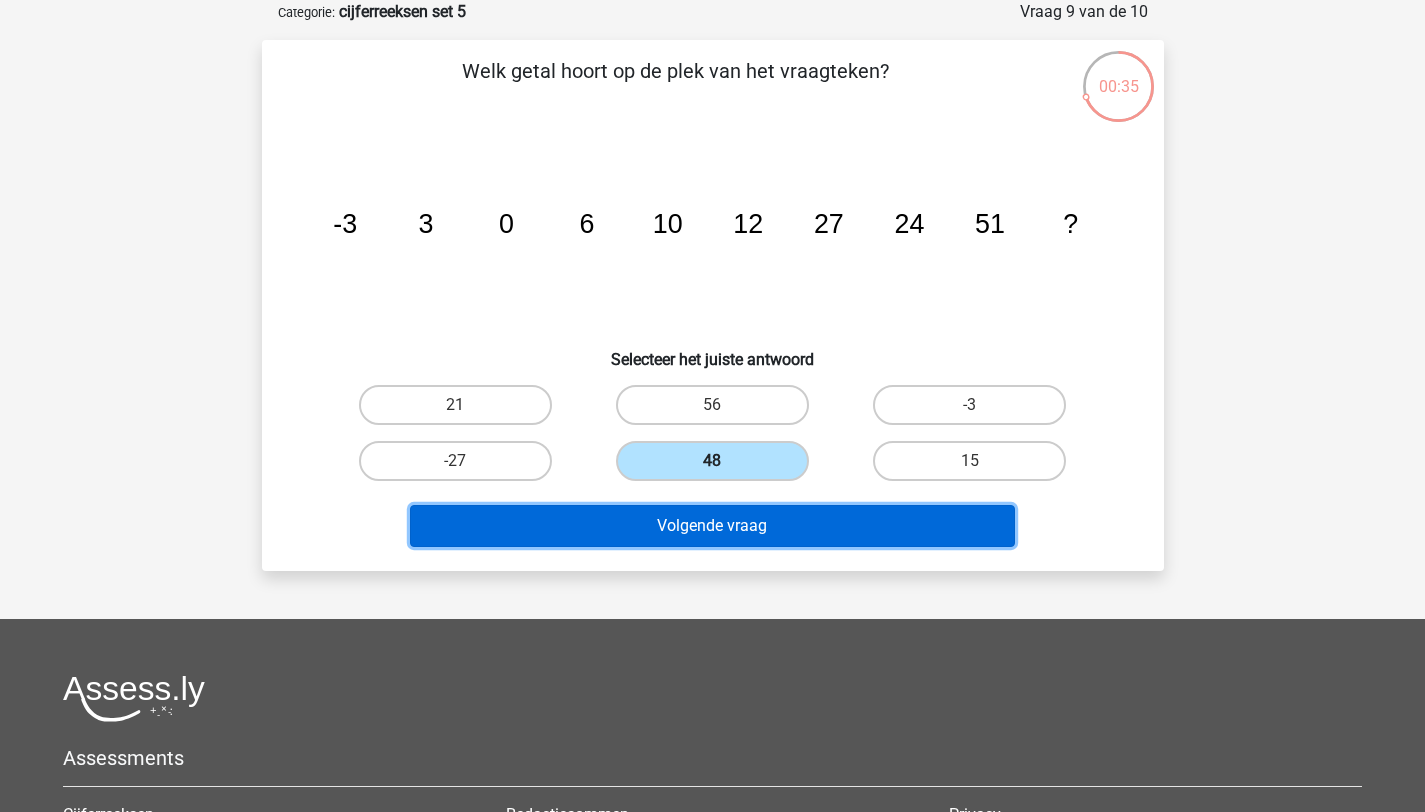 drag, startPoint x: 714, startPoint y: 516, endPoint x: 719, endPoint y: 479, distance: 37.336308 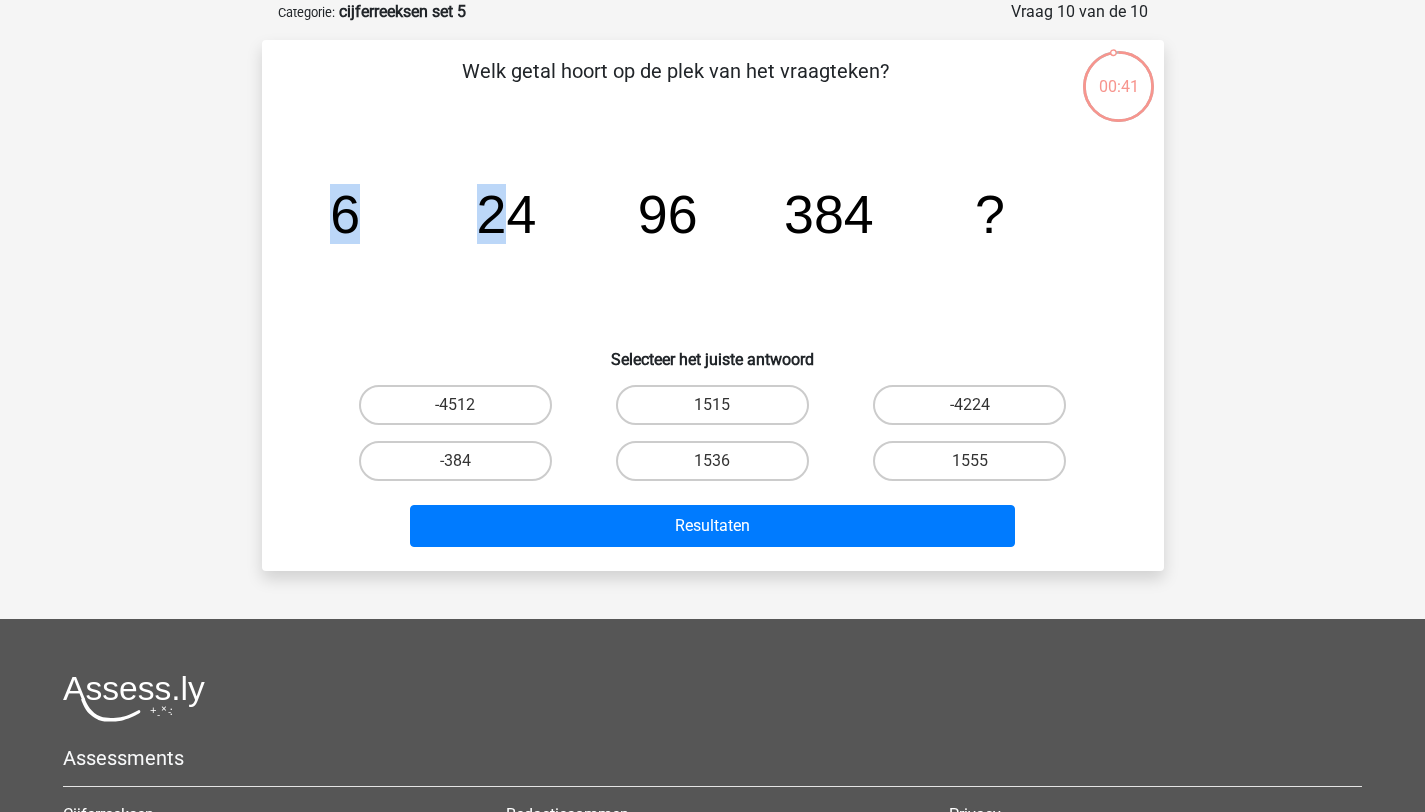 drag, startPoint x: 340, startPoint y: 213, endPoint x: 522, endPoint y: 212, distance: 182.00275 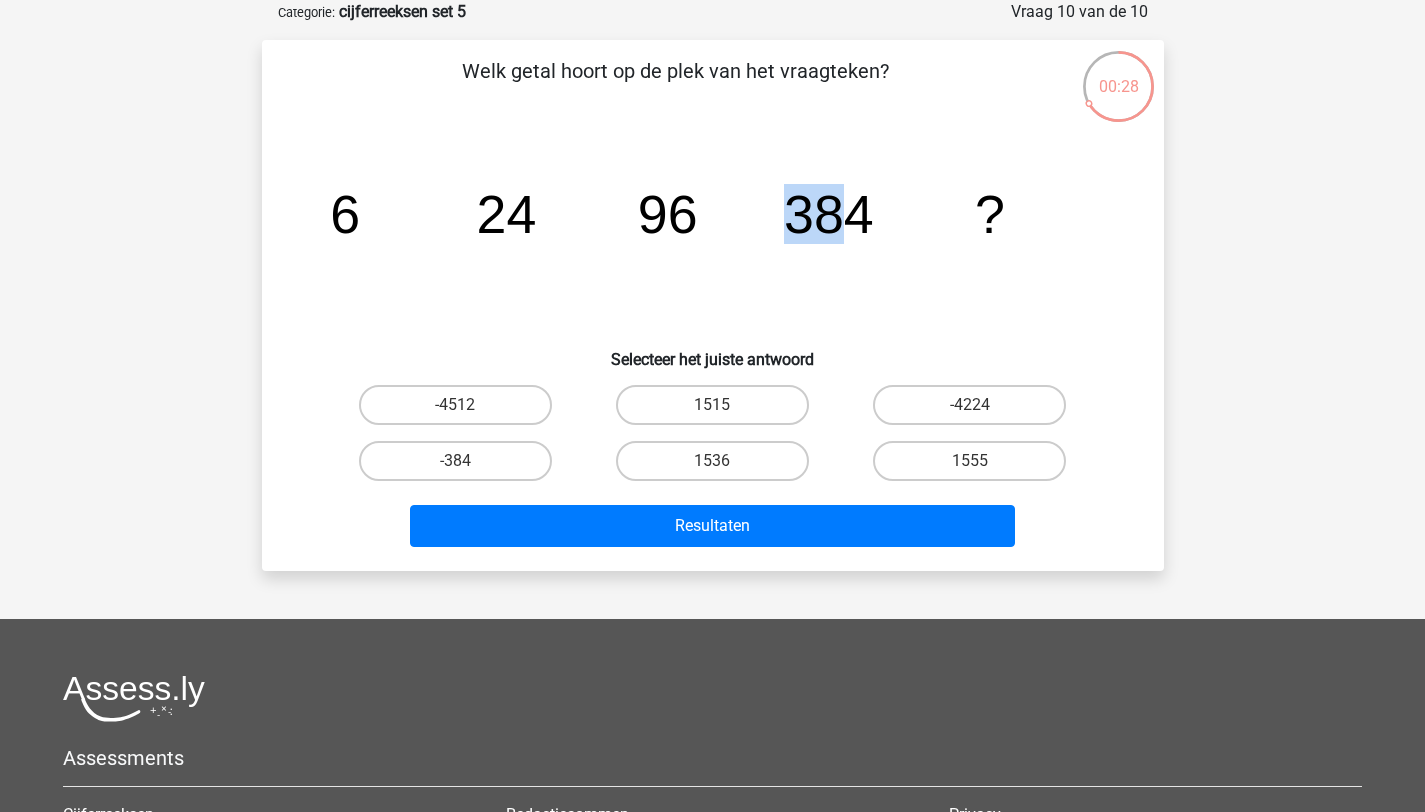 drag, startPoint x: 797, startPoint y: 217, endPoint x: 855, endPoint y: 217, distance: 58 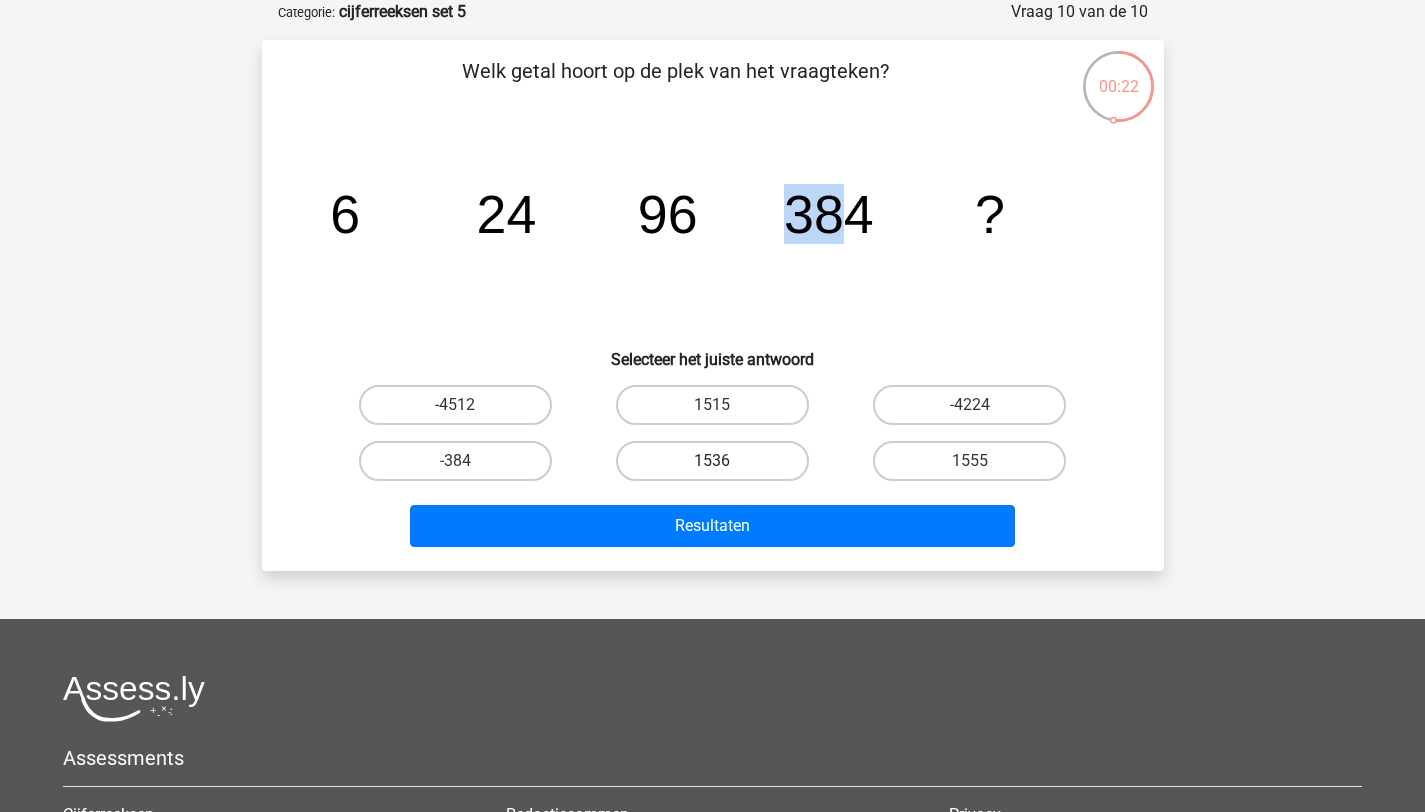 click on "1536" at bounding box center (712, 461) 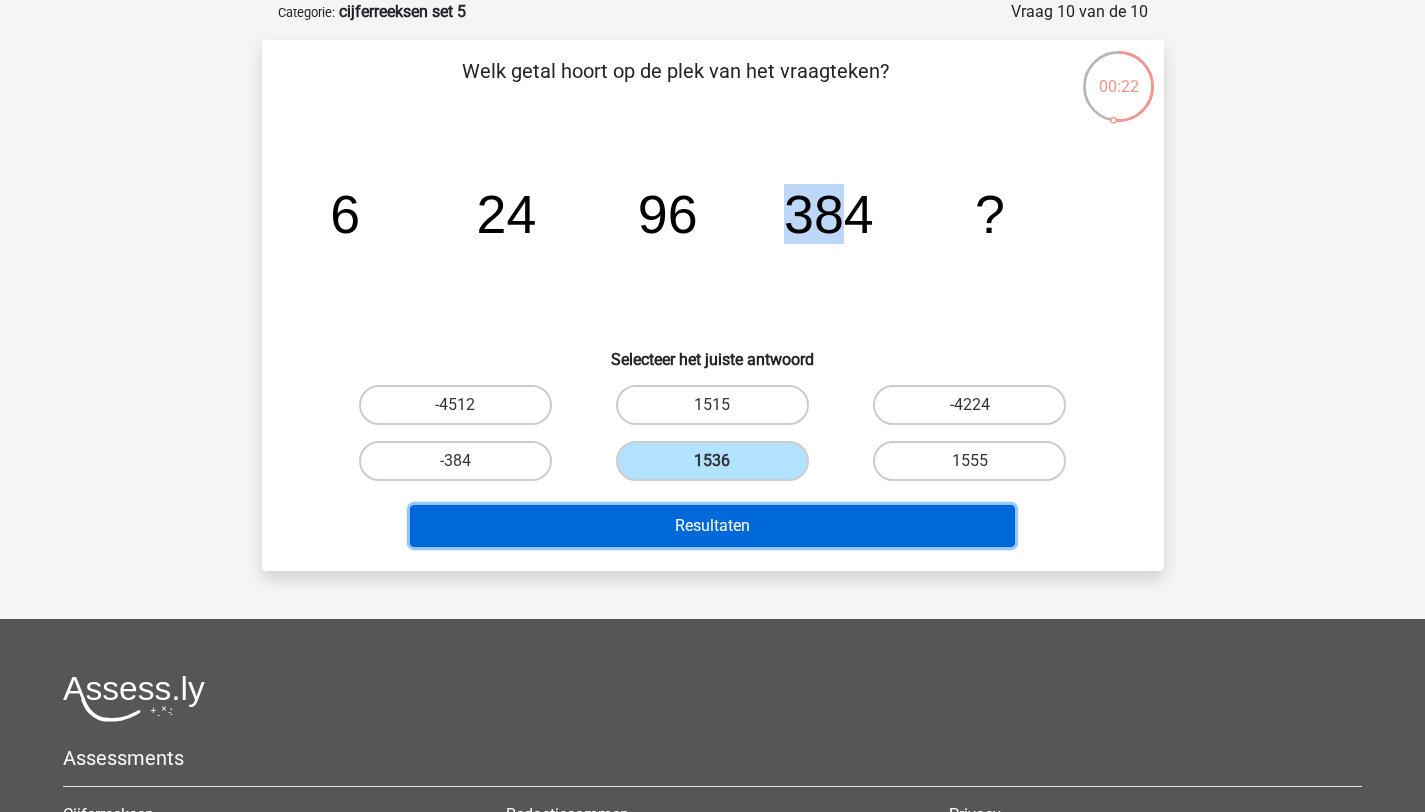 click on "Resultaten" at bounding box center (712, 526) 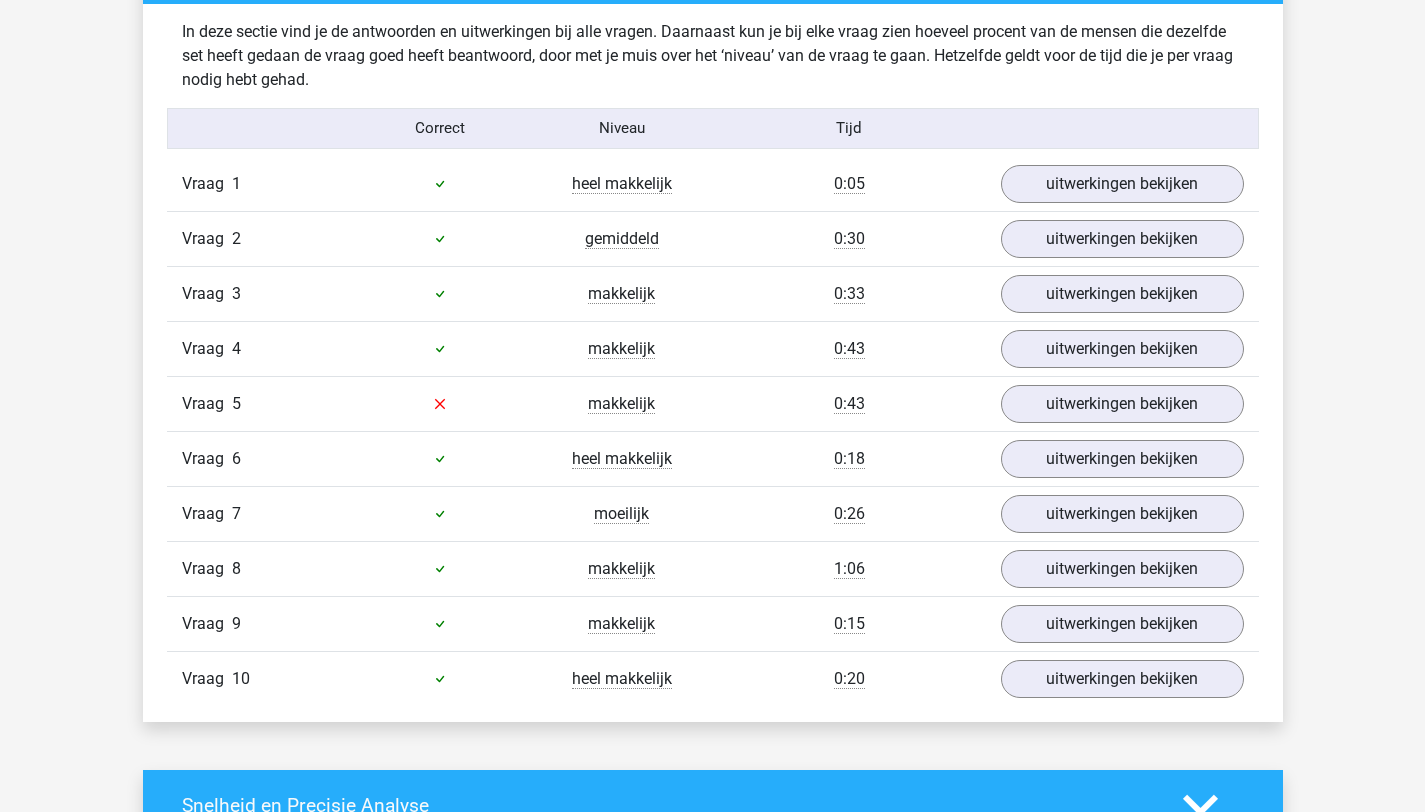 scroll, scrollTop: 1298, scrollLeft: 0, axis: vertical 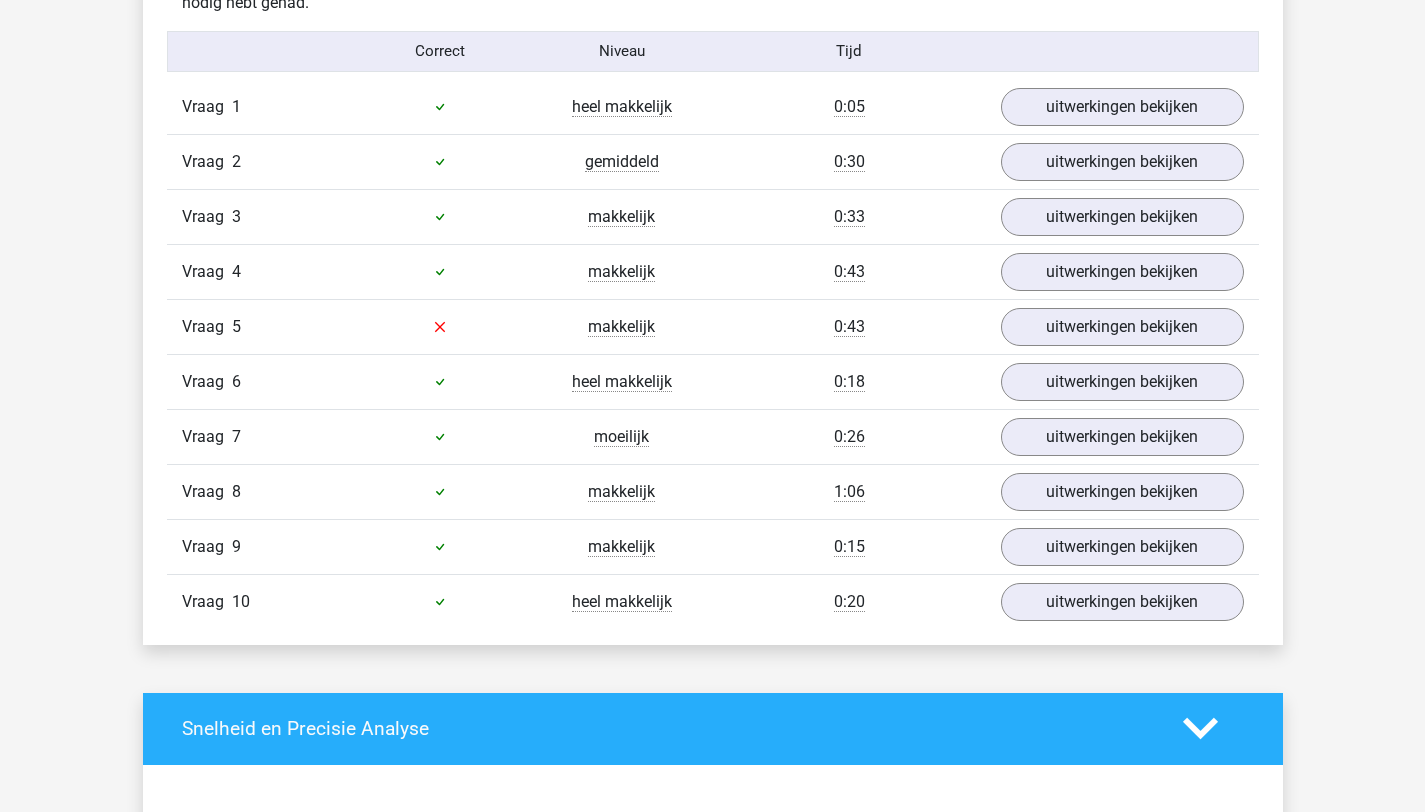 drag, startPoint x: 663, startPoint y: 599, endPoint x: 497, endPoint y: 0, distance: 621.57623 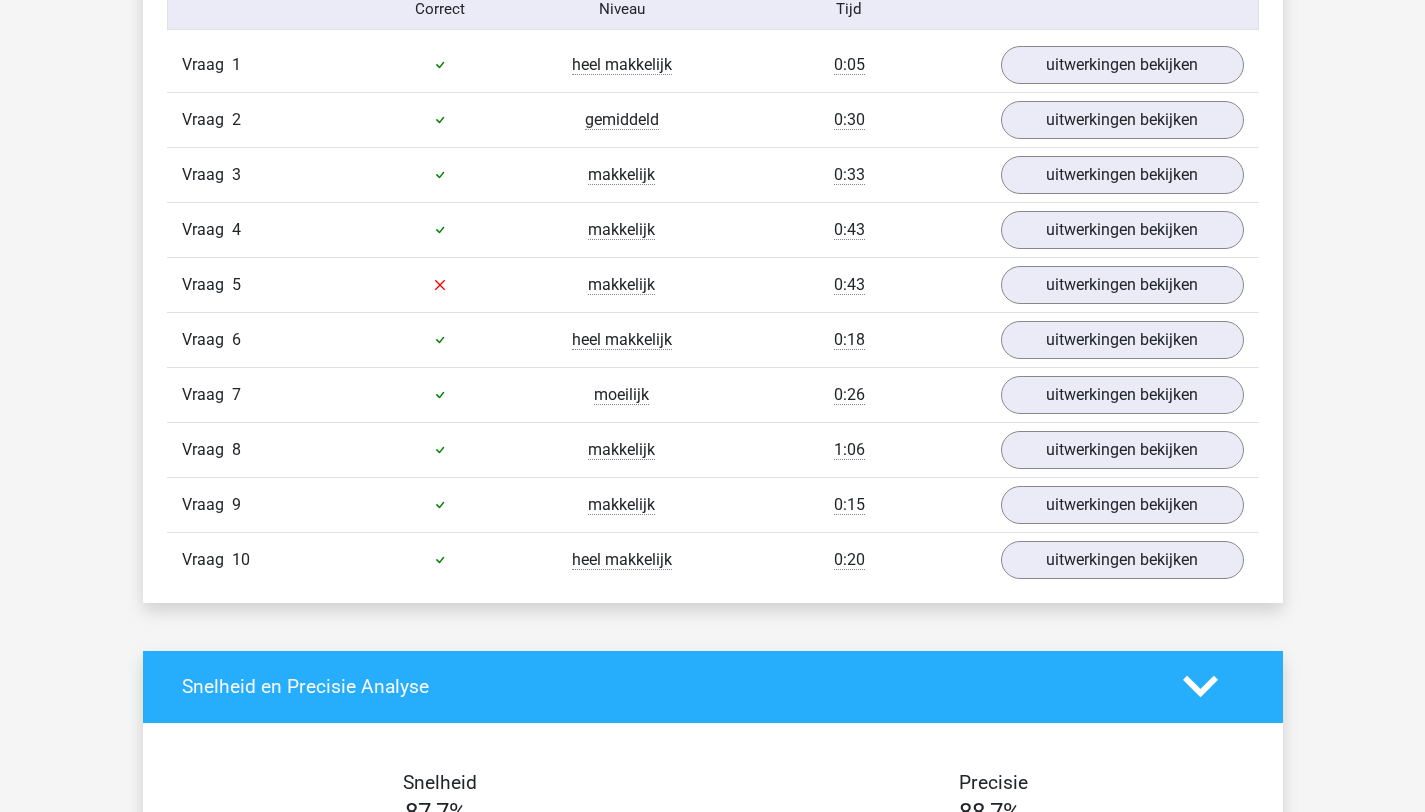 scroll, scrollTop: 1340, scrollLeft: 0, axis: vertical 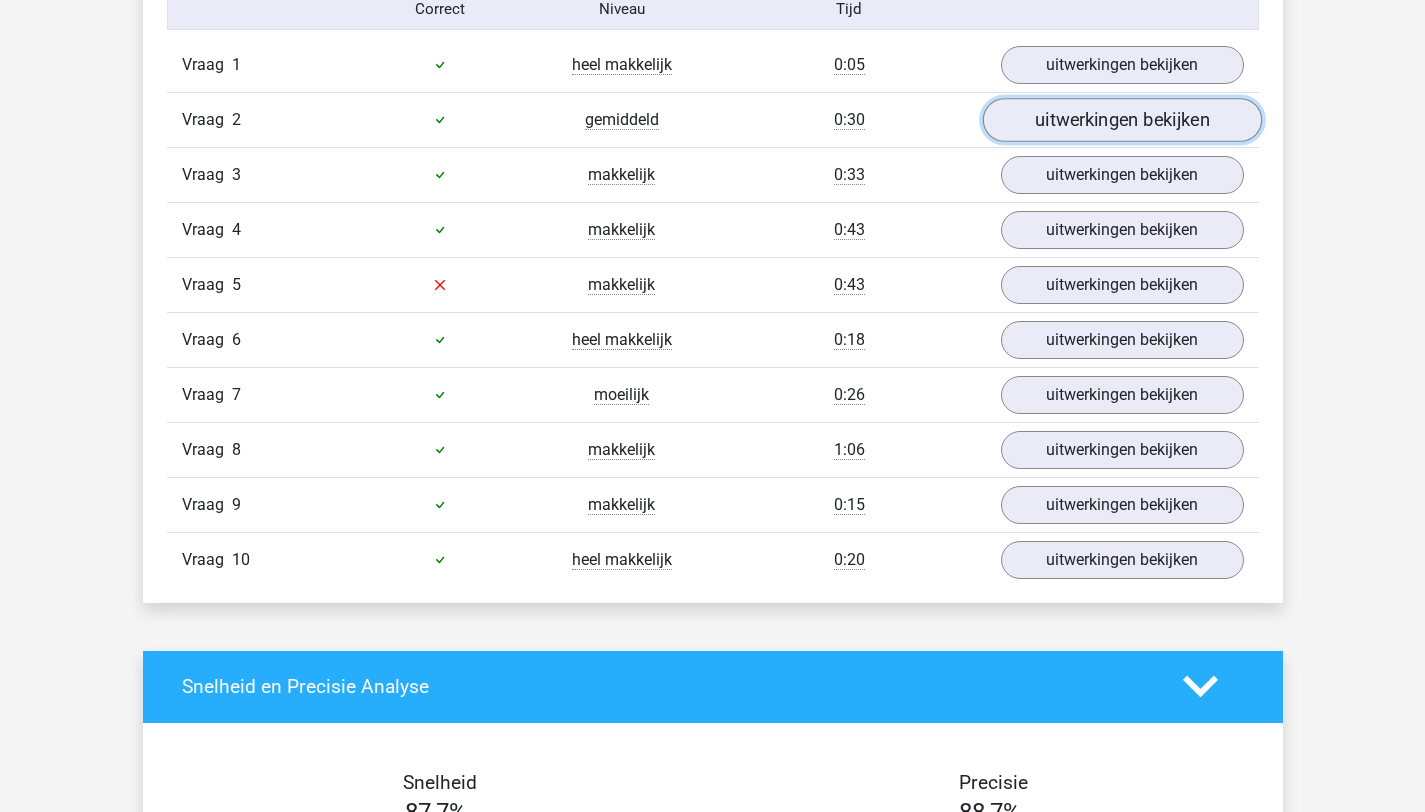 click on "uitwerkingen bekijken" at bounding box center (1121, 120) 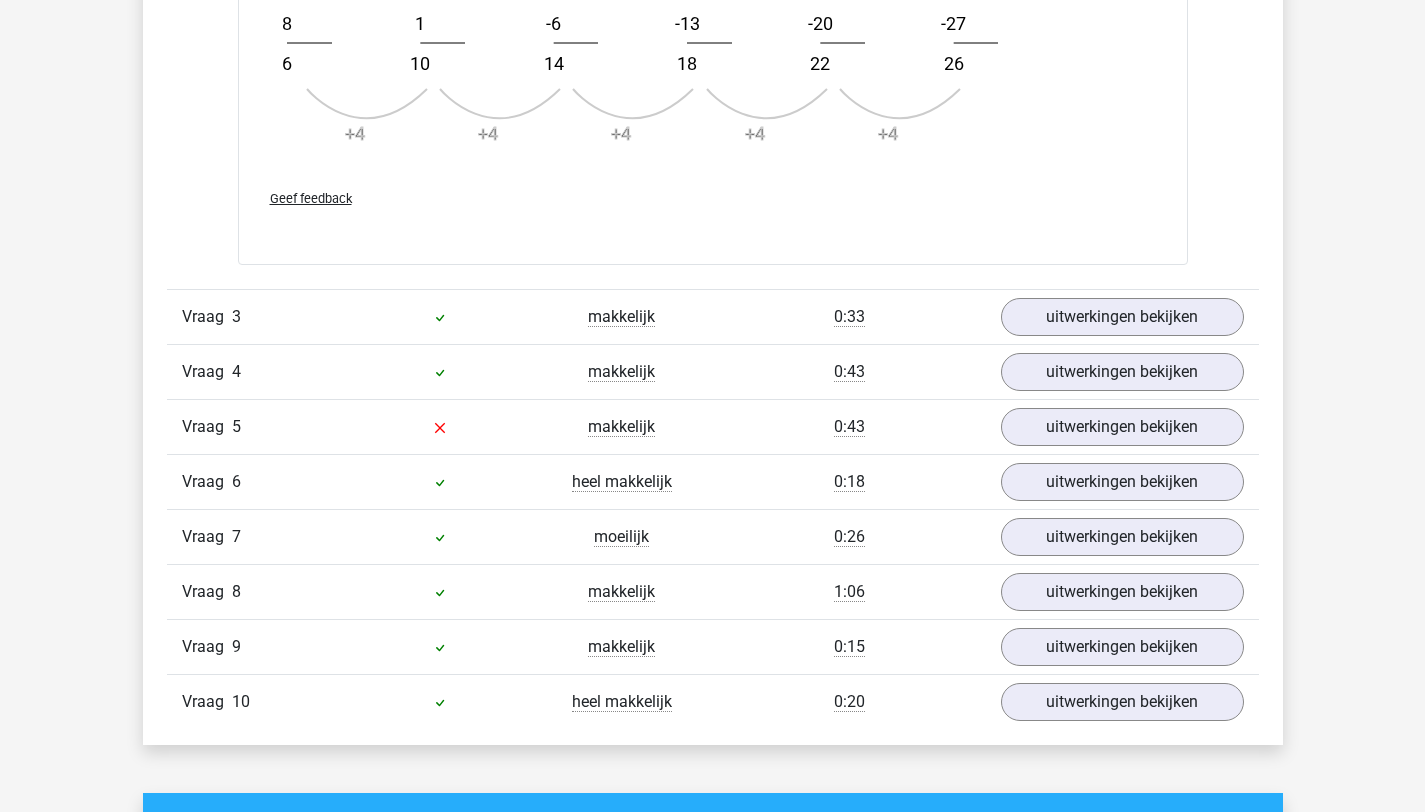 scroll, scrollTop: 2407, scrollLeft: 0, axis: vertical 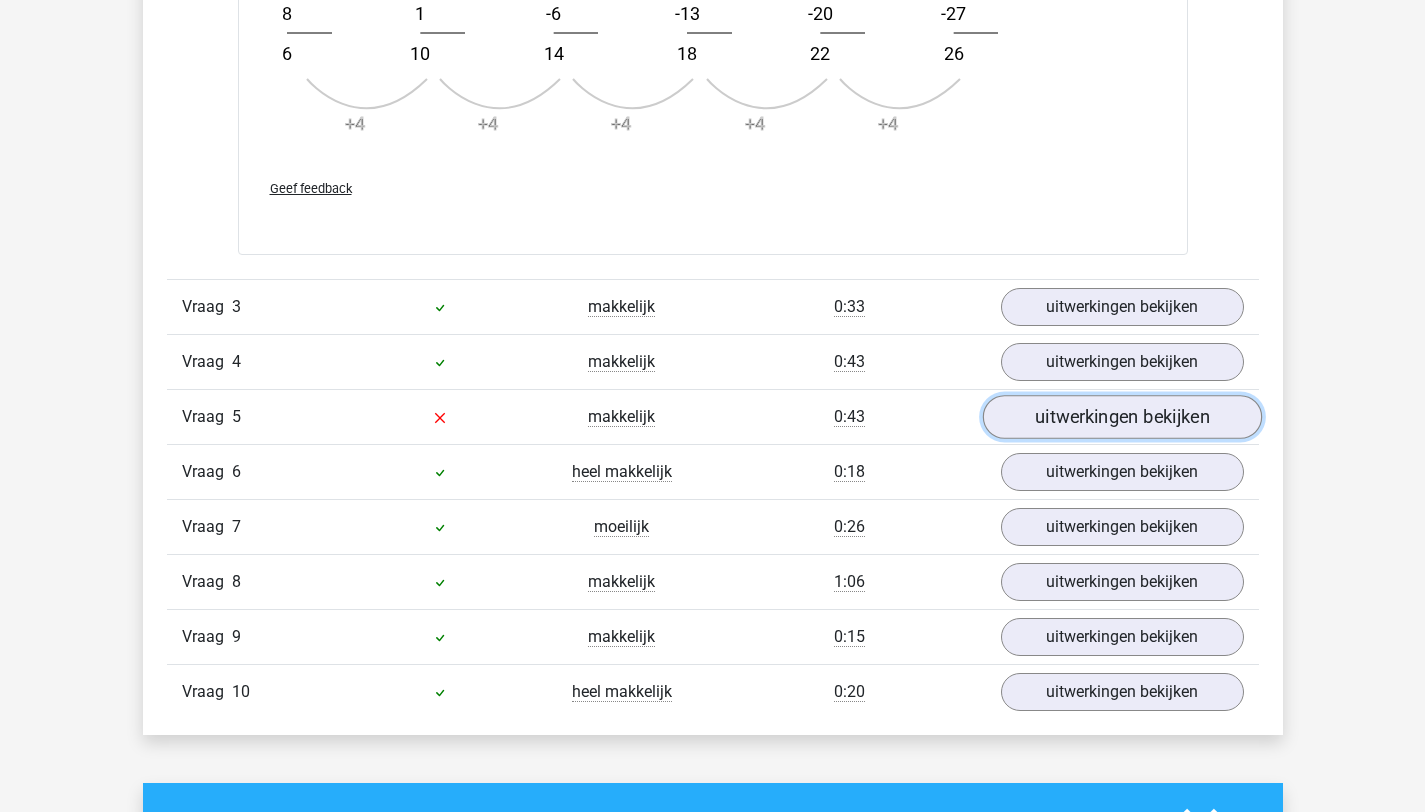 click on "uitwerkingen bekijken" at bounding box center [1121, 417] 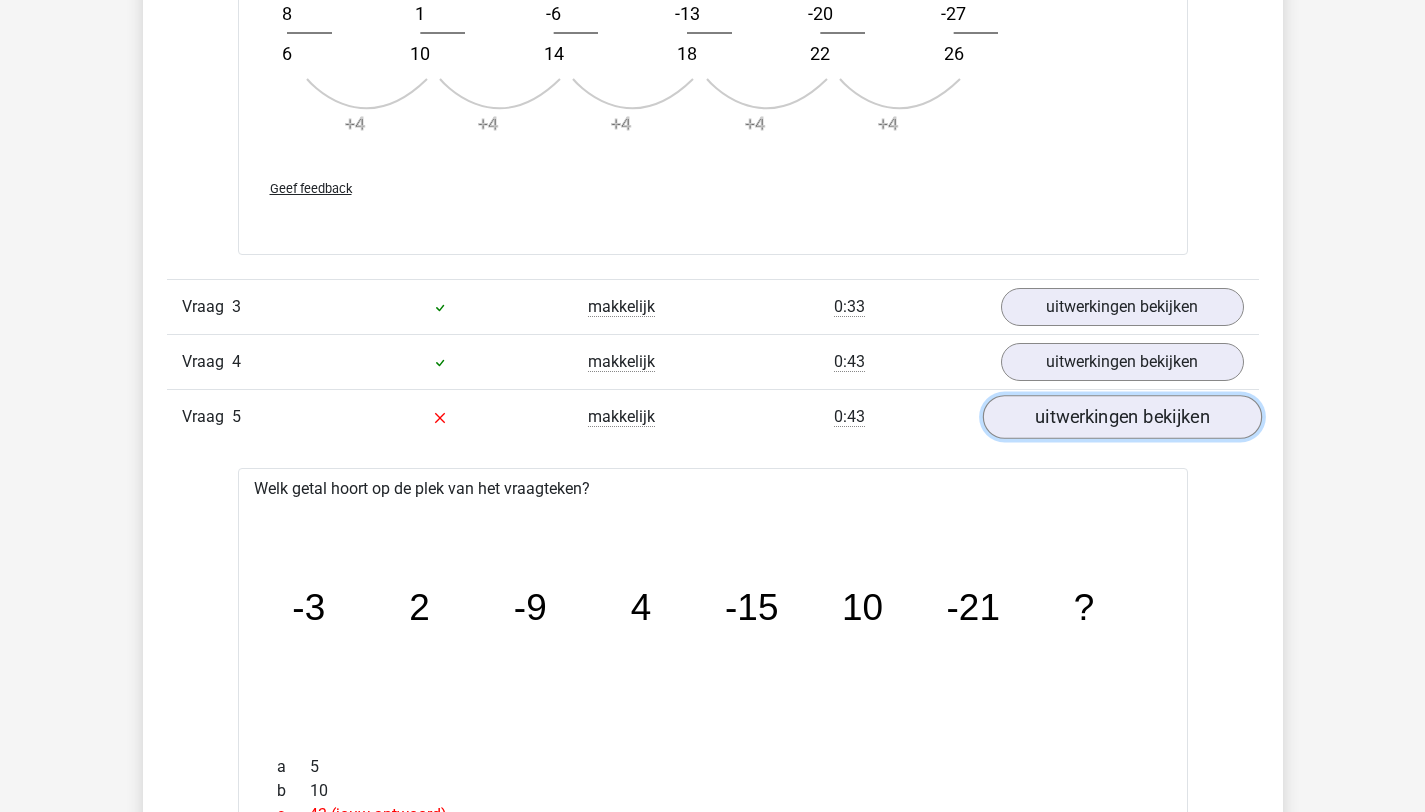 click on "uitwerkingen bekijken" at bounding box center (1121, 417) 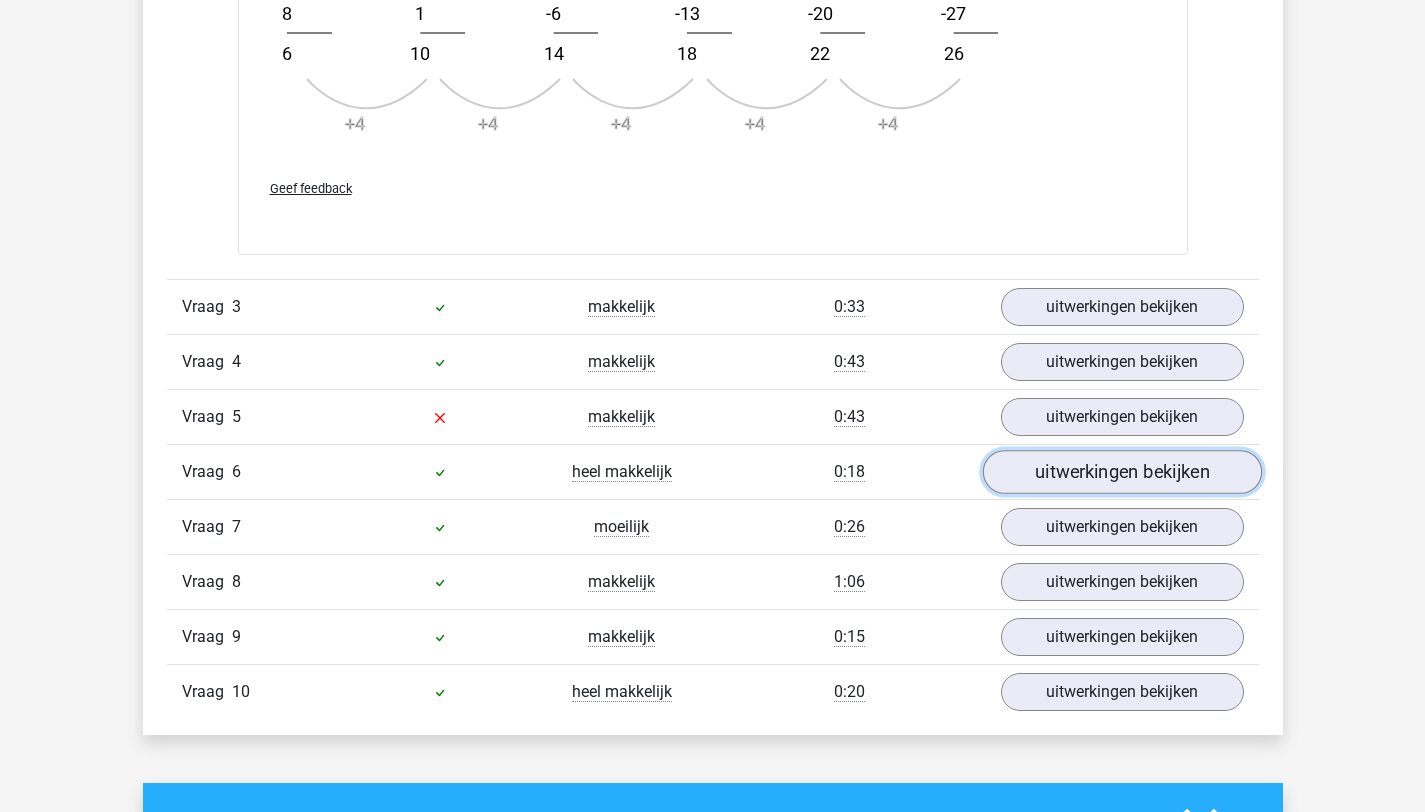 click on "uitwerkingen bekijken" at bounding box center [1121, 472] 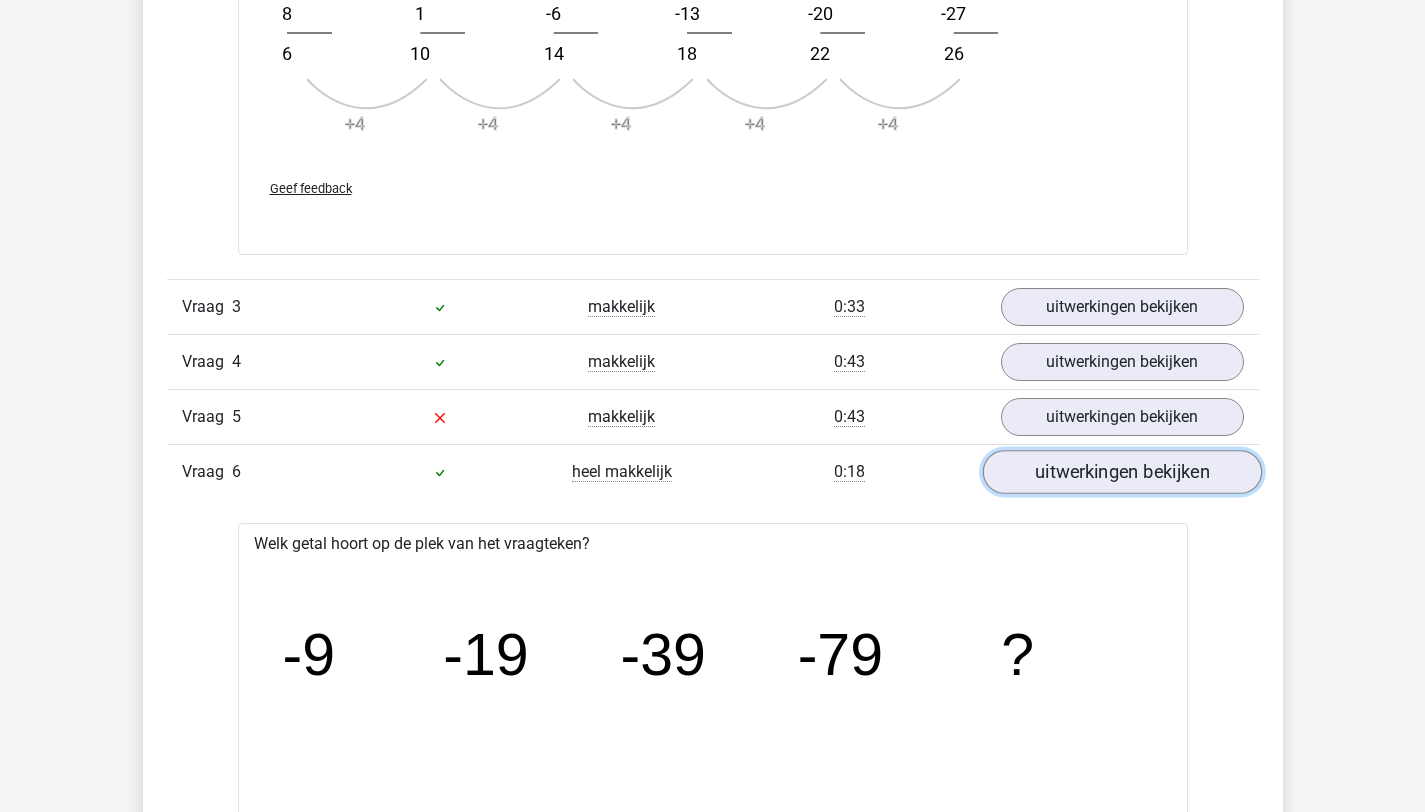 click on "uitwerkingen bekijken" at bounding box center [1121, 472] 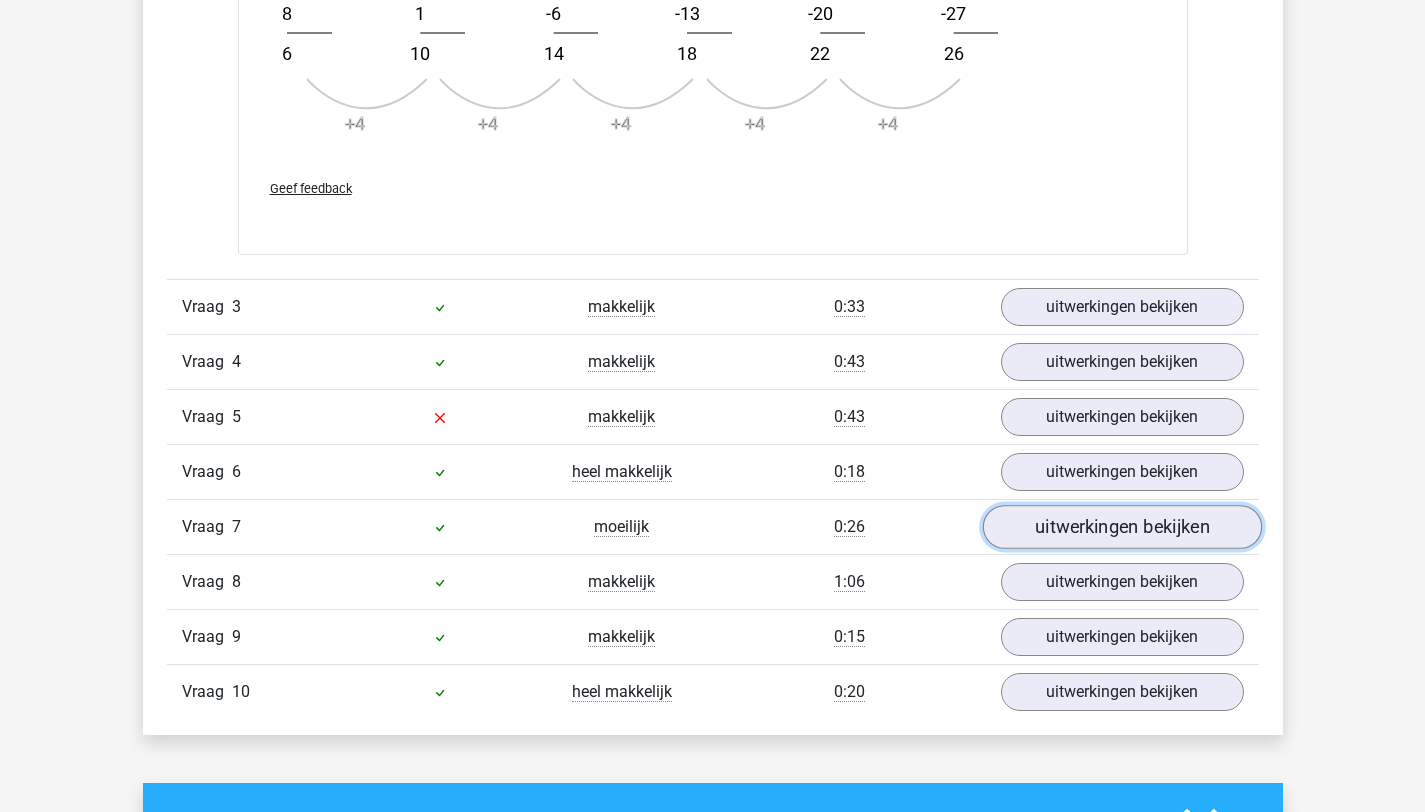 click on "uitwerkingen bekijken" at bounding box center (1121, 527) 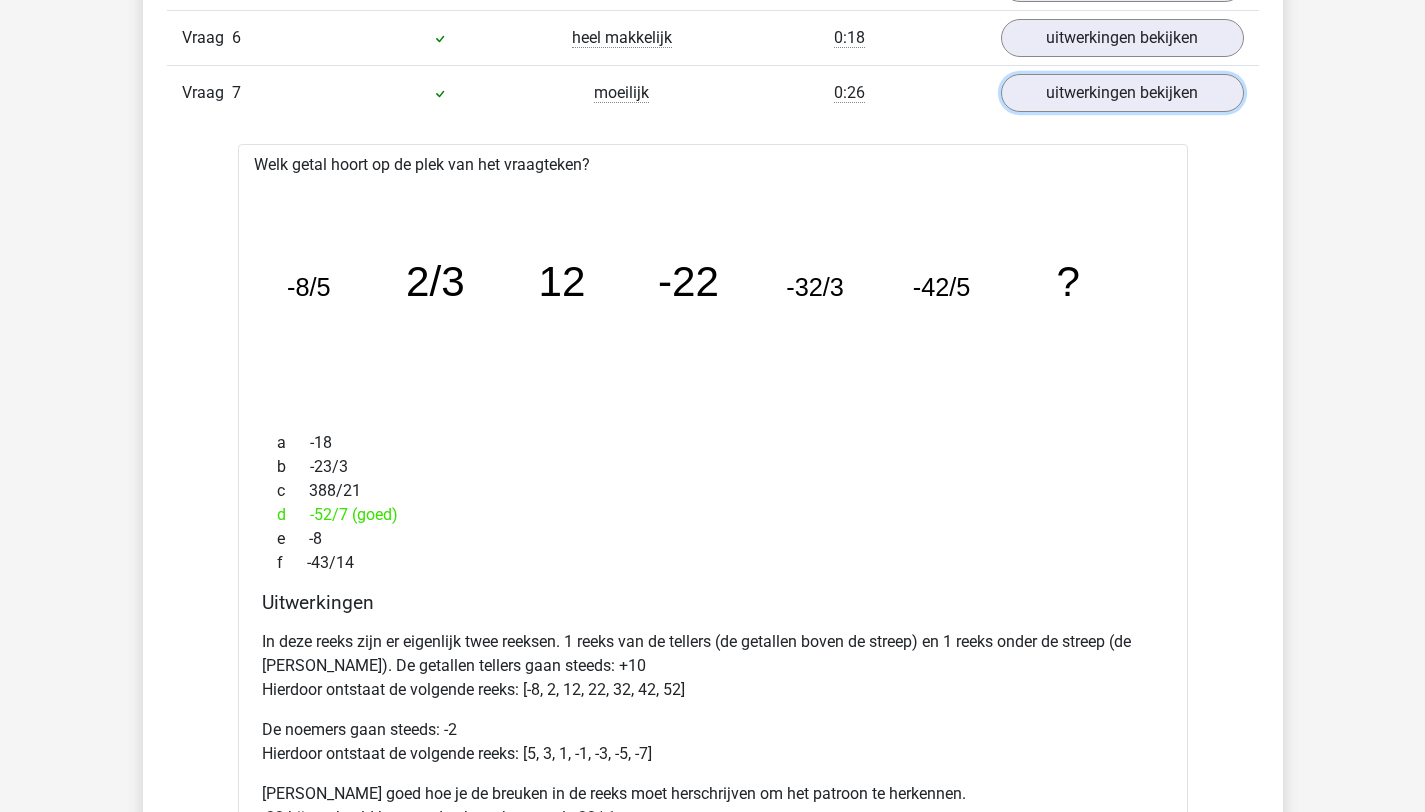 scroll, scrollTop: 2831, scrollLeft: 0, axis: vertical 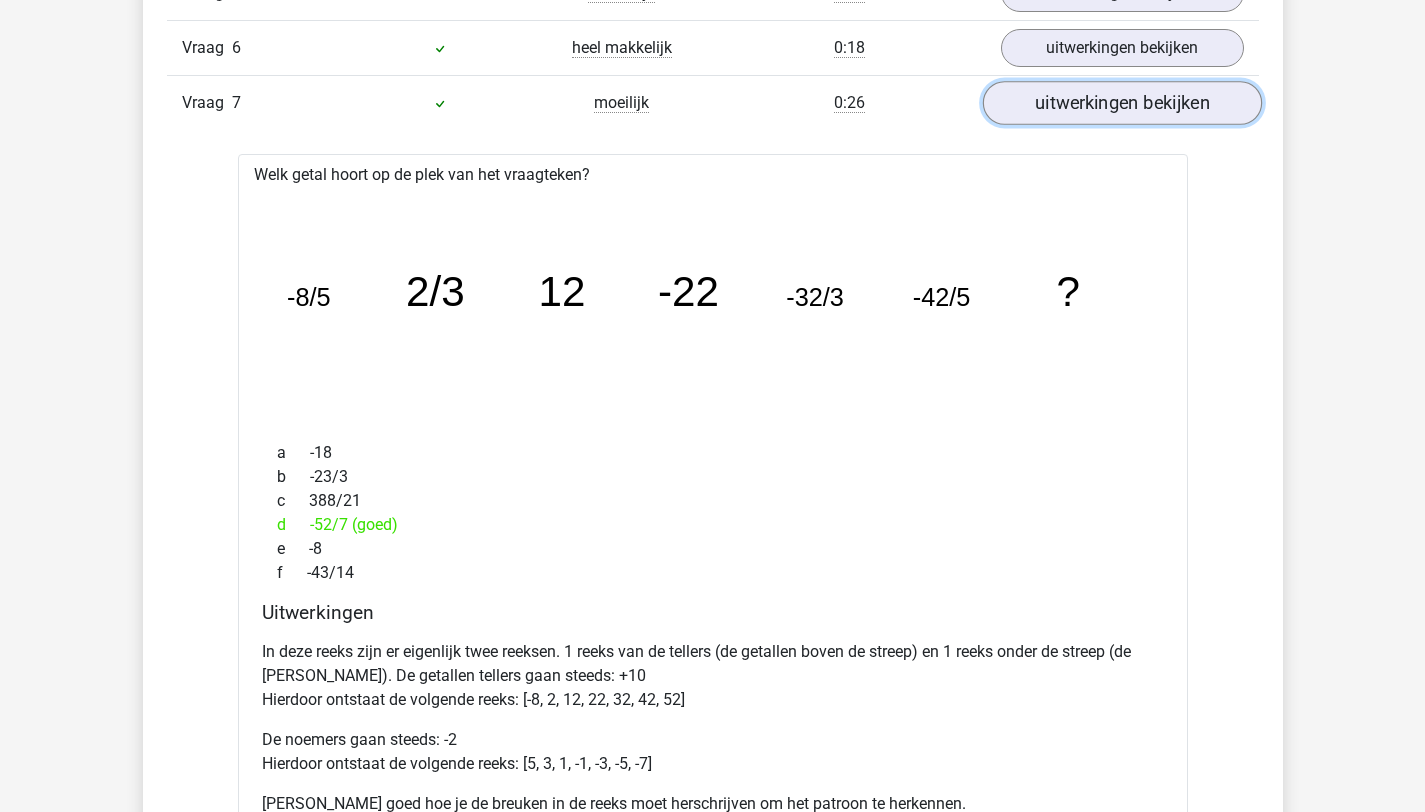click on "uitwerkingen bekijken" at bounding box center [1121, 103] 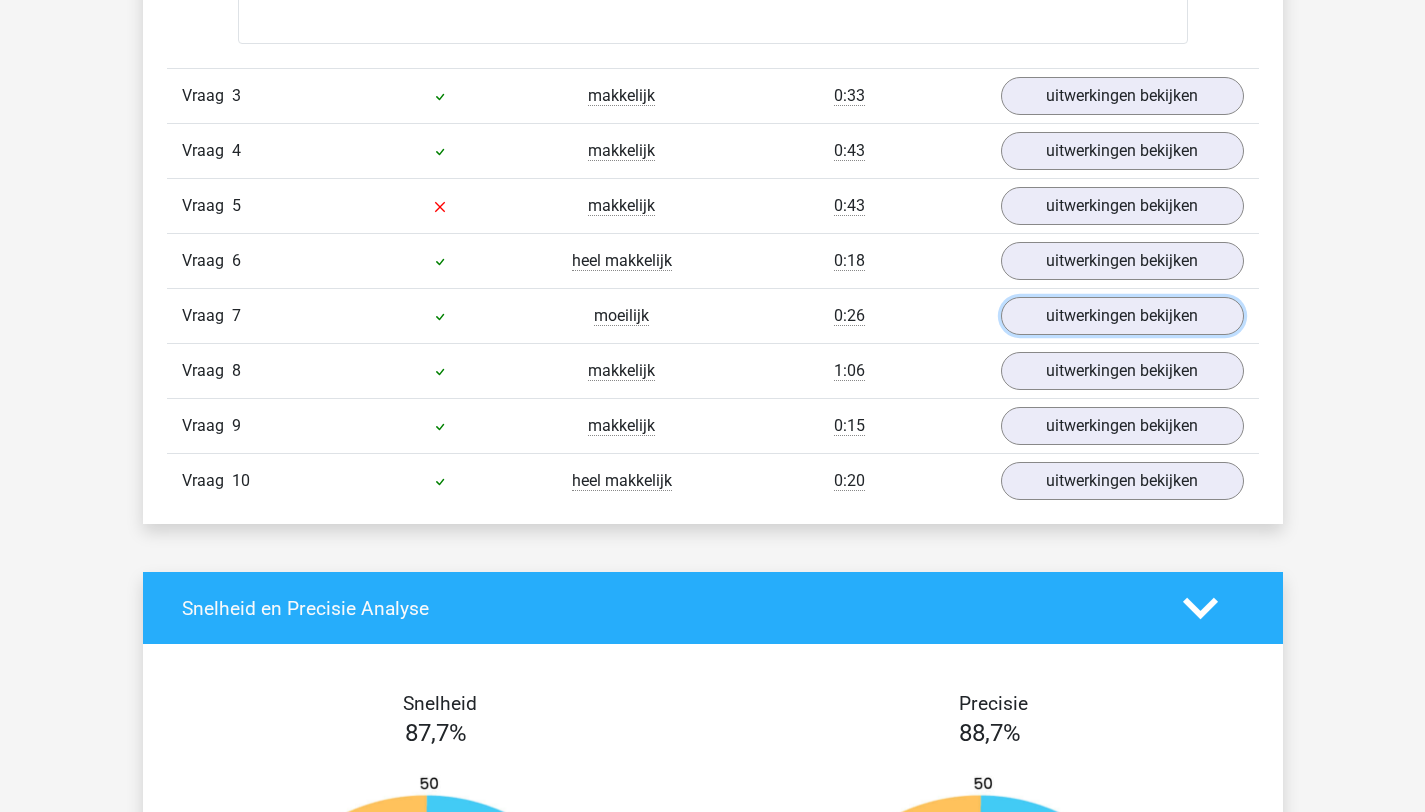 scroll, scrollTop: 2537, scrollLeft: 0, axis: vertical 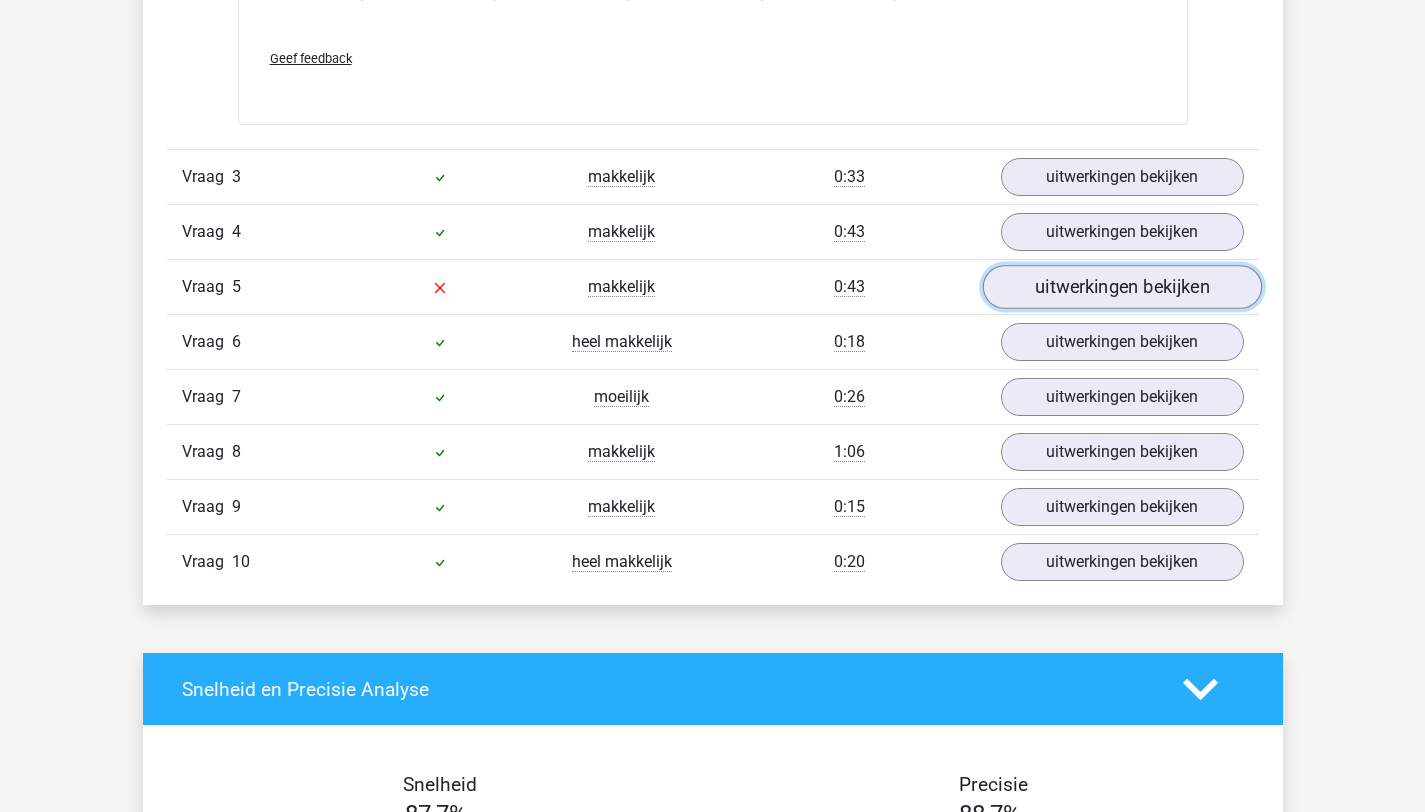 click on "uitwerkingen bekijken" at bounding box center [1121, 287] 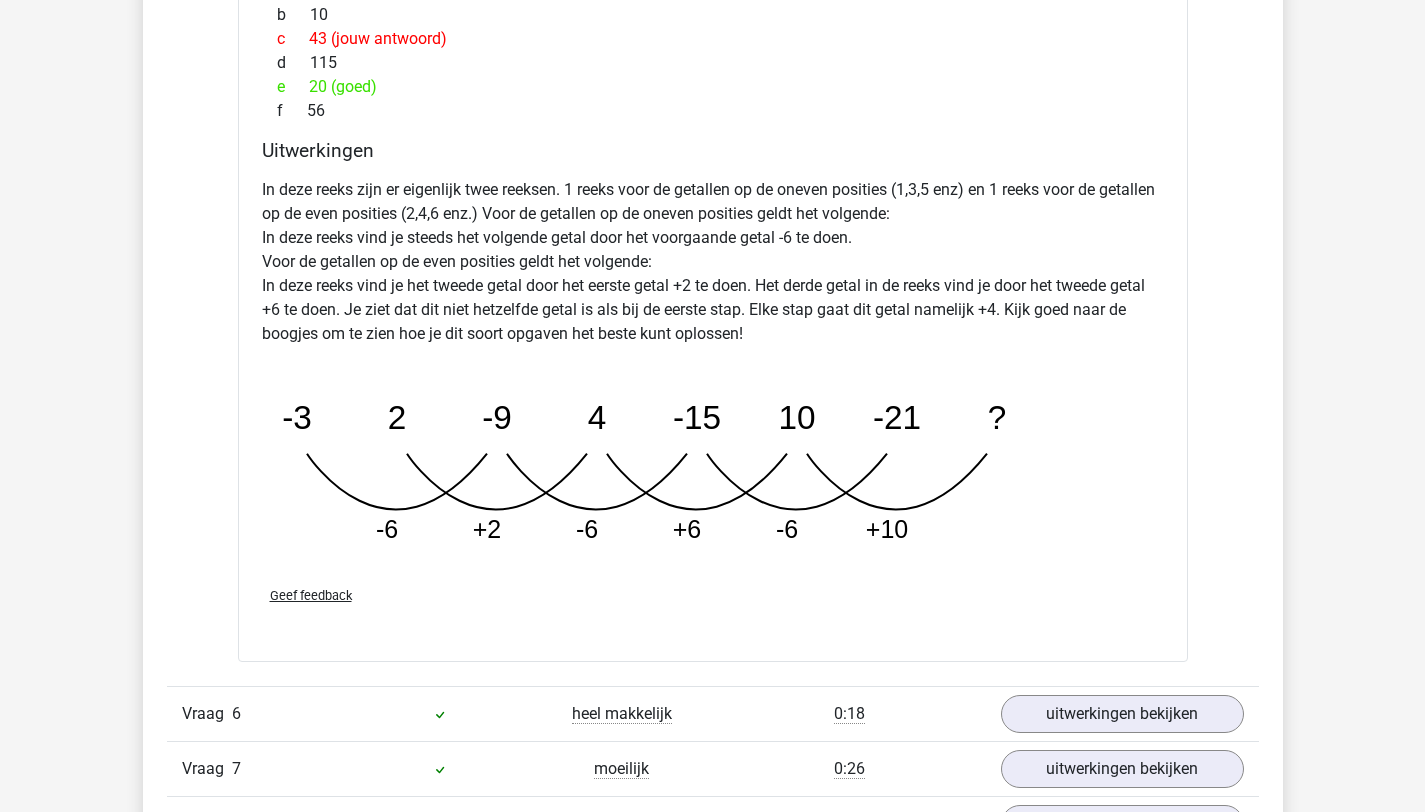 scroll, scrollTop: 3146, scrollLeft: 0, axis: vertical 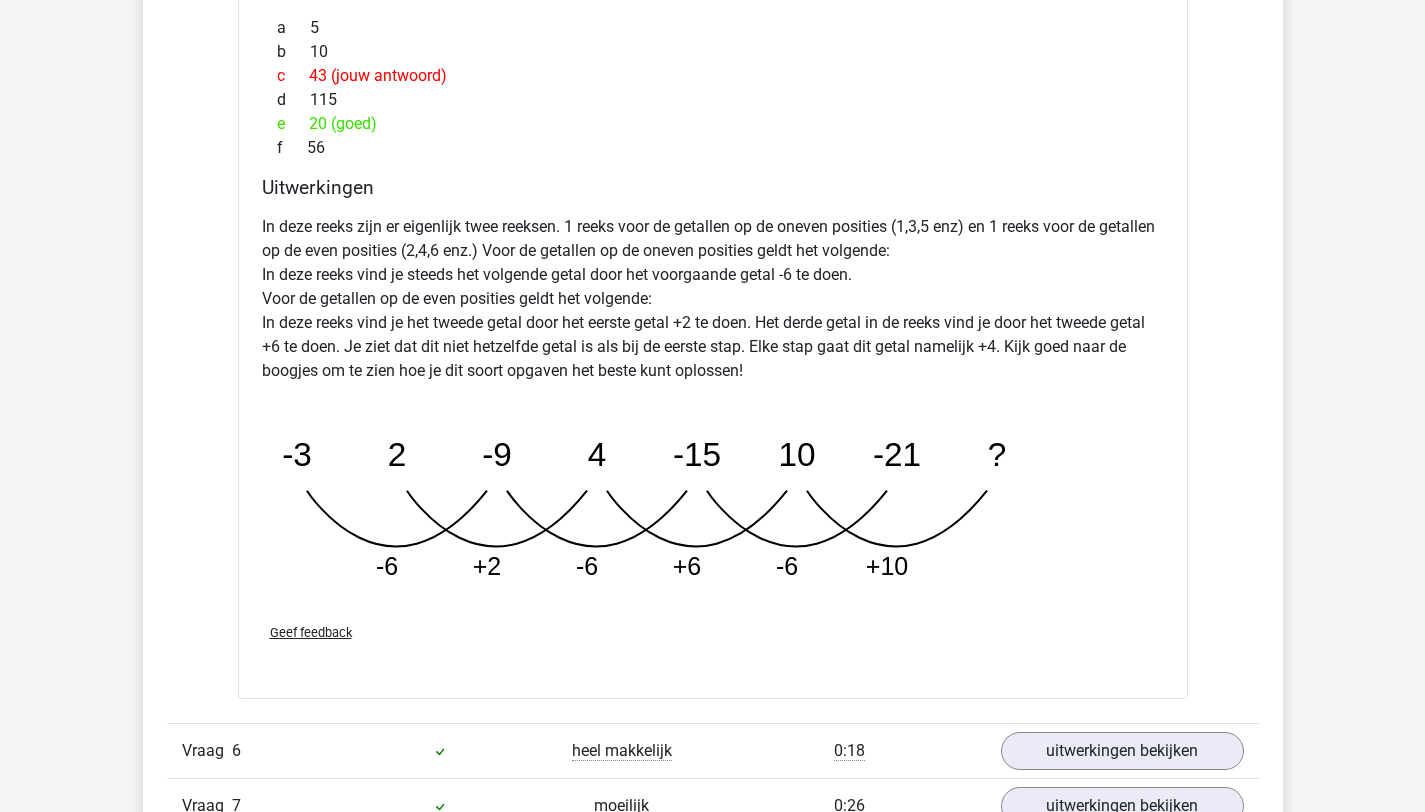click on "In deze reeks zijn er eigenlijk twee reeksen. 1 reeks voor de getallen op de oneven posities (1,3,5 enz) en 1 reeks voor de getallen op de even posities (2,4,6 enz.) Voor de getallen op de oneven posities geldt het volgende:   In deze reeks vind je steeds het volgende getal door het voorgaande getal -6 te doen.   Voor de getallen op de even posities geldt het volgende: In deze reeks vind je het tweede getal door het eerste getal +2 te doen. Het derde getal in de reeks vind je door het tweede getal +6 te doen. Je ziet dat dit niet hetzelfde getal is als bij de eerste stap. Elke stap gaat dit getal namelijk +4. Kijk goed naar de boogjes om te zien hoe je dit soort opgaven het beste kunt oplossen!" at bounding box center [713, 299] 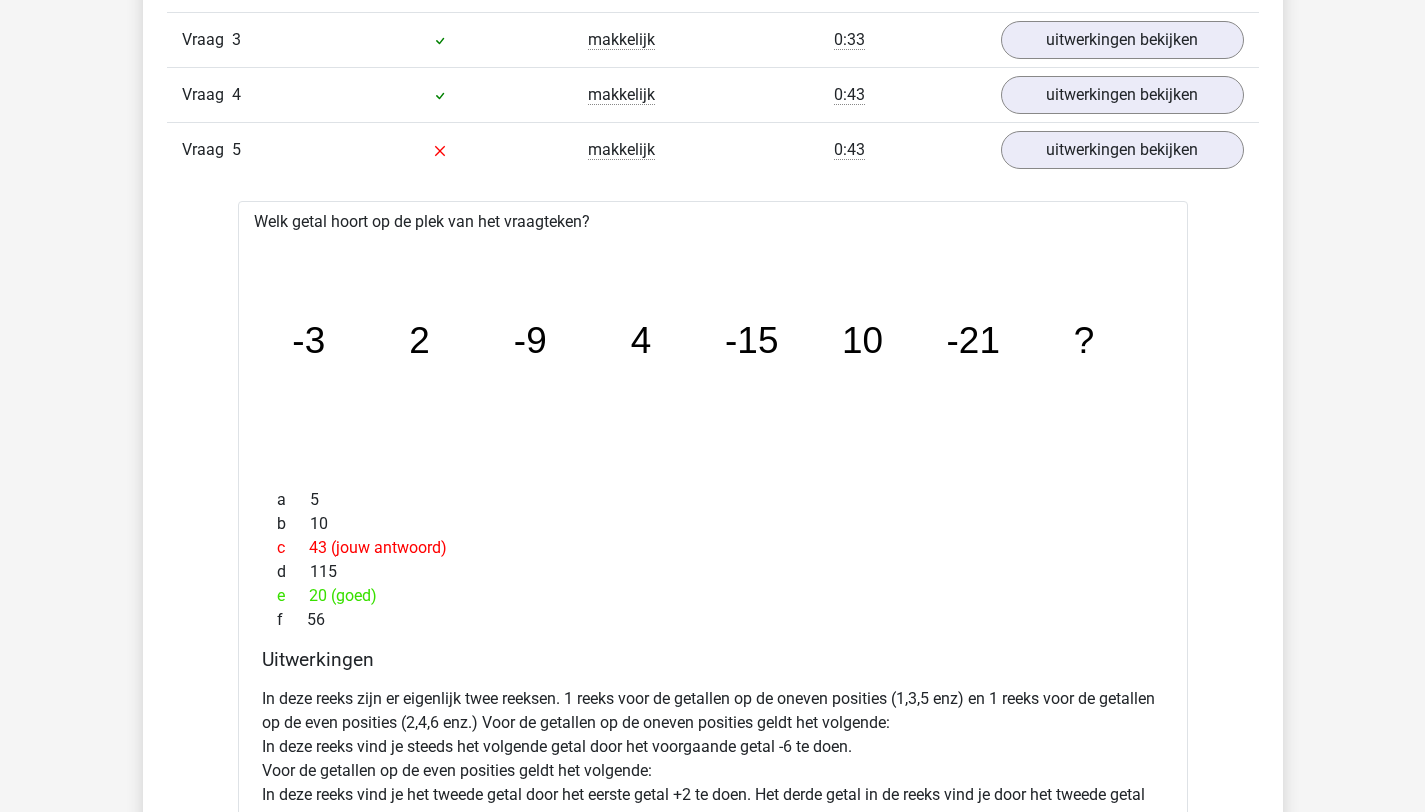 scroll, scrollTop: 2560, scrollLeft: 0, axis: vertical 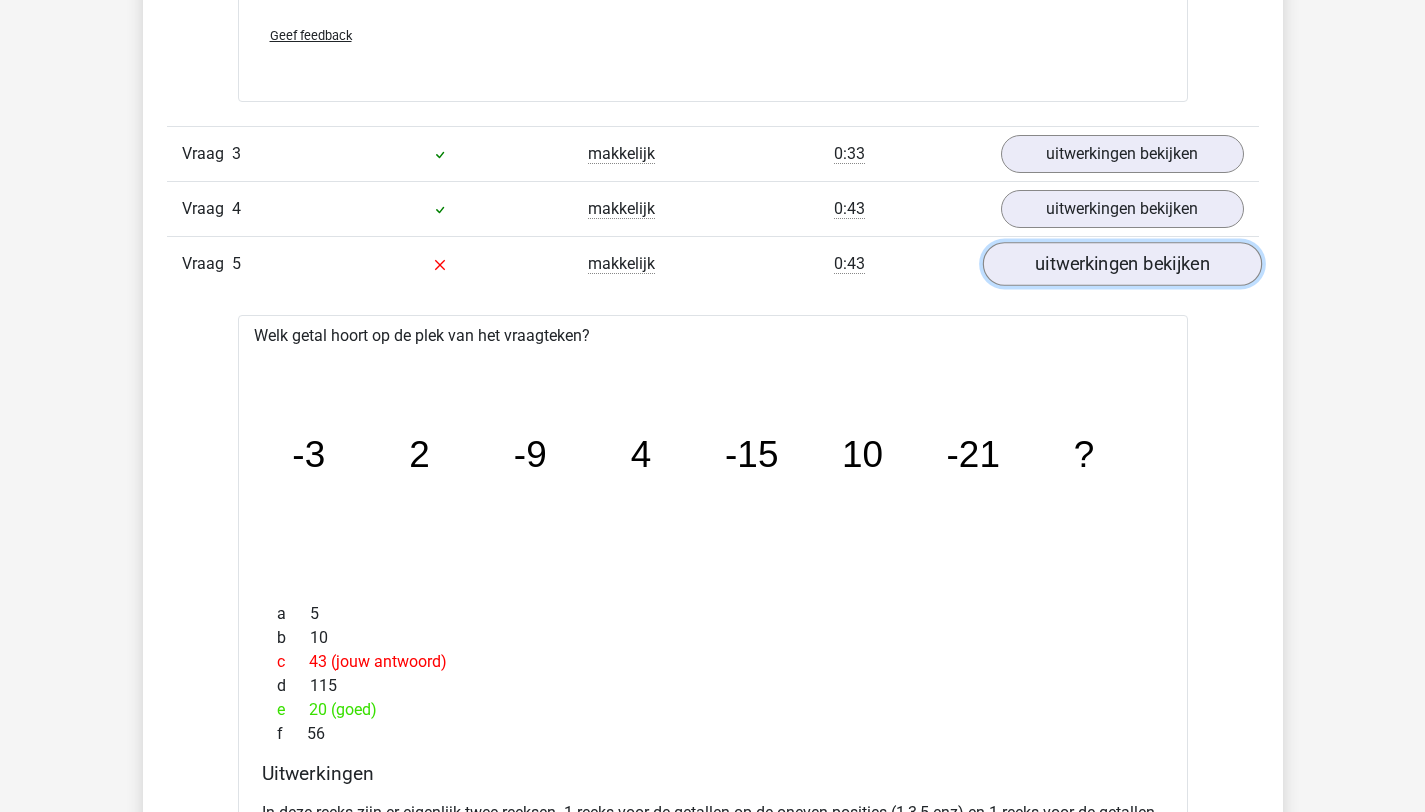 click on "uitwerkingen bekijken" at bounding box center [1121, 264] 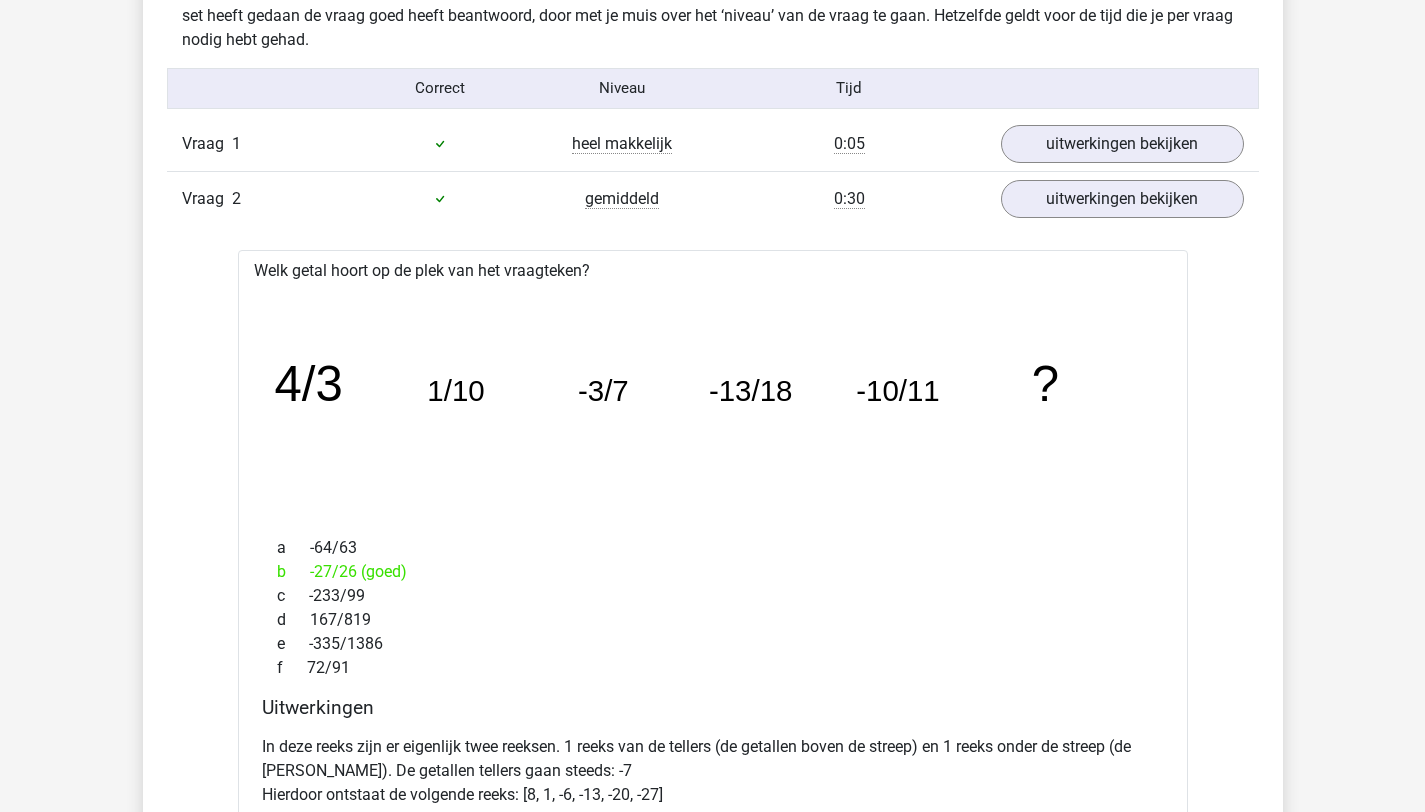 scroll, scrollTop: 1128, scrollLeft: 0, axis: vertical 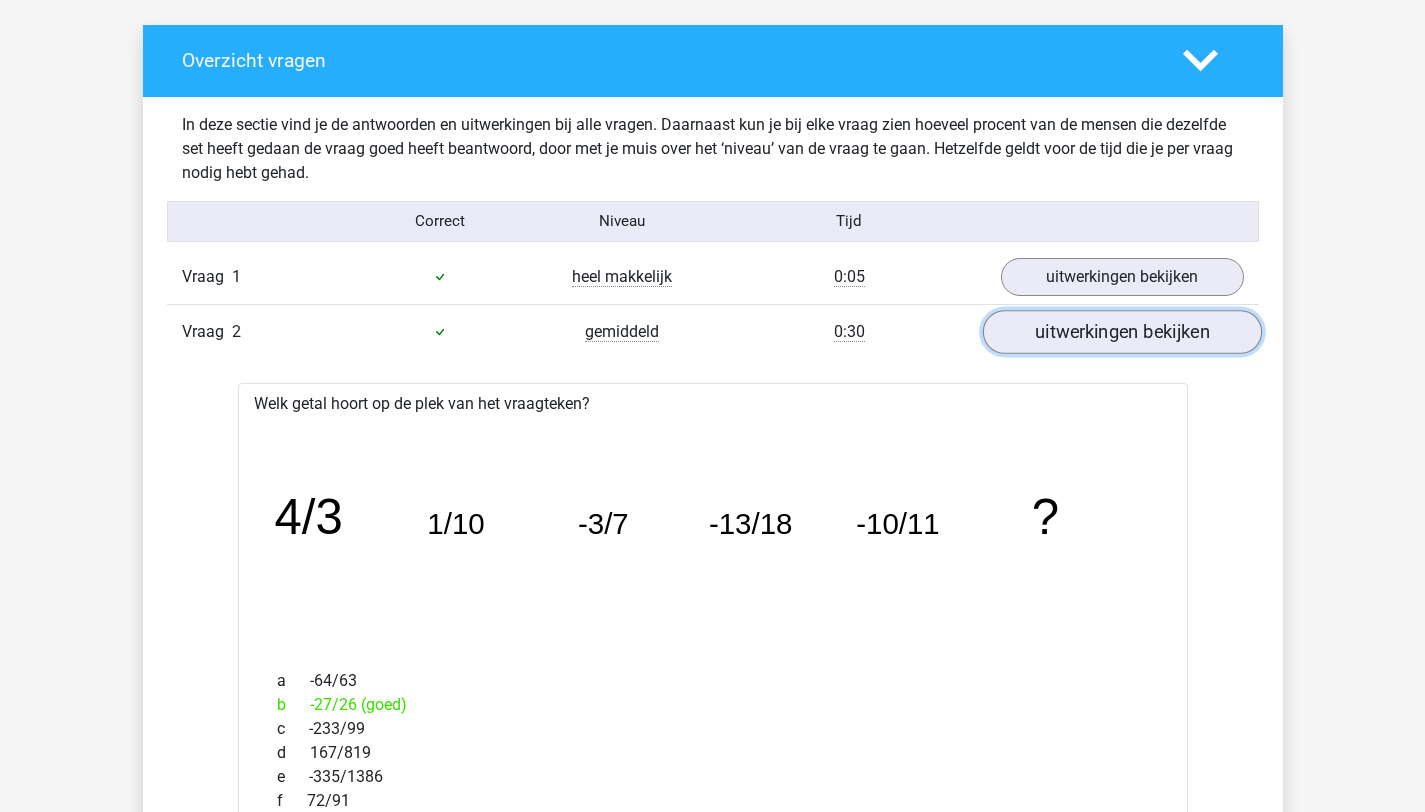 click on "uitwerkingen bekijken" at bounding box center [1121, 332] 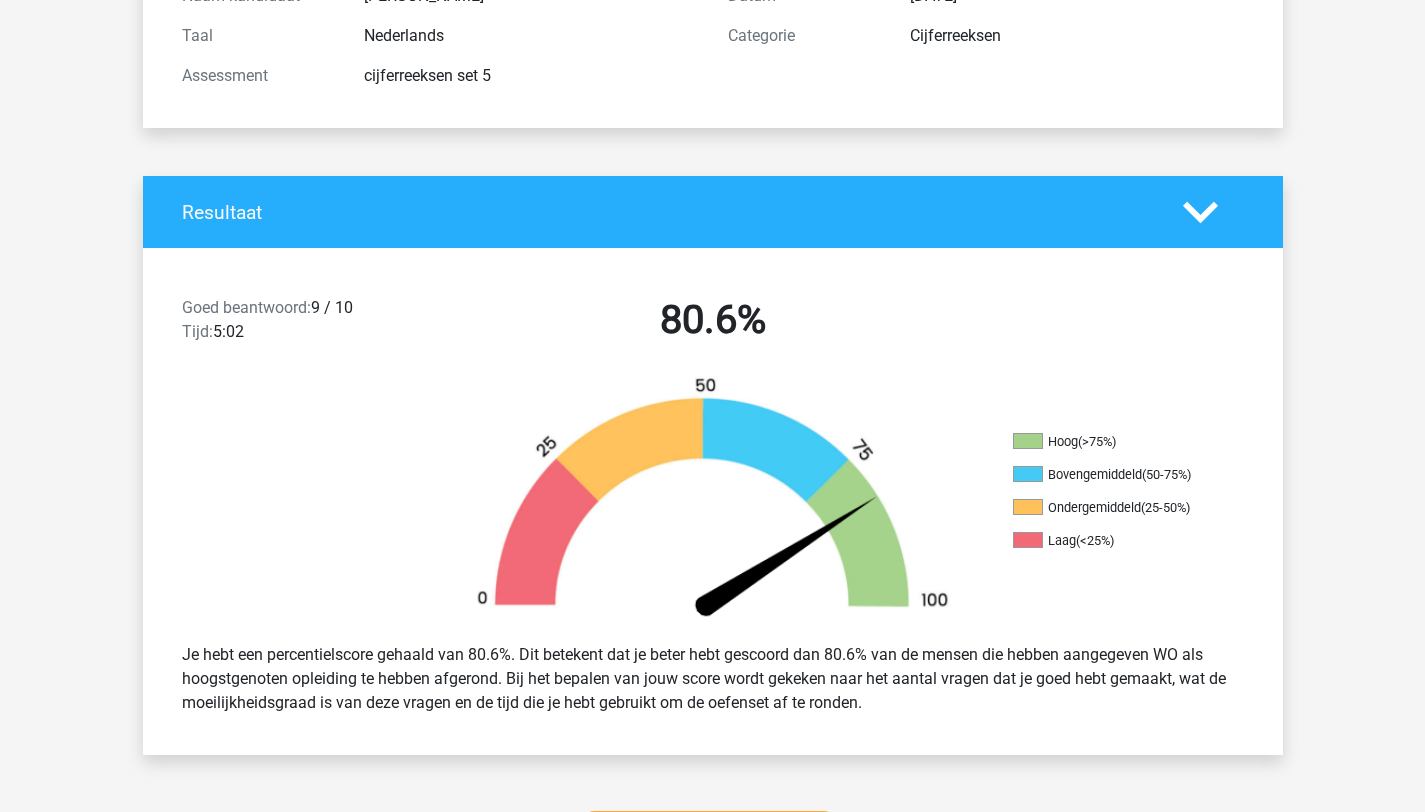 scroll, scrollTop: 0, scrollLeft: 0, axis: both 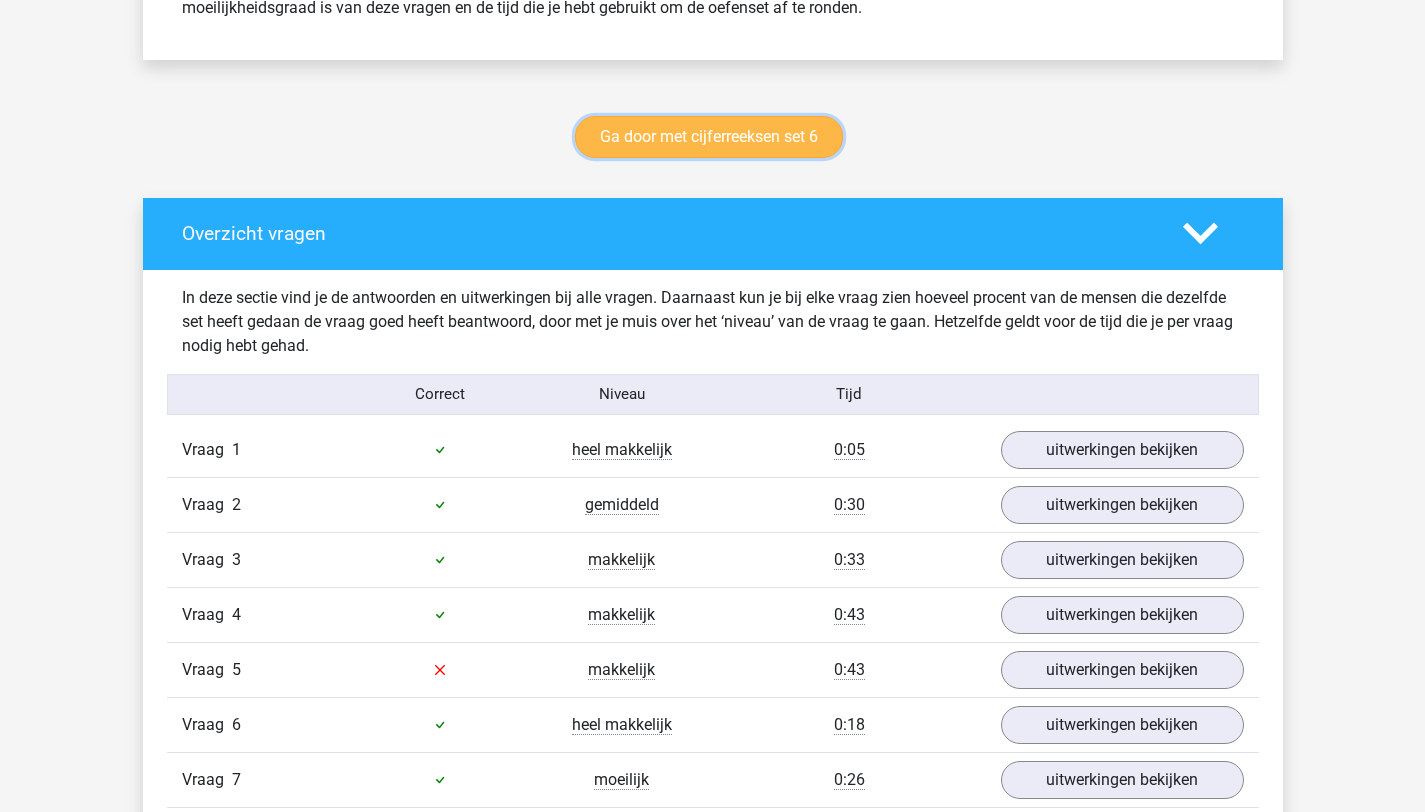 click on "Ga door met cijferreeksen set 6" at bounding box center (709, 137) 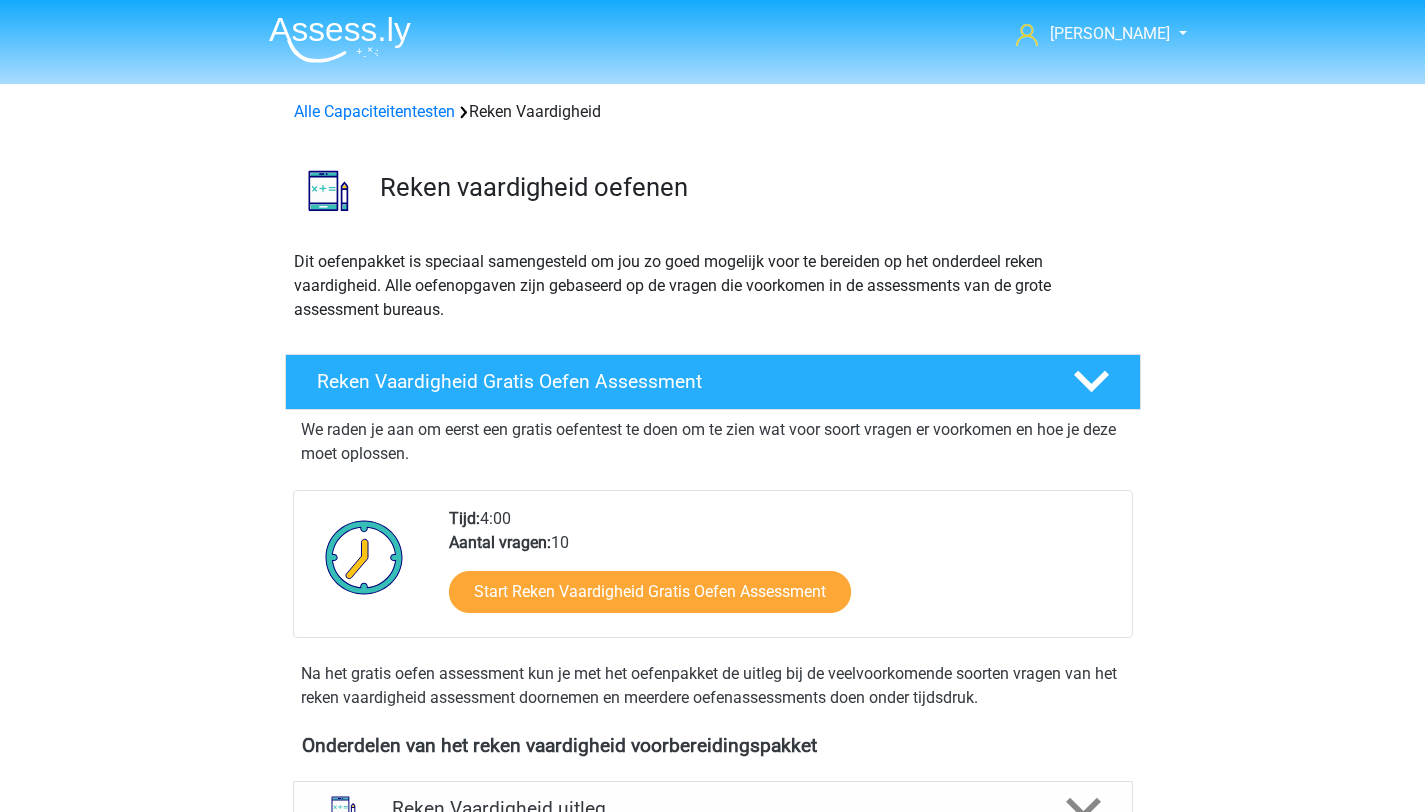 scroll, scrollTop: 1602, scrollLeft: 0, axis: vertical 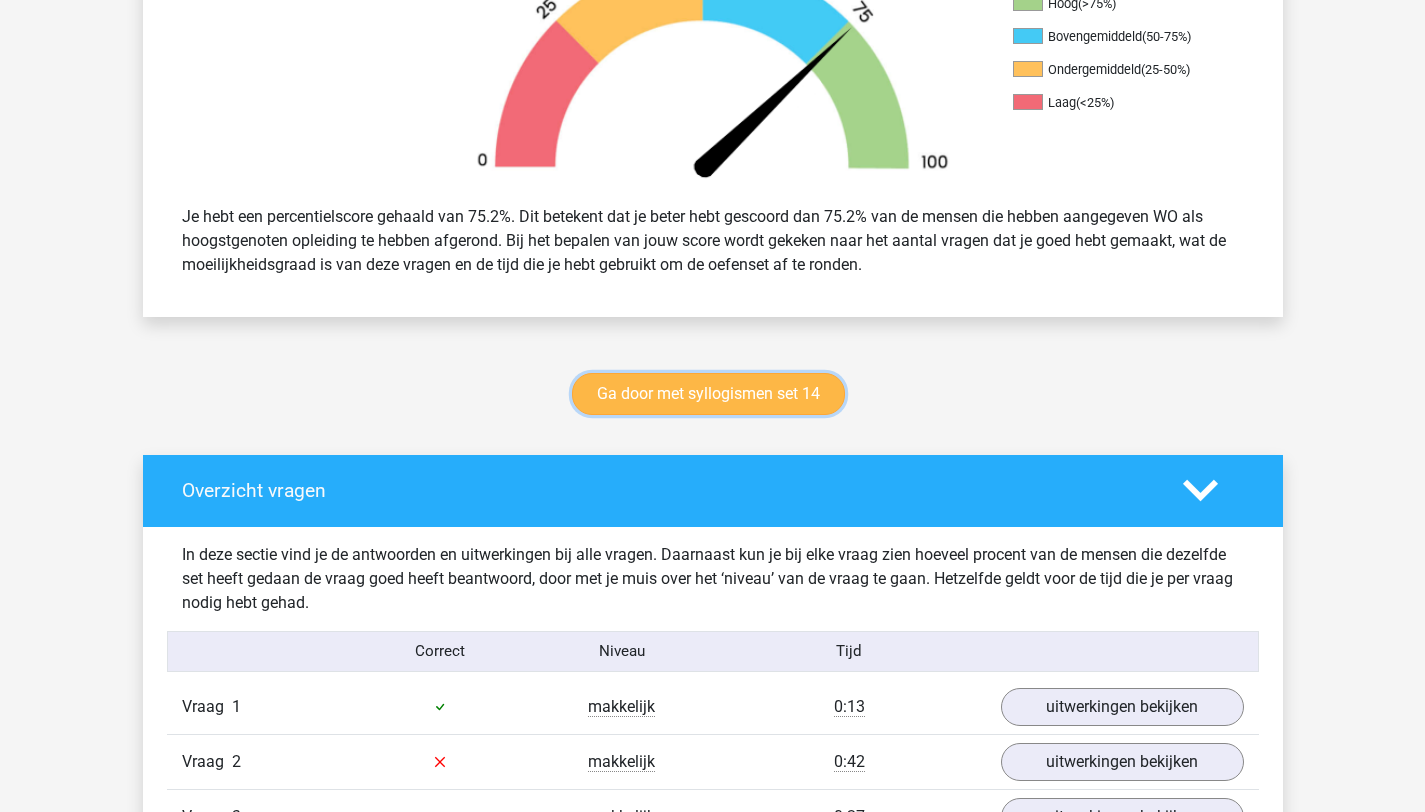 click on "Ga door met syllogismen set 14" at bounding box center [708, 394] 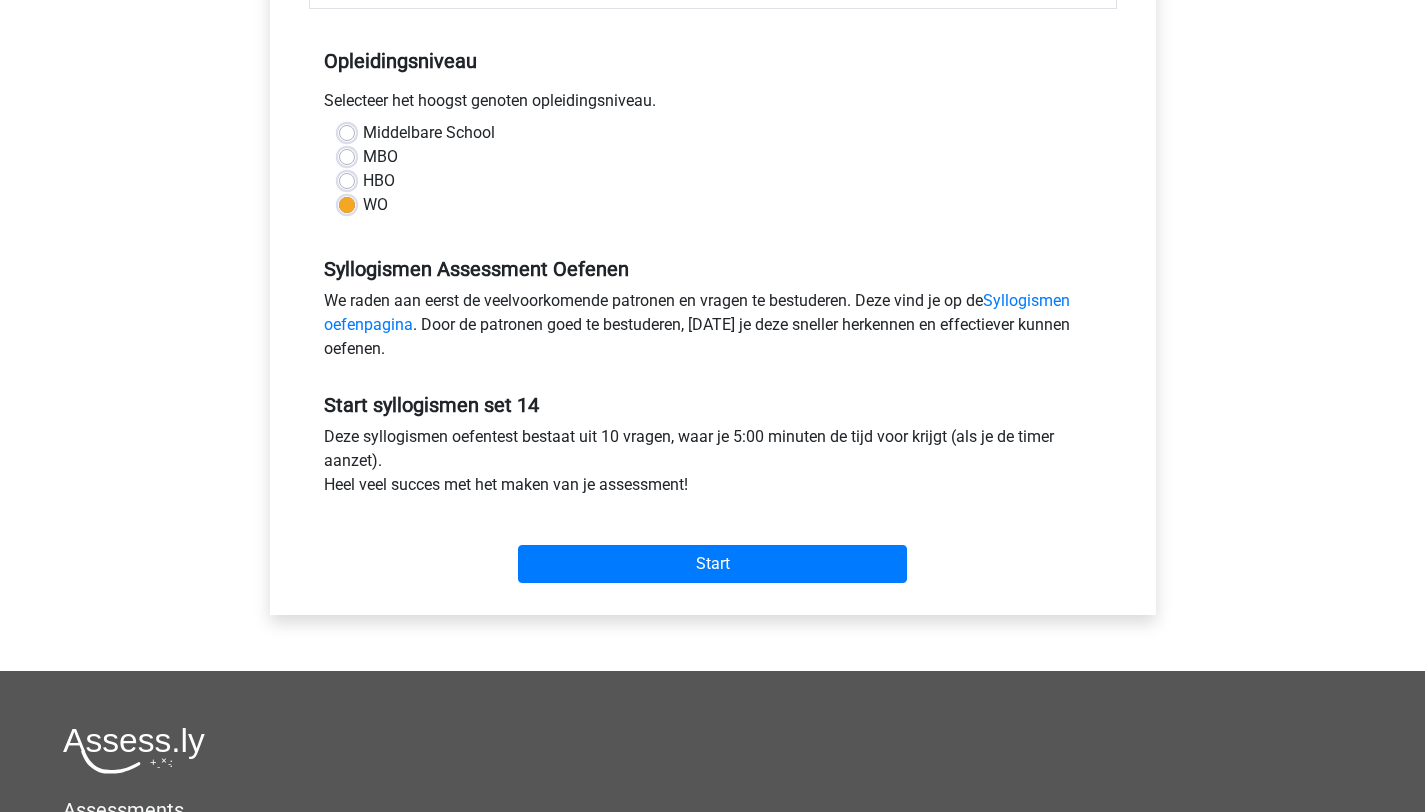 scroll, scrollTop: 660, scrollLeft: 0, axis: vertical 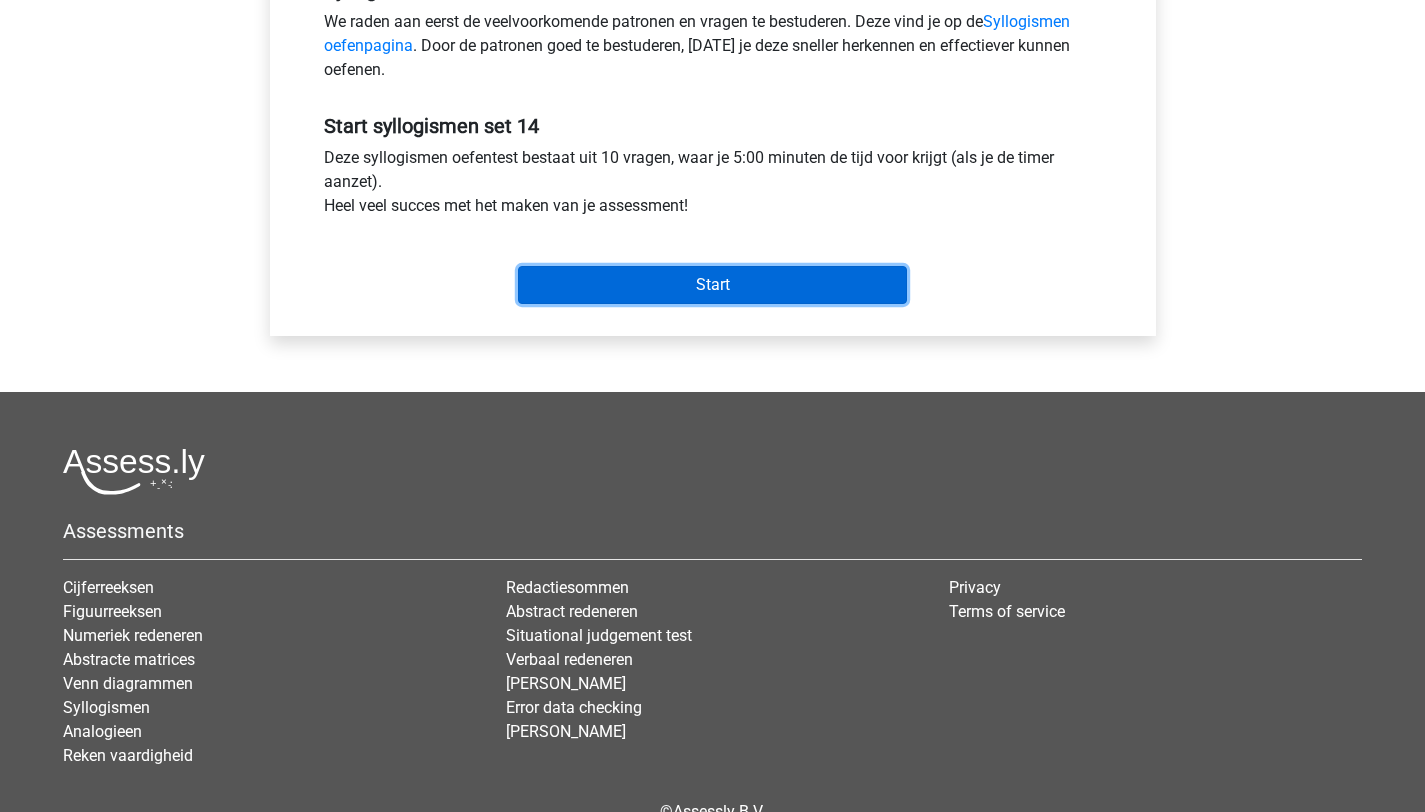 click on "Start" at bounding box center (712, 285) 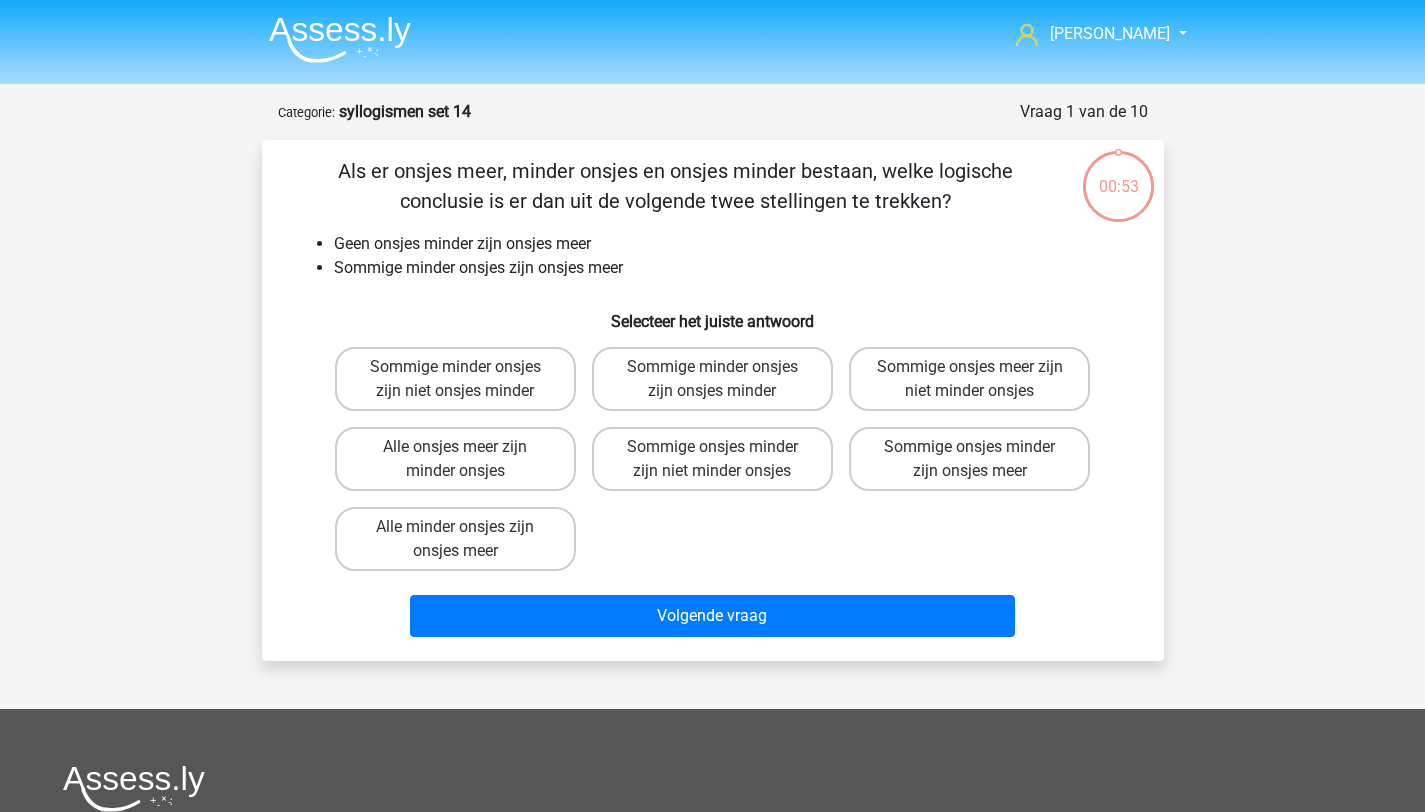 scroll, scrollTop: 0, scrollLeft: 0, axis: both 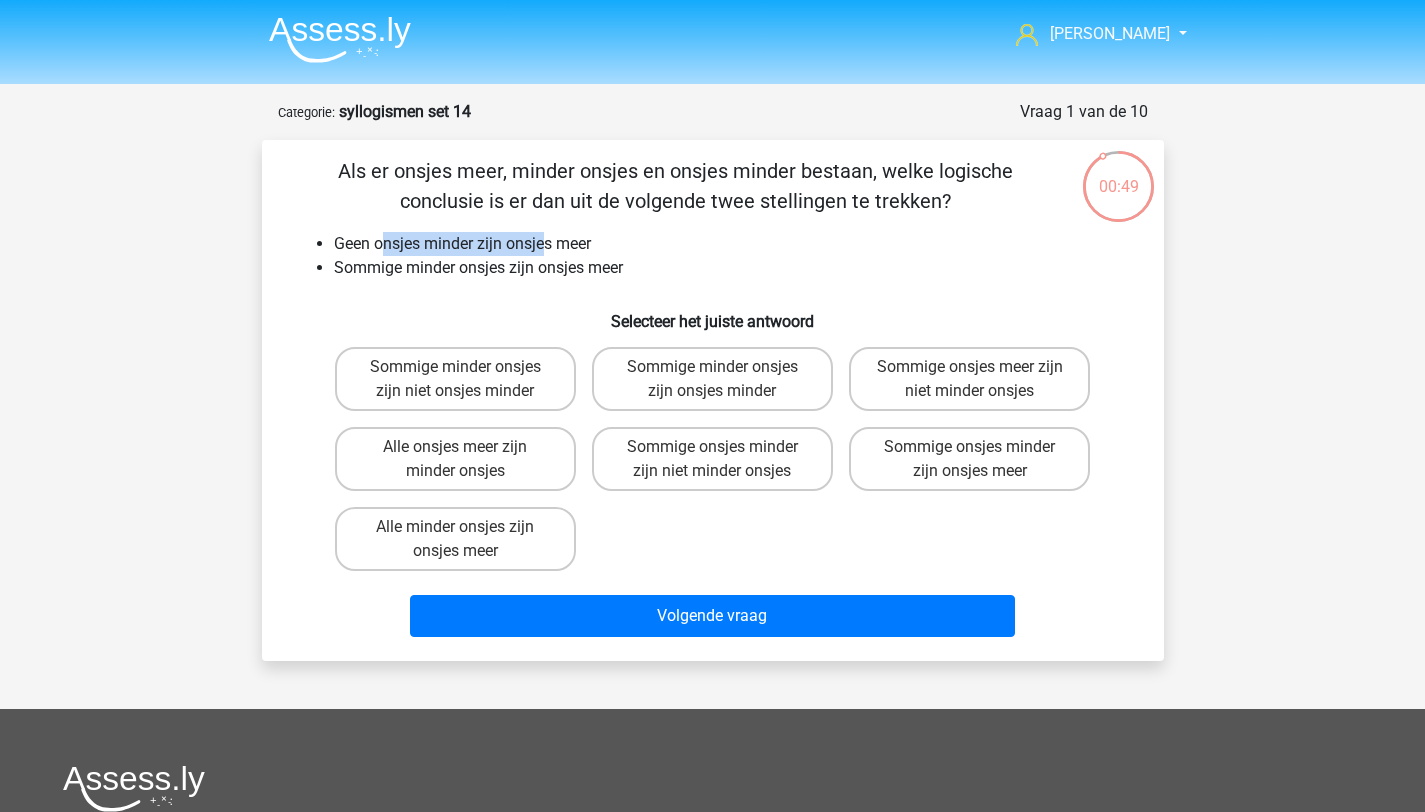 drag, startPoint x: 389, startPoint y: 239, endPoint x: 547, endPoint y: 244, distance: 158.0791 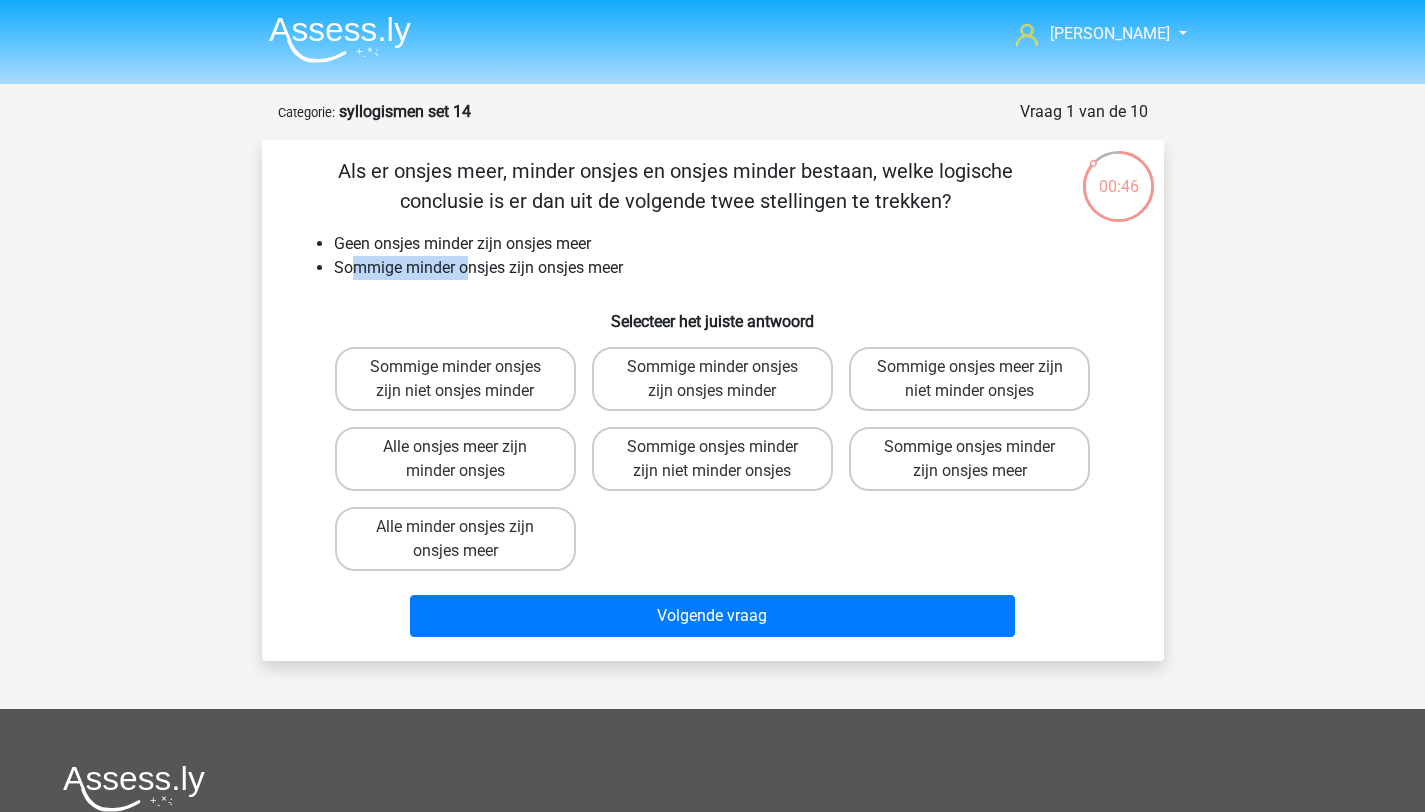 drag, startPoint x: 359, startPoint y: 272, endPoint x: 465, endPoint y: 277, distance: 106.11786 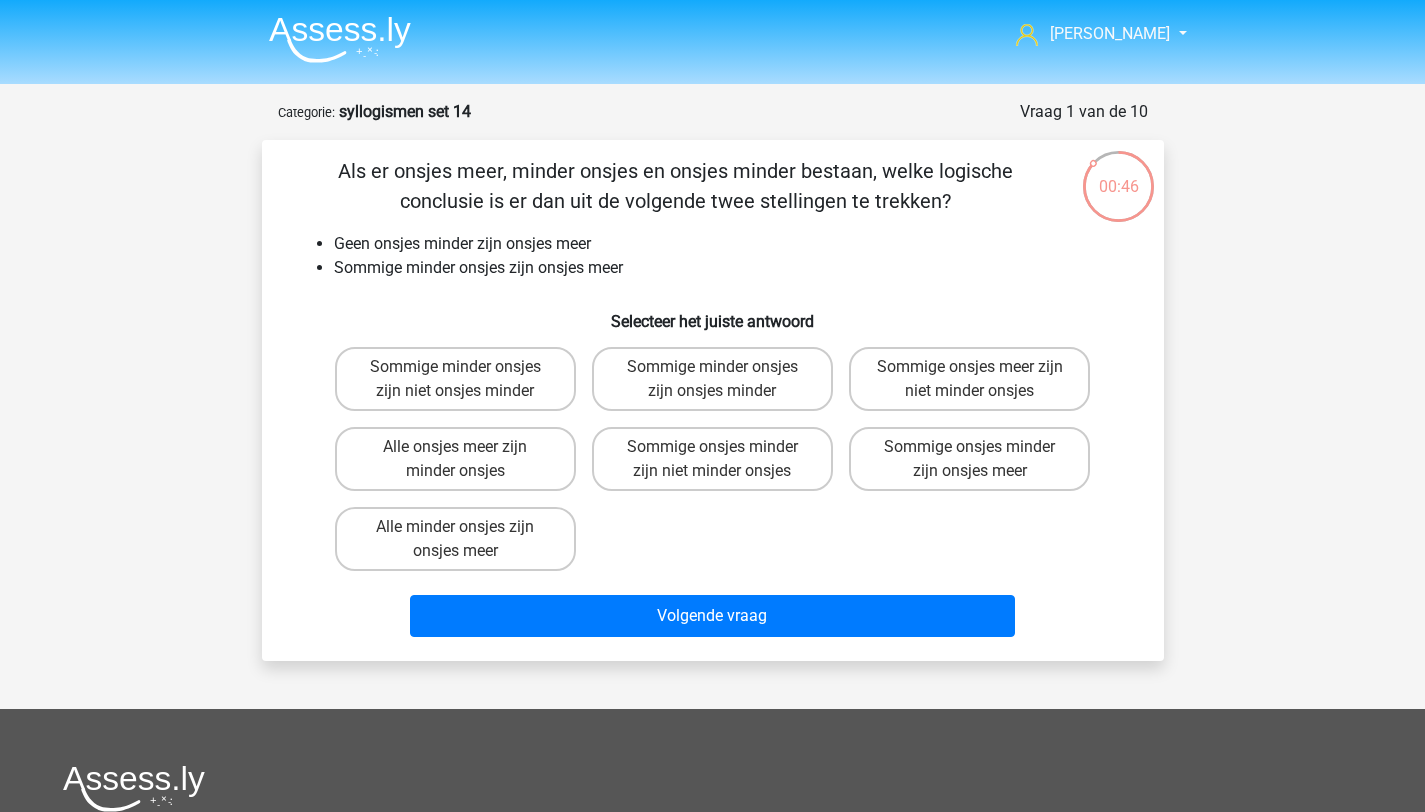 click on "Sommige minder onsjes zijn onsjes meer" at bounding box center [733, 268] 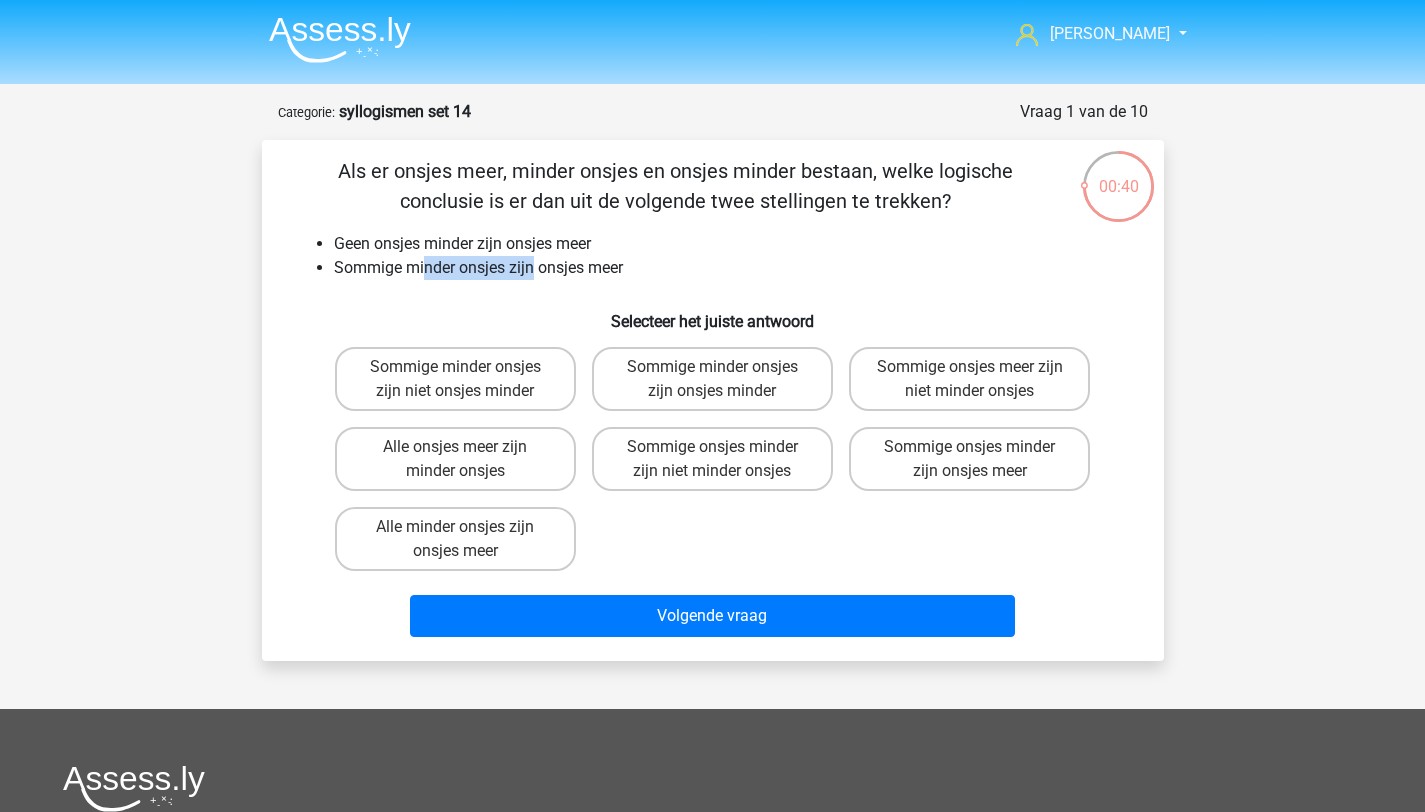 drag, startPoint x: 422, startPoint y: 270, endPoint x: 559, endPoint y: 269, distance: 137.00365 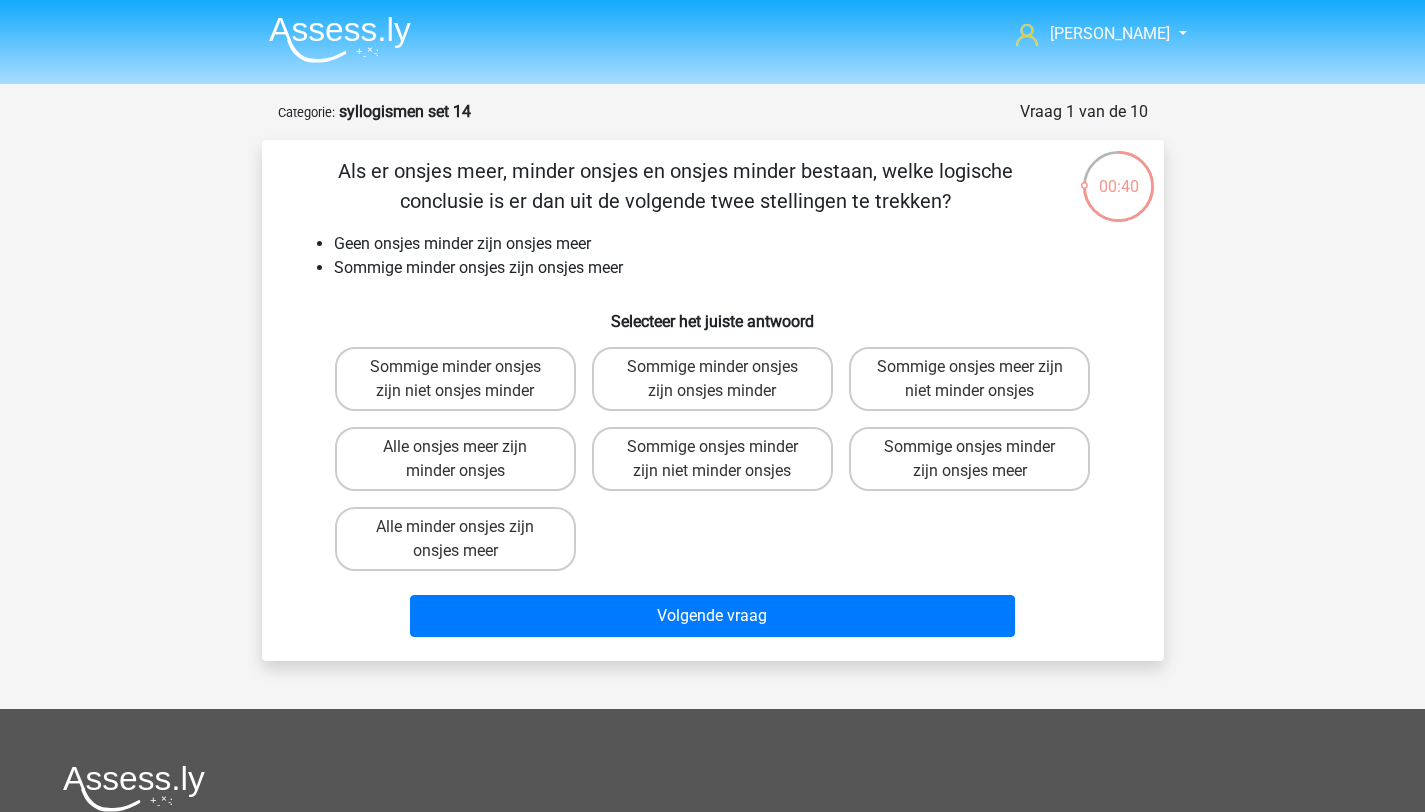 click on "Sommige minder onsjes zijn onsjes meer" at bounding box center [733, 268] 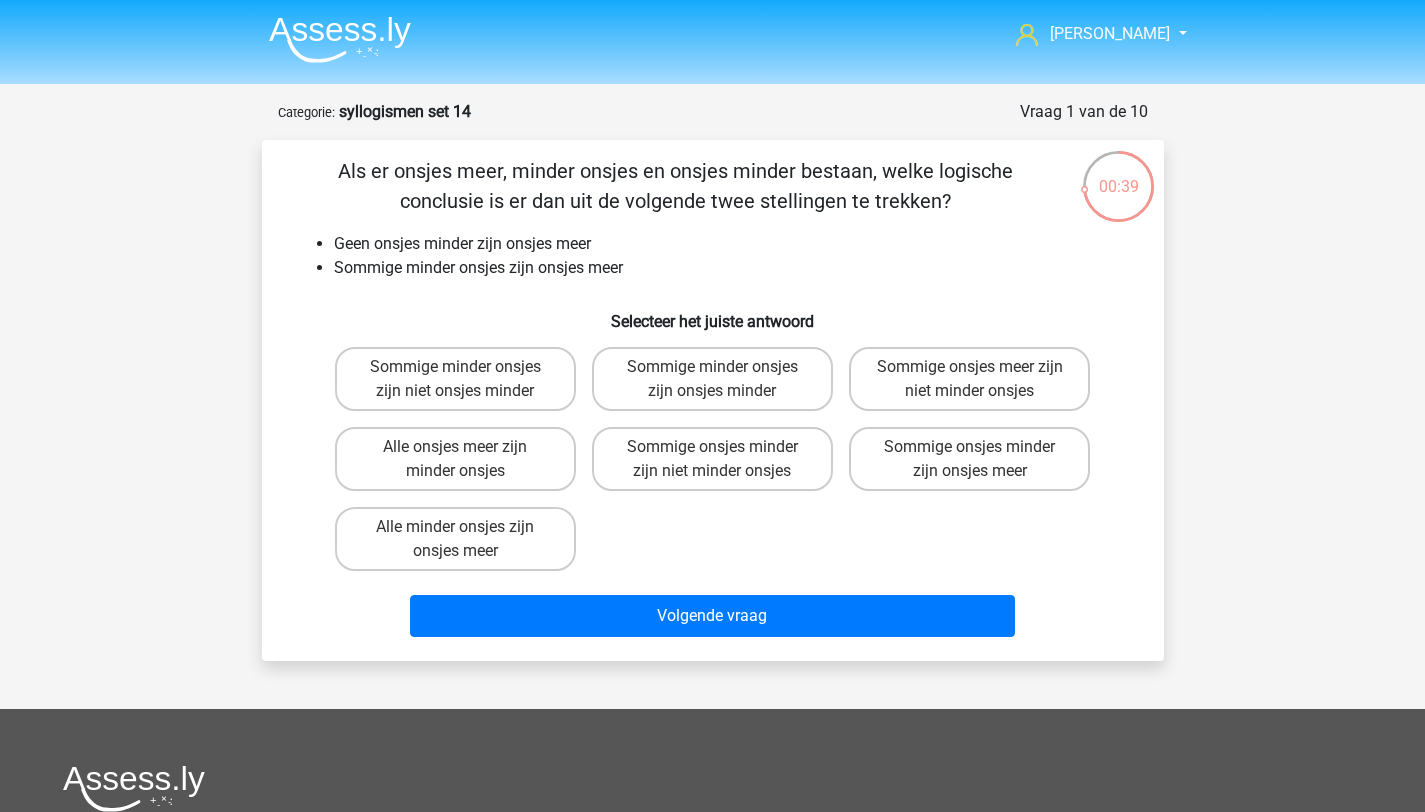 click on "Geen onsjes minder zijn onsjes meer" at bounding box center (733, 244) 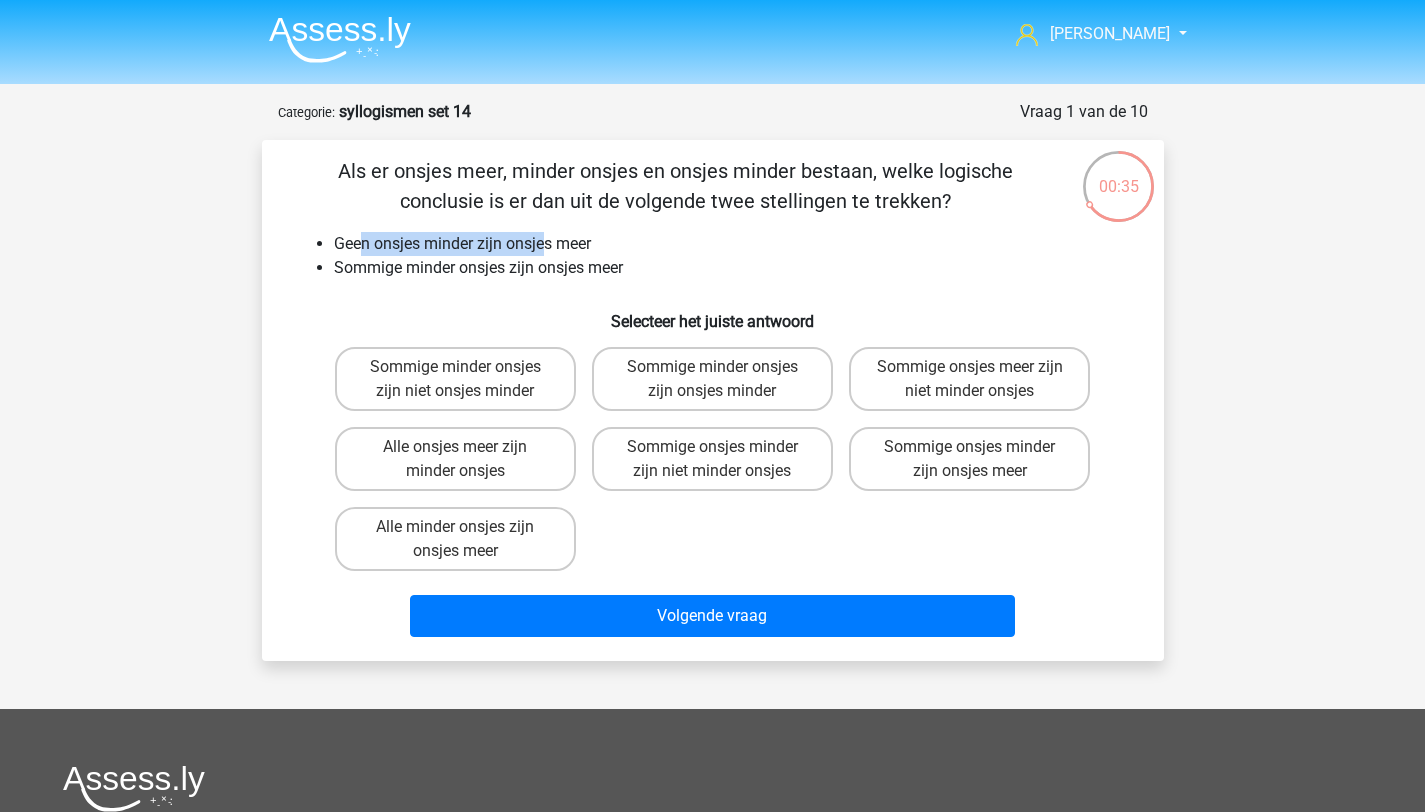 drag, startPoint x: 362, startPoint y: 244, endPoint x: 564, endPoint y: 241, distance: 202.02228 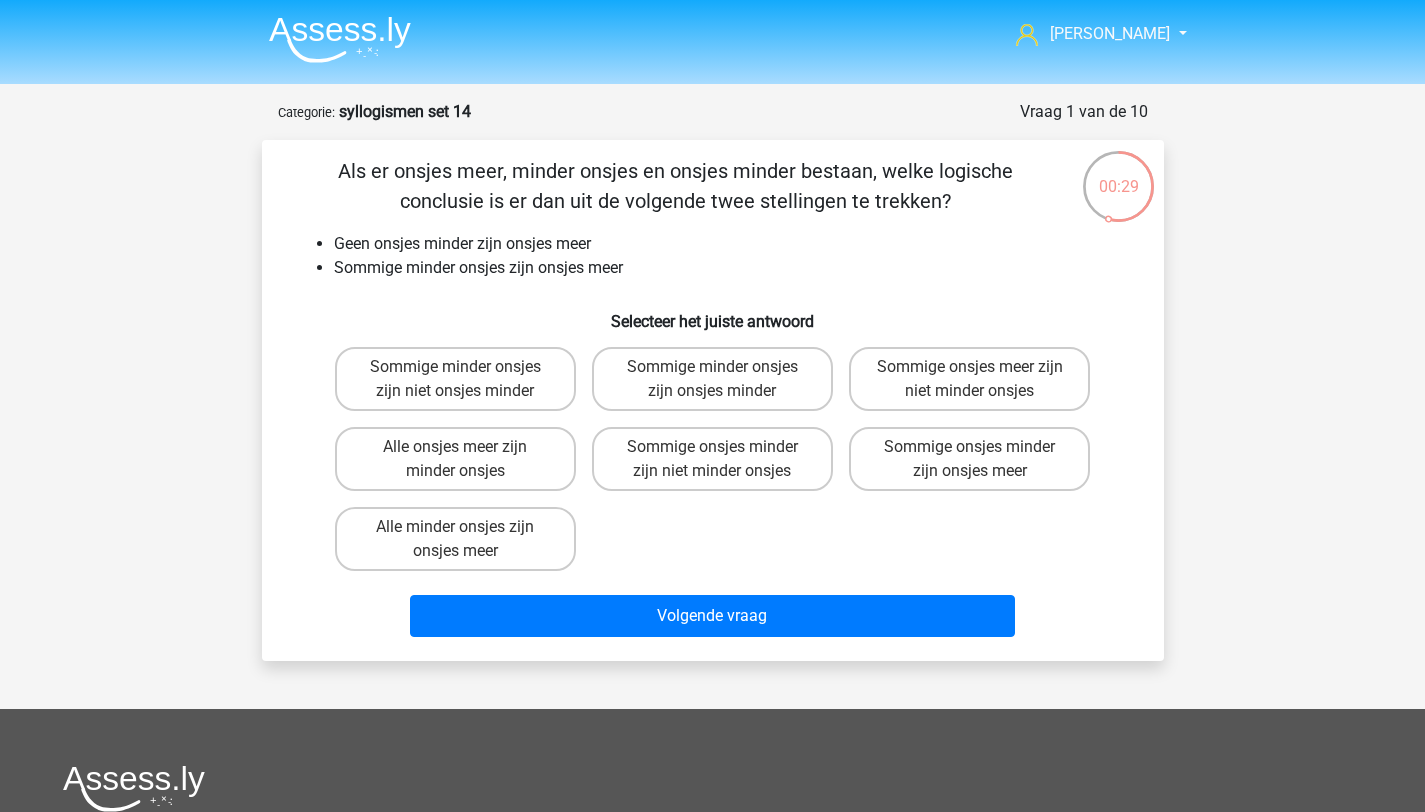 click on "Sommige minder onsjes zijn onsjes meer" at bounding box center [733, 268] 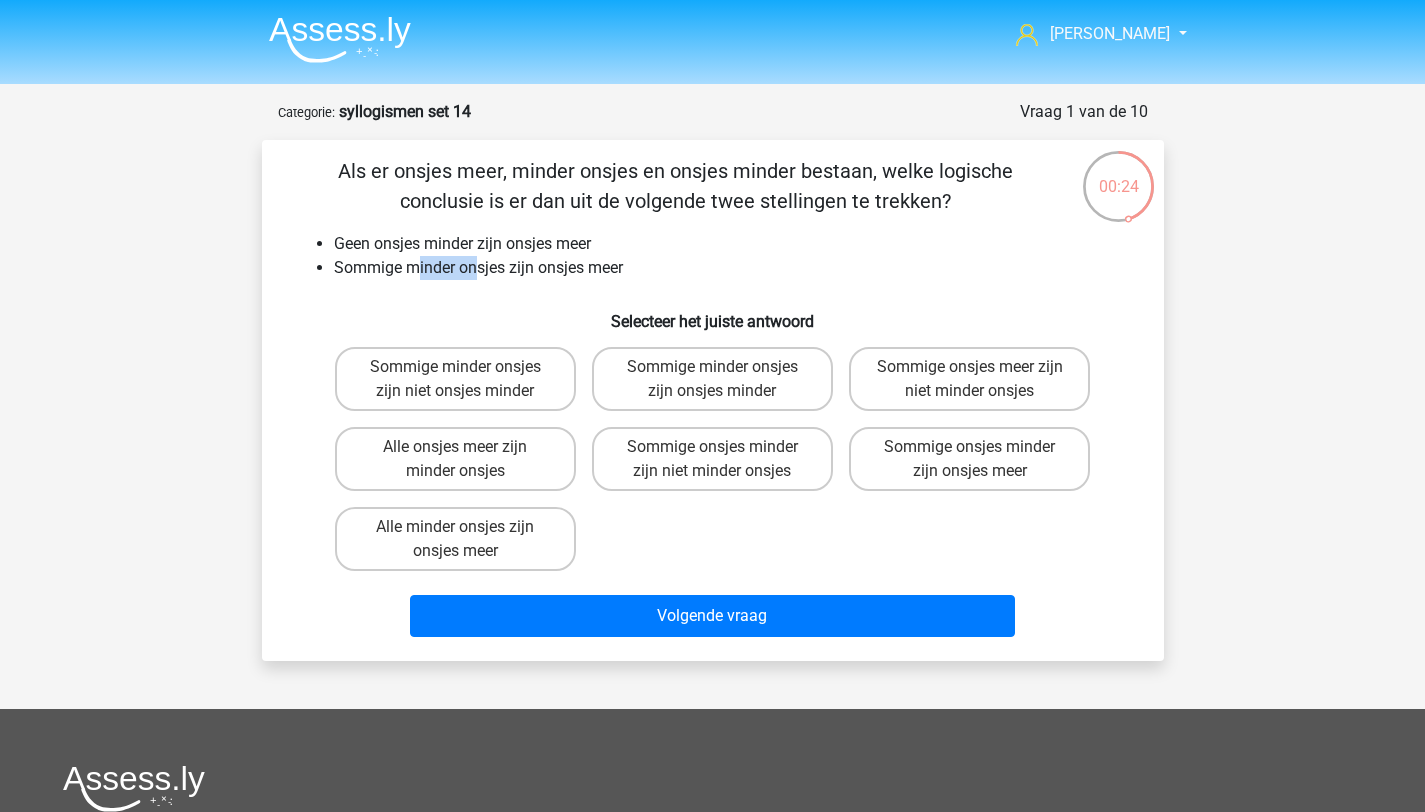 drag, startPoint x: 417, startPoint y: 271, endPoint x: 479, endPoint y: 267, distance: 62.1289 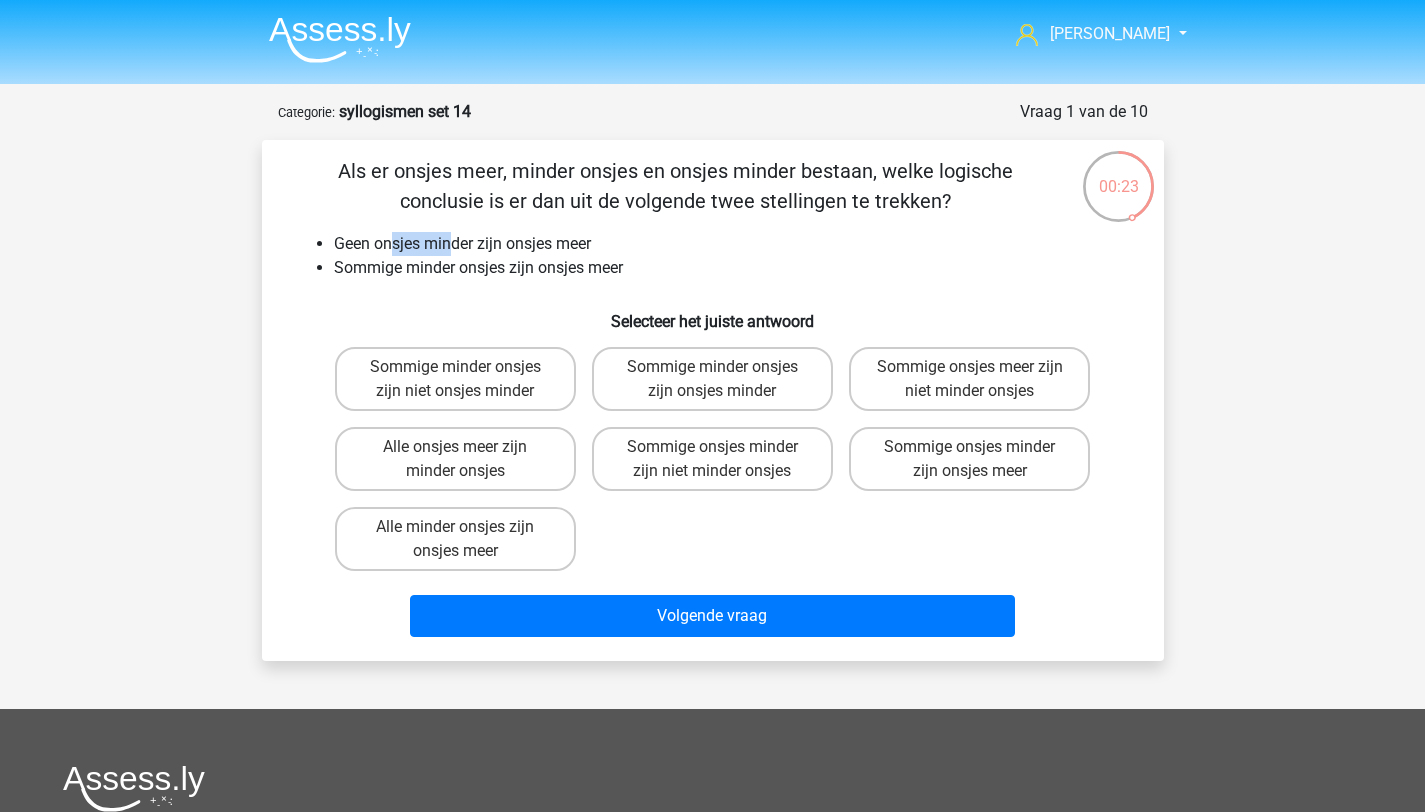 drag, startPoint x: 395, startPoint y: 244, endPoint x: 454, endPoint y: 252, distance: 59.5399 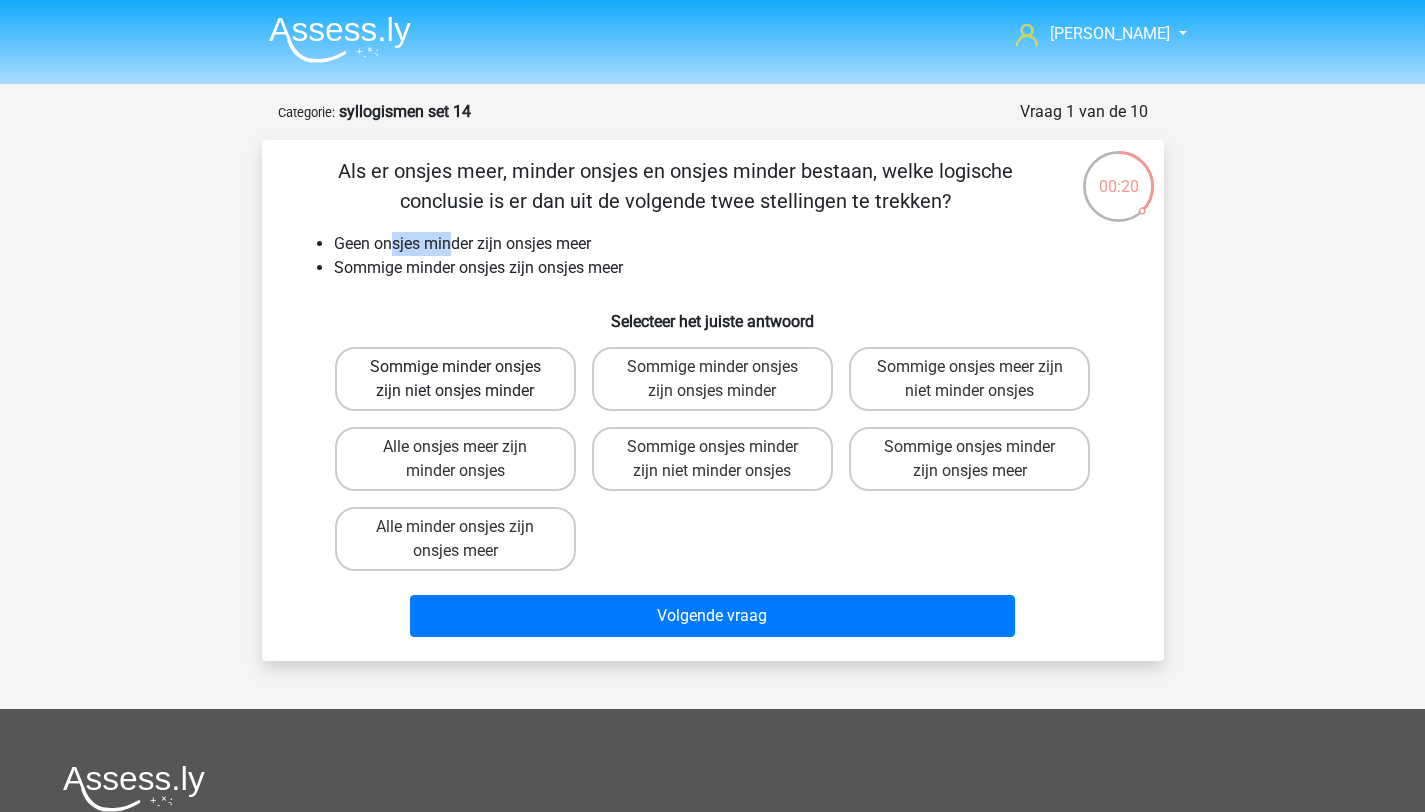 click on "Sommige minder onsjes zijn niet onsjes minder" at bounding box center (455, 379) 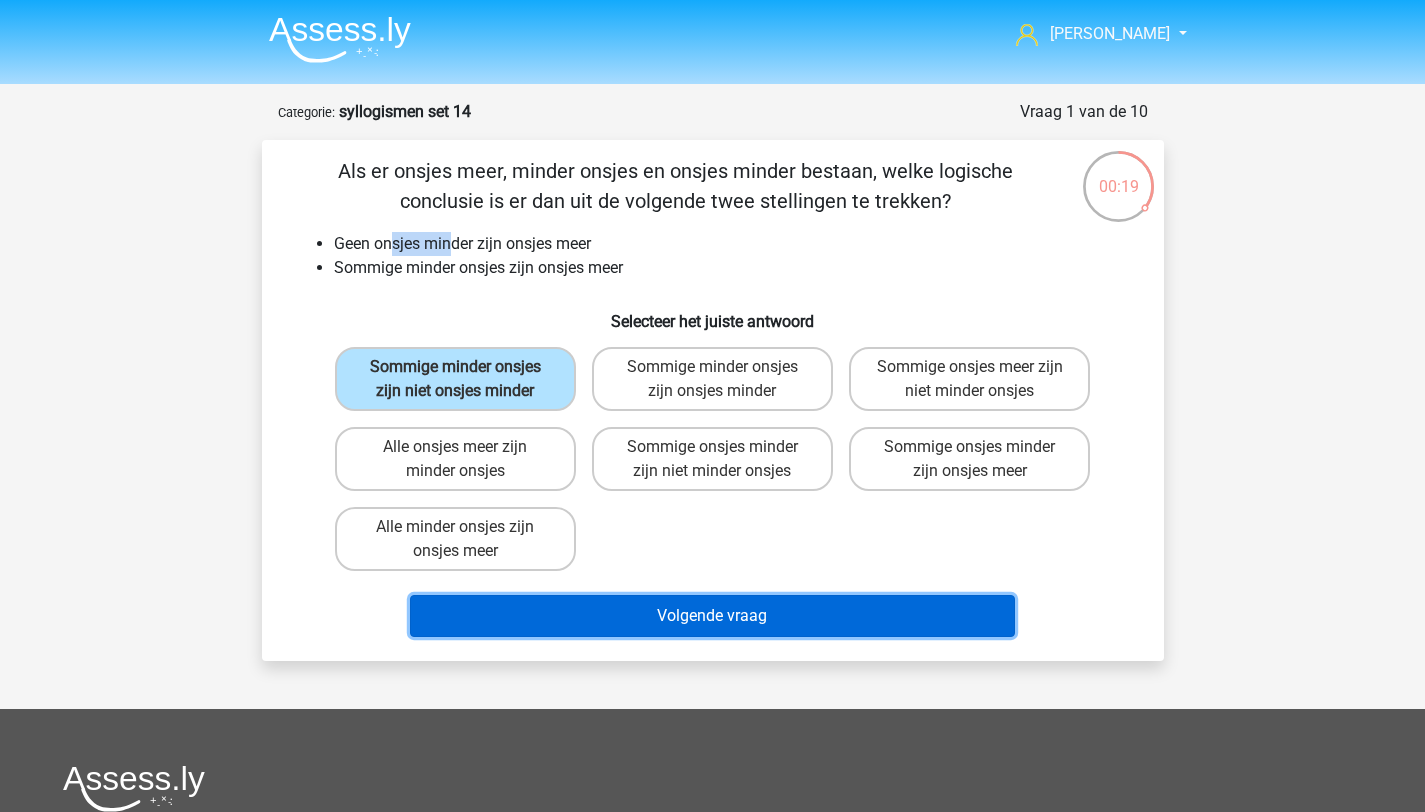 click on "Volgende vraag" at bounding box center [712, 616] 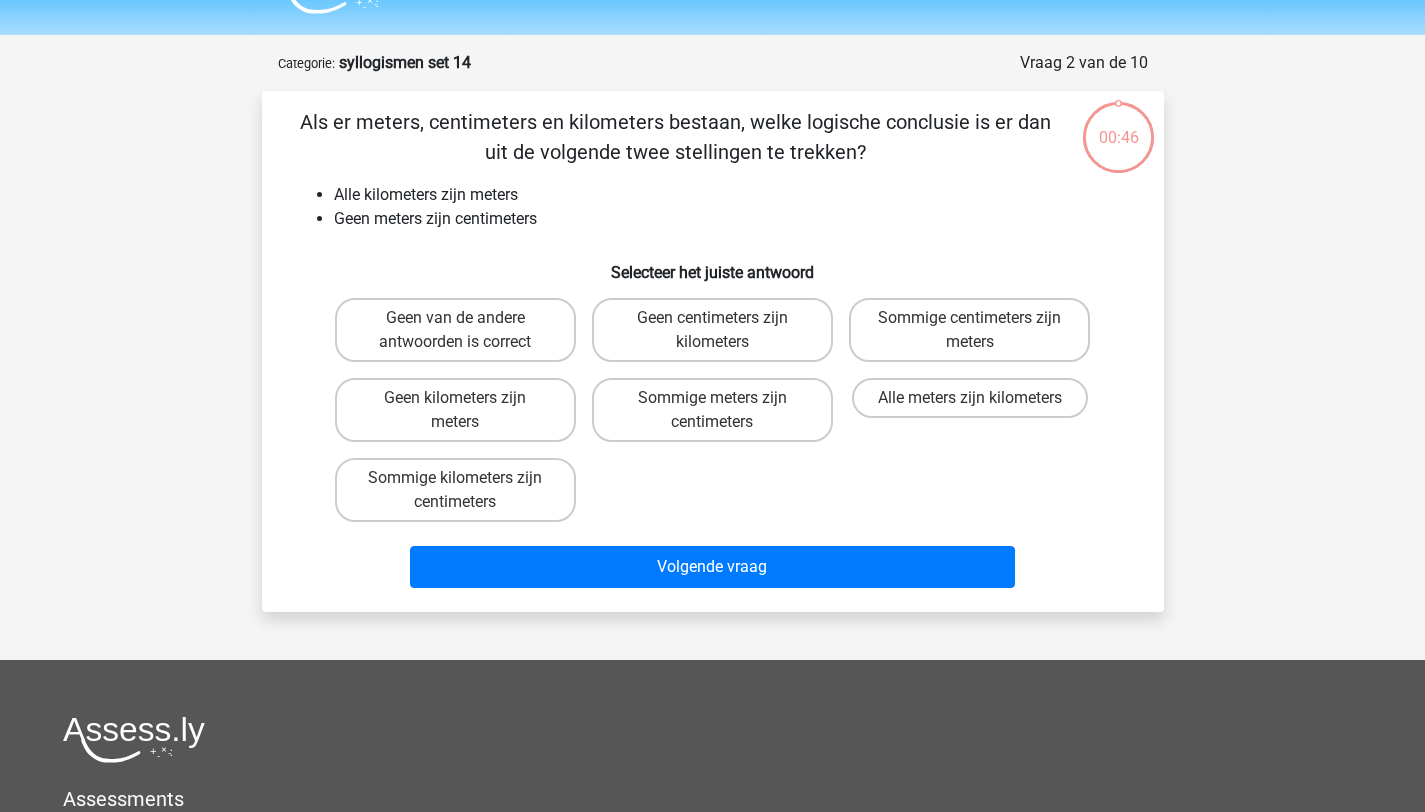 scroll, scrollTop: 100, scrollLeft: 0, axis: vertical 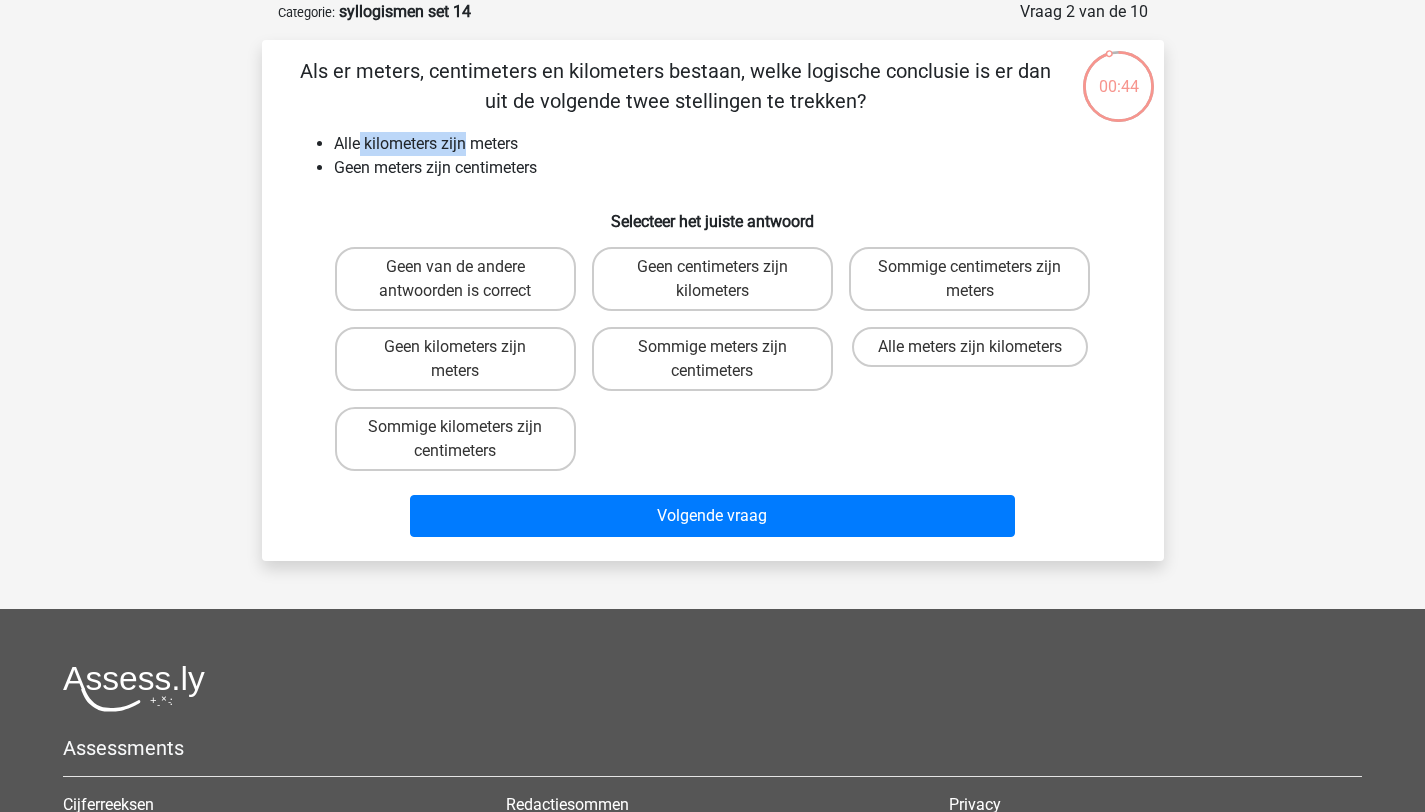 drag, startPoint x: 362, startPoint y: 140, endPoint x: 466, endPoint y: 152, distance: 104.69002 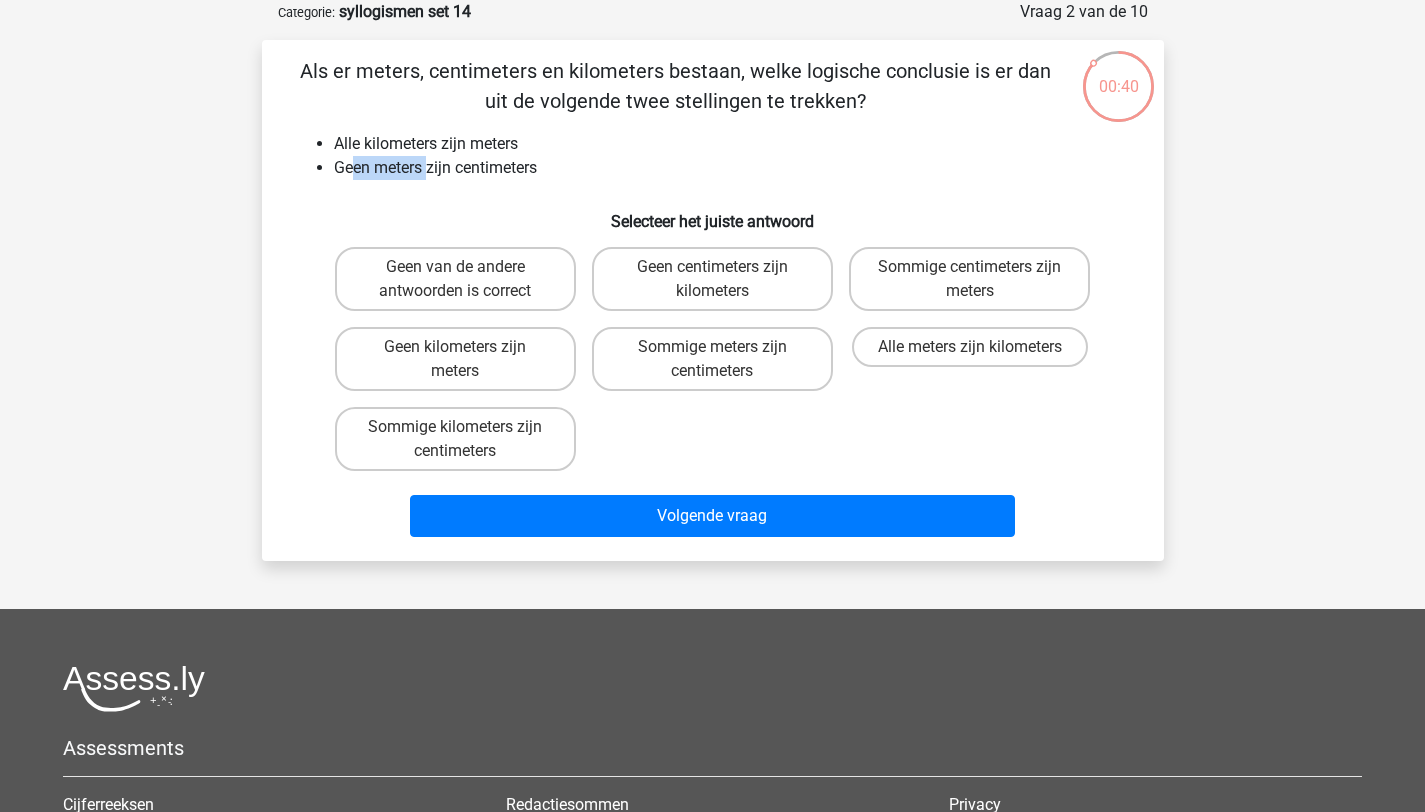 drag, startPoint x: 351, startPoint y: 170, endPoint x: 426, endPoint y: 169, distance: 75.00667 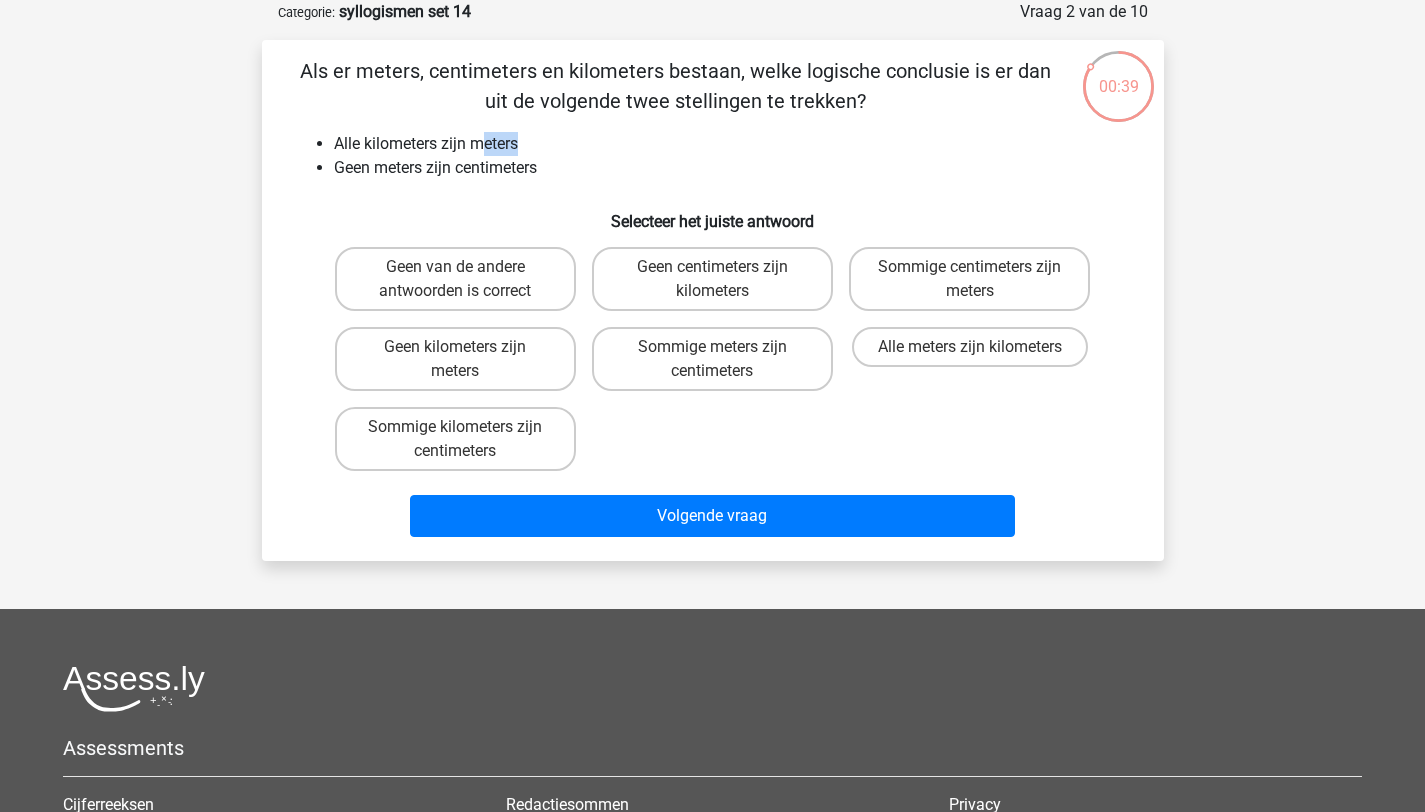 drag, startPoint x: 491, startPoint y: 147, endPoint x: 532, endPoint y: 147, distance: 41 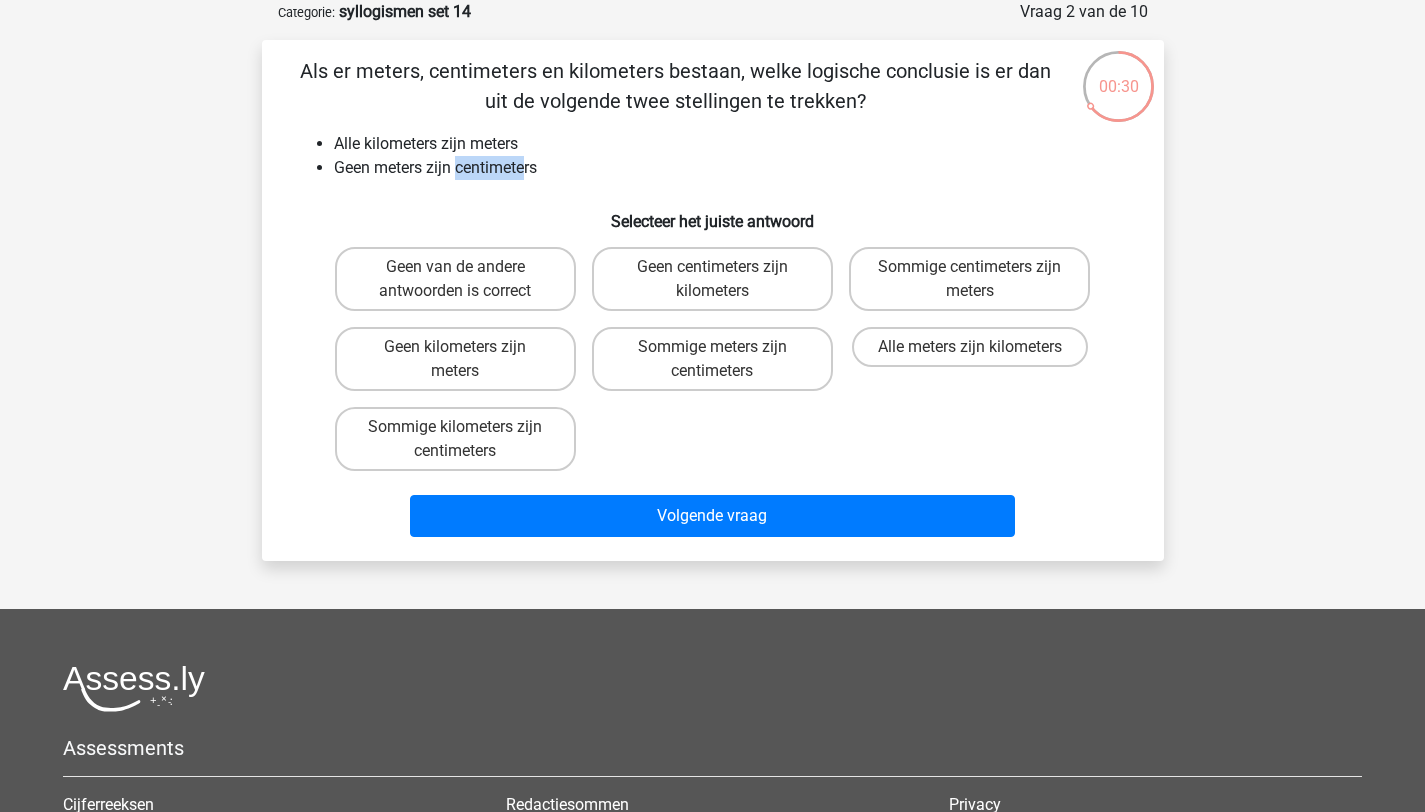 drag, startPoint x: 458, startPoint y: 173, endPoint x: 536, endPoint y: 169, distance: 78.10249 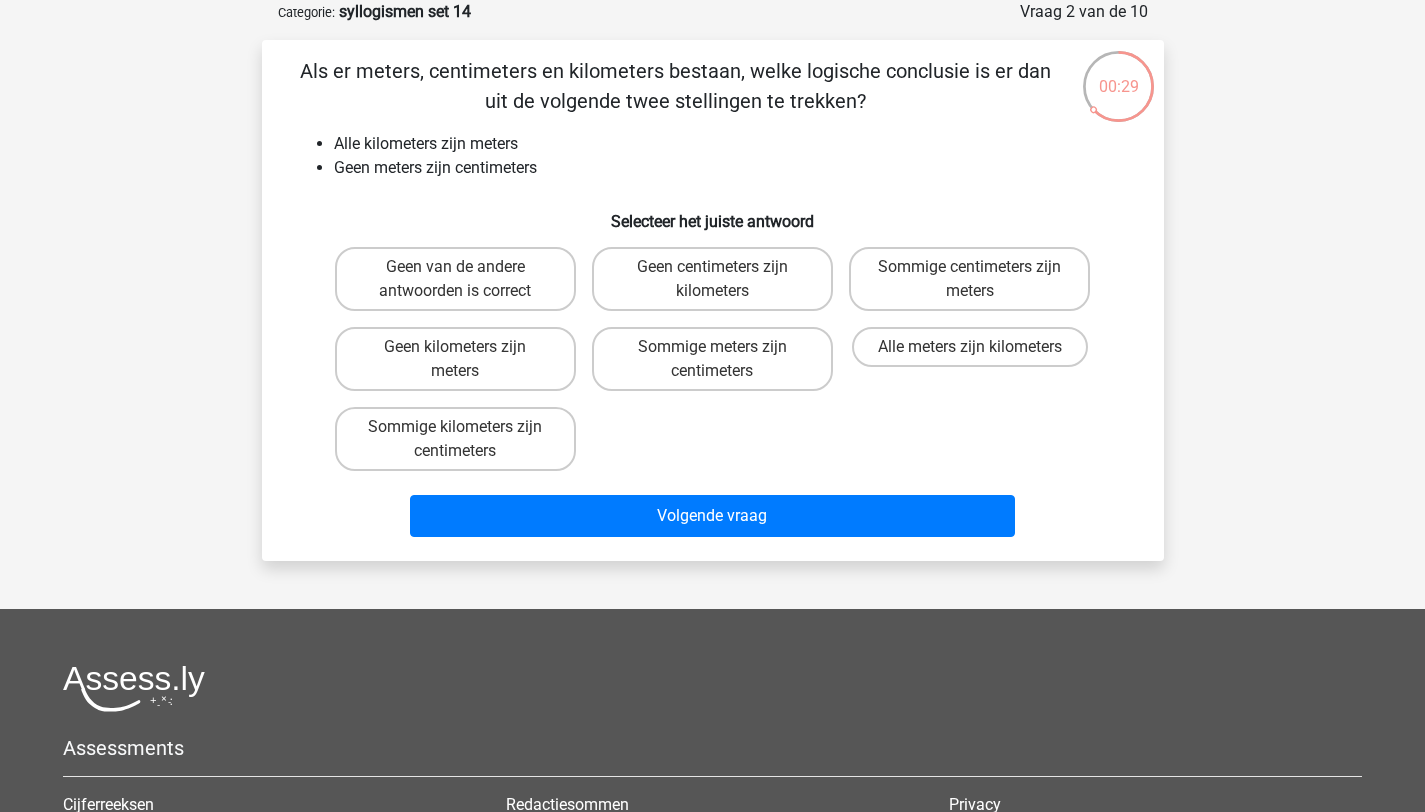 click on "Alle kilometers zijn meters" at bounding box center [733, 144] 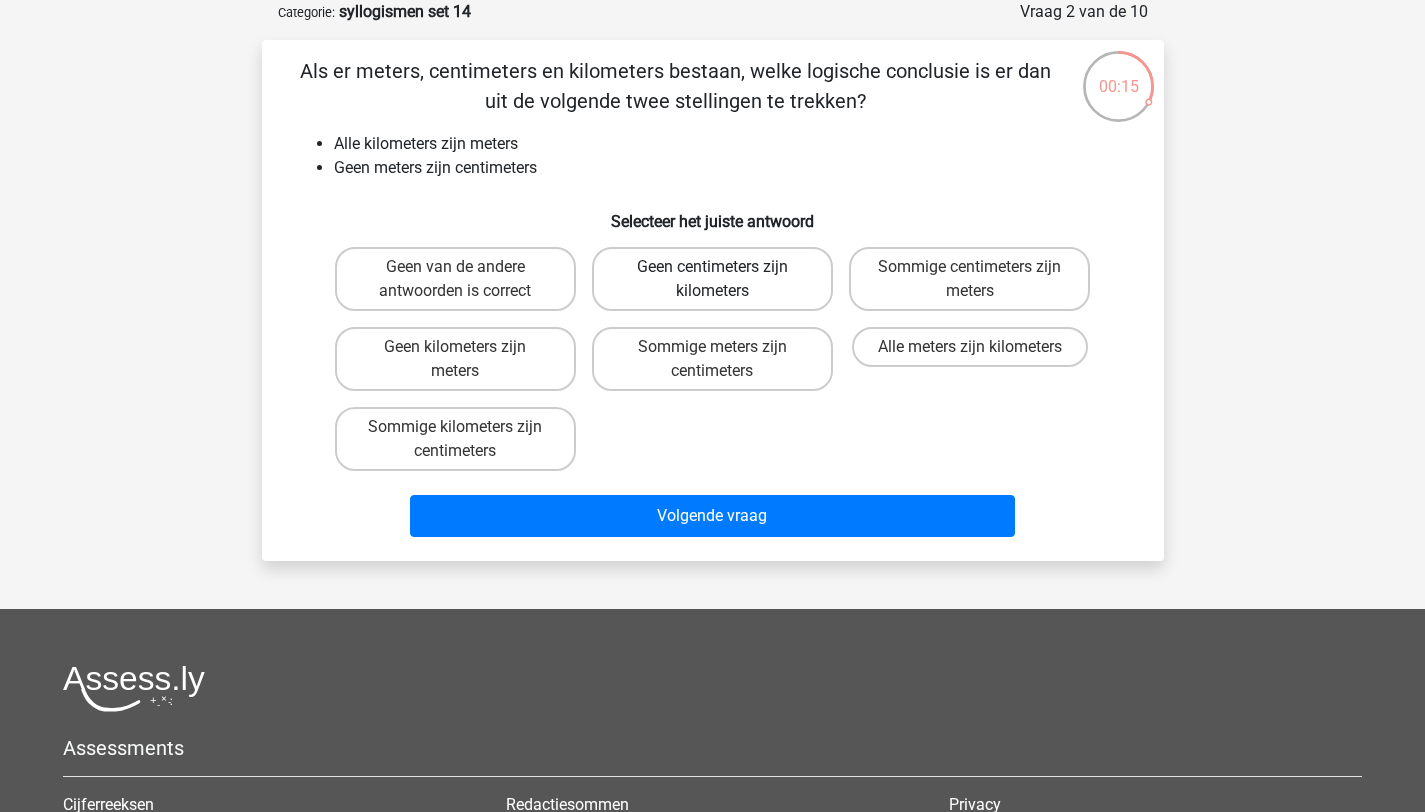 click on "Geen centimeters zijn kilometers" at bounding box center [712, 279] 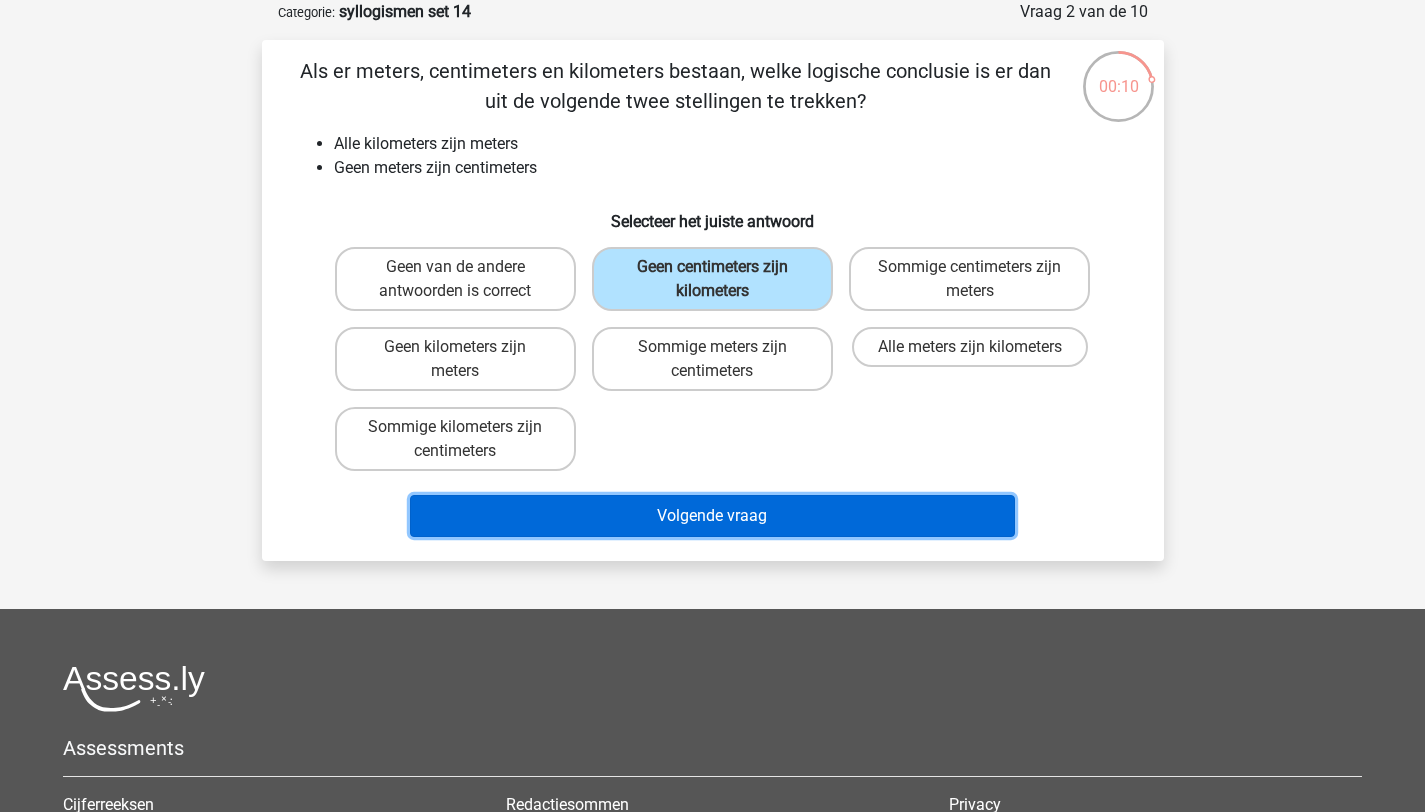 click on "Volgende vraag" at bounding box center [712, 516] 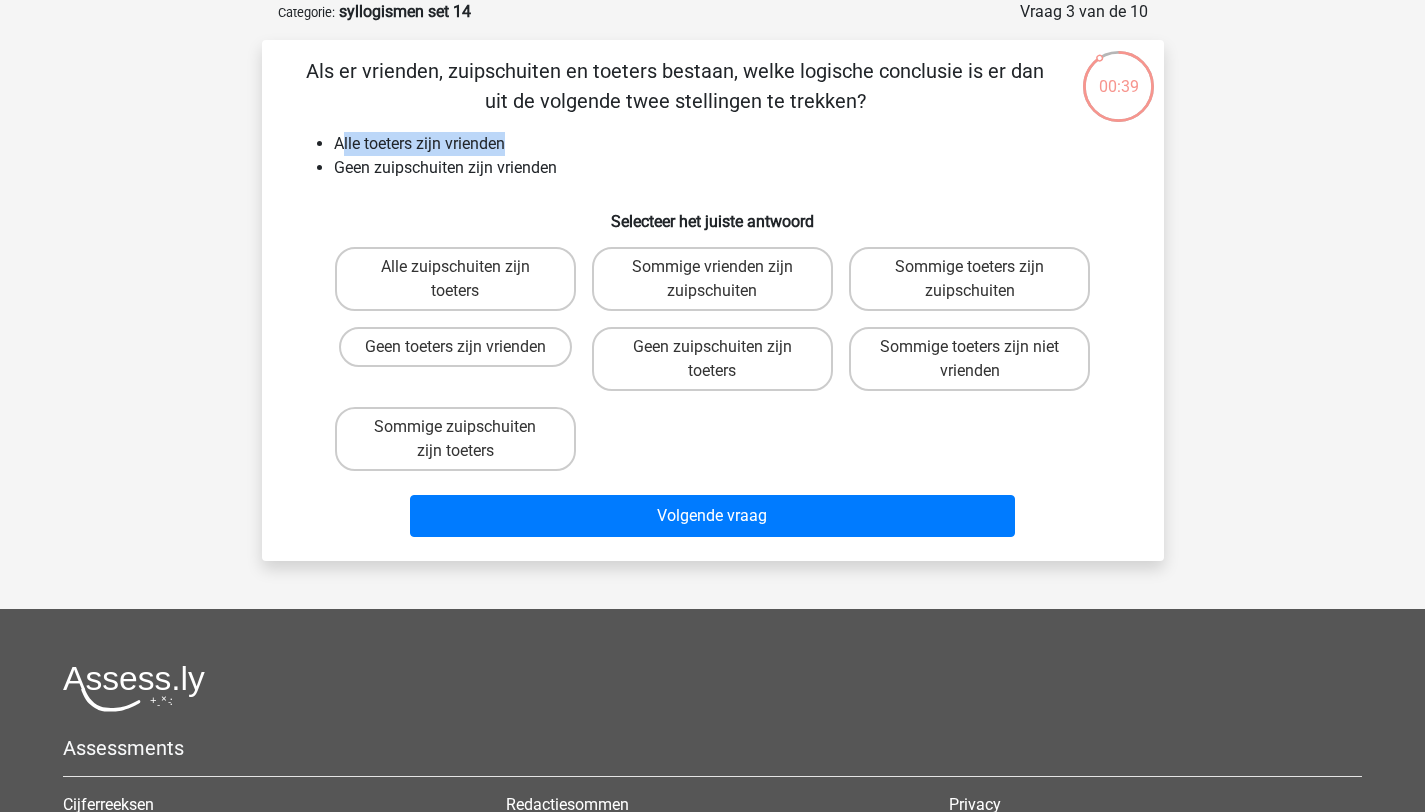 drag, startPoint x: 343, startPoint y: 147, endPoint x: 508, endPoint y: 144, distance: 165.02727 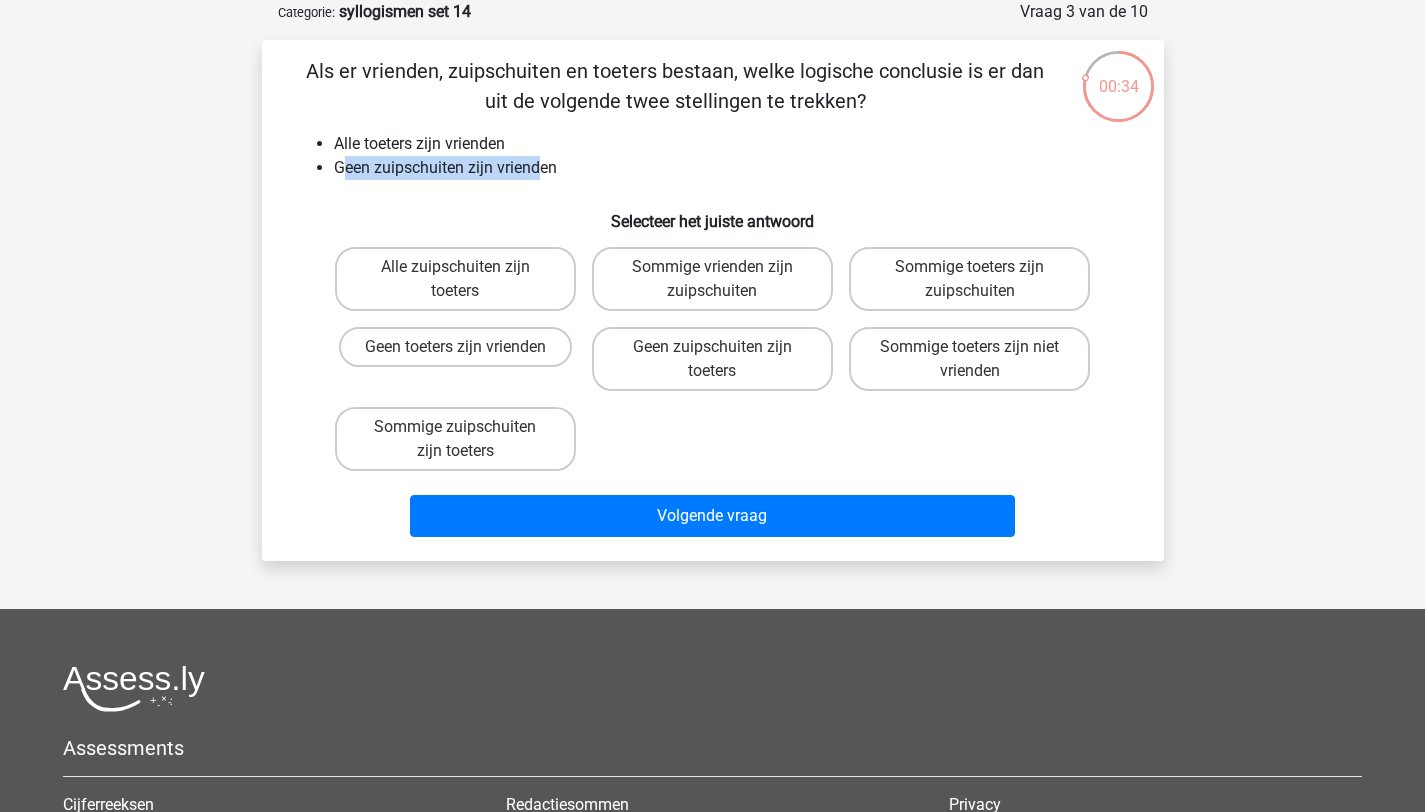 drag, startPoint x: 343, startPoint y: 174, endPoint x: 536, endPoint y: 173, distance: 193.0026 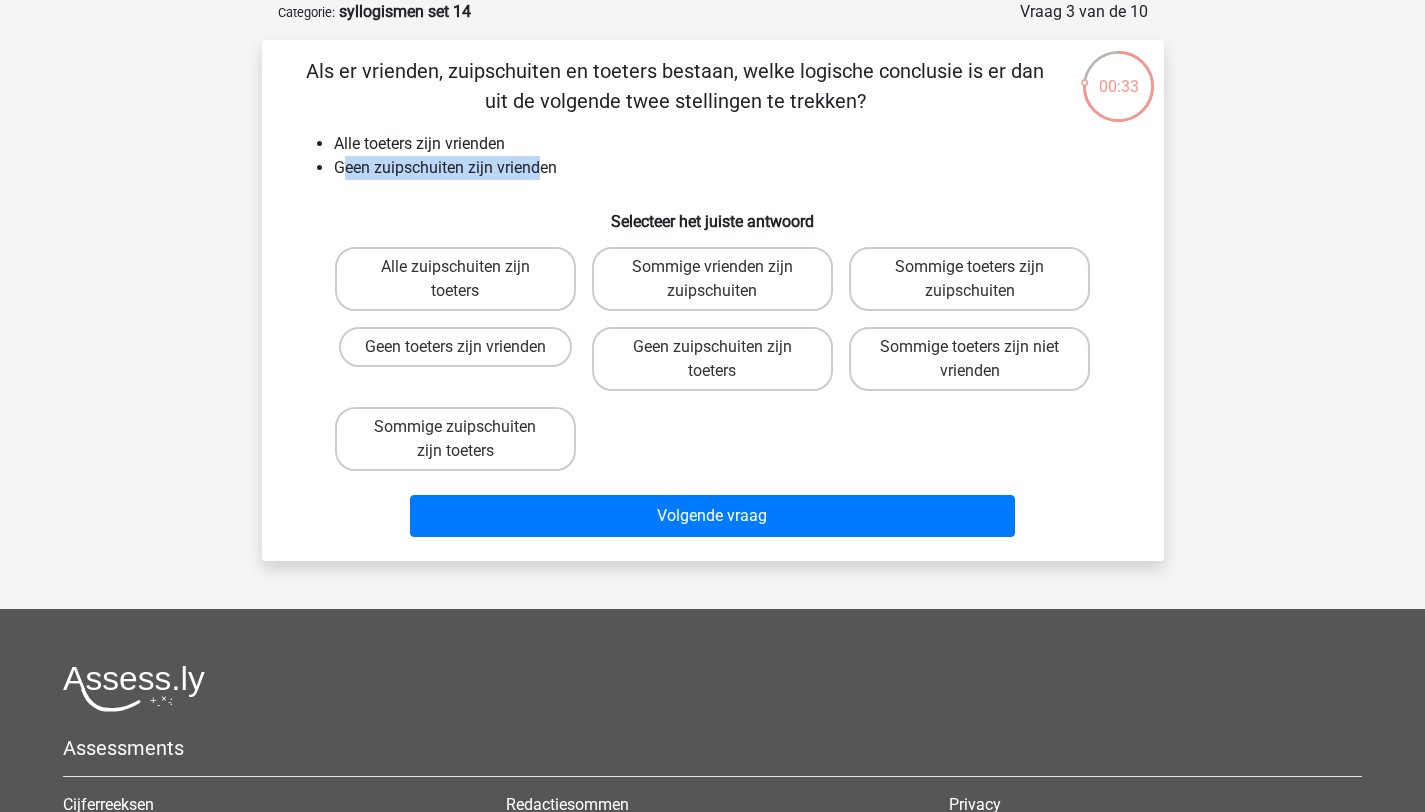 click on "Geen zuipschuiten zijn vrienden" at bounding box center (733, 168) 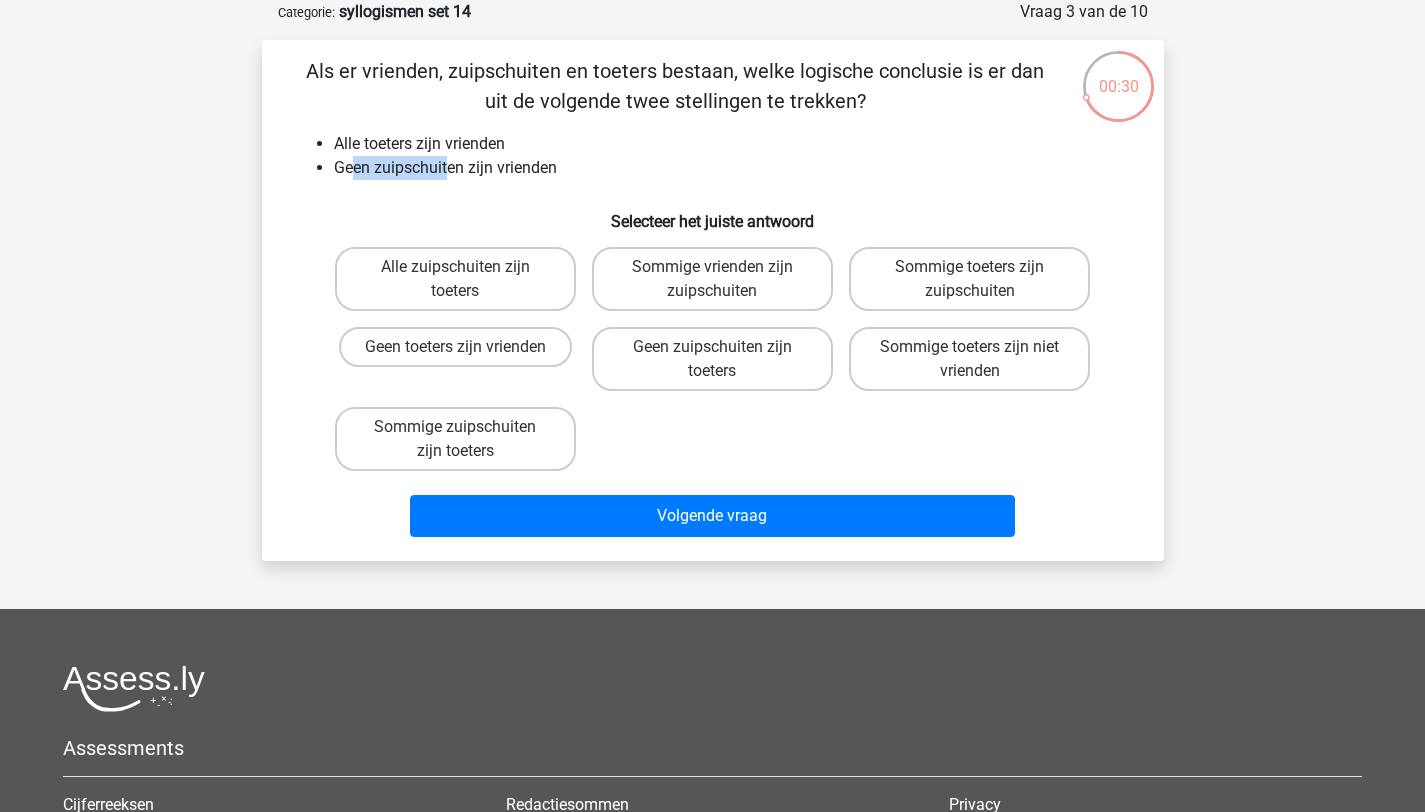 drag, startPoint x: 350, startPoint y: 173, endPoint x: 451, endPoint y: 172, distance: 101.00495 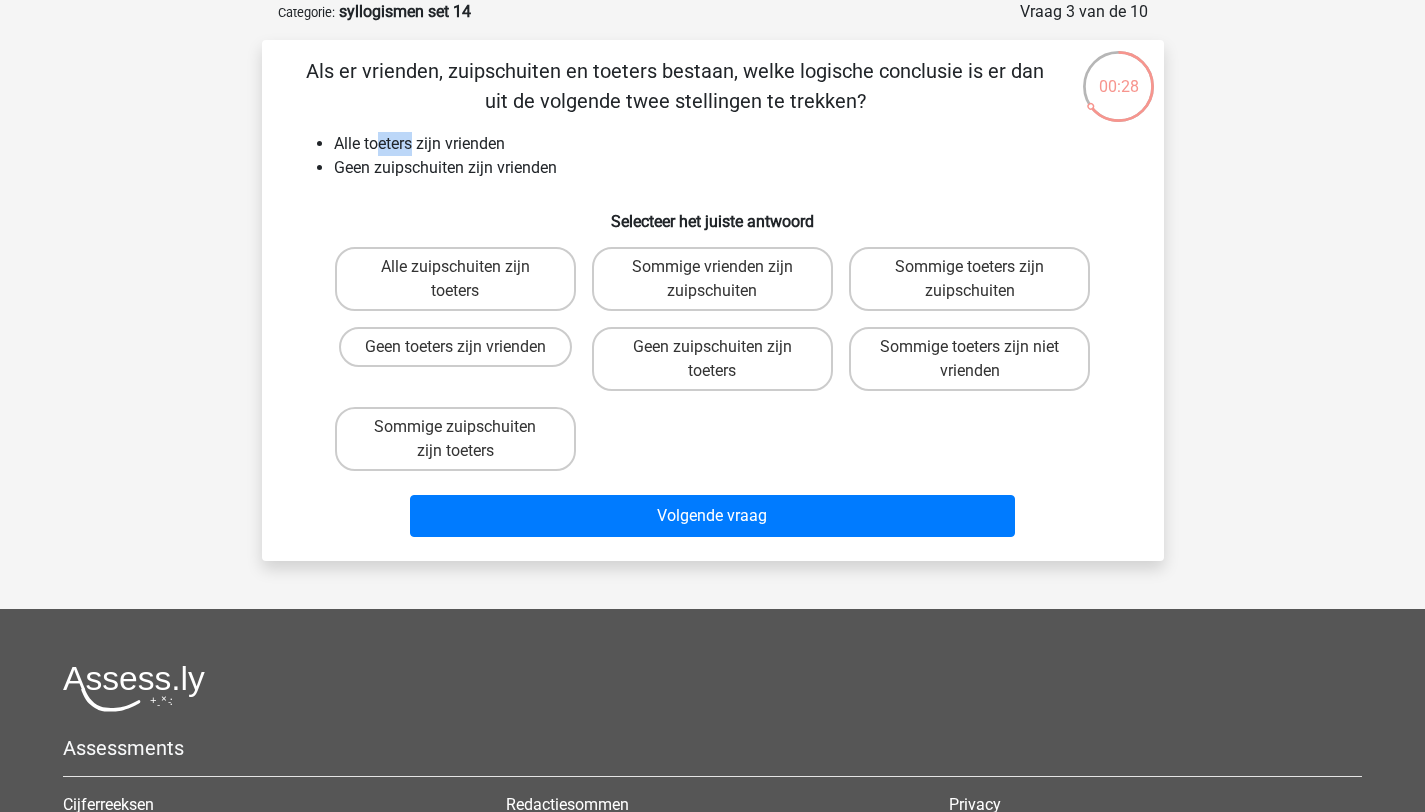 drag, startPoint x: 381, startPoint y: 147, endPoint x: 421, endPoint y: 144, distance: 40.112343 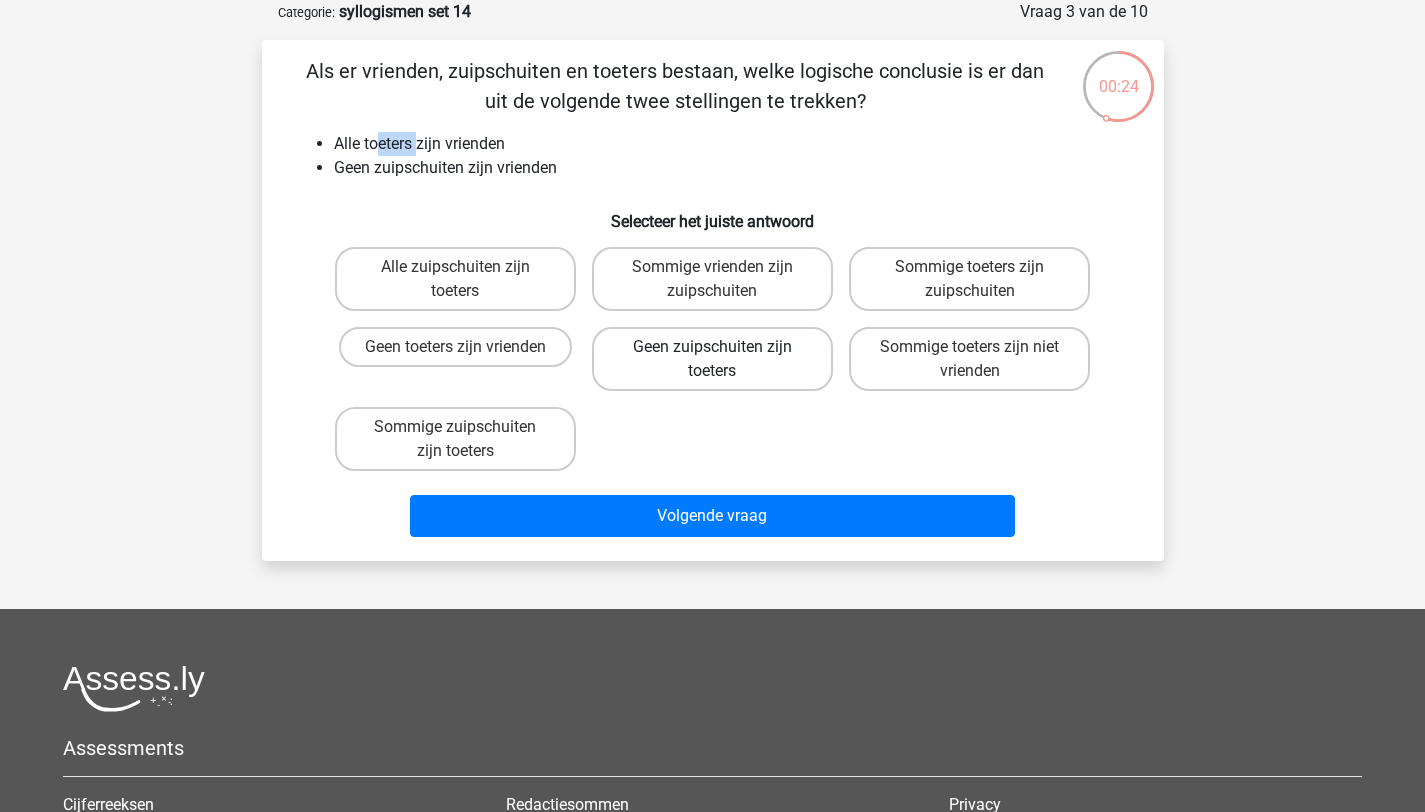 click on "Geen zuipschuiten zijn toeters" at bounding box center [712, 359] 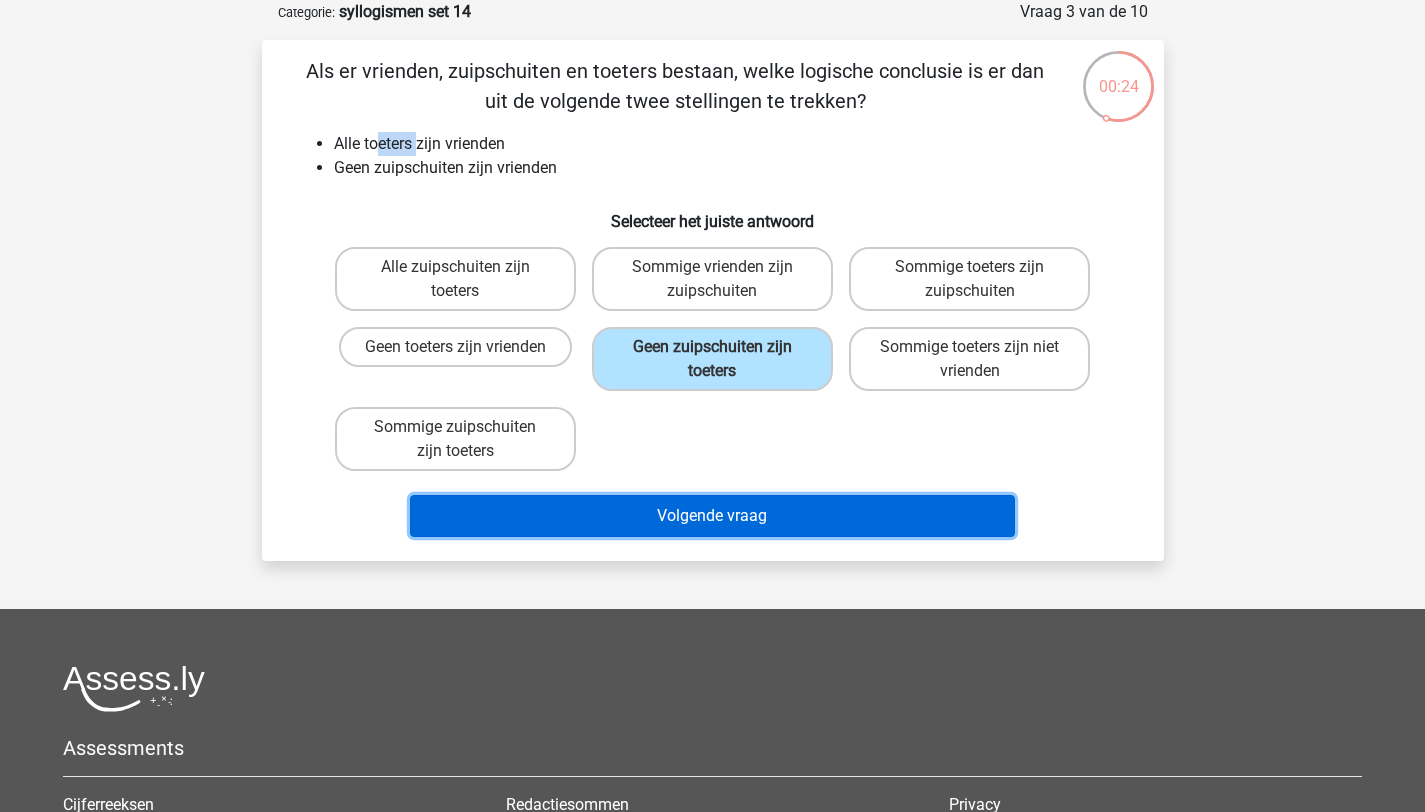 drag, startPoint x: 663, startPoint y: 520, endPoint x: 654, endPoint y: 509, distance: 14.21267 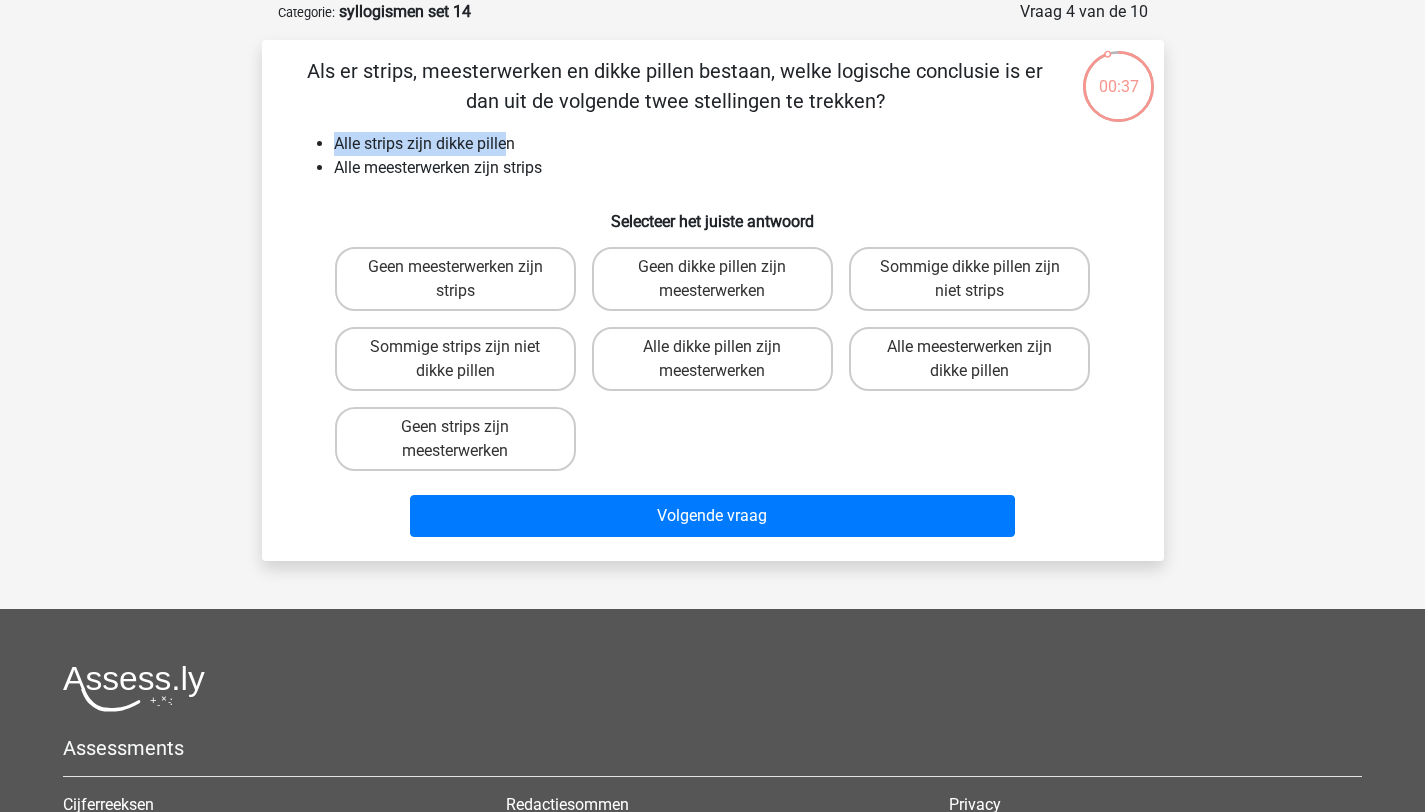 drag, startPoint x: 333, startPoint y: 142, endPoint x: 521, endPoint y: 147, distance: 188.06648 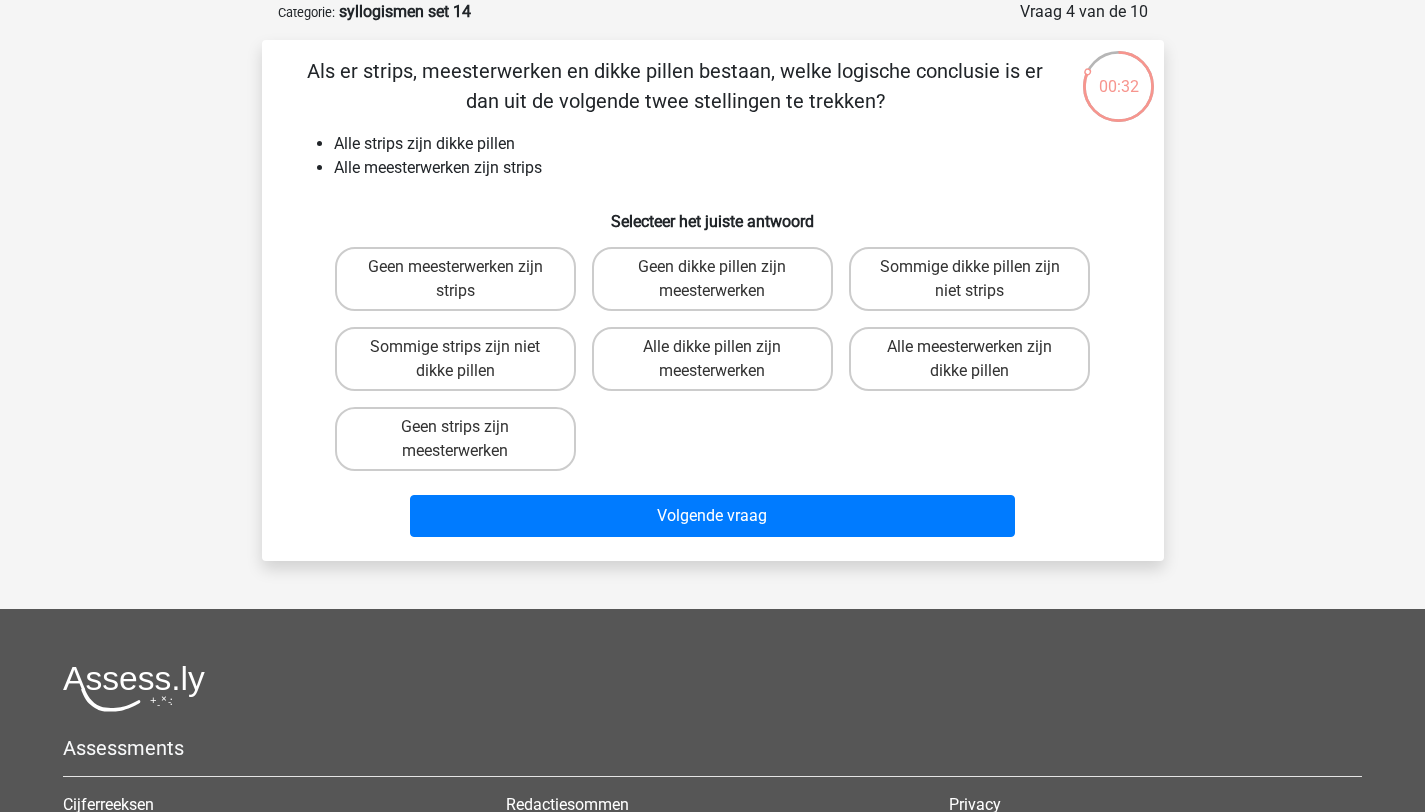 click on "Alle meesterwerken zijn strips" at bounding box center (733, 168) 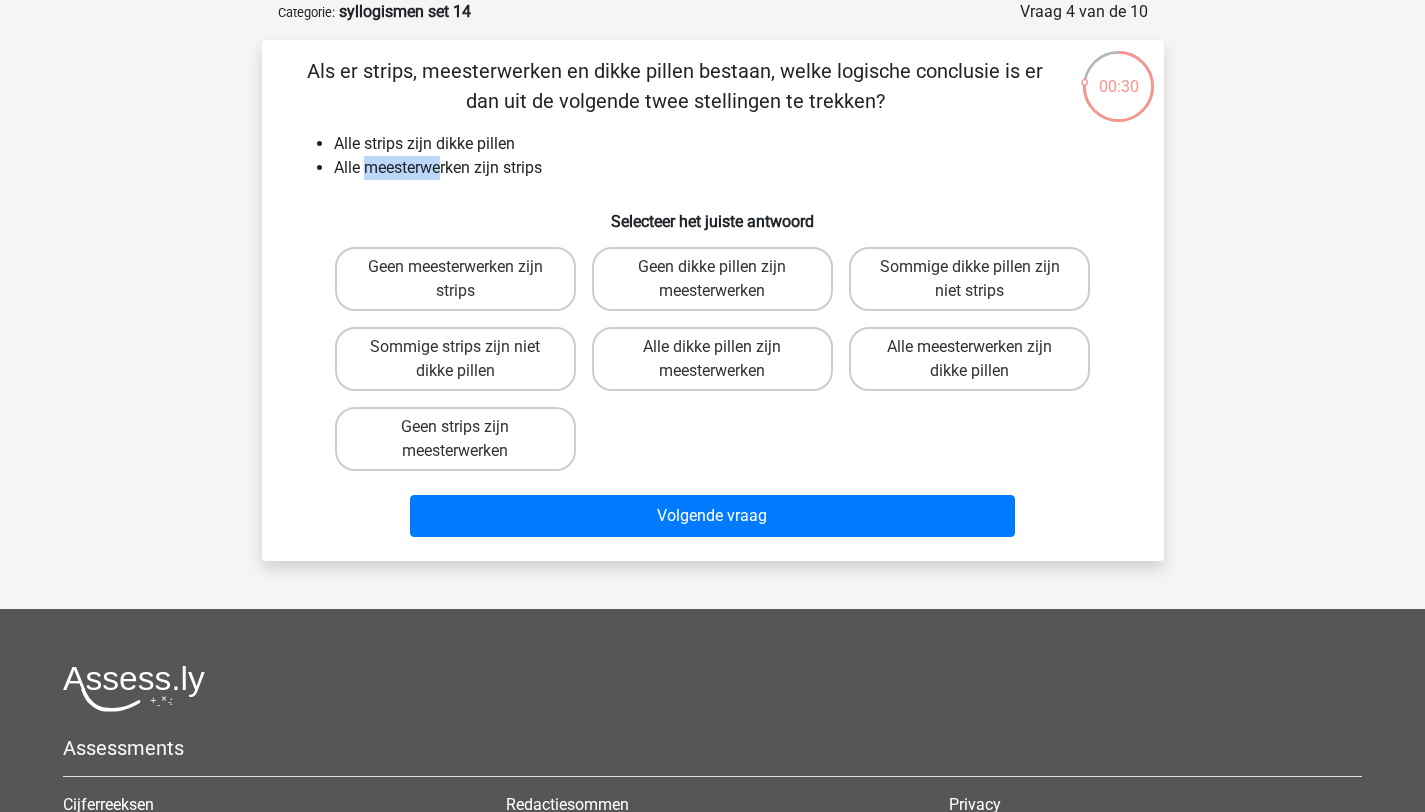 drag, startPoint x: 370, startPoint y: 170, endPoint x: 453, endPoint y: 170, distance: 83 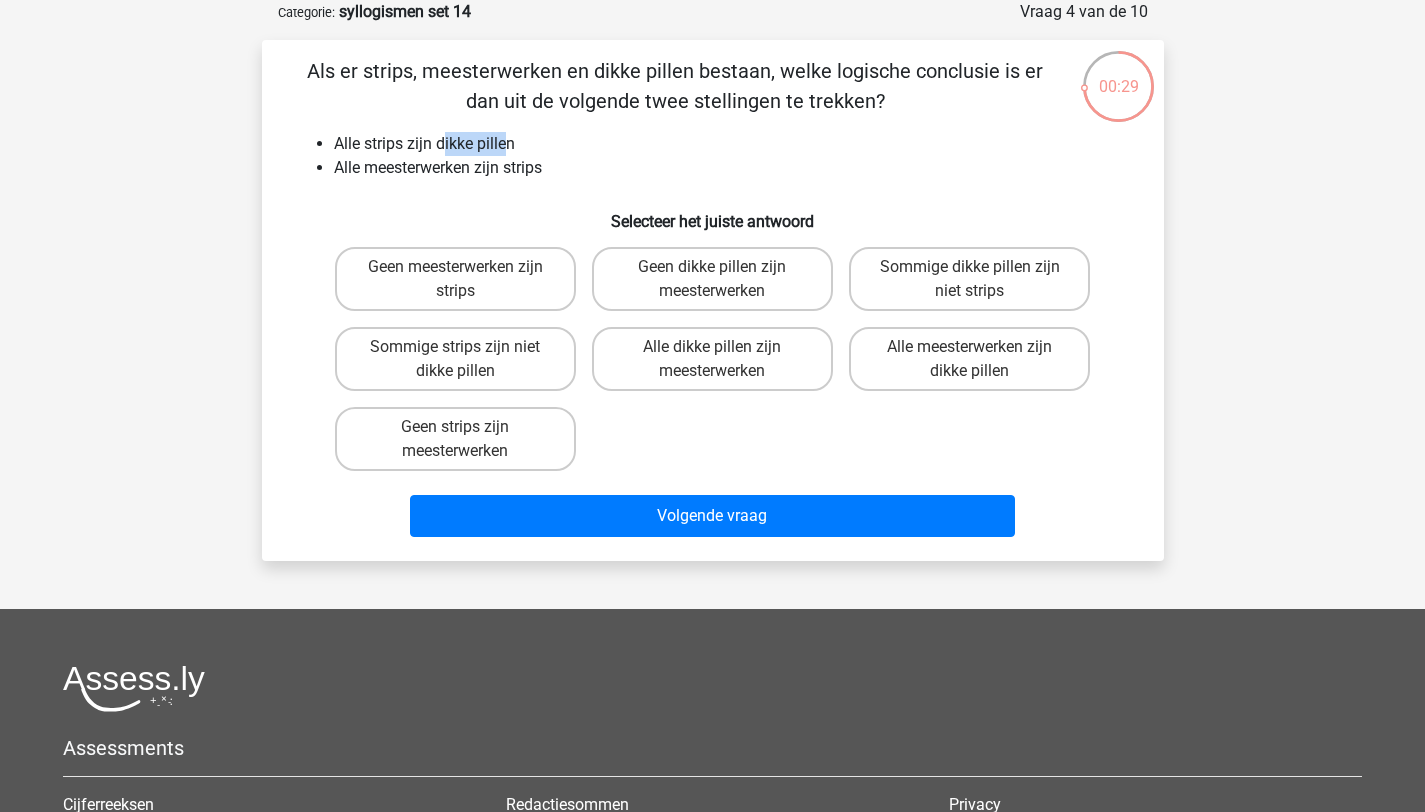 drag, startPoint x: 449, startPoint y: 141, endPoint x: 516, endPoint y: 146, distance: 67.18631 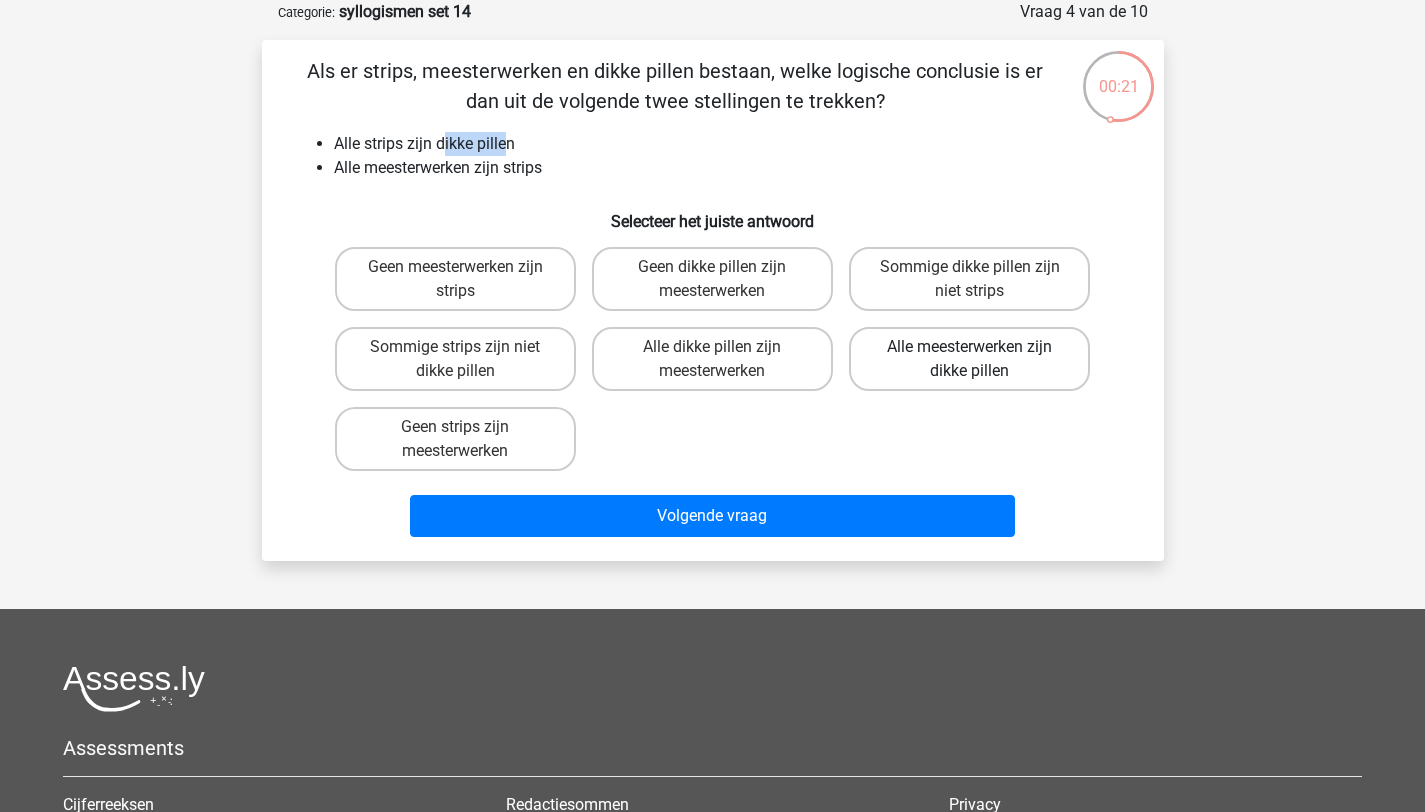 click on "Alle meesterwerken zijn dikke pillen" at bounding box center [969, 359] 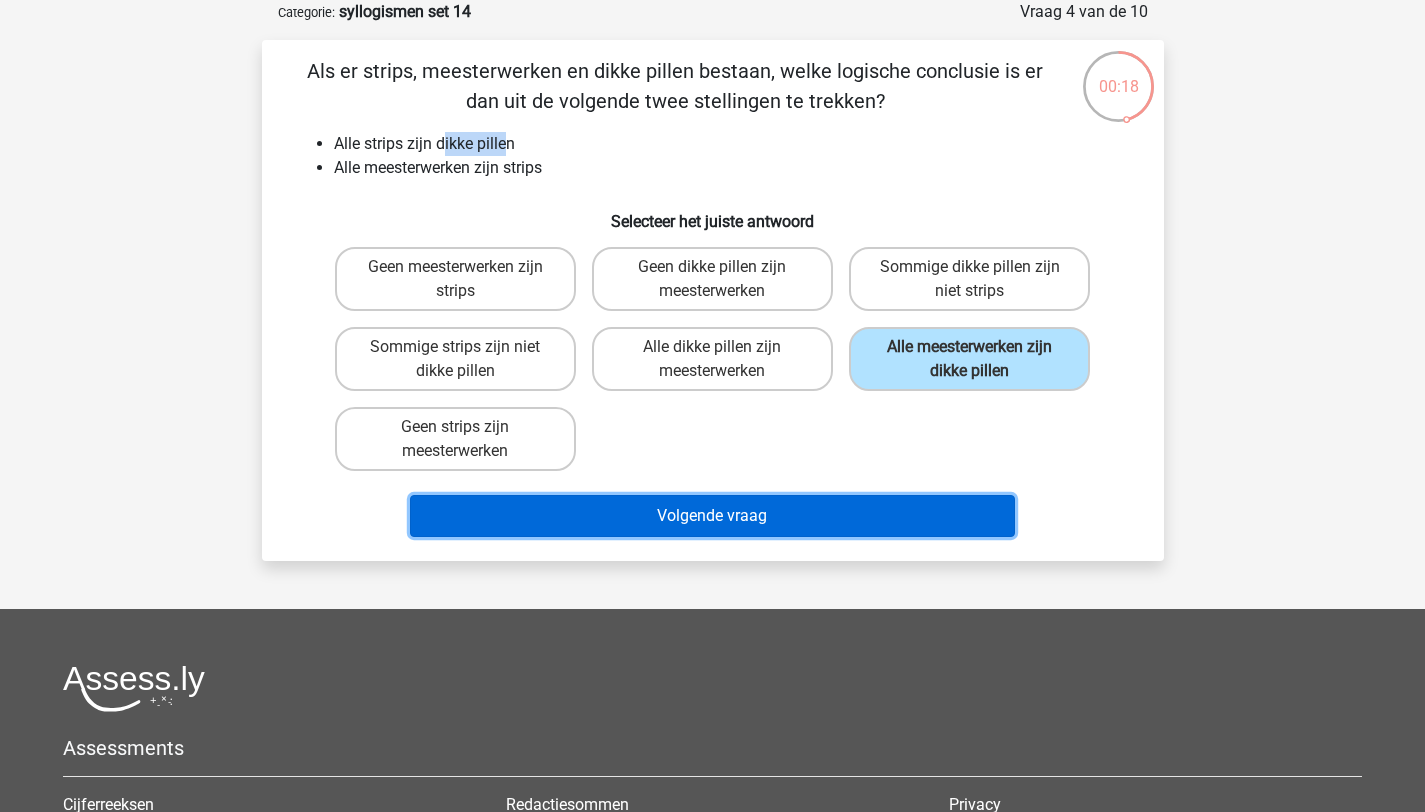 click on "Volgende vraag" at bounding box center (712, 516) 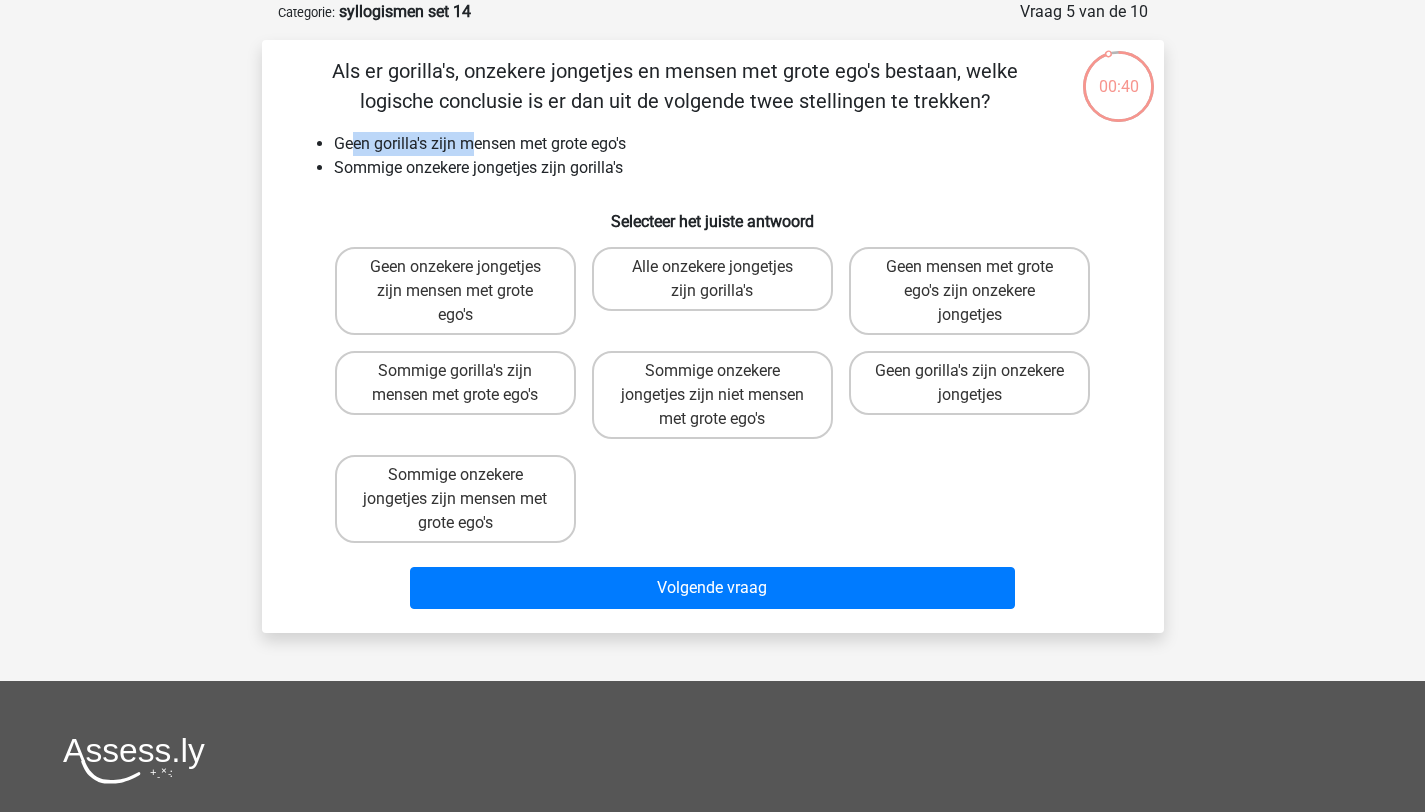 drag, startPoint x: 355, startPoint y: 149, endPoint x: 470, endPoint y: 149, distance: 115 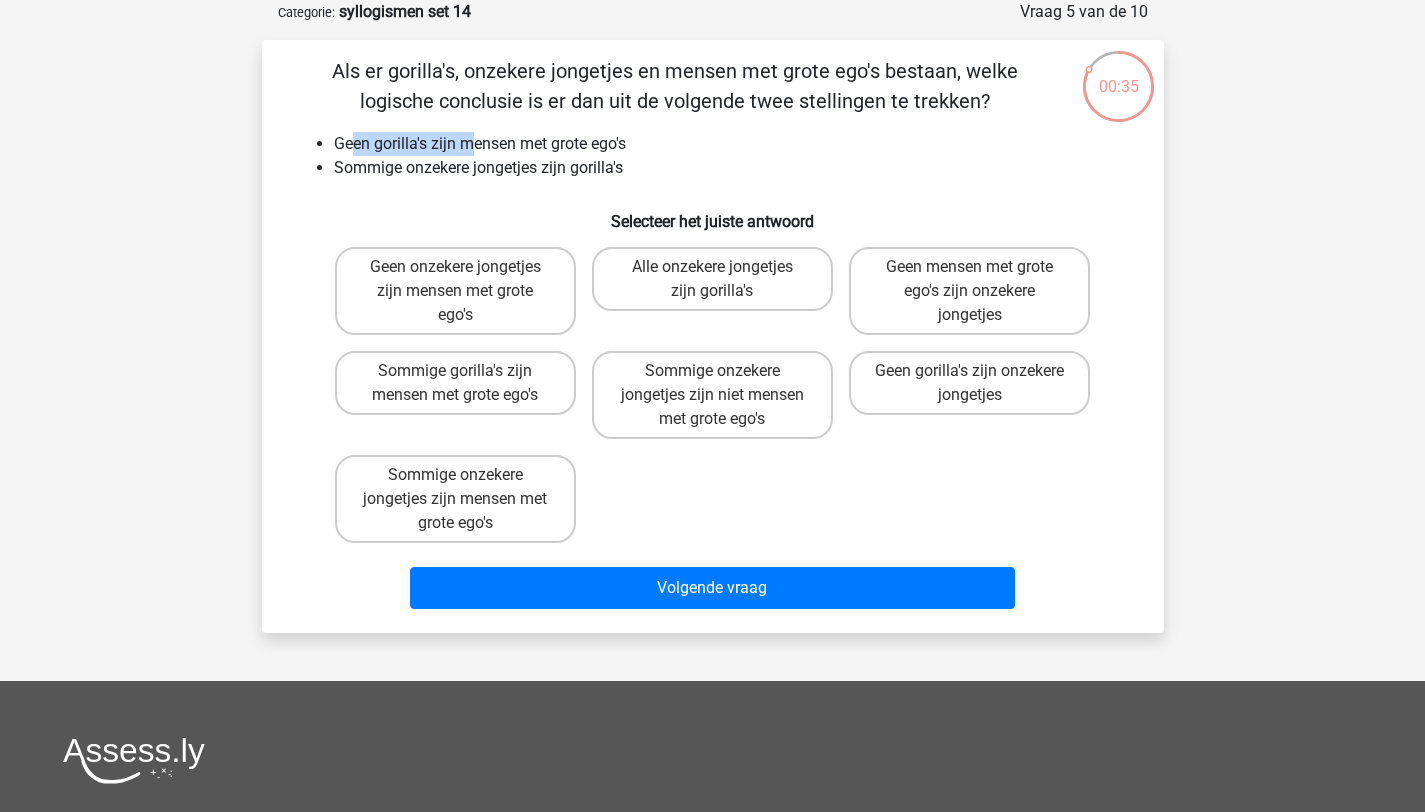 click on "Geen gorilla's zijn mensen met grote ego's" at bounding box center (733, 144) 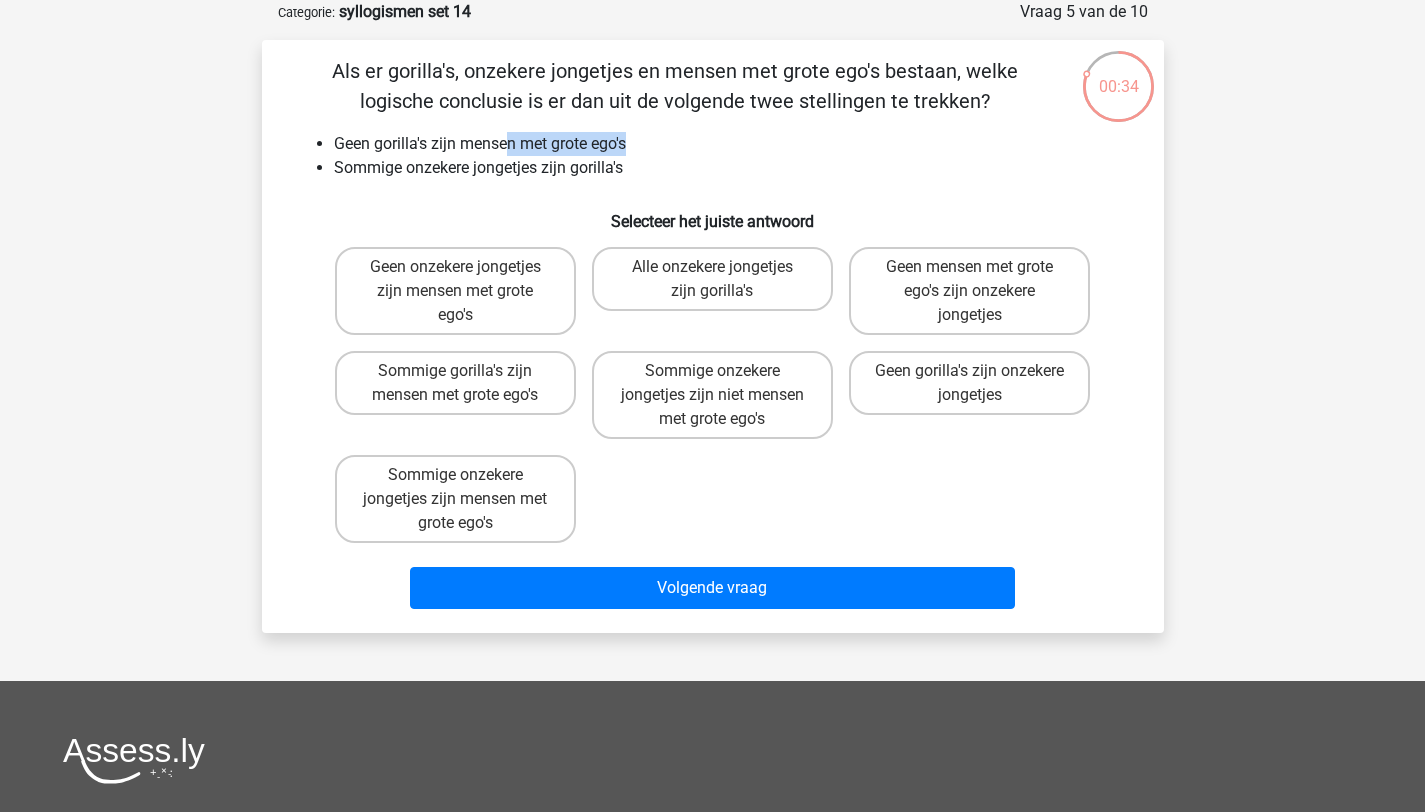 drag, startPoint x: 566, startPoint y: 147, endPoint x: 658, endPoint y: 140, distance: 92.26592 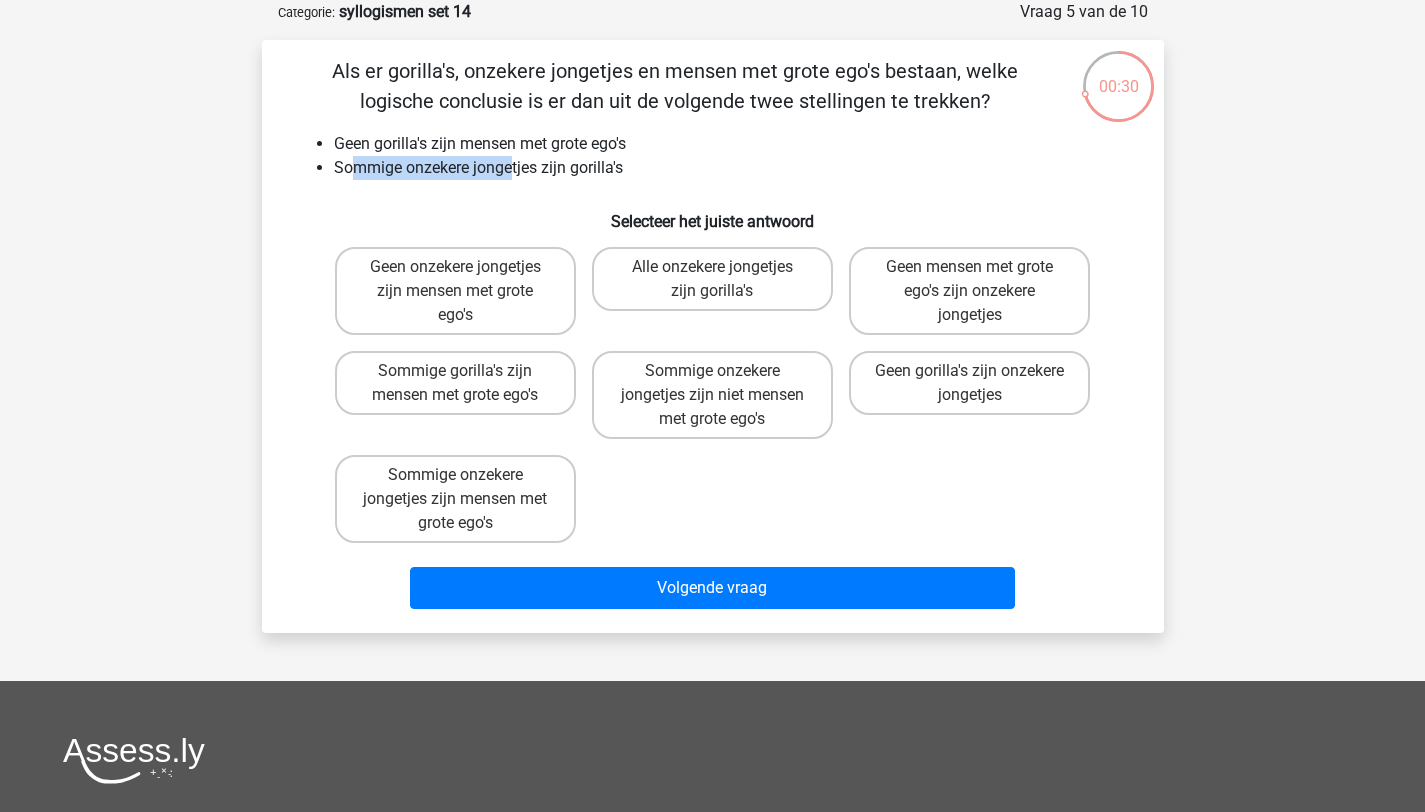 drag, startPoint x: 362, startPoint y: 161, endPoint x: 514, endPoint y: 162, distance: 152.0033 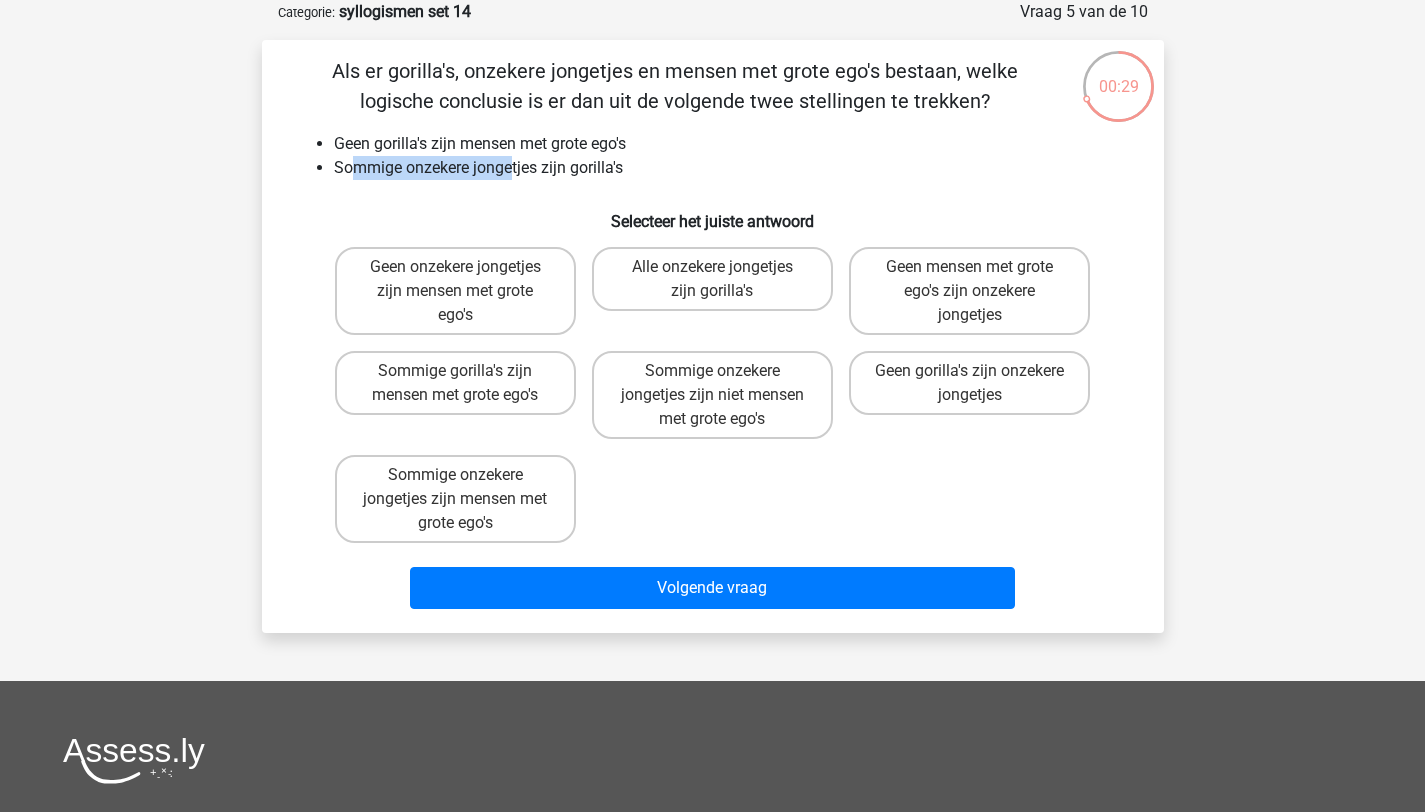 click on "Sommige onzekere jongetjes zijn gorilla's" at bounding box center [733, 168] 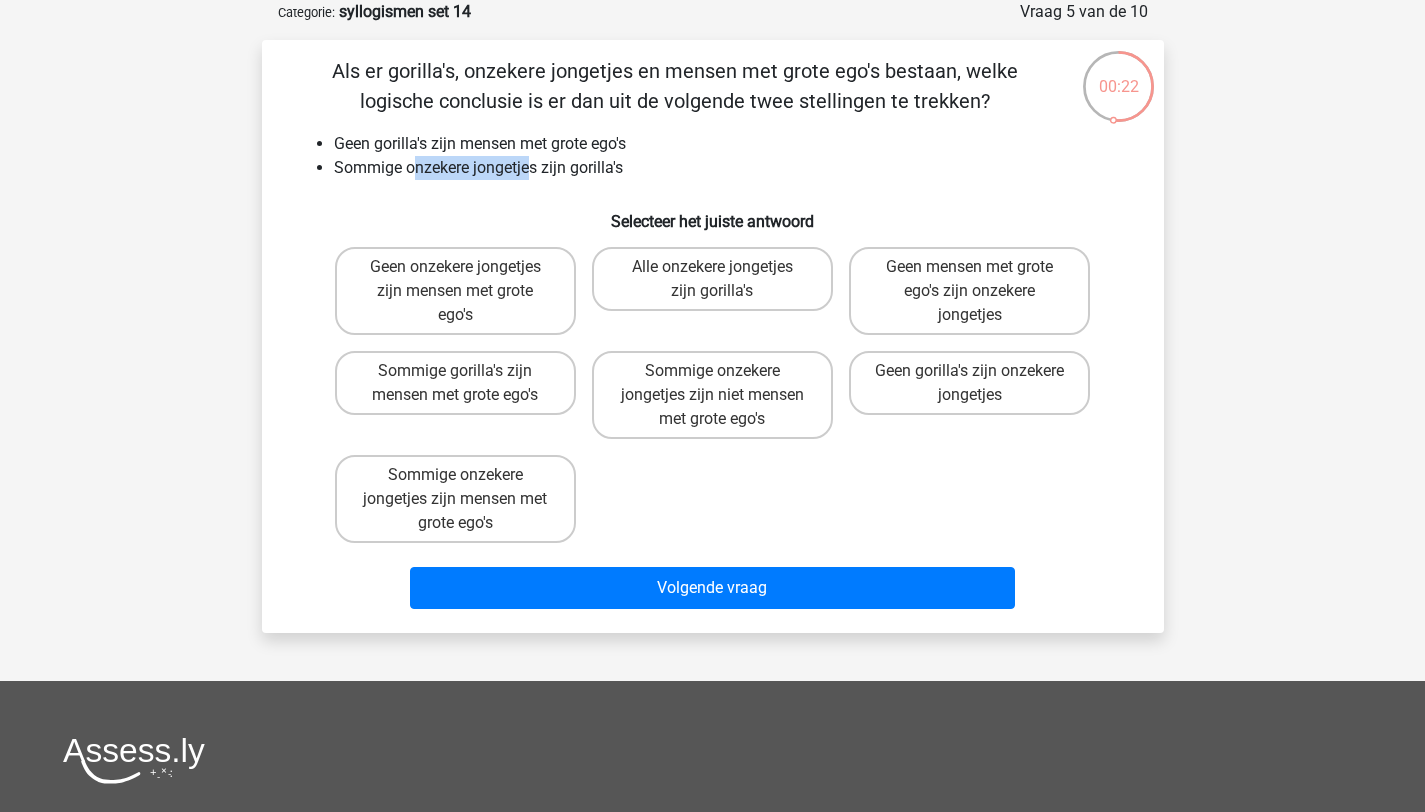 drag, startPoint x: 414, startPoint y: 171, endPoint x: 530, endPoint y: 166, distance: 116.10771 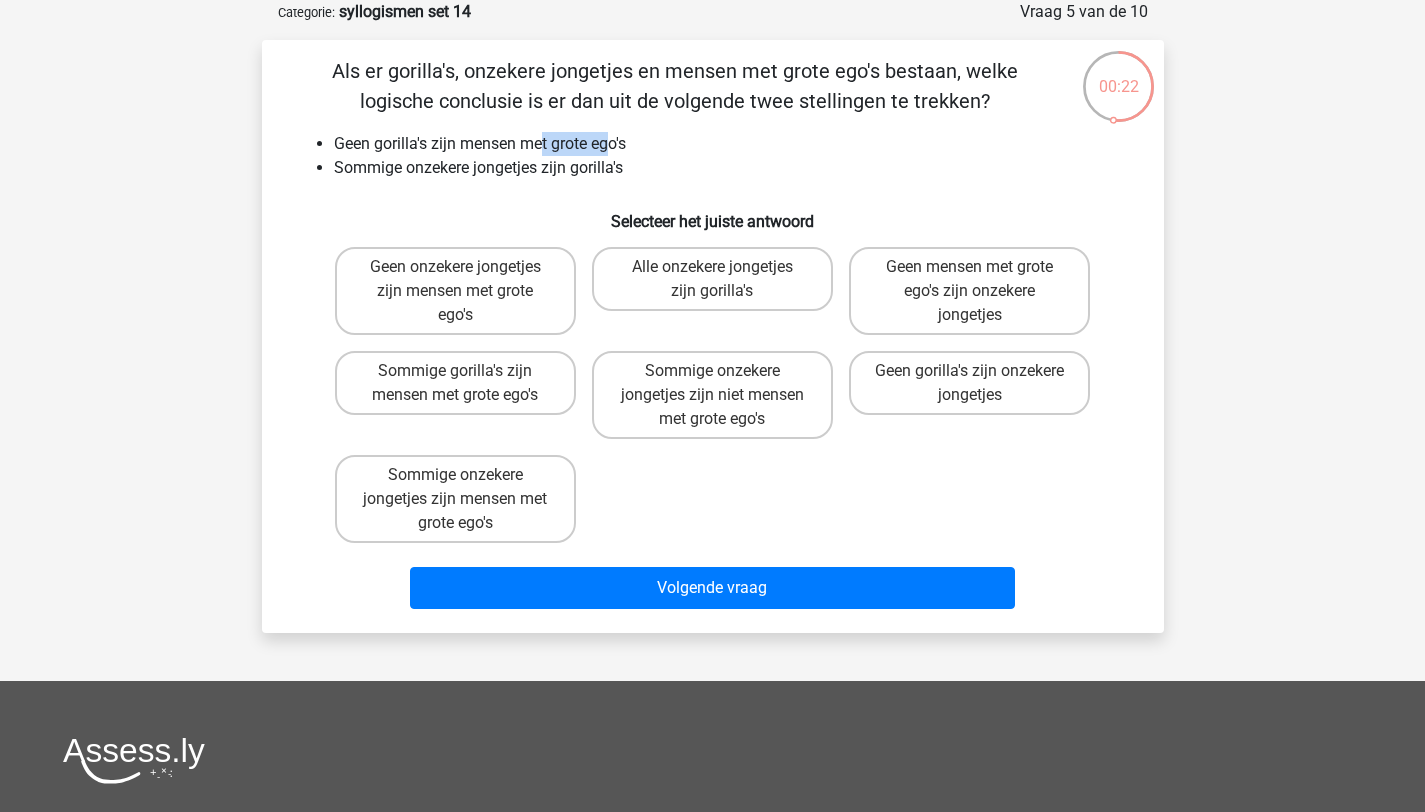 drag, startPoint x: 543, startPoint y: 147, endPoint x: 633, endPoint y: 144, distance: 90.04999 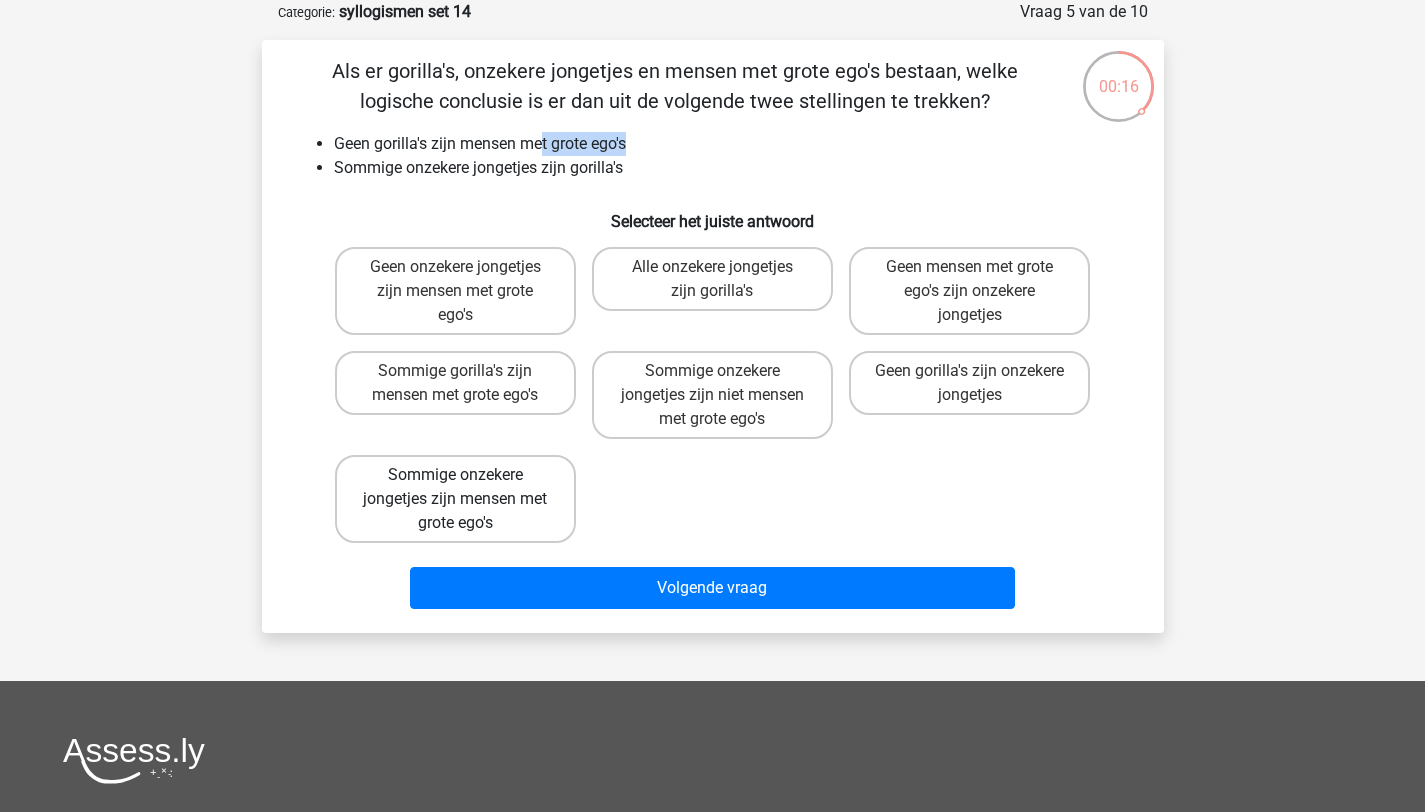 click on "Sommige onzekere jongetjes zijn mensen met grote ego's" at bounding box center (455, 499) 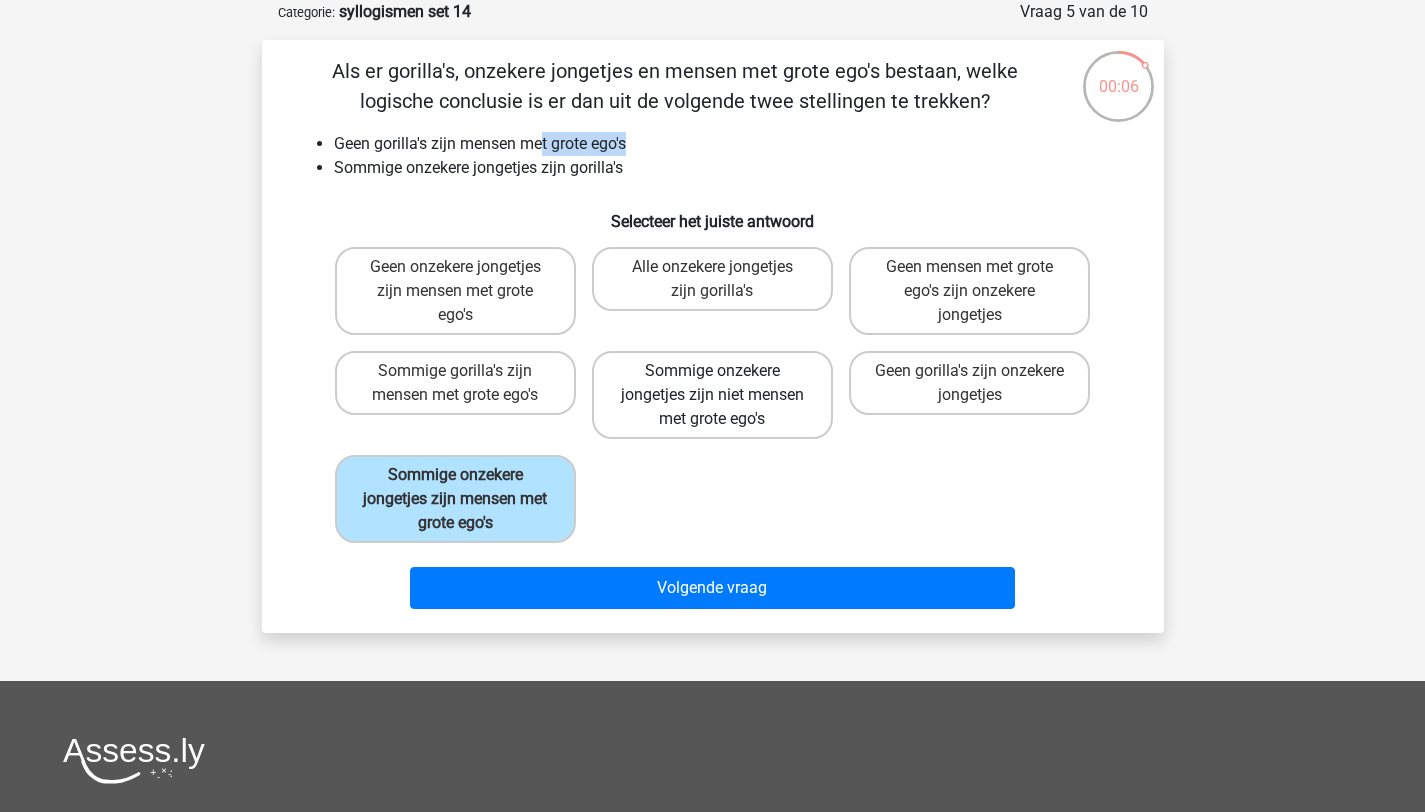 click on "Sommige onzekere jongetjes zijn niet mensen met grote ego's" at bounding box center [712, 395] 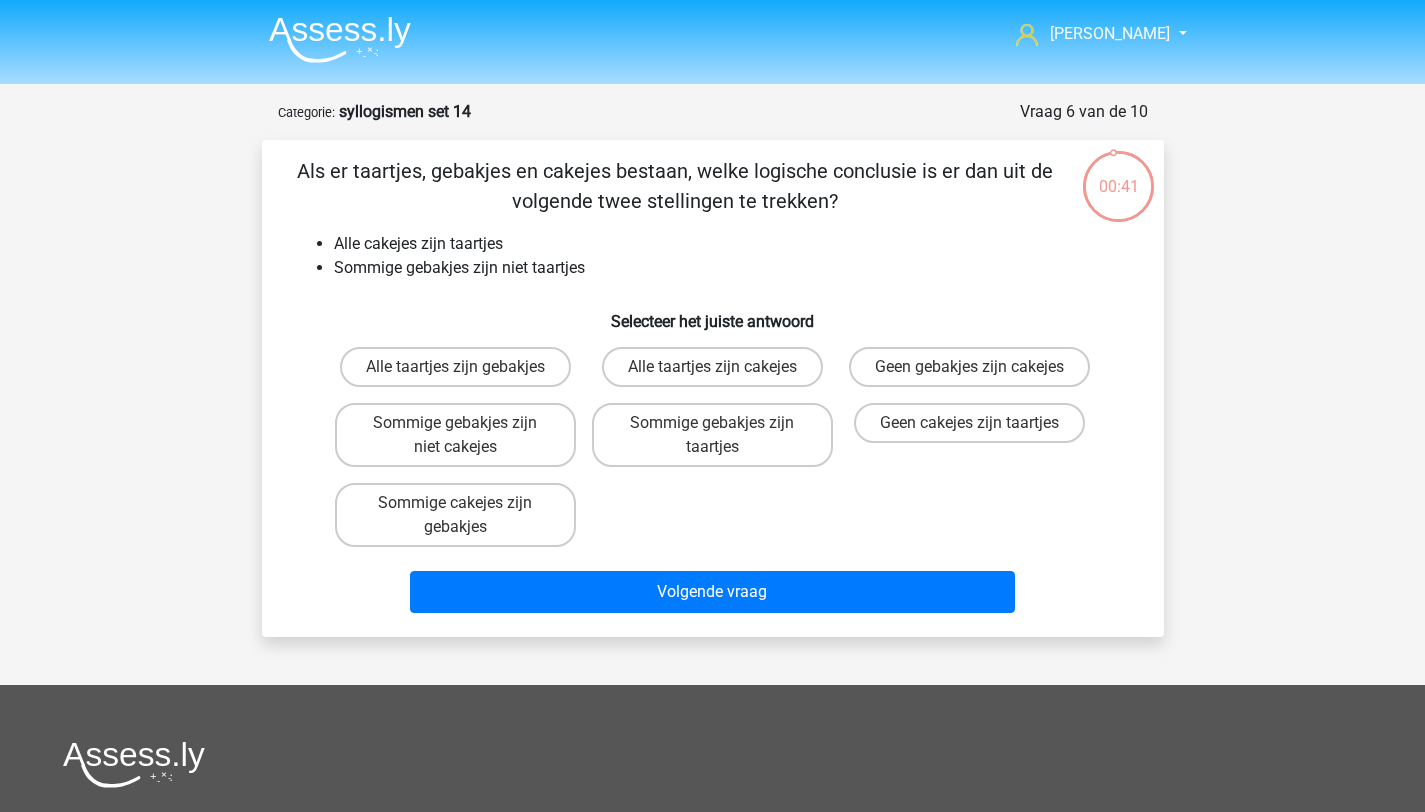scroll, scrollTop: 42, scrollLeft: 0, axis: vertical 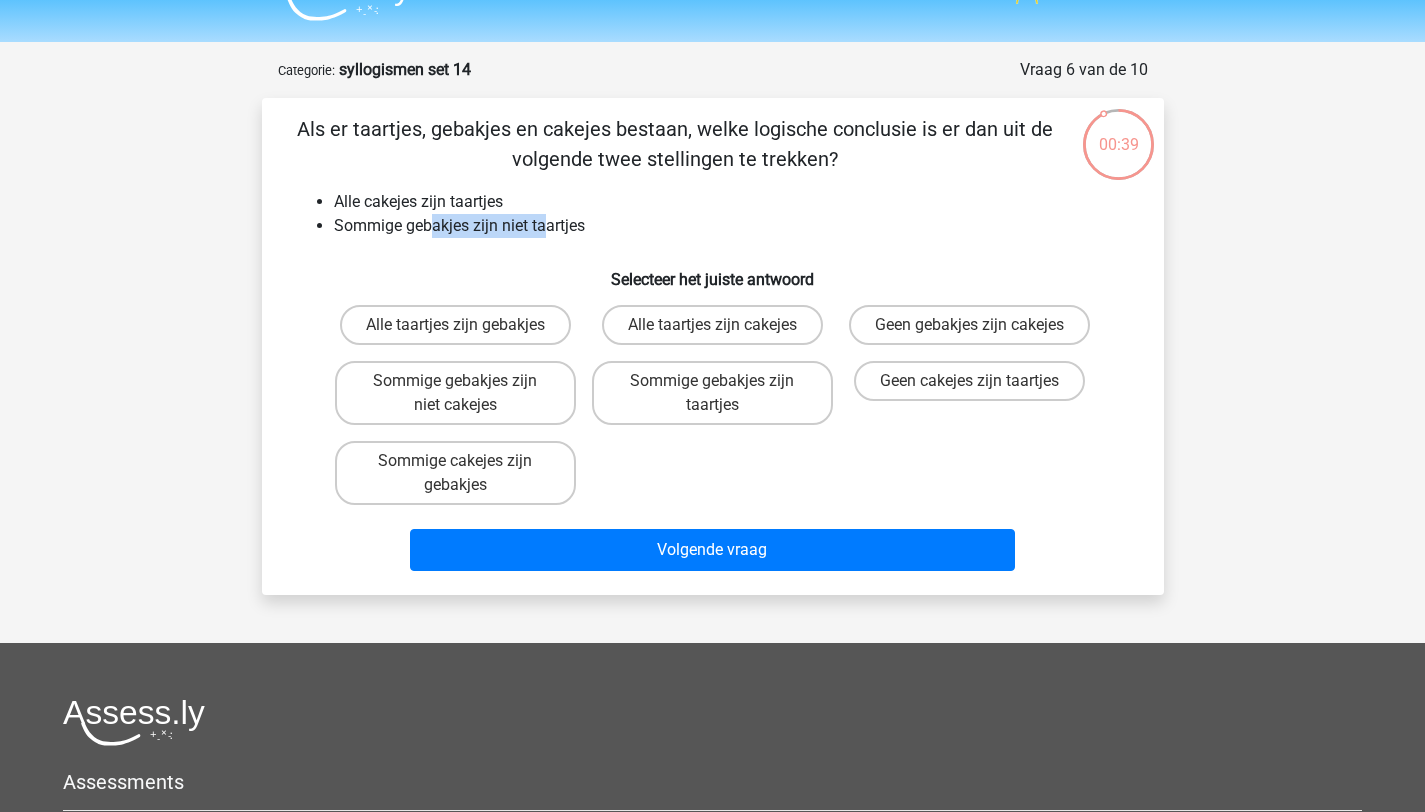 drag, startPoint x: 435, startPoint y: 227, endPoint x: 562, endPoint y: 223, distance: 127.06297 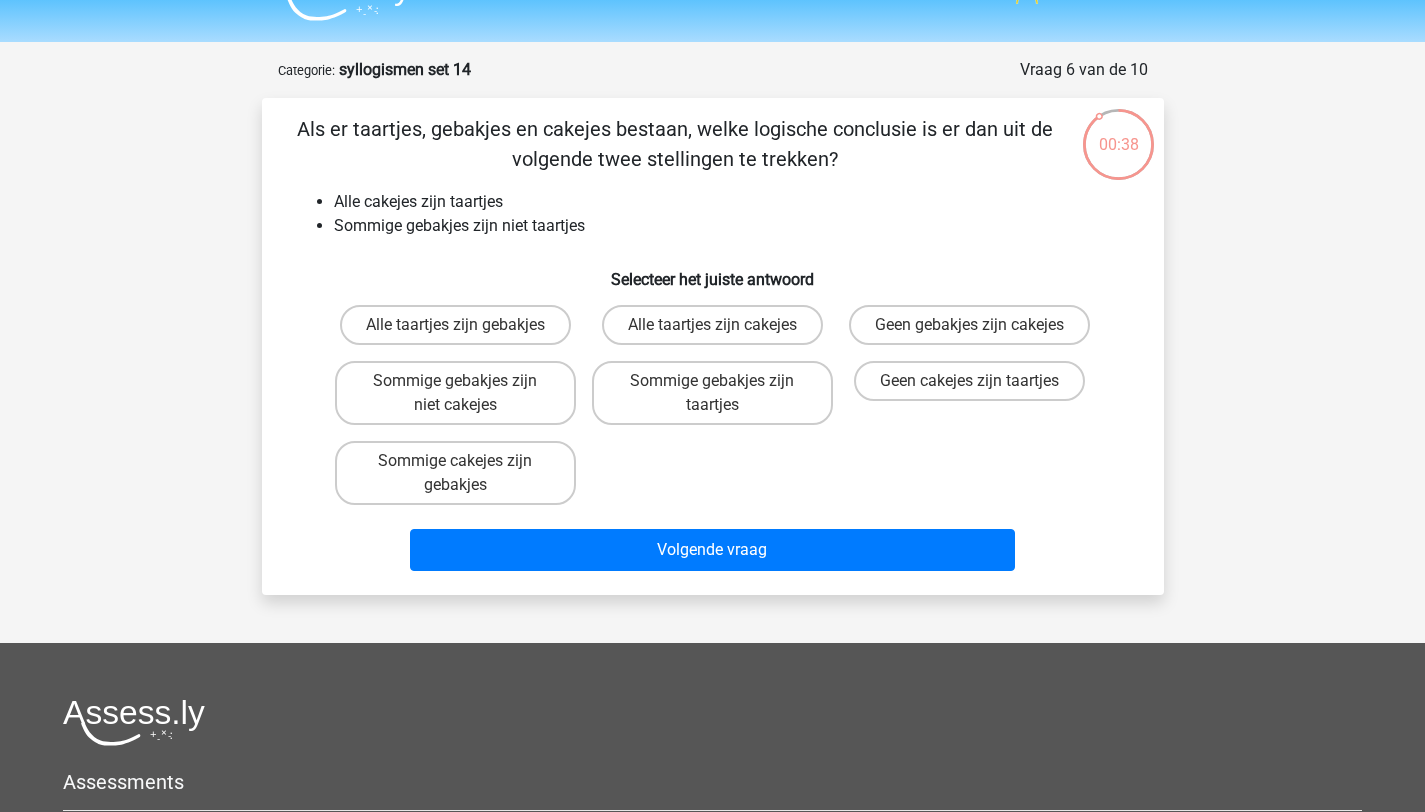 click on "Sommige gebakjes zijn niet taartjes" at bounding box center (733, 226) 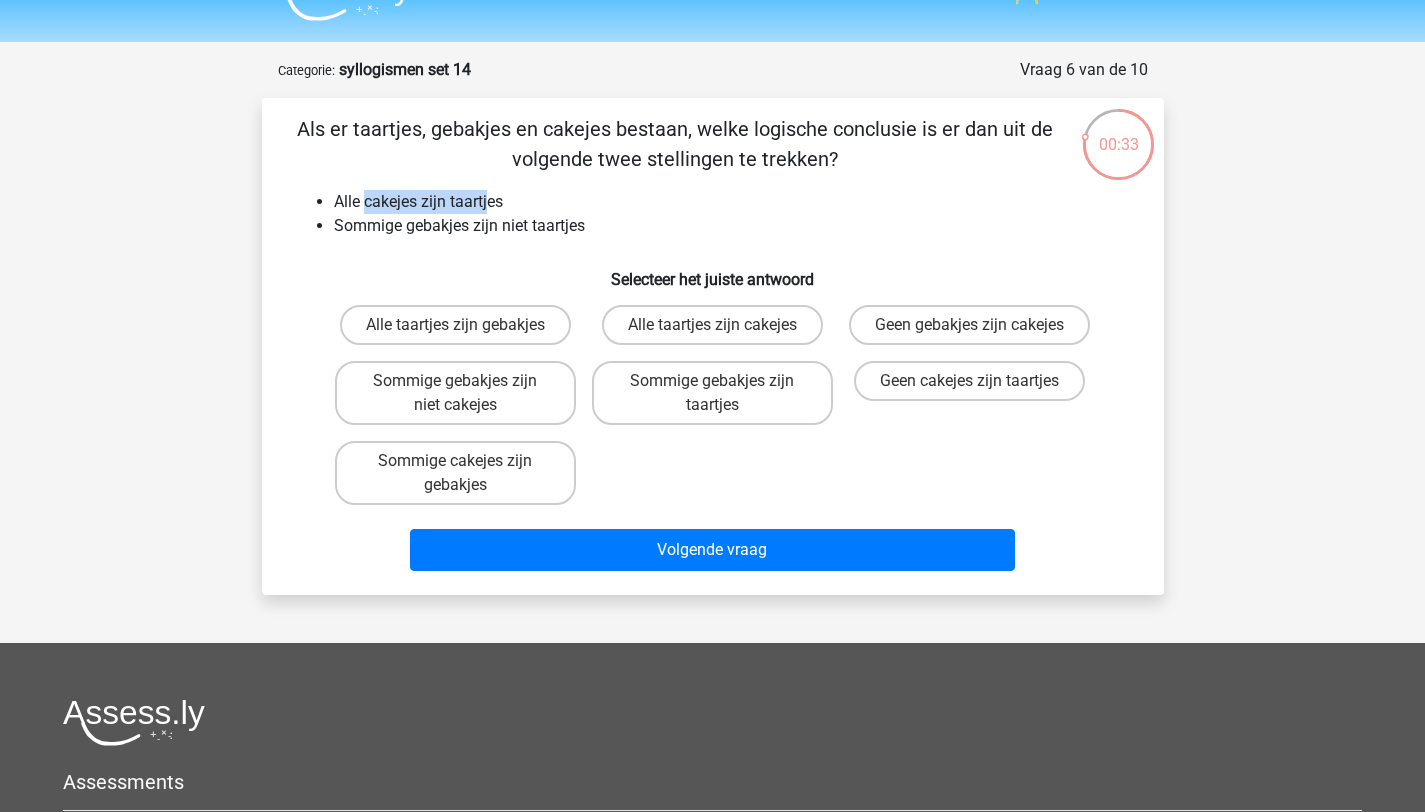 drag, startPoint x: 367, startPoint y: 204, endPoint x: 488, endPoint y: 202, distance: 121.016525 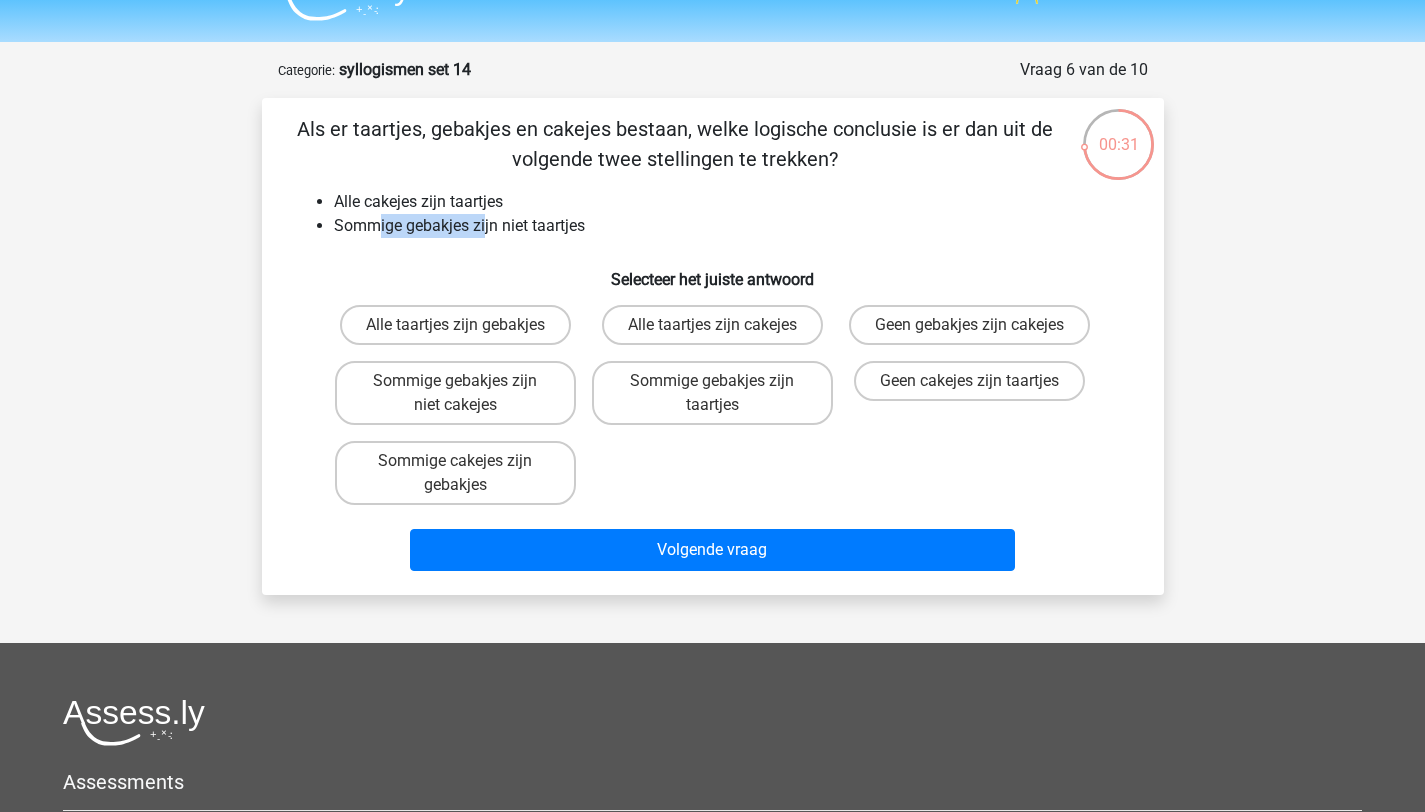 drag, startPoint x: 375, startPoint y: 228, endPoint x: 486, endPoint y: 230, distance: 111.01801 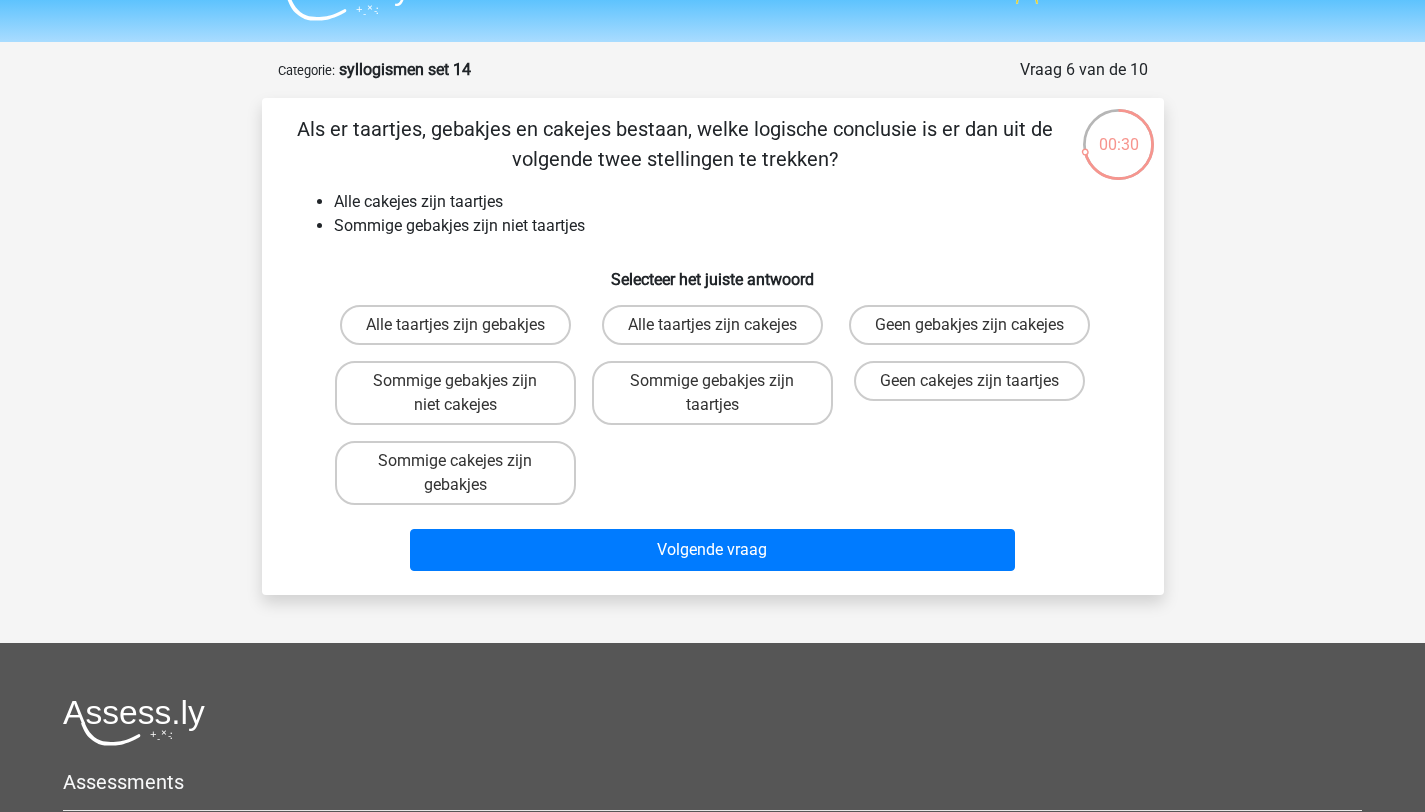click on "Sommige gebakjes zijn niet taartjes" at bounding box center [733, 226] 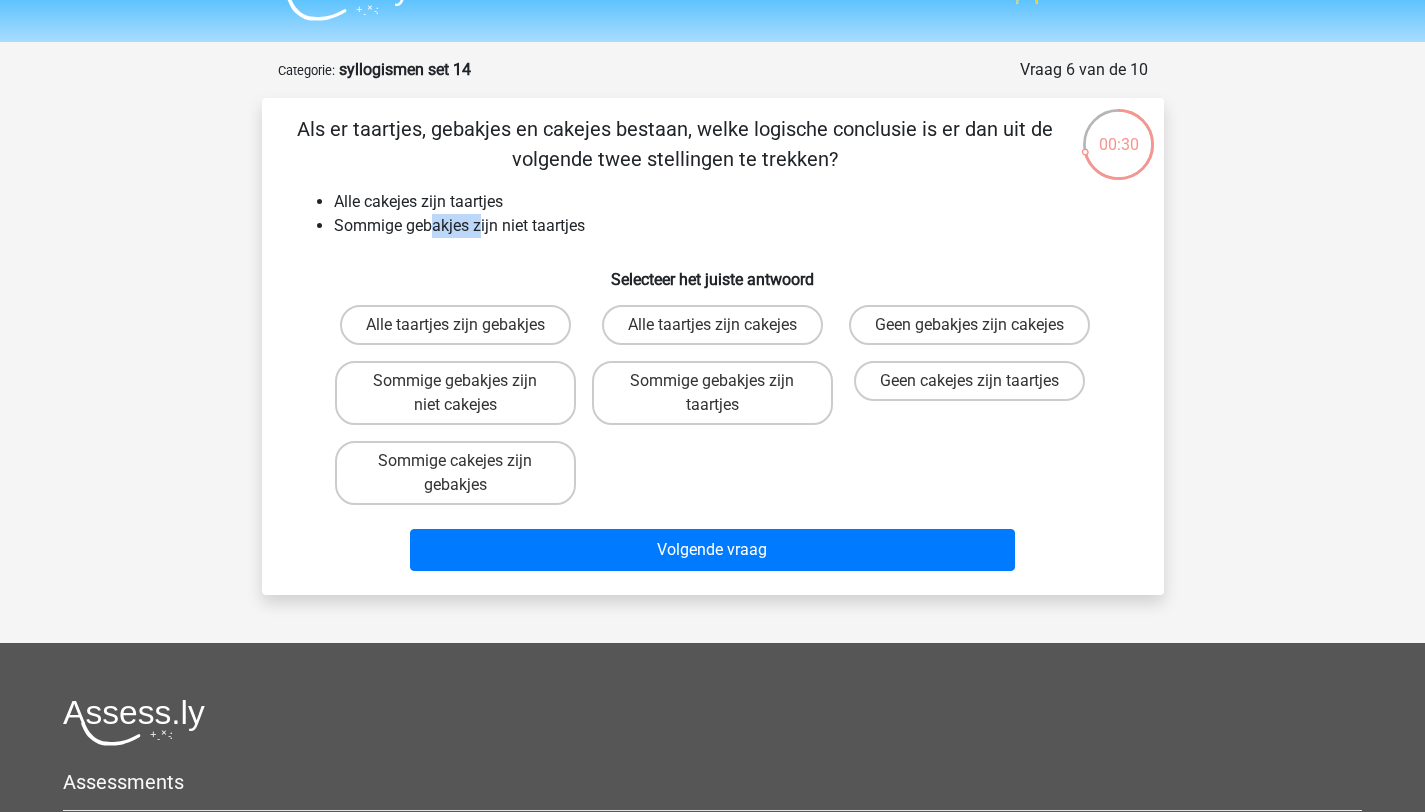 drag, startPoint x: 442, startPoint y: 231, endPoint x: 478, endPoint y: 227, distance: 36.221542 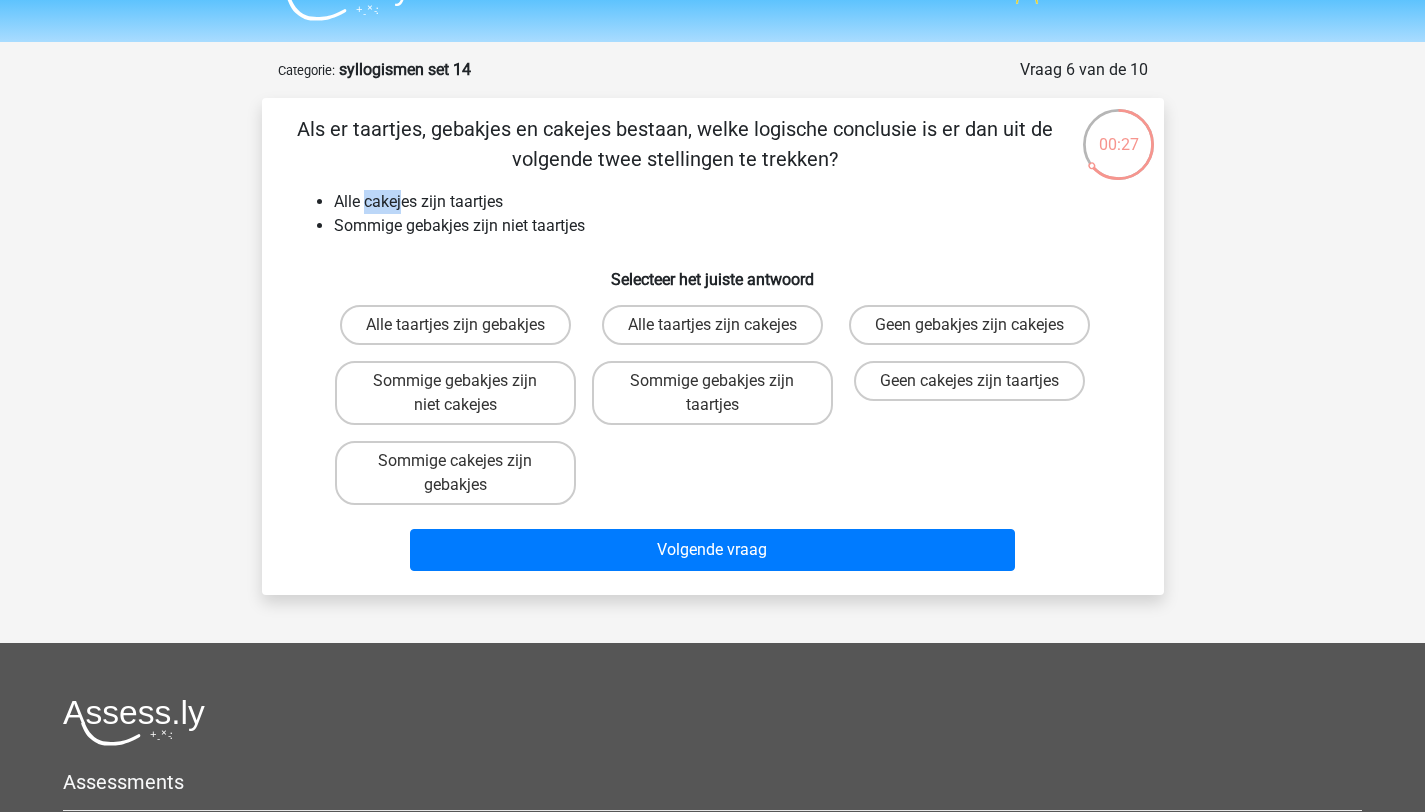 drag, startPoint x: 368, startPoint y: 200, endPoint x: 408, endPoint y: 209, distance: 41 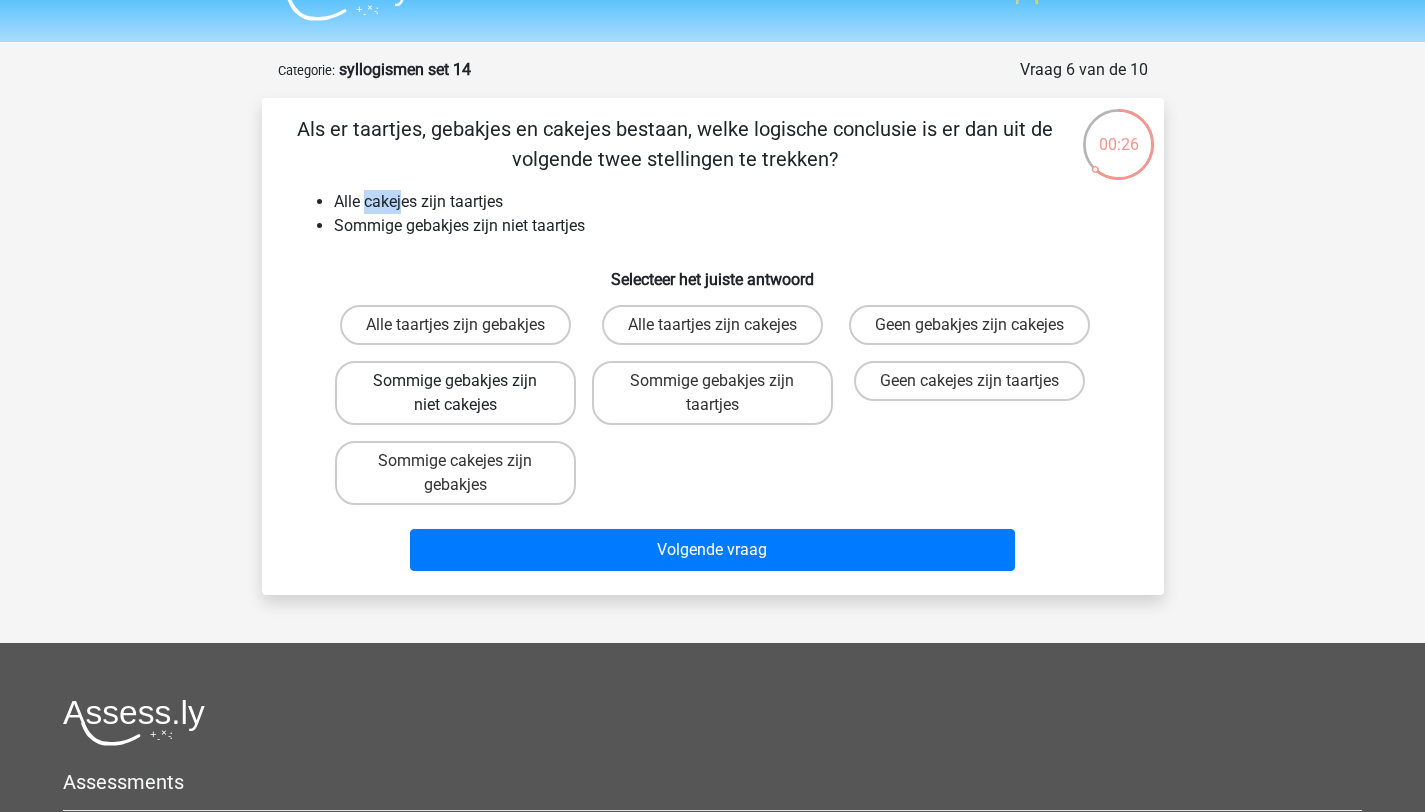 click on "Sommige gebakjes zijn niet cakejes" at bounding box center (455, 393) 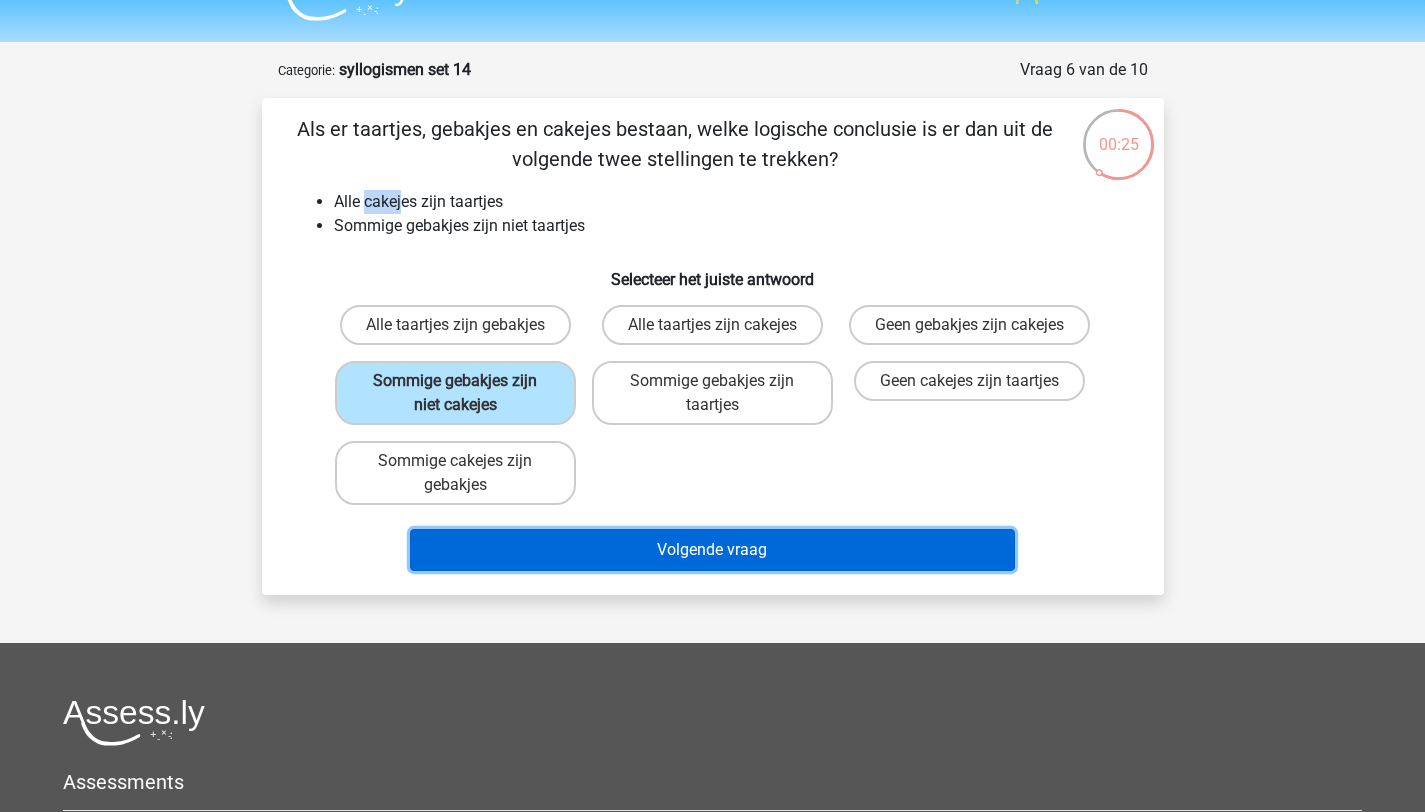click on "Volgende vraag" at bounding box center (712, 550) 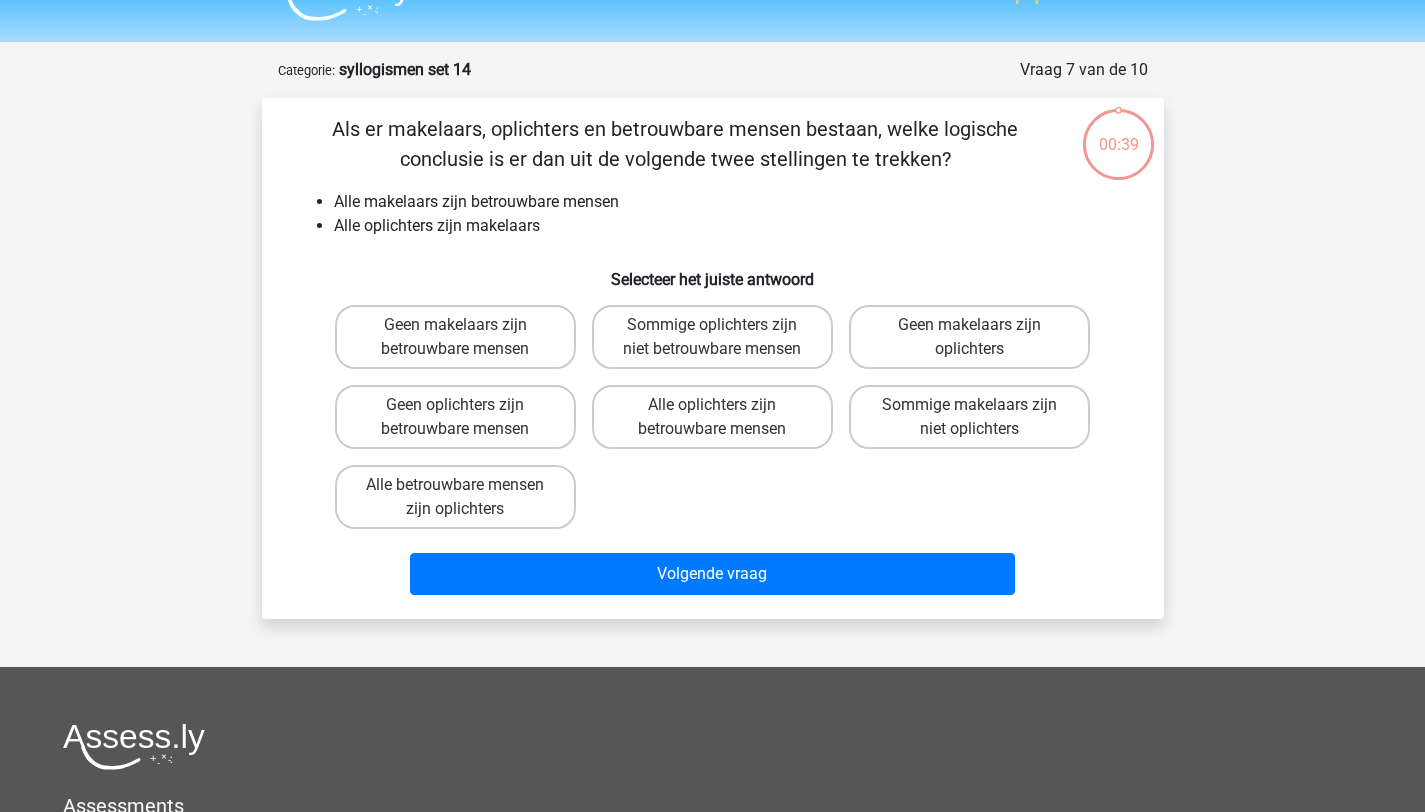 scroll, scrollTop: 100, scrollLeft: 0, axis: vertical 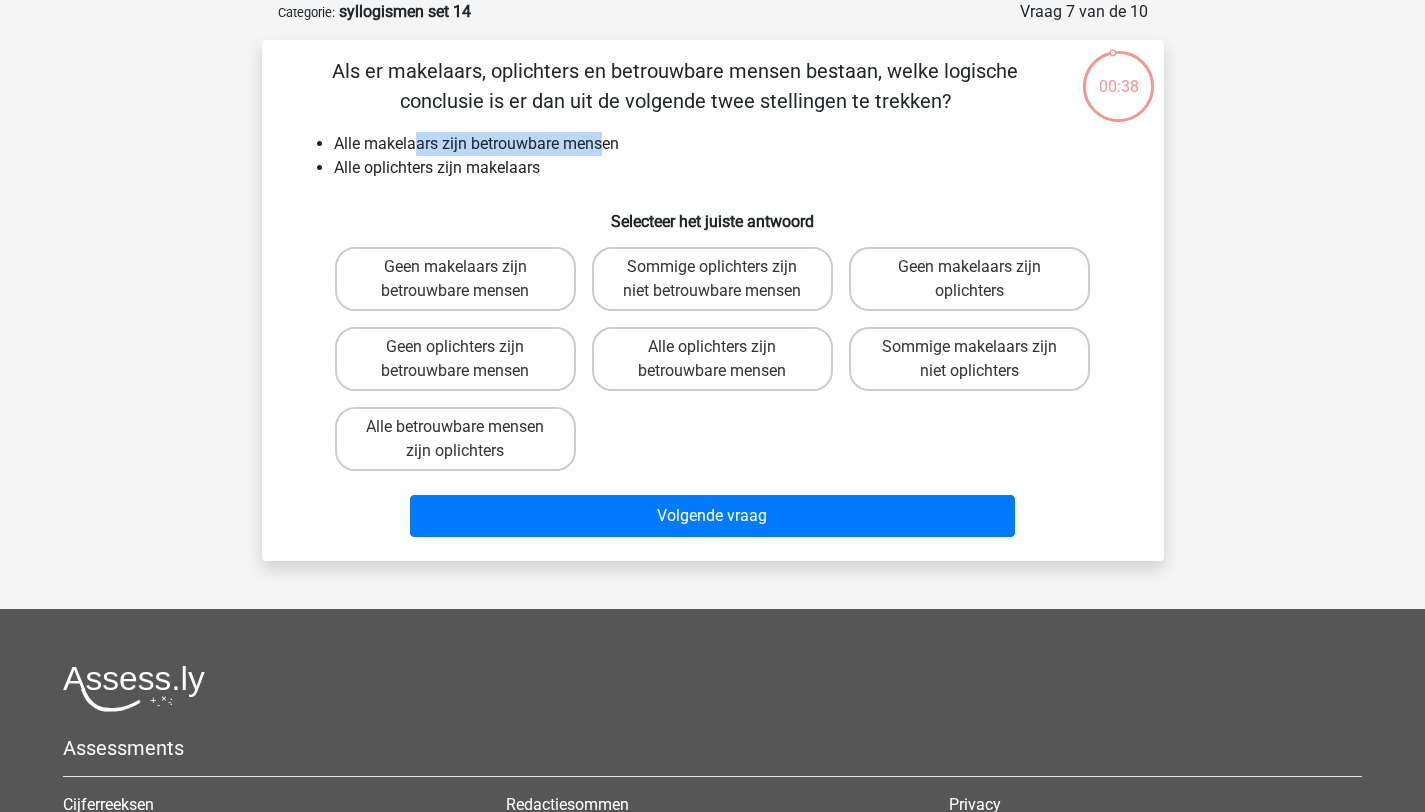 drag, startPoint x: 433, startPoint y: 153, endPoint x: 611, endPoint y: 148, distance: 178.0702 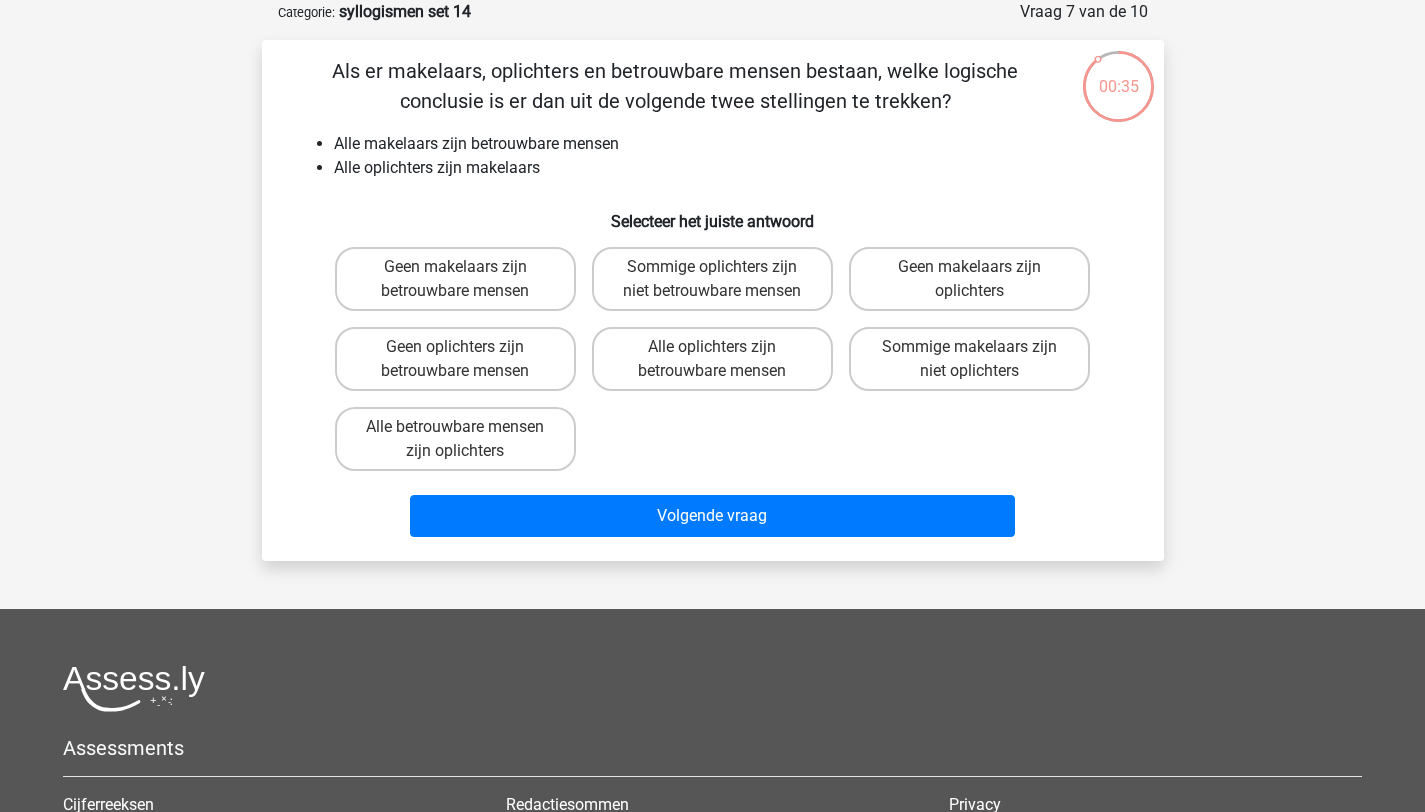 click on "Alle makelaars zijn betrouwbare mensen" at bounding box center [733, 144] 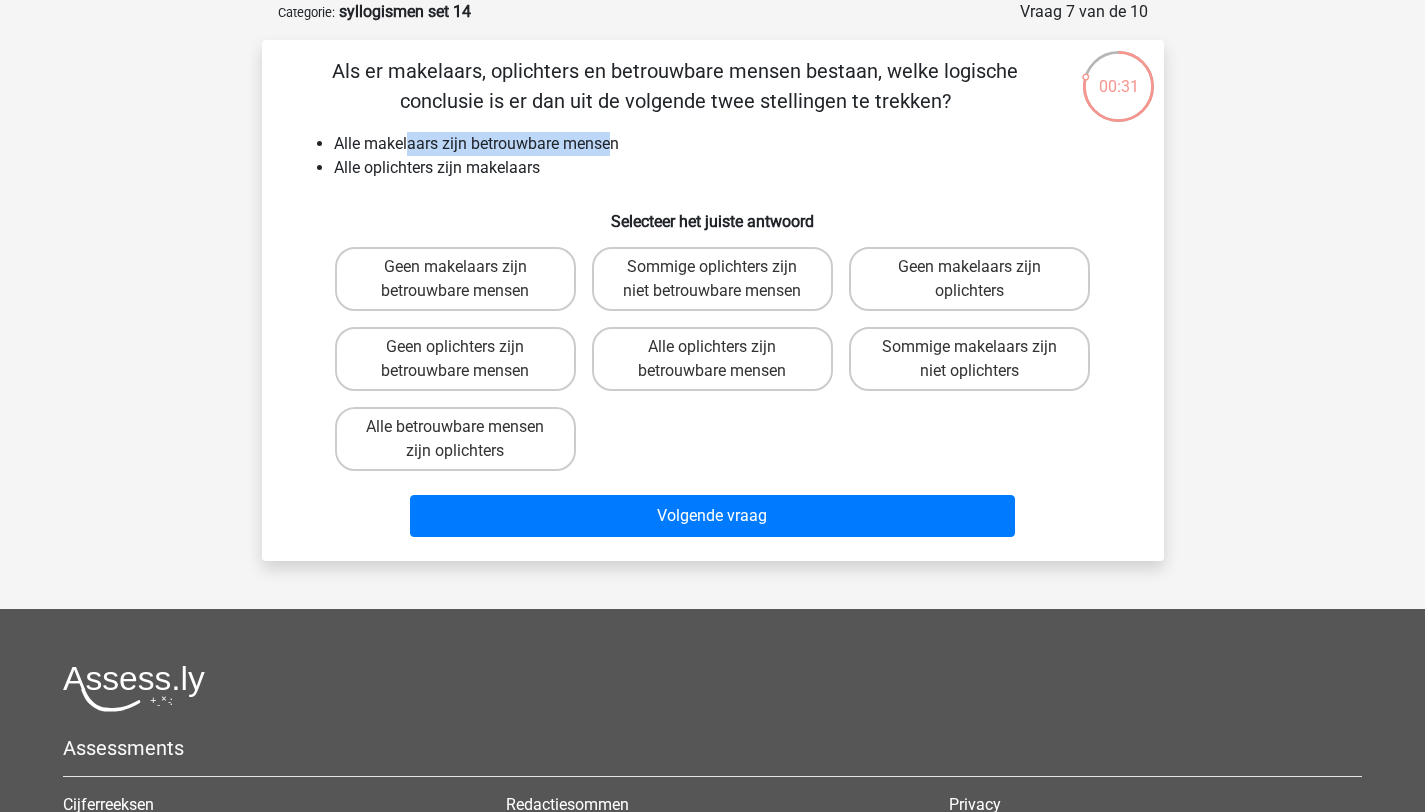 drag, startPoint x: 410, startPoint y: 142, endPoint x: 614, endPoint y: 143, distance: 204.00246 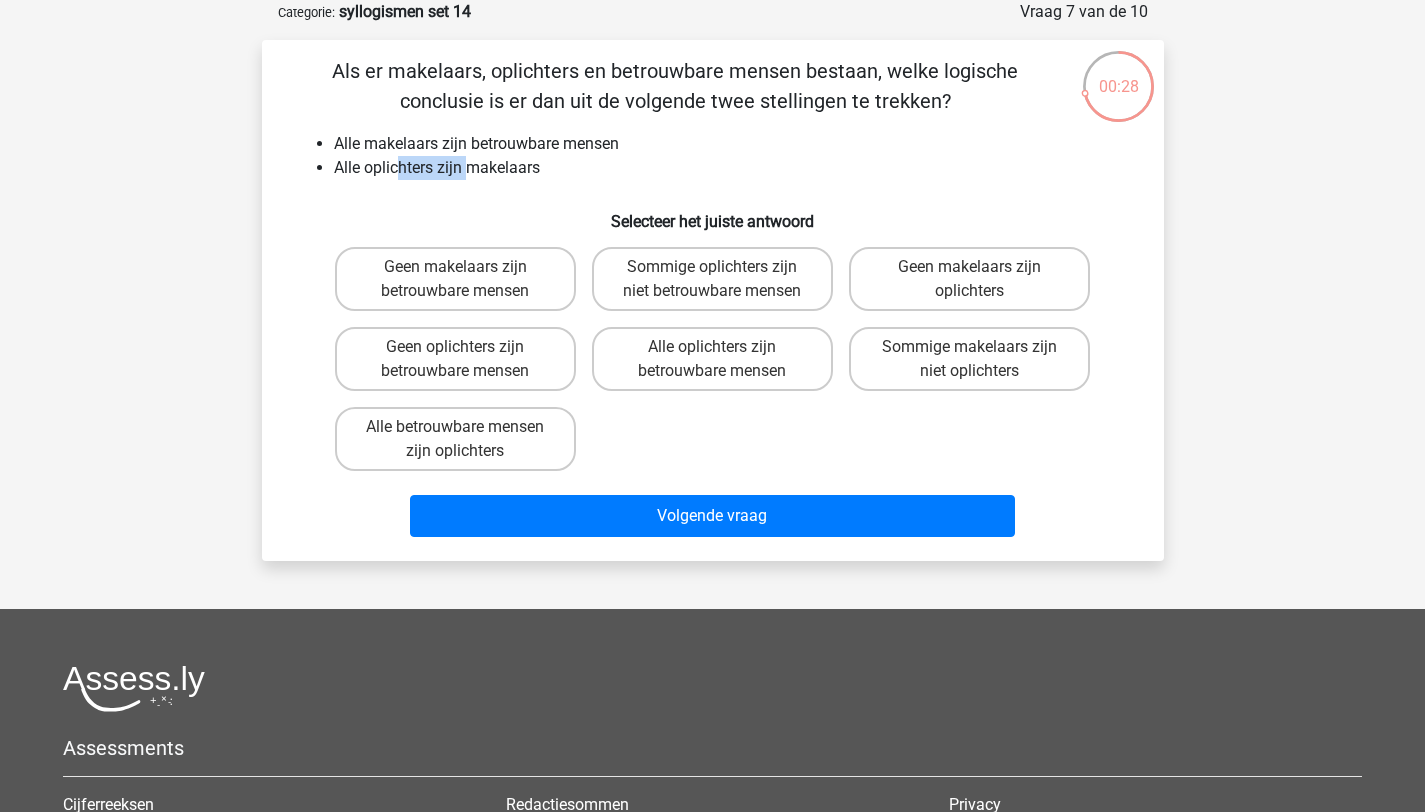 drag, startPoint x: 403, startPoint y: 167, endPoint x: 467, endPoint y: 172, distance: 64.195015 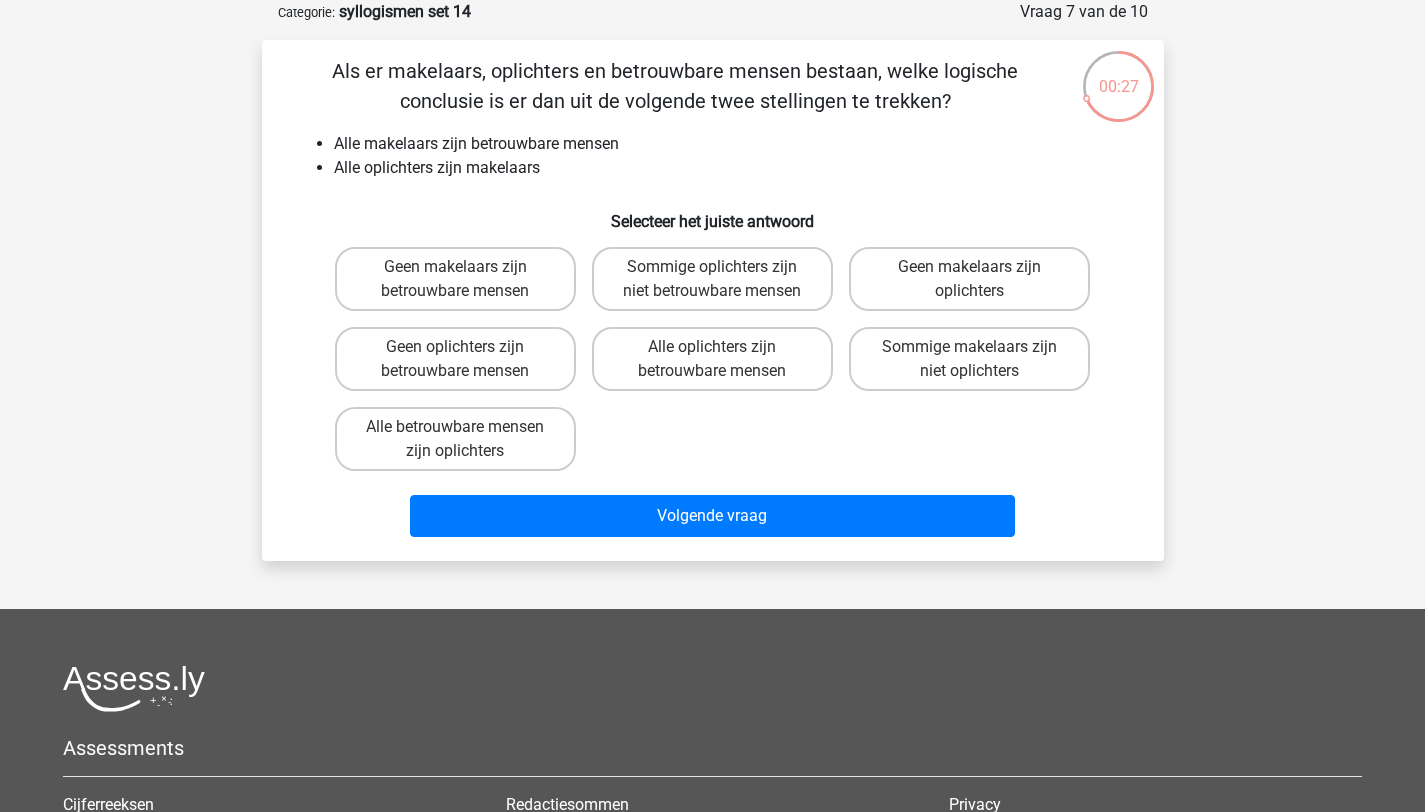 click on "Alle oplichters zijn makelaars" at bounding box center [733, 168] 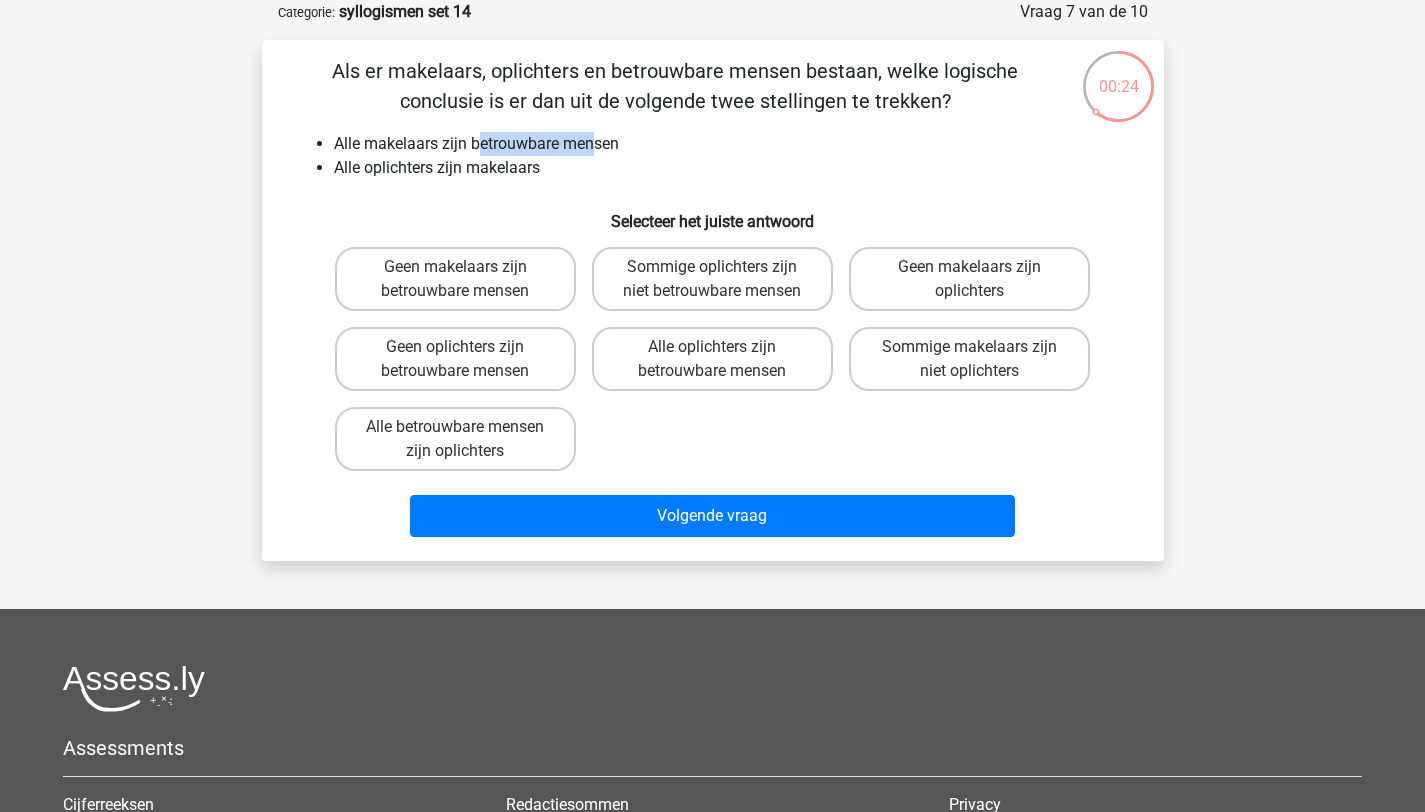 drag, startPoint x: 477, startPoint y: 150, endPoint x: 593, endPoint y: 146, distance: 116.06895 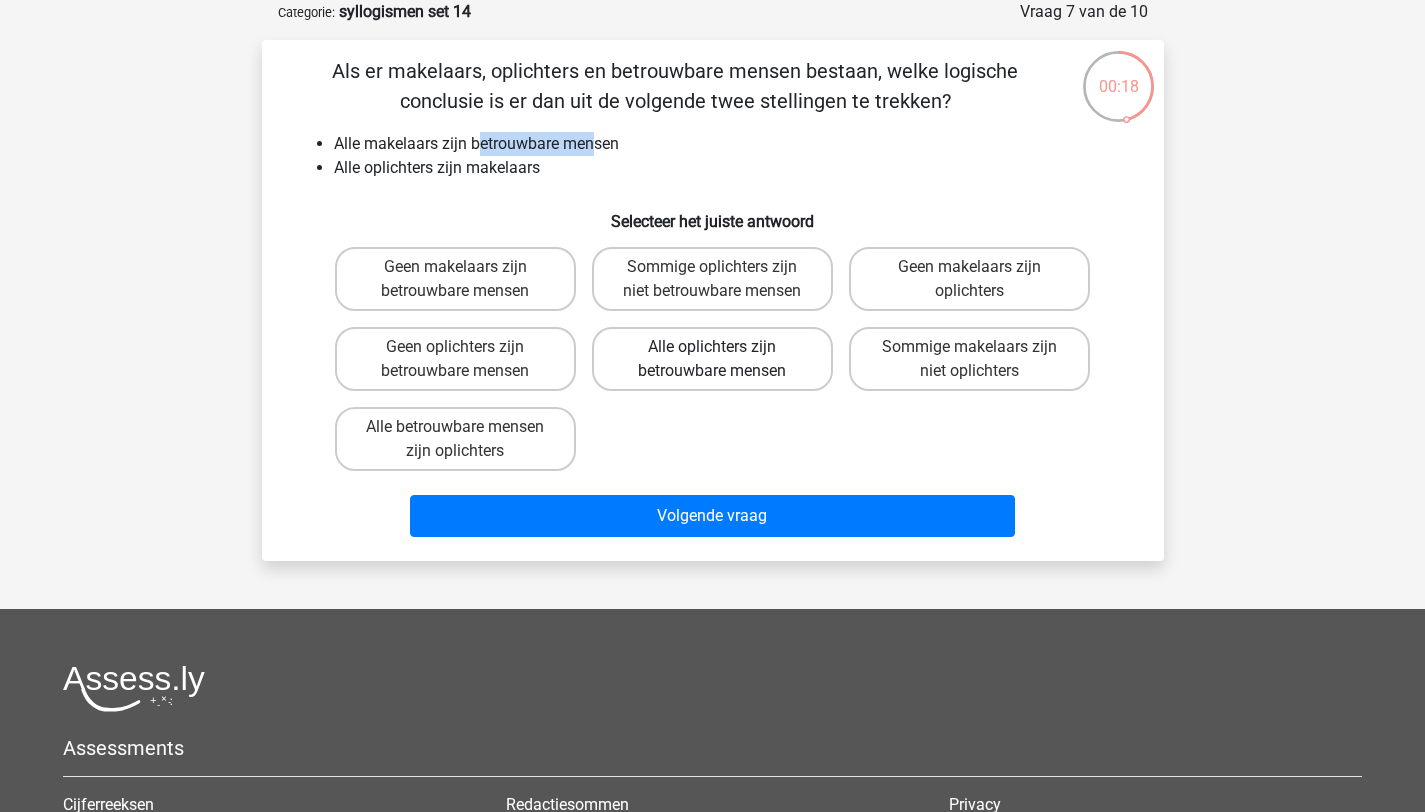 click on "Alle oplichters zijn betrouwbare mensen" at bounding box center (712, 359) 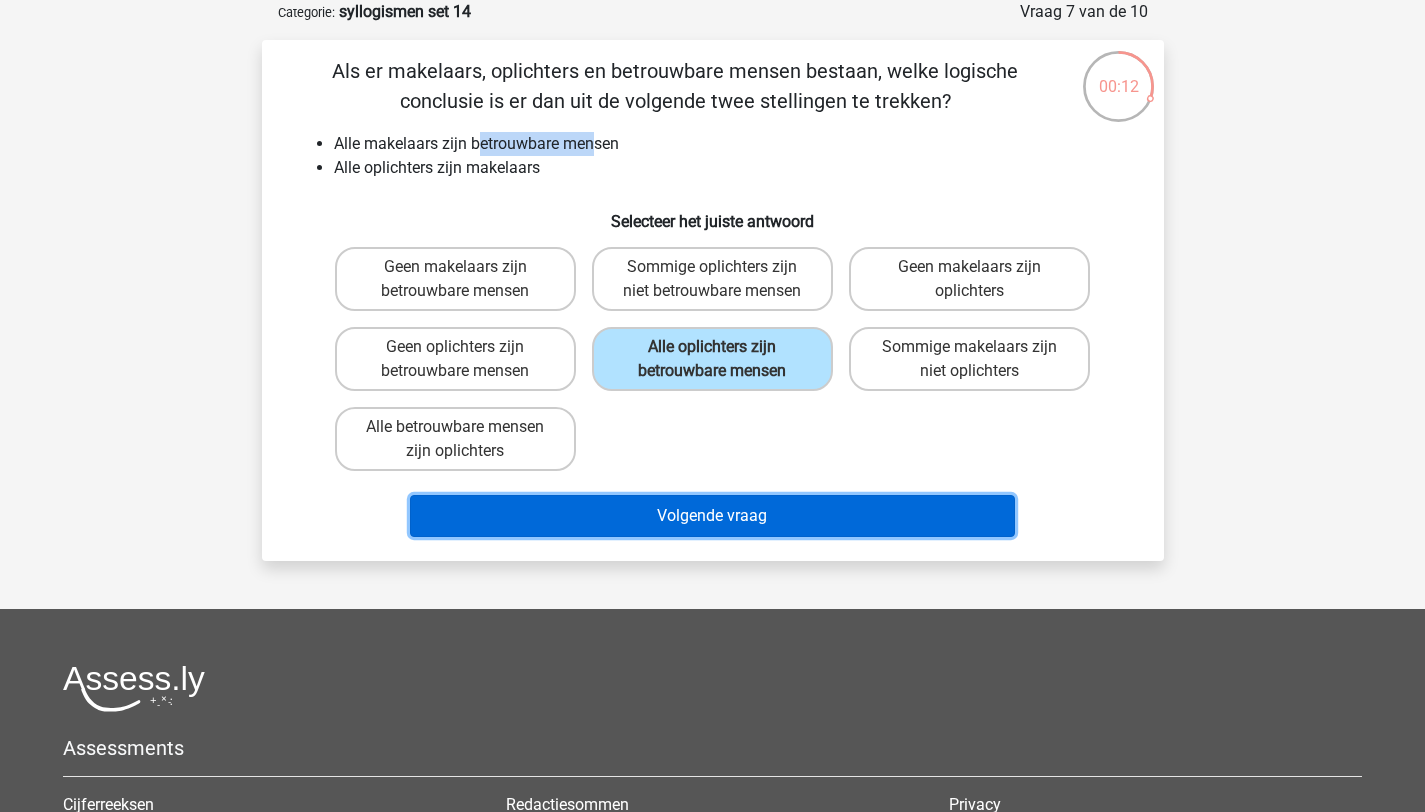 click on "Volgende vraag" at bounding box center (712, 516) 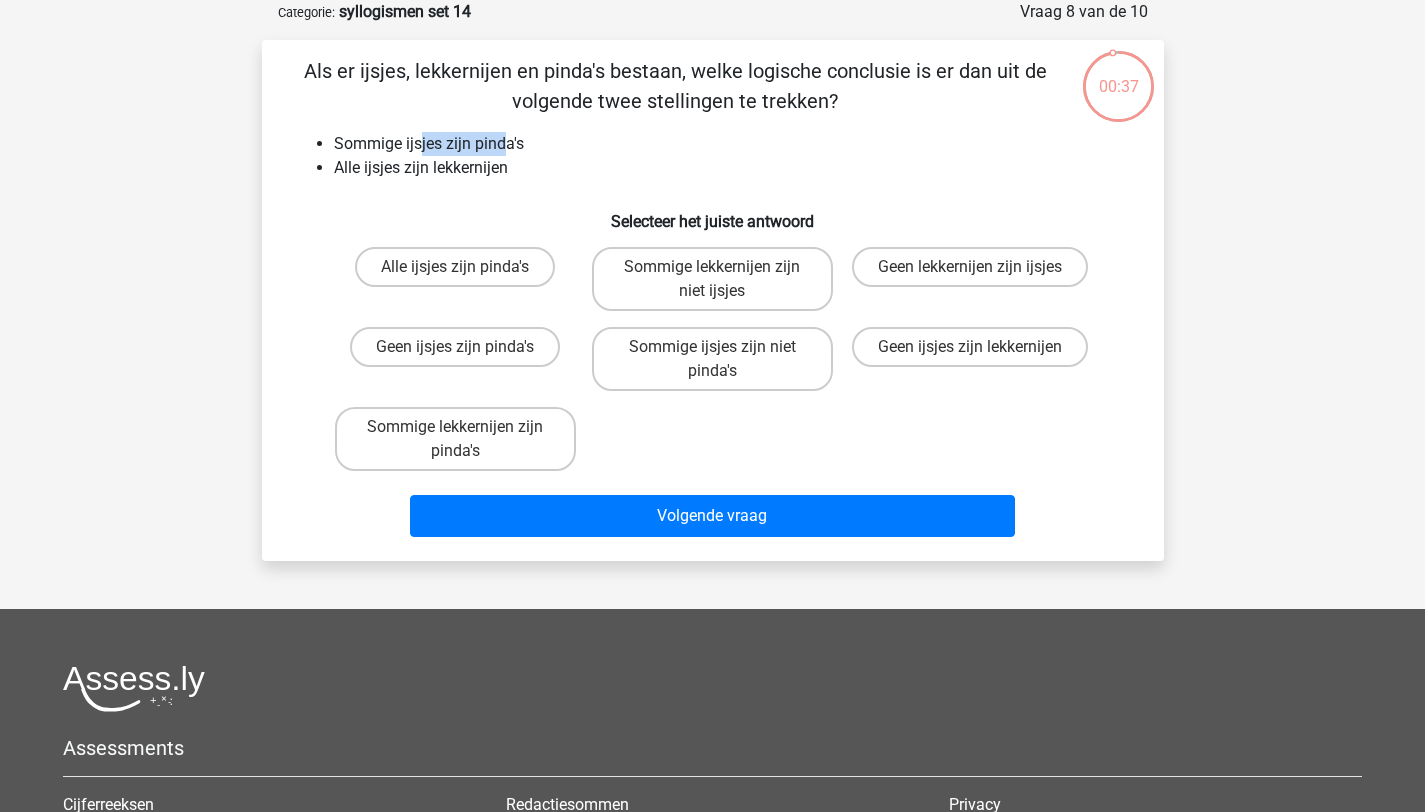 drag, startPoint x: 422, startPoint y: 146, endPoint x: 517, endPoint y: 153, distance: 95.257545 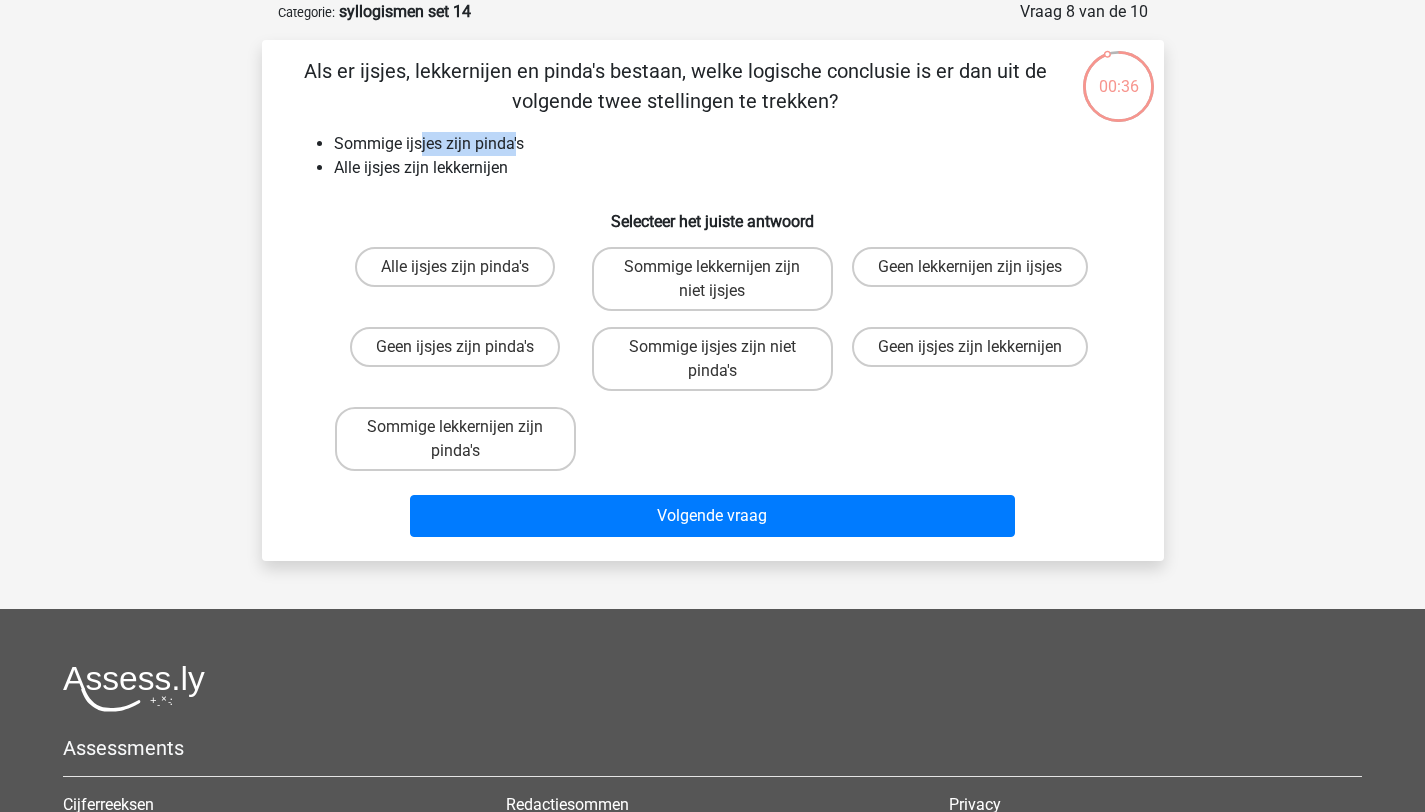 click on "Sommige ijsjes zijn pinda's" at bounding box center (733, 144) 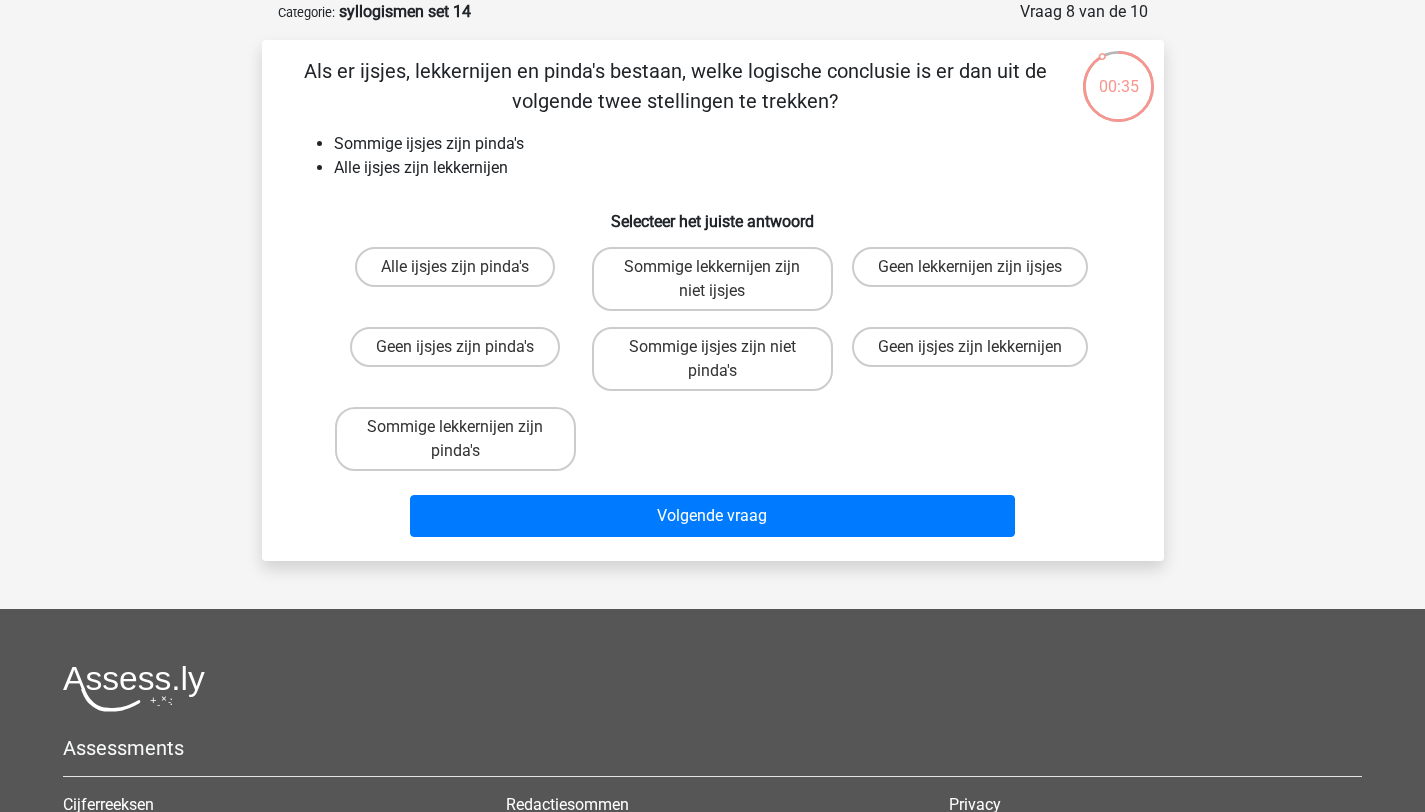 click on "Sommige ijsjes zijn pinda's" at bounding box center (733, 144) 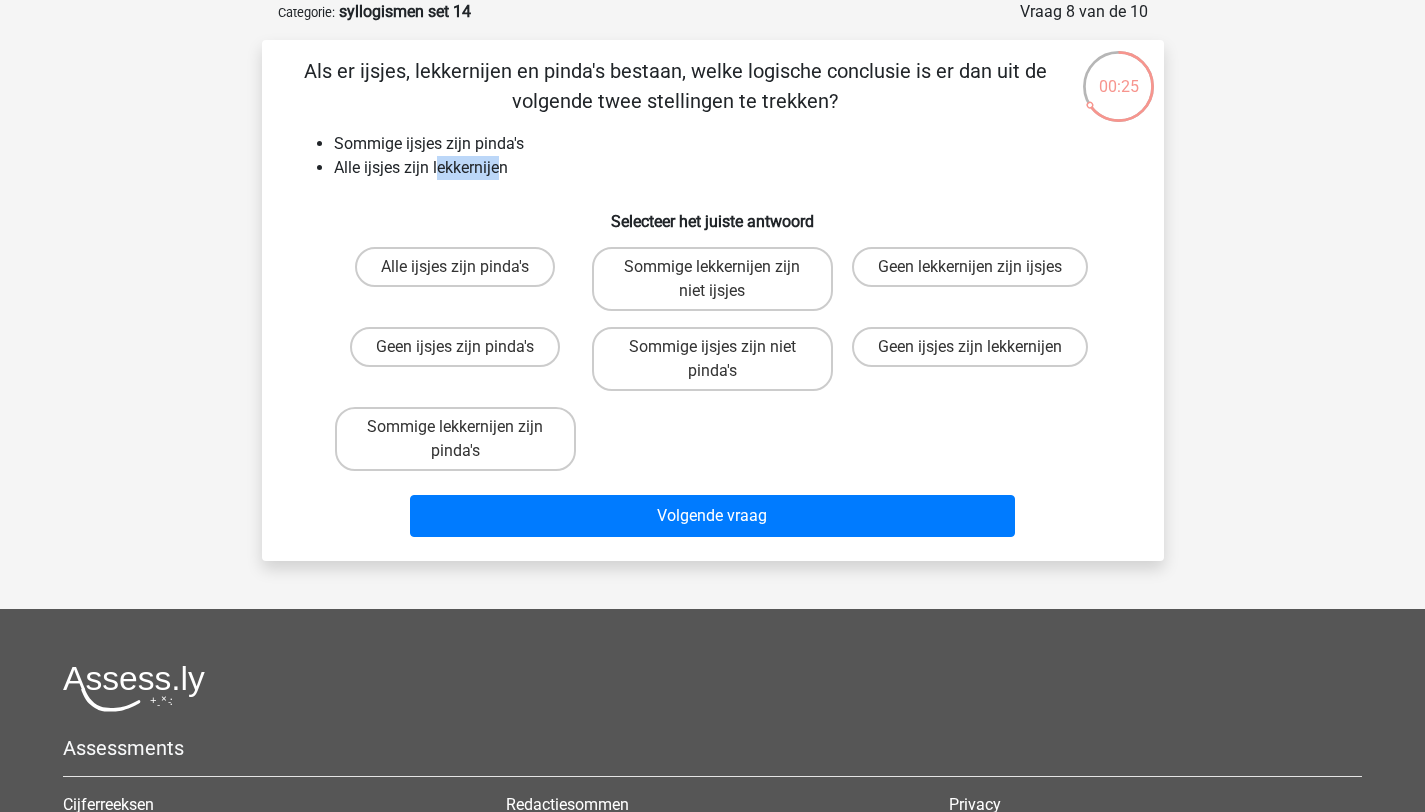 drag, startPoint x: 438, startPoint y: 169, endPoint x: 498, endPoint y: 168, distance: 60.00833 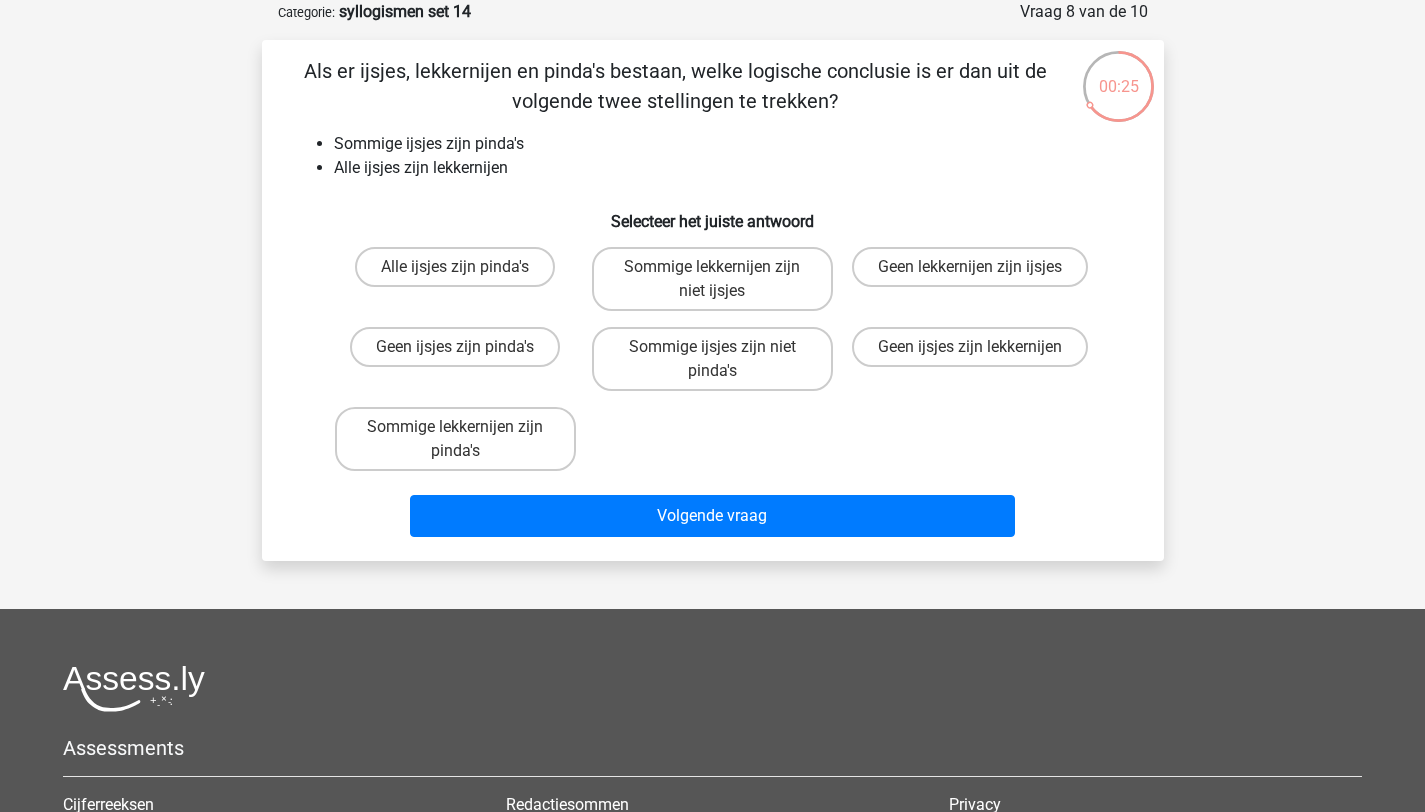 click on "Sommige ijsjes zijn pinda's" at bounding box center [733, 144] 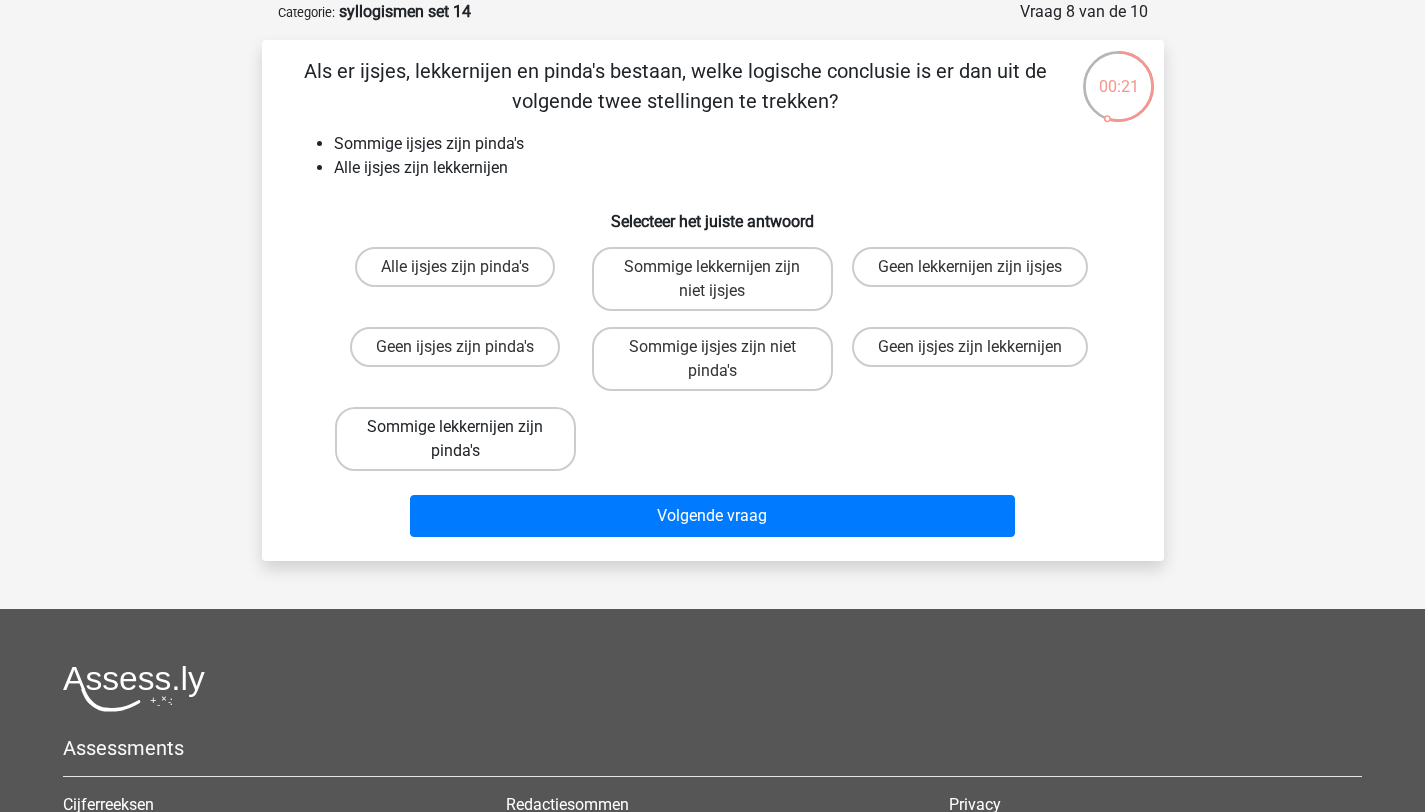click on "Sommige lekkernijen zijn pinda's" at bounding box center [455, 439] 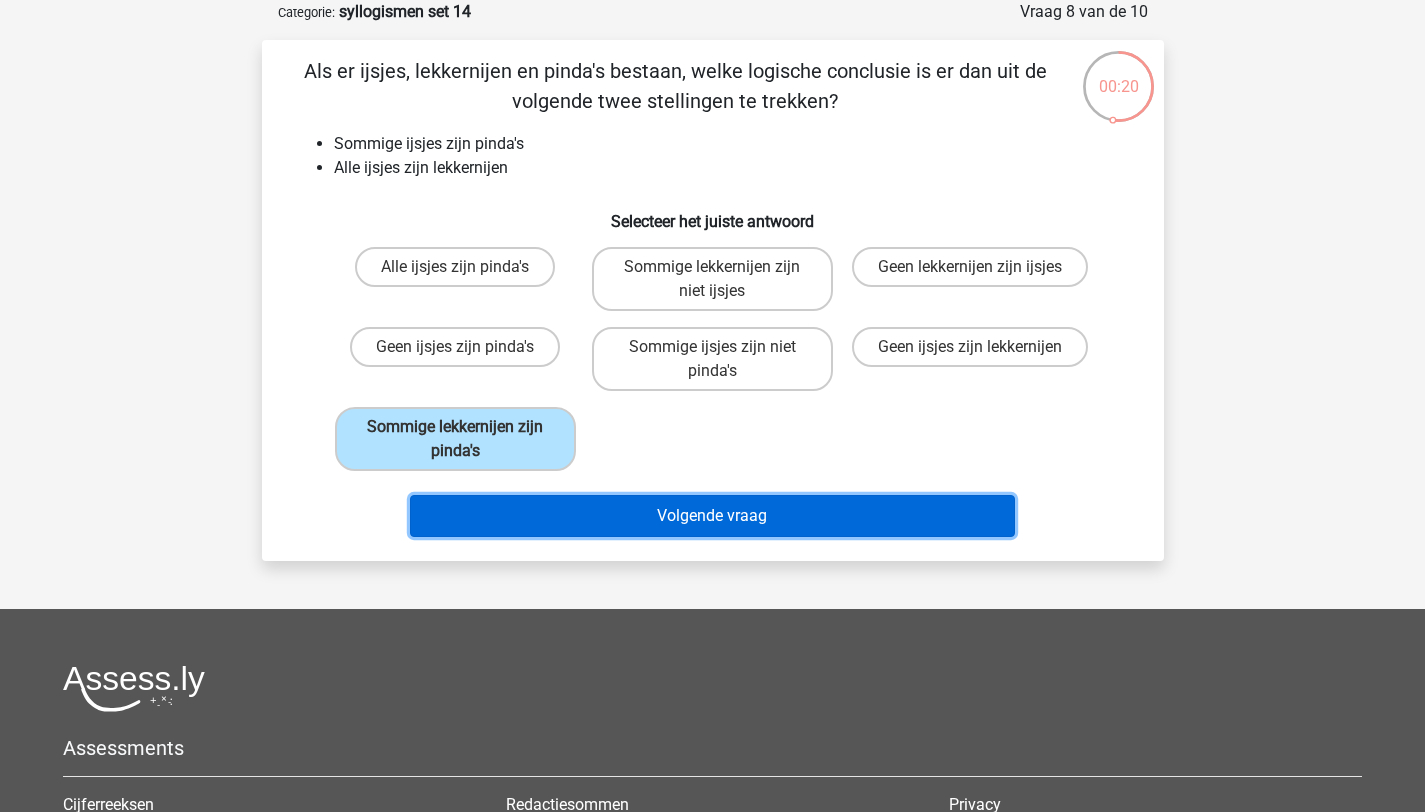 click on "Volgende vraag" at bounding box center (712, 516) 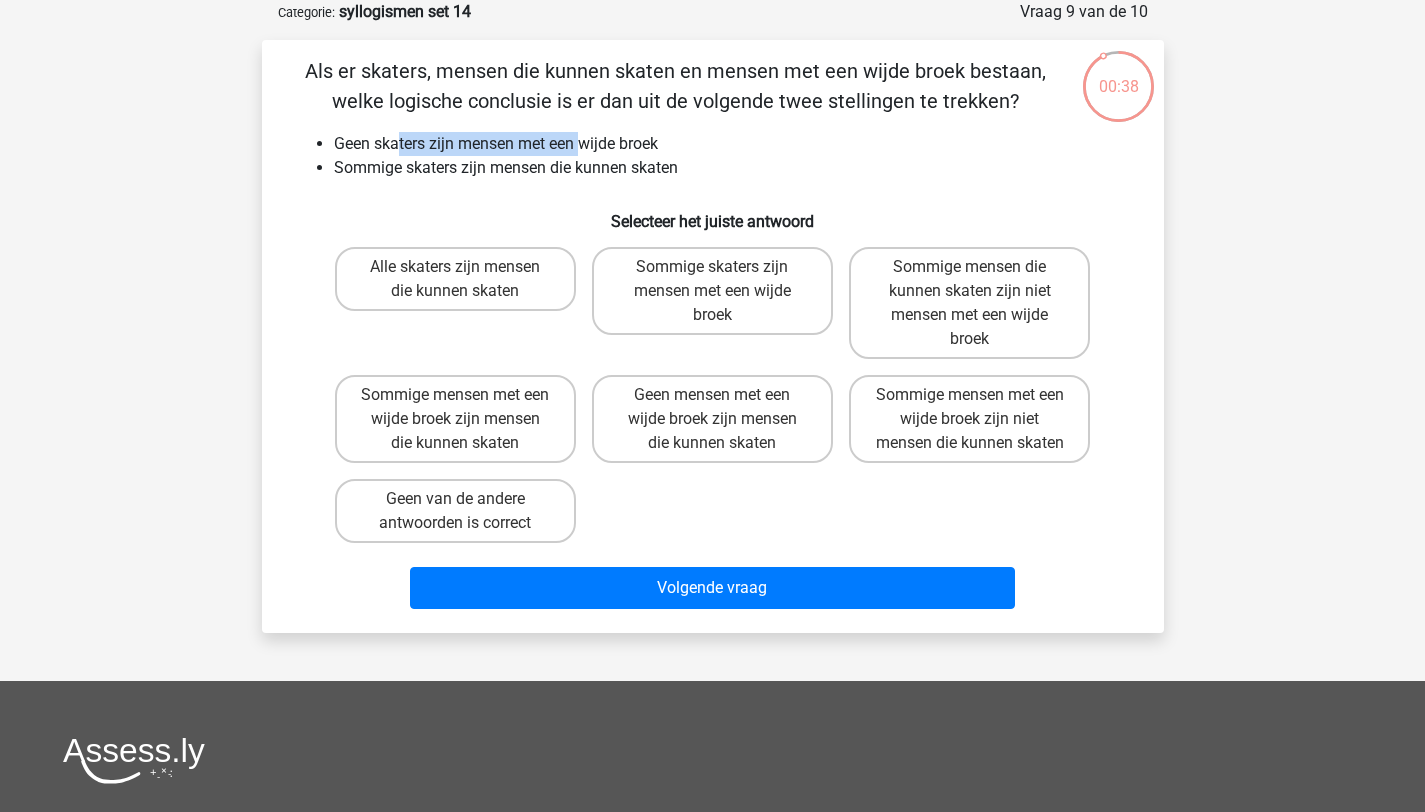 drag, startPoint x: 399, startPoint y: 146, endPoint x: 587, endPoint y: 147, distance: 188.00266 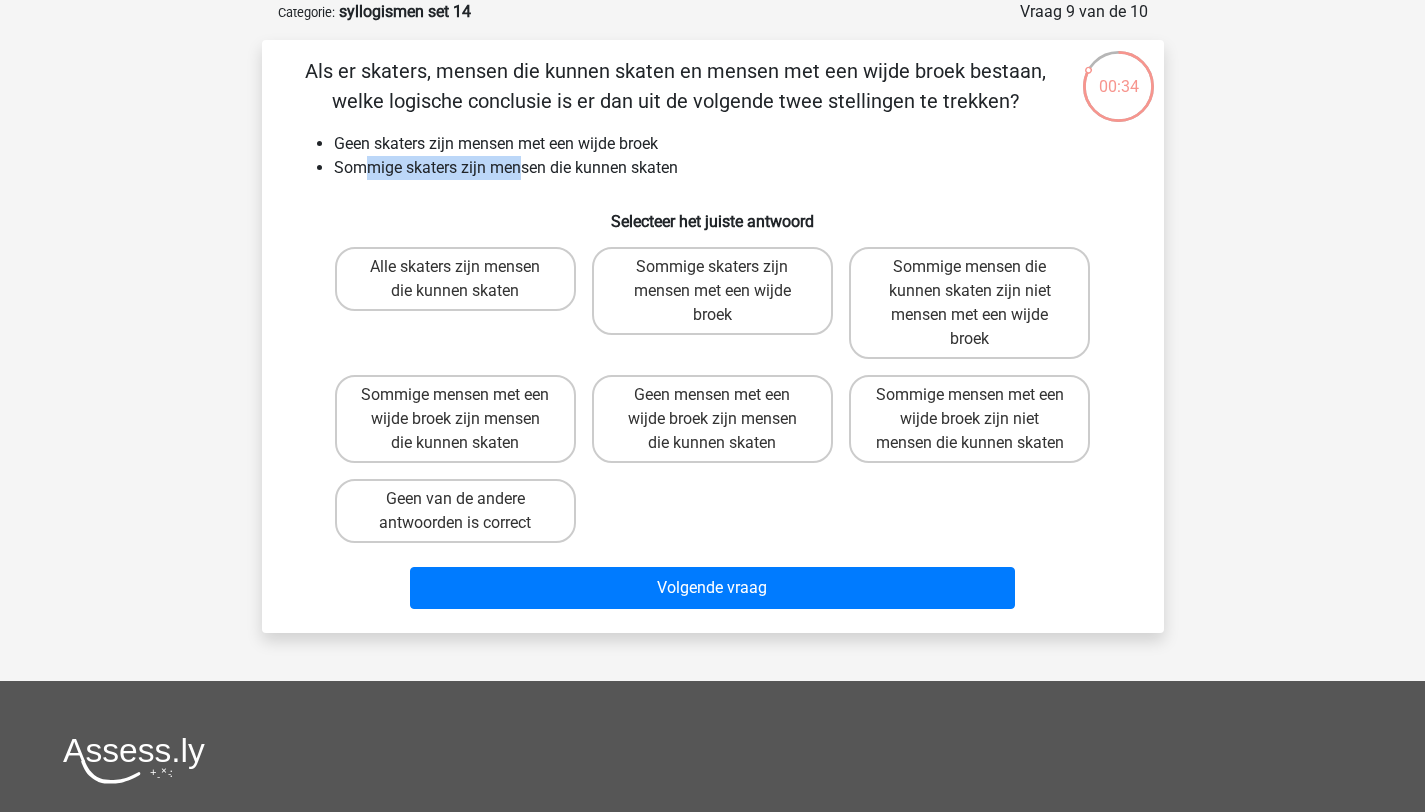 drag, startPoint x: 368, startPoint y: 174, endPoint x: 518, endPoint y: 168, distance: 150.11995 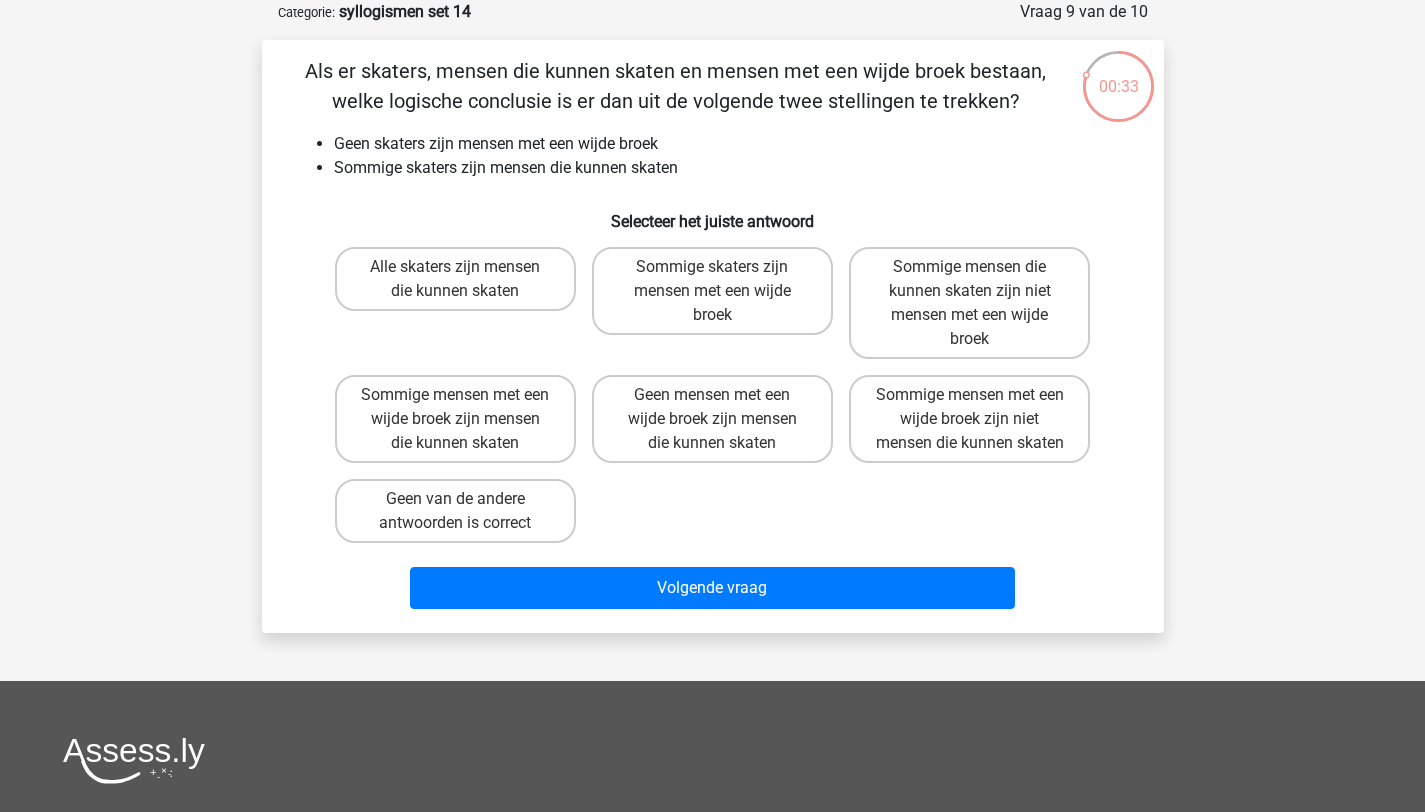 click on "Sommige skaters zijn mensen die kunnen skaten" at bounding box center [733, 168] 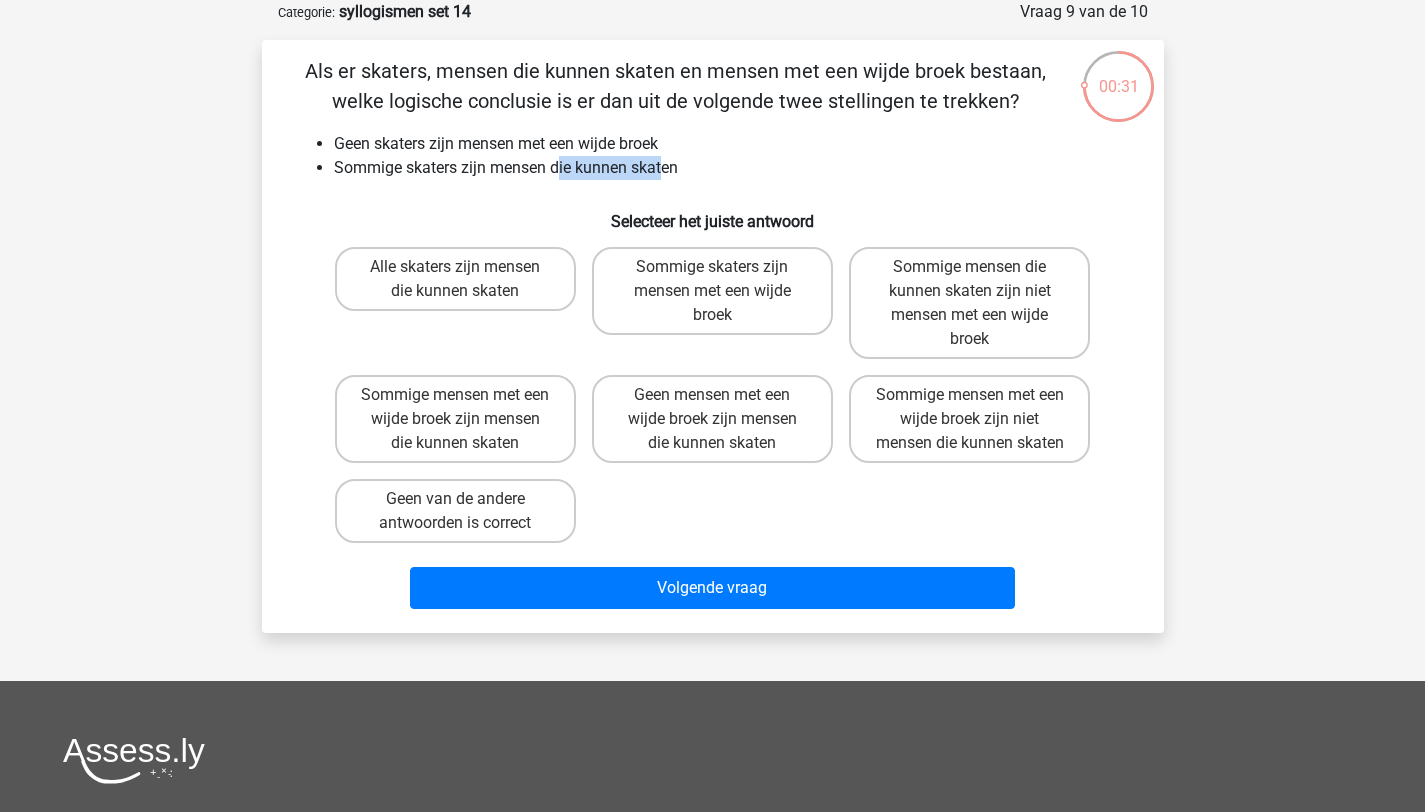 drag, startPoint x: 560, startPoint y: 168, endPoint x: 665, endPoint y: 167, distance: 105.00476 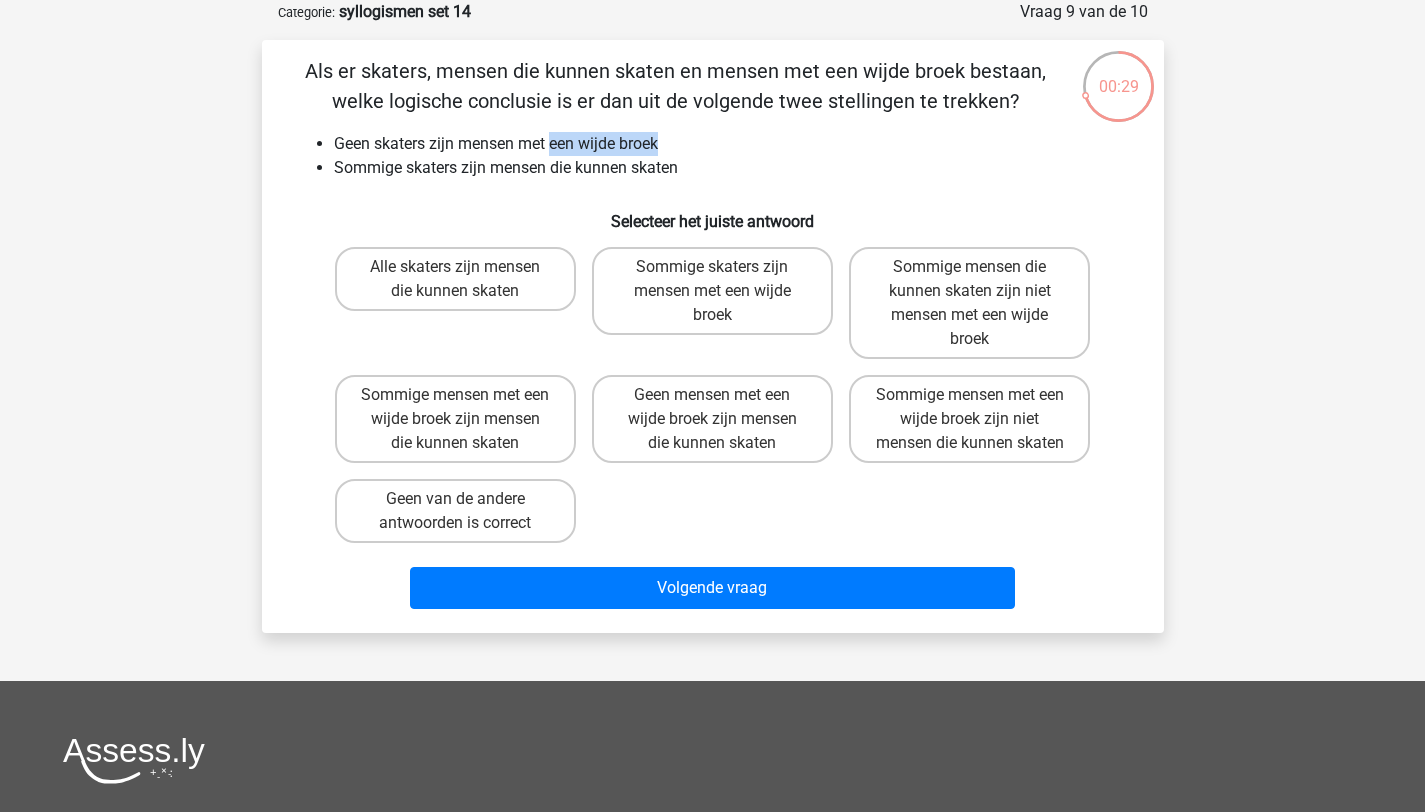 drag, startPoint x: 556, startPoint y: 142, endPoint x: 667, endPoint y: 142, distance: 111 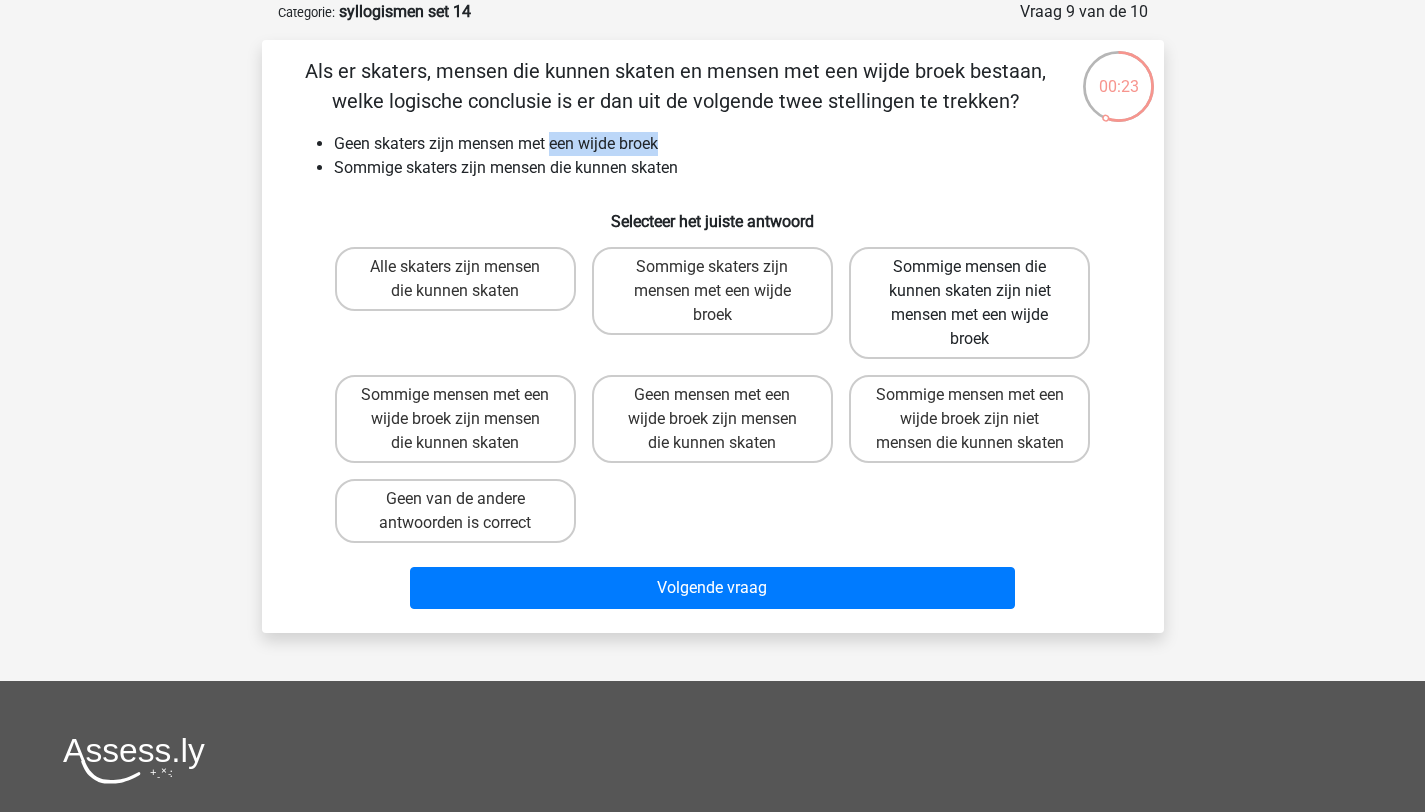 click on "Sommige mensen die kunnen skaten zijn niet mensen met een wijde broek" at bounding box center [969, 303] 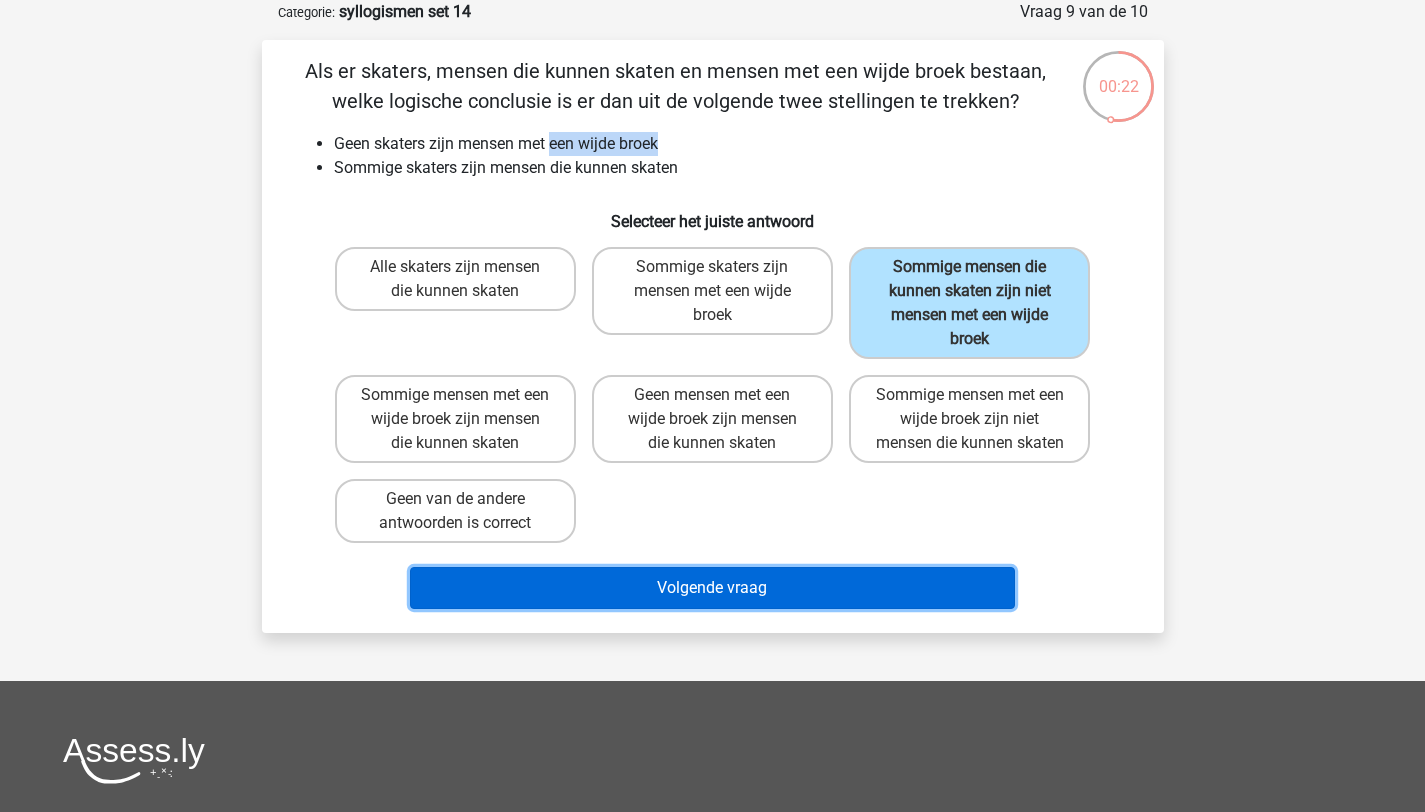click on "Volgende vraag" at bounding box center (712, 588) 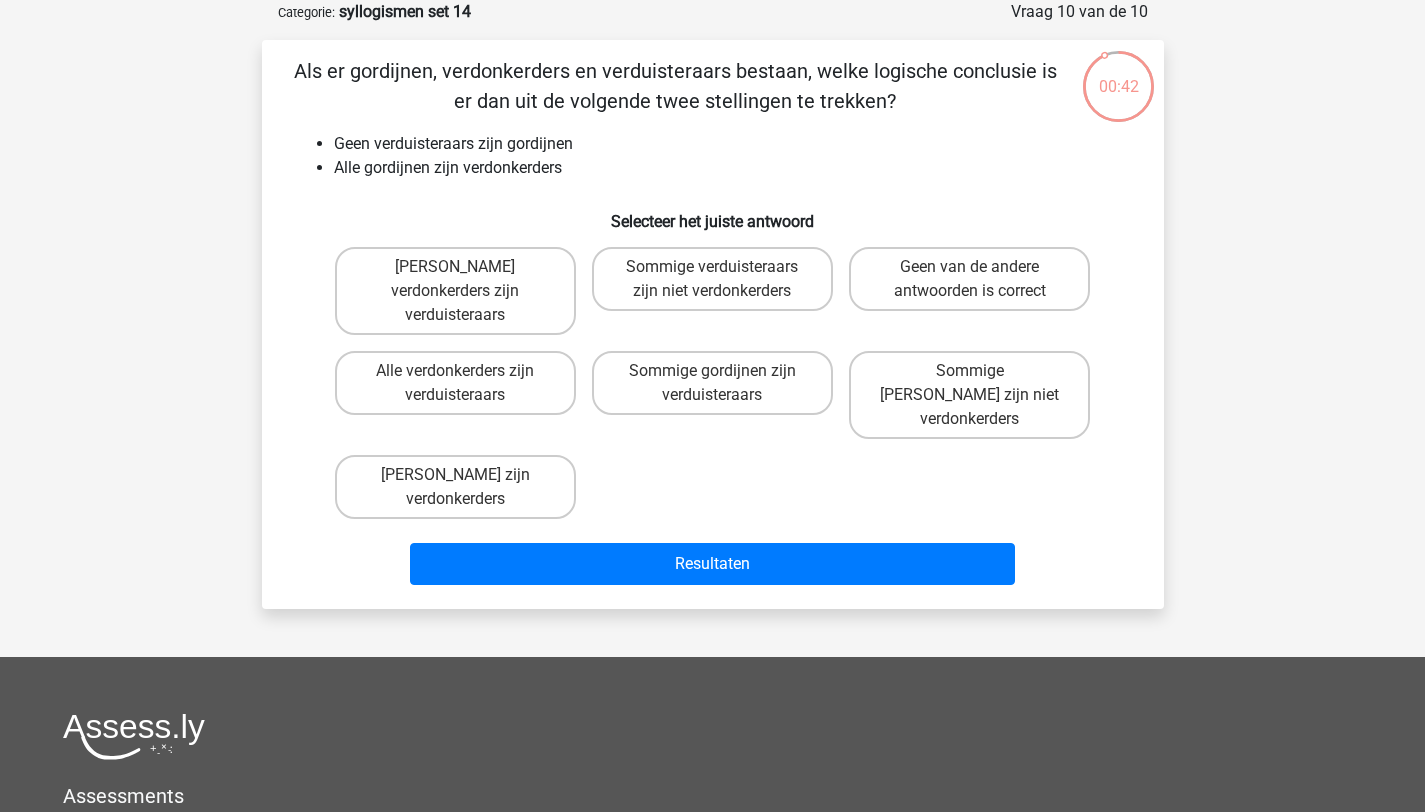click on "Geen verduisteraars zijn gordijnen" at bounding box center [733, 144] 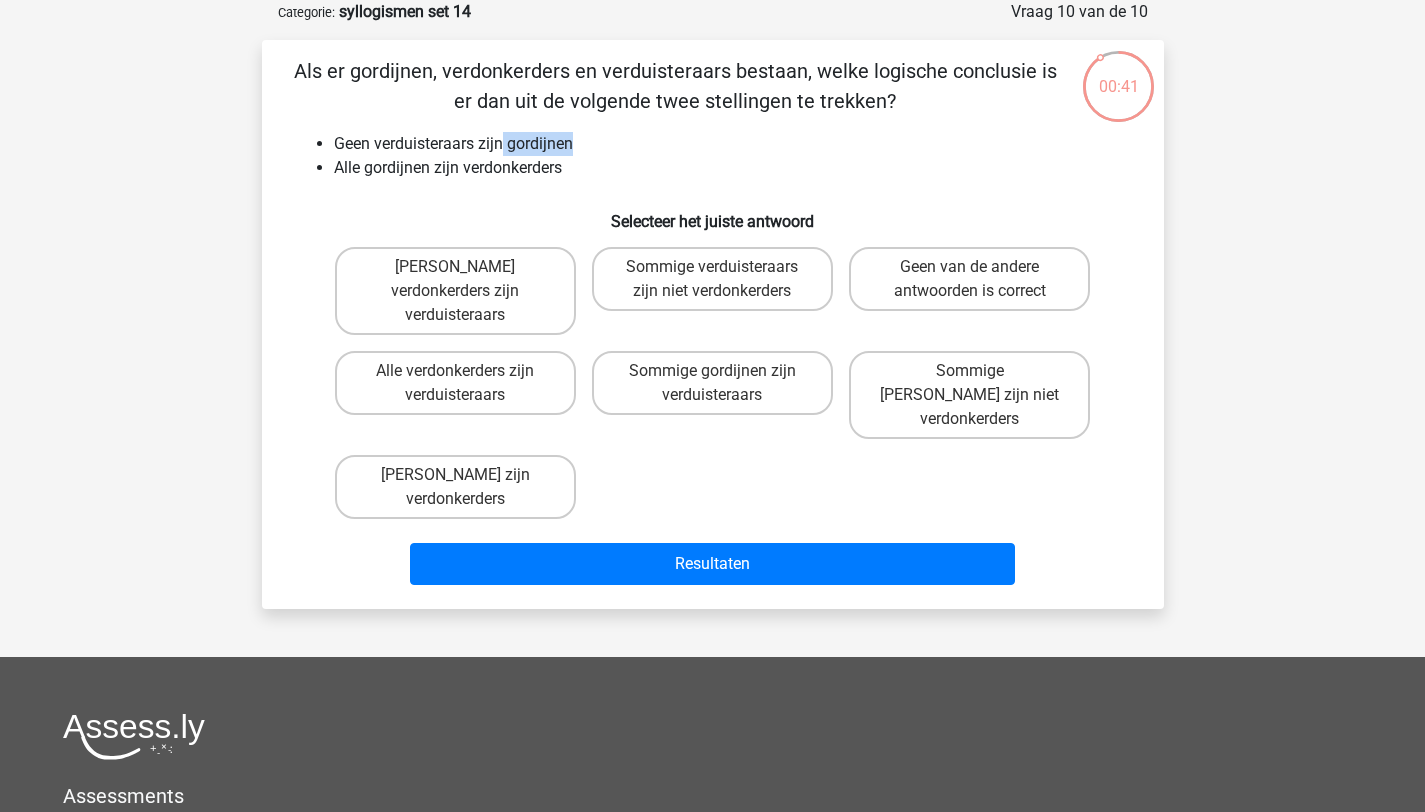 drag, startPoint x: 500, startPoint y: 143, endPoint x: 584, endPoint y: 141, distance: 84.0238 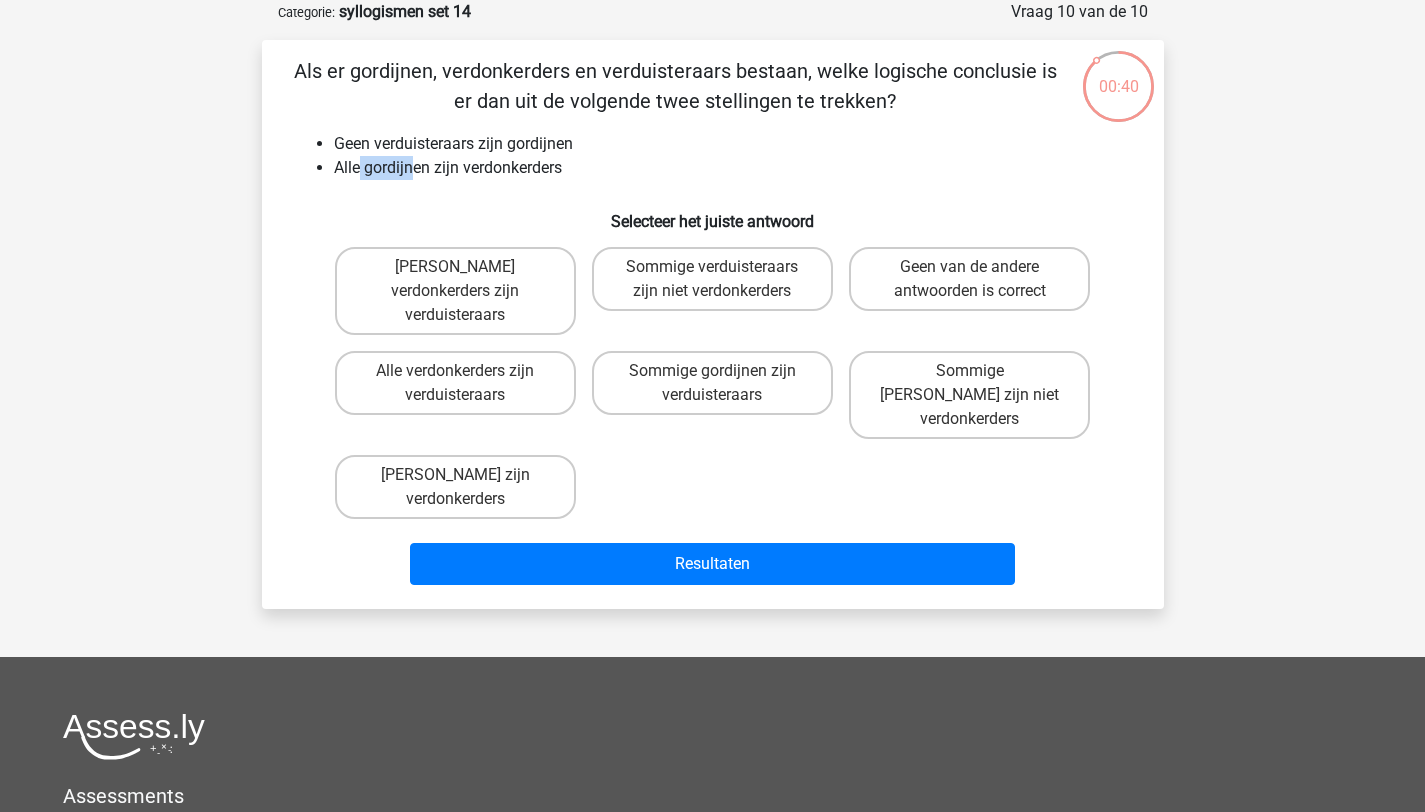 drag, startPoint x: 359, startPoint y: 169, endPoint x: 411, endPoint y: 171, distance: 52.03845 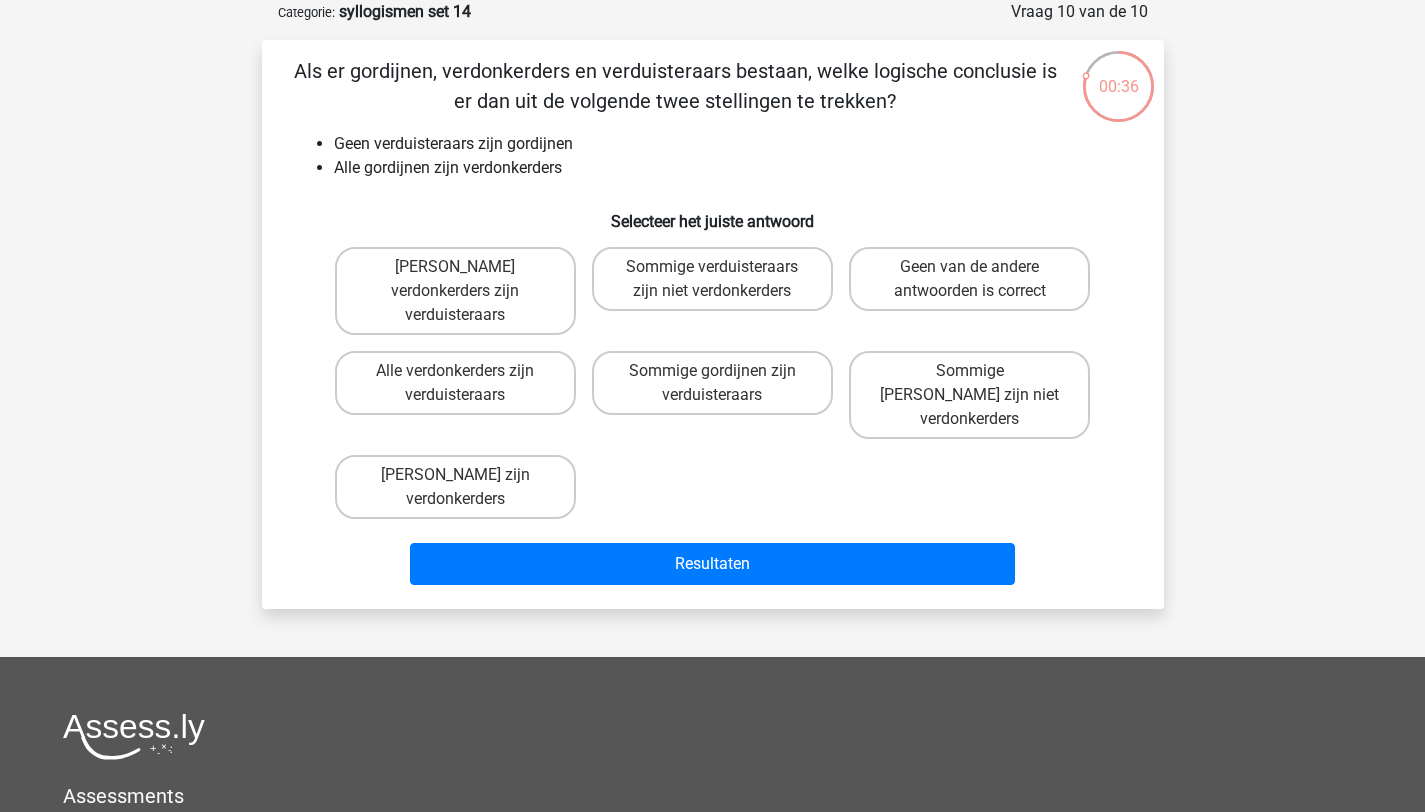 click on "Alle gordijnen zijn verdonkerders" at bounding box center [733, 168] 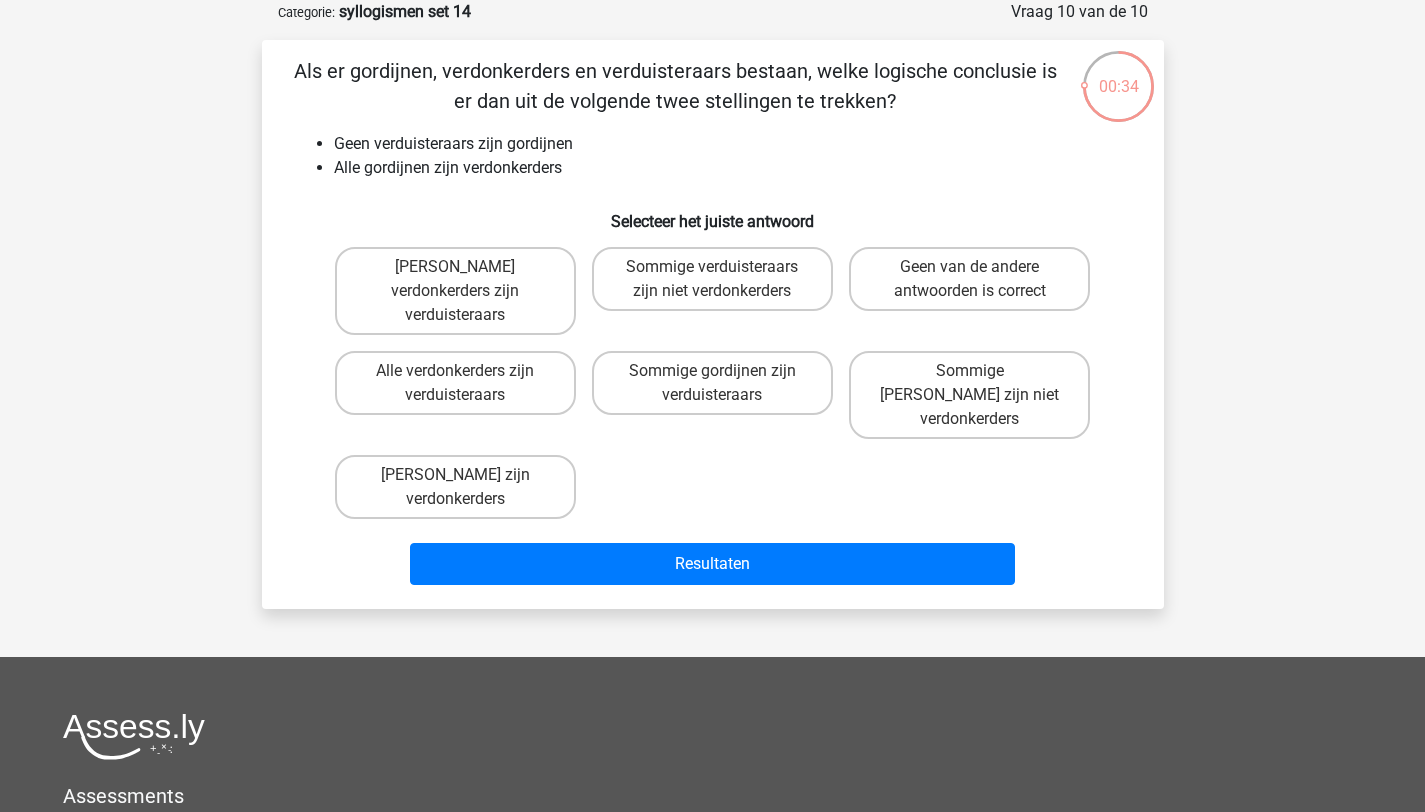 click on "Alle gordijnen zijn verdonkerders" at bounding box center (733, 168) 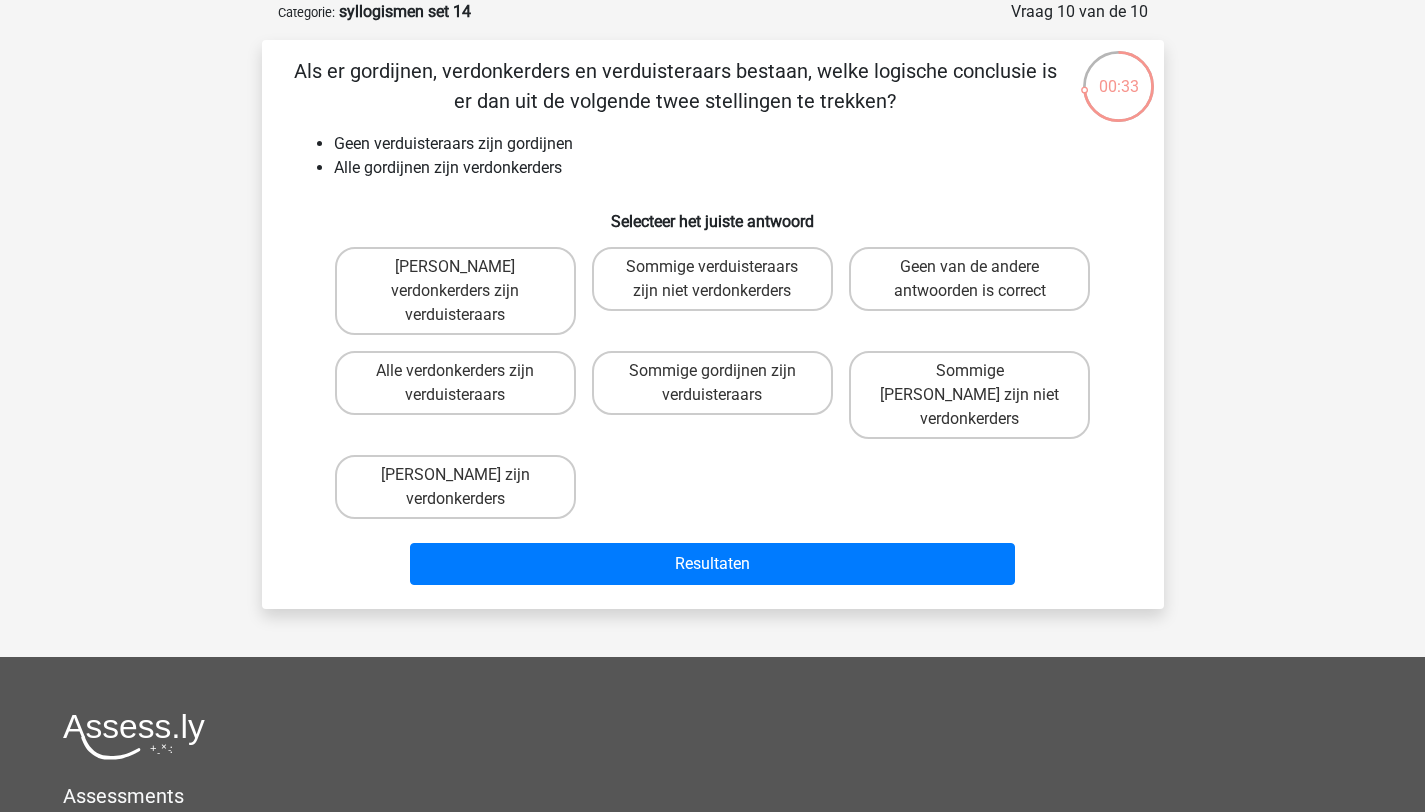 click on "Geen verduisteraars zijn gordijnen" at bounding box center [733, 144] 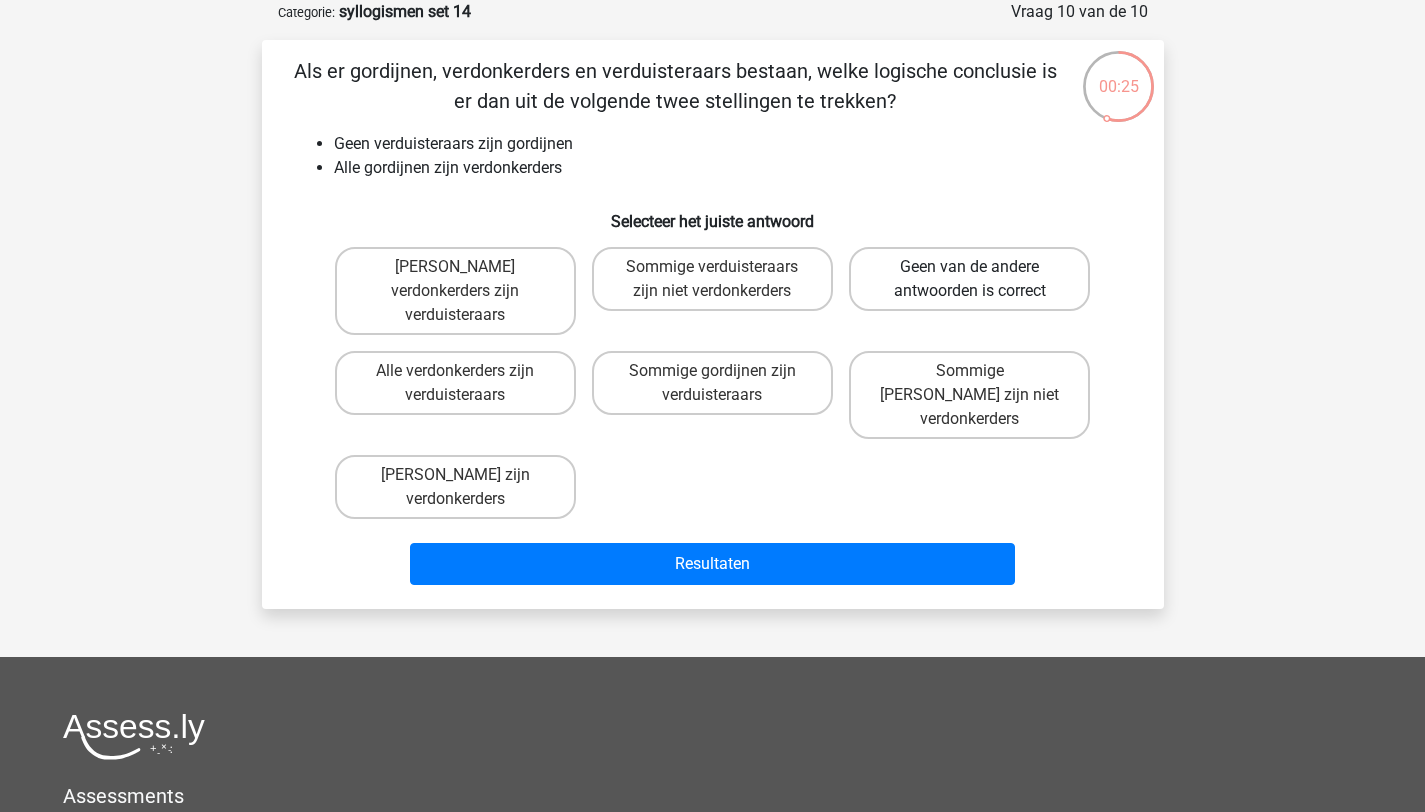 click on "Geen van de andere antwoorden is correct" at bounding box center [969, 279] 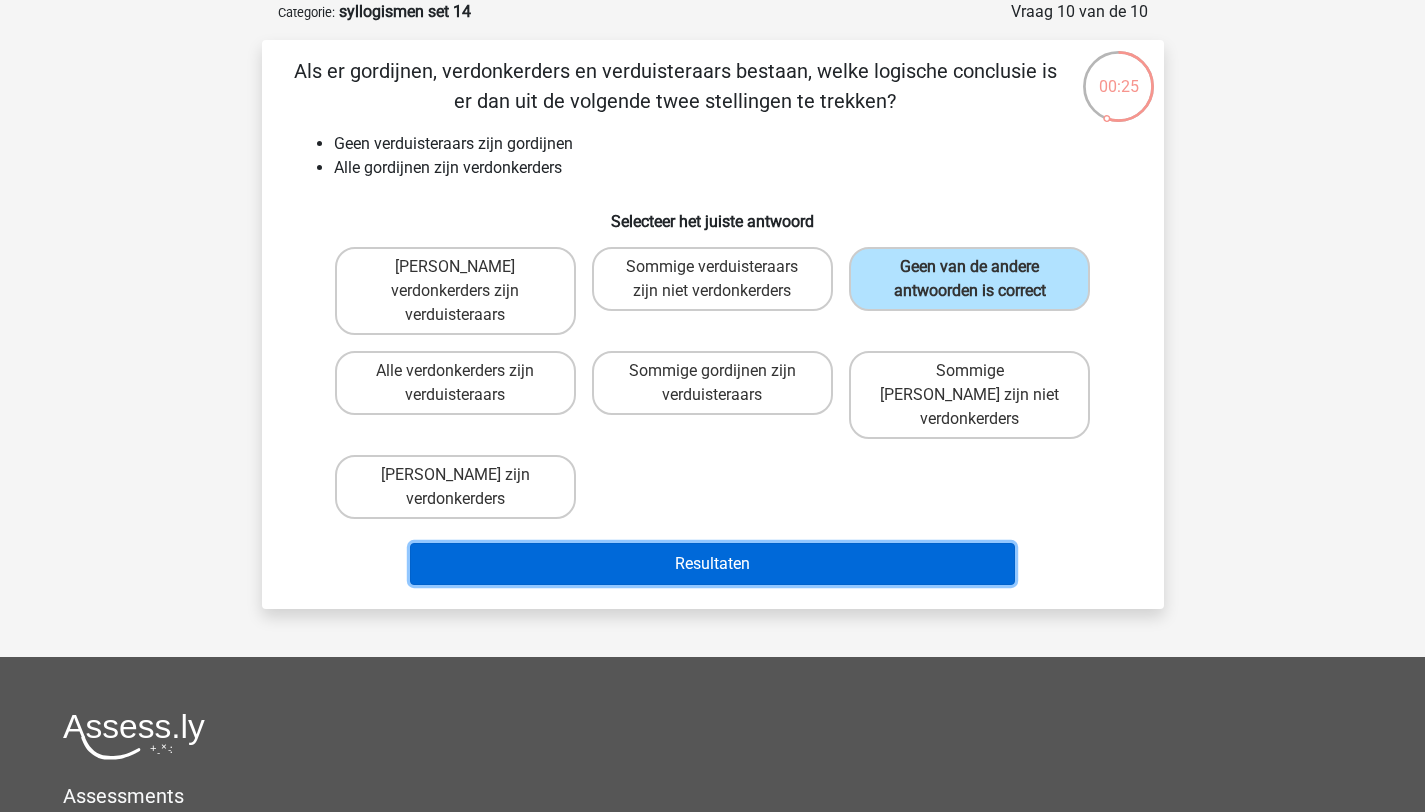 click on "Resultaten" at bounding box center (712, 564) 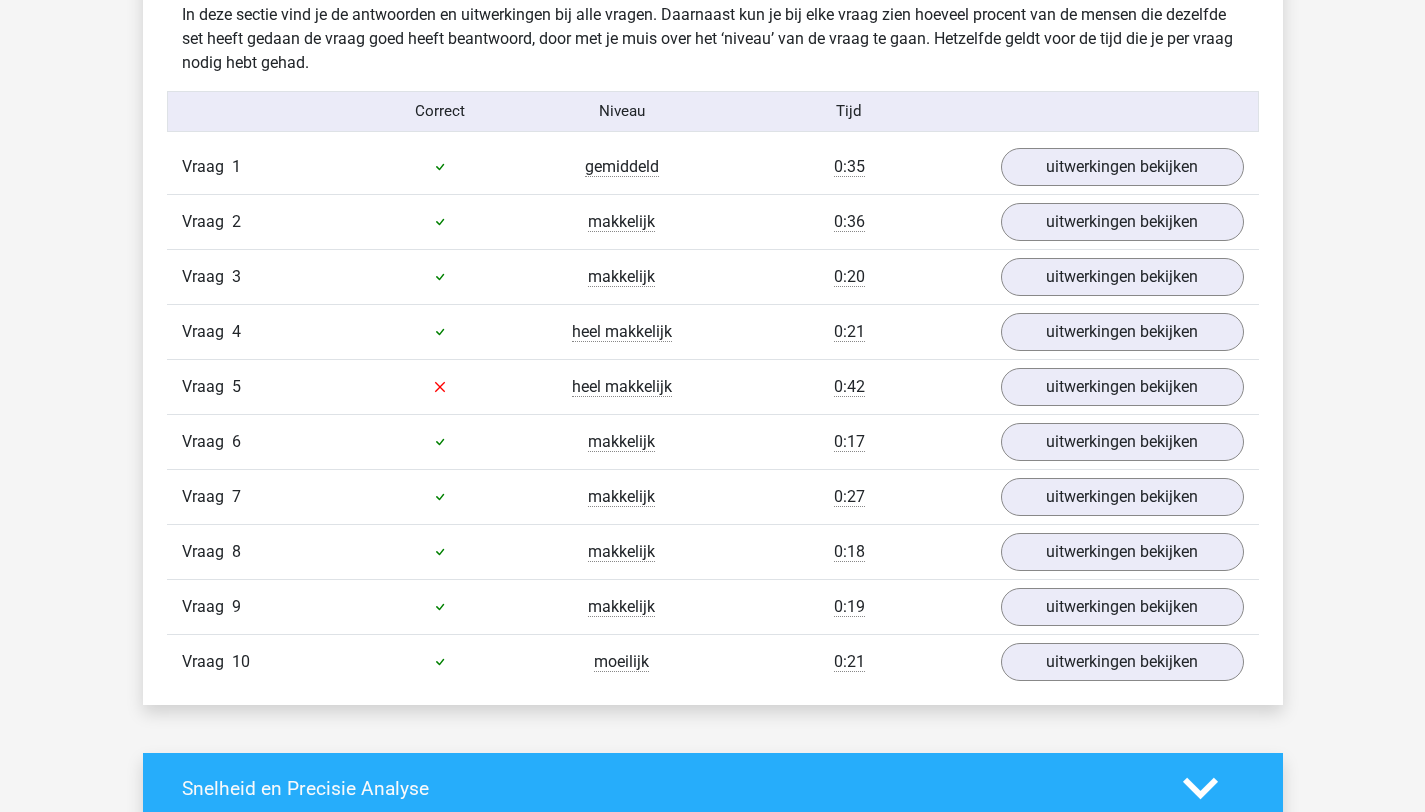 scroll, scrollTop: 1378, scrollLeft: 0, axis: vertical 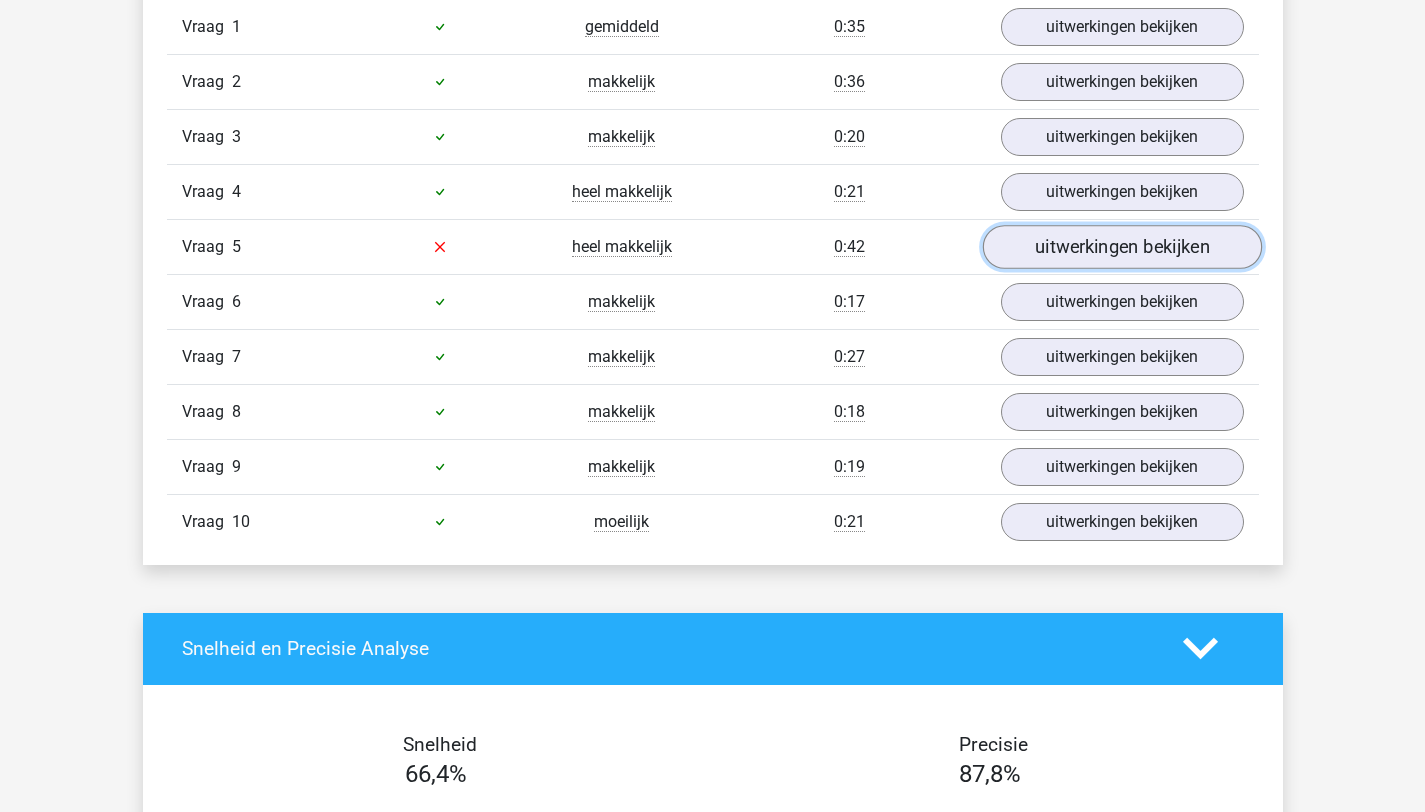 click on "uitwerkingen bekijken" at bounding box center (1121, 247) 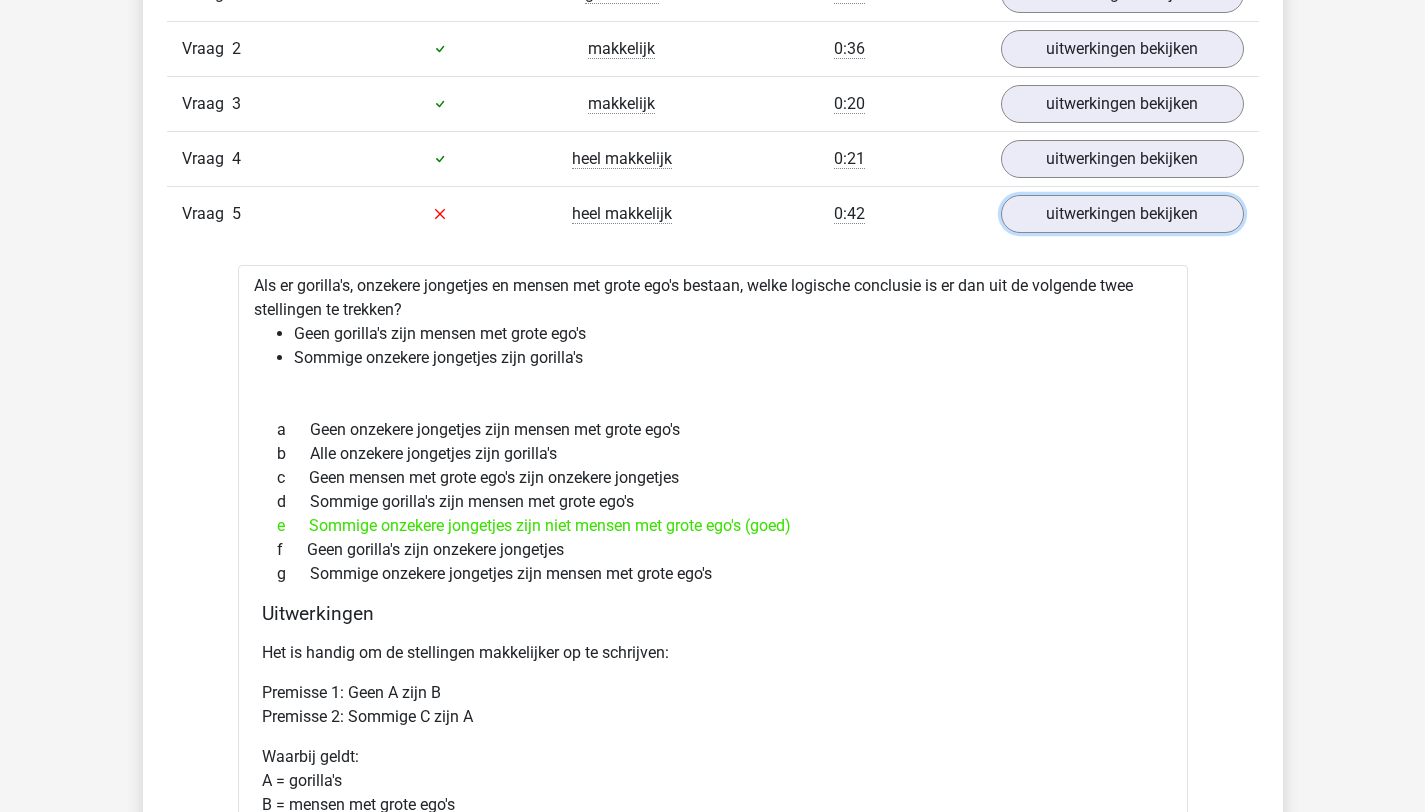 scroll, scrollTop: 1522, scrollLeft: 0, axis: vertical 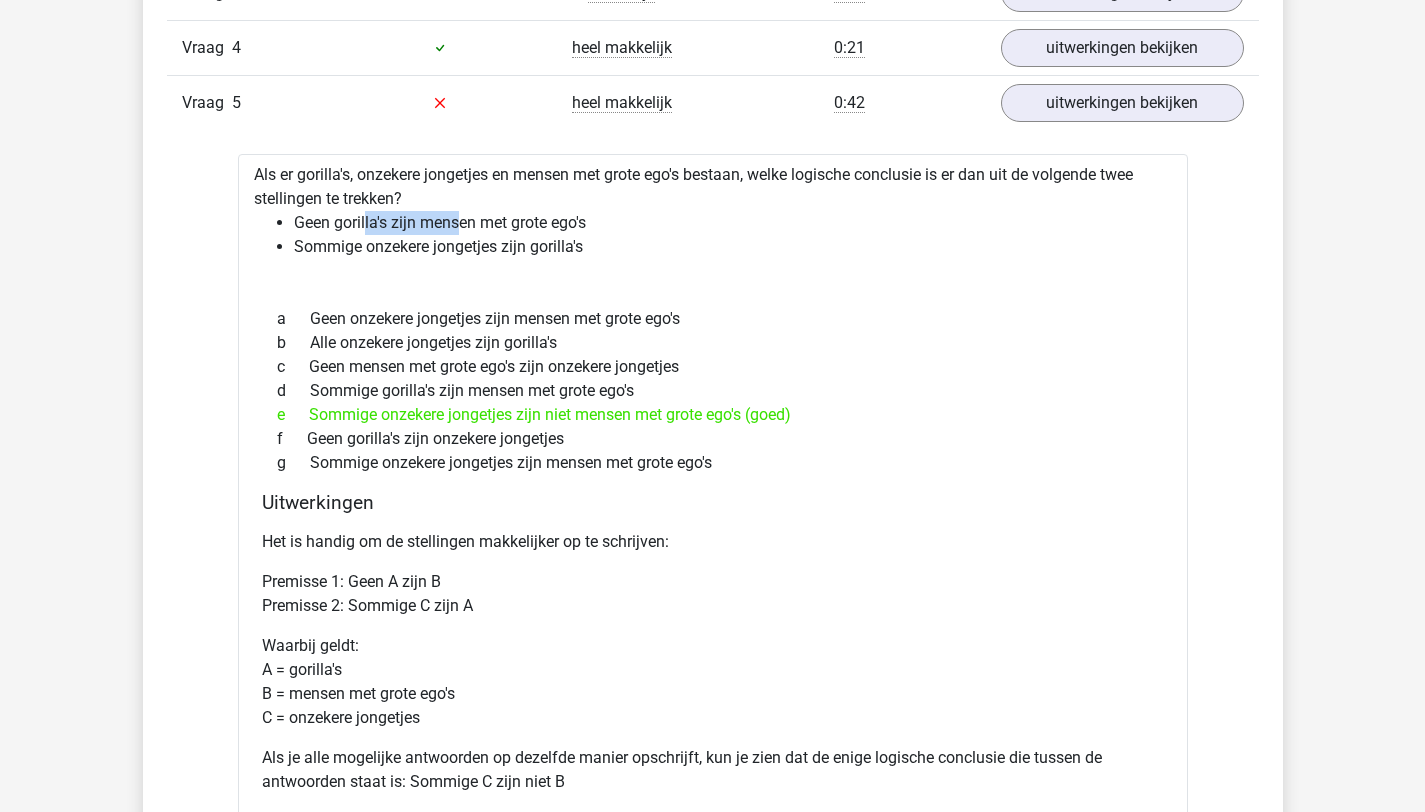 drag, startPoint x: 369, startPoint y: 223, endPoint x: 458, endPoint y: 222, distance: 89.005615 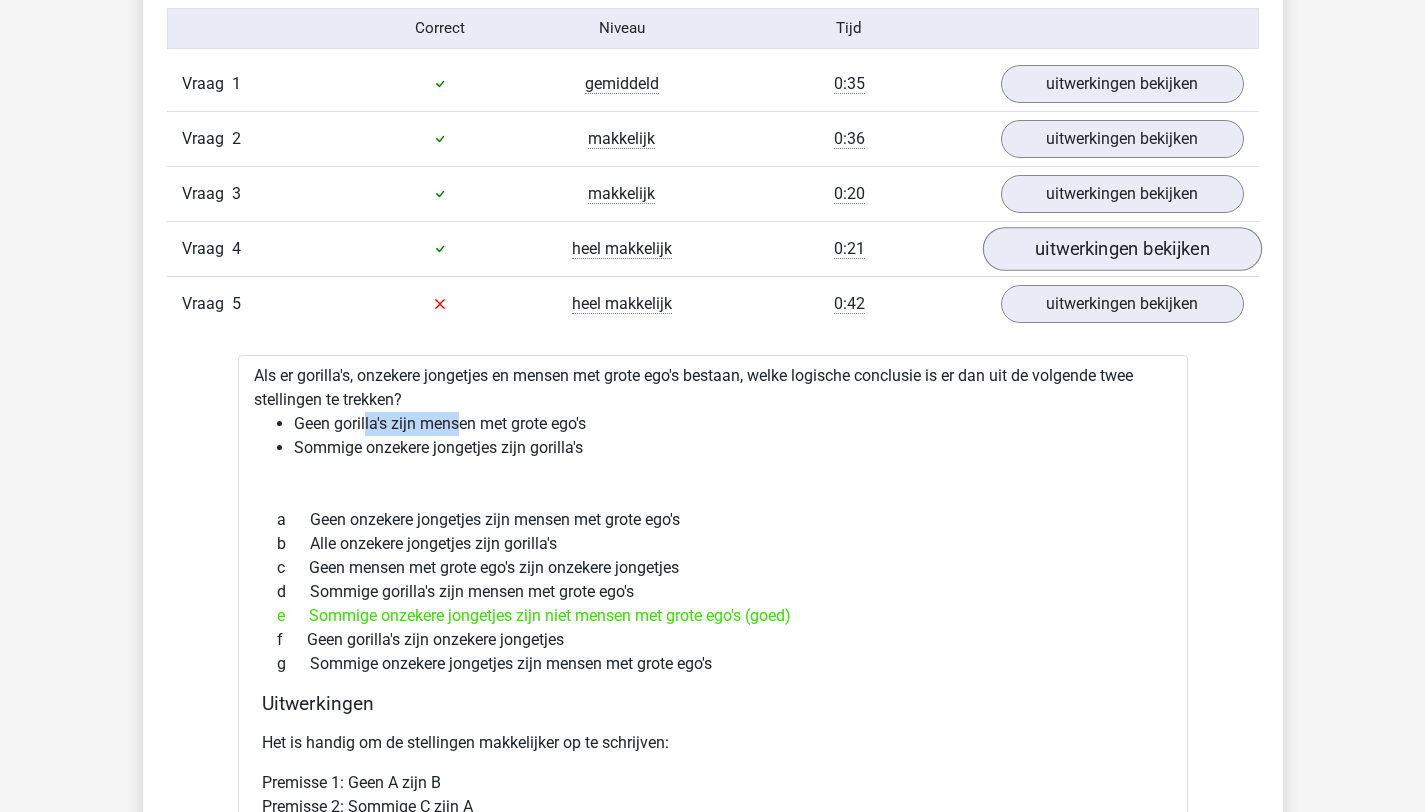 scroll, scrollTop: 1314, scrollLeft: 0, axis: vertical 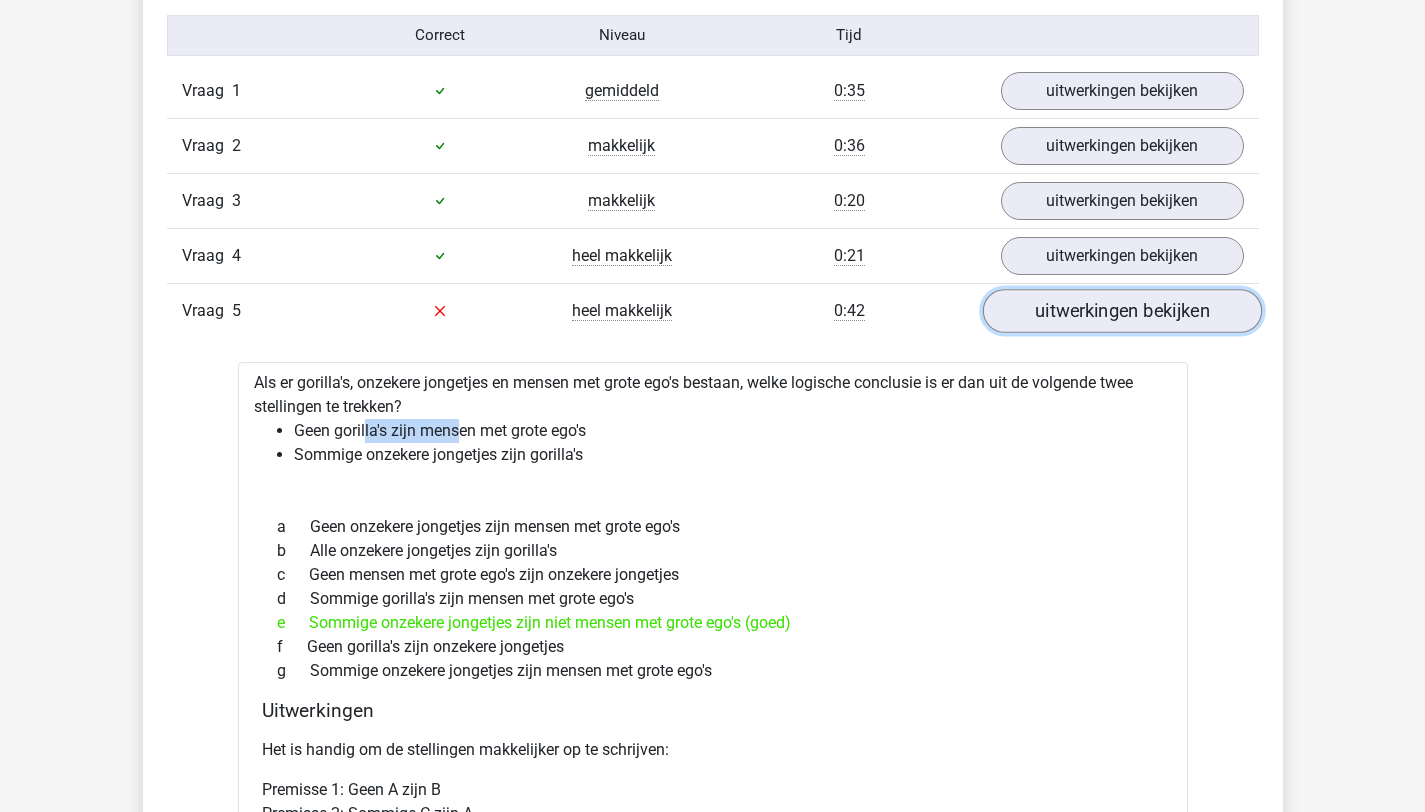click on "uitwerkingen bekijken" at bounding box center [1121, 311] 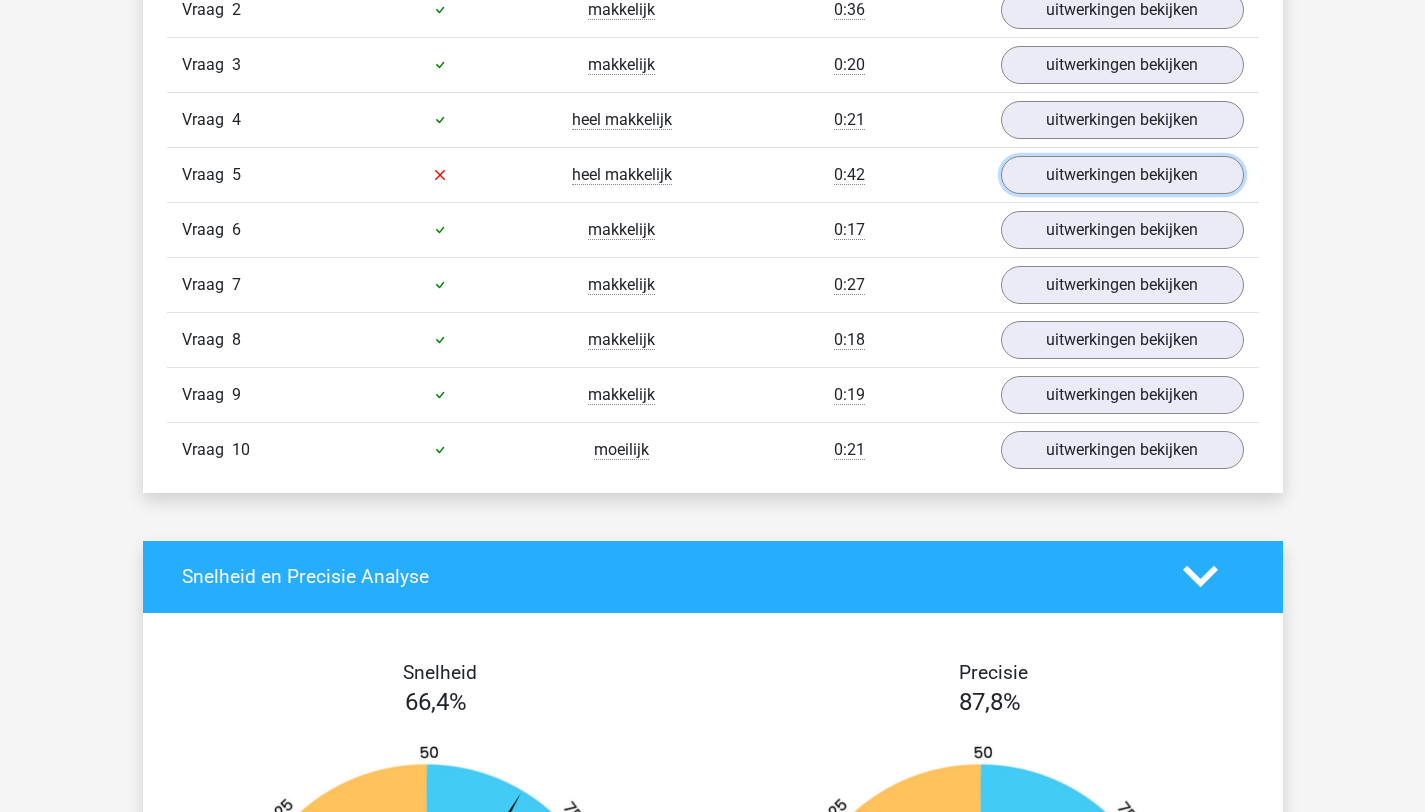 scroll, scrollTop: 1450, scrollLeft: 0, axis: vertical 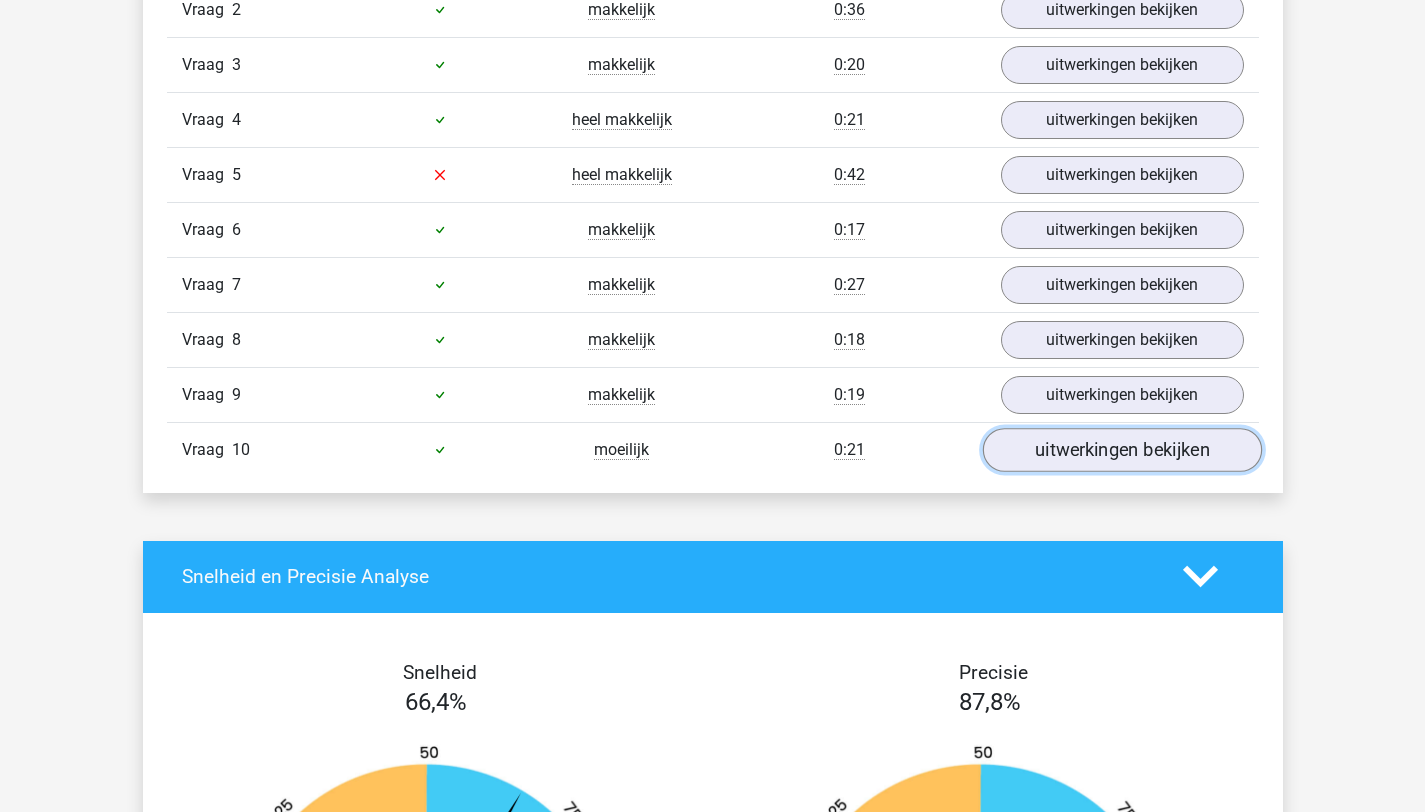 click on "uitwerkingen bekijken" at bounding box center (1121, 450) 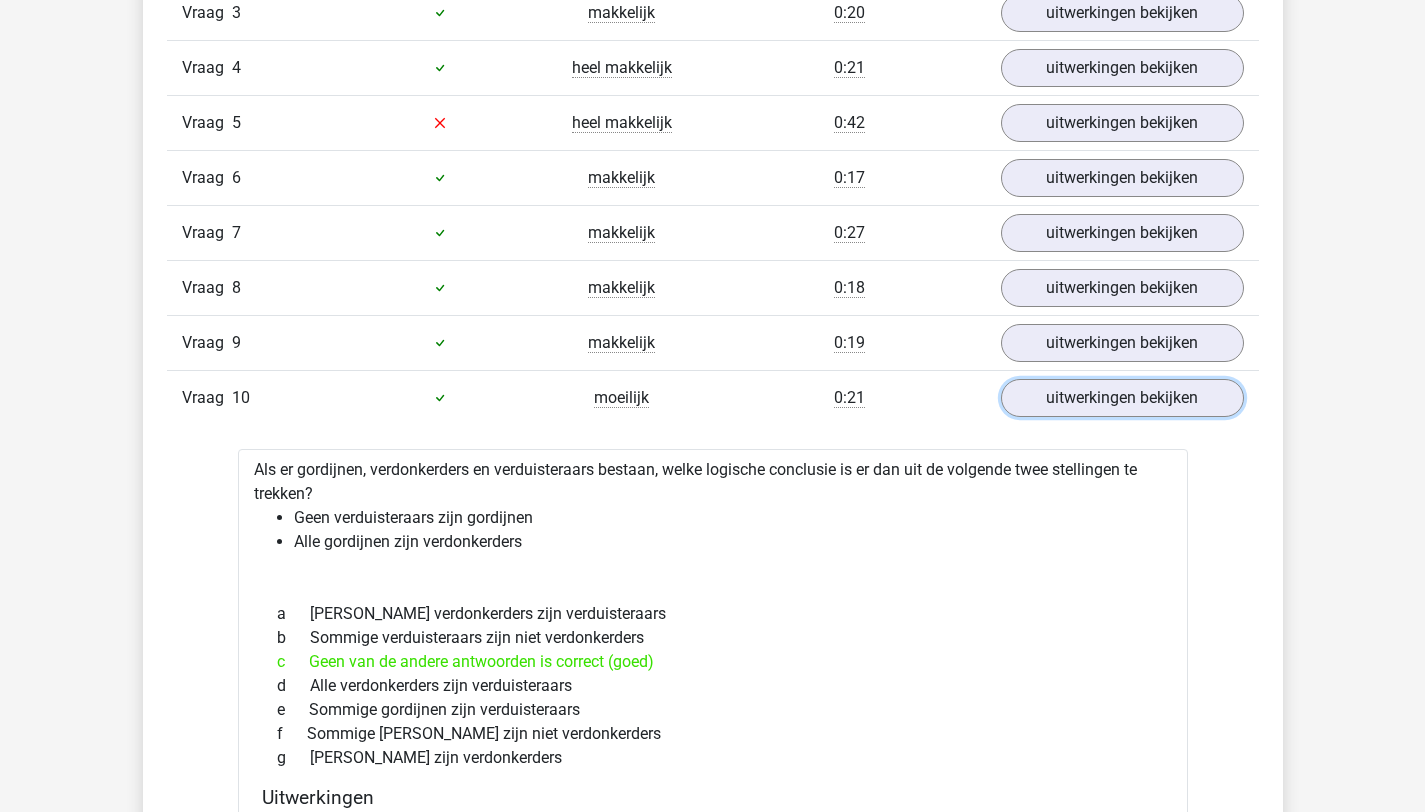 scroll, scrollTop: 1603, scrollLeft: 0, axis: vertical 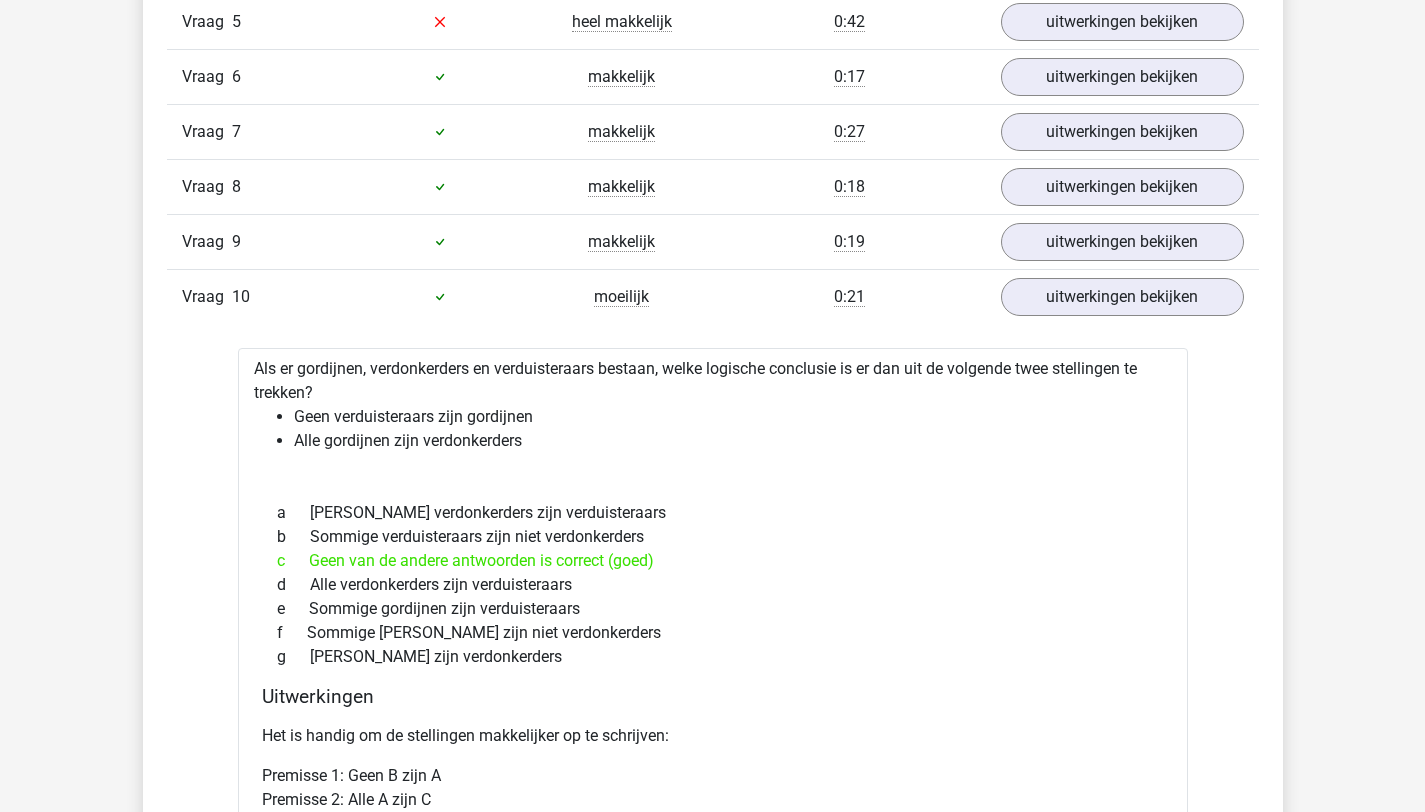 drag, startPoint x: 435, startPoint y: 557, endPoint x: 741, endPoint y: 558, distance: 306.00165 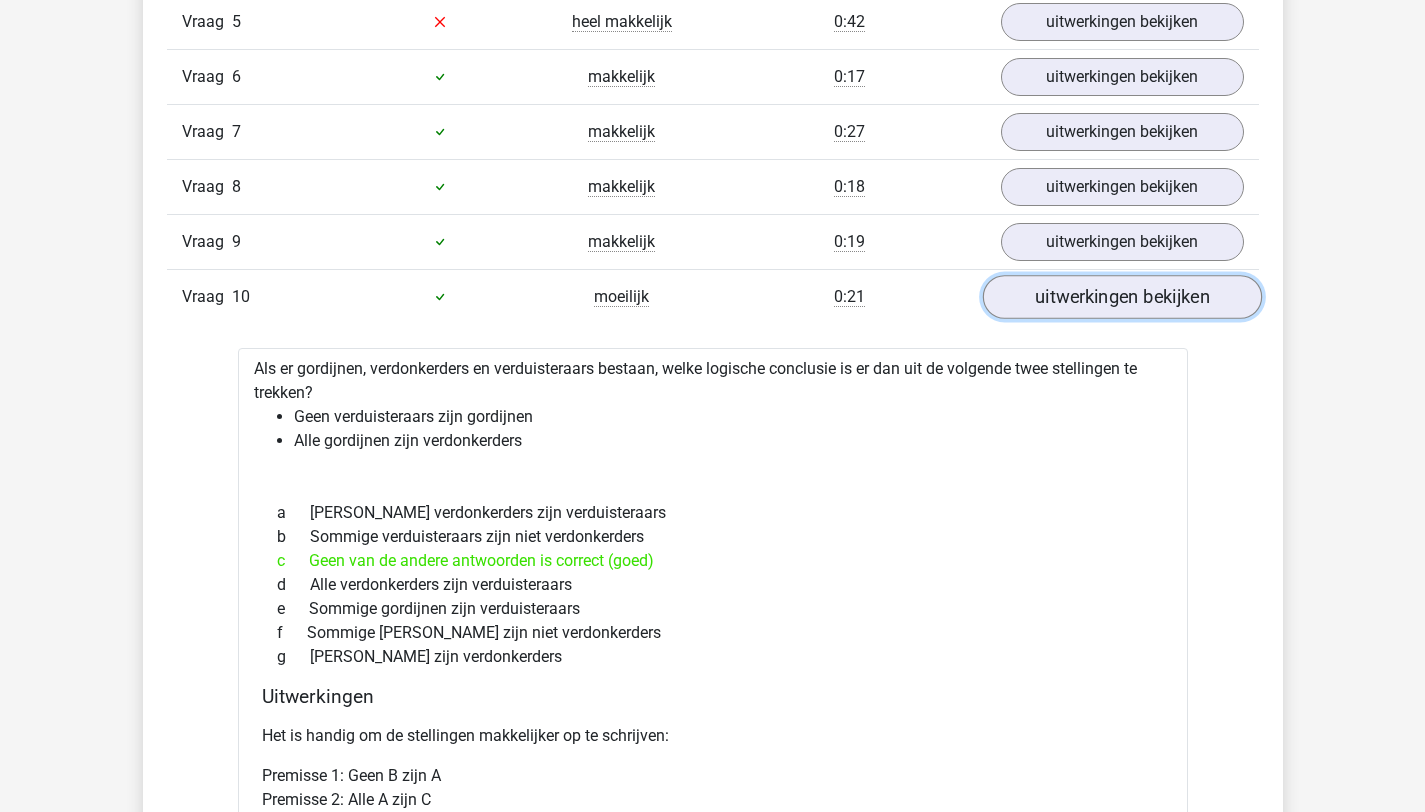 click on "uitwerkingen bekijken" at bounding box center [1121, 297] 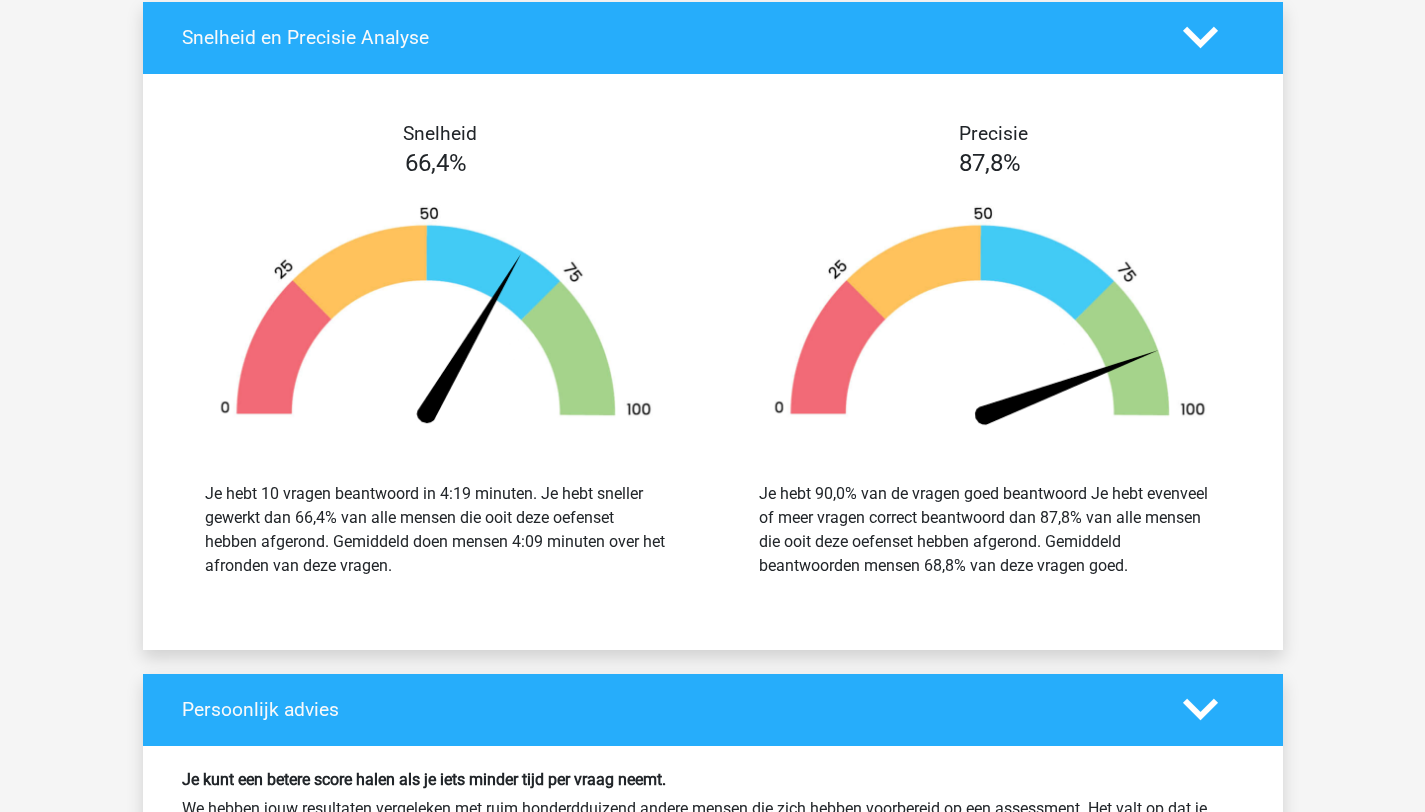 scroll, scrollTop: 1990, scrollLeft: 0, axis: vertical 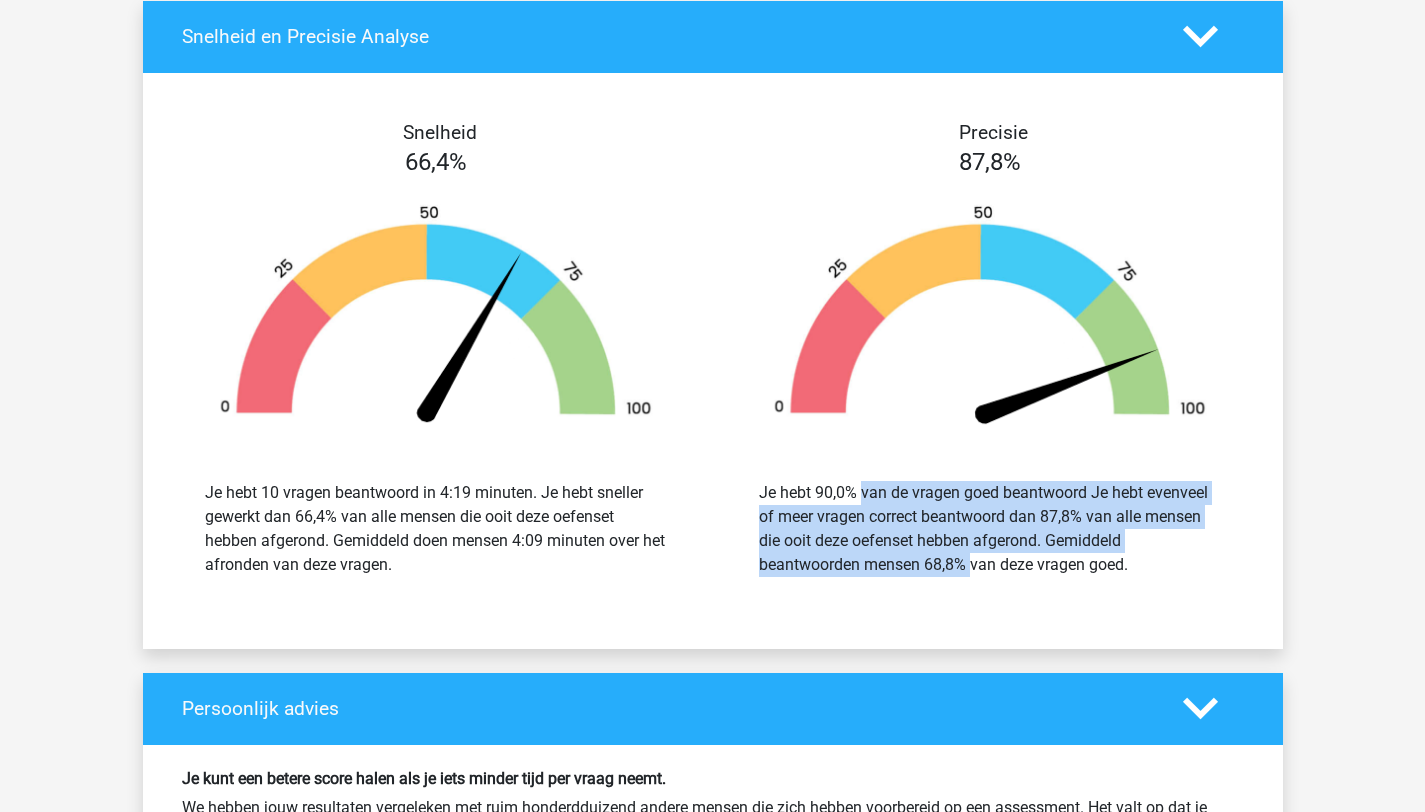 drag, startPoint x: 833, startPoint y: 500, endPoint x: 956, endPoint y: 556, distance: 135.14807 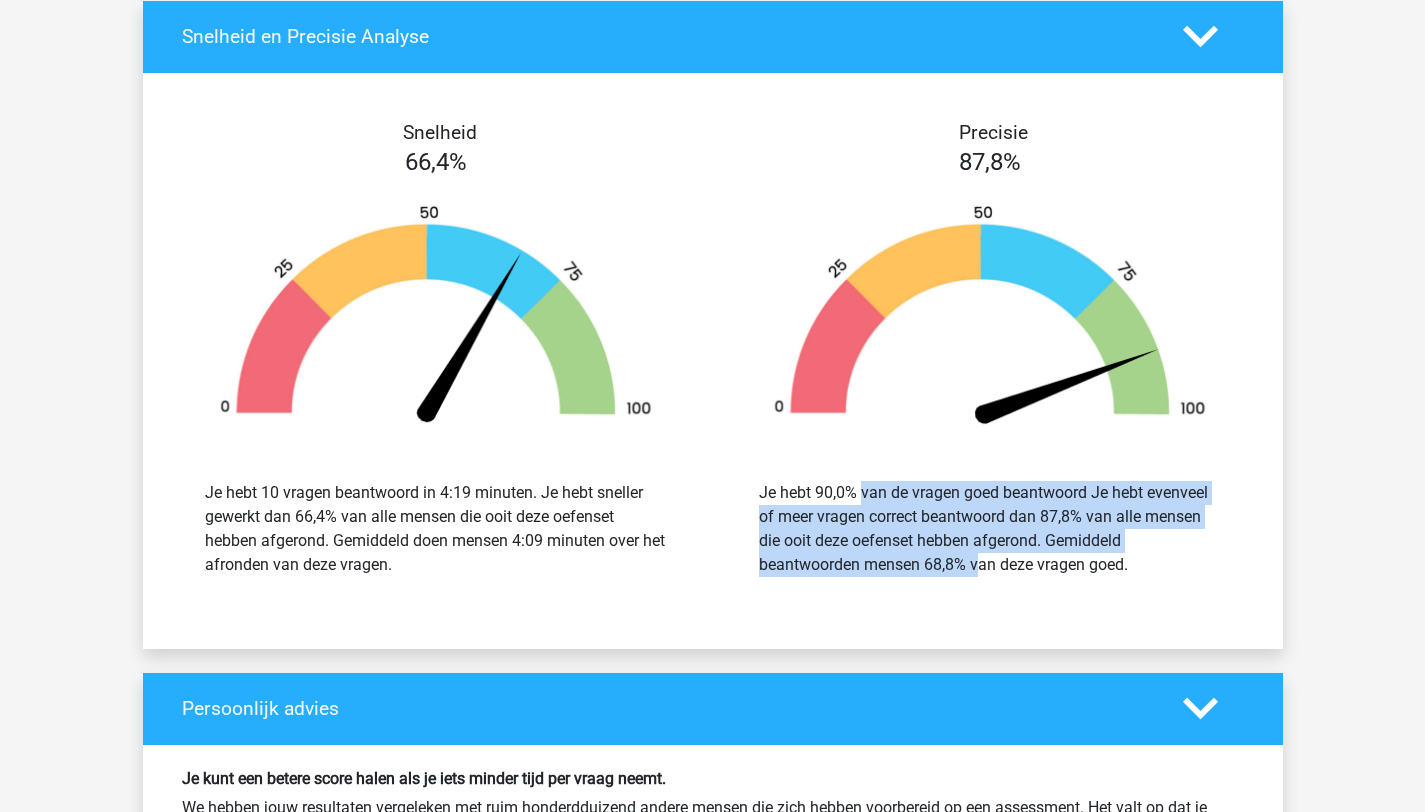 drag, startPoint x: 832, startPoint y: 493, endPoint x: 973, endPoint y: 573, distance: 162.11415 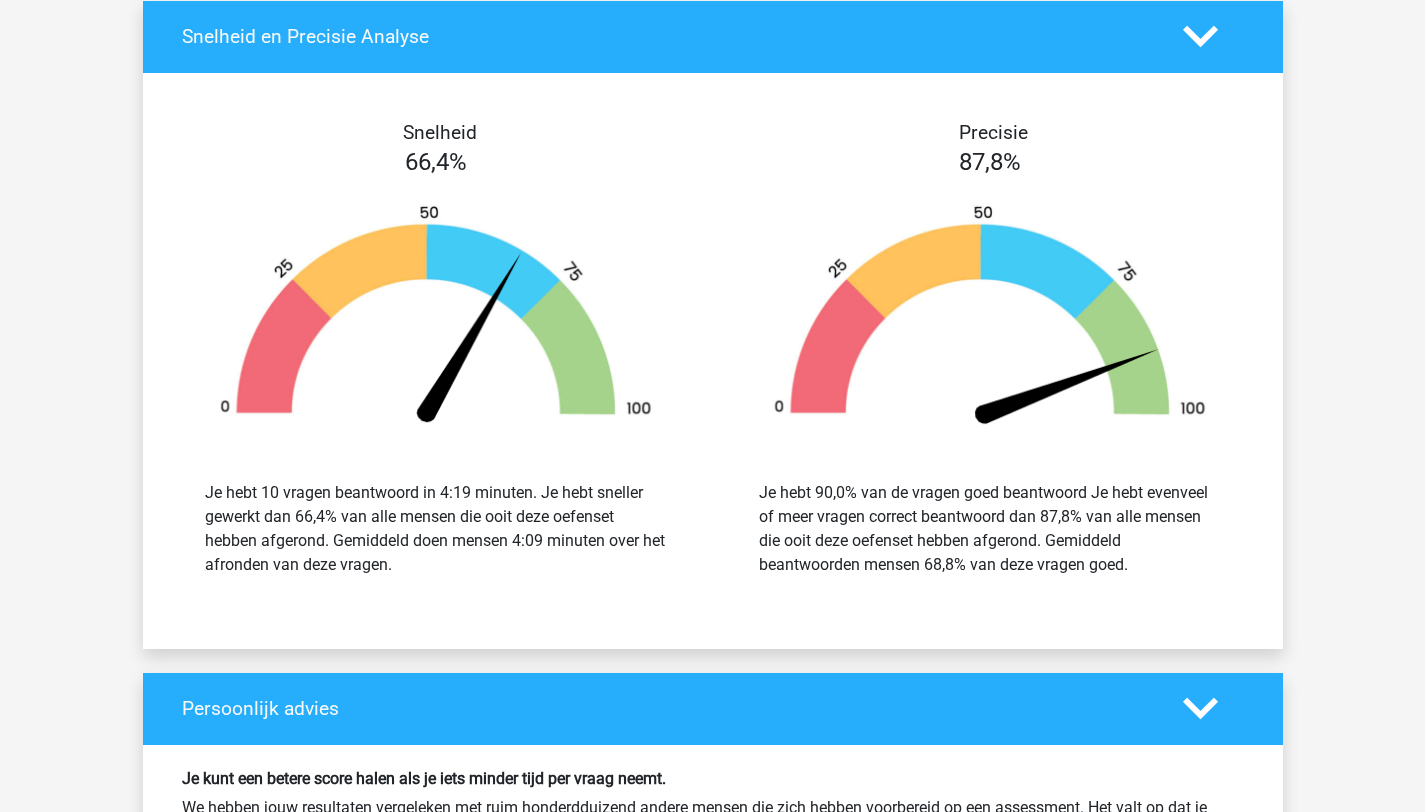 click on "Je hebt 90,0%
van de vragen goed beantwoord
Je hebt evenveel of meer vragen correct beantwoord dan 87,8%
van alle mensen die ooit deze oefenset hebben afgerond. Gemiddeld beantwoorden mensen
68,8%
van deze vragen goed." at bounding box center [990, 529] 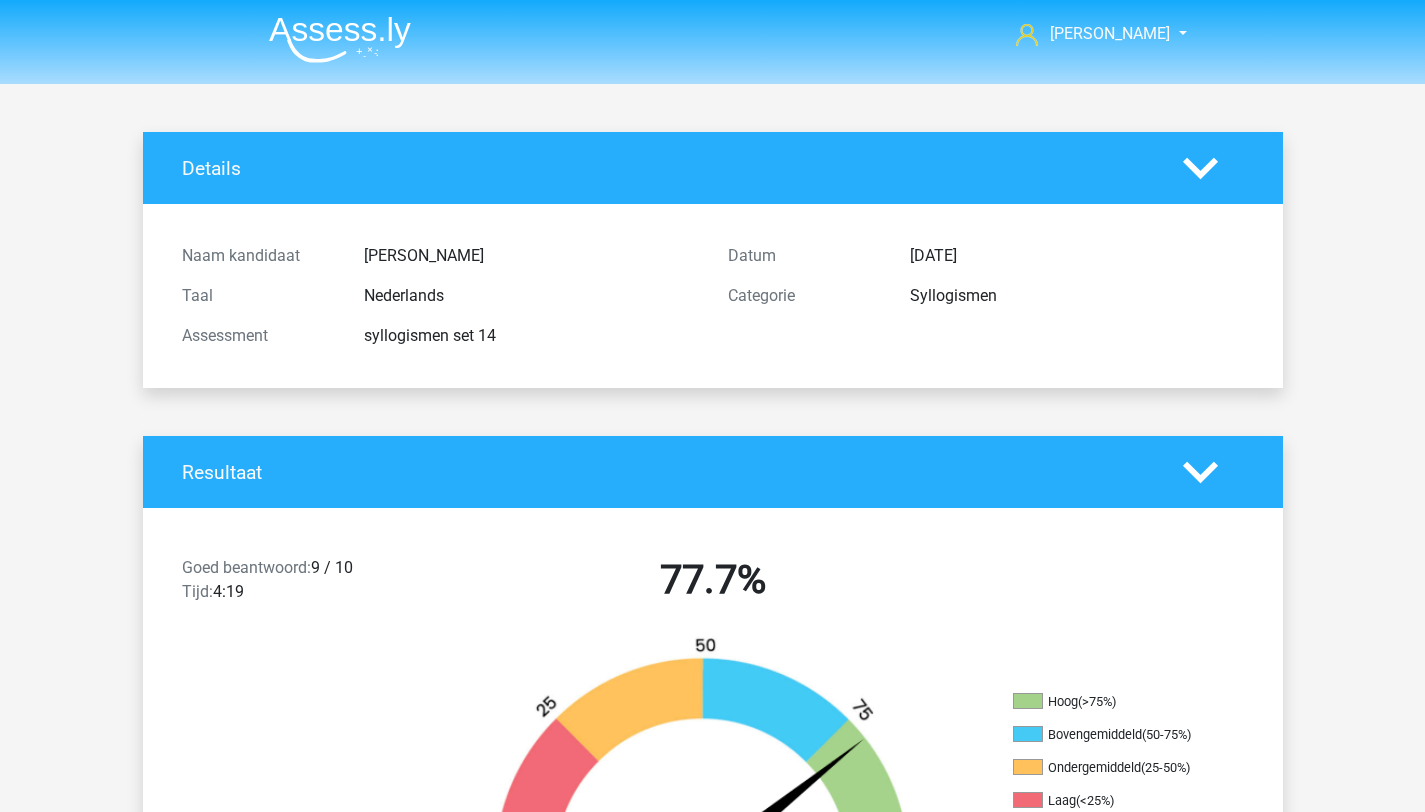 scroll, scrollTop: 698, scrollLeft: 0, axis: vertical 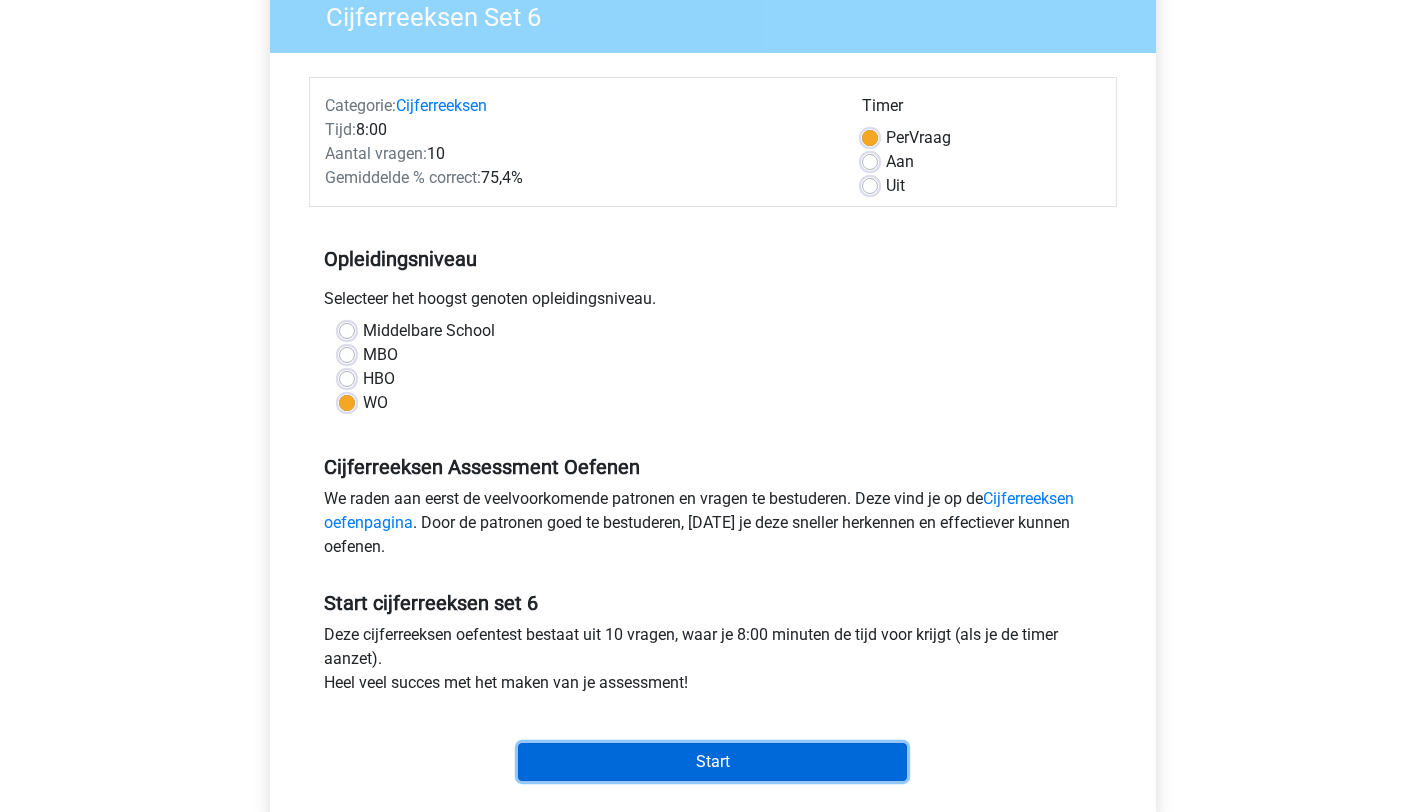 click on "Start" at bounding box center [712, 762] 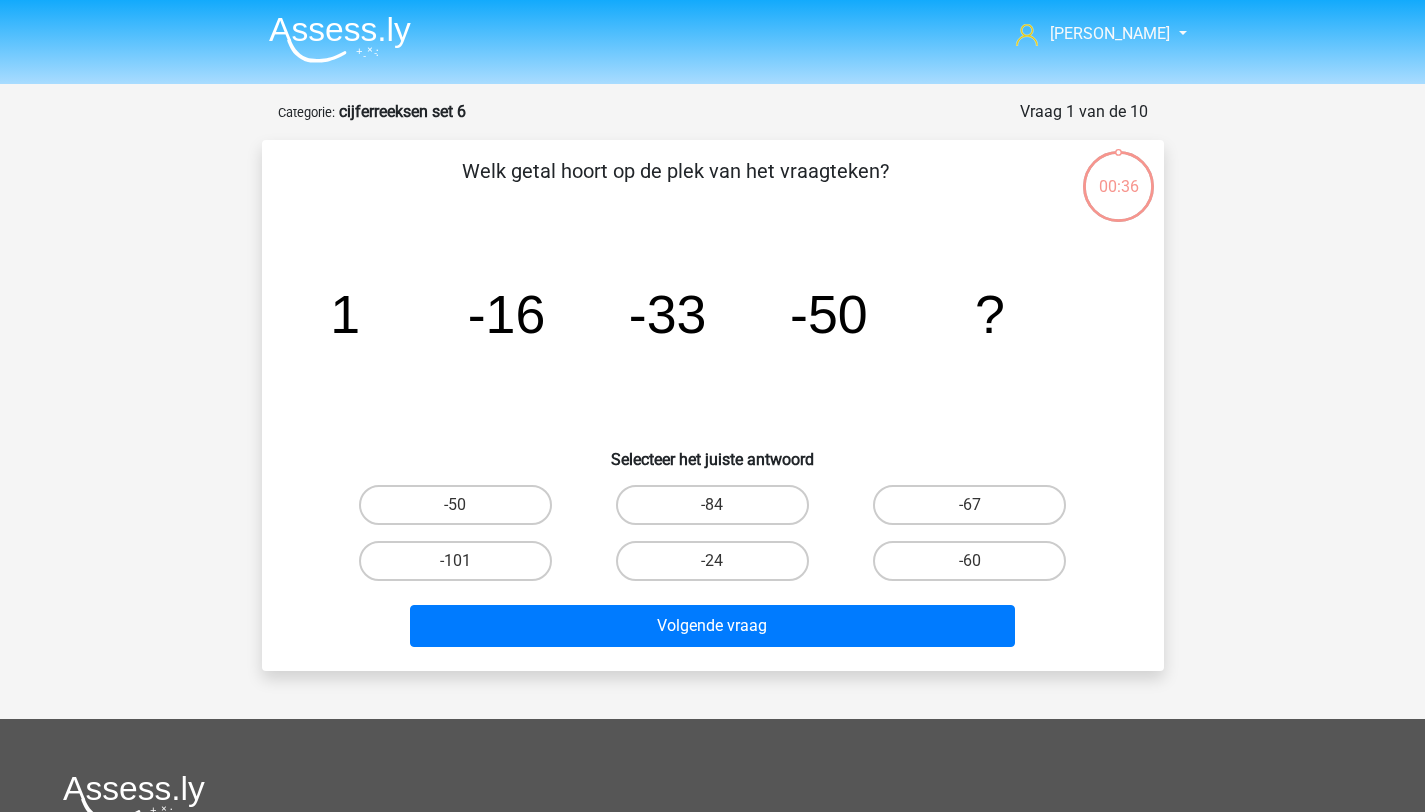 scroll, scrollTop: 0, scrollLeft: 0, axis: both 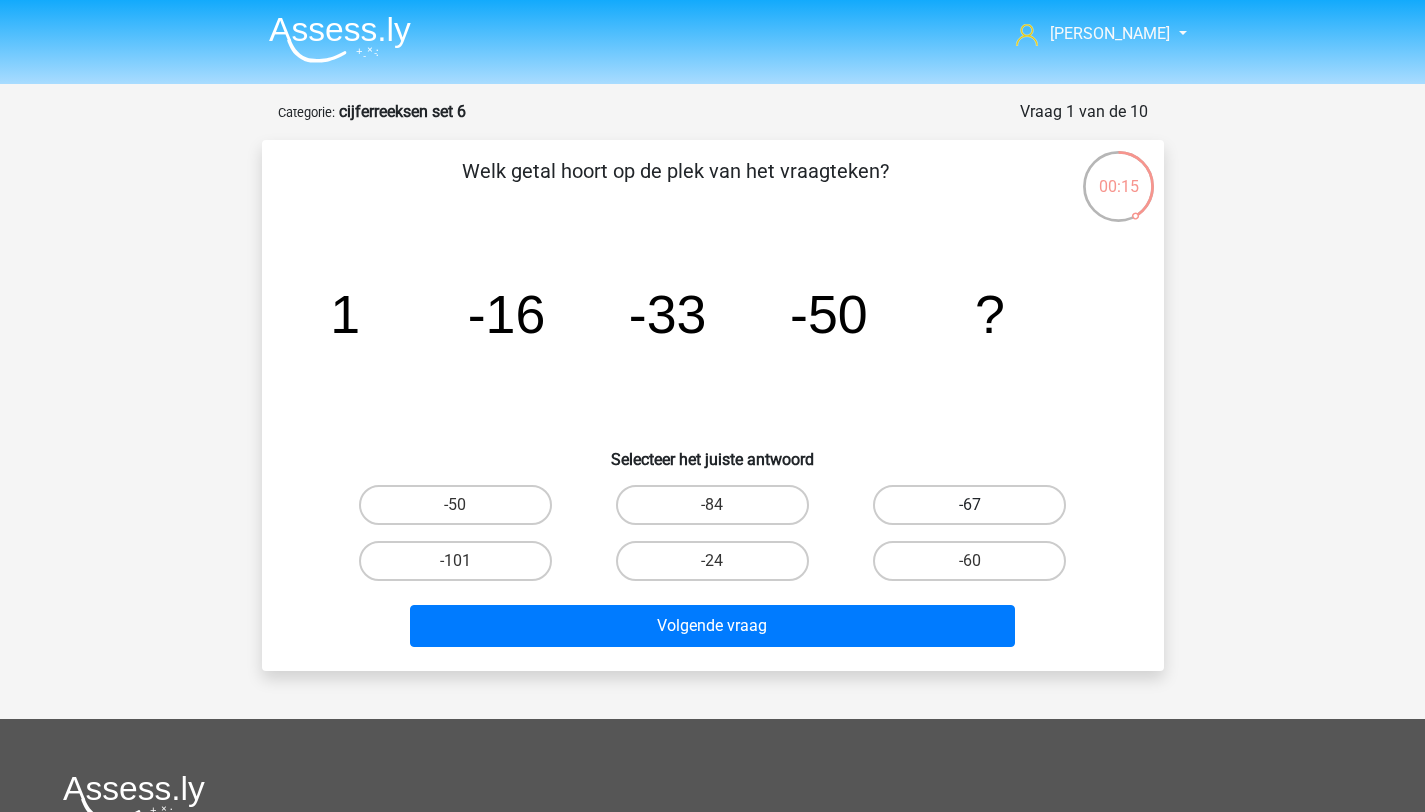 click on "-67" at bounding box center [969, 505] 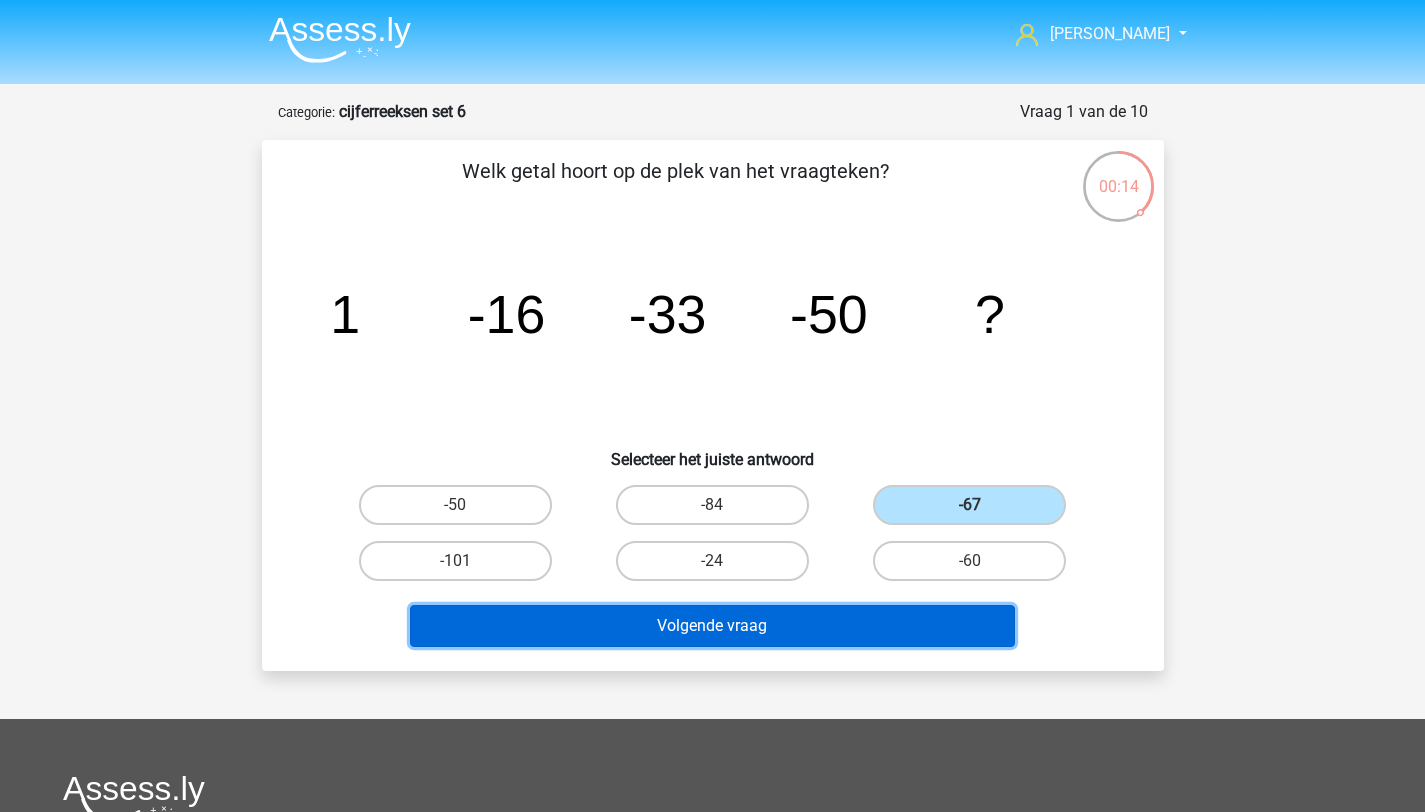 click on "Volgende vraag" at bounding box center [712, 626] 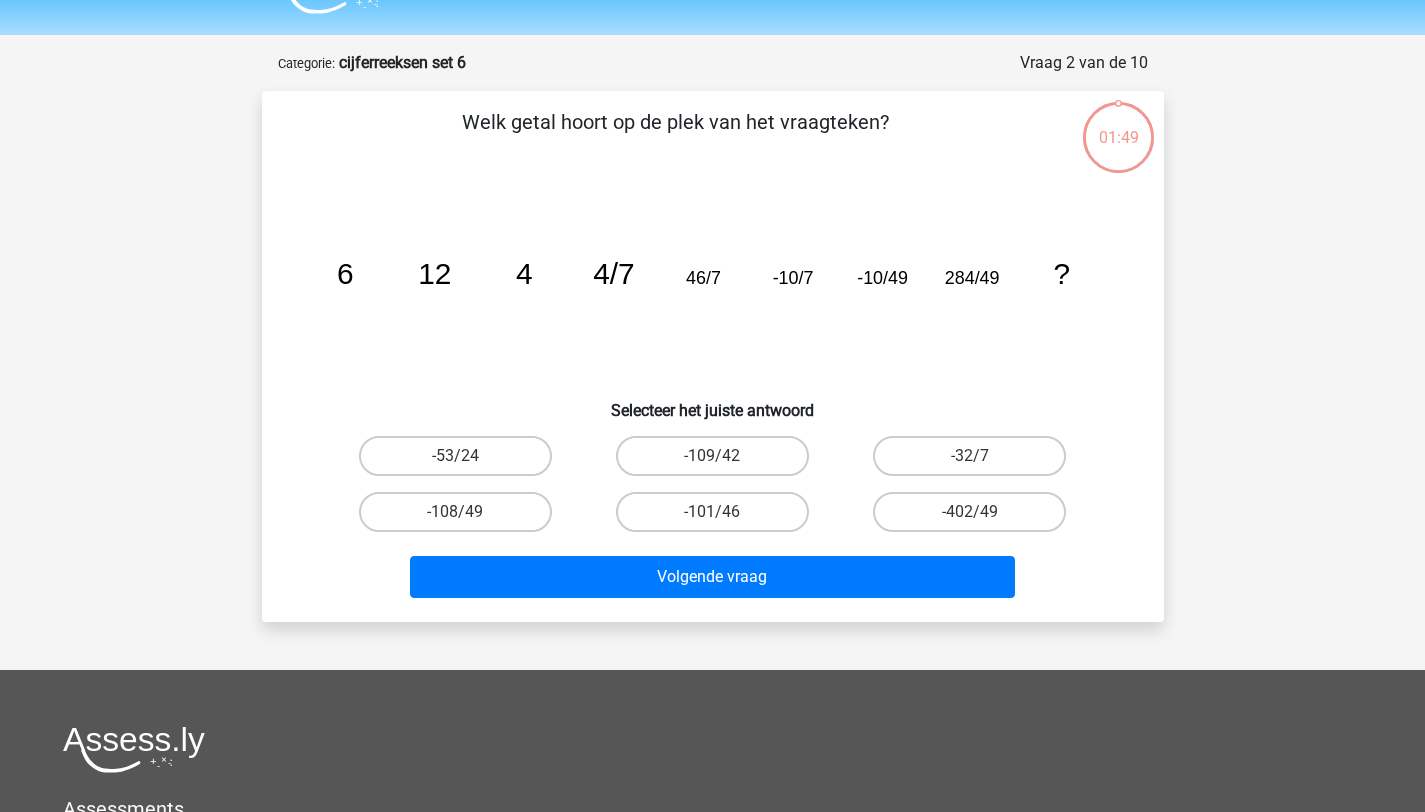 scroll, scrollTop: 100, scrollLeft: 0, axis: vertical 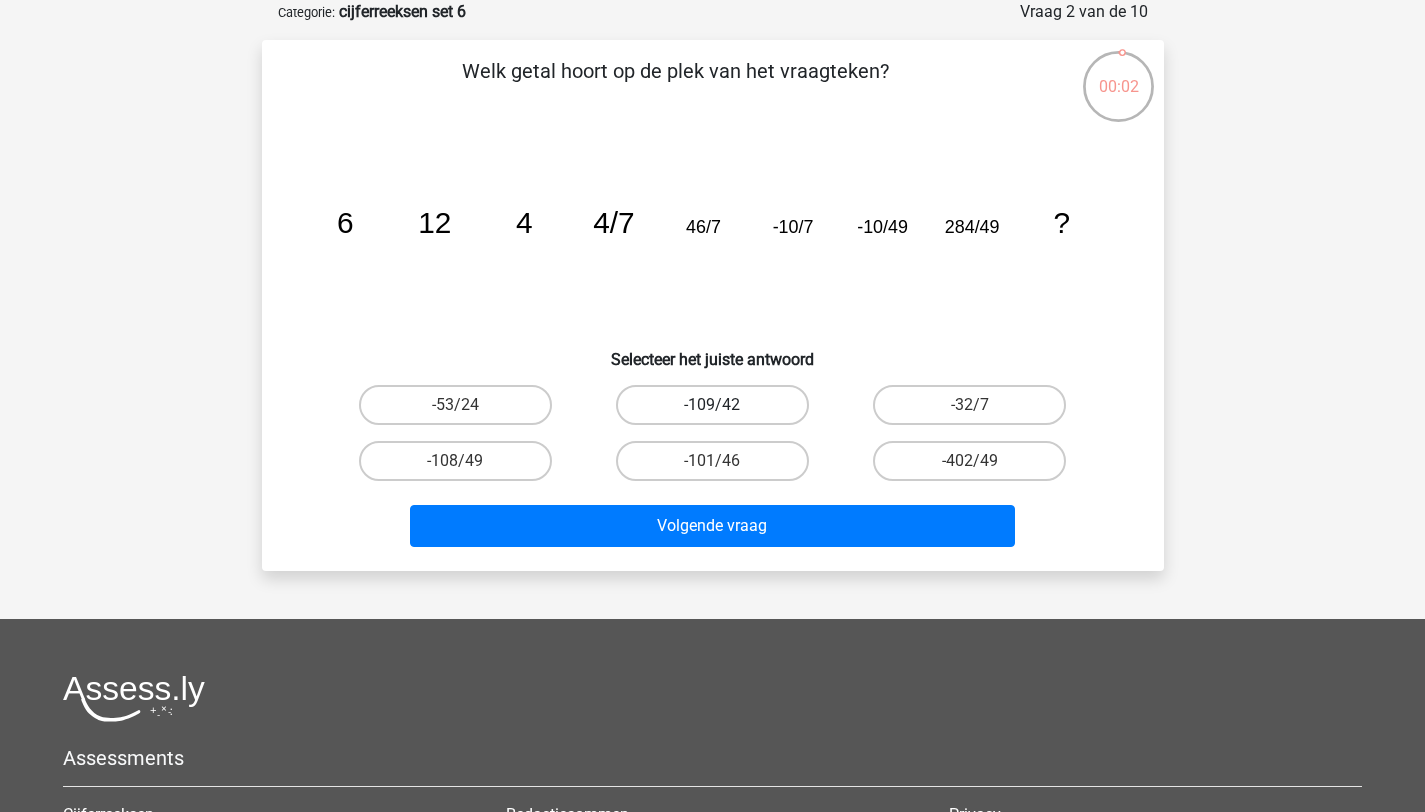 click on "-109/42" at bounding box center [712, 405] 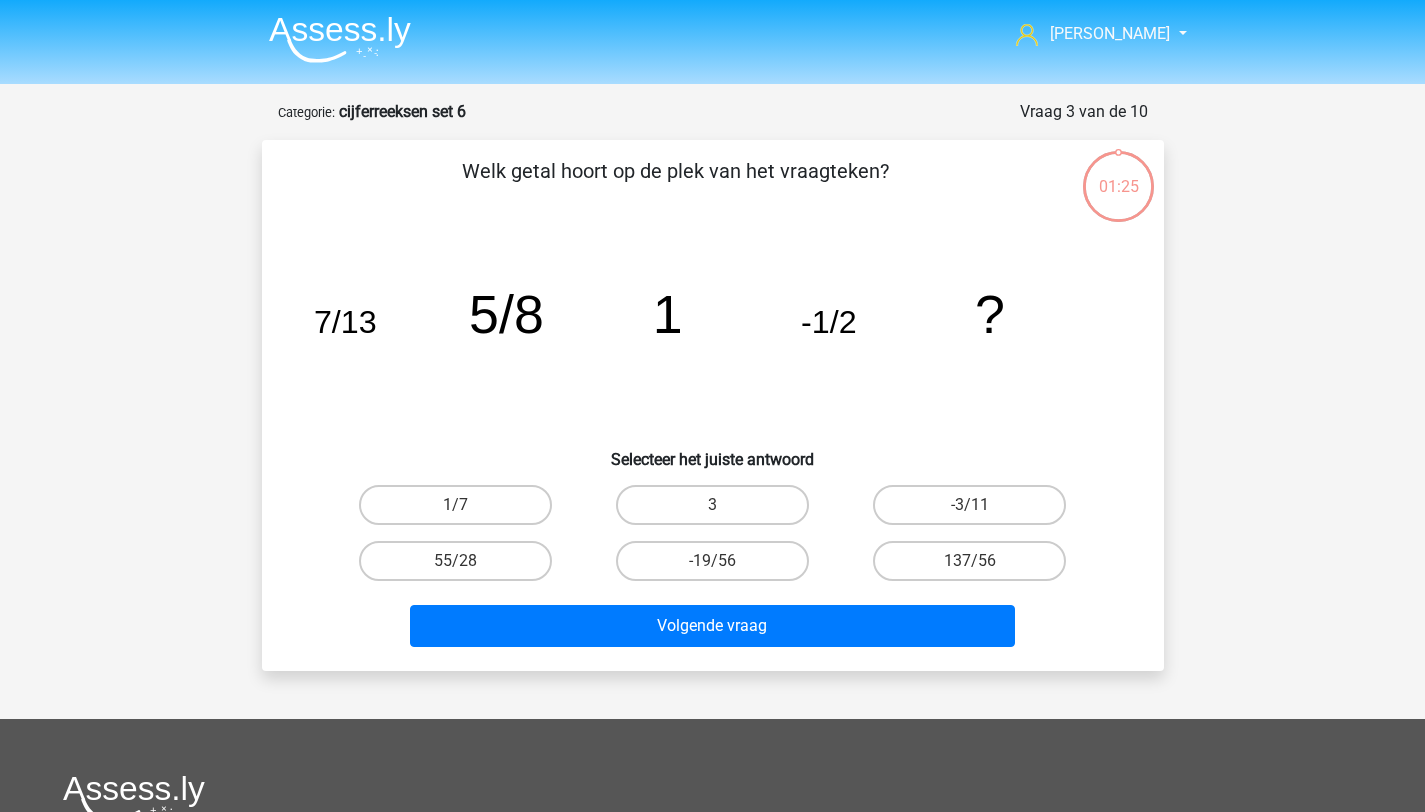 scroll, scrollTop: 0, scrollLeft: 0, axis: both 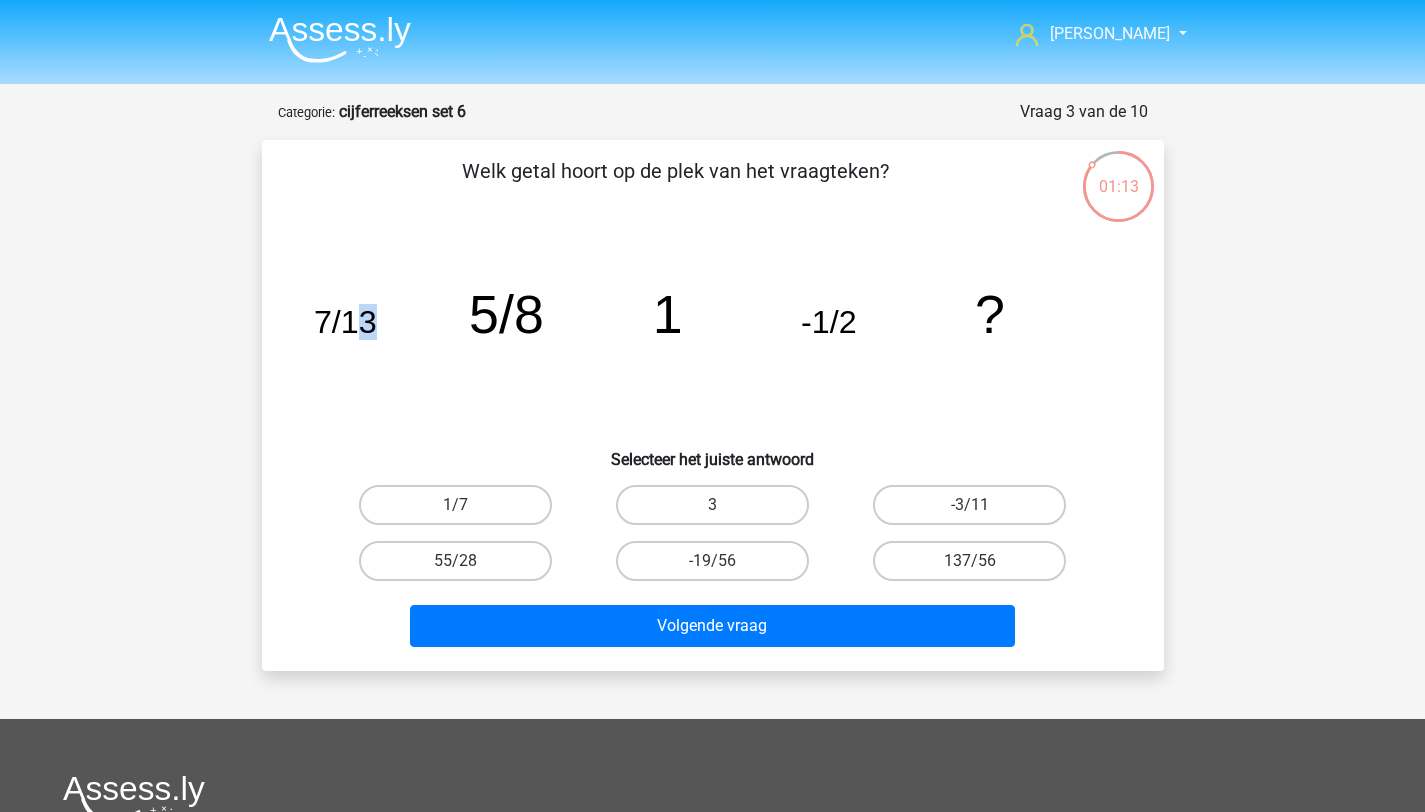 drag, startPoint x: 364, startPoint y: 318, endPoint x: 455, endPoint y: 319, distance: 91.00549 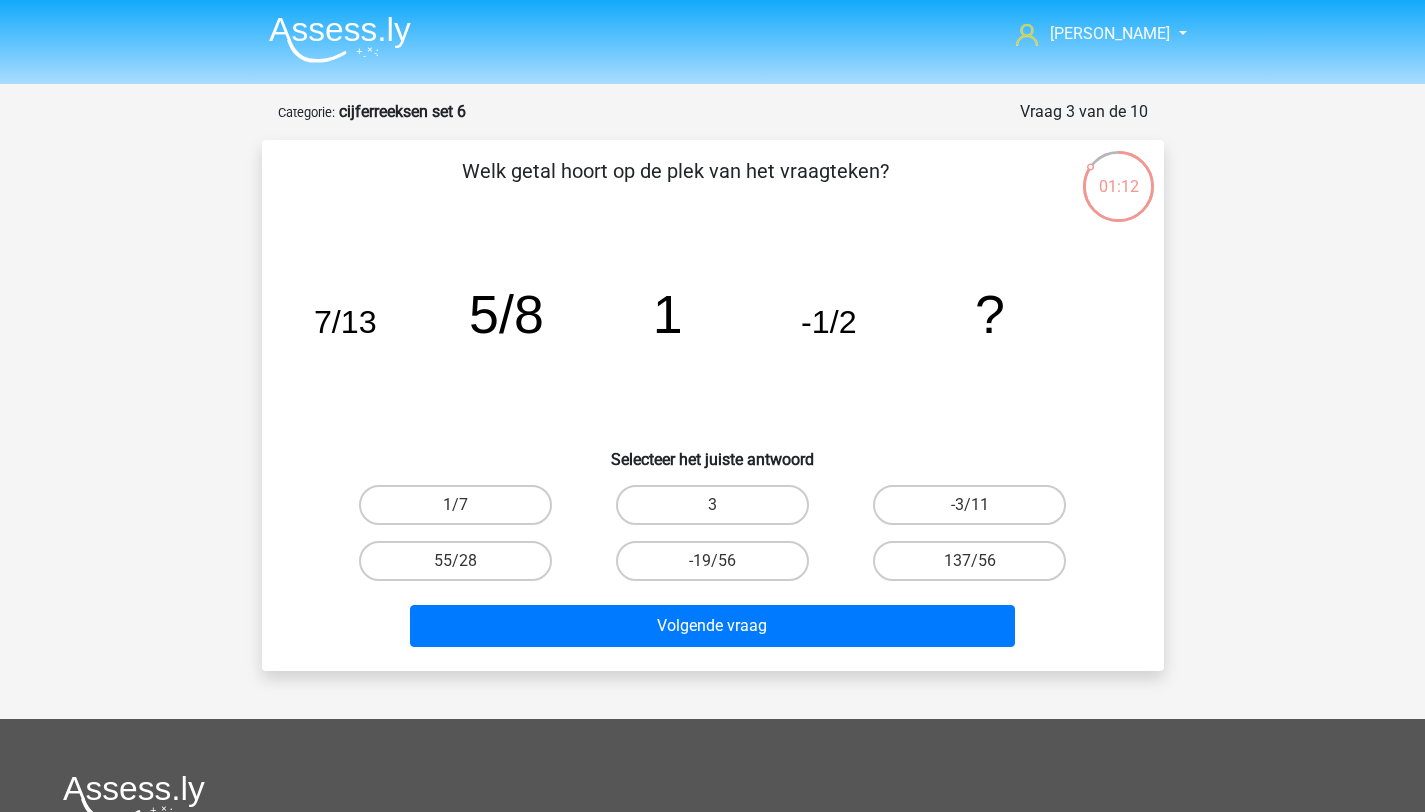 click on "5/8" 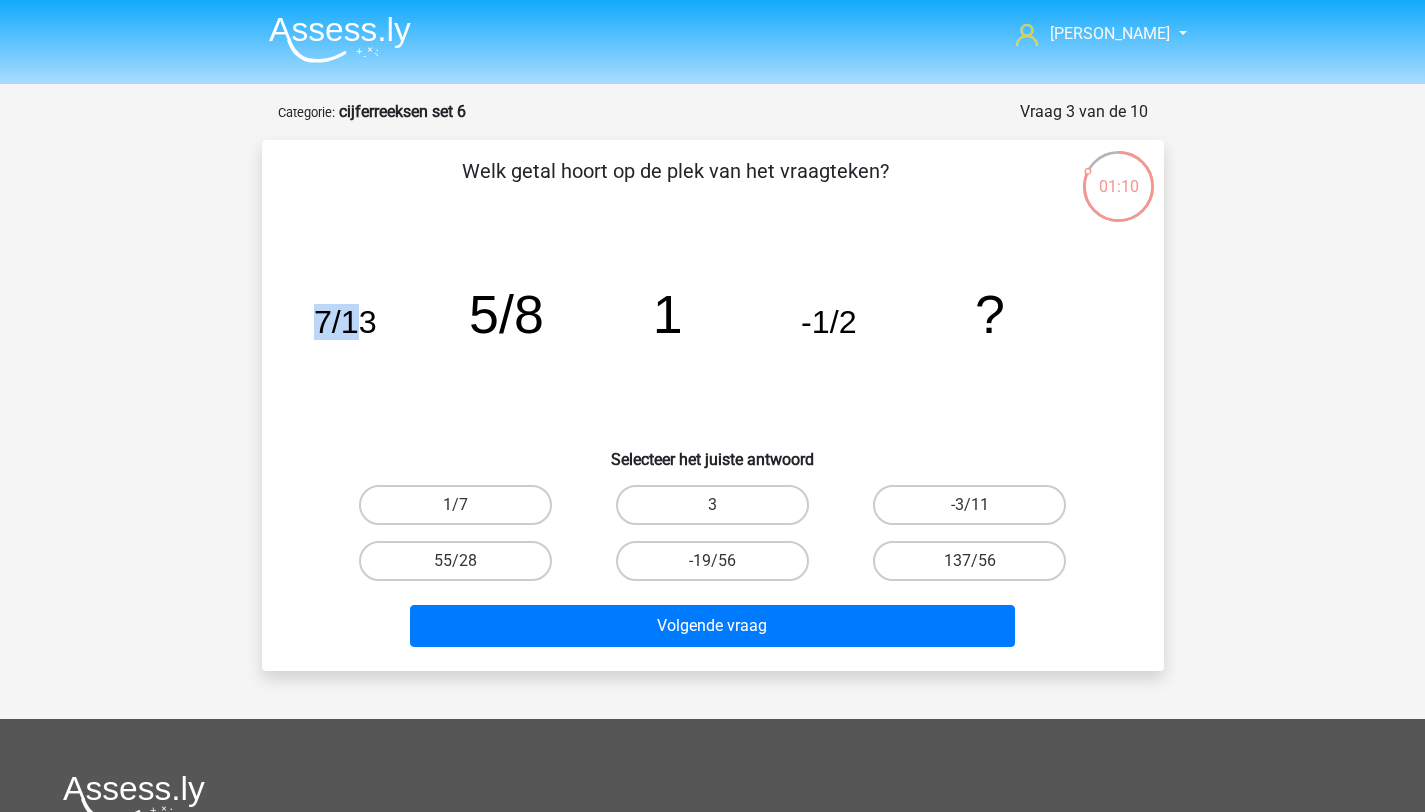 drag, startPoint x: 326, startPoint y: 324, endPoint x: 355, endPoint y: 324, distance: 29 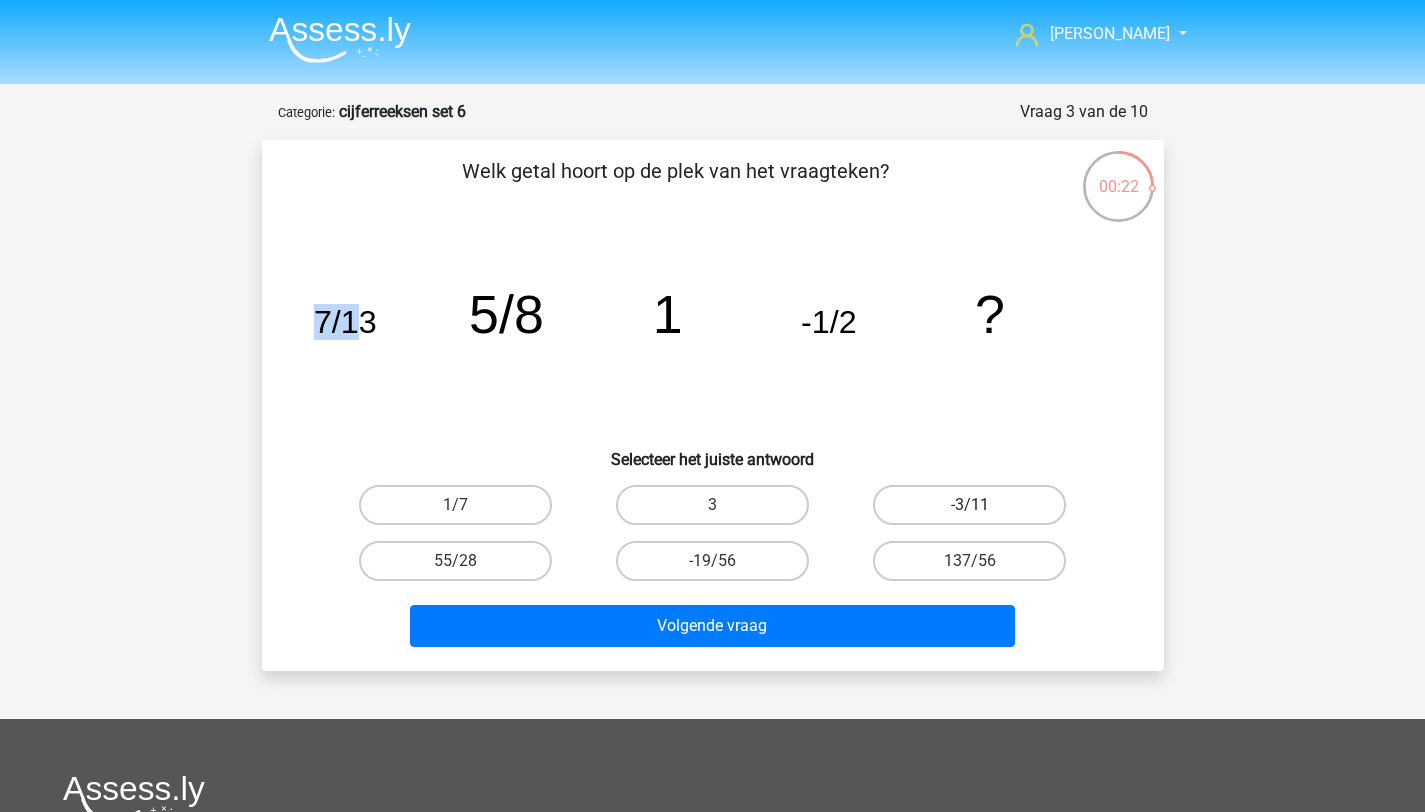 click on "-3/11" at bounding box center [969, 505] 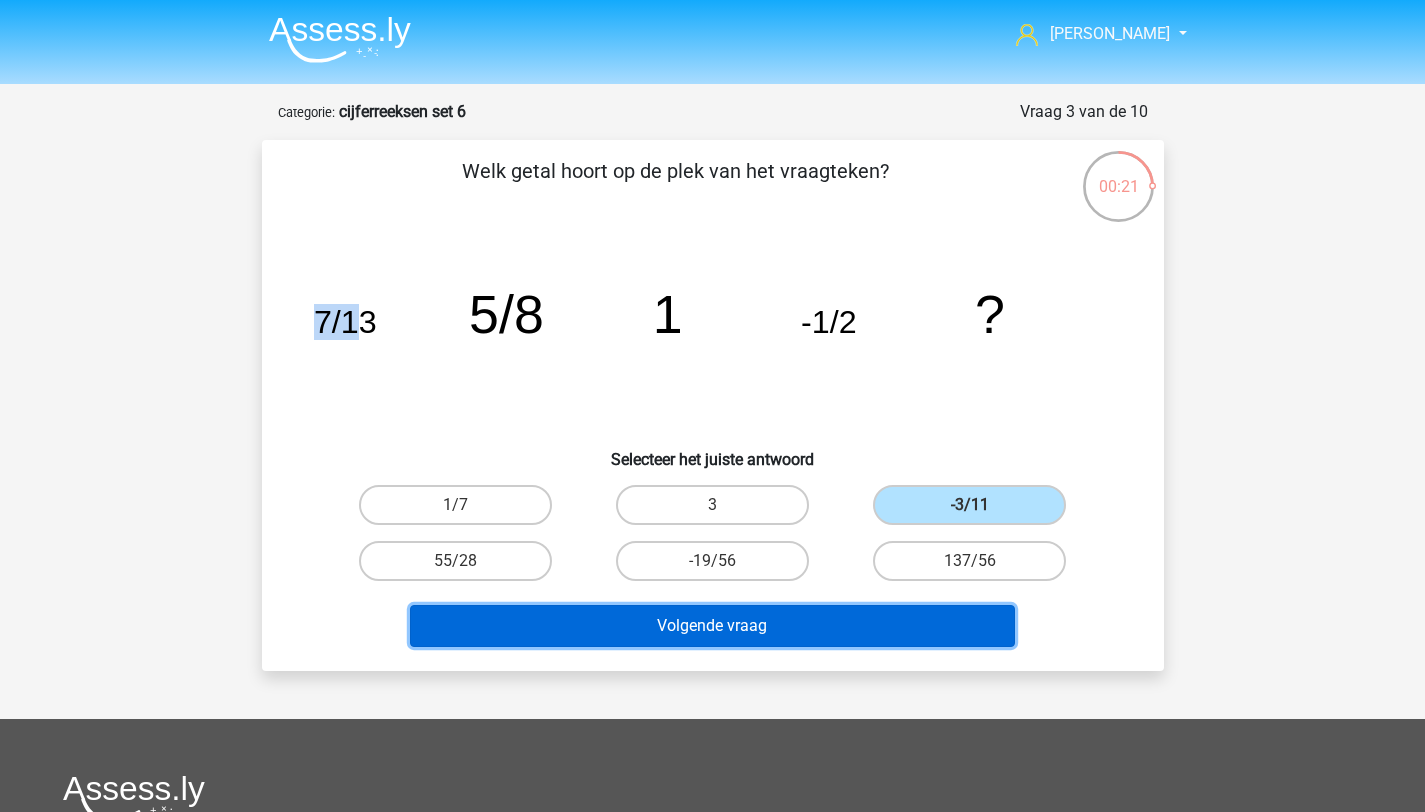 click on "Volgende vraag" at bounding box center (712, 626) 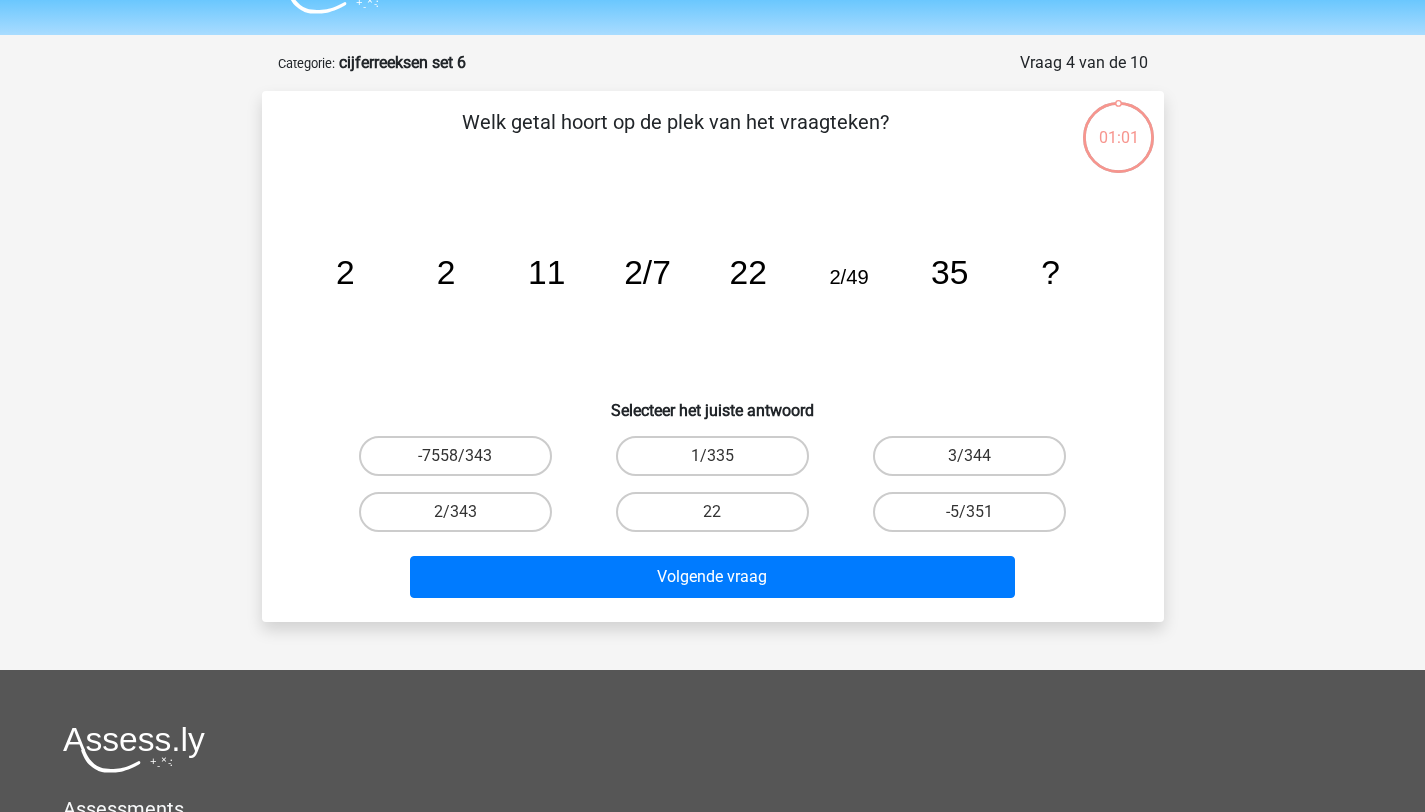 scroll, scrollTop: 100, scrollLeft: 0, axis: vertical 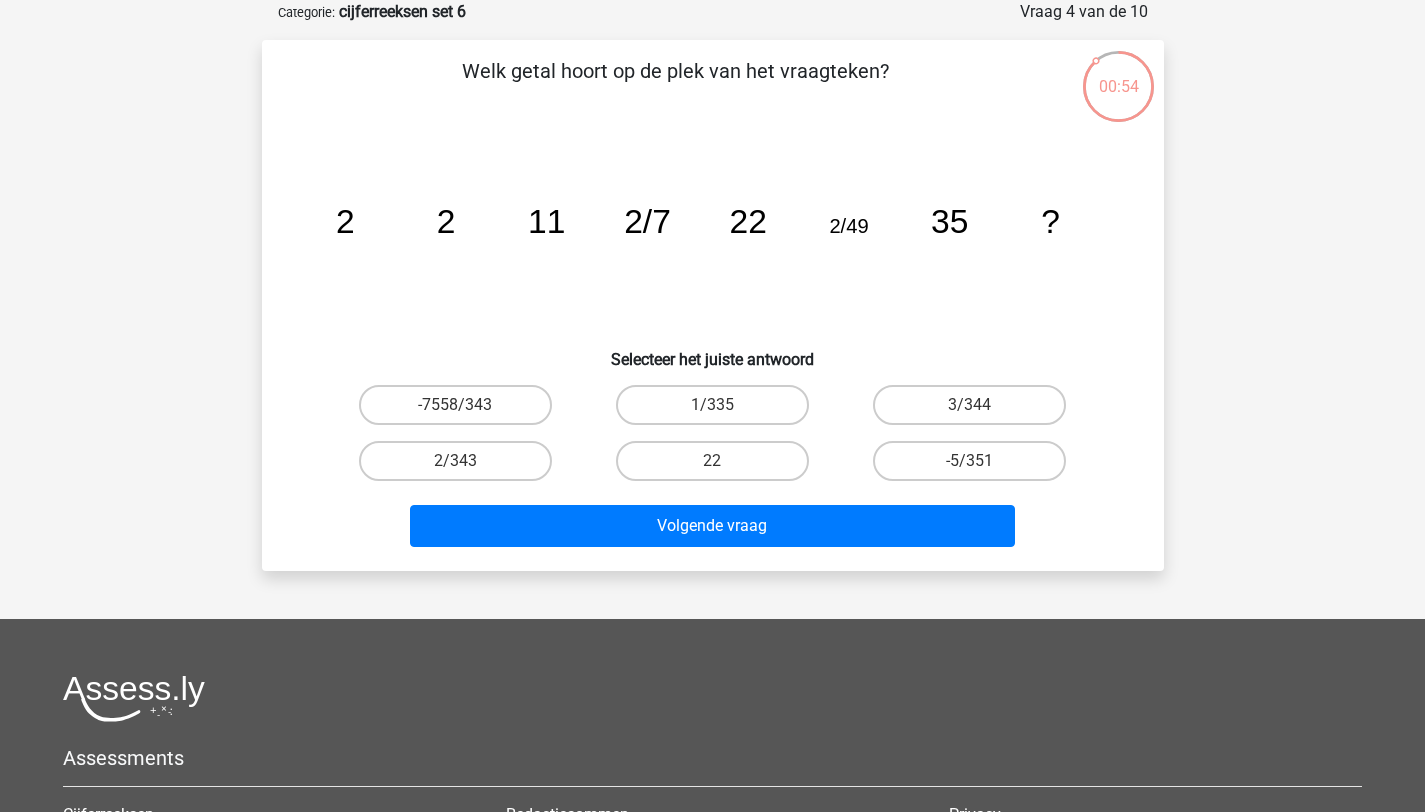 click on "2/49" 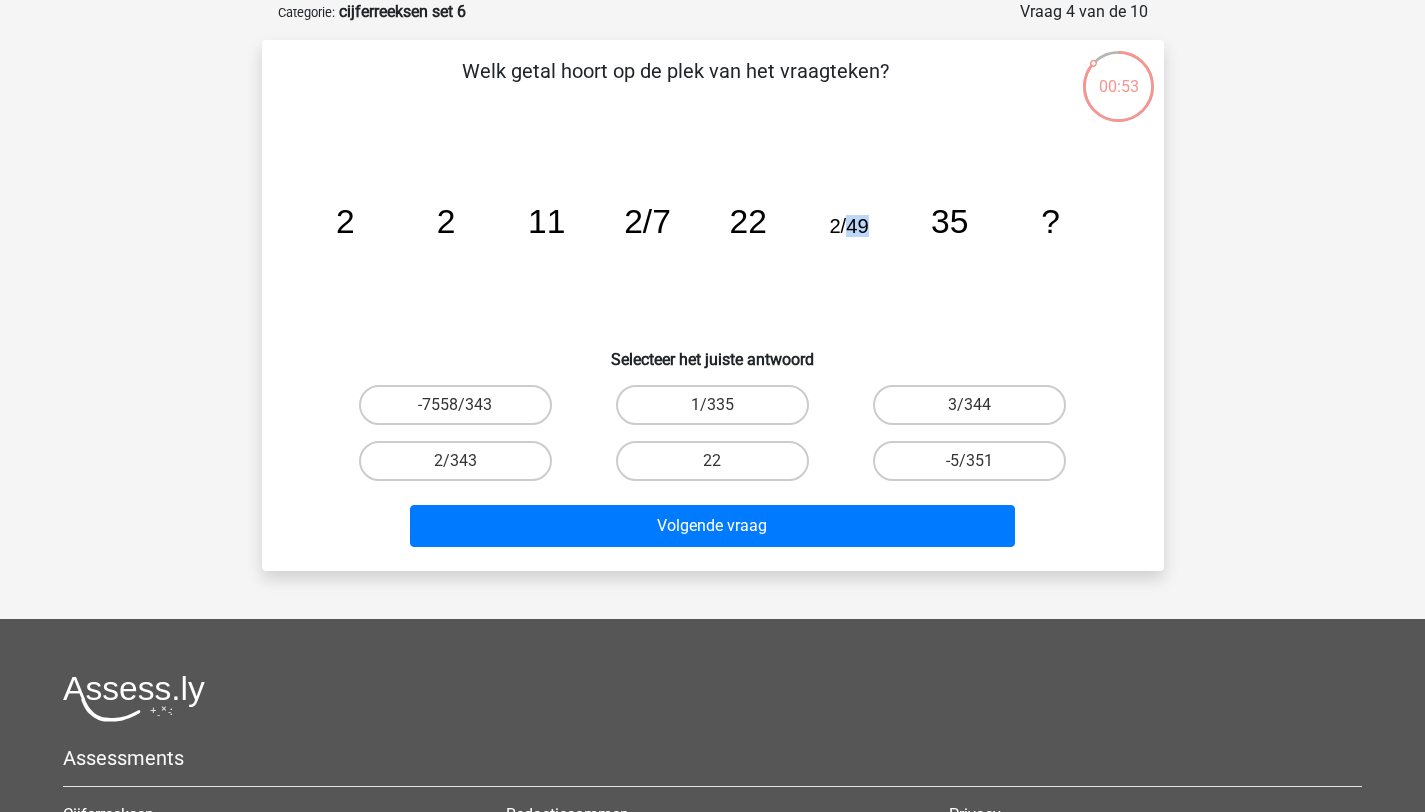 click on "2/49" 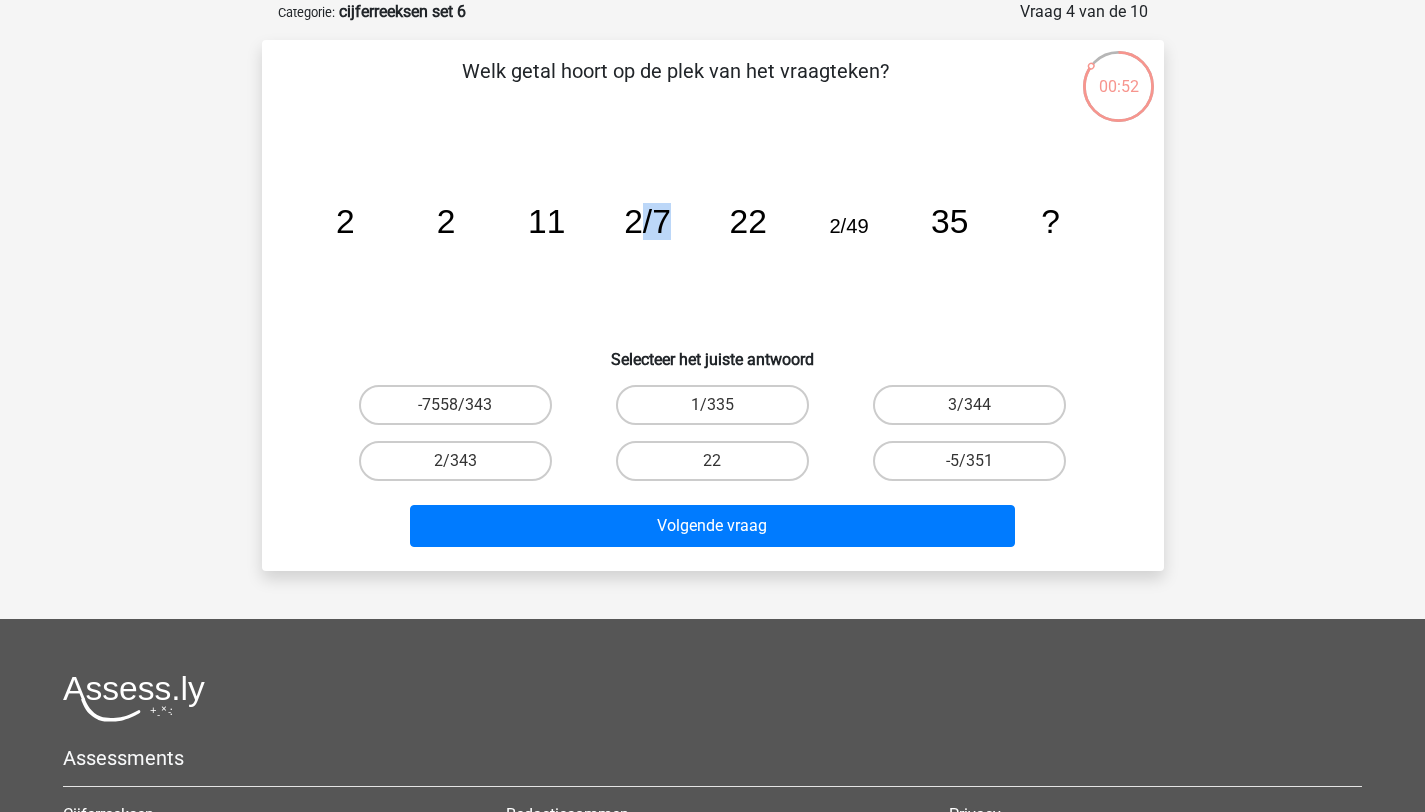 drag, startPoint x: 644, startPoint y: 222, endPoint x: 696, endPoint y: 223, distance: 52.009613 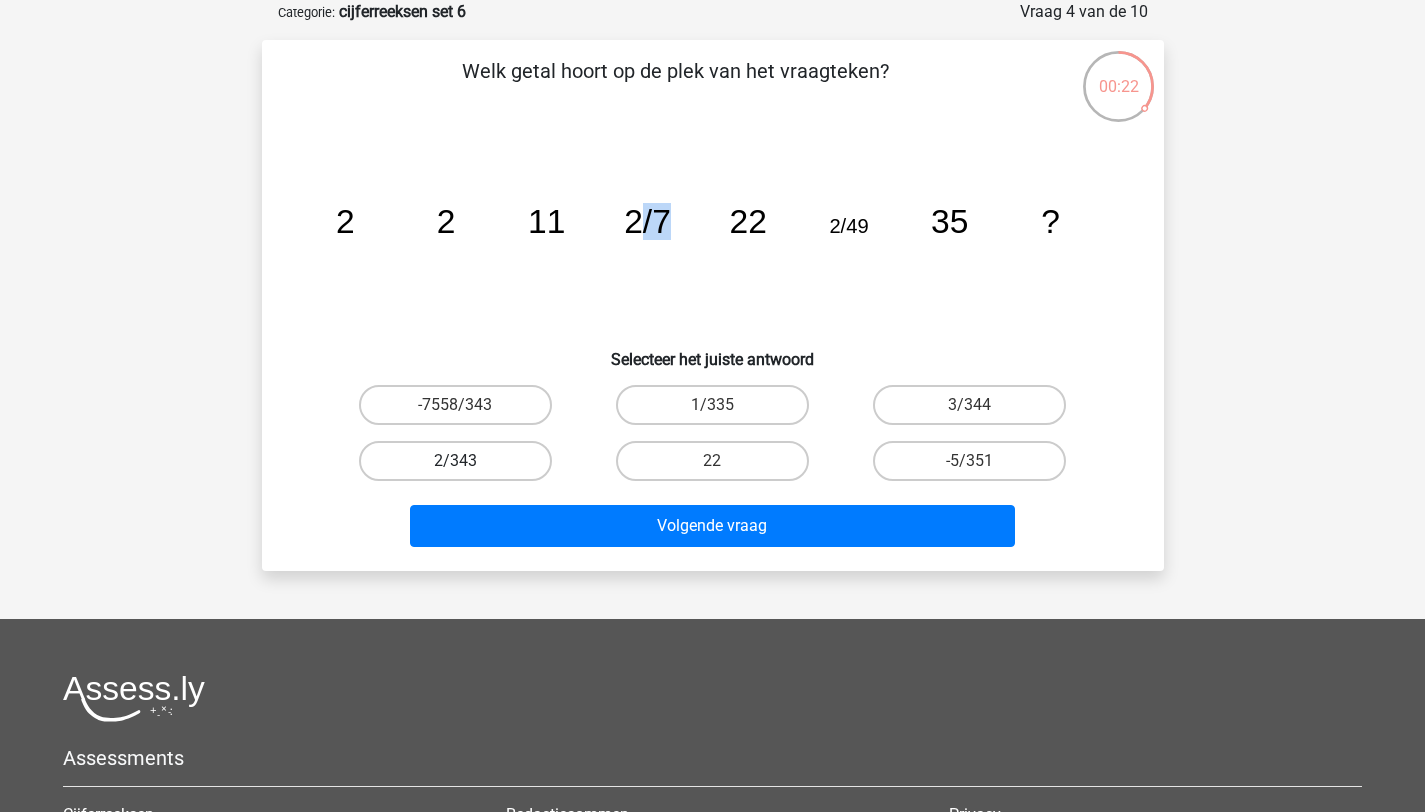 click on "2/343" at bounding box center [455, 461] 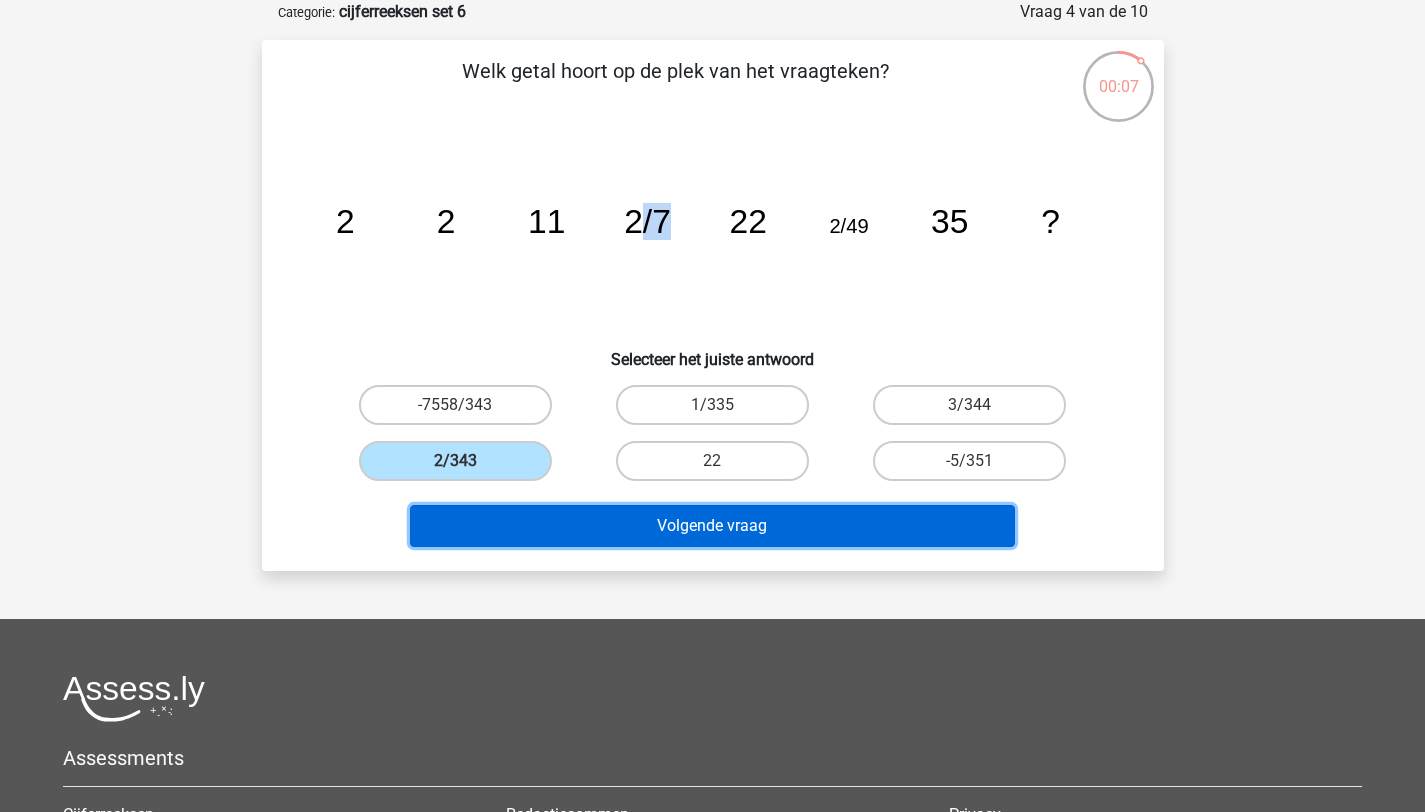 click on "Volgende vraag" at bounding box center (712, 526) 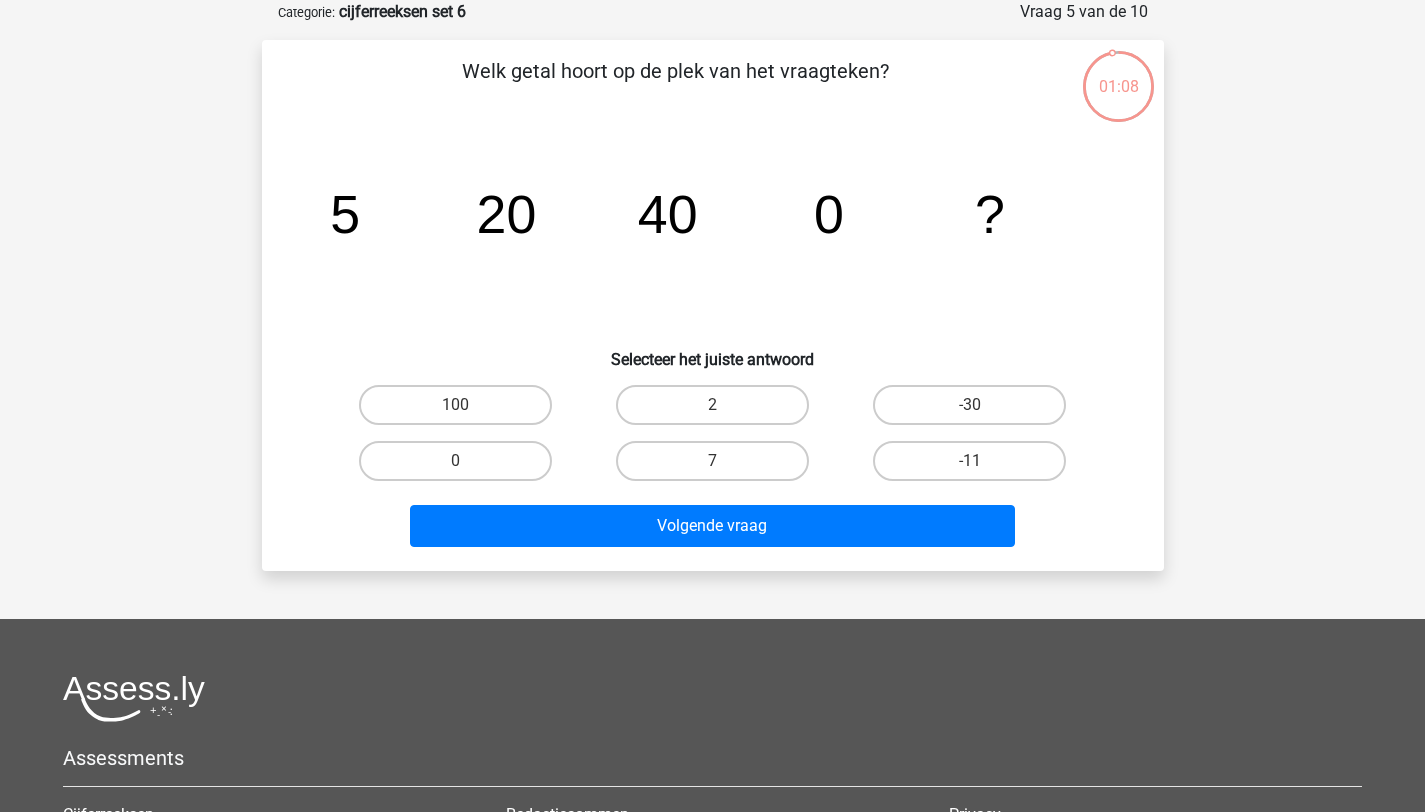 click on "image/svg+xml
5
20
40
0
?" 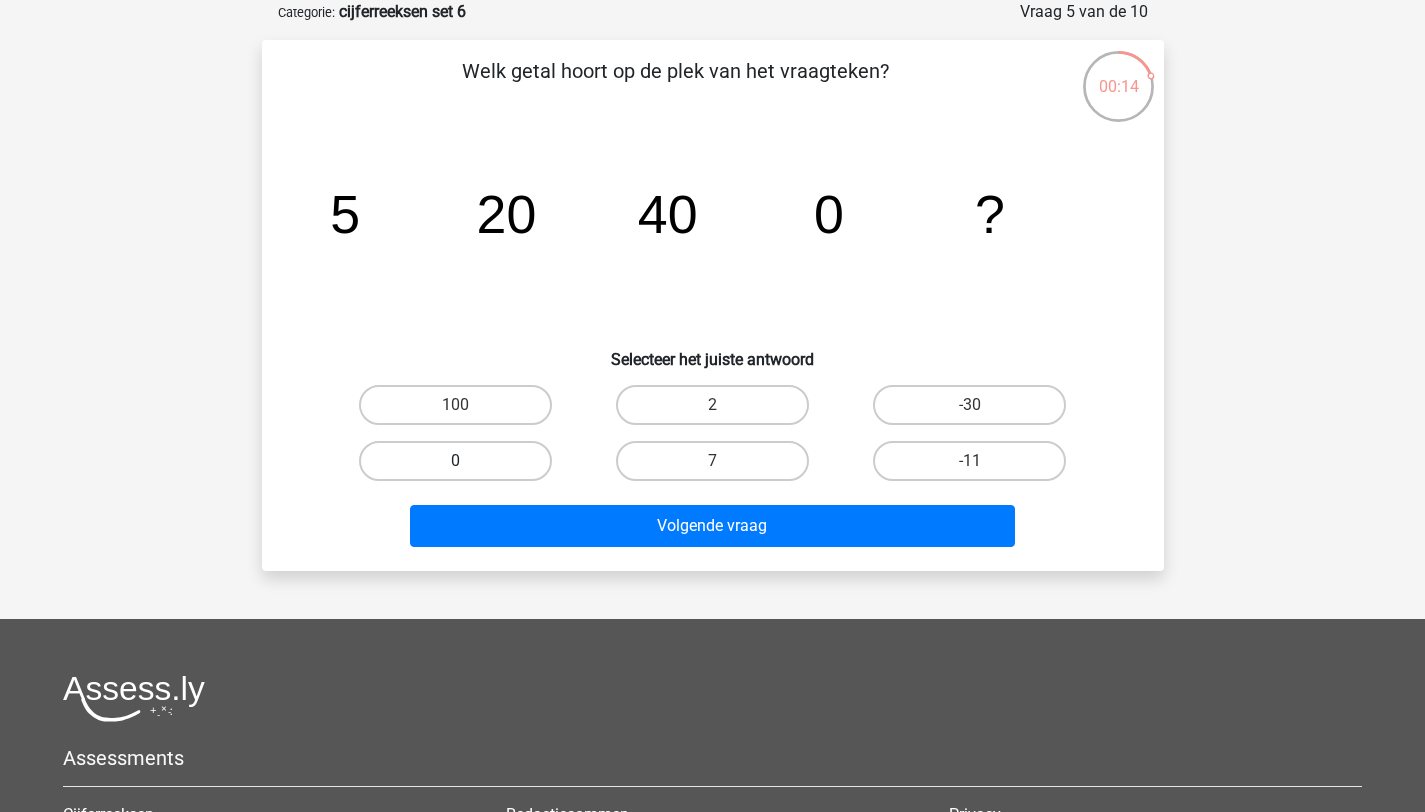 click on "0" at bounding box center [455, 461] 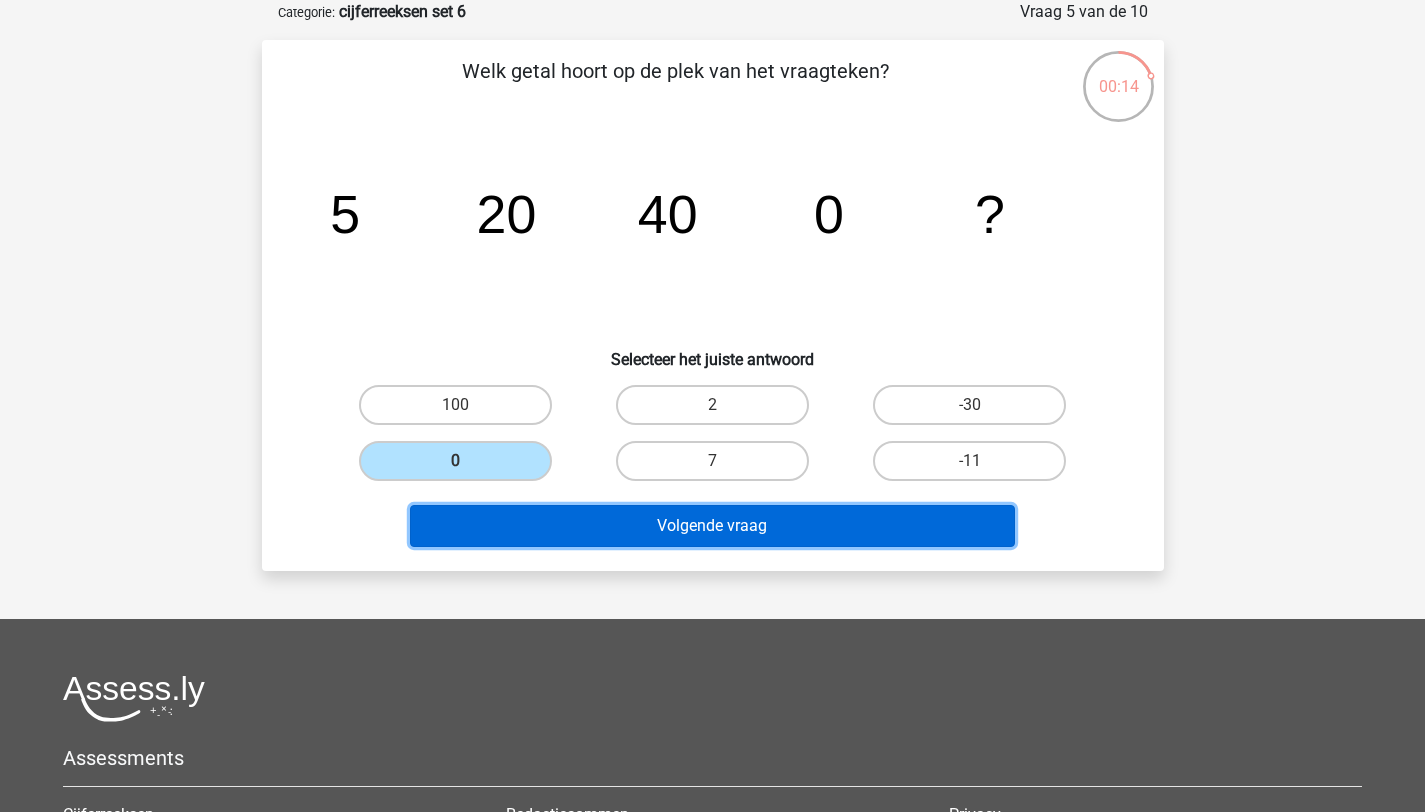 drag, startPoint x: 586, startPoint y: 532, endPoint x: 576, endPoint y: 483, distance: 50.01 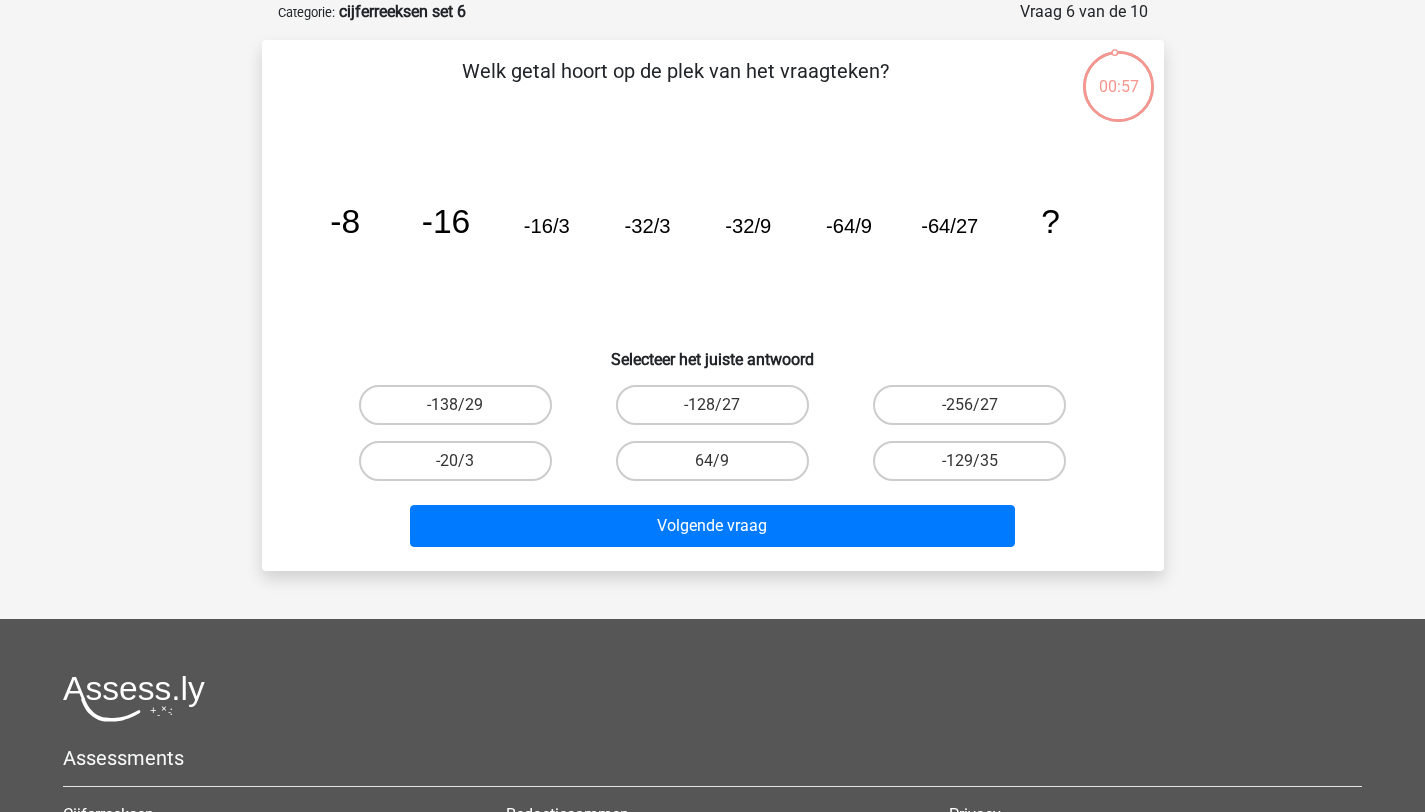 drag, startPoint x: 347, startPoint y: 221, endPoint x: 360, endPoint y: 222, distance: 13.038404 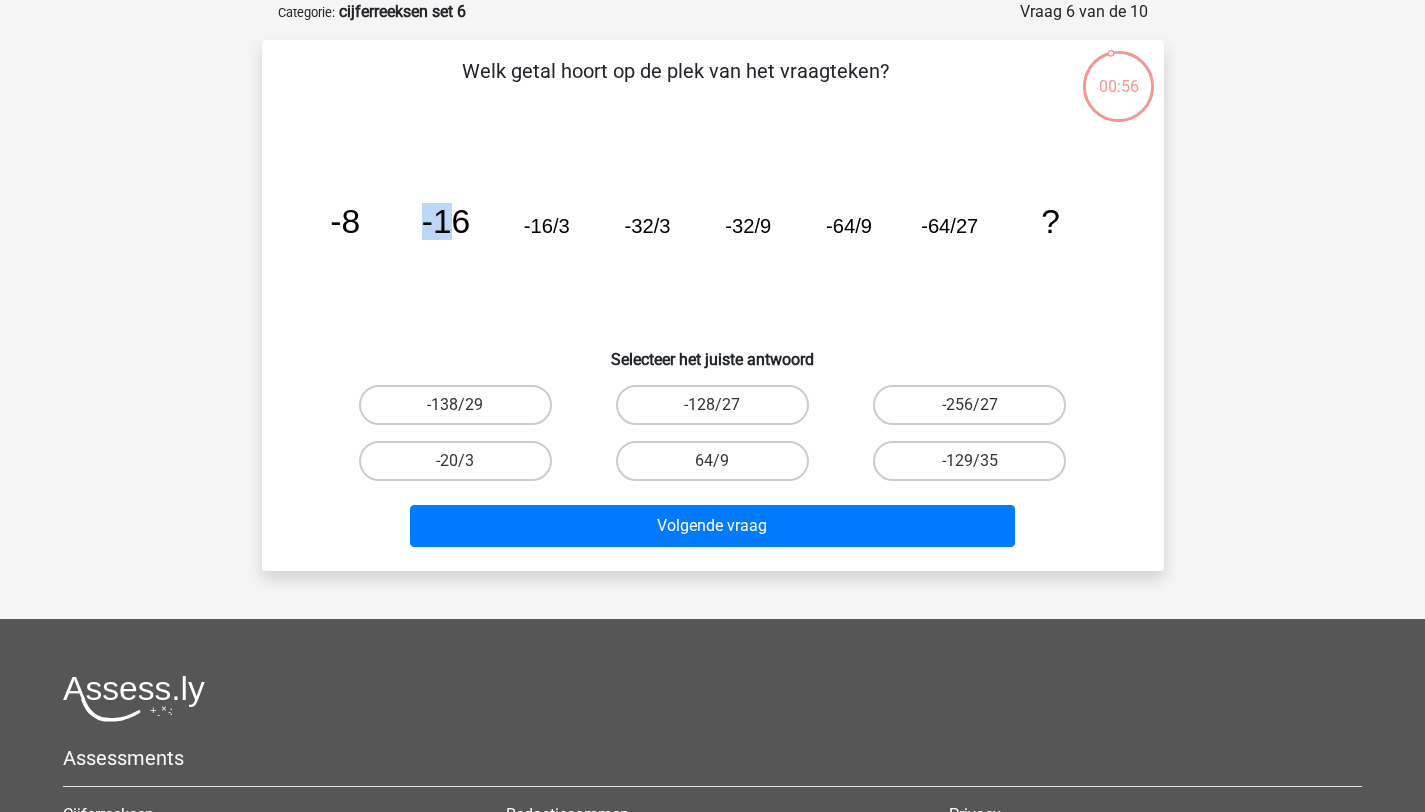 drag, startPoint x: 411, startPoint y: 221, endPoint x: 462, endPoint y: 219, distance: 51.0392 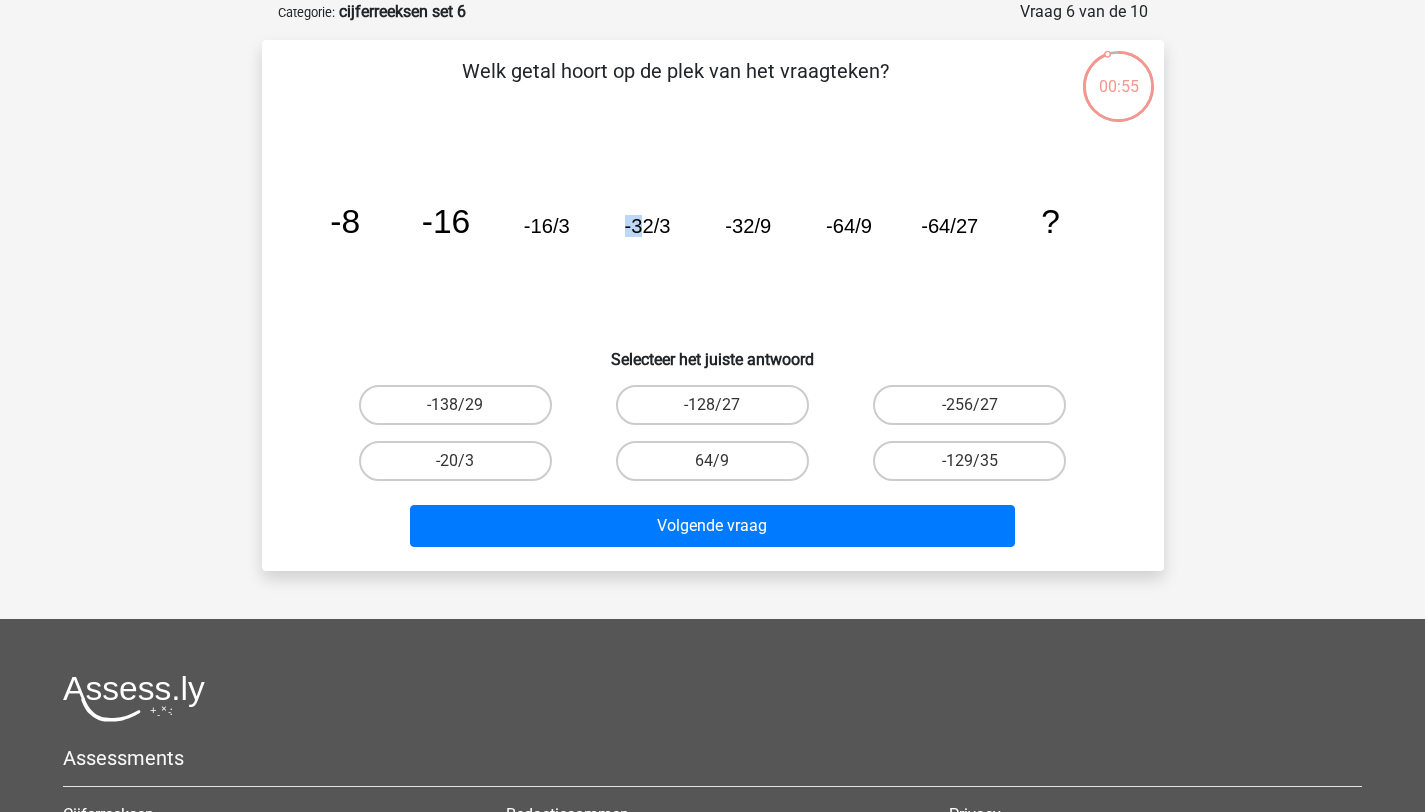 drag, startPoint x: 617, startPoint y: 222, endPoint x: 663, endPoint y: 219, distance: 46.09772 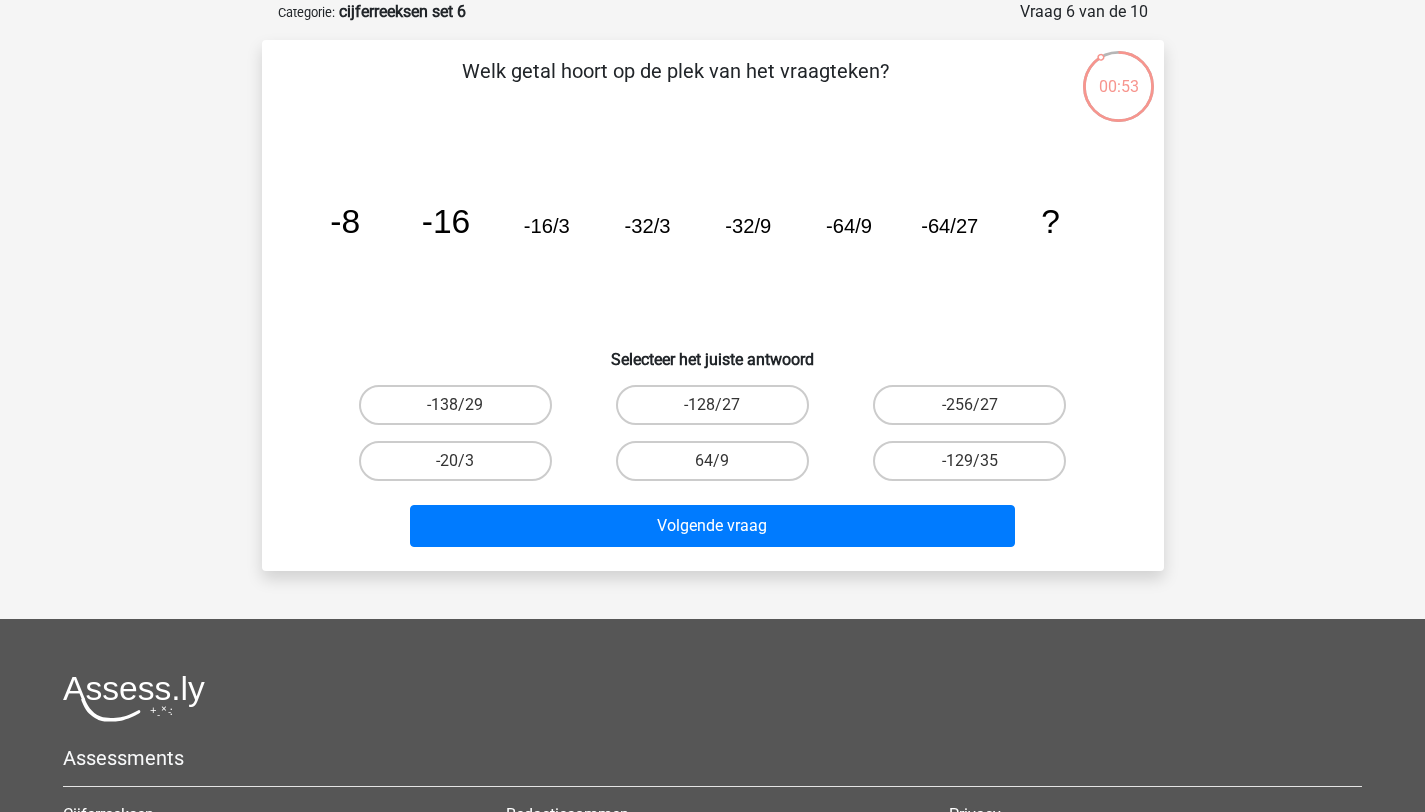 click on "?" 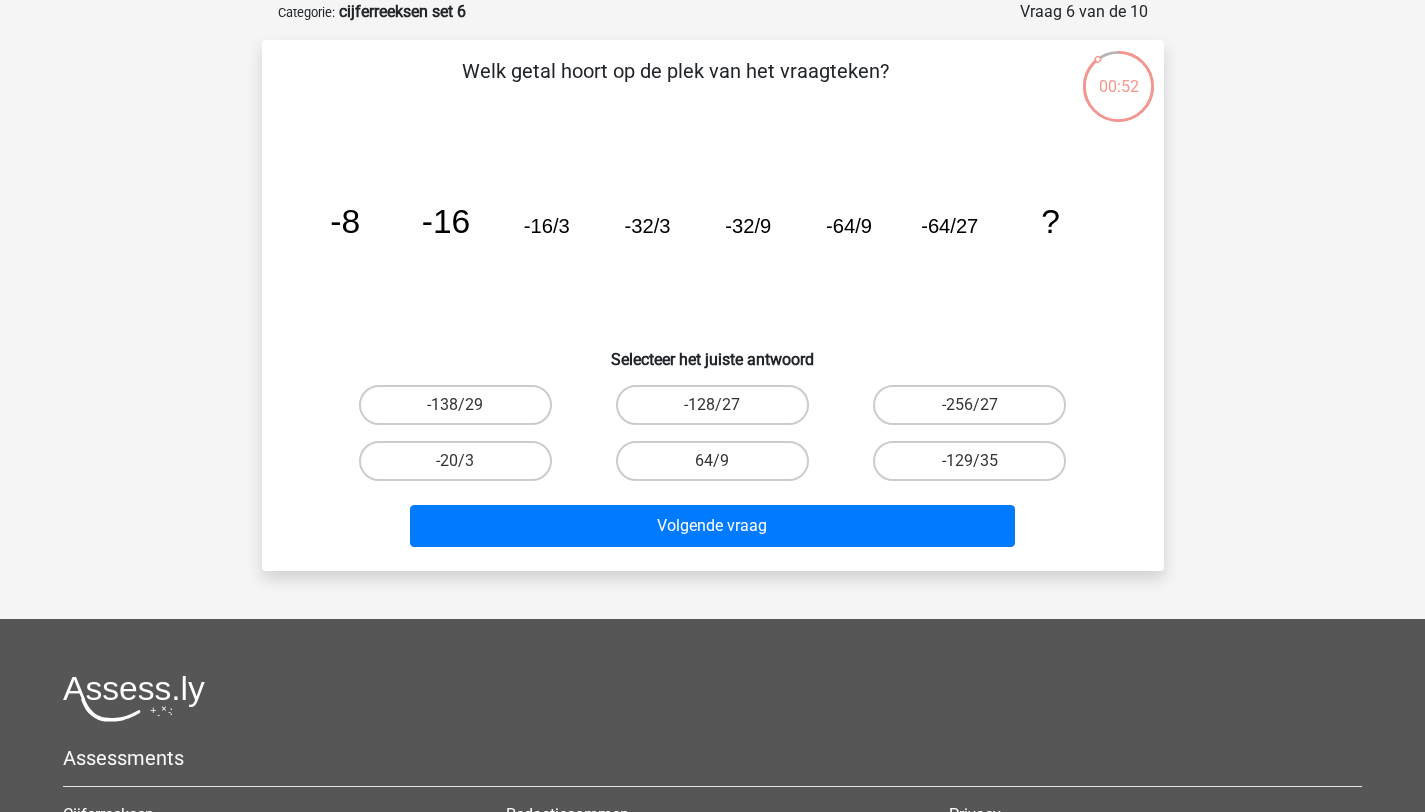 click on "-64/9" 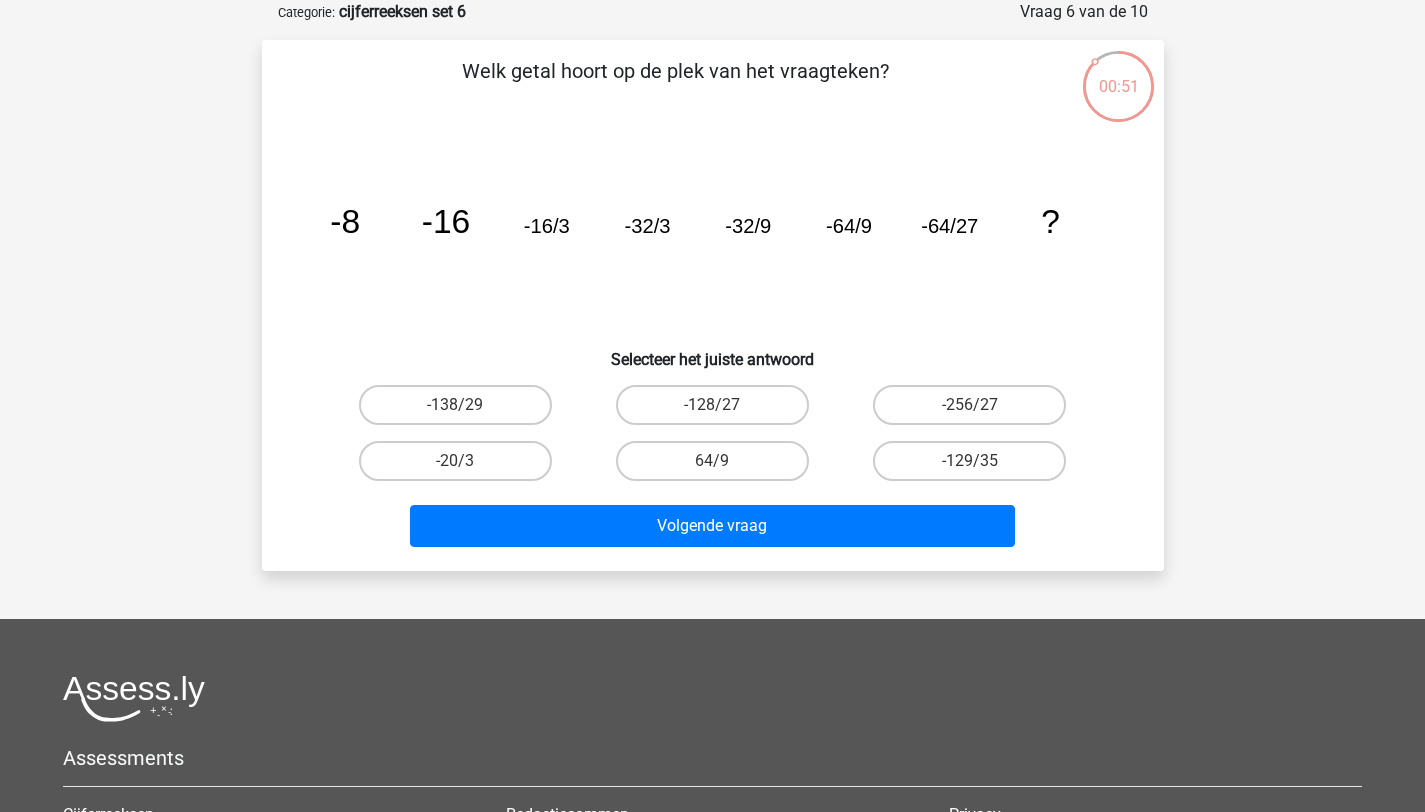 click on "-32/3" 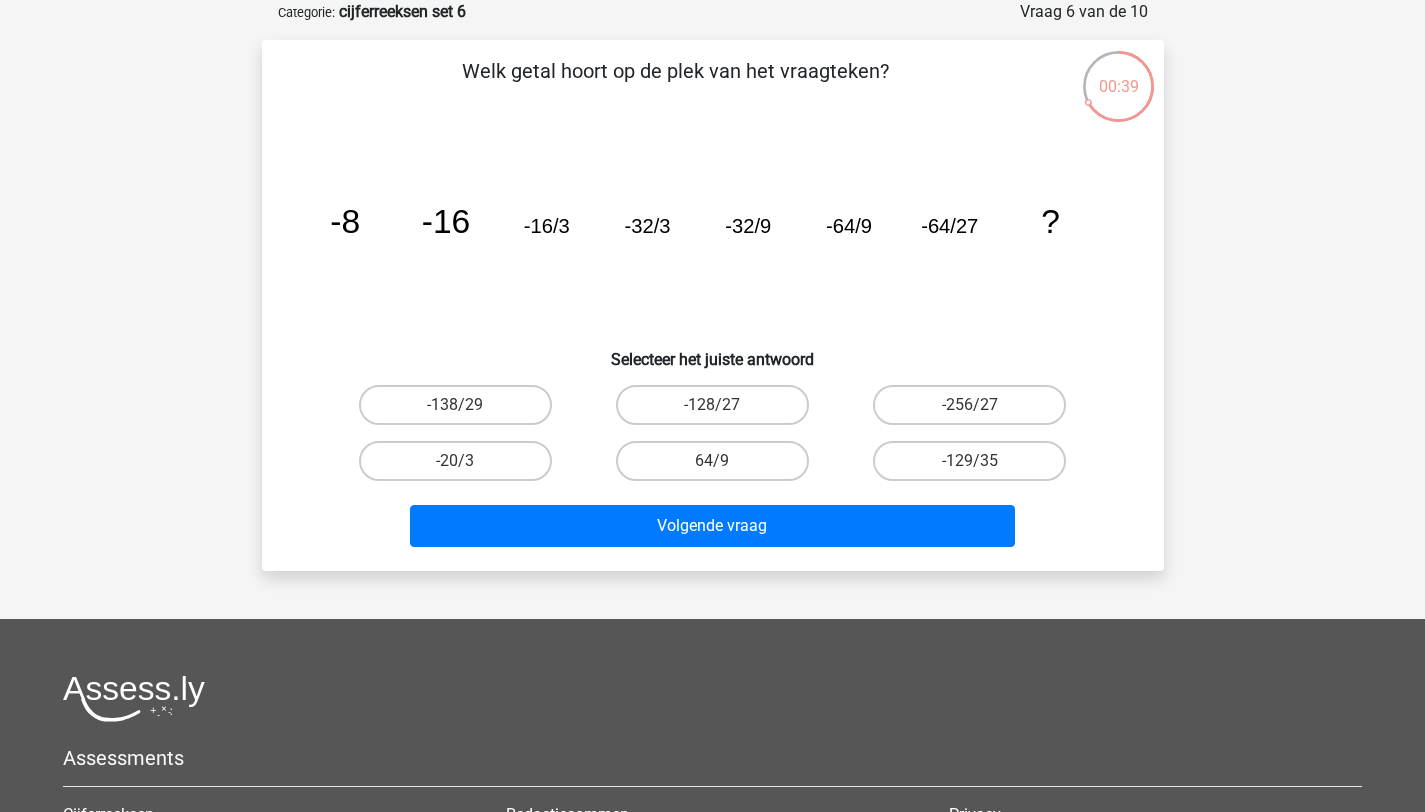 click on "-32/3" 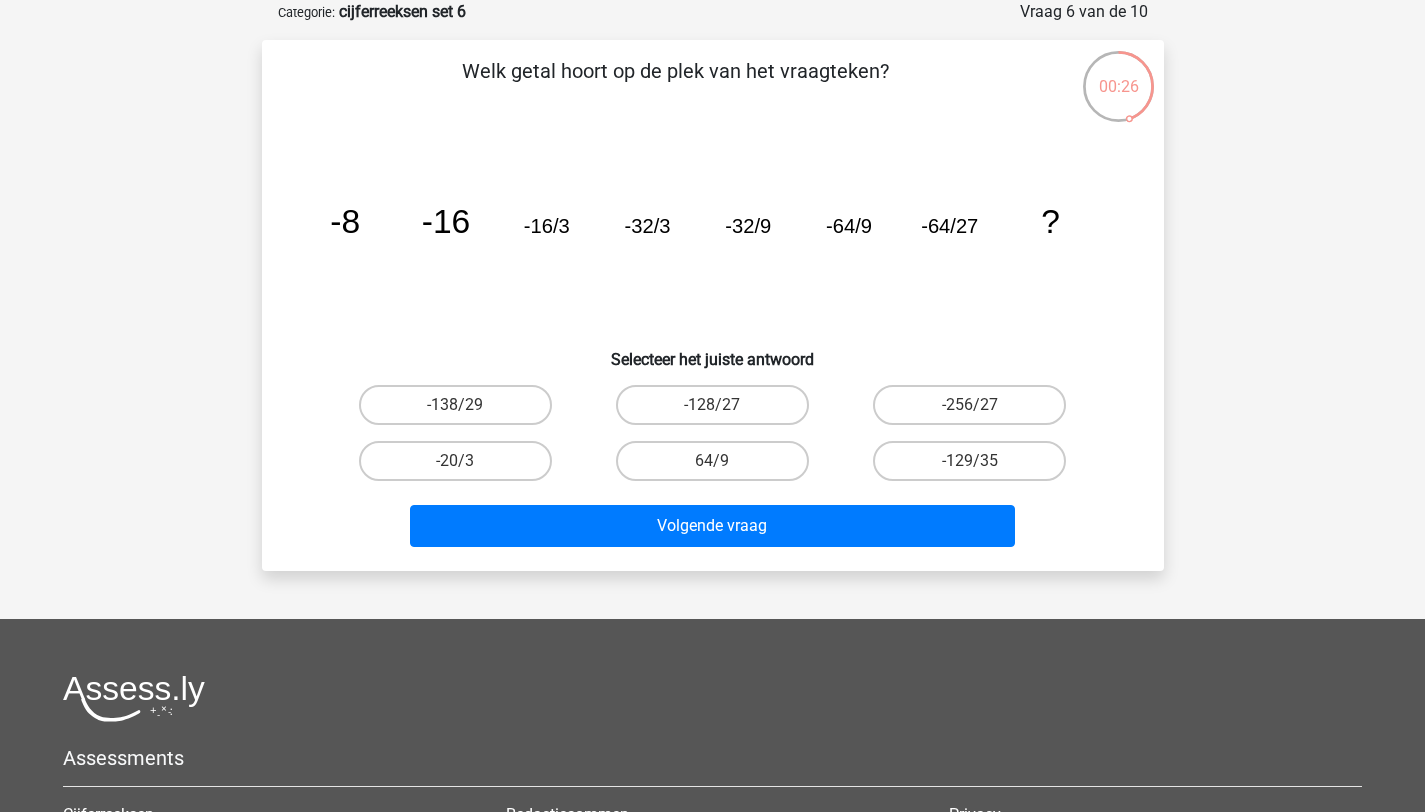 click on "-128/27" at bounding box center [718, 411] 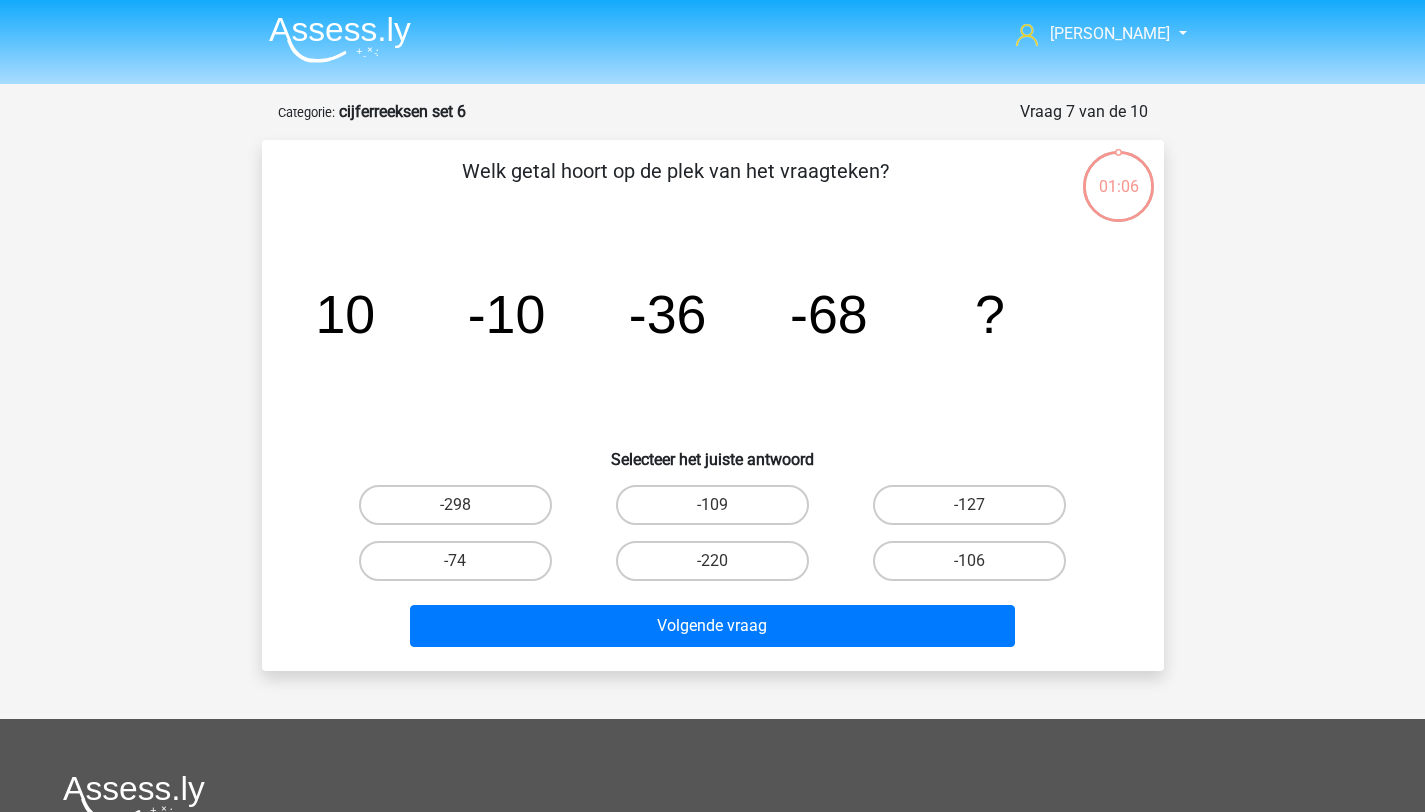 scroll, scrollTop: 100, scrollLeft: 0, axis: vertical 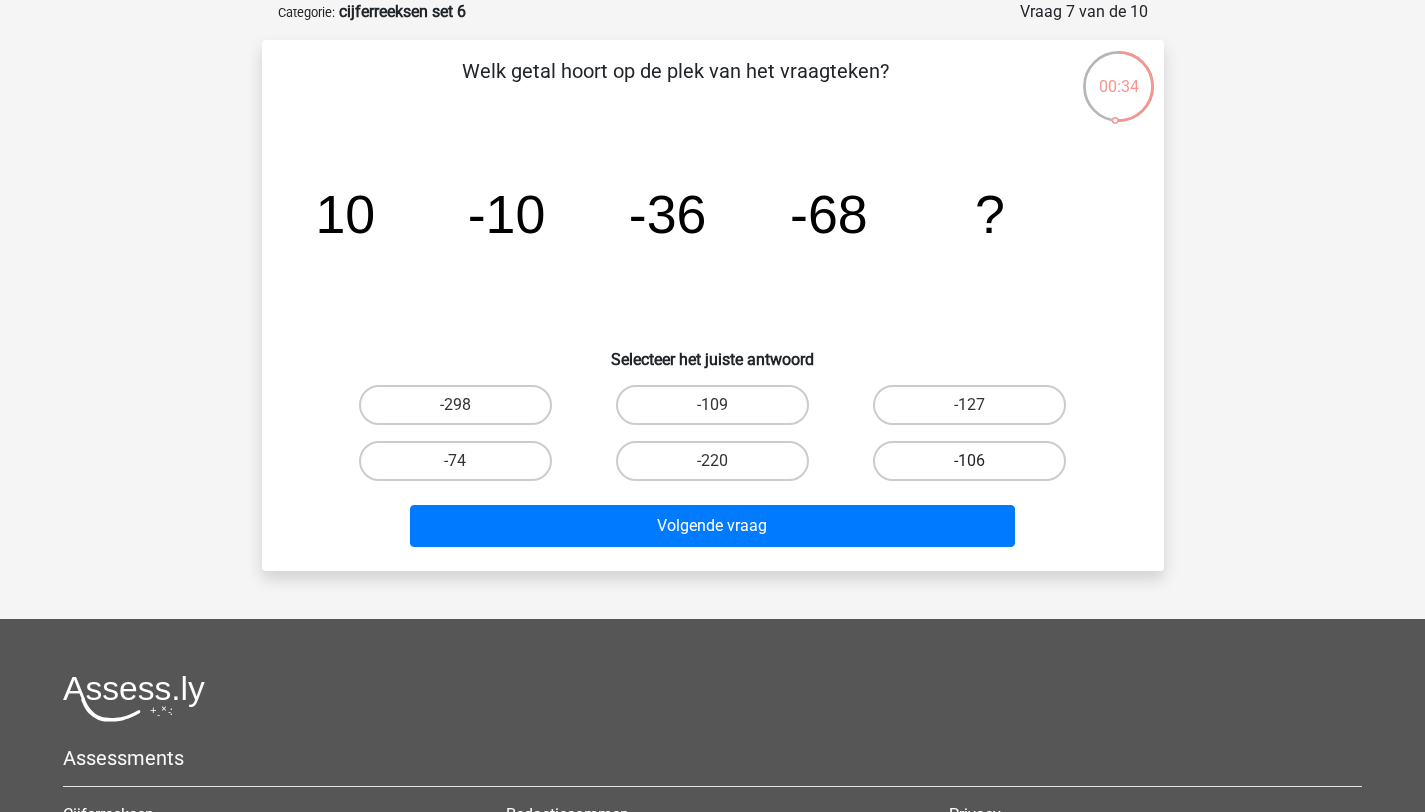click on "-106" at bounding box center [969, 461] 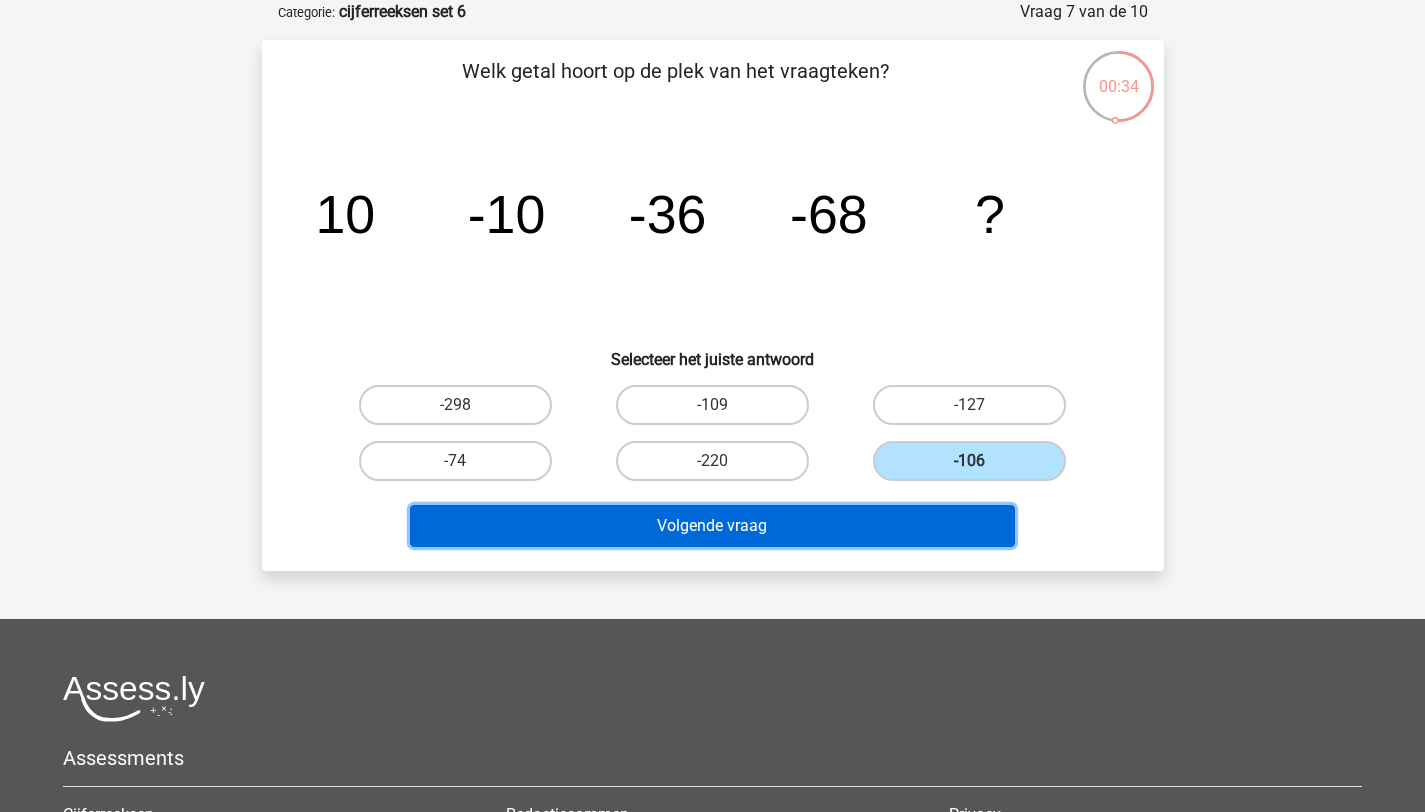 click on "Volgende vraag" at bounding box center (712, 526) 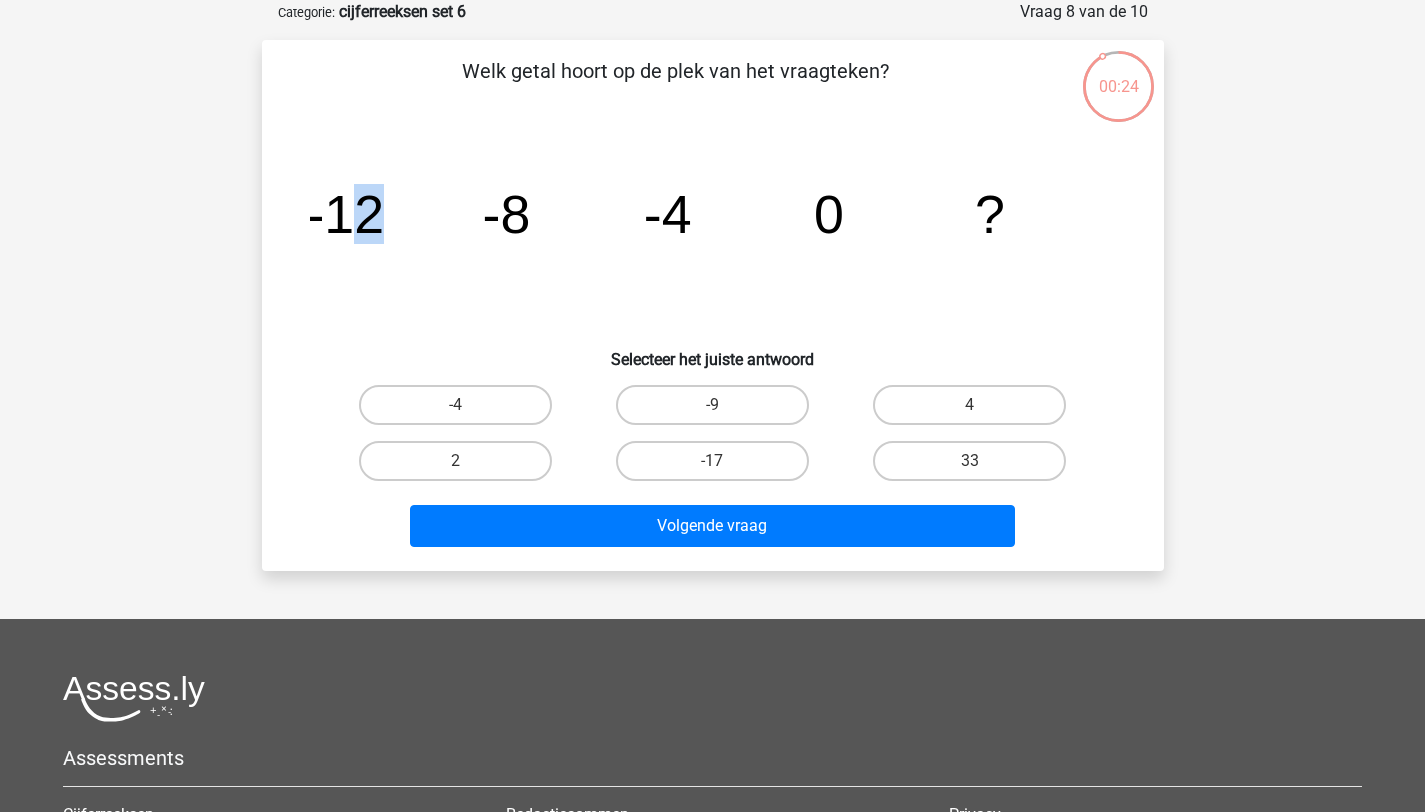 drag, startPoint x: 428, startPoint y: 221, endPoint x: 468, endPoint y: 215, distance: 40.4475 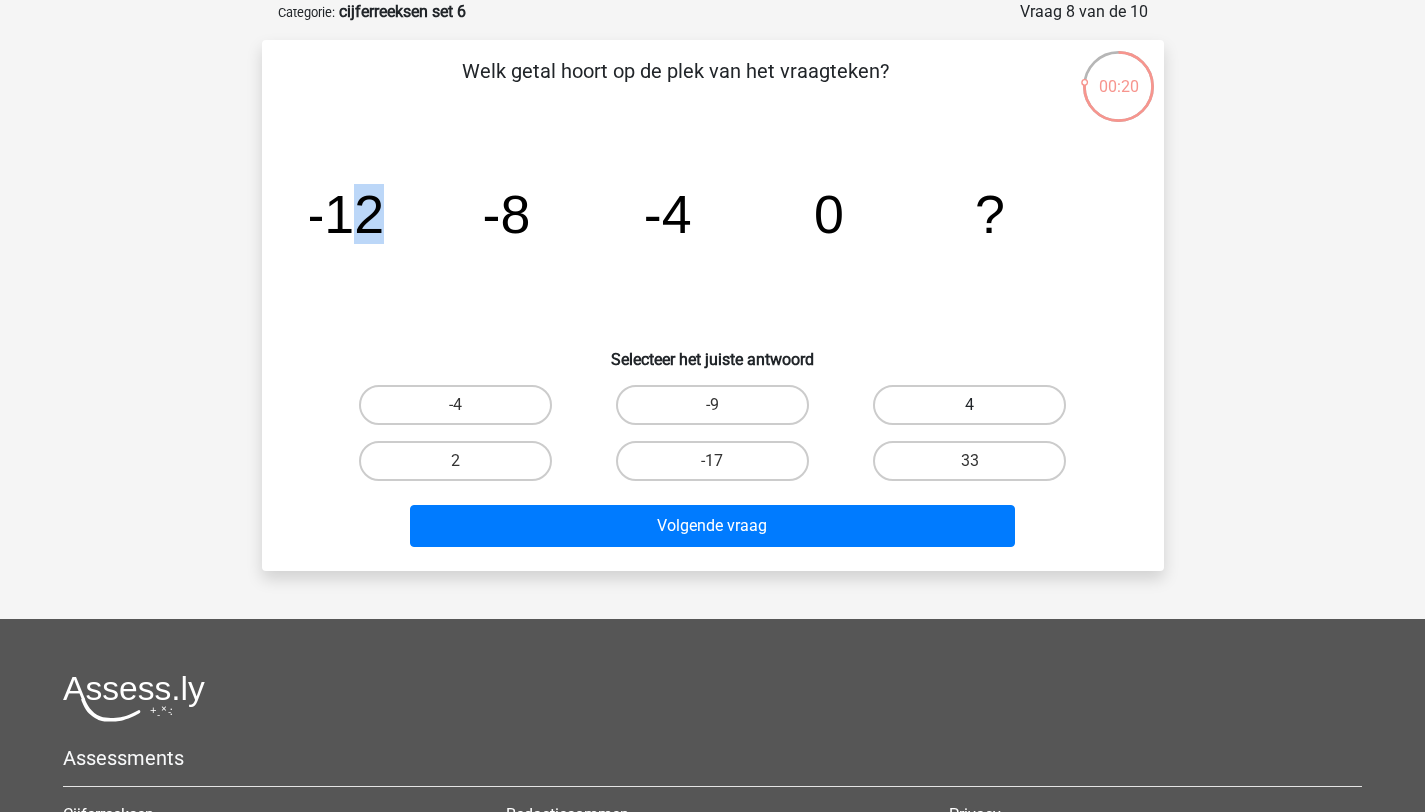 click on "4" at bounding box center [969, 405] 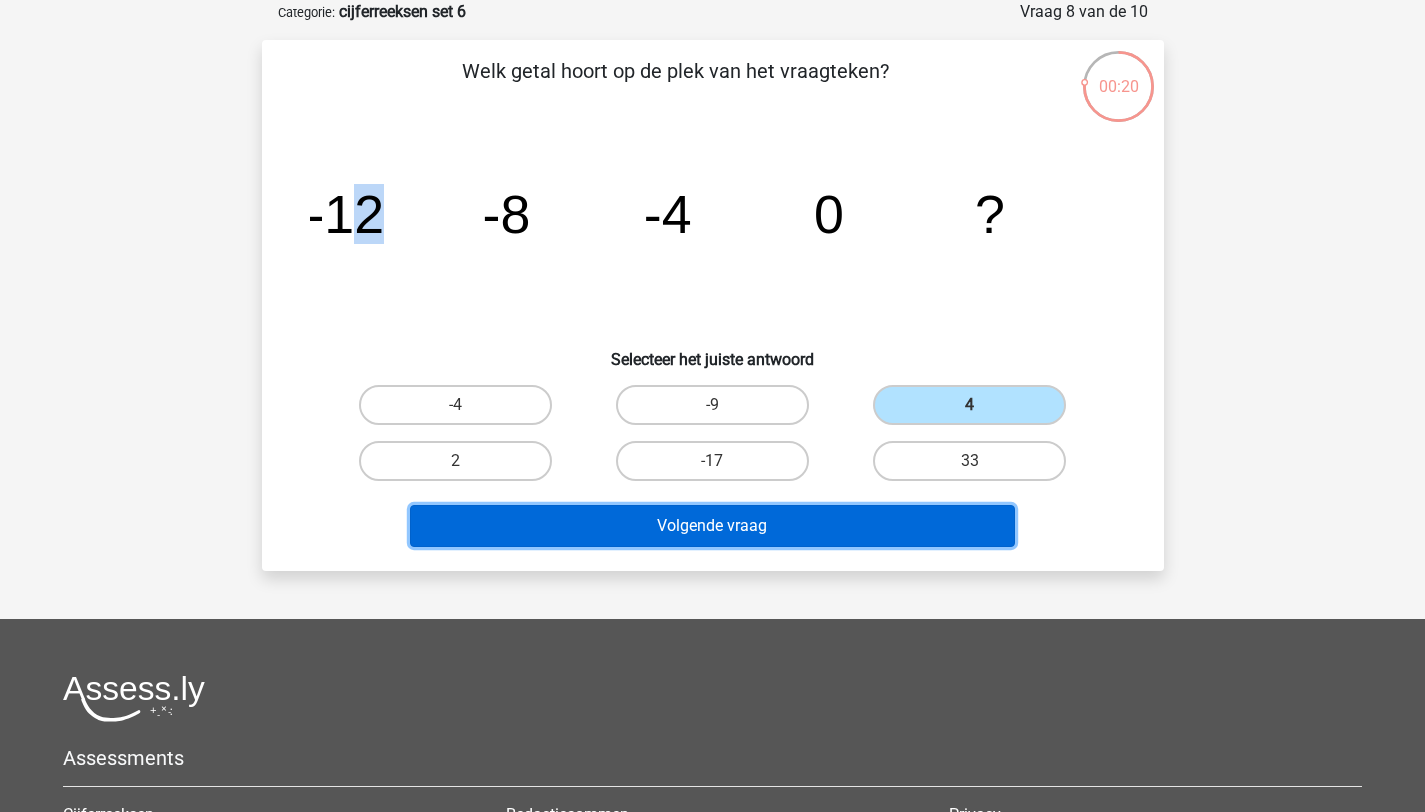 click on "Volgende vraag" at bounding box center [712, 526] 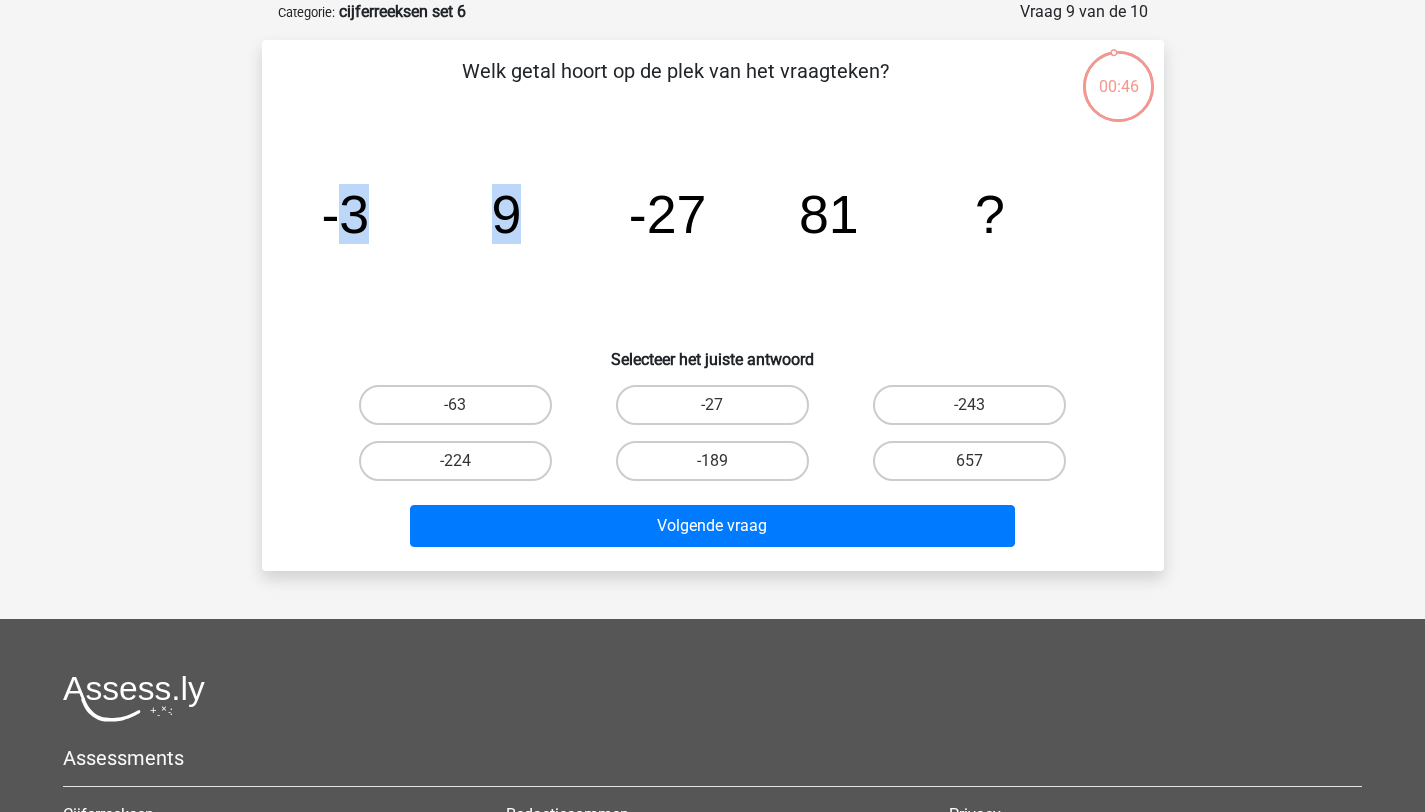 drag, startPoint x: 380, startPoint y: 225, endPoint x: 525, endPoint y: 220, distance: 145.08618 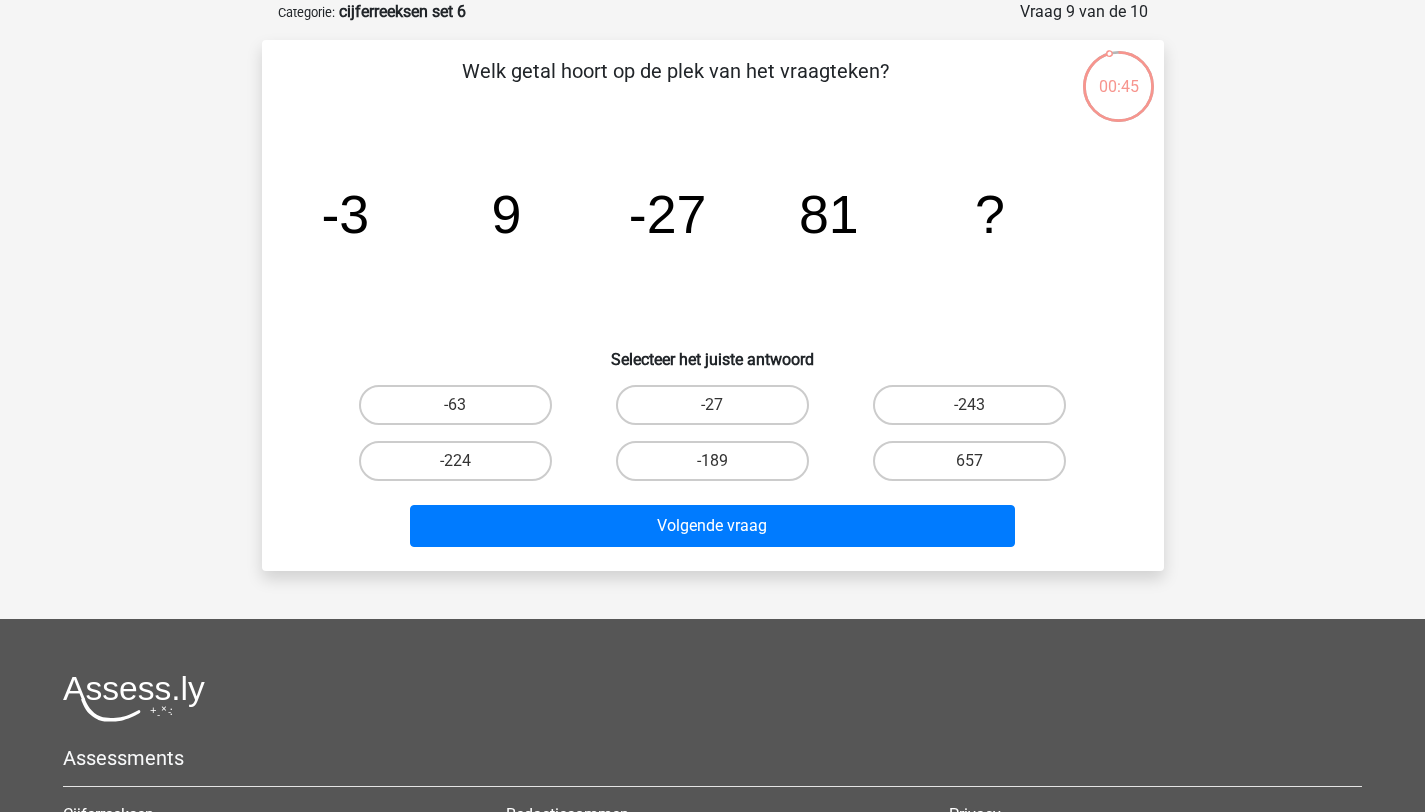 click on "image/svg+xml
-3
9
-27
81
?" 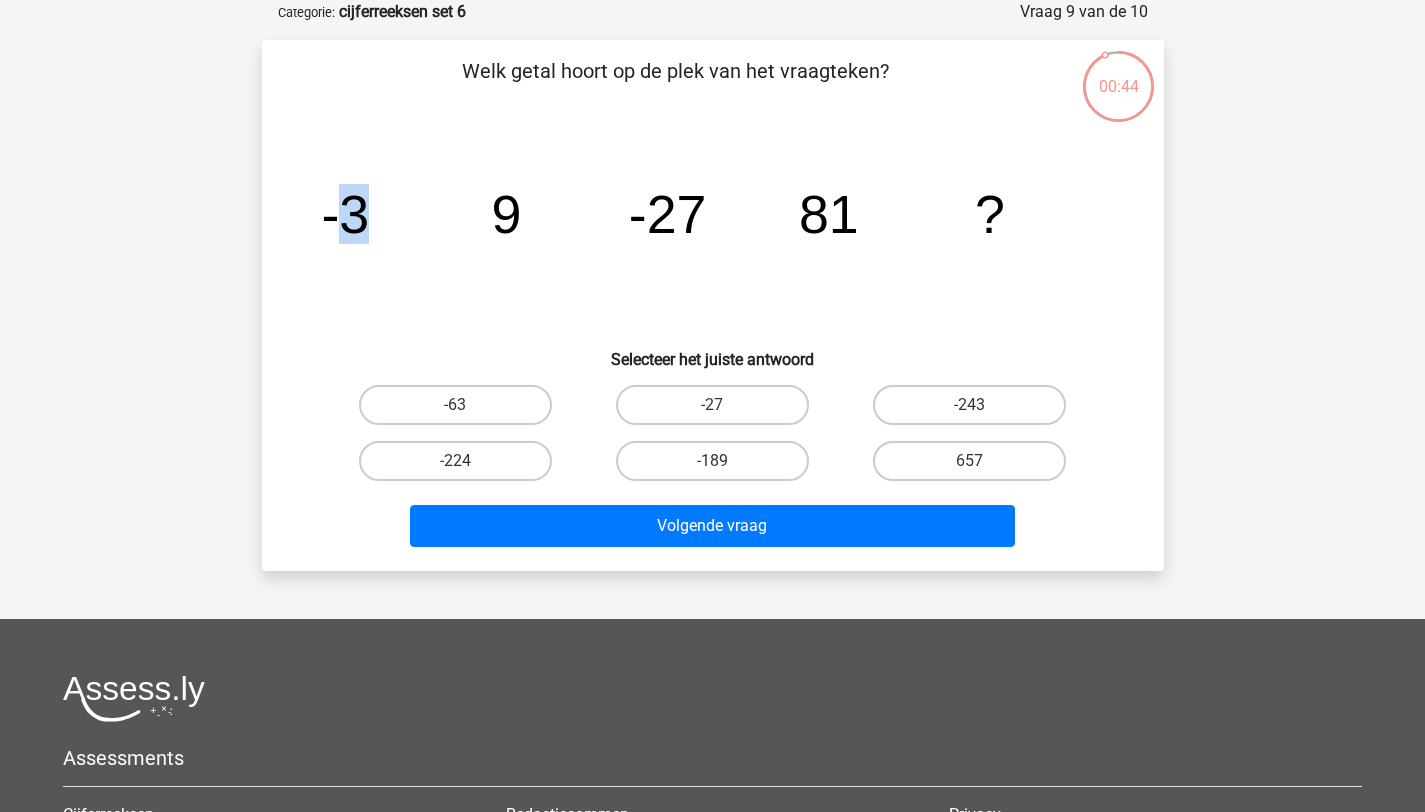 drag, startPoint x: 345, startPoint y: 218, endPoint x: 491, endPoint y: 218, distance: 146 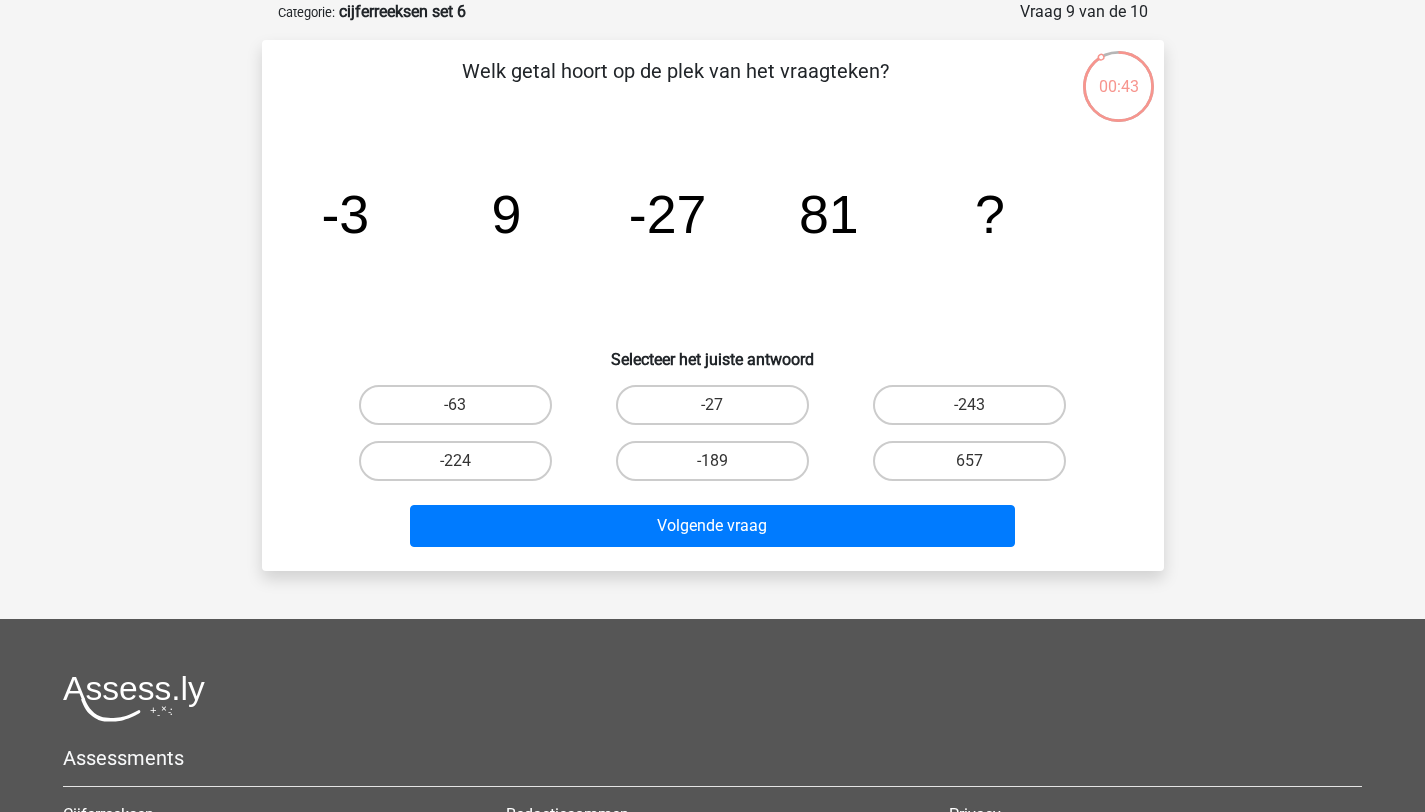 drag, startPoint x: 506, startPoint y: 214, endPoint x: 545, endPoint y: 214, distance: 39 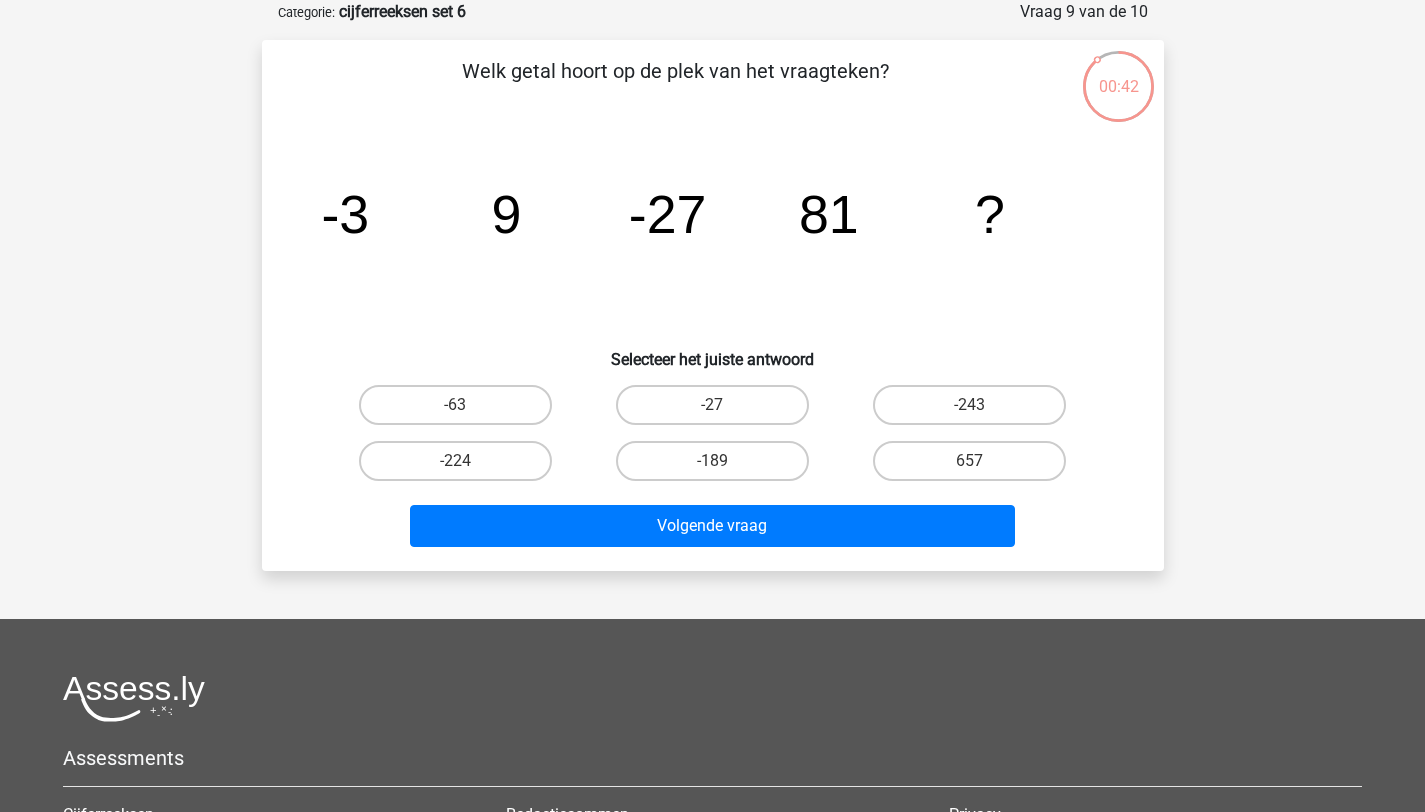 click on "9" 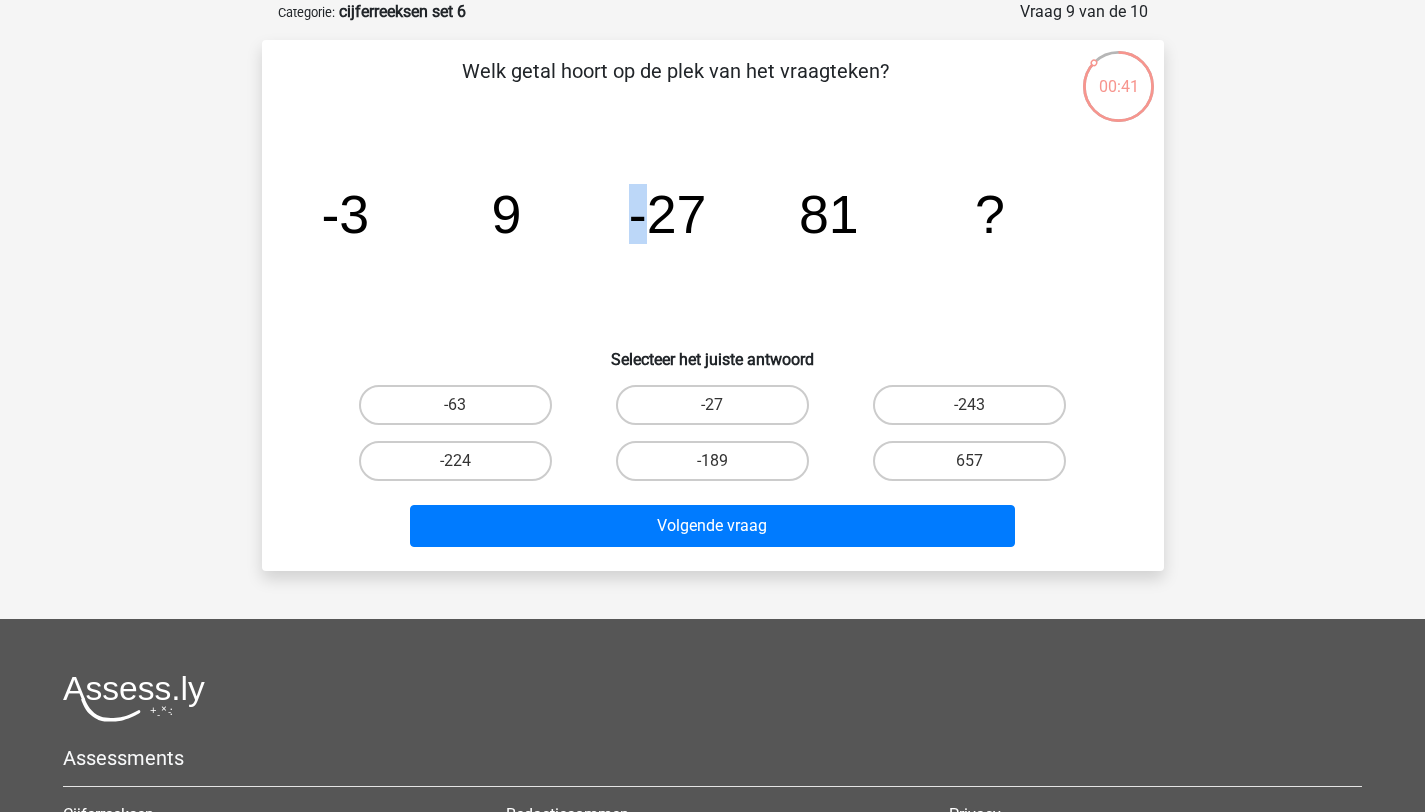 drag, startPoint x: 636, startPoint y: 215, endPoint x: 669, endPoint y: 214, distance: 33.01515 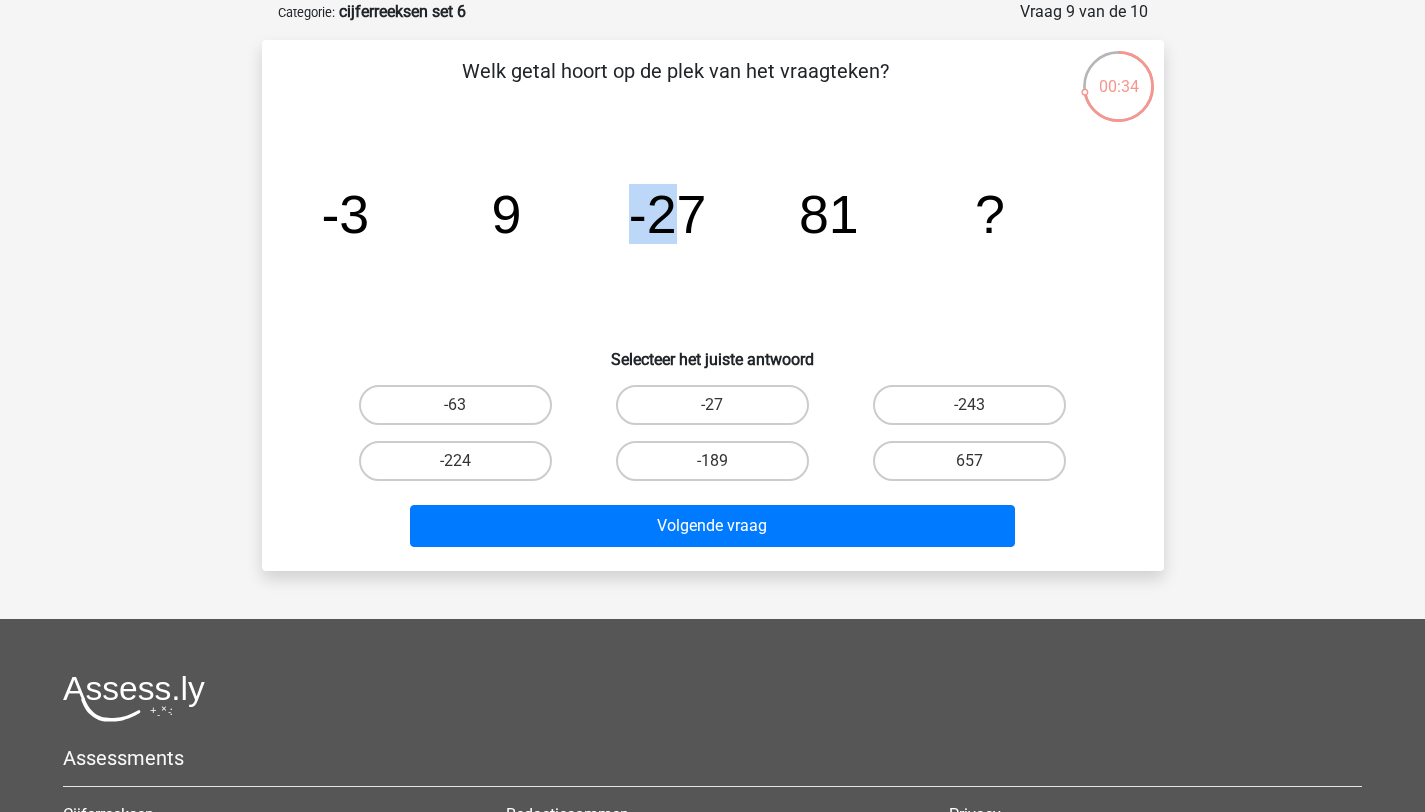 click on "-243" at bounding box center [455, 405] 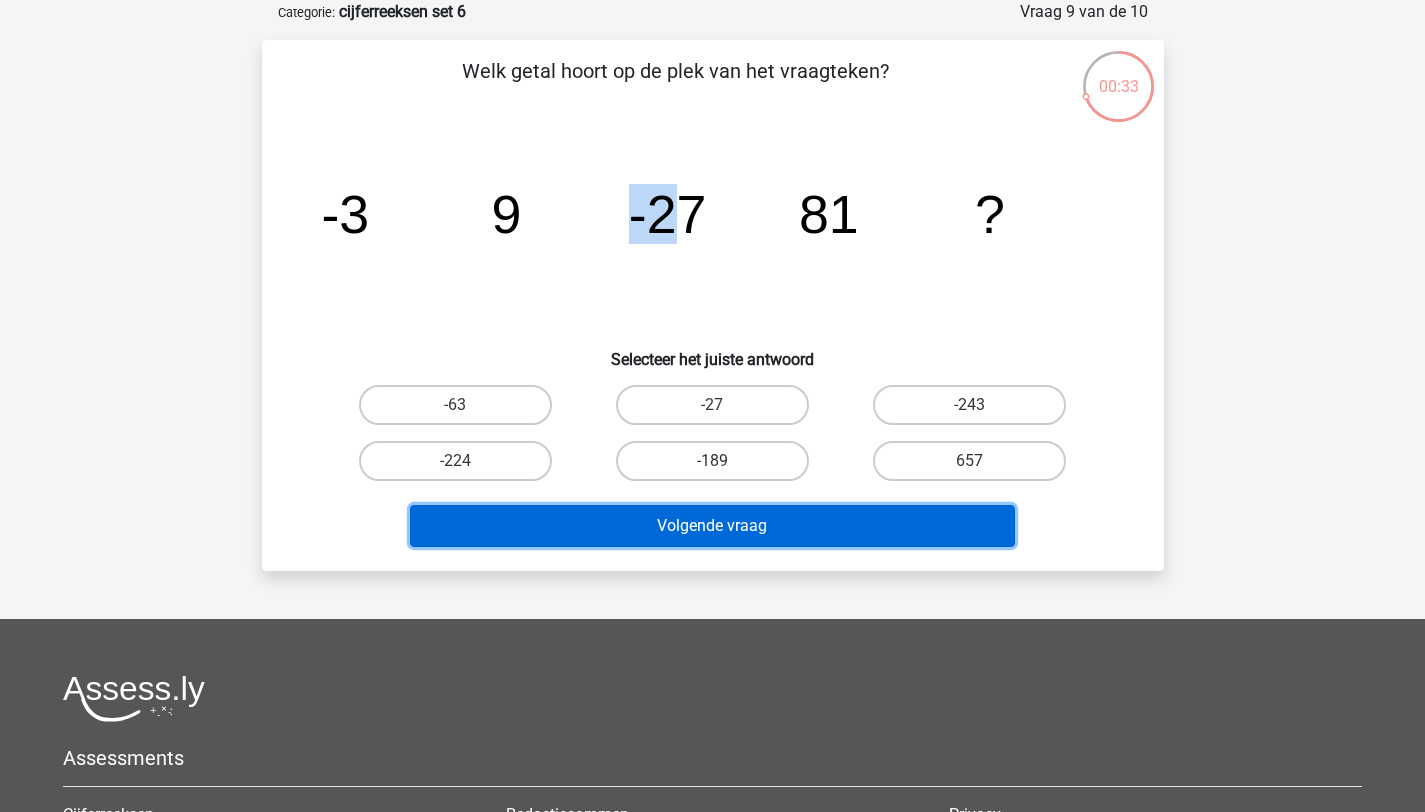 click on "Volgende vraag" at bounding box center [712, 526] 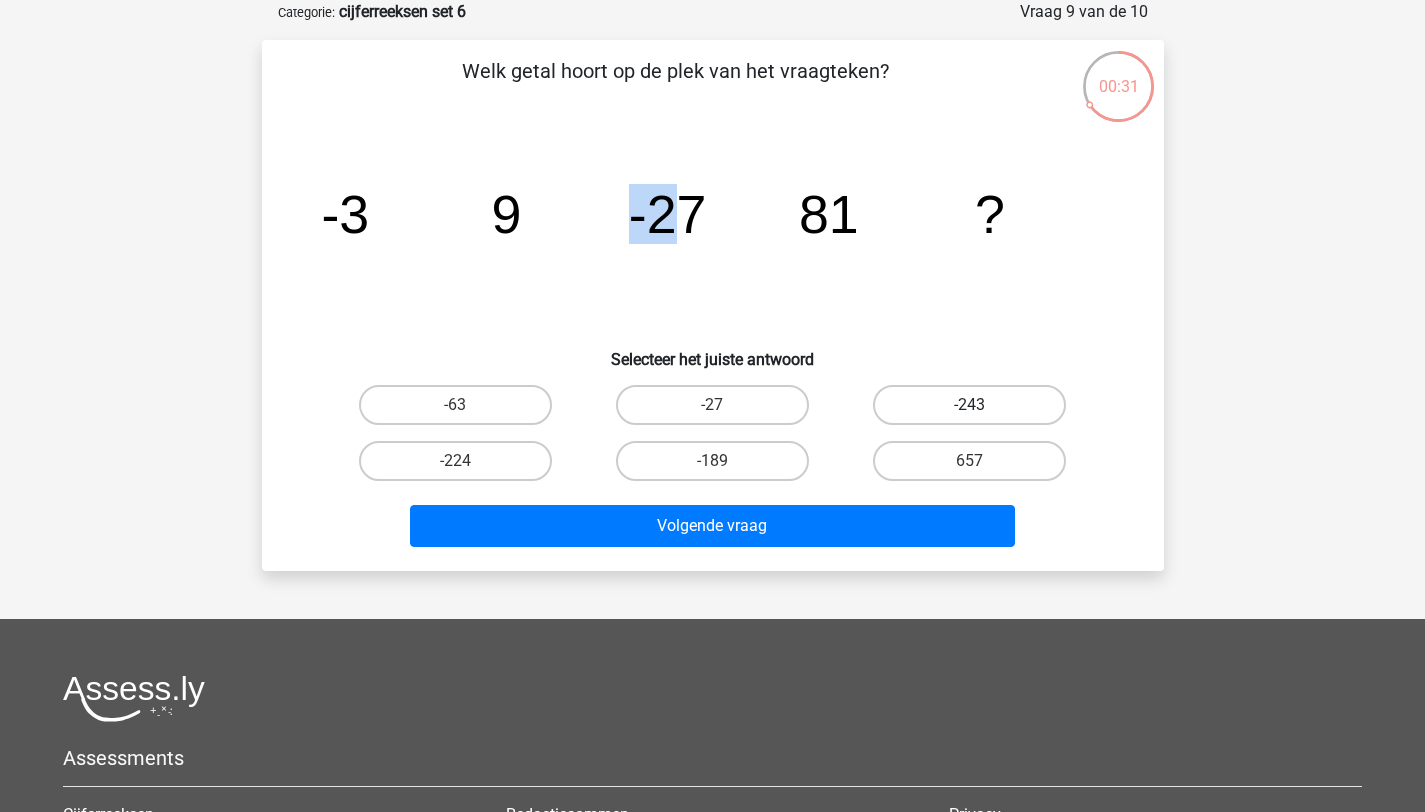 click on "-243" at bounding box center [969, 405] 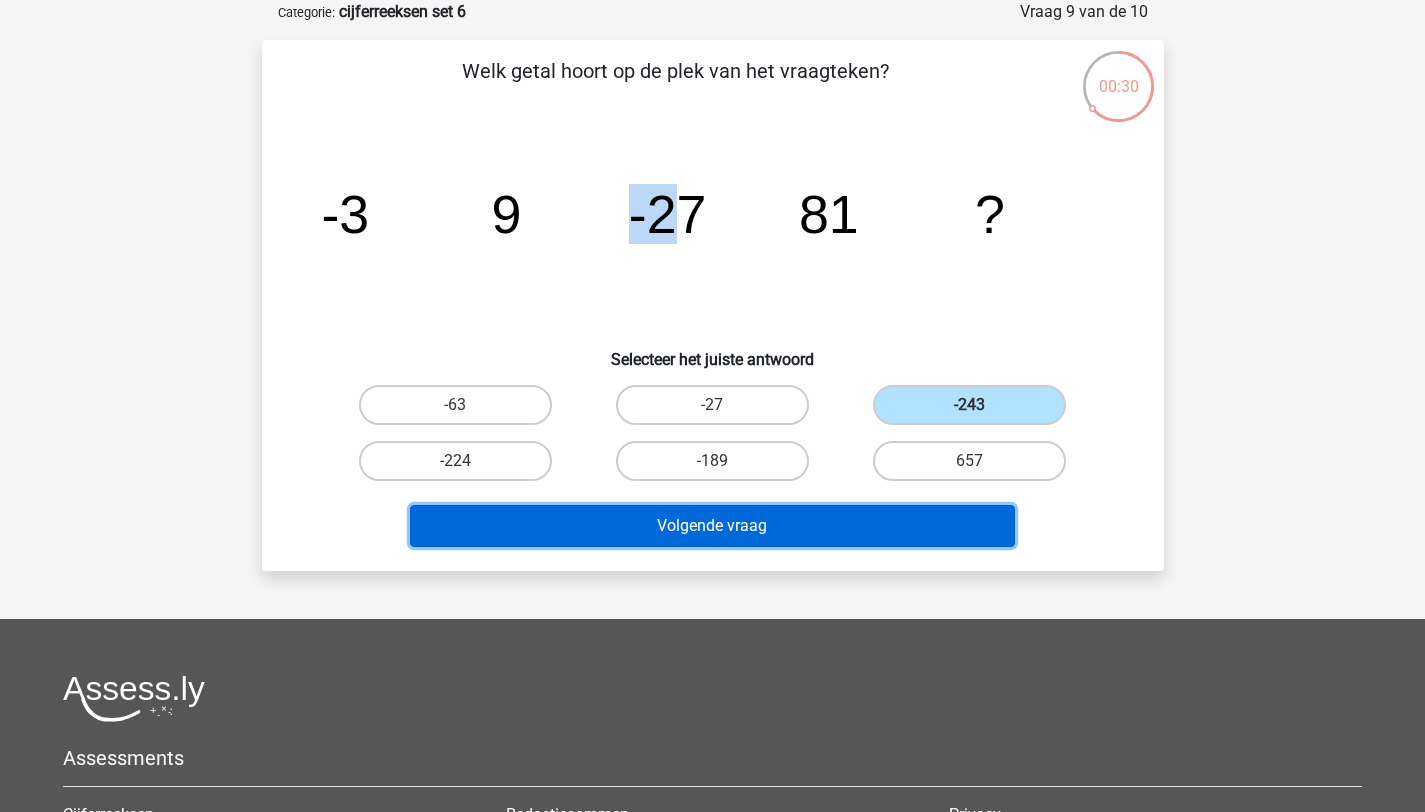 click on "Volgende vraag" at bounding box center [712, 526] 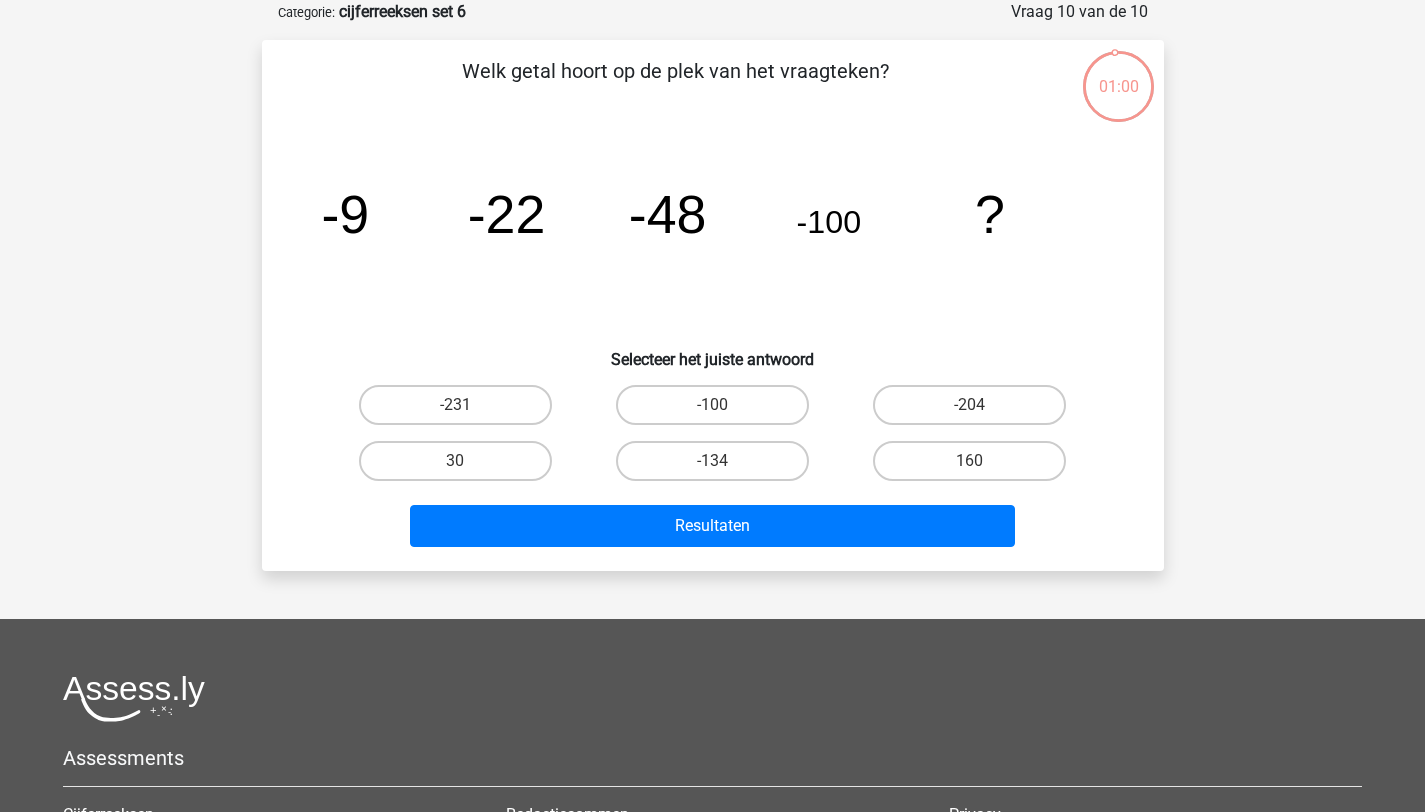 drag, startPoint x: 351, startPoint y: 210, endPoint x: 463, endPoint y: 224, distance: 112.871605 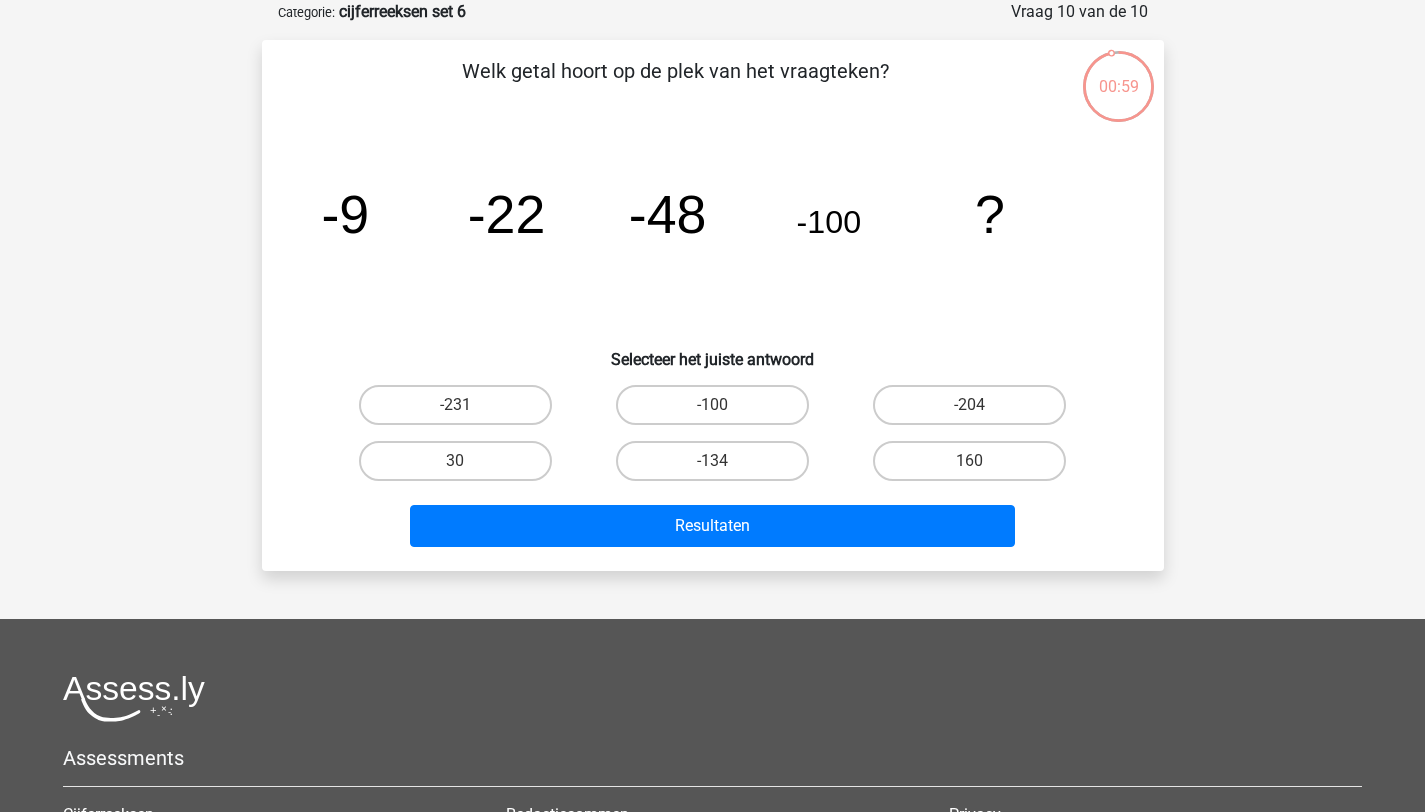 click on "-22" 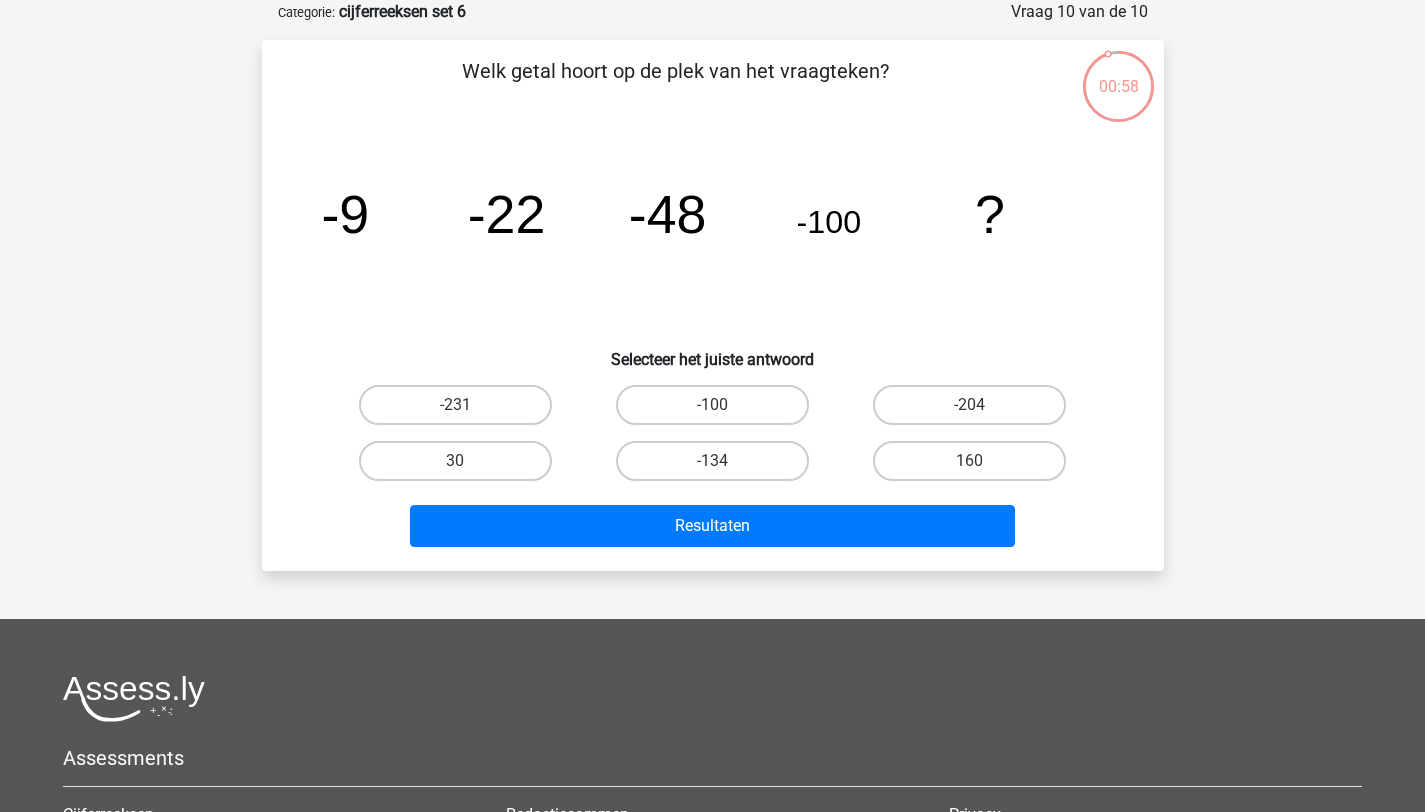 click on "-48" 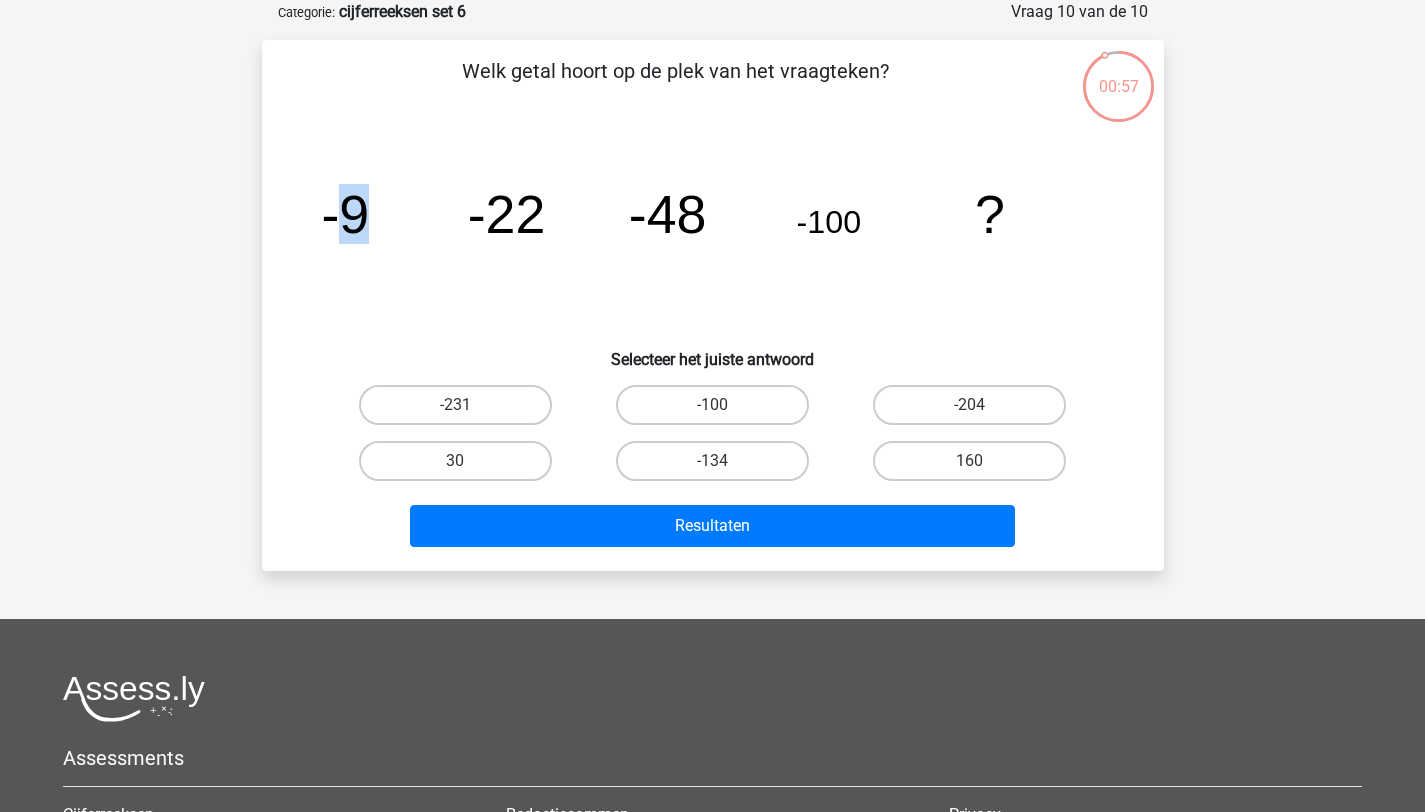 drag, startPoint x: 342, startPoint y: 222, endPoint x: 421, endPoint y: 220, distance: 79.025314 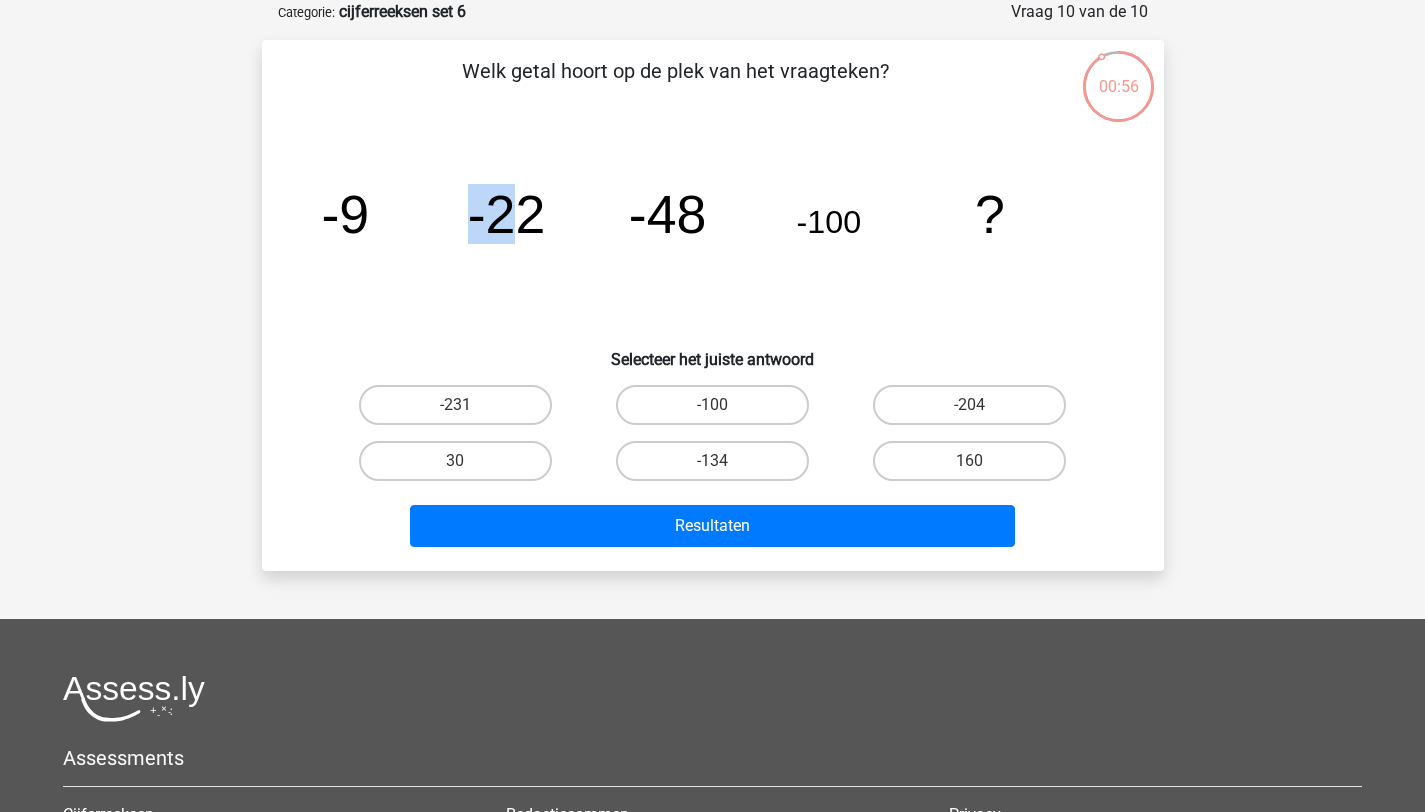 drag, startPoint x: 470, startPoint y: 214, endPoint x: 544, endPoint y: 215, distance: 74.00676 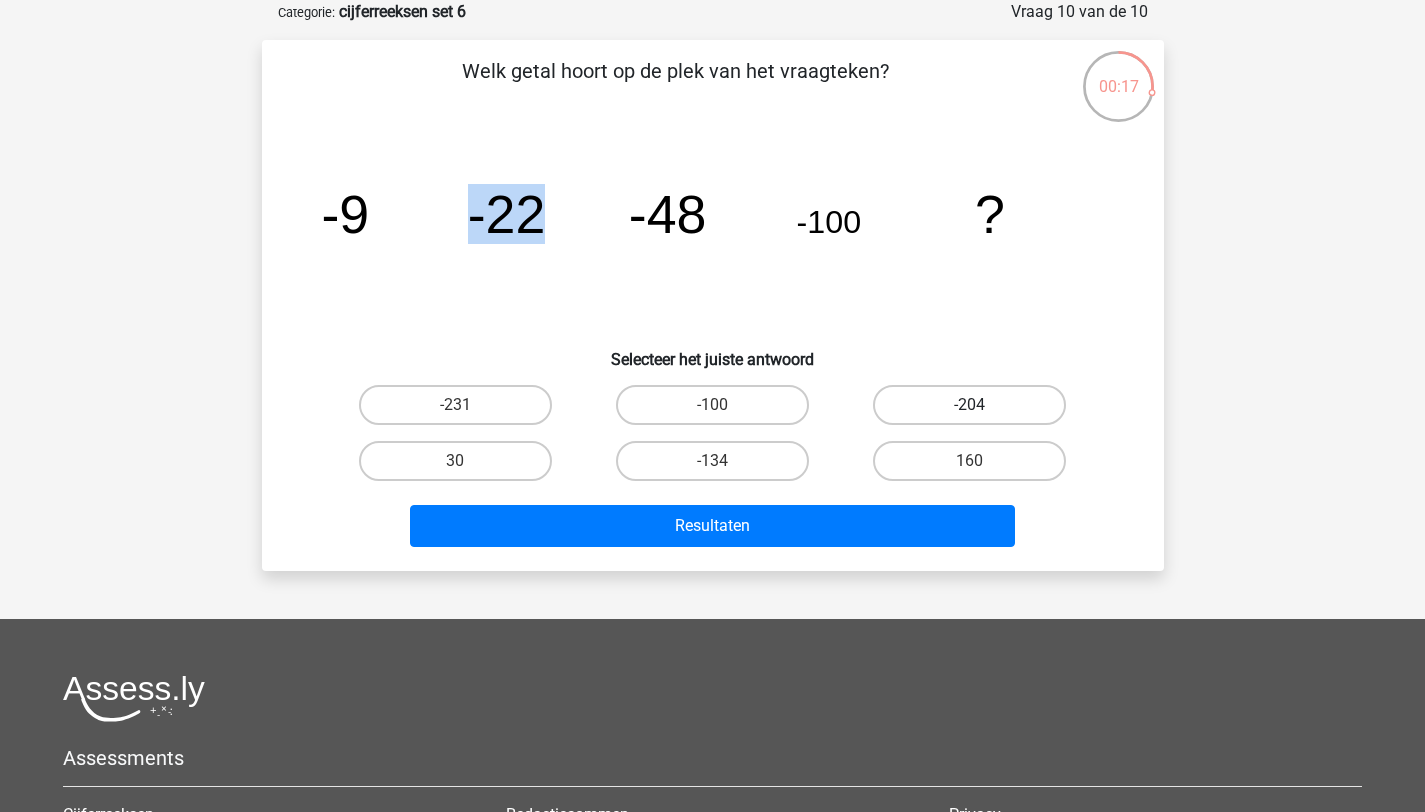 click on "-204" at bounding box center (969, 405) 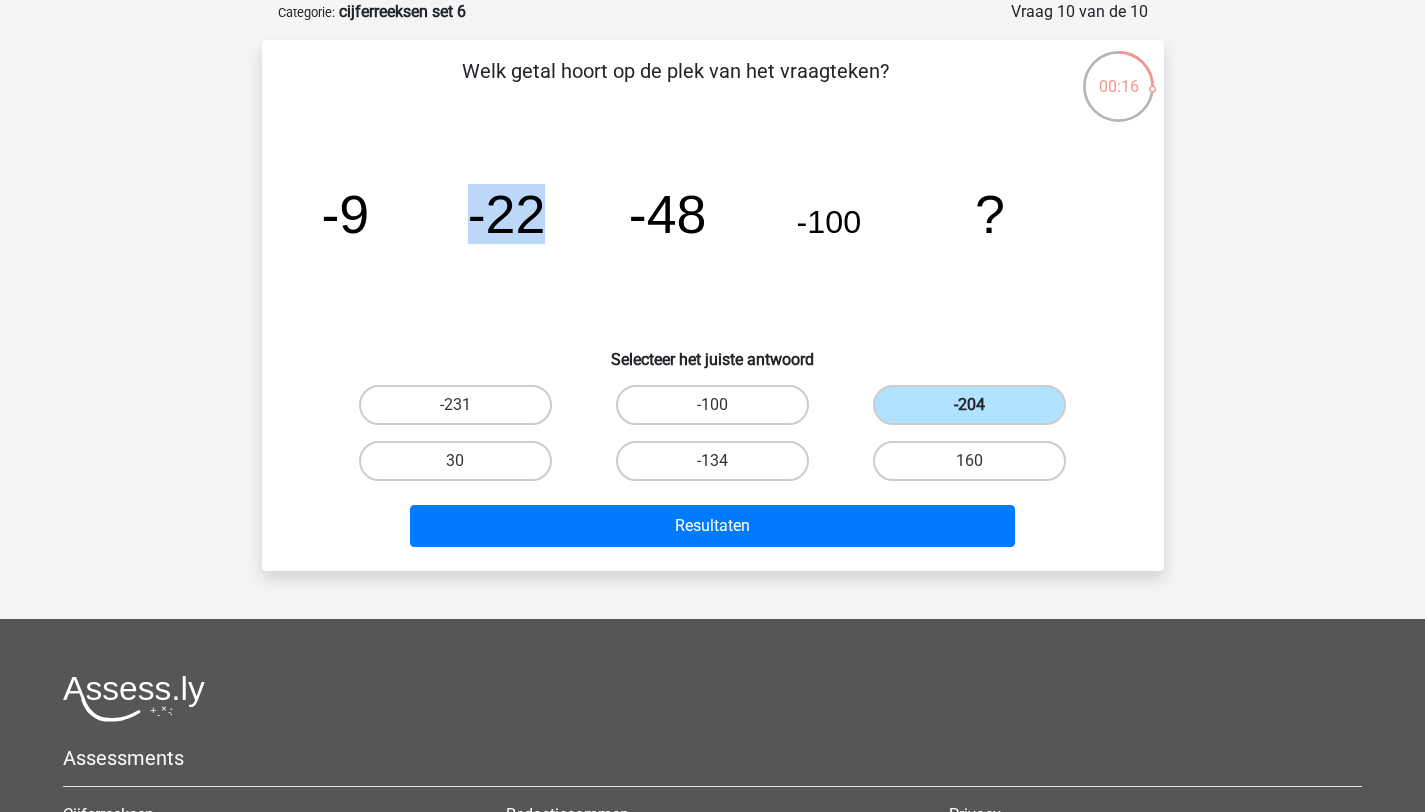 click on "-204" at bounding box center (969, 405) 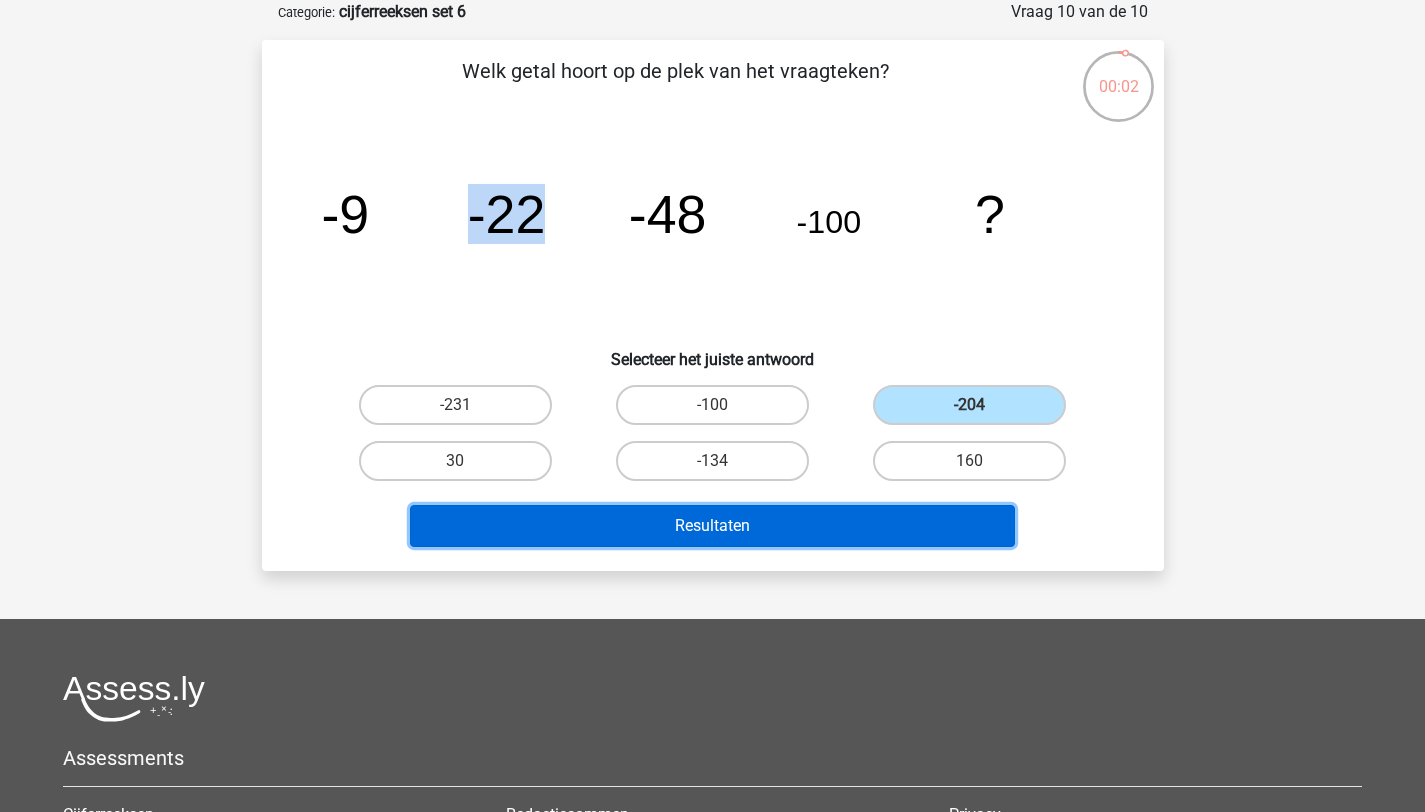 click on "Resultaten" at bounding box center [712, 526] 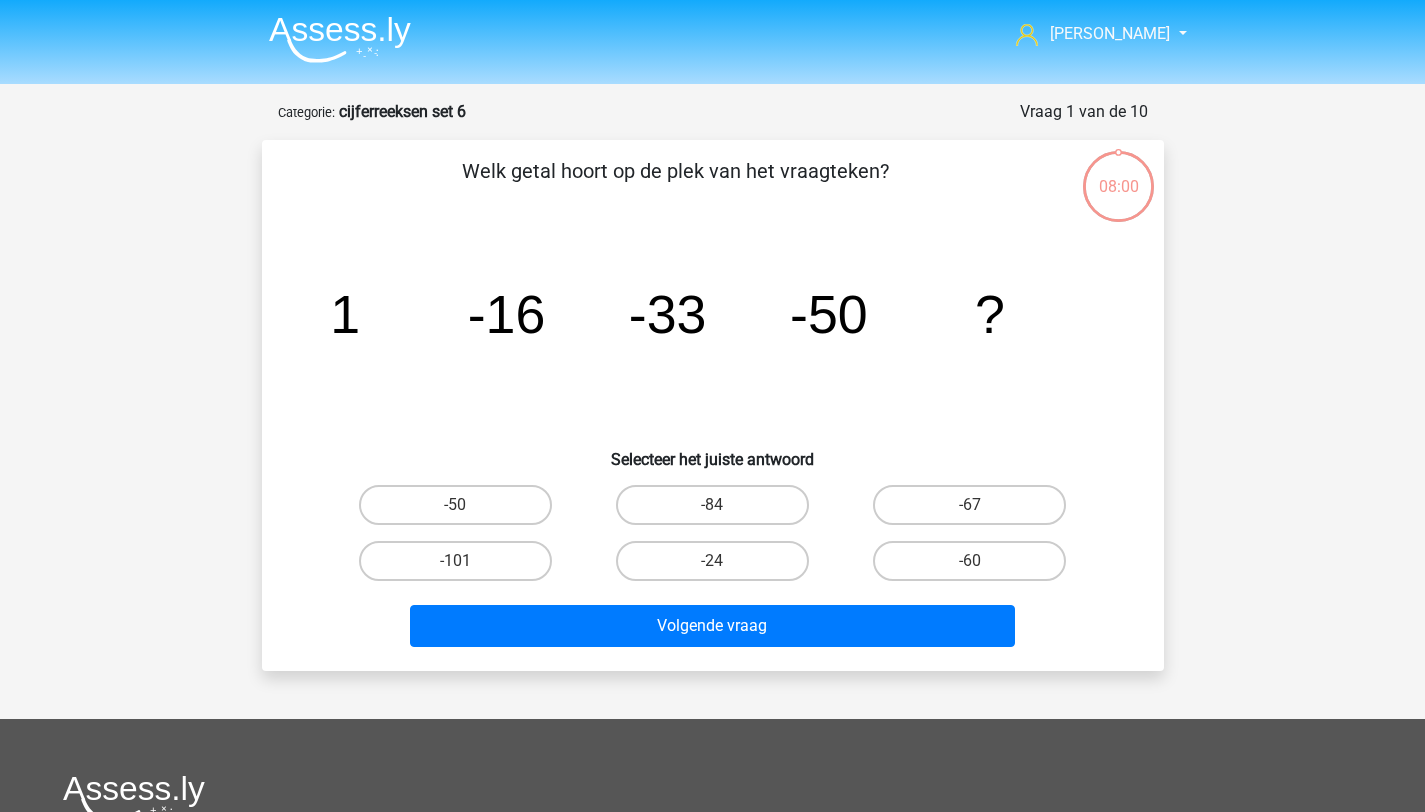 scroll, scrollTop: 100, scrollLeft: 0, axis: vertical 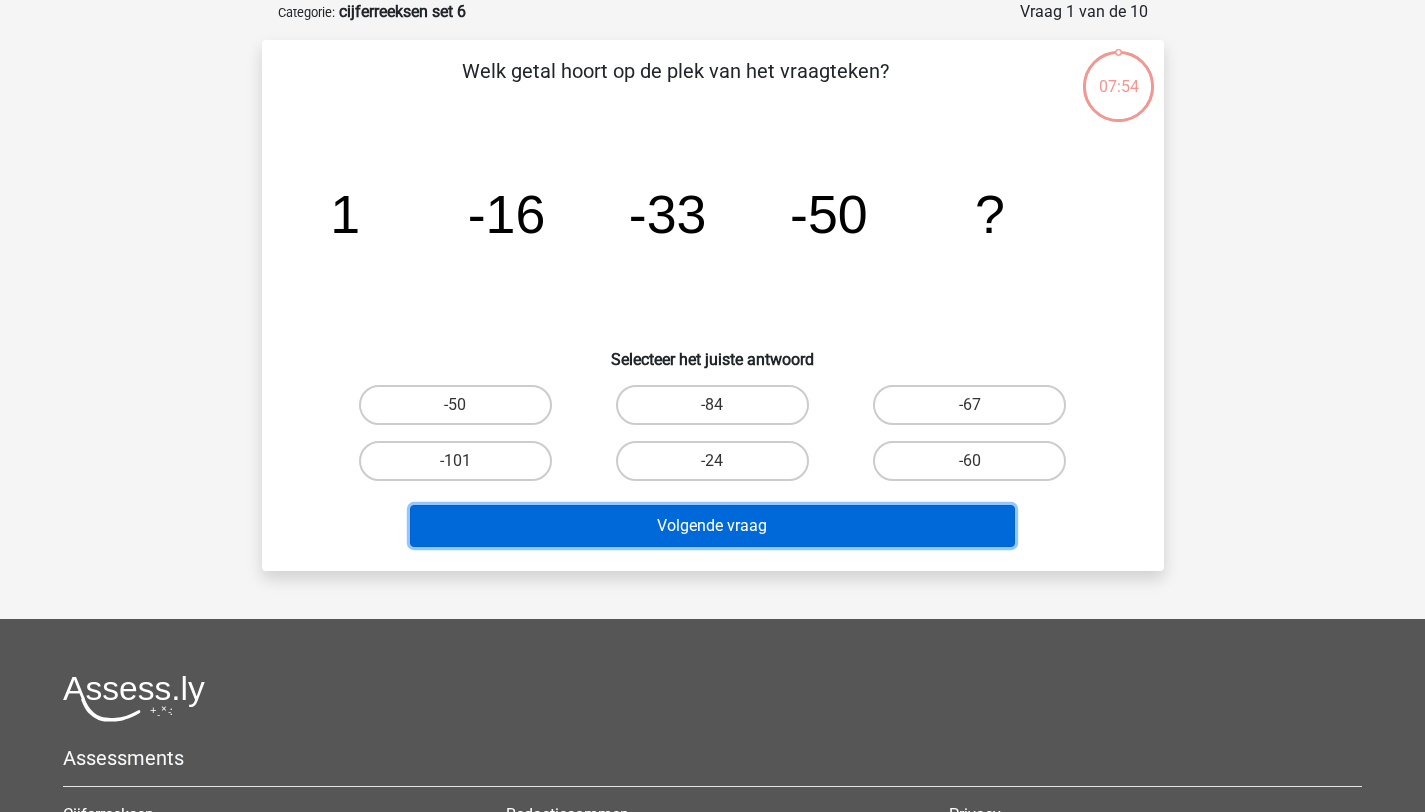 click on "Volgende vraag" at bounding box center (712, 526) 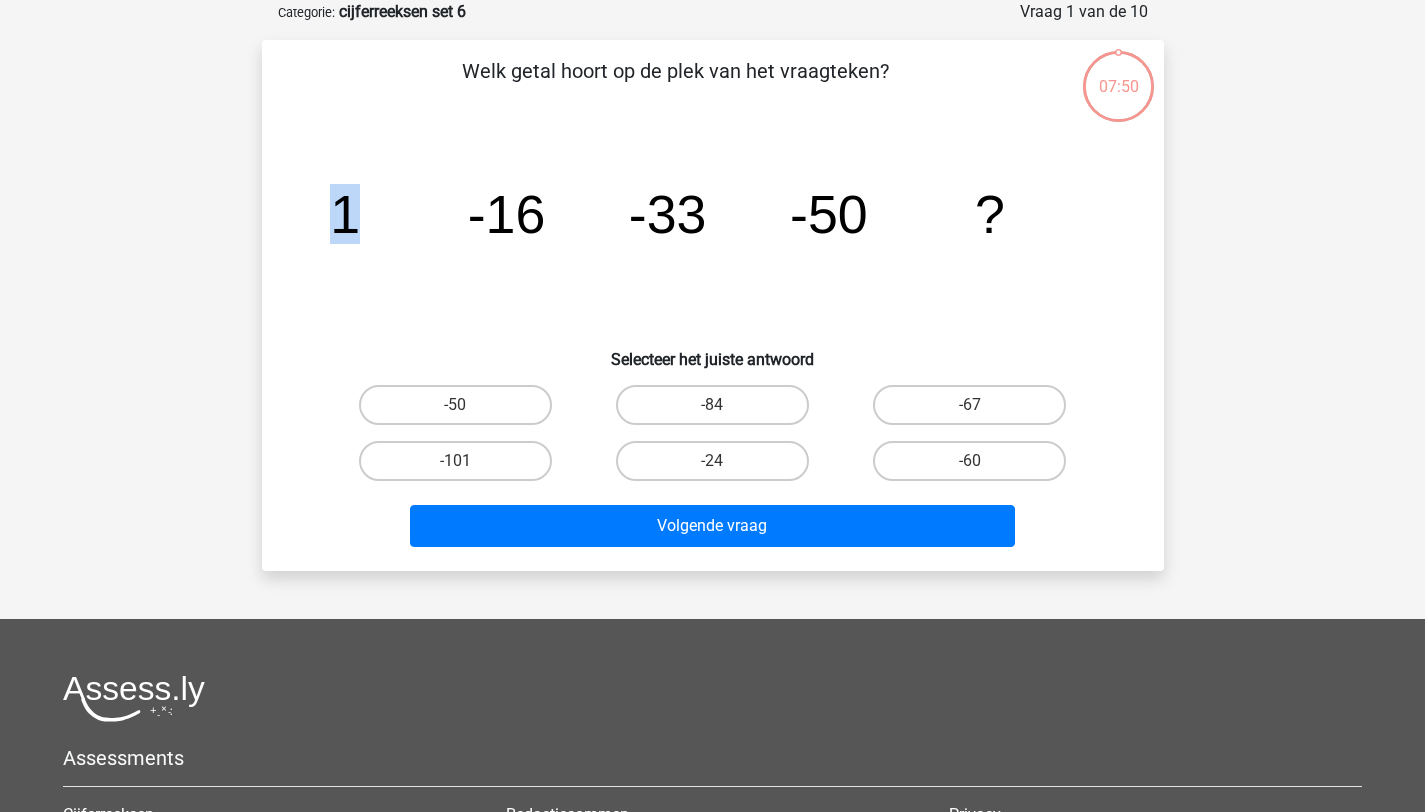 drag, startPoint x: 337, startPoint y: 212, endPoint x: 460, endPoint y: 211, distance: 123.00407 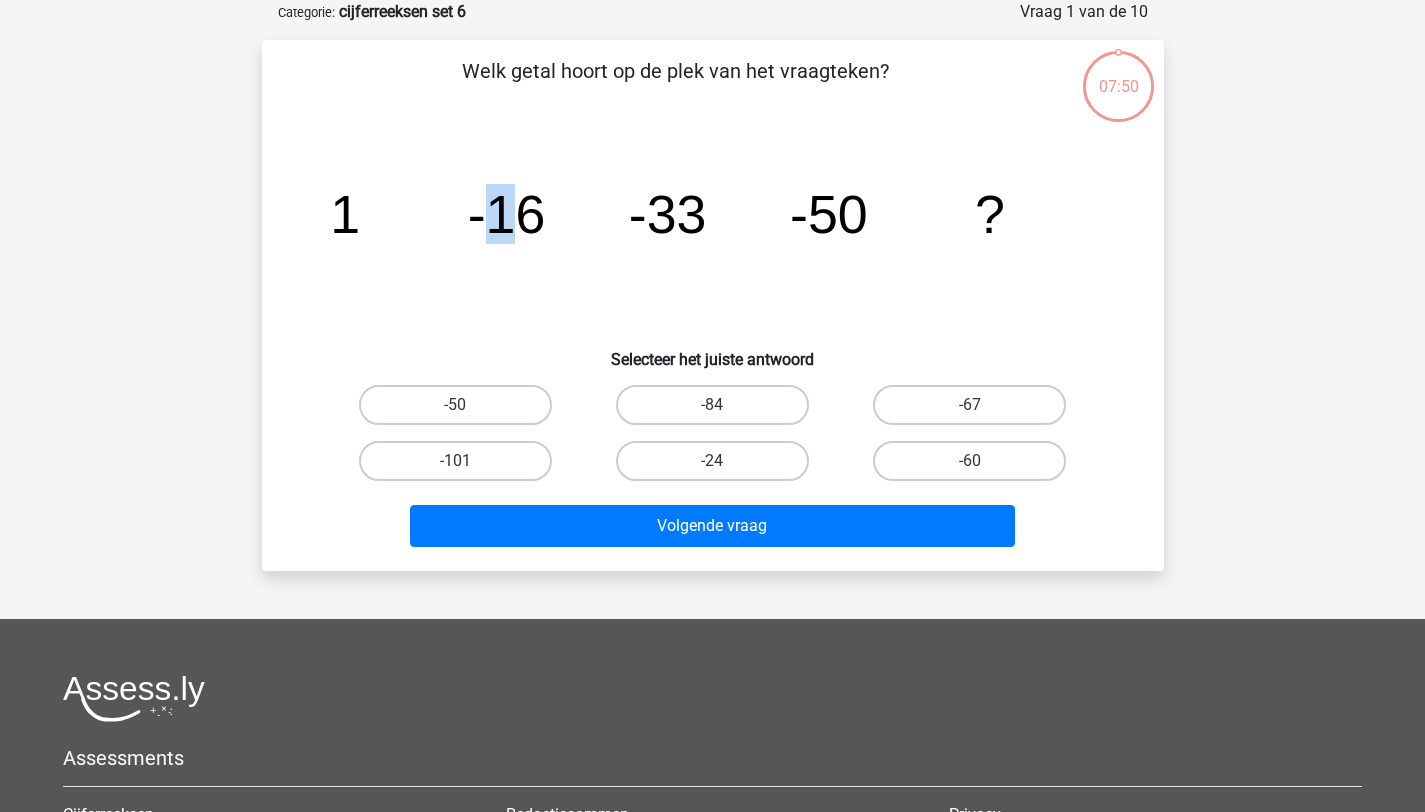 click on "-16" 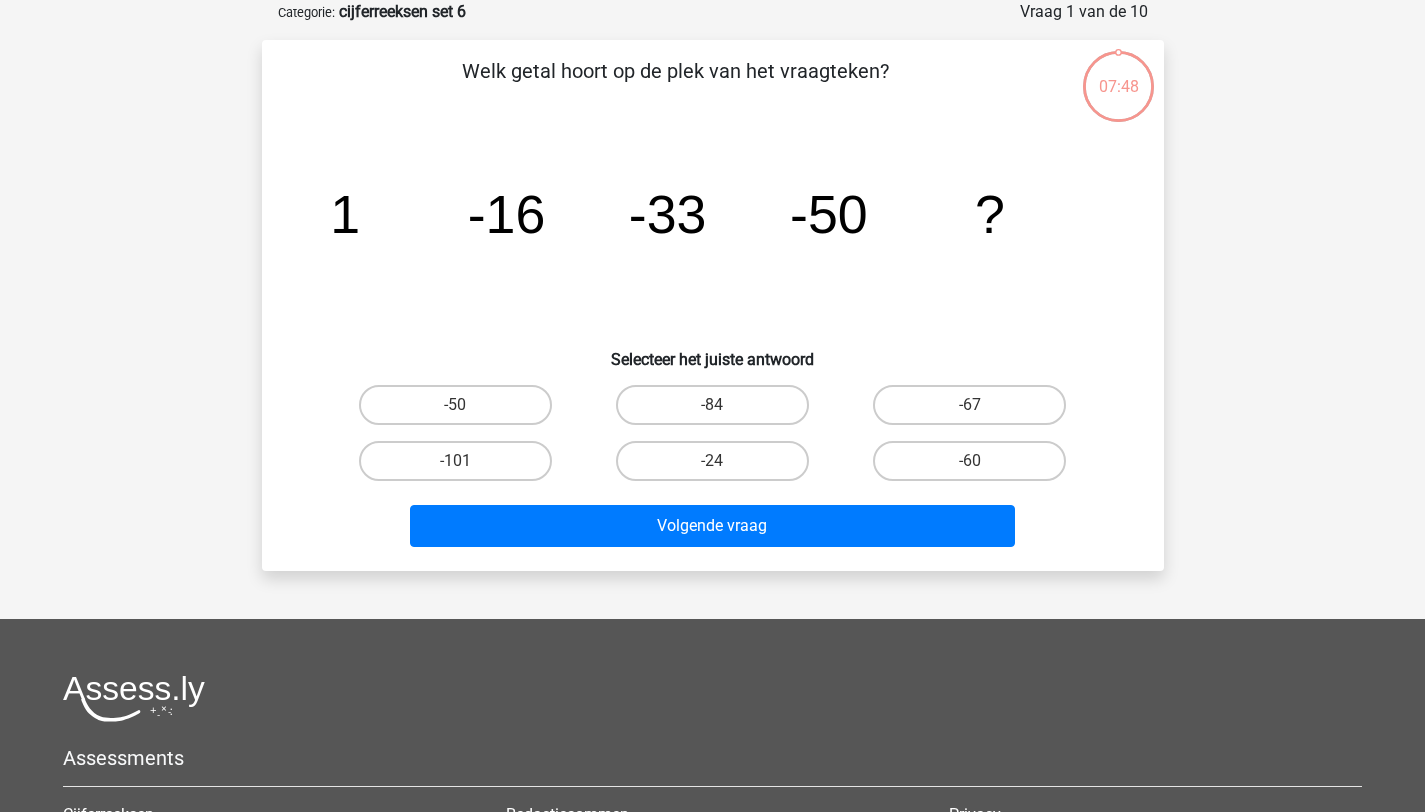 click on "-33" 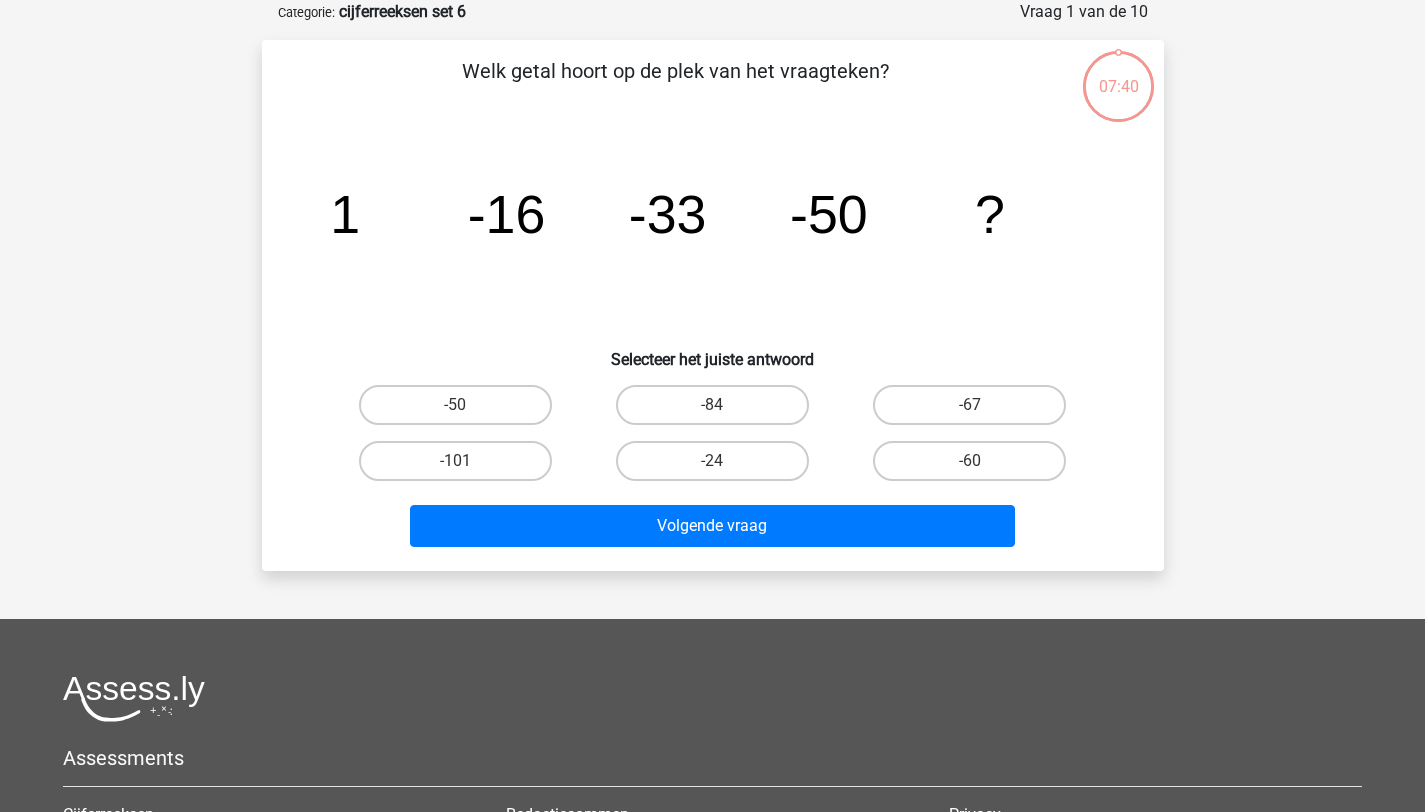 click on "-60" at bounding box center (976, 467) 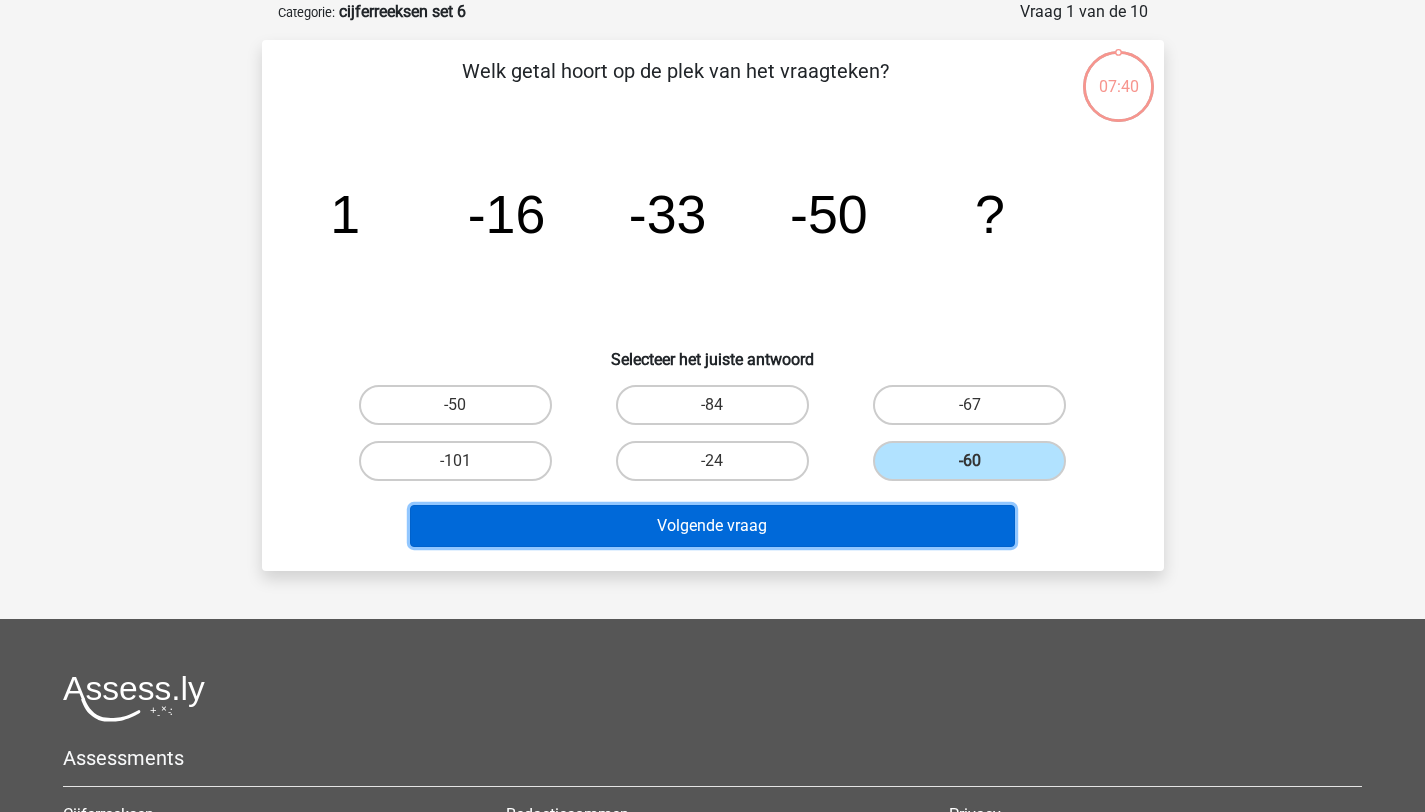 click on "Volgende vraag" at bounding box center (712, 526) 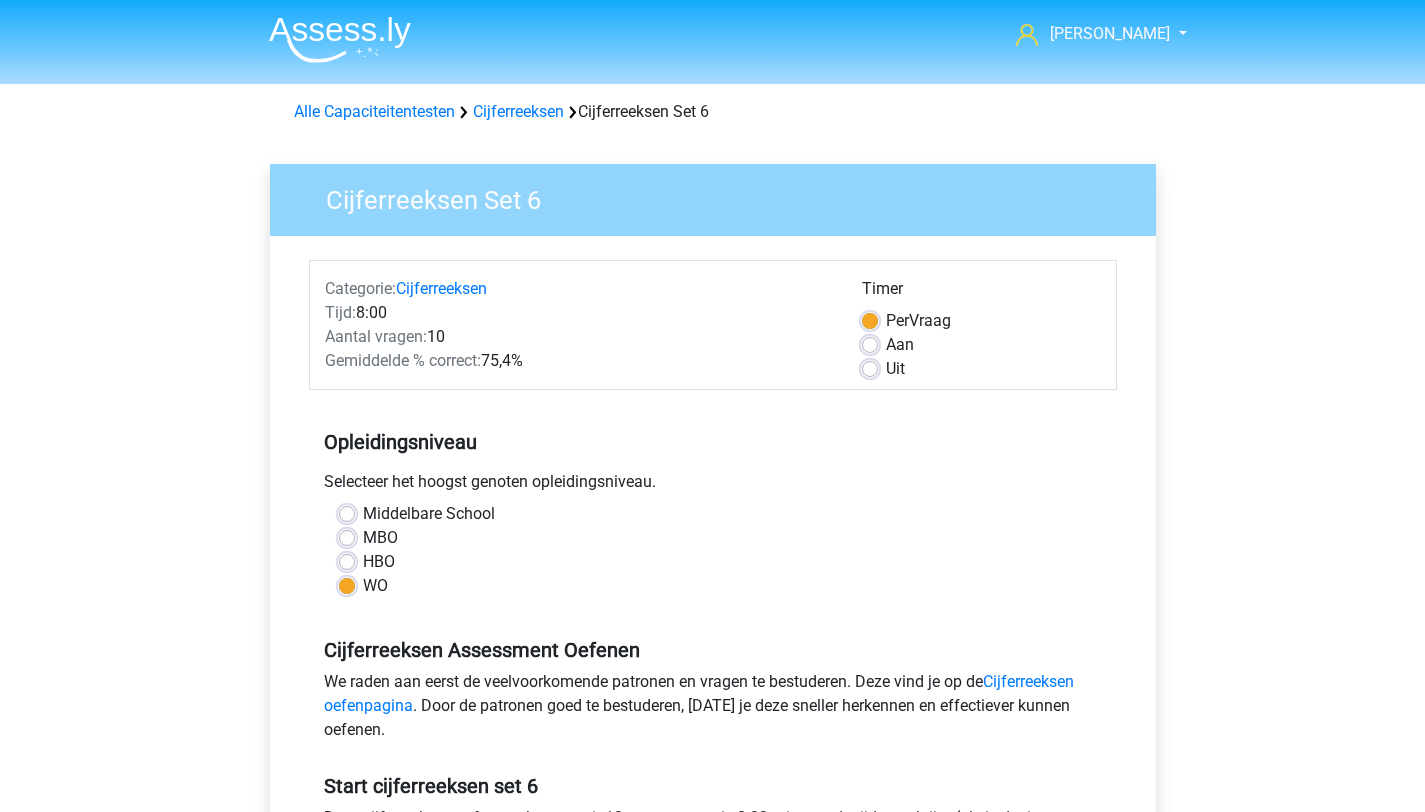 scroll, scrollTop: 183, scrollLeft: 0, axis: vertical 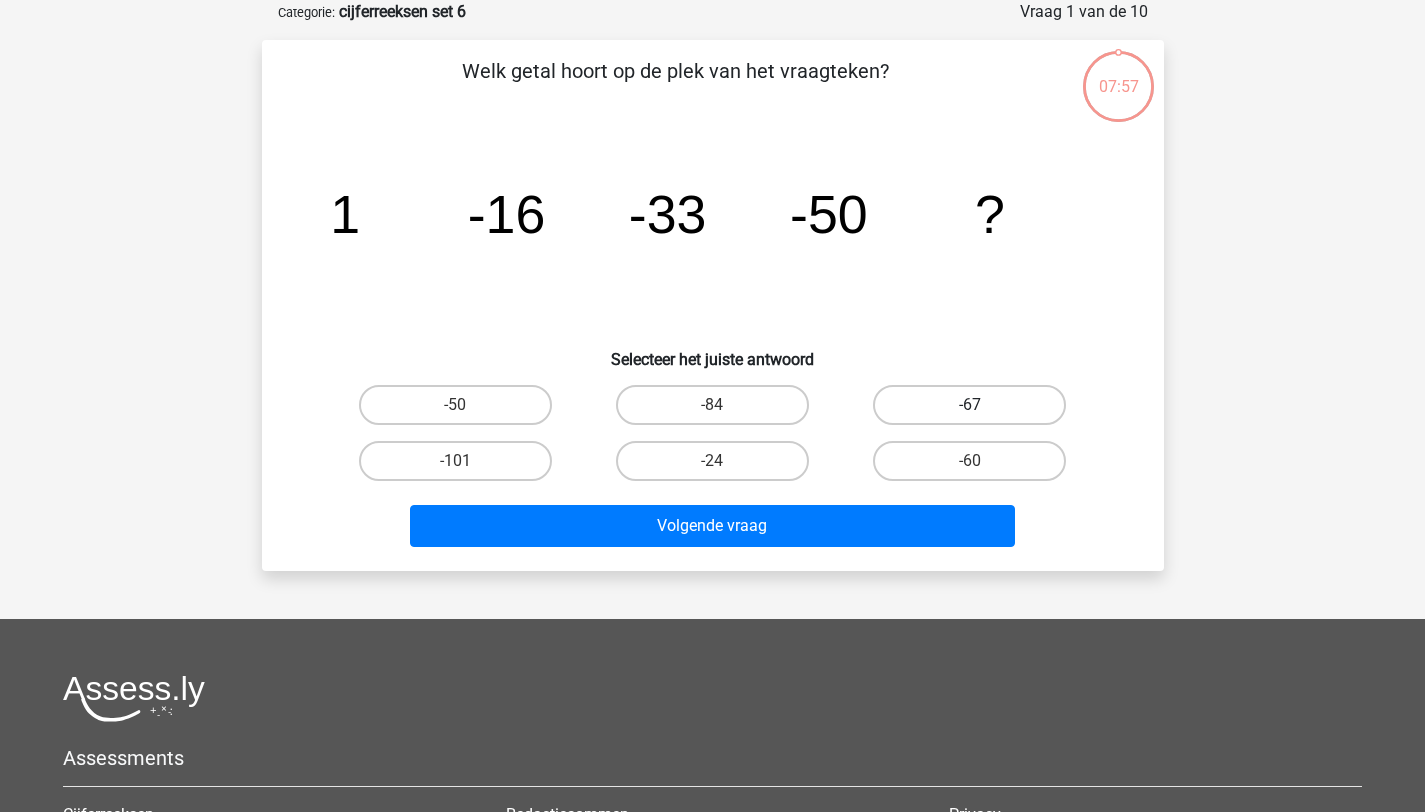 click on "-67" at bounding box center [969, 405] 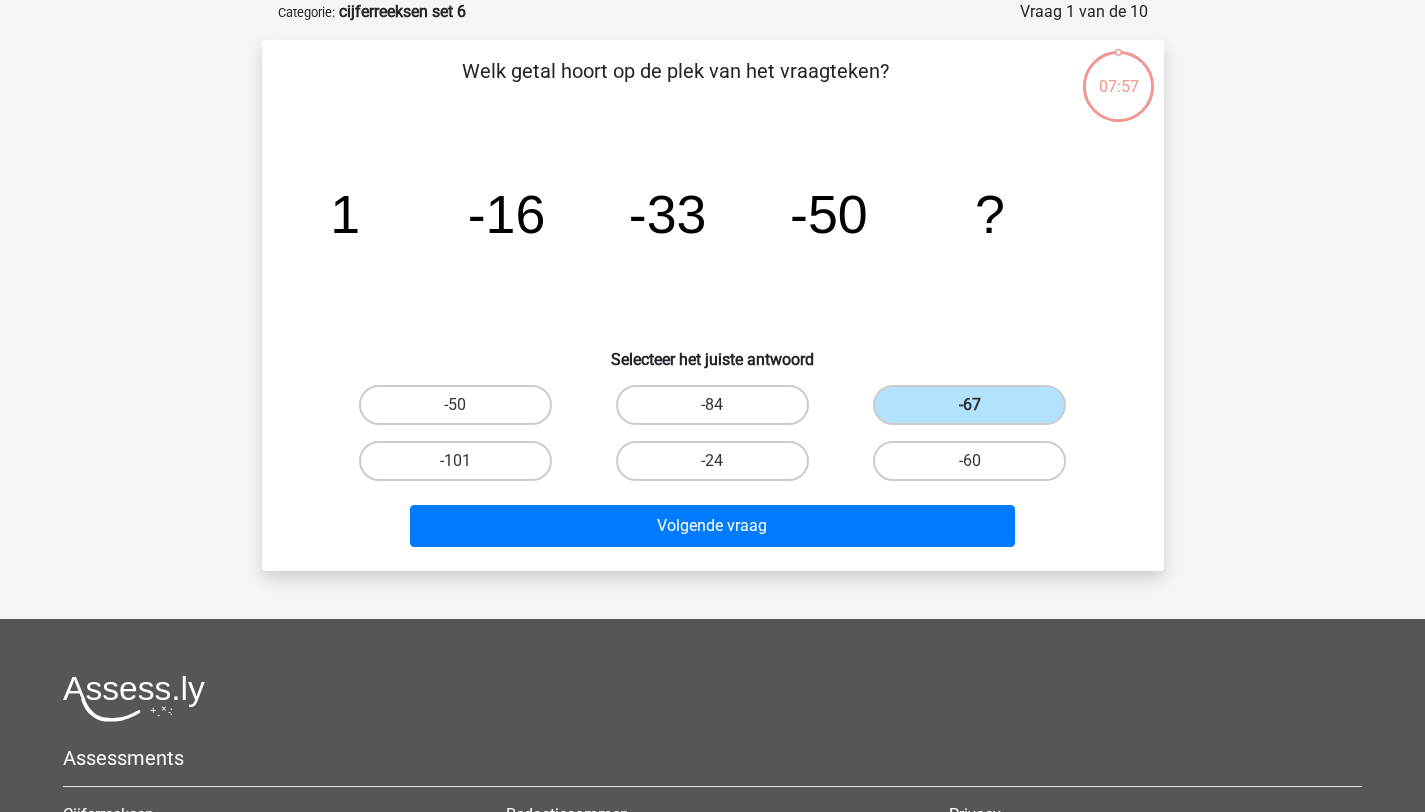 click on "-60" at bounding box center [969, 461] 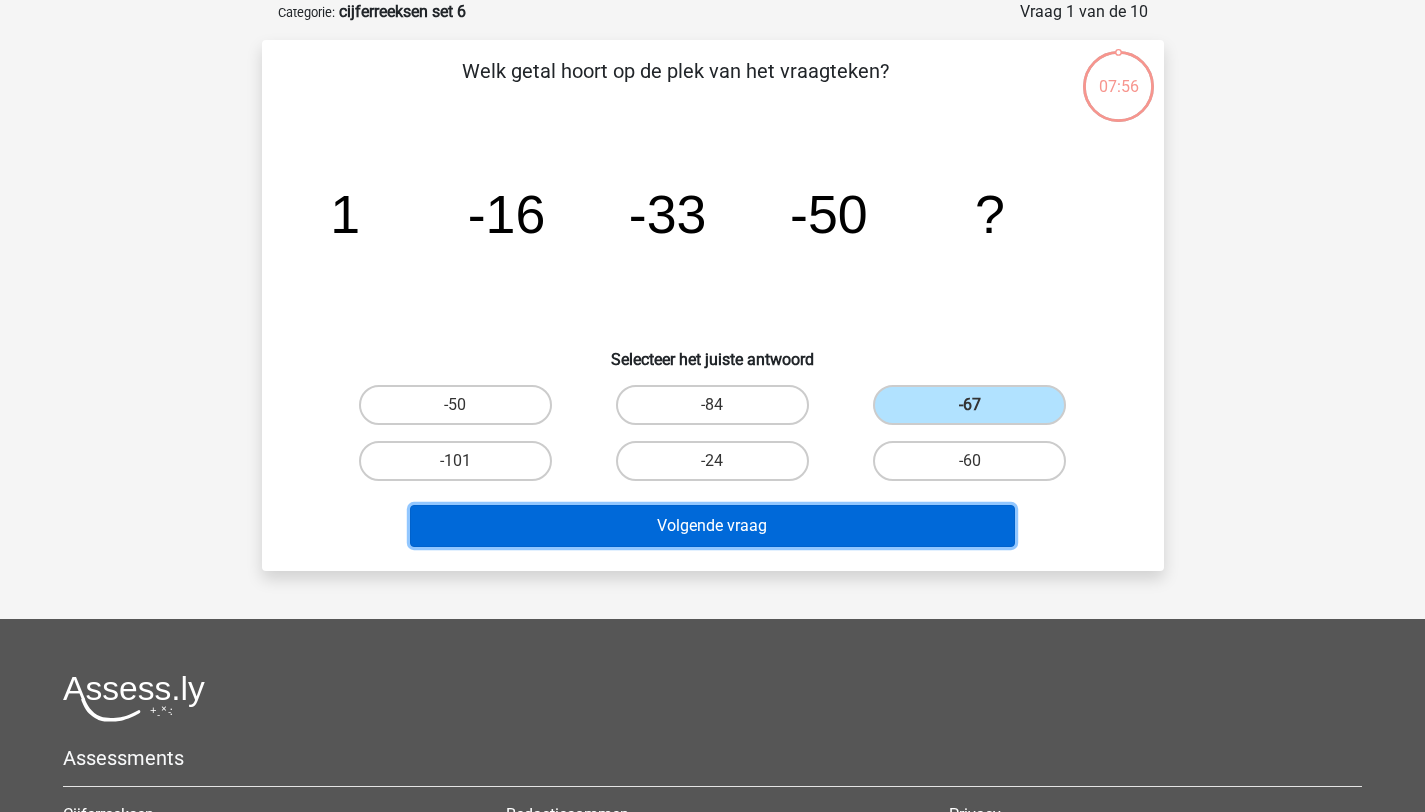 click on "Volgende vraag" at bounding box center (712, 526) 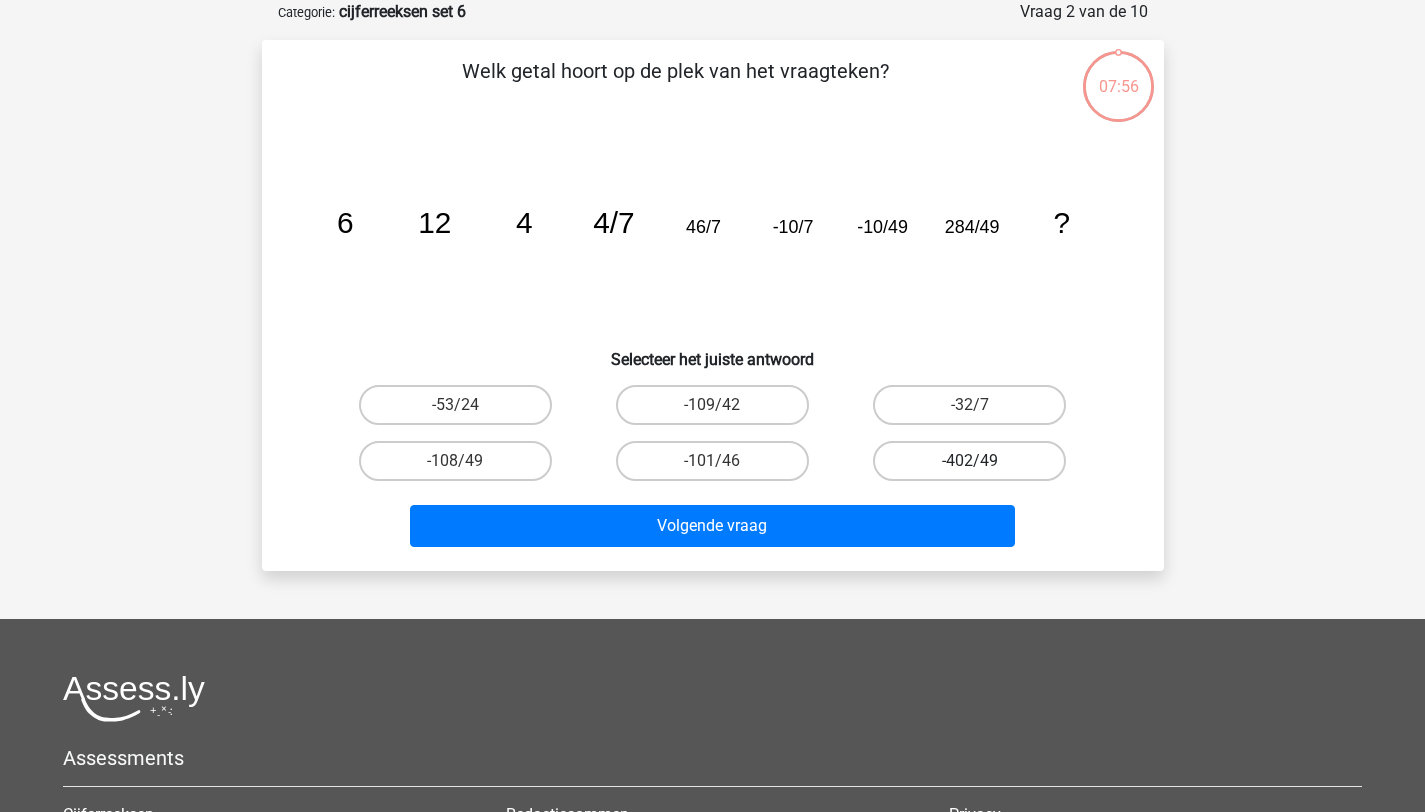 click on "-402/49" at bounding box center [969, 461] 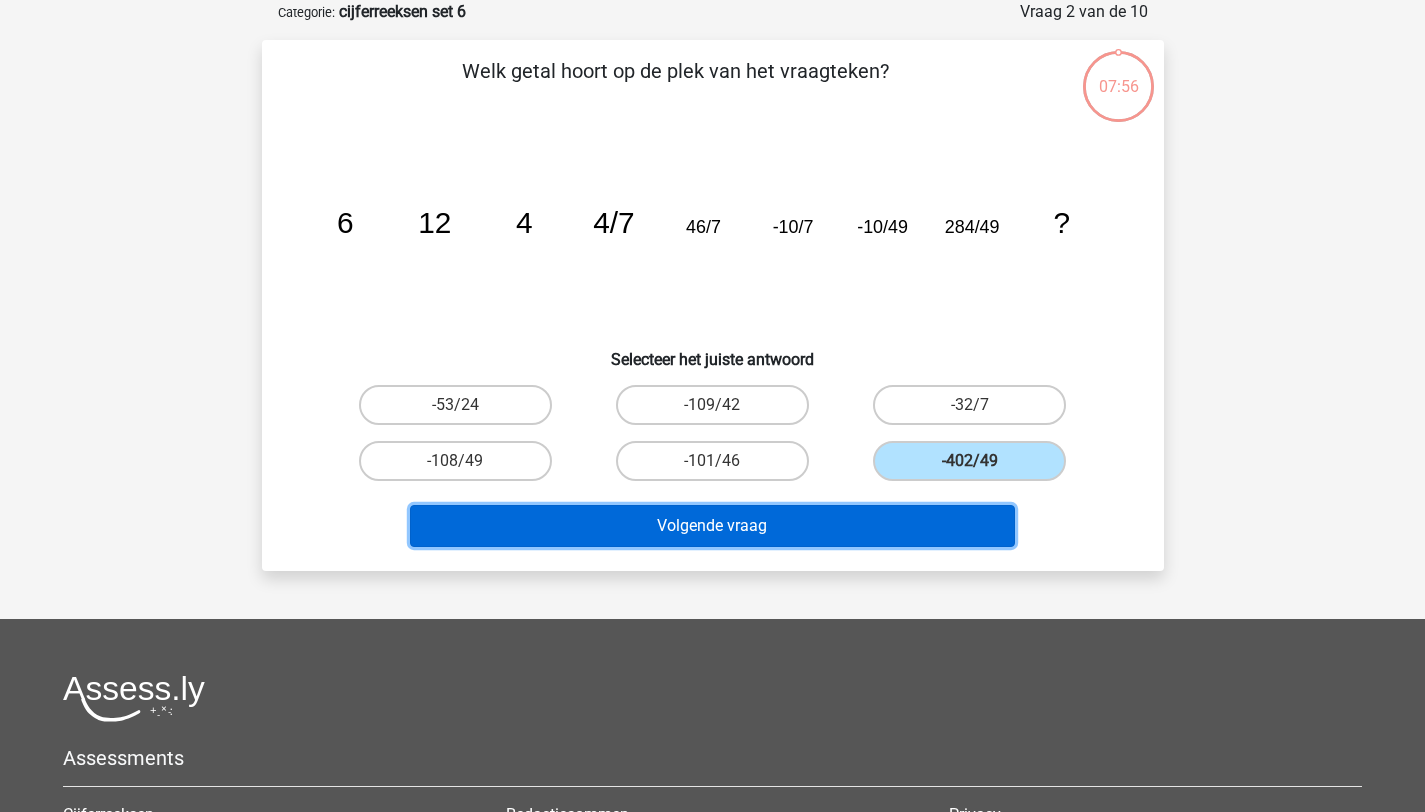 click on "Volgende vraag" at bounding box center (712, 526) 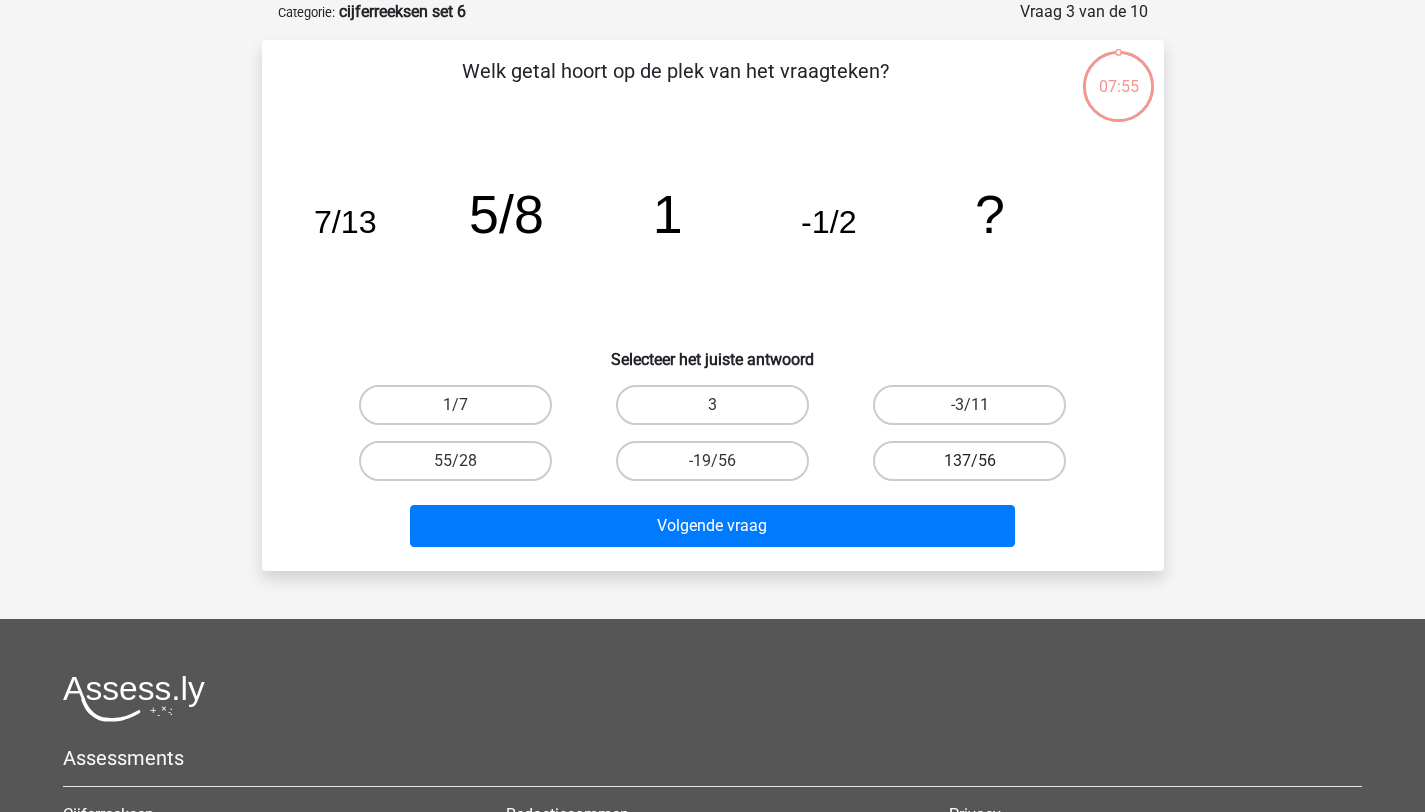 click on "137/56" at bounding box center (969, 461) 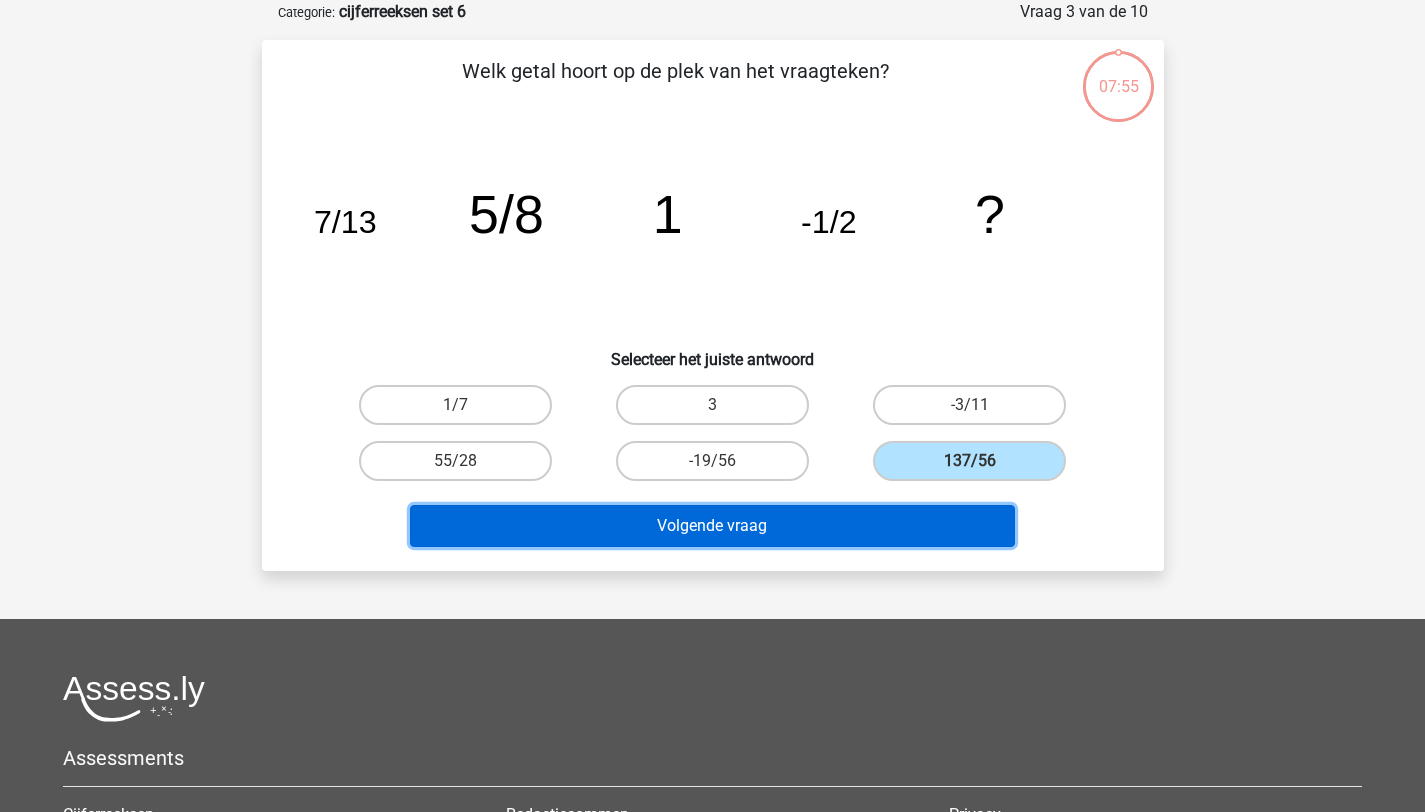 click on "Volgende vraag" at bounding box center [712, 526] 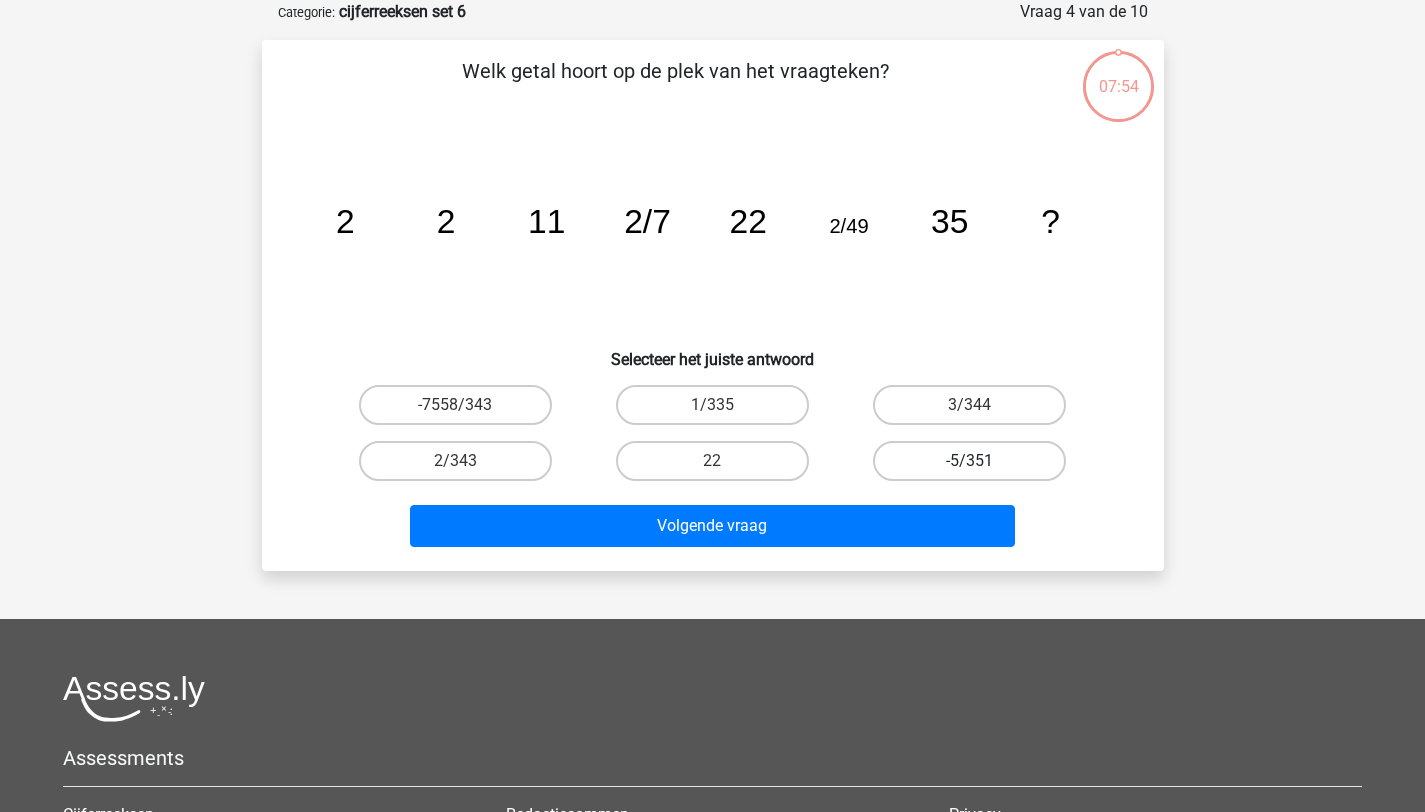 drag, startPoint x: 938, startPoint y: 463, endPoint x: 929, endPoint y: 477, distance: 16.643316 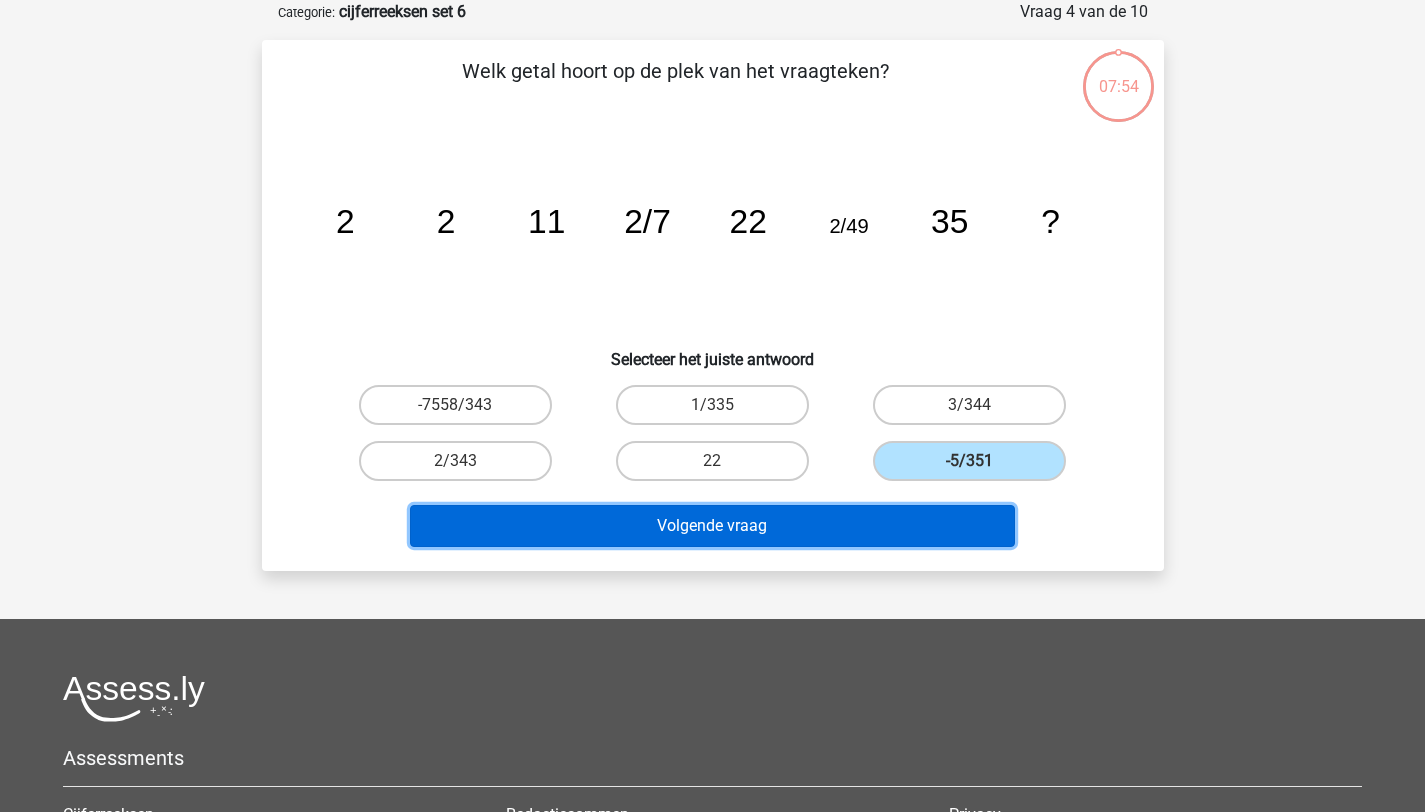 click on "Volgende vraag" at bounding box center [712, 526] 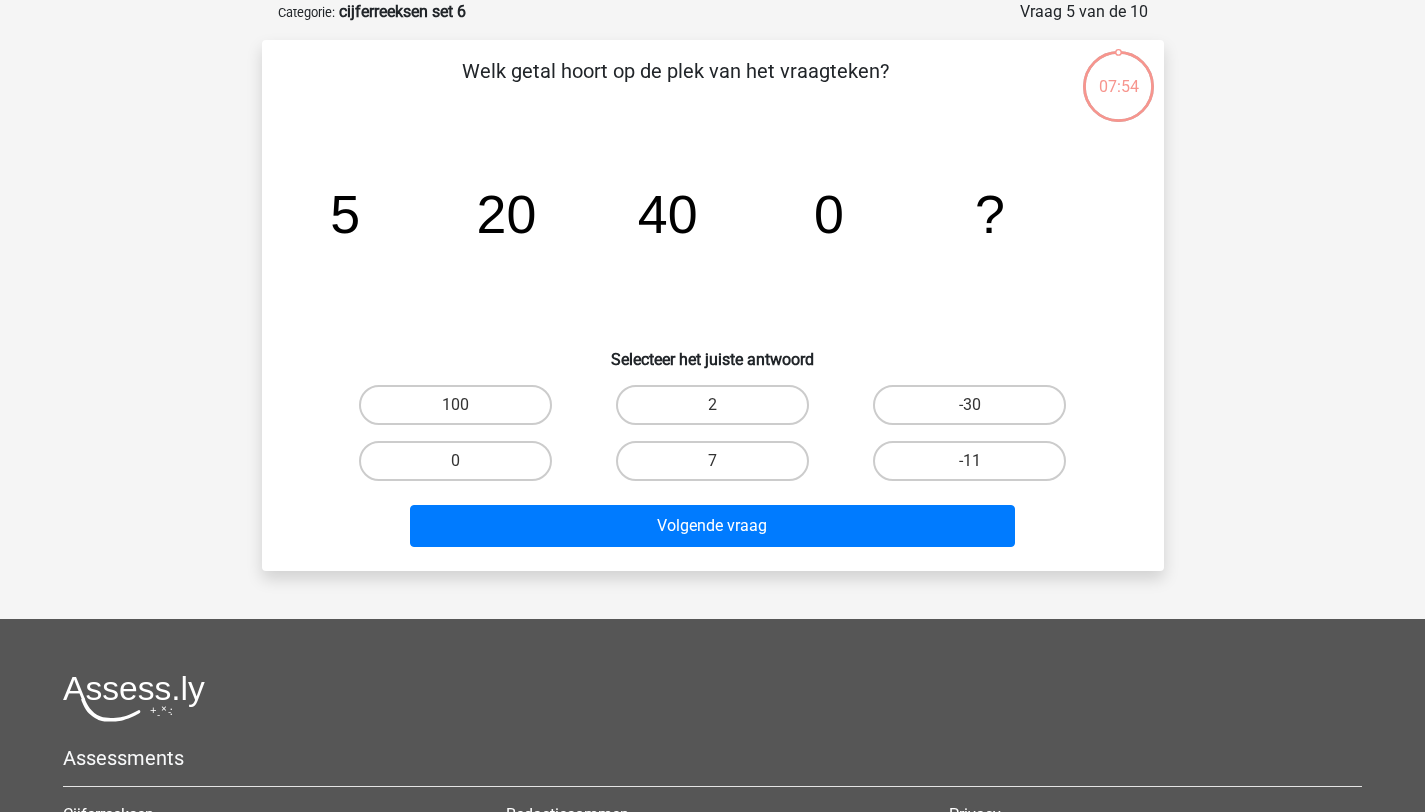 click on "-11" at bounding box center (969, 461) 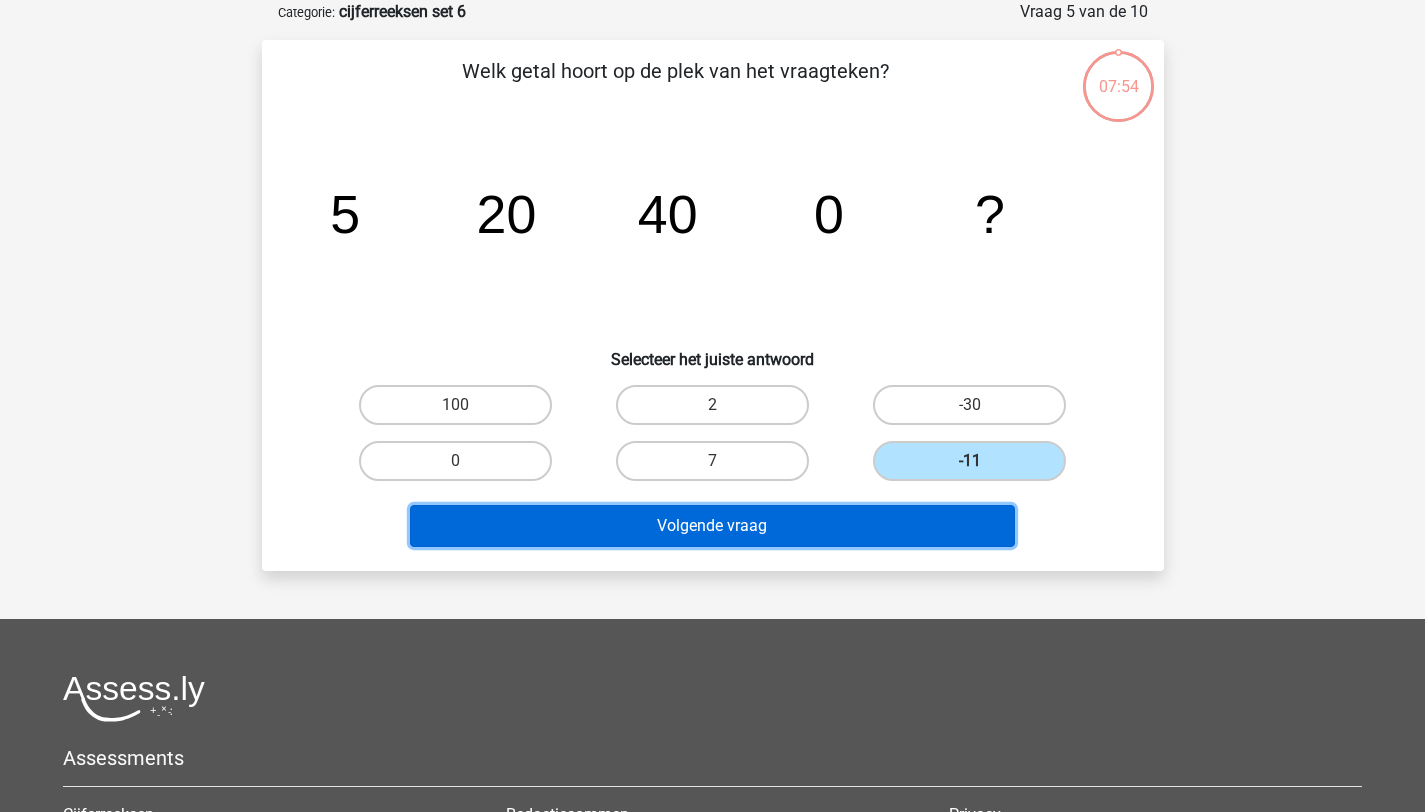 click on "Volgende vraag" at bounding box center [712, 526] 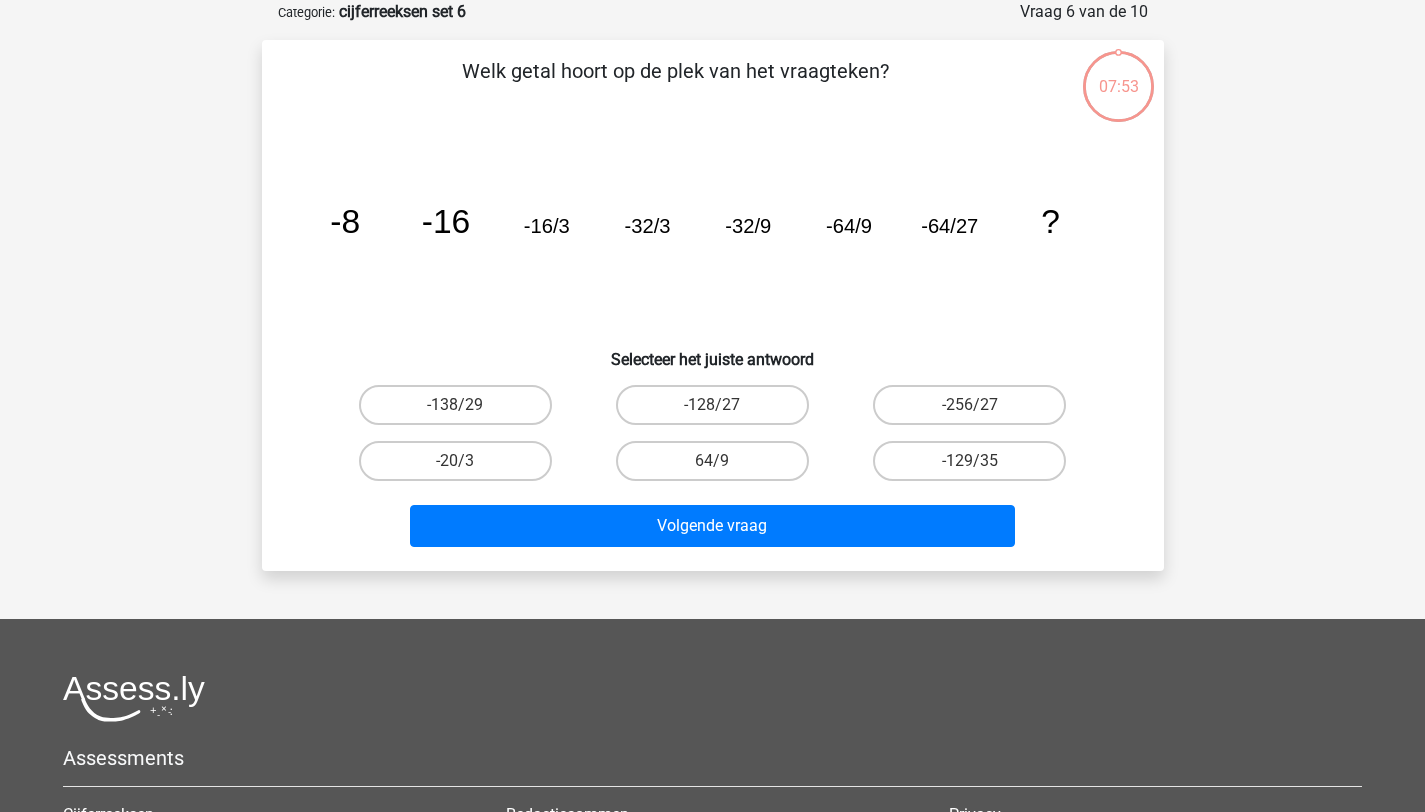 click on "-129/35" at bounding box center [969, 461] 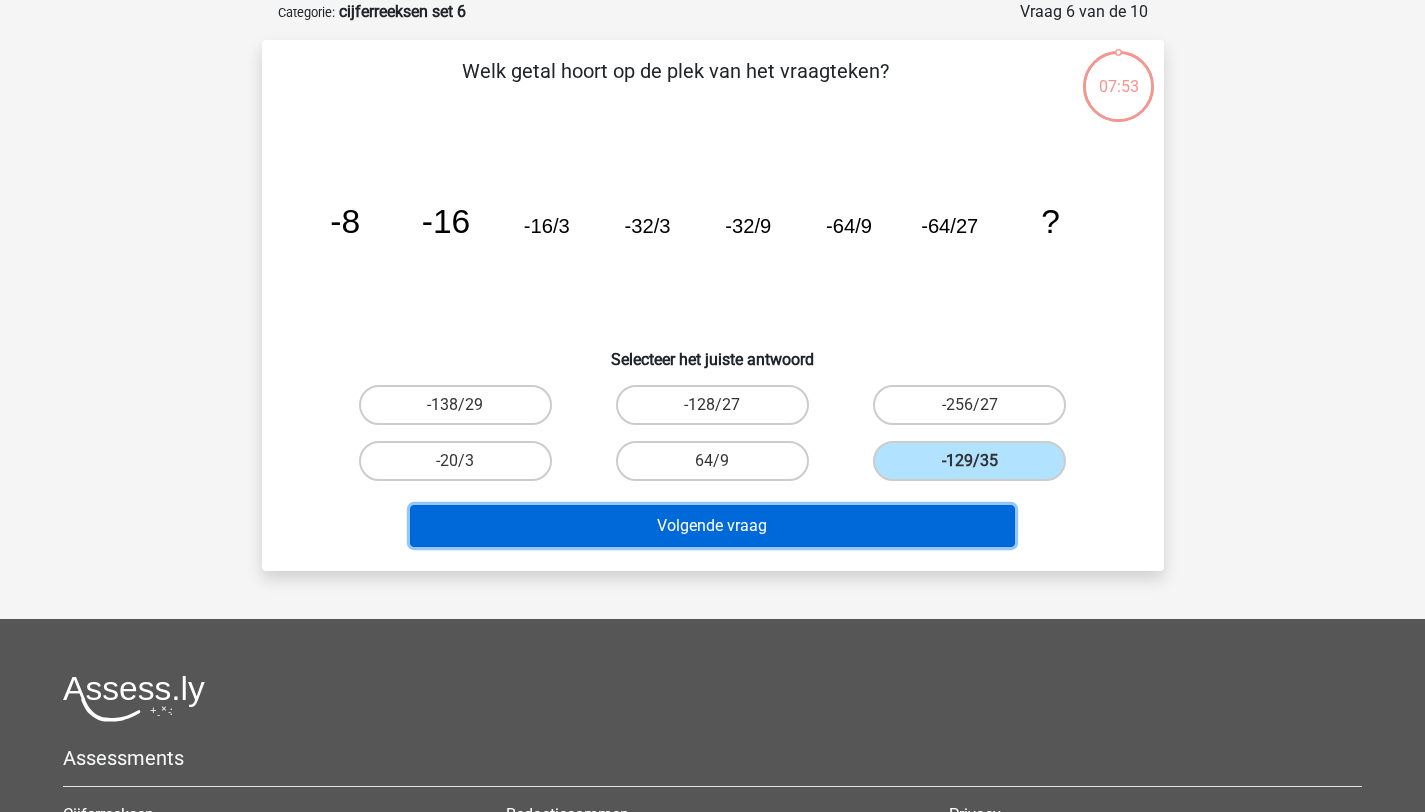 click on "Volgende vraag" at bounding box center [712, 526] 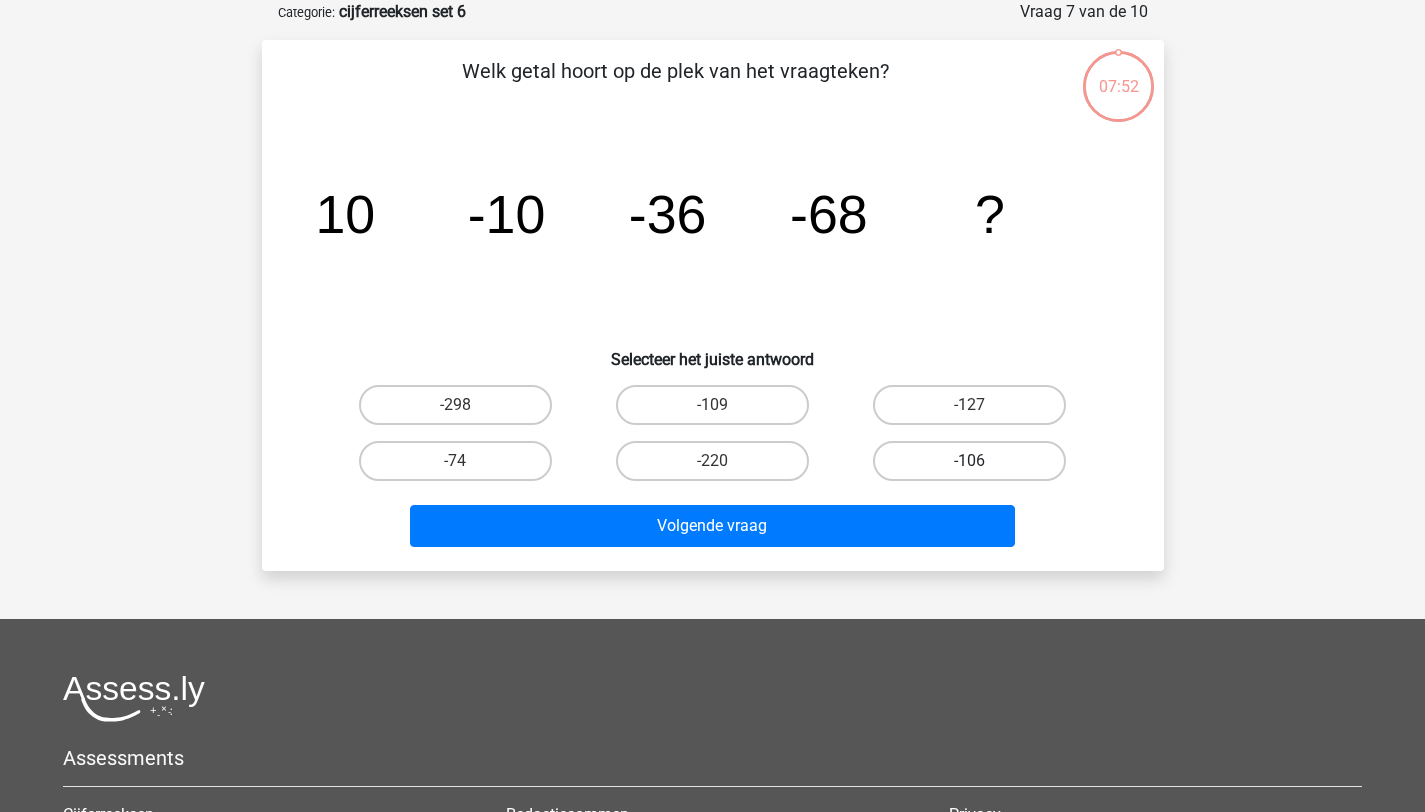 drag, startPoint x: 939, startPoint y: 458, endPoint x: 930, endPoint y: 476, distance: 20.12461 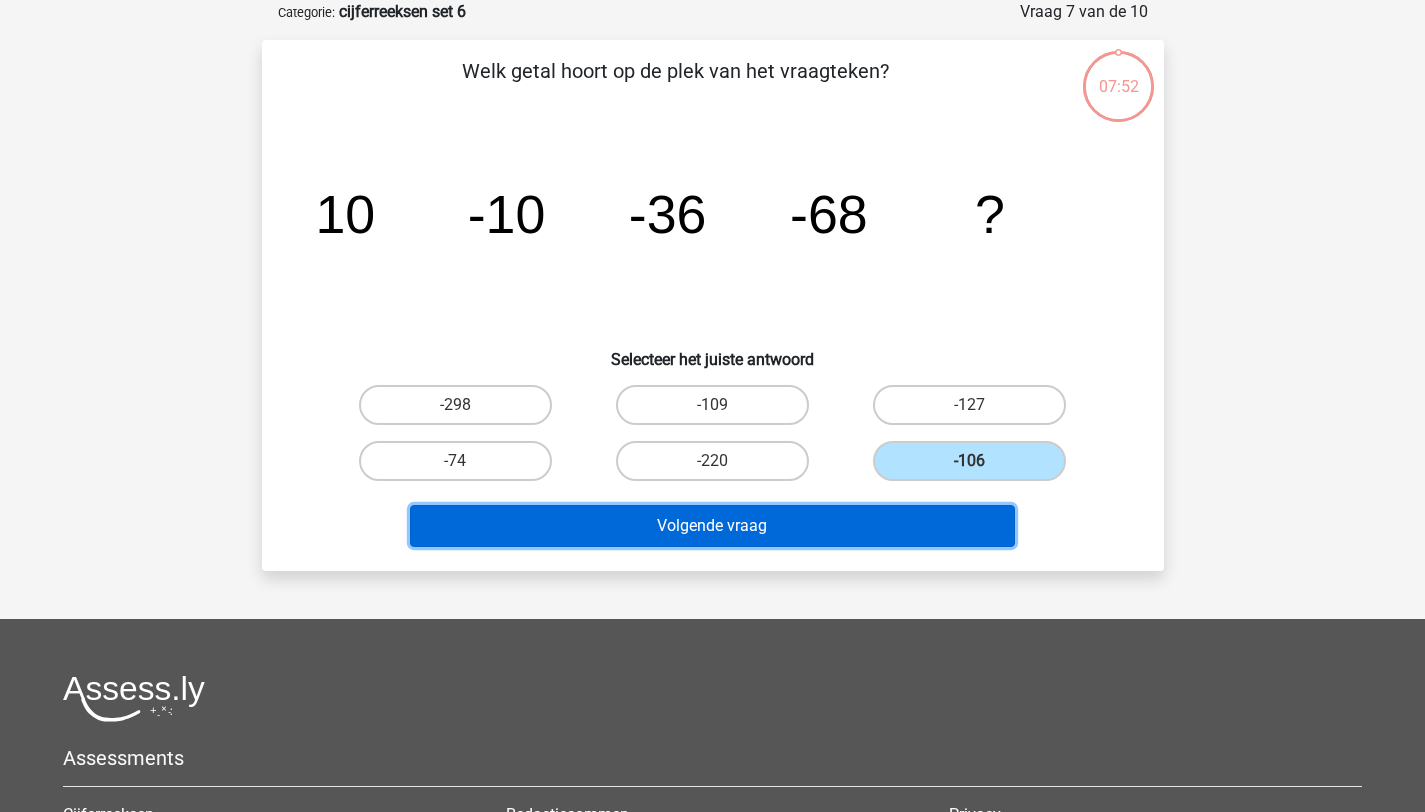 drag, startPoint x: 897, startPoint y: 526, endPoint x: 898, endPoint y: 513, distance: 13.038404 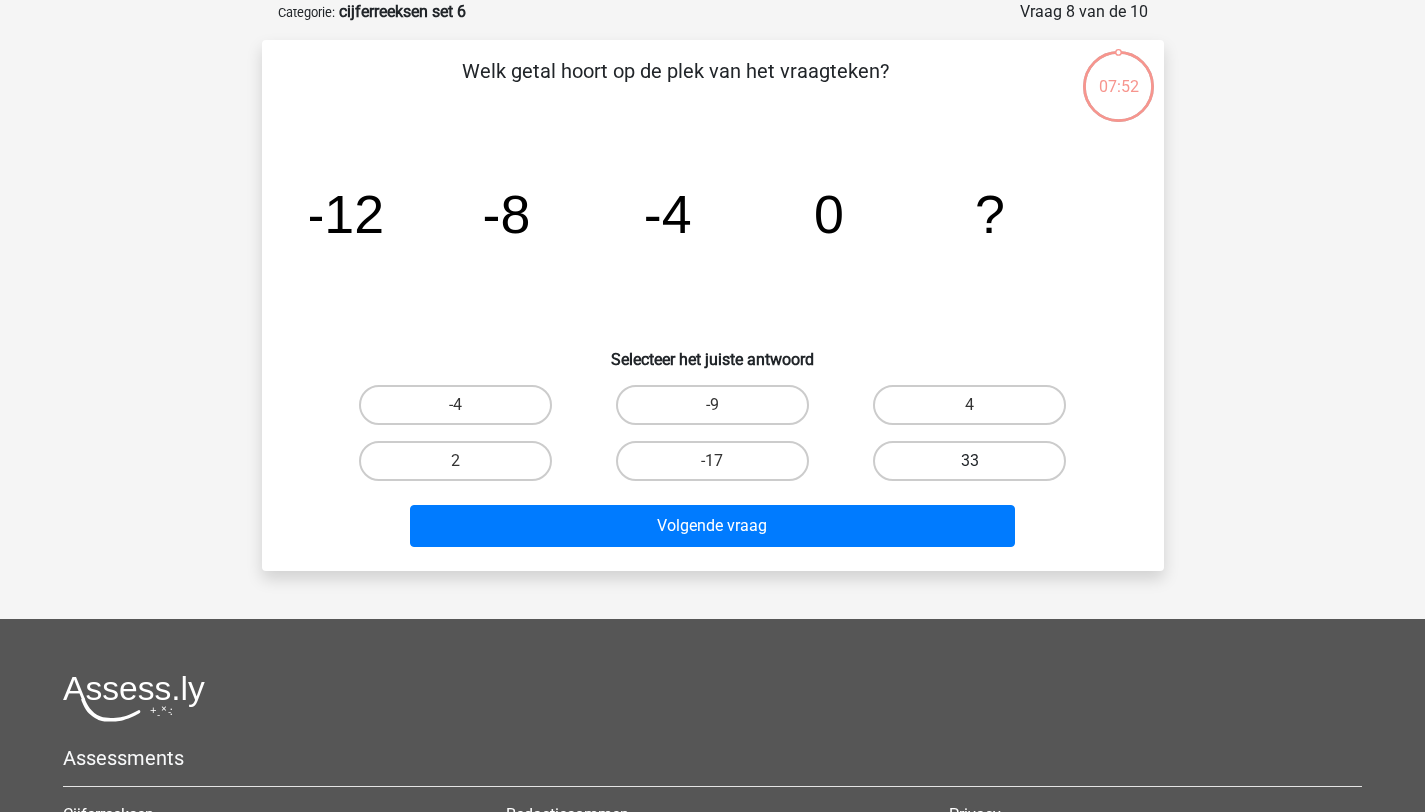 click on "33" at bounding box center (969, 461) 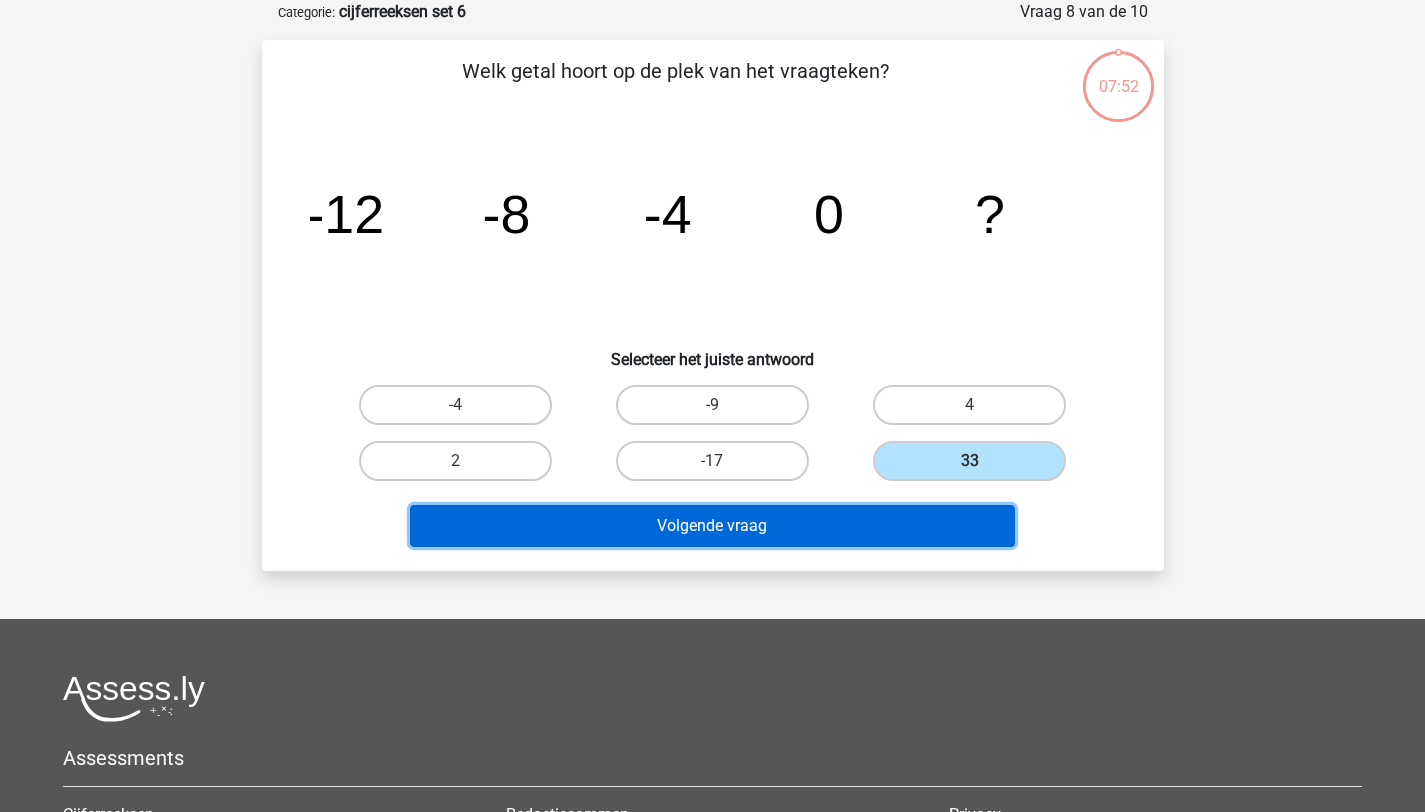 click on "Volgende vraag" at bounding box center [712, 526] 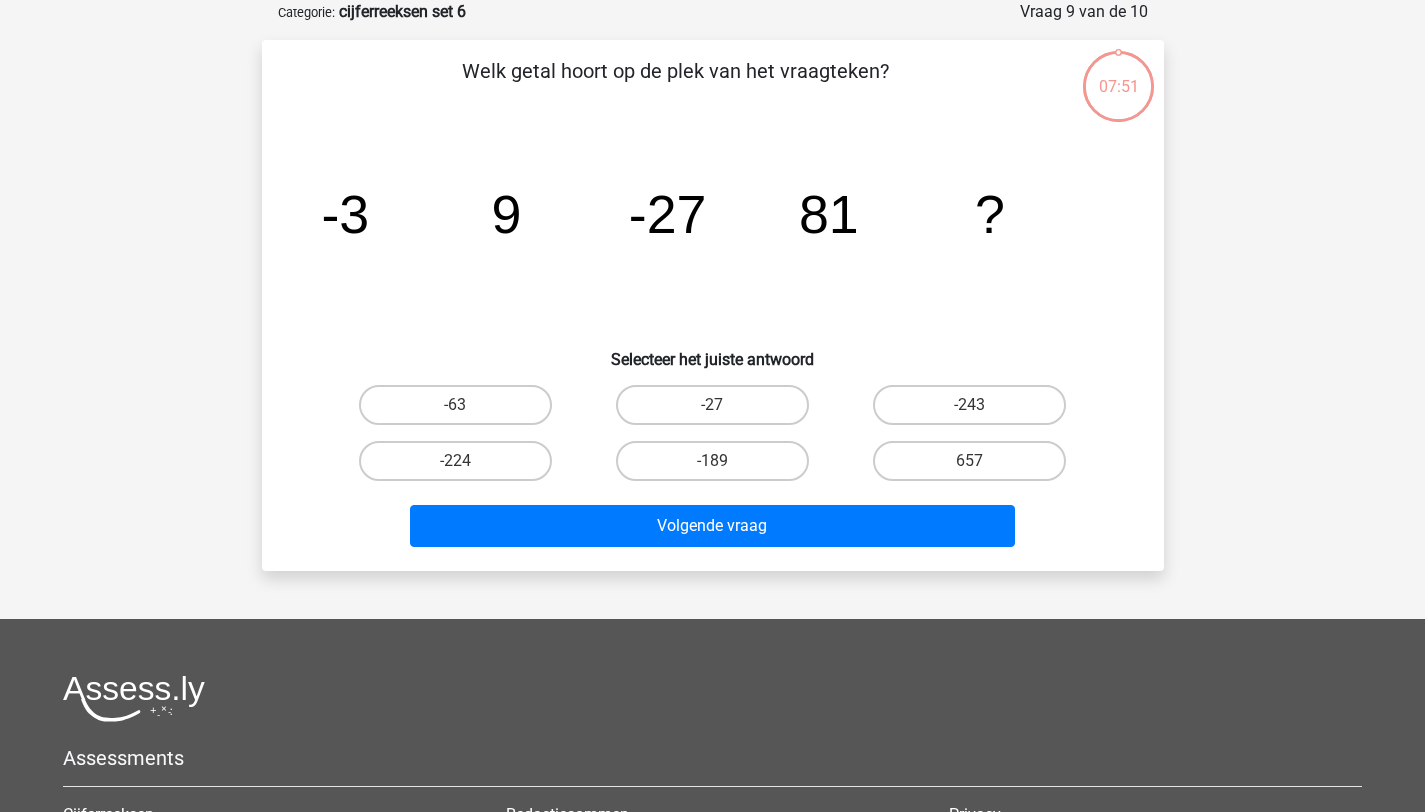 click on "657" at bounding box center [969, 461] 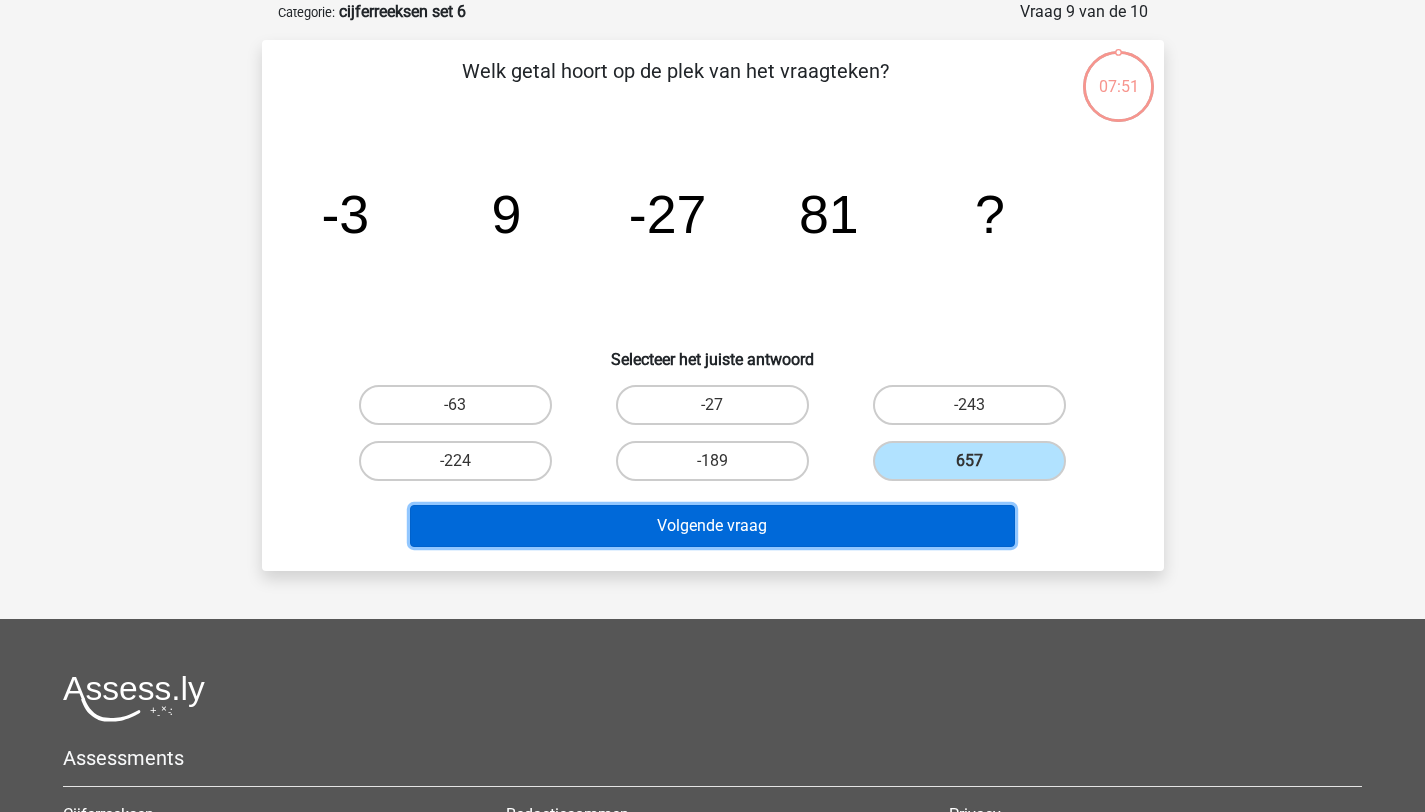 click on "Volgende vraag" at bounding box center (712, 526) 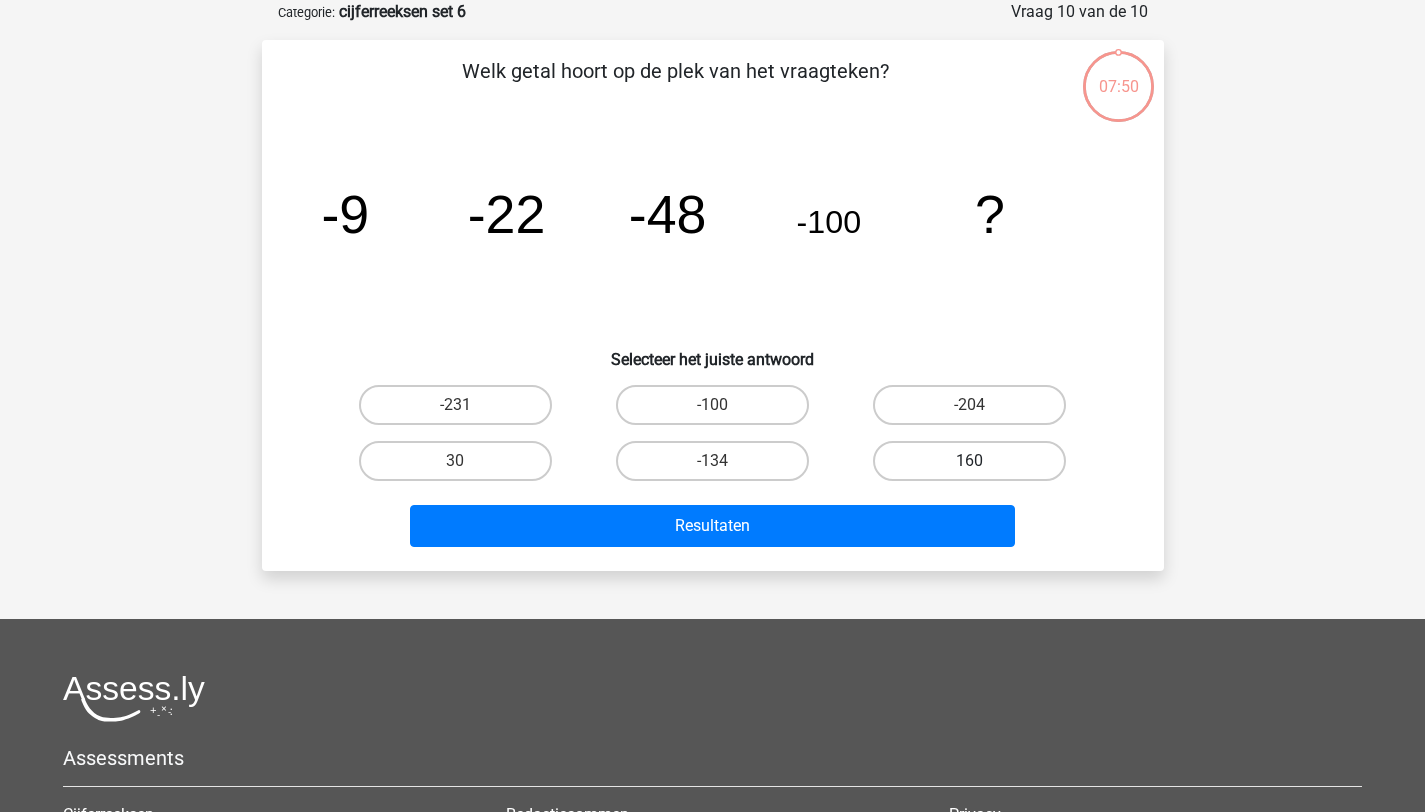 click on "160" at bounding box center [969, 461] 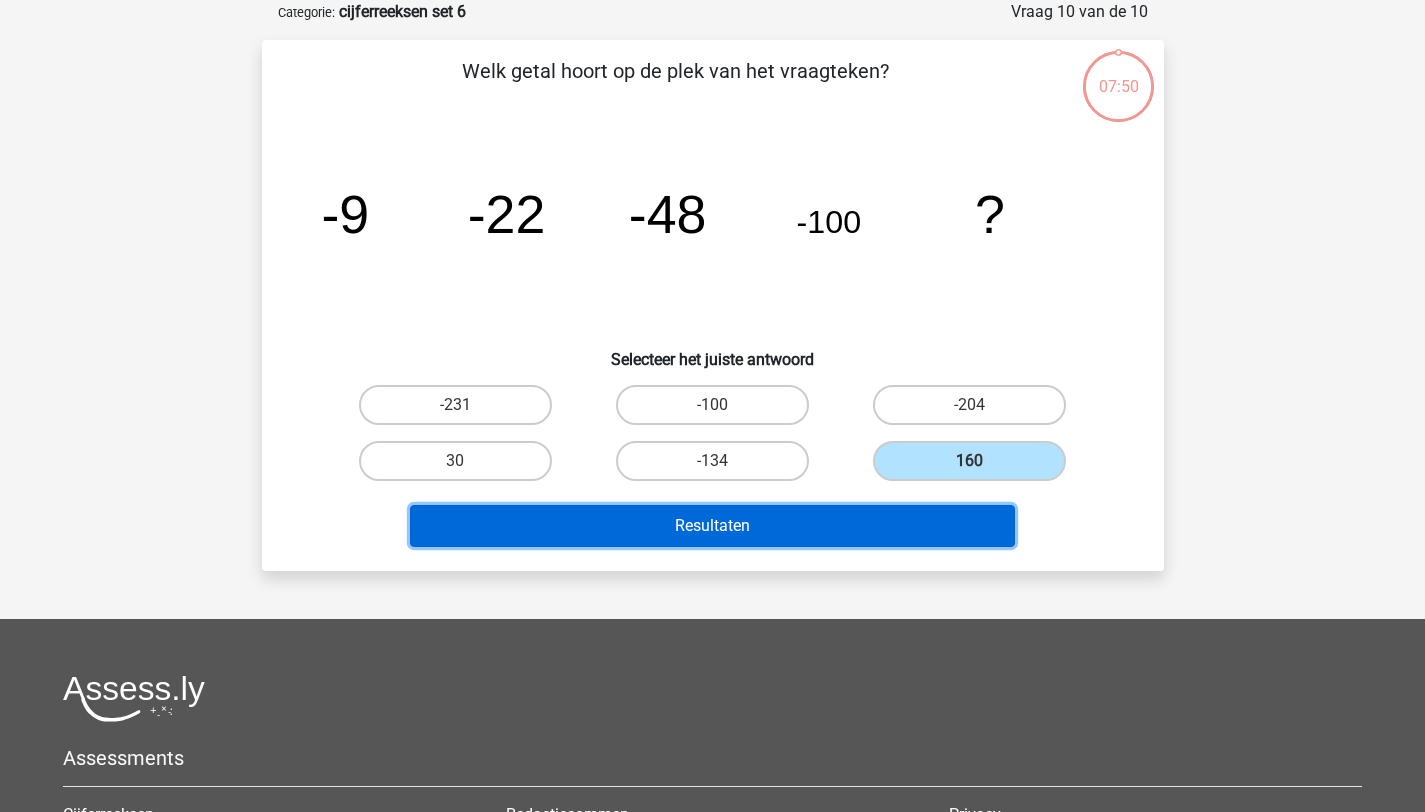 click on "Resultaten" at bounding box center (712, 526) 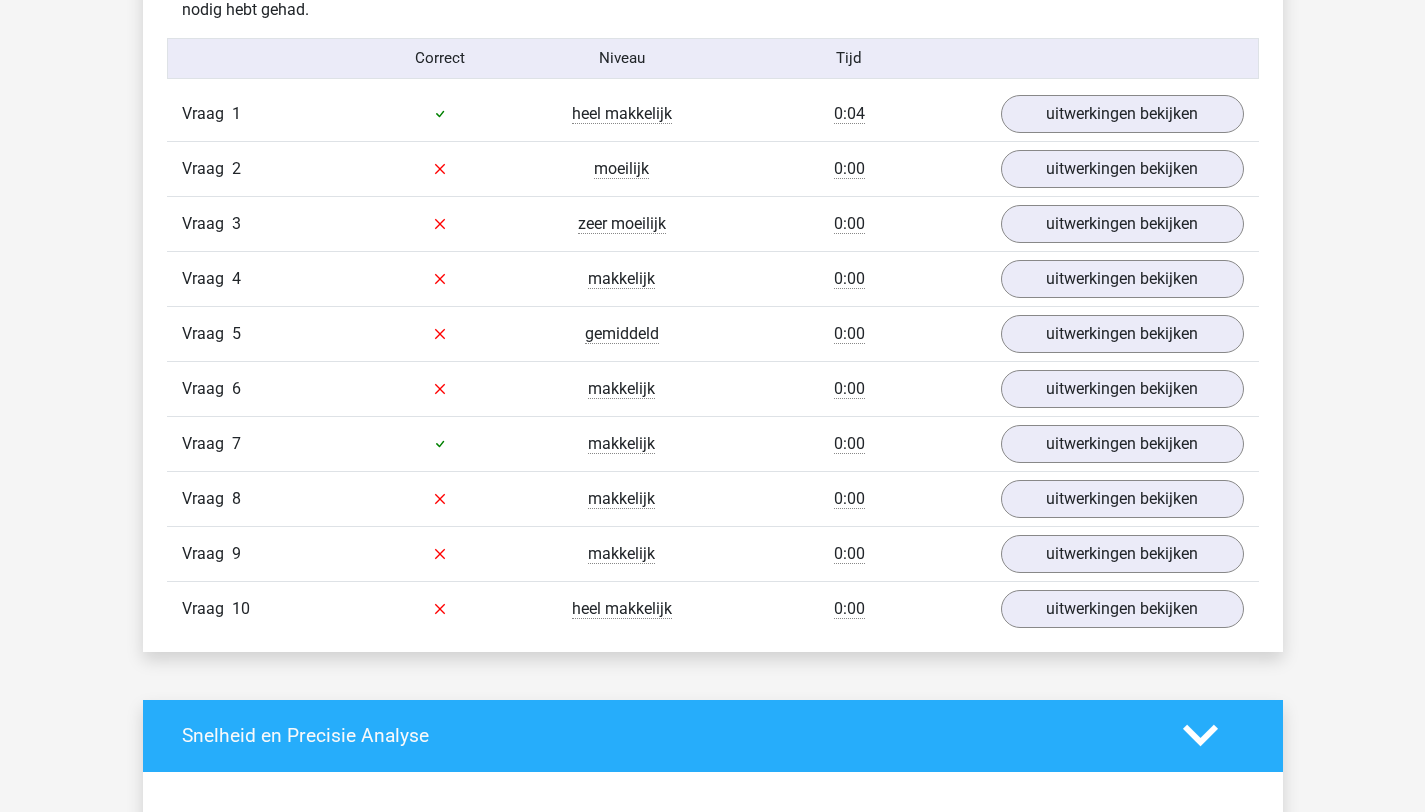 scroll, scrollTop: 1292, scrollLeft: 0, axis: vertical 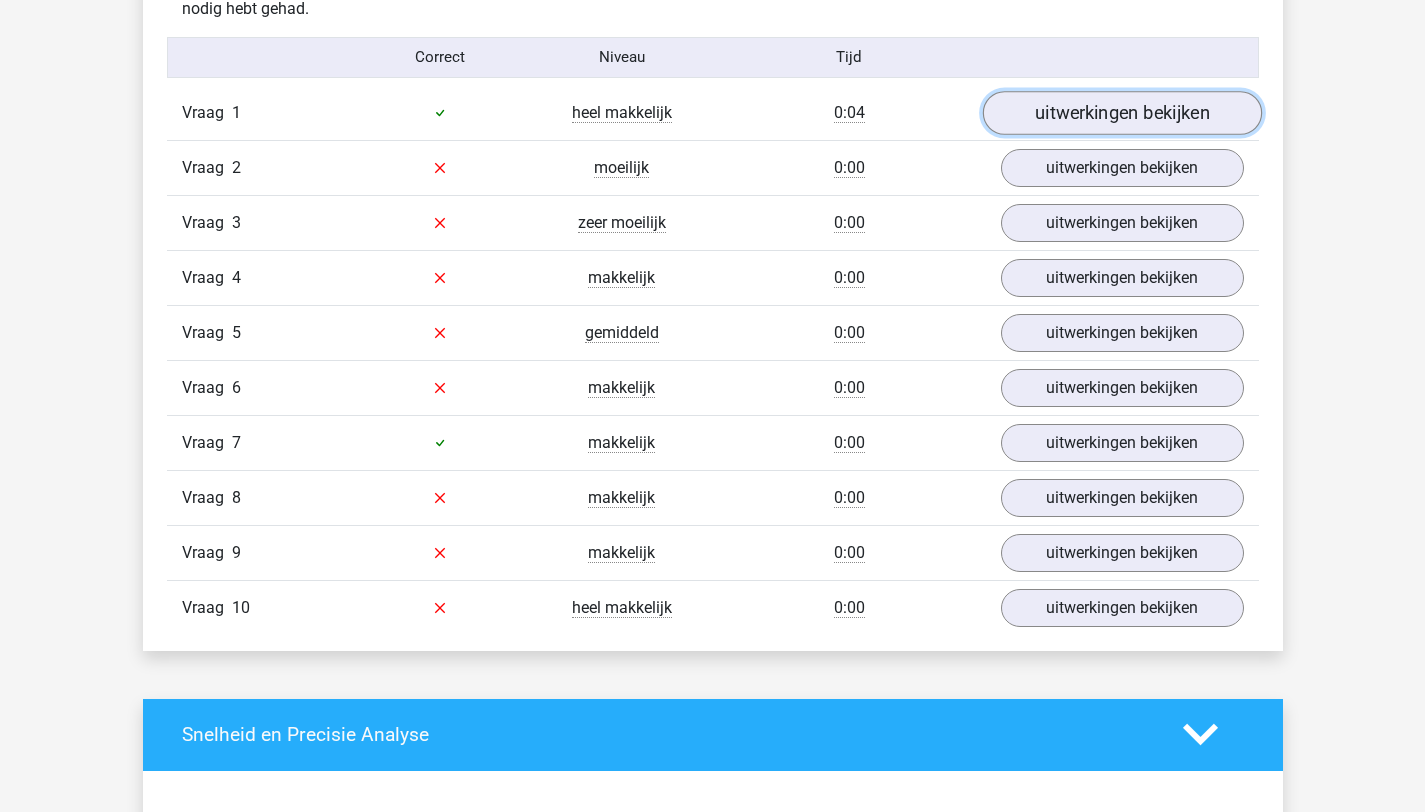 click on "uitwerkingen bekijken" at bounding box center (1121, 113) 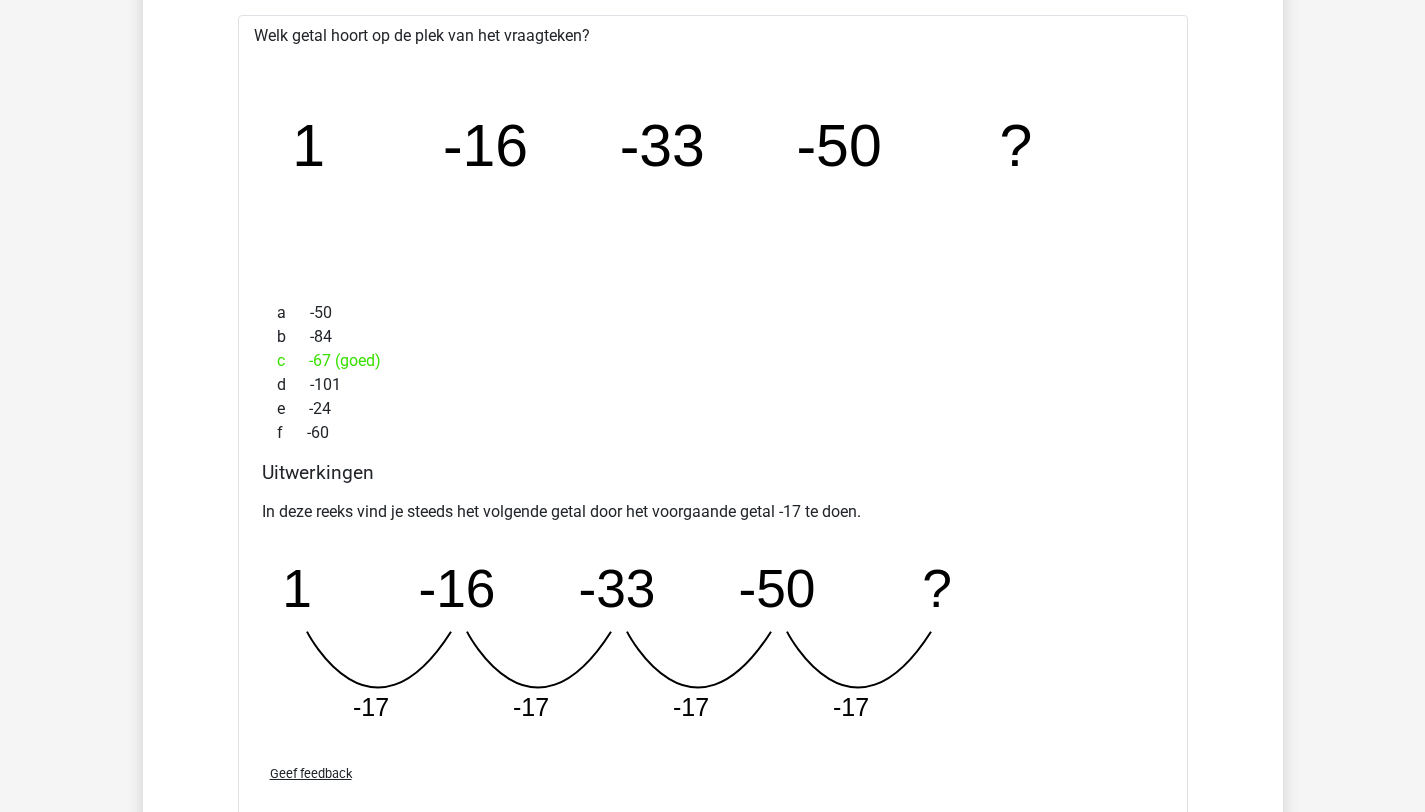 scroll, scrollTop: 1361, scrollLeft: 0, axis: vertical 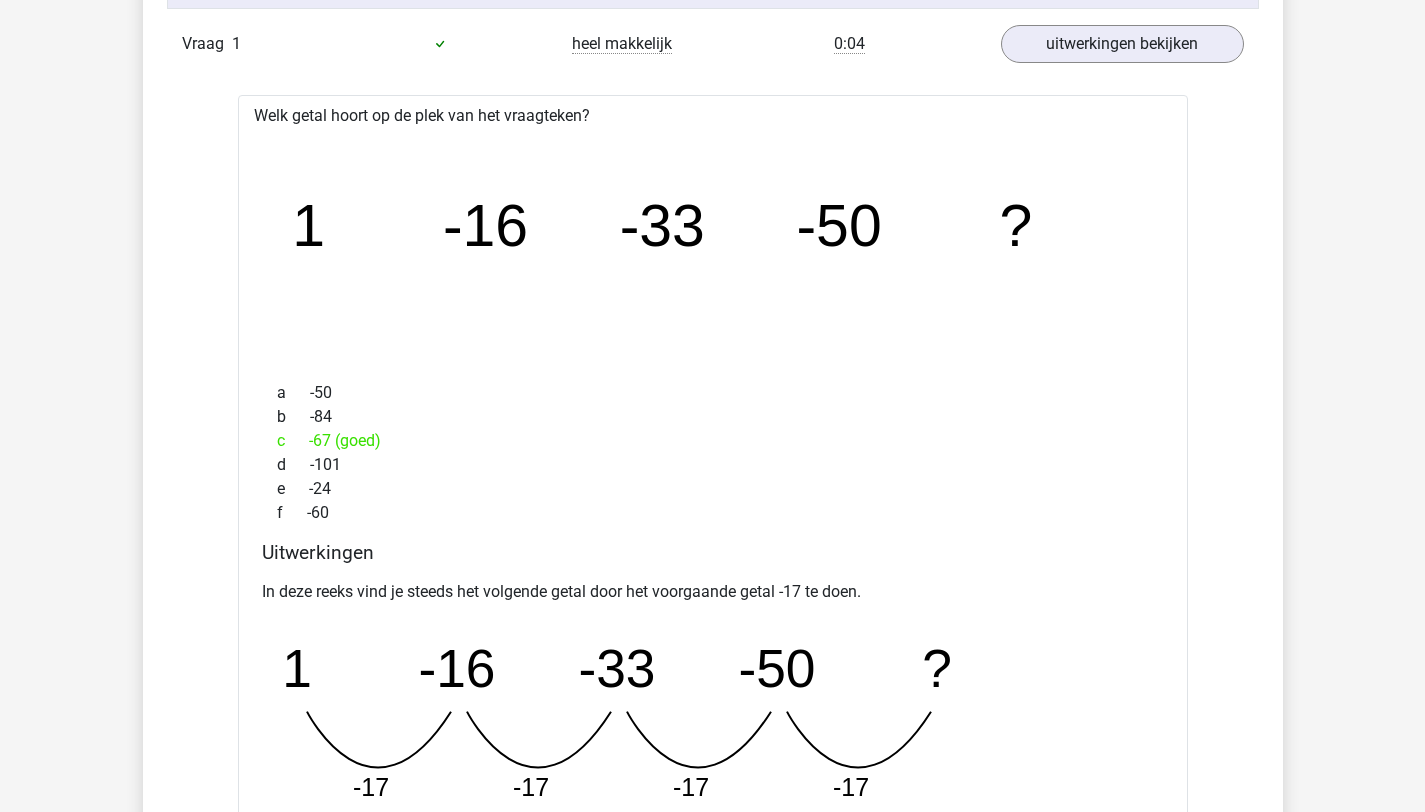 click on "Vraag
1
heel makkelijk
0:04
uitwerkingen bekijken" at bounding box center [713, 44] 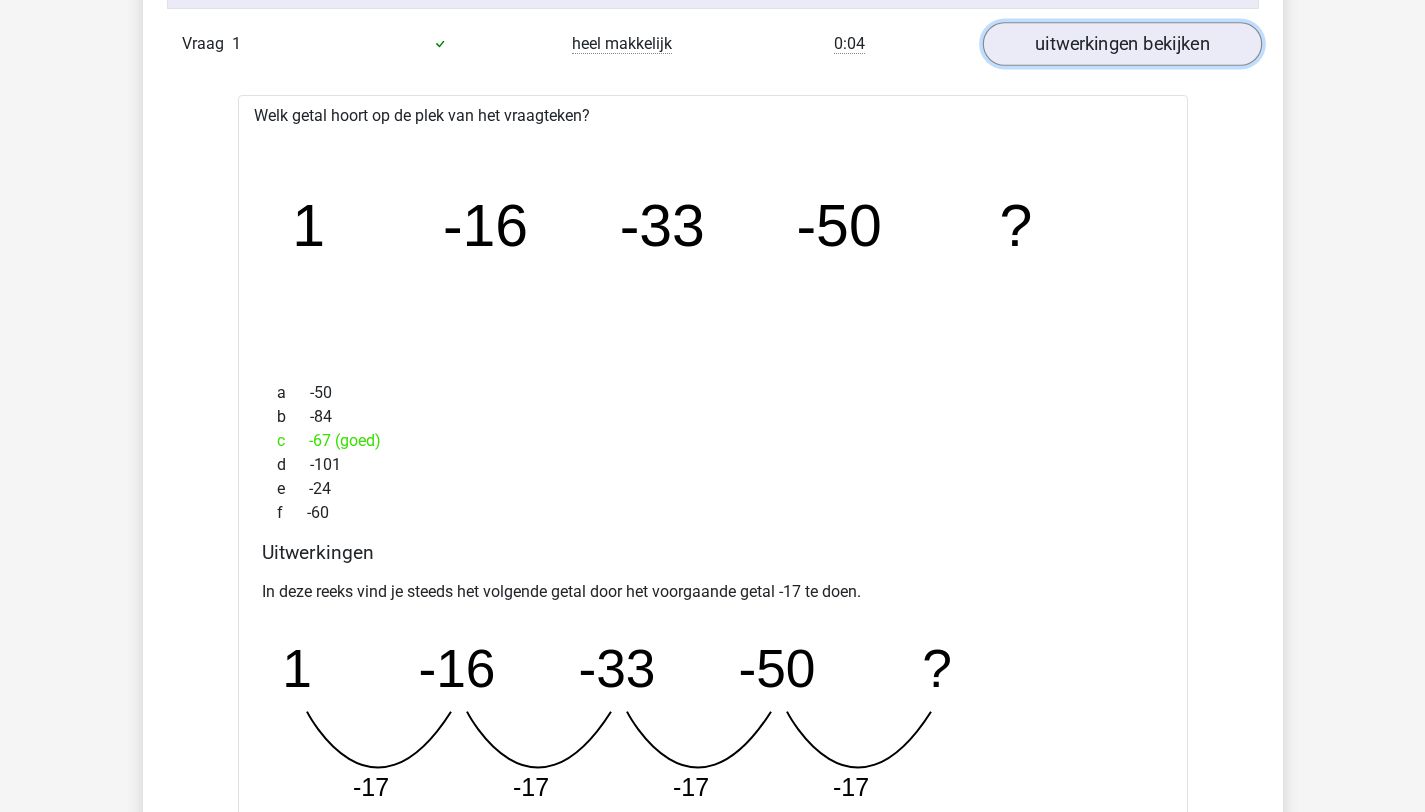 click on "uitwerkingen bekijken" at bounding box center [1121, 44] 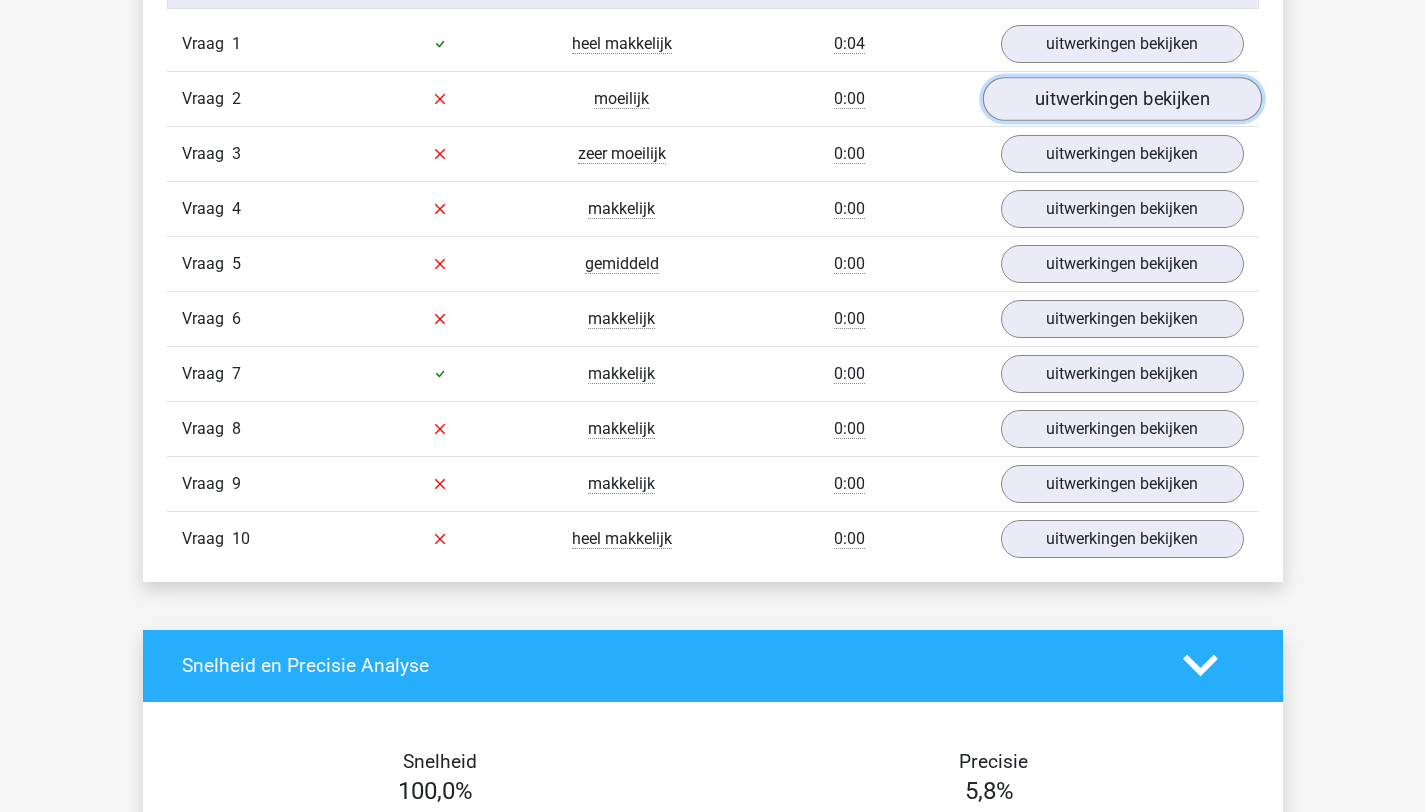 click on "uitwerkingen bekijken" at bounding box center (1121, 99) 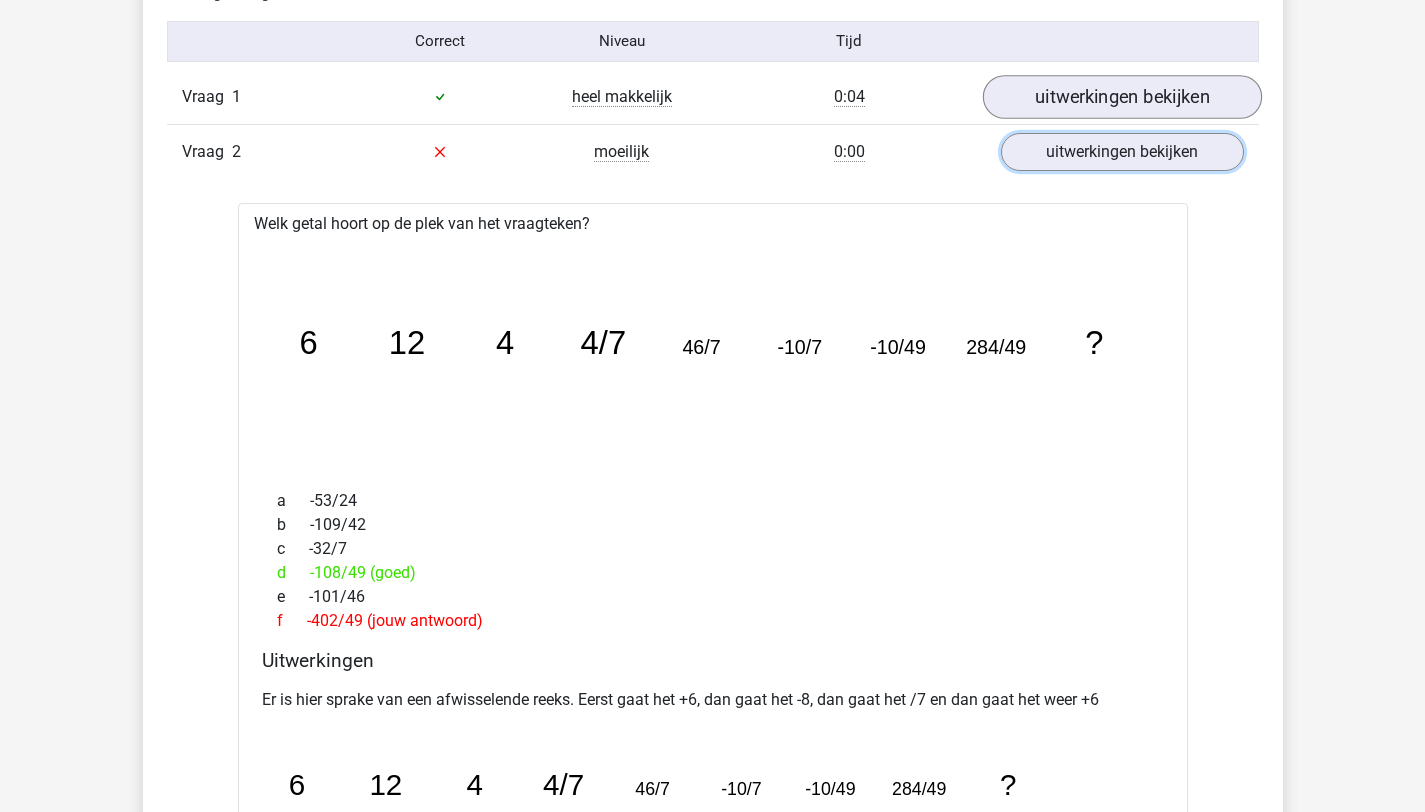 scroll, scrollTop: 1161, scrollLeft: 0, axis: vertical 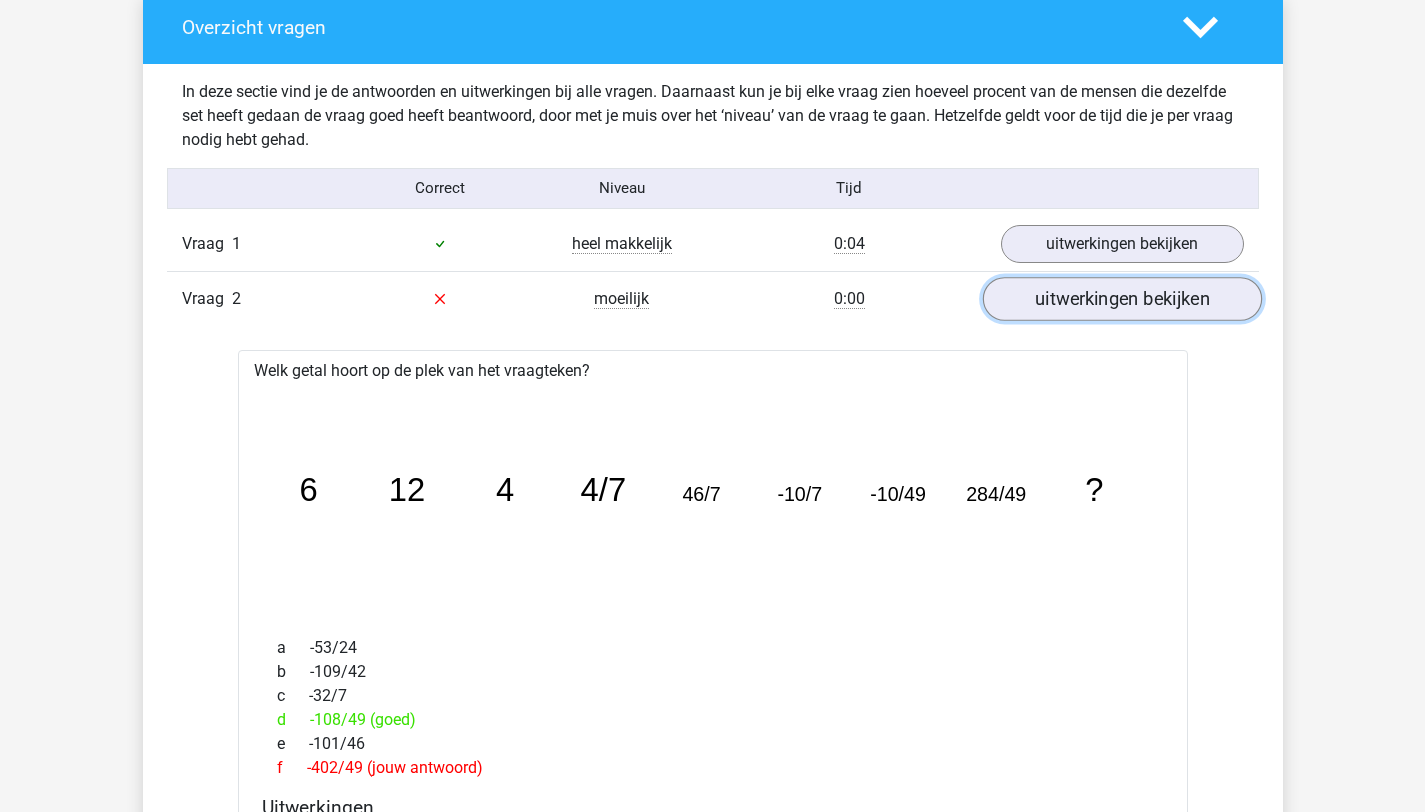 click on "uitwerkingen bekijken" at bounding box center [1121, 299] 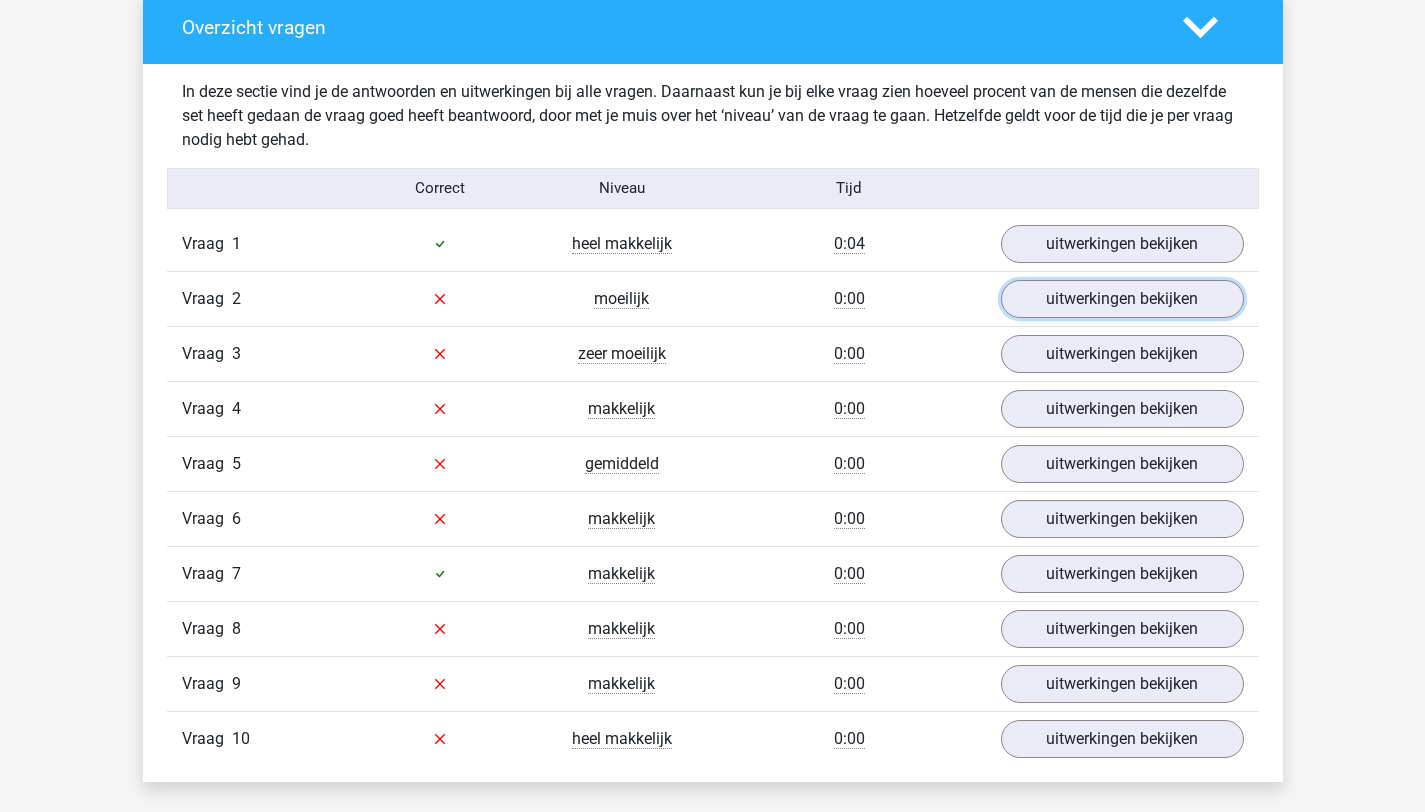 scroll, scrollTop: 1198, scrollLeft: 0, axis: vertical 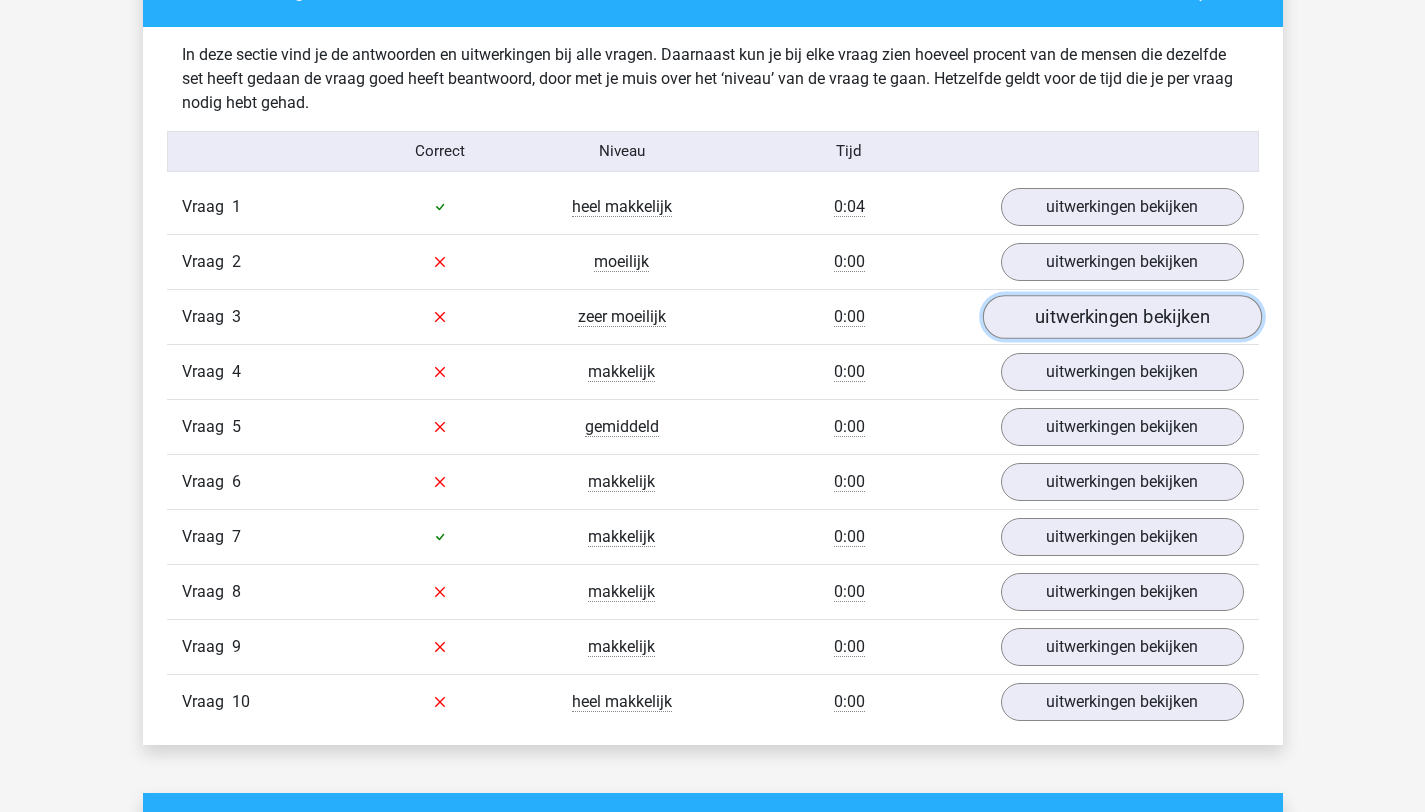 click on "uitwerkingen bekijken" at bounding box center [1121, 317] 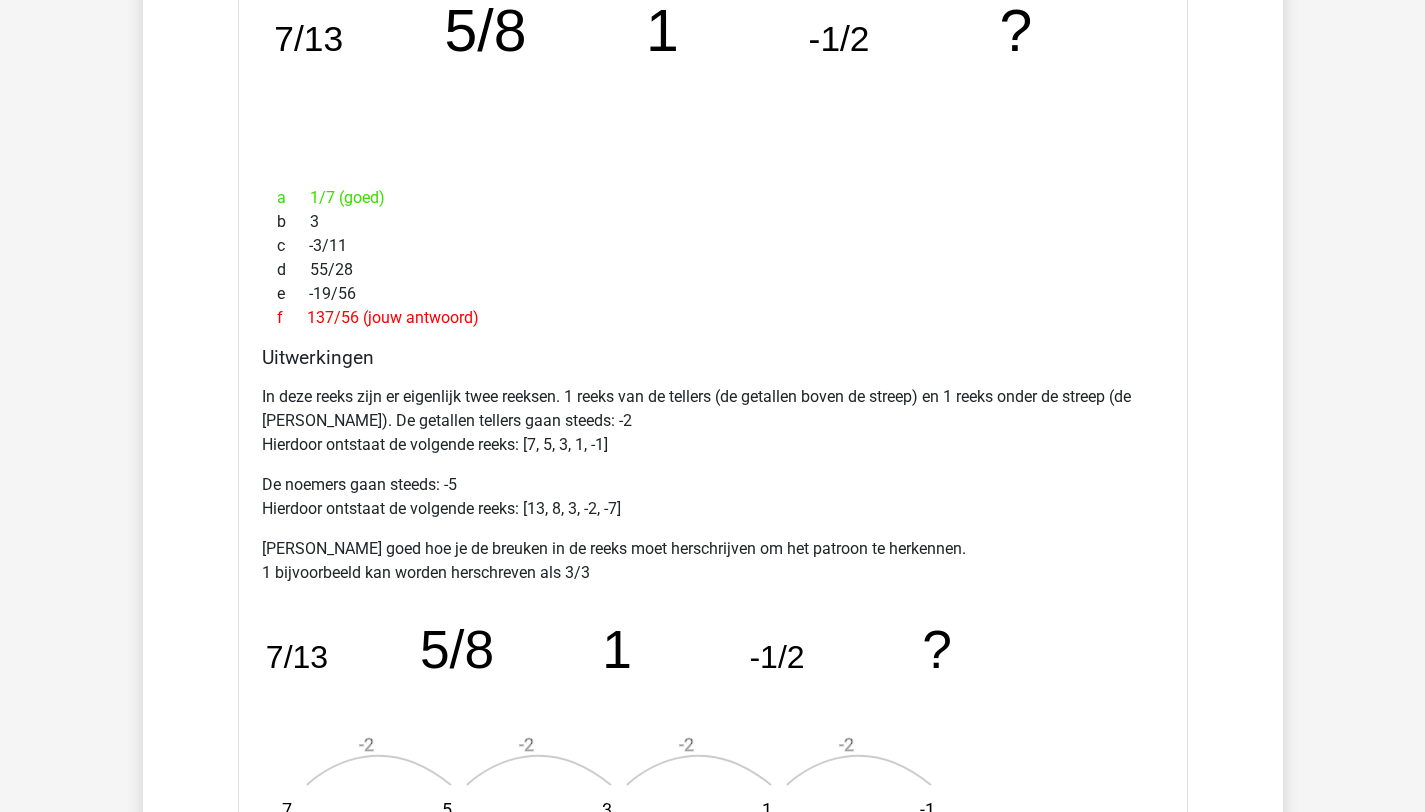 scroll, scrollTop: 1475, scrollLeft: 0, axis: vertical 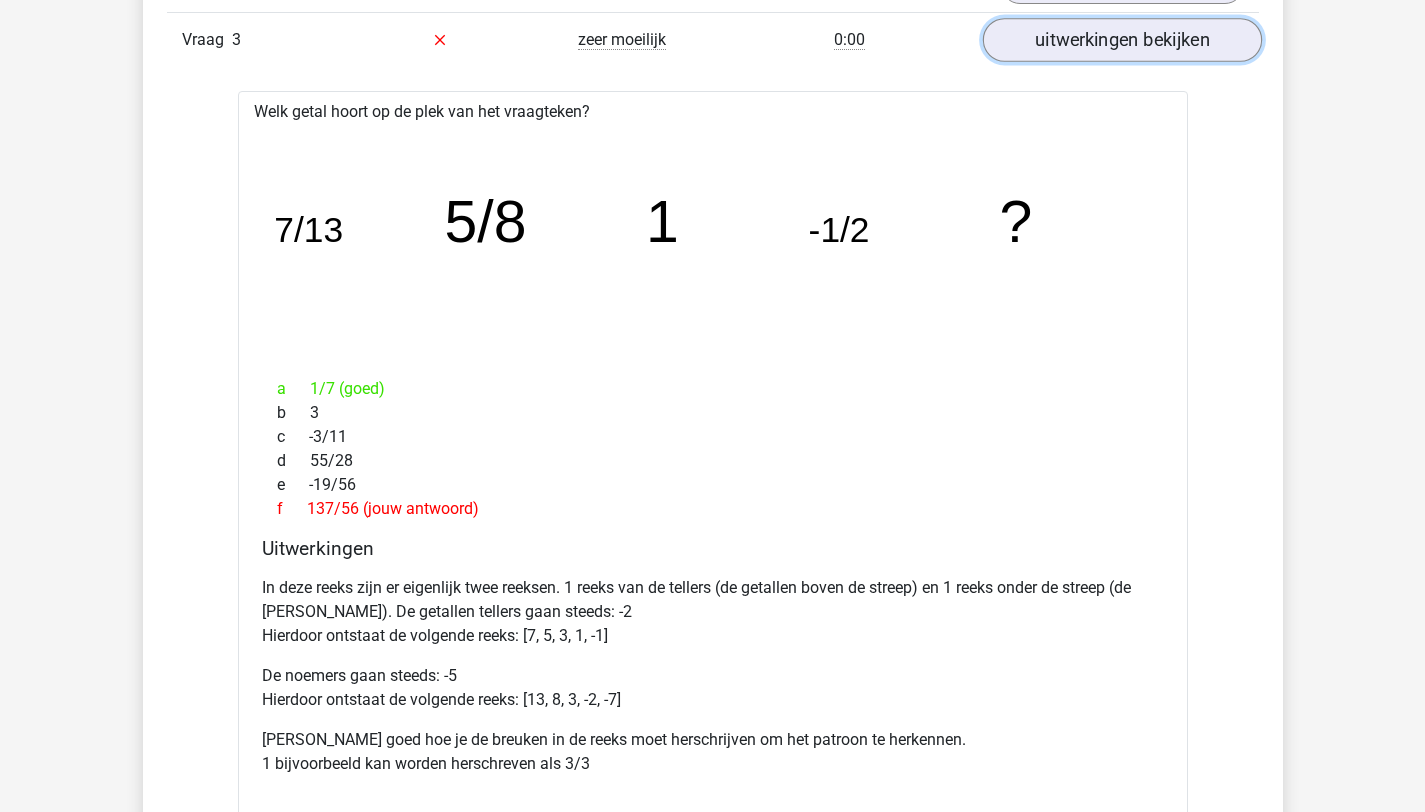 click on "uitwerkingen bekijken" at bounding box center (1121, 40) 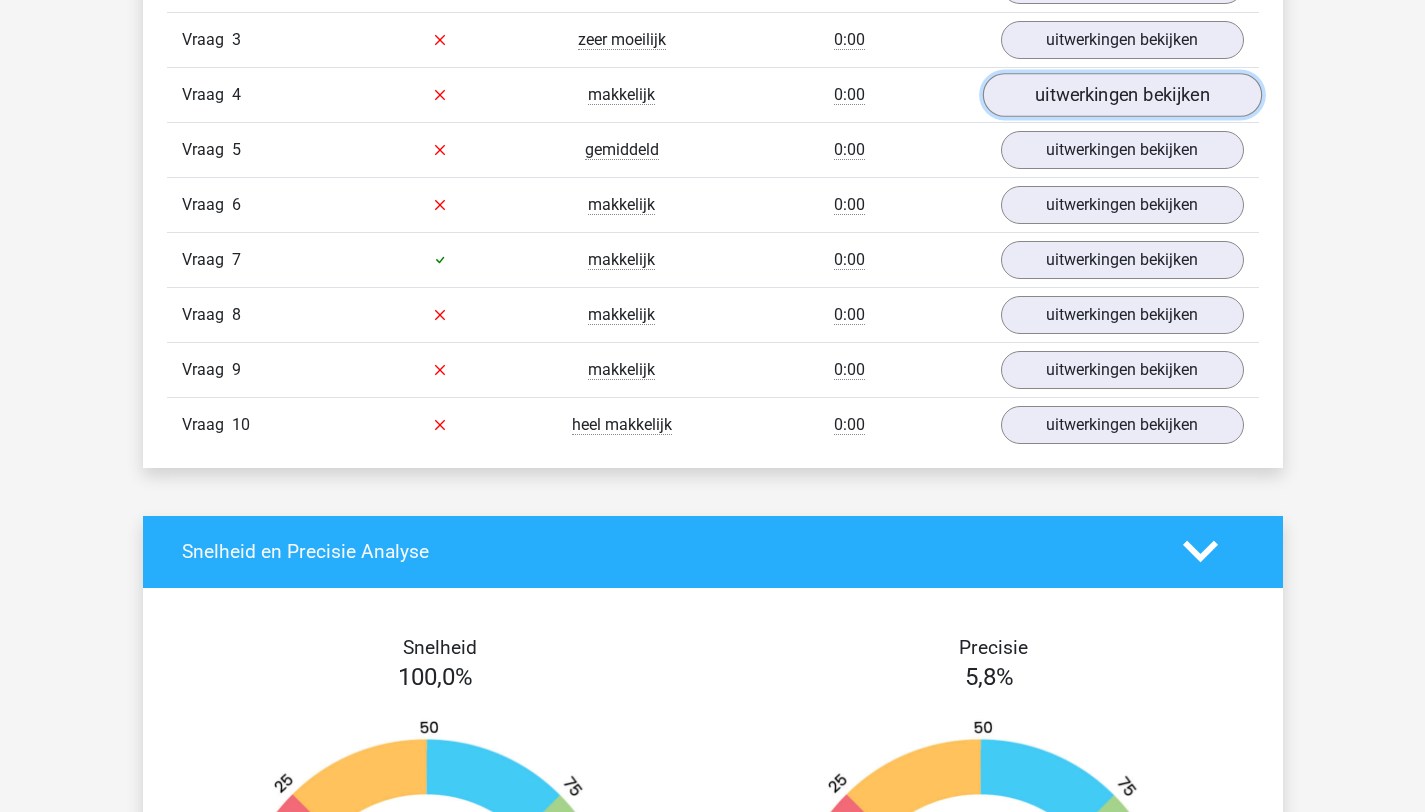 click on "uitwerkingen bekijken" at bounding box center [1121, 95] 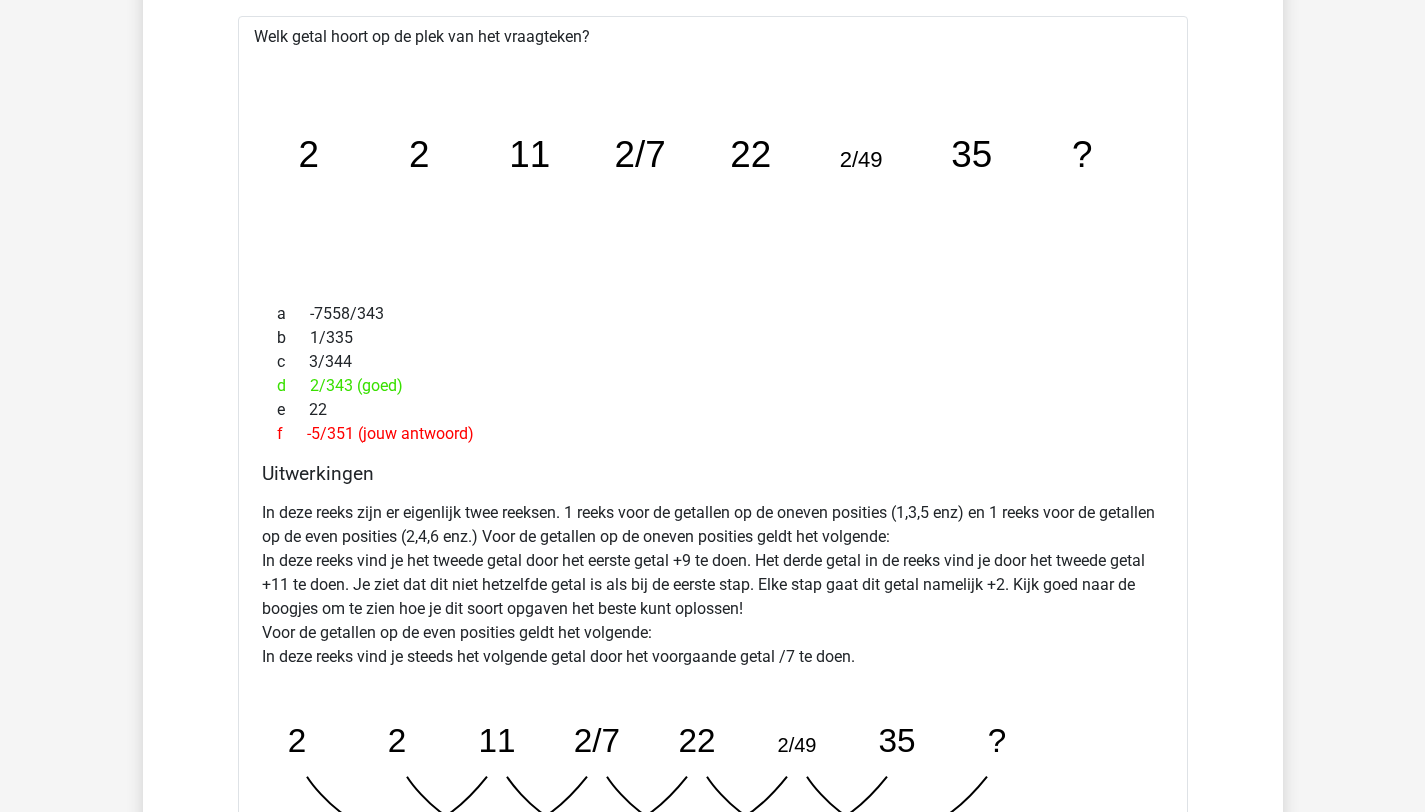 scroll, scrollTop: 1487, scrollLeft: 0, axis: vertical 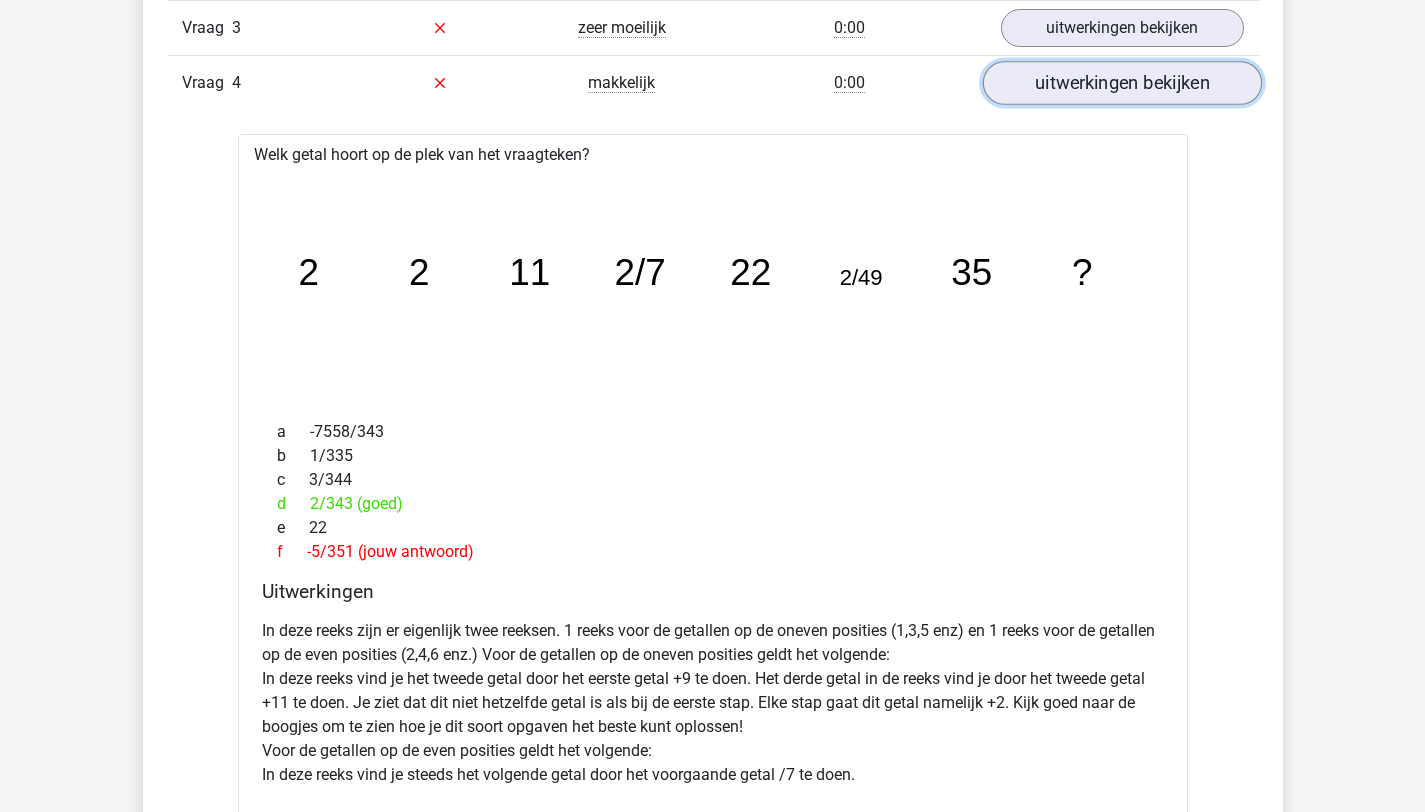 click on "uitwerkingen bekijken" at bounding box center (1121, 83) 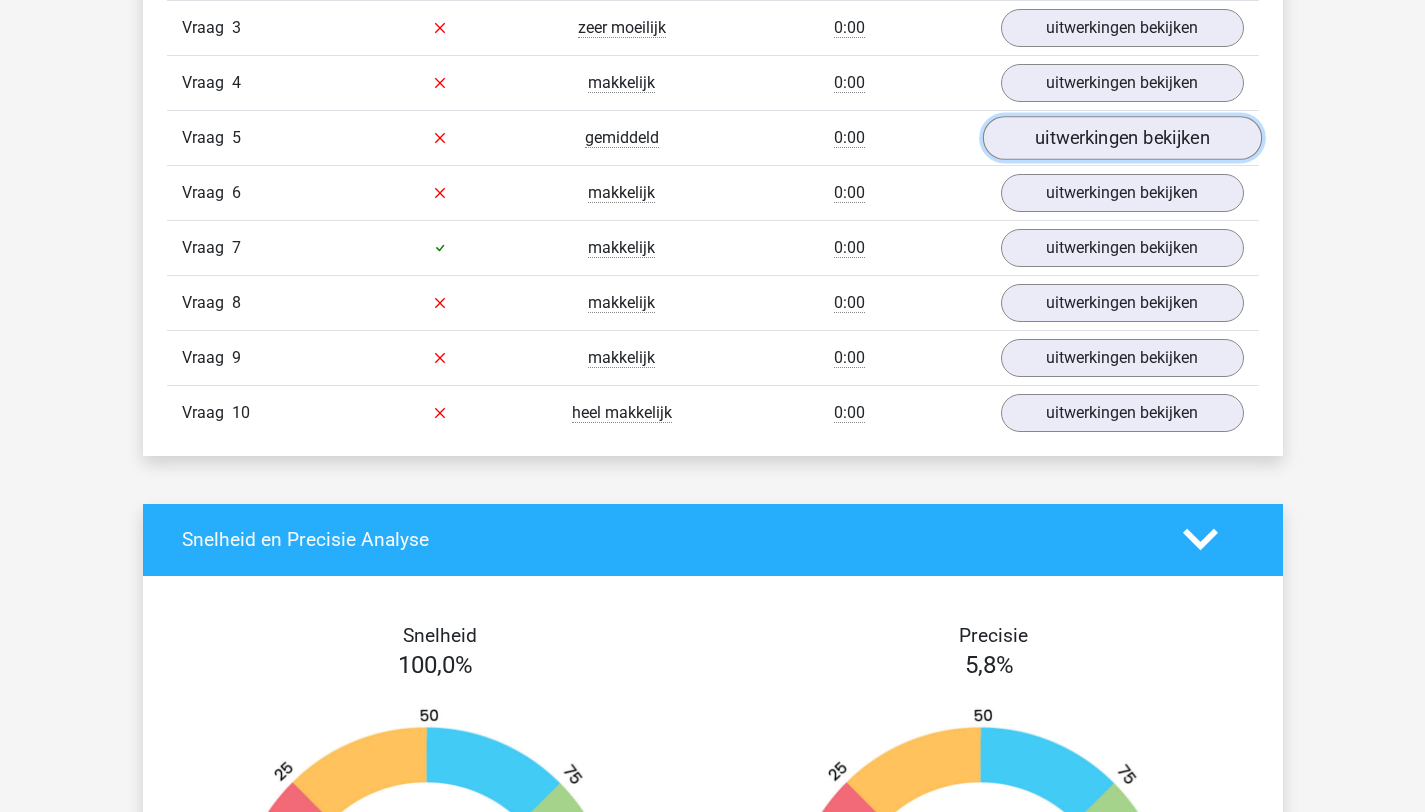 click on "uitwerkingen bekijken" at bounding box center (1121, 138) 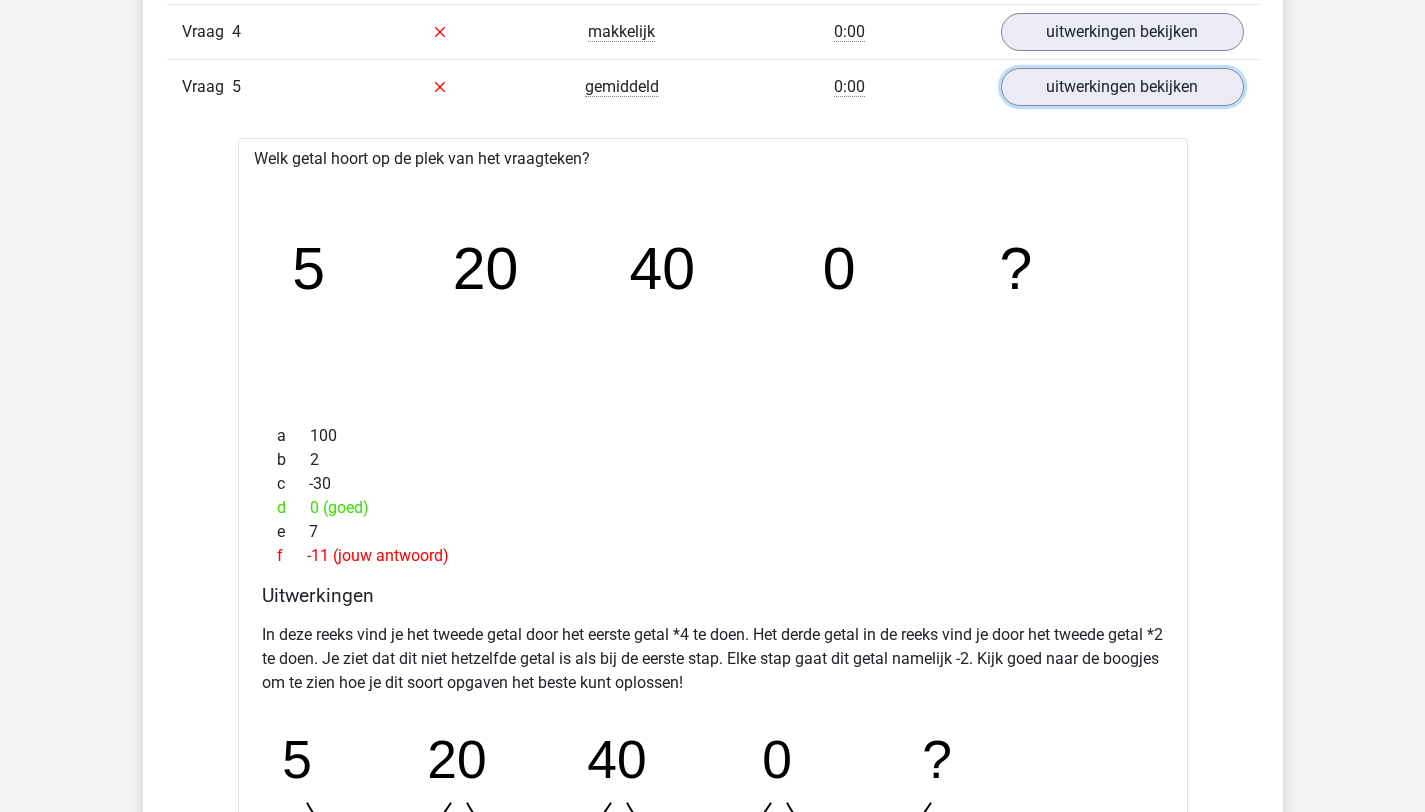 scroll, scrollTop: 1536, scrollLeft: 0, axis: vertical 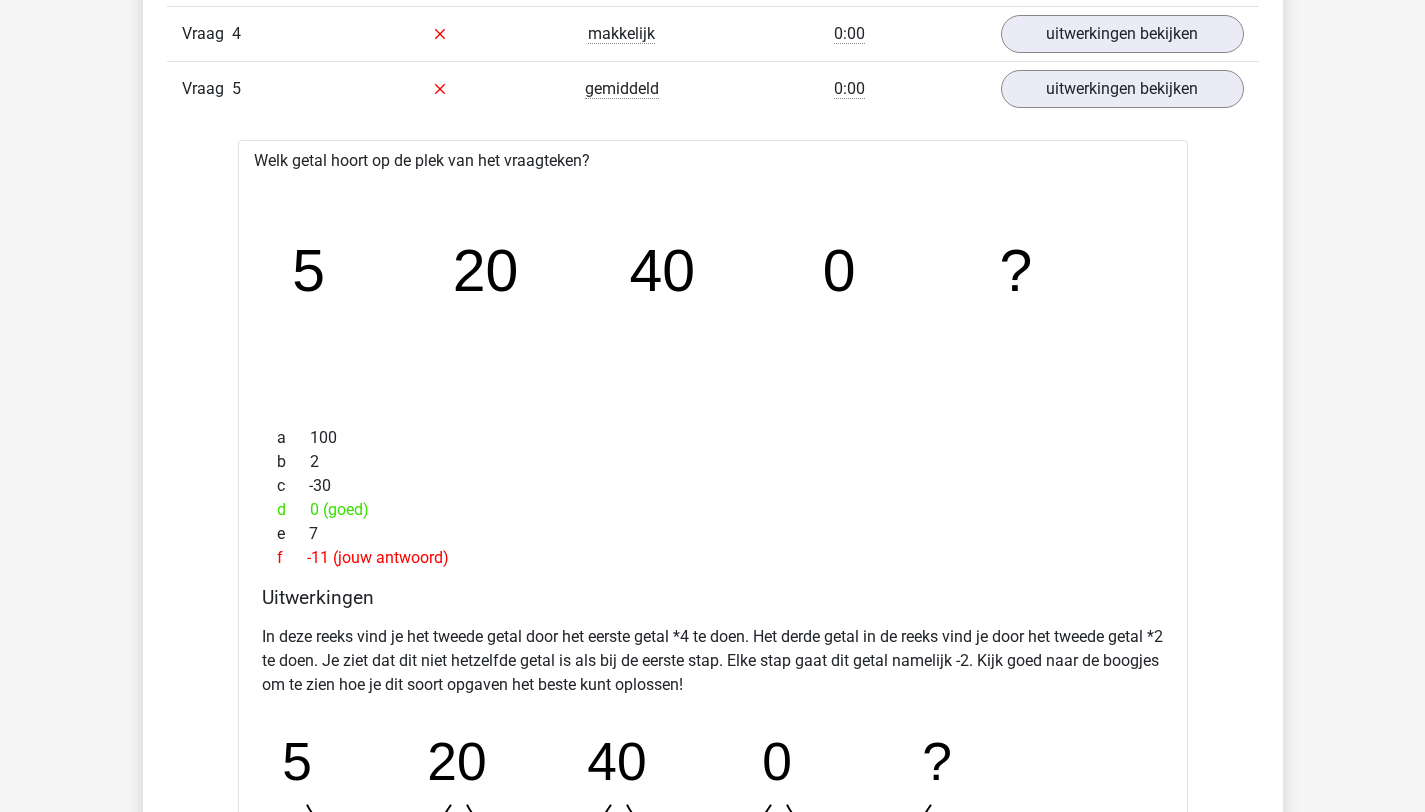 click on "Vraag
5
gemiddeld
0:00
uitwerkingen bekijken" at bounding box center [713, 88] 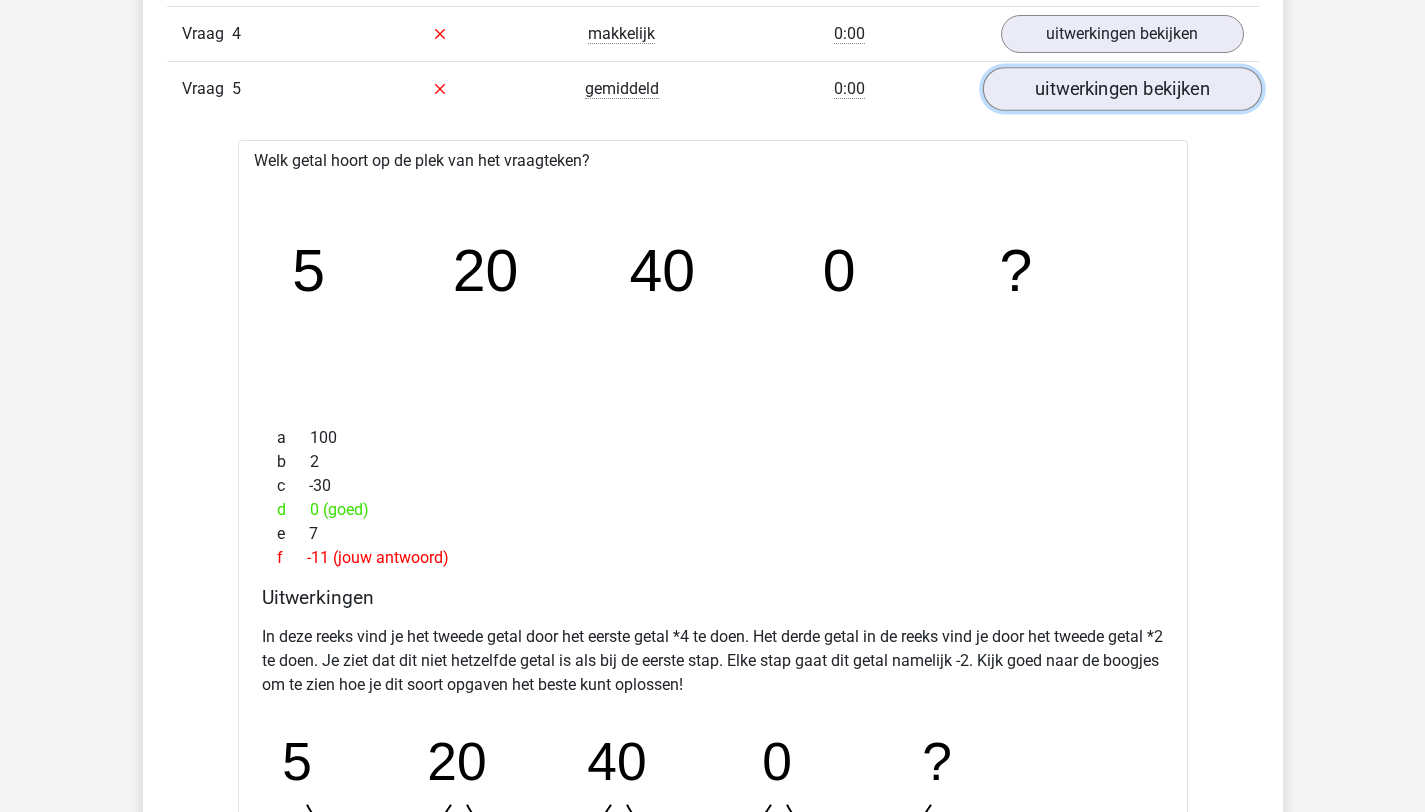 click on "uitwerkingen bekijken" at bounding box center (1121, 89) 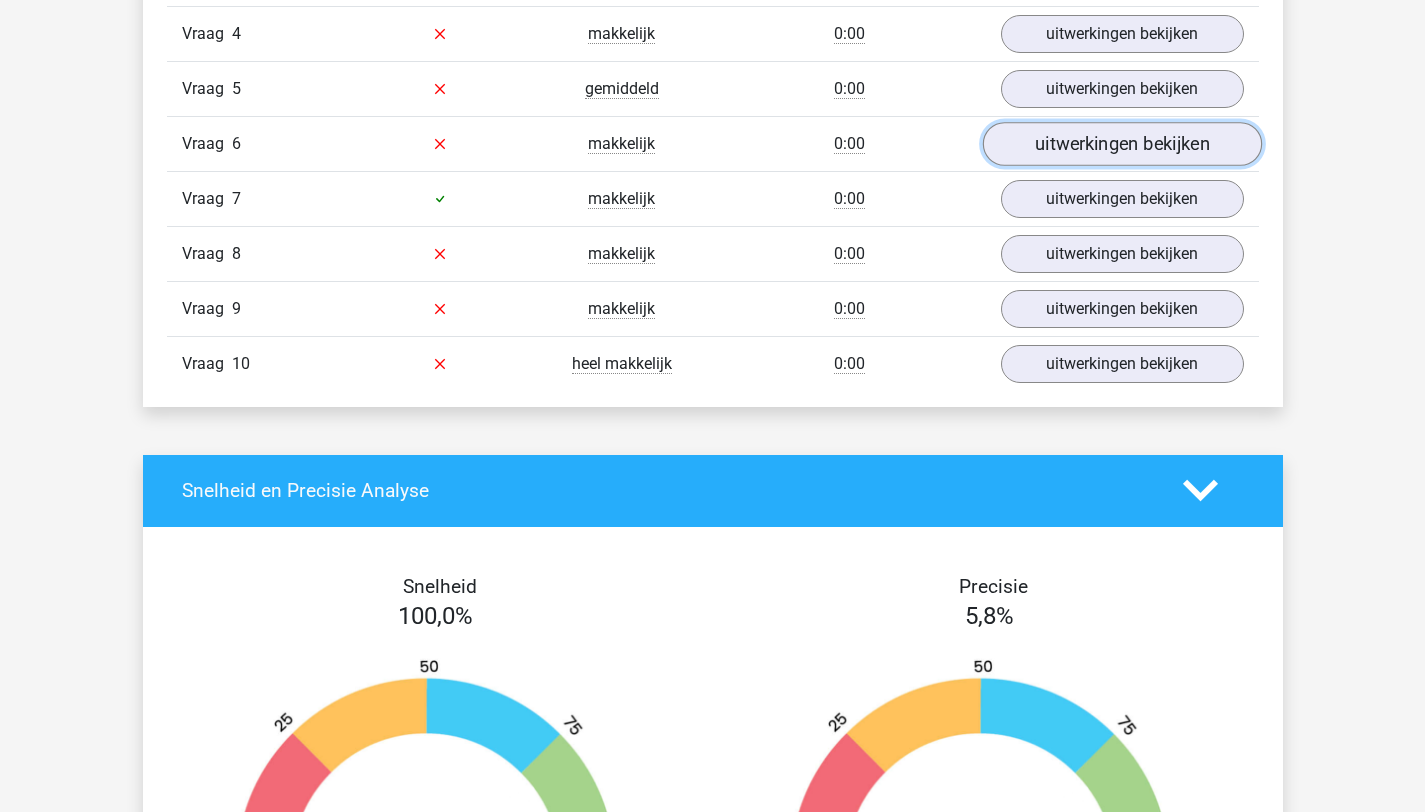 click on "uitwerkingen bekijken" at bounding box center [1121, 144] 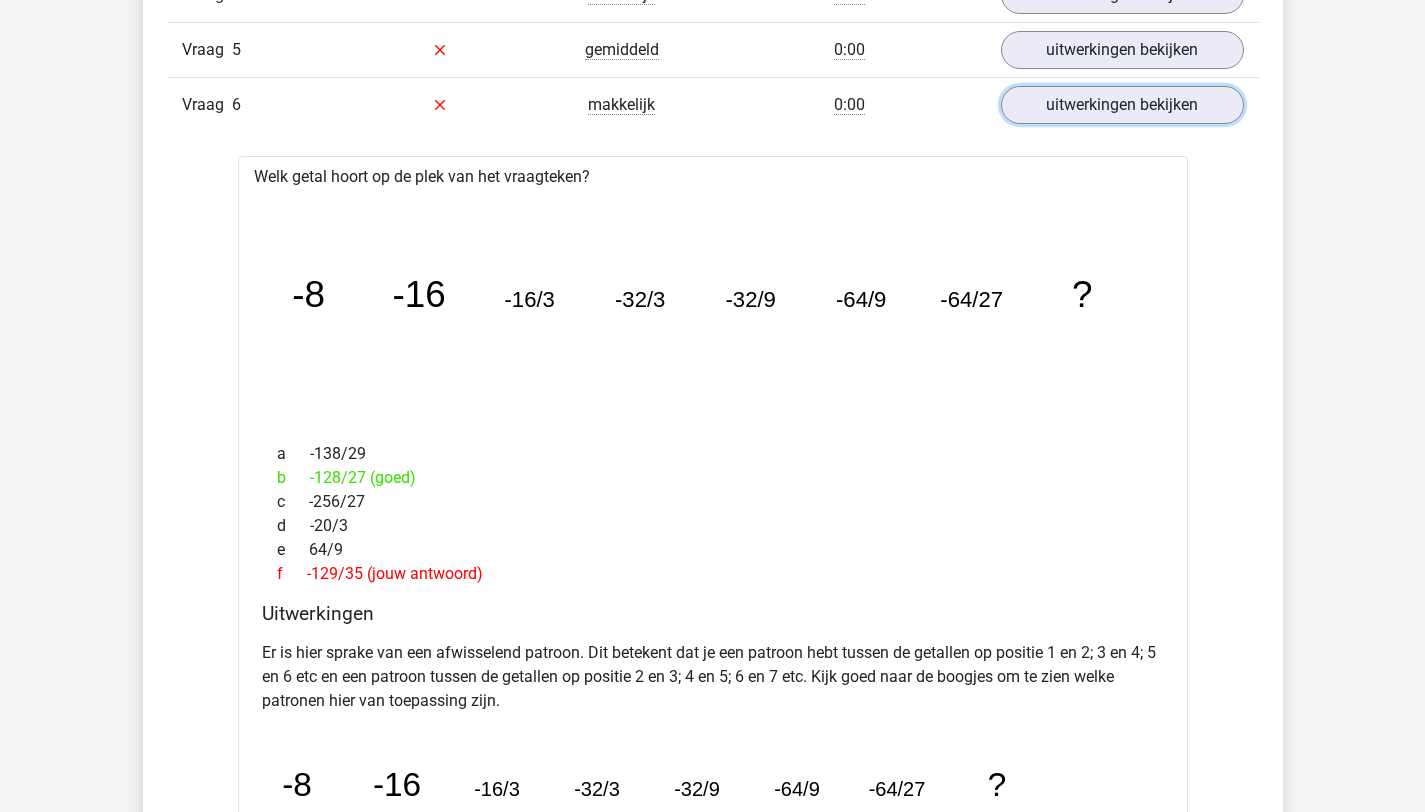 scroll, scrollTop: 1556, scrollLeft: 0, axis: vertical 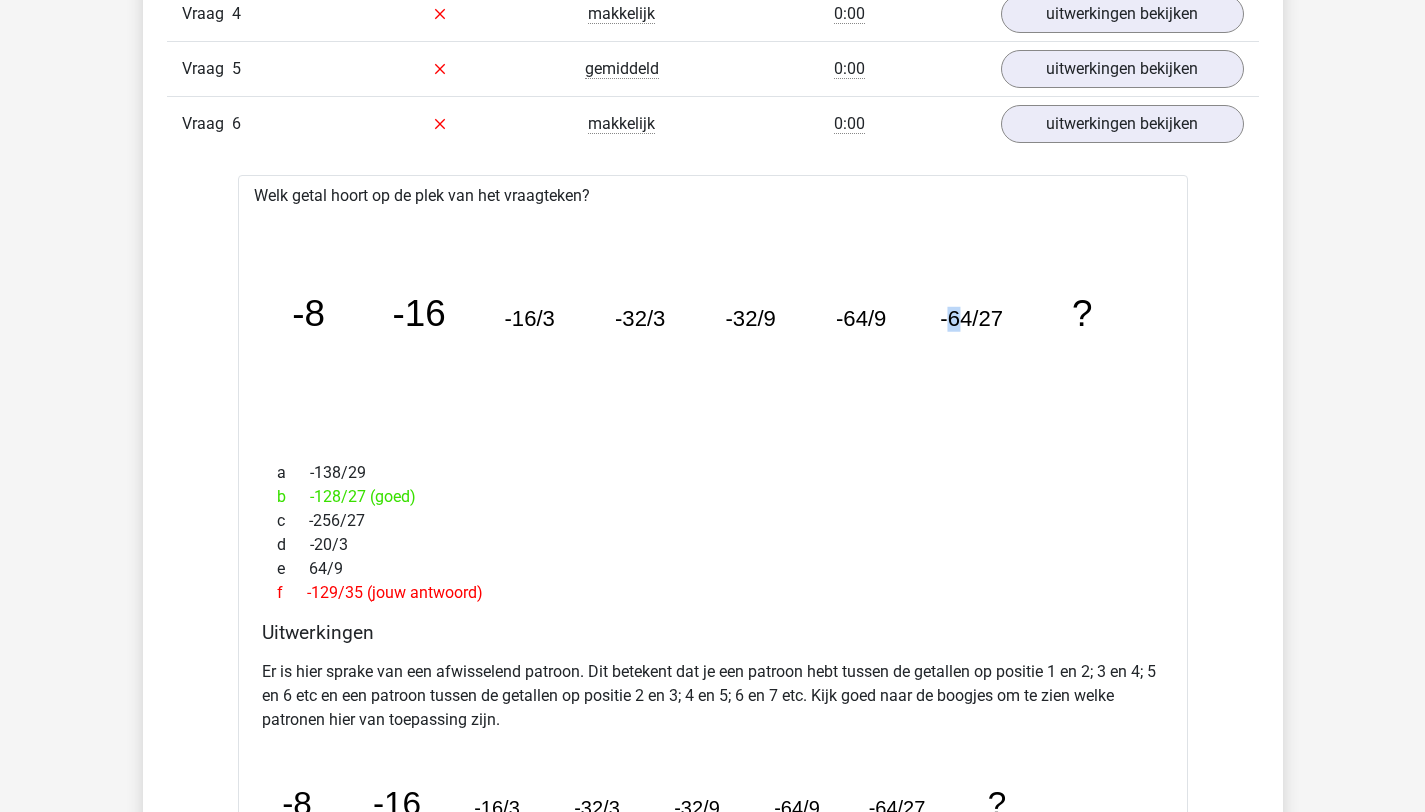 drag, startPoint x: 965, startPoint y: 323, endPoint x: 951, endPoint y: 322, distance: 14.035668 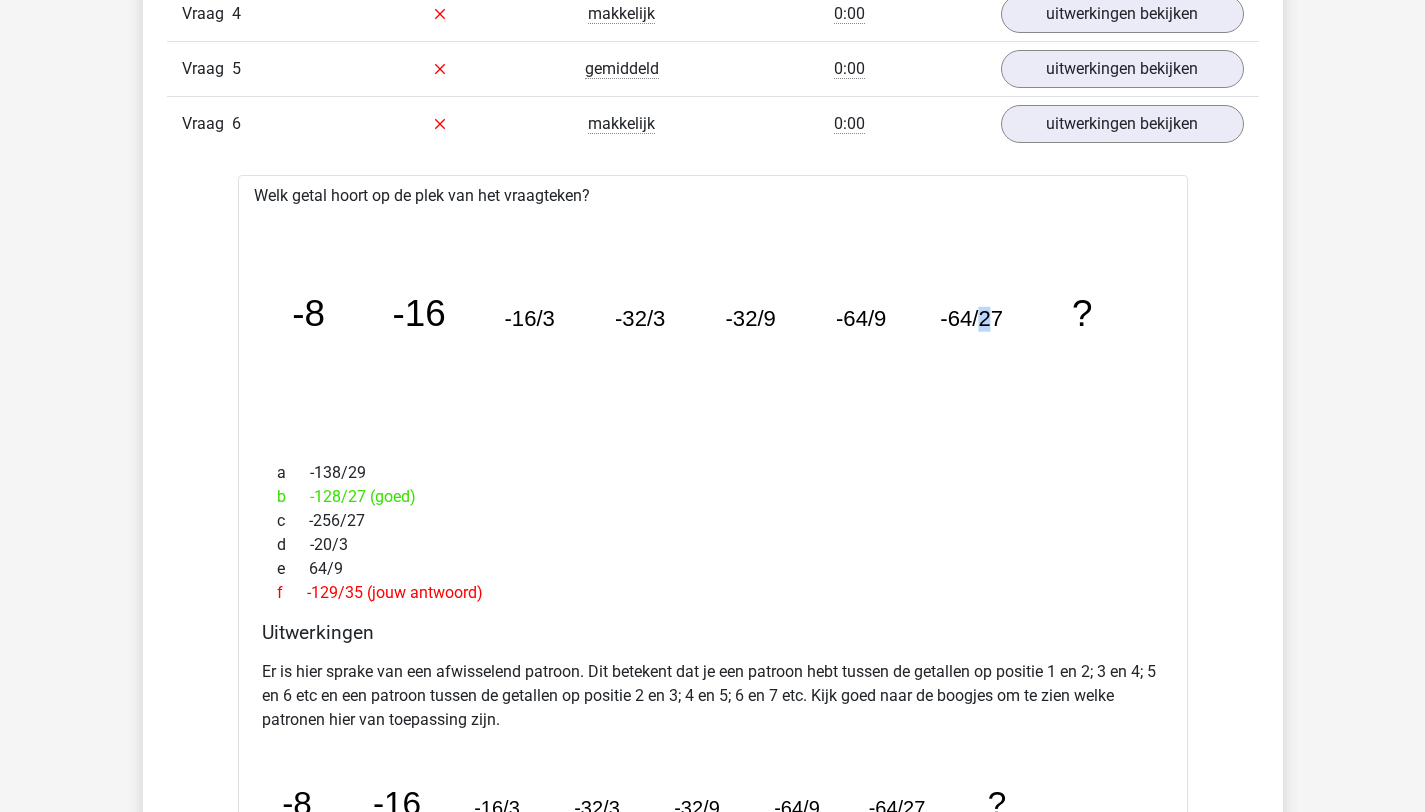 drag, startPoint x: 986, startPoint y: 323, endPoint x: 1033, endPoint y: 314, distance: 47.853943 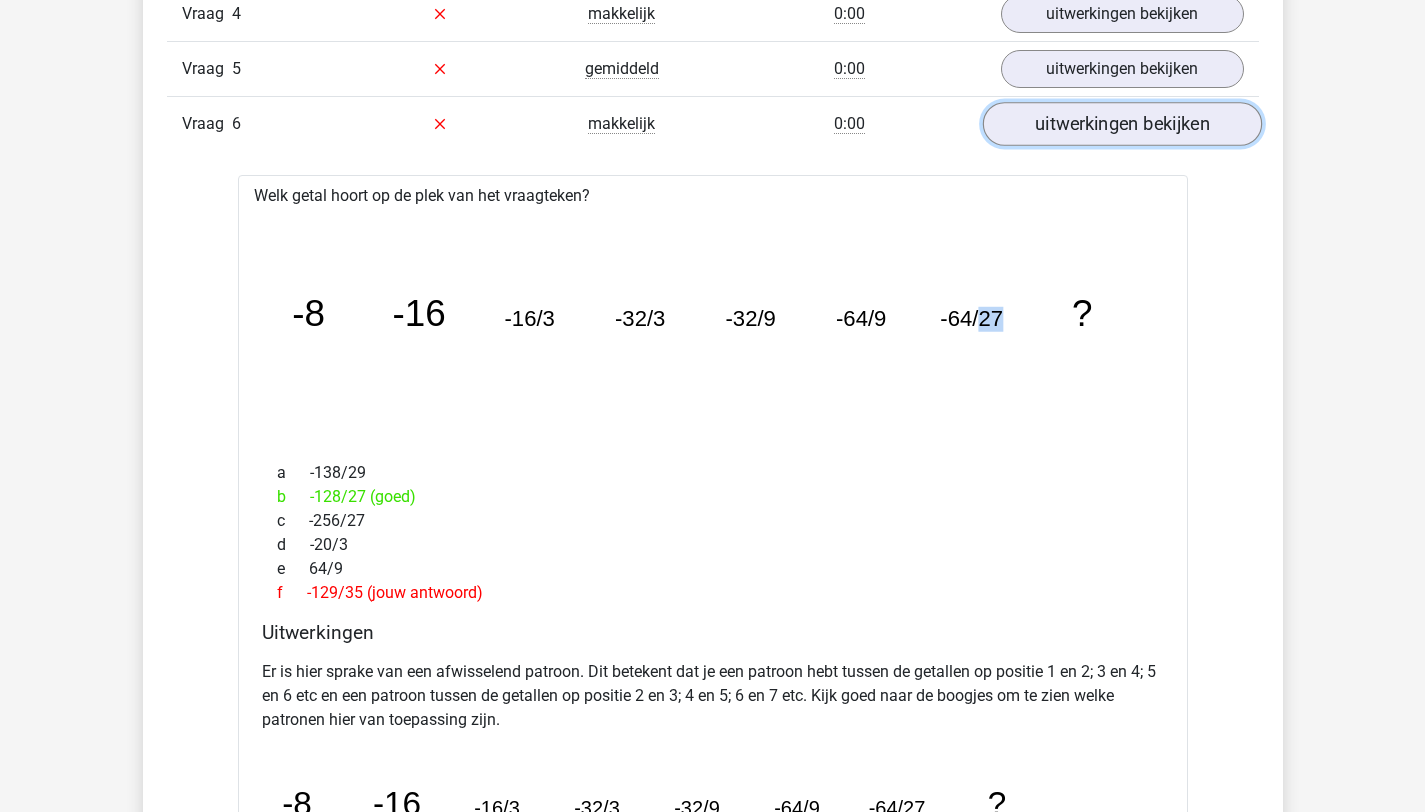 click on "uitwerkingen bekijken" at bounding box center [1121, 124] 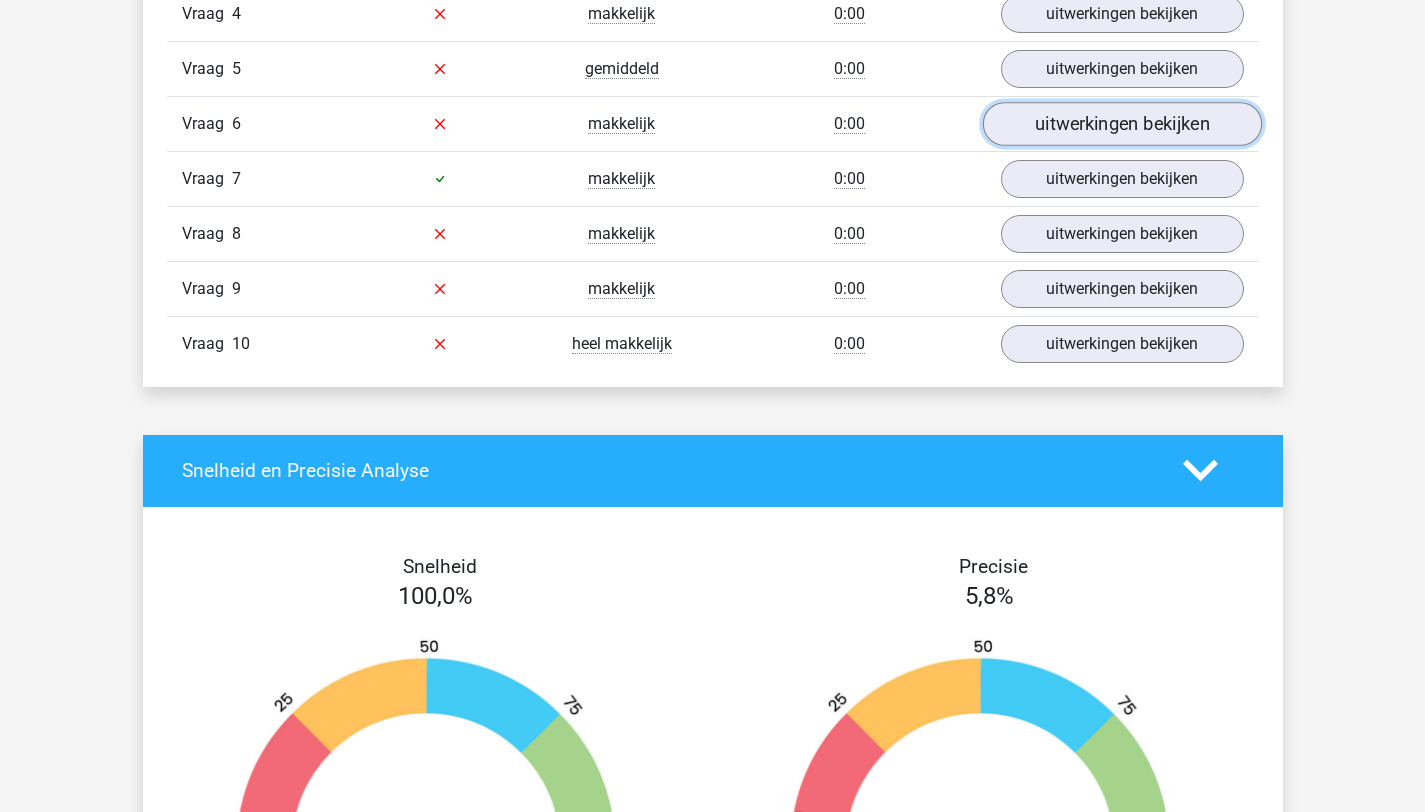 click on "uitwerkingen bekijken" at bounding box center [1121, 124] 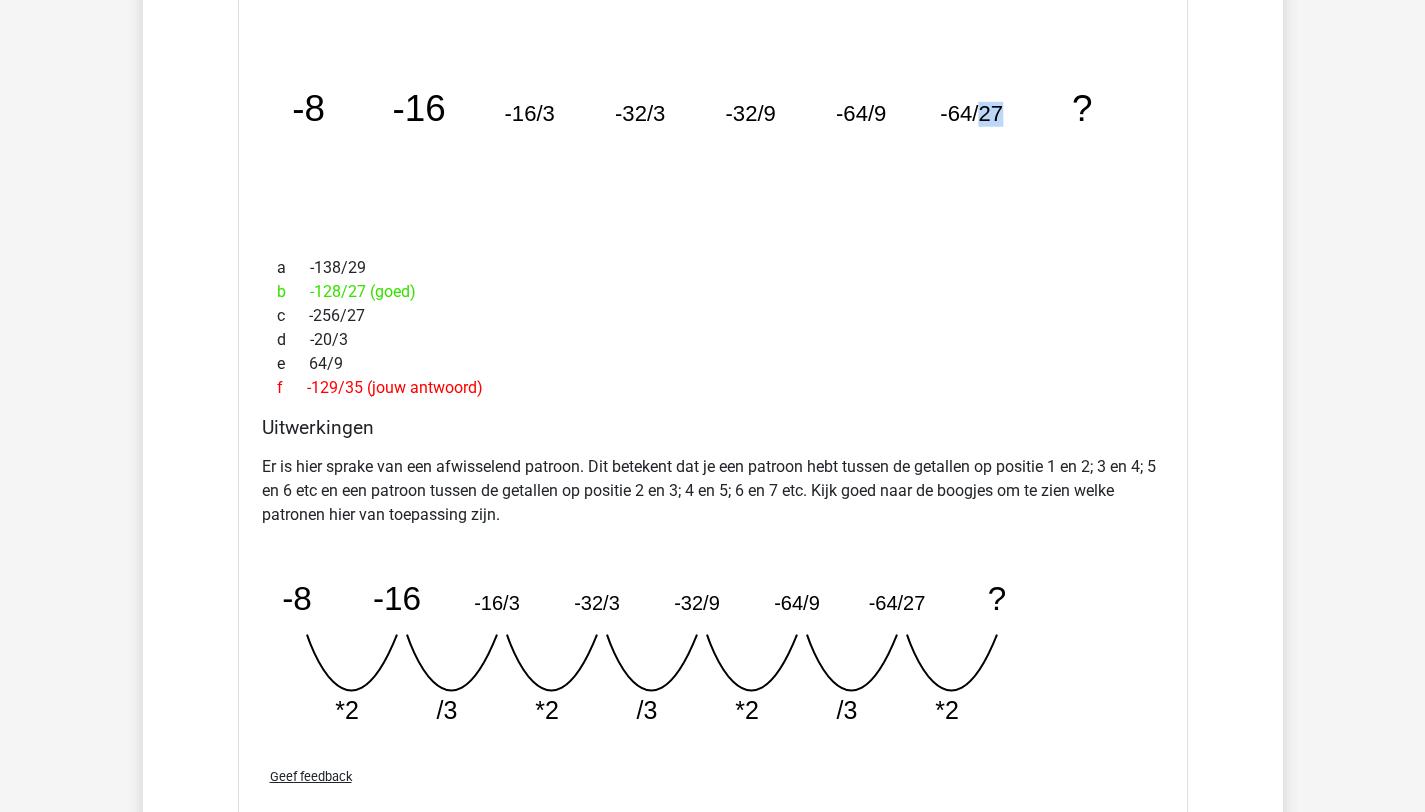scroll, scrollTop: 1598, scrollLeft: 0, axis: vertical 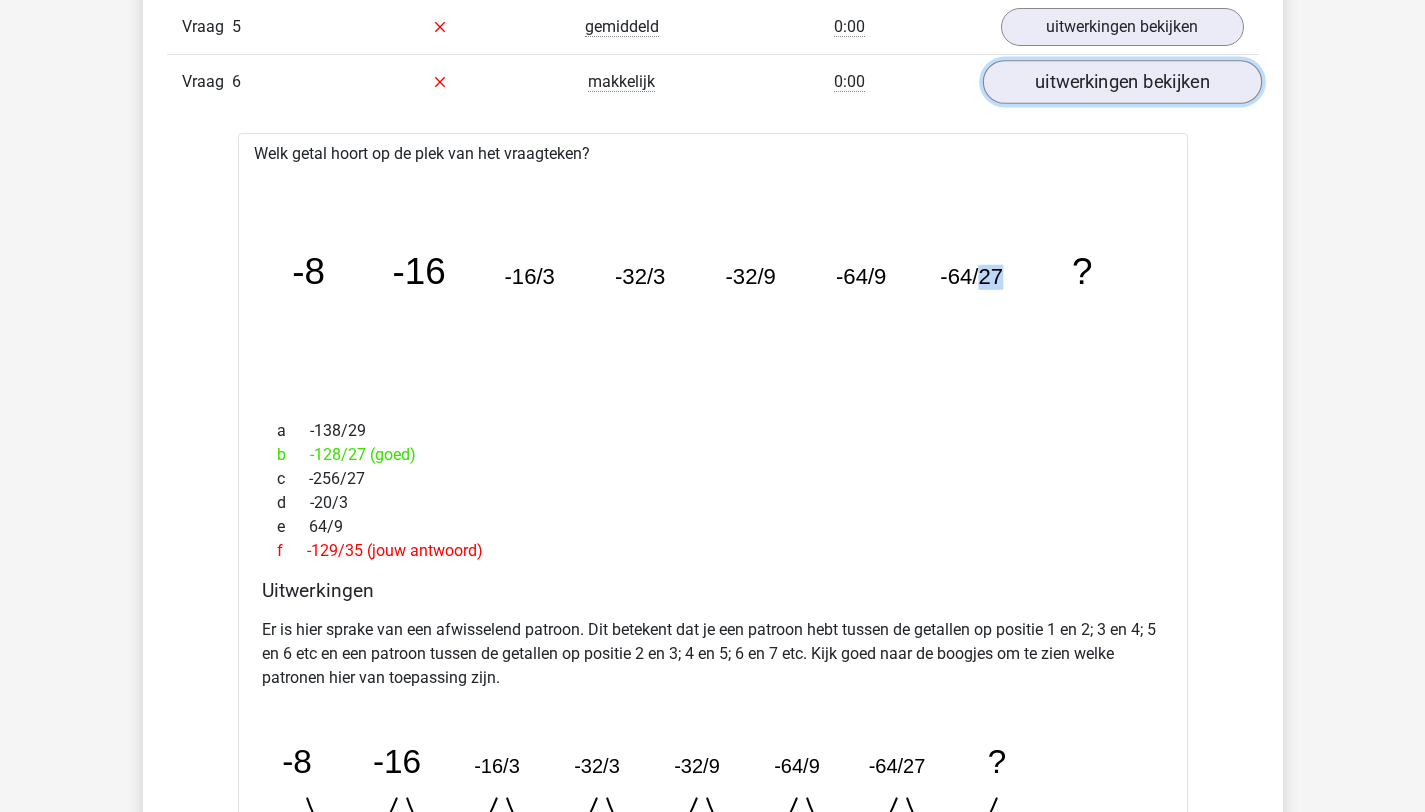 click on "uitwerkingen bekijken" at bounding box center (1121, 82) 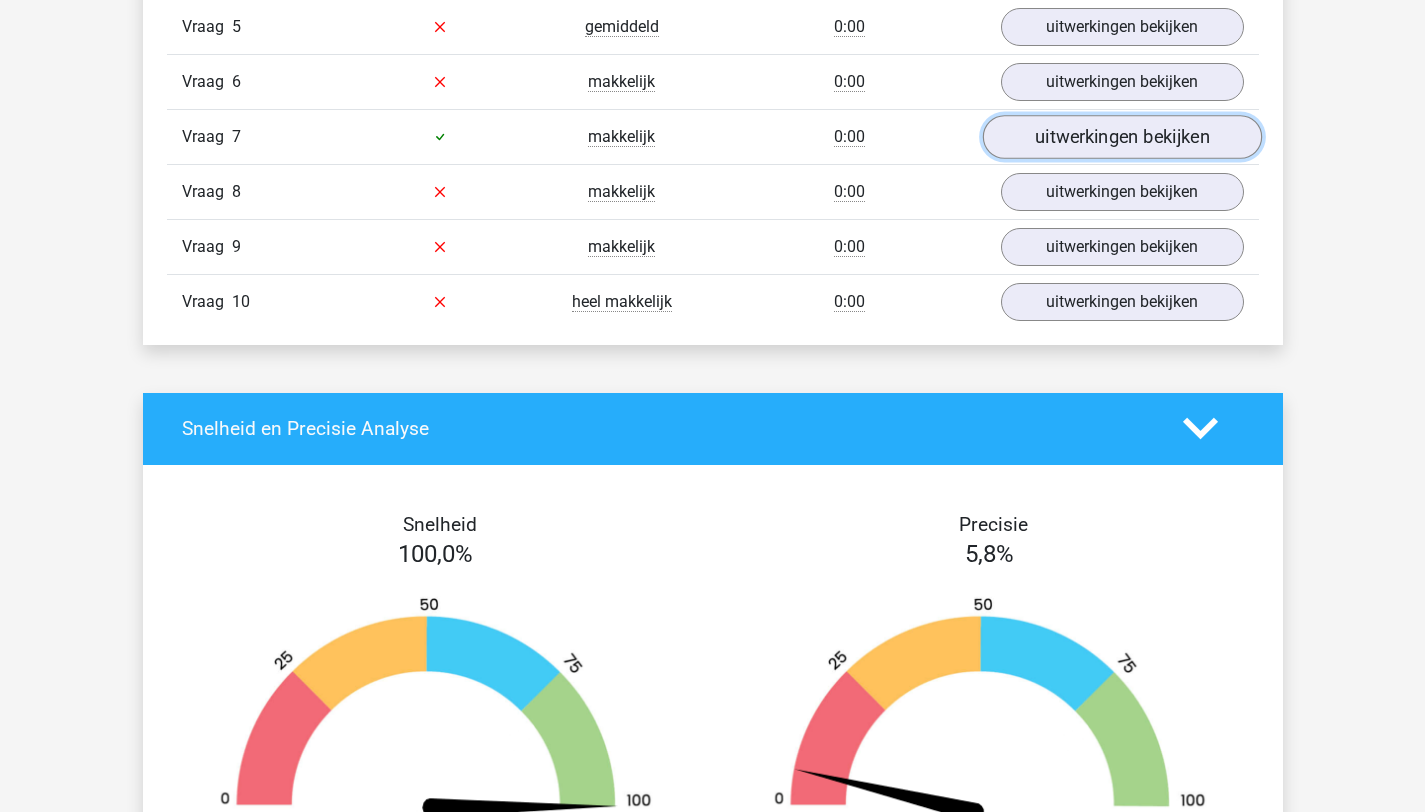 click on "uitwerkingen bekijken" at bounding box center [1121, 137] 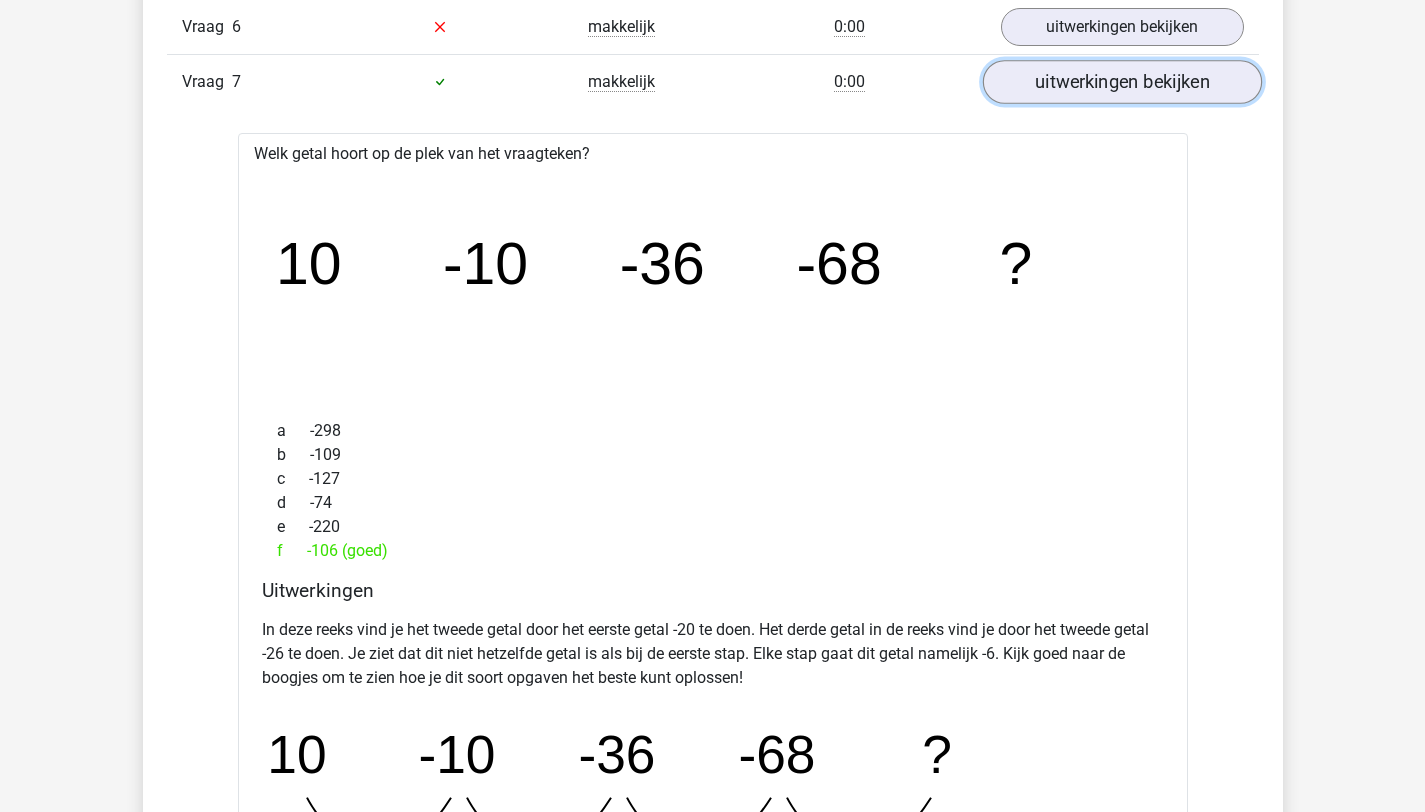 scroll, scrollTop: 1652, scrollLeft: 0, axis: vertical 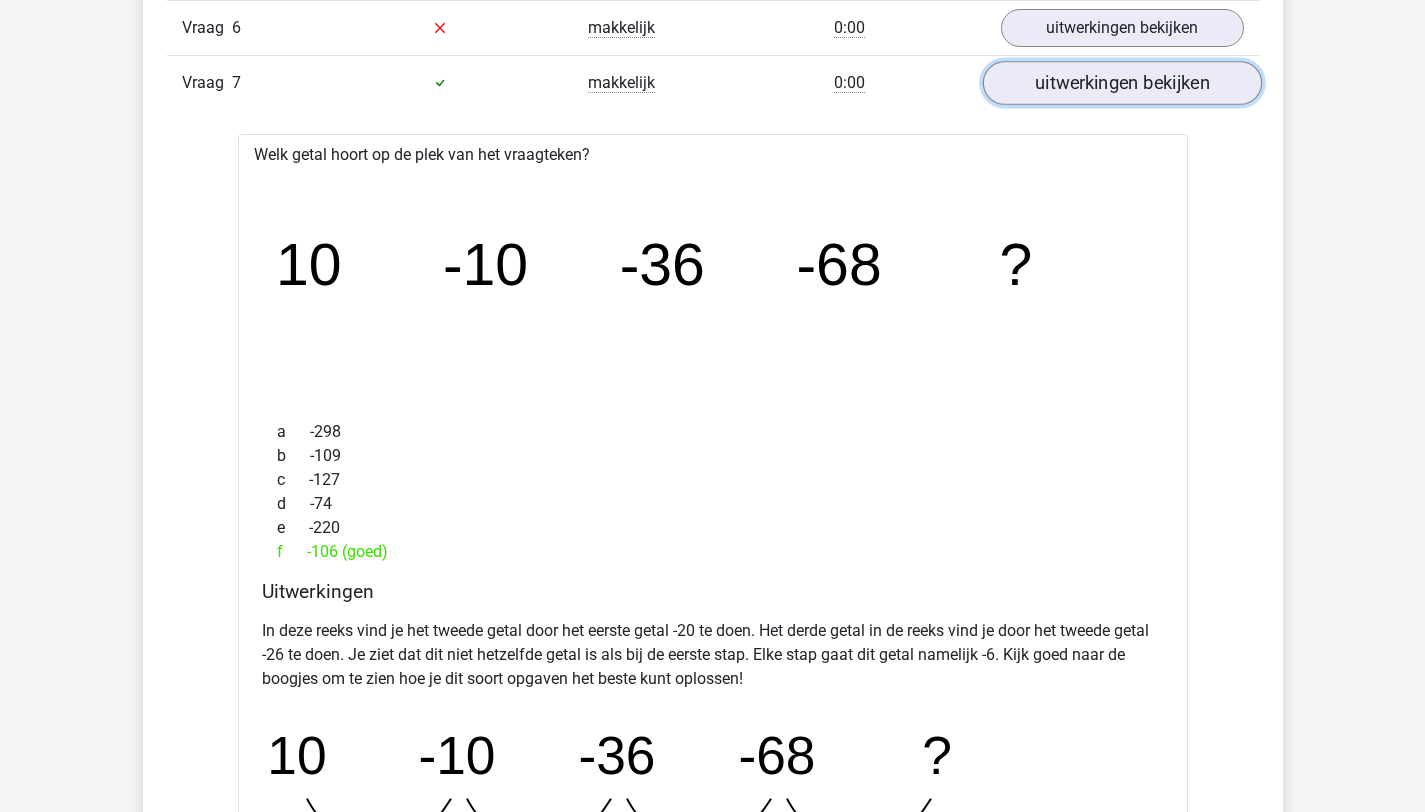 click on "uitwerkingen bekijken" at bounding box center (1121, 83) 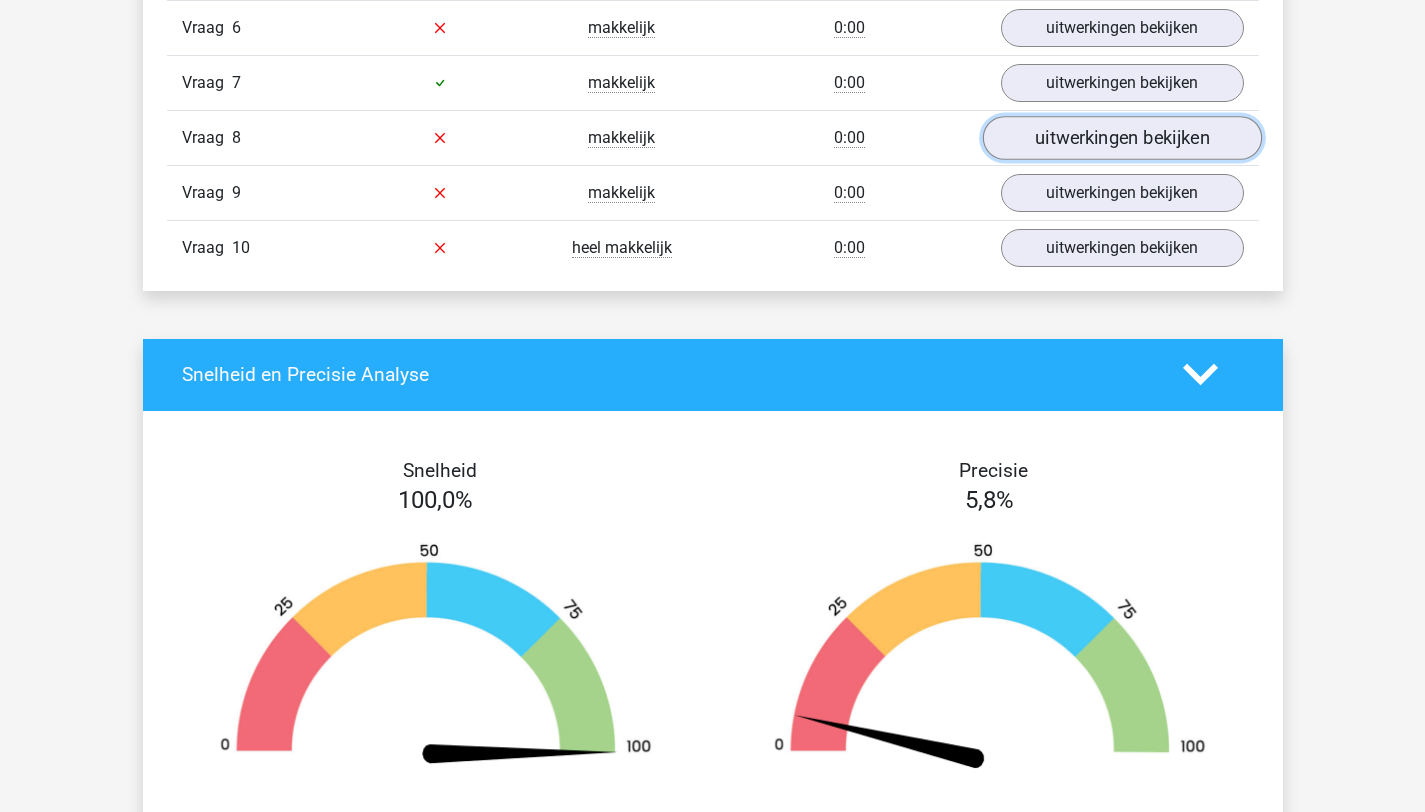 click on "uitwerkingen bekijken" at bounding box center [1121, 138] 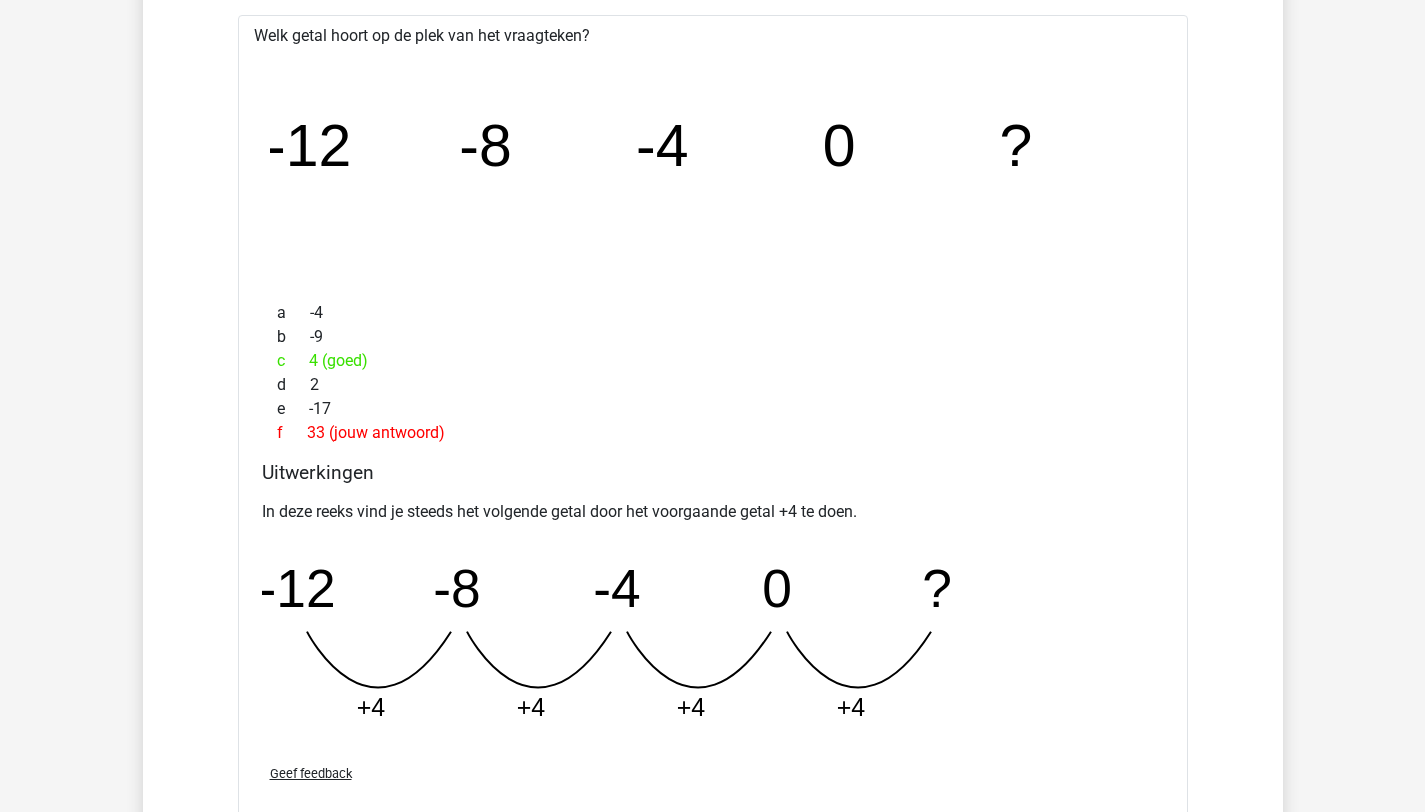 scroll, scrollTop: 1702, scrollLeft: 0, axis: vertical 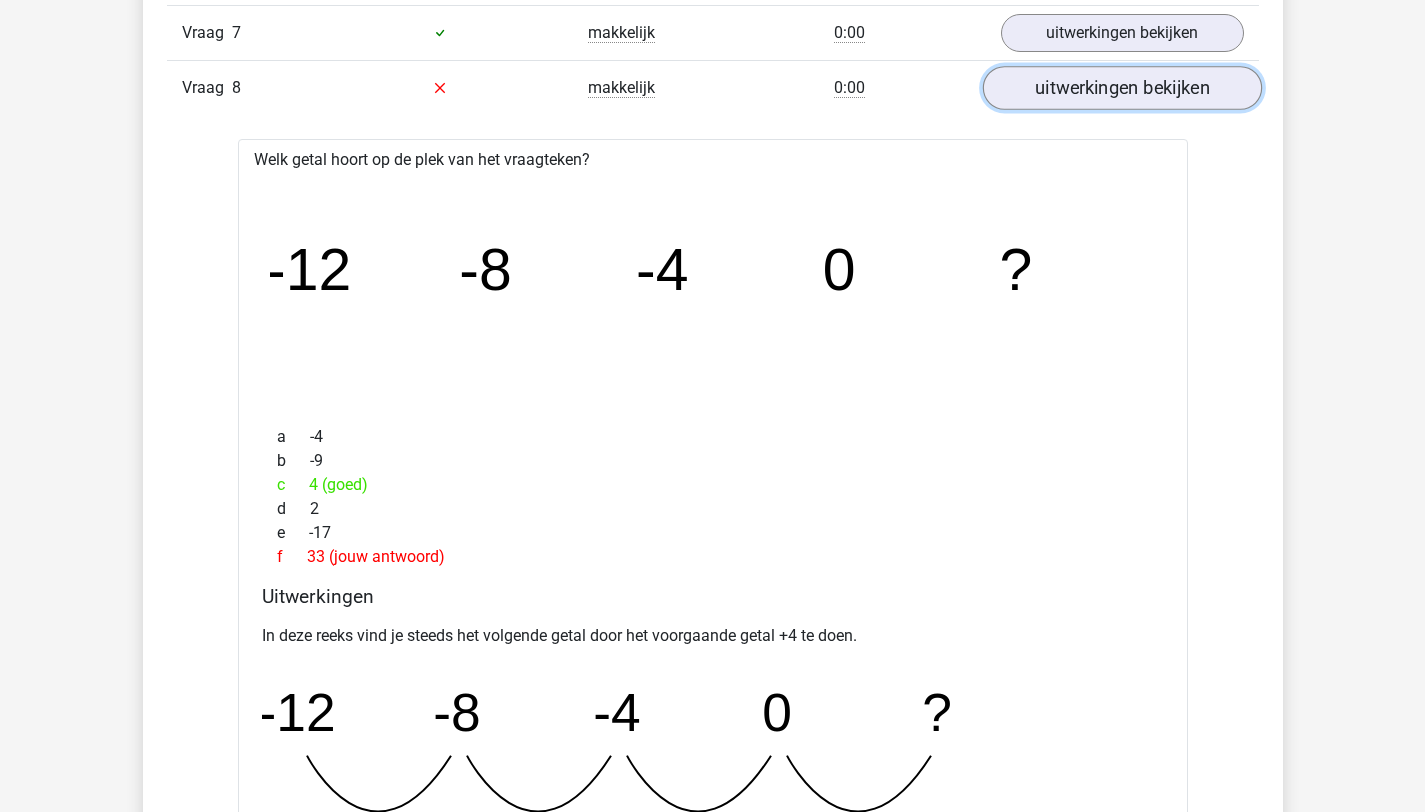 click on "uitwerkingen bekijken" at bounding box center [1121, 88] 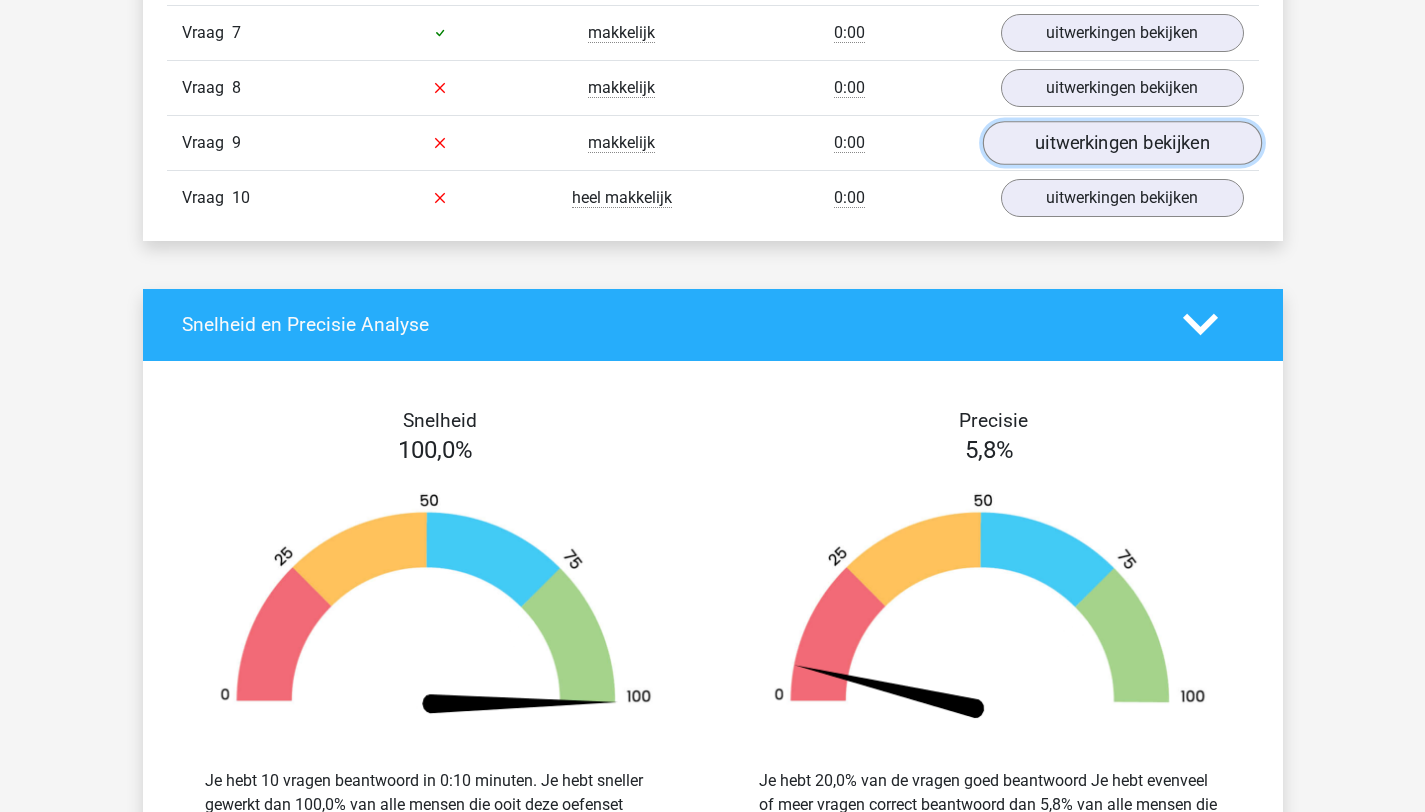 click on "uitwerkingen bekijken" at bounding box center [1121, 143] 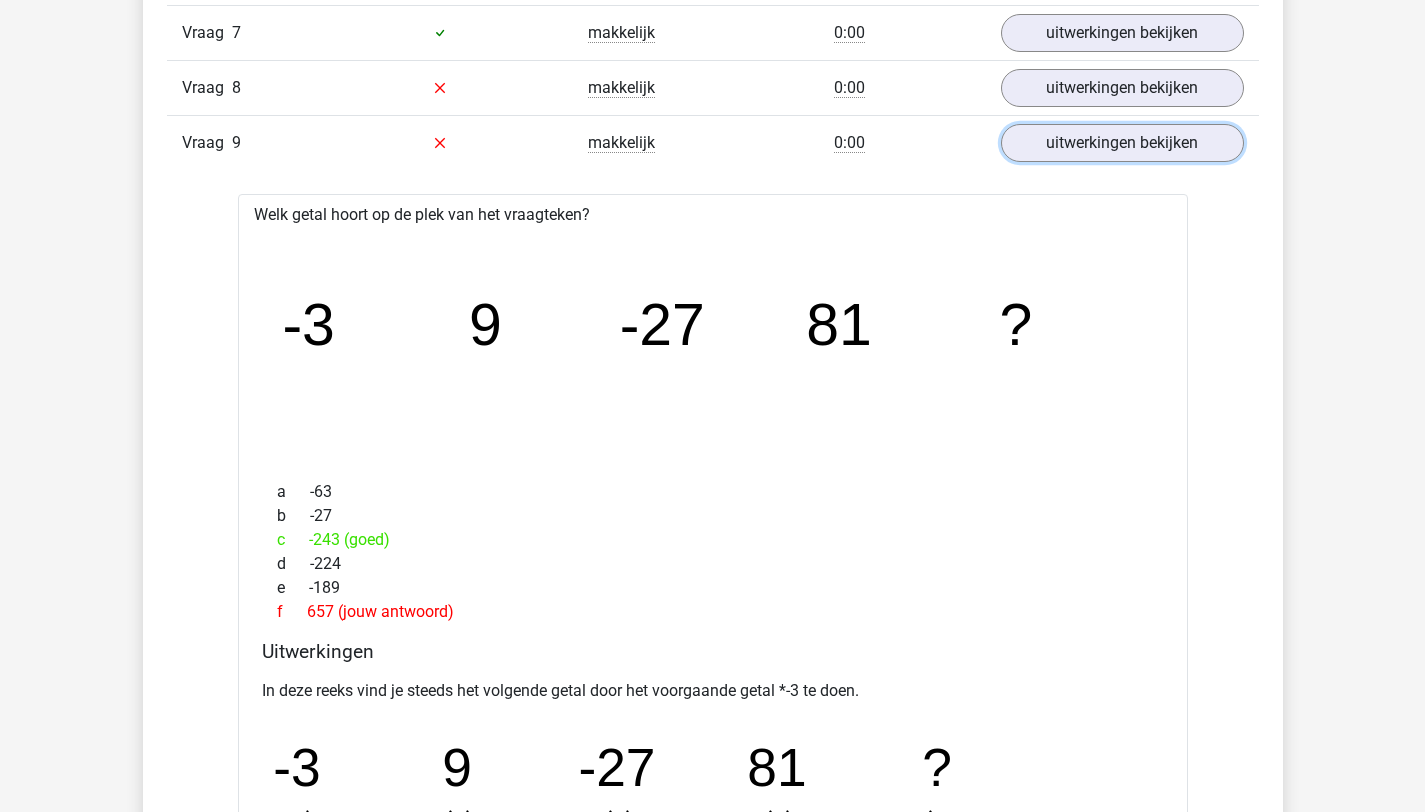 scroll, scrollTop: 1871, scrollLeft: 0, axis: vertical 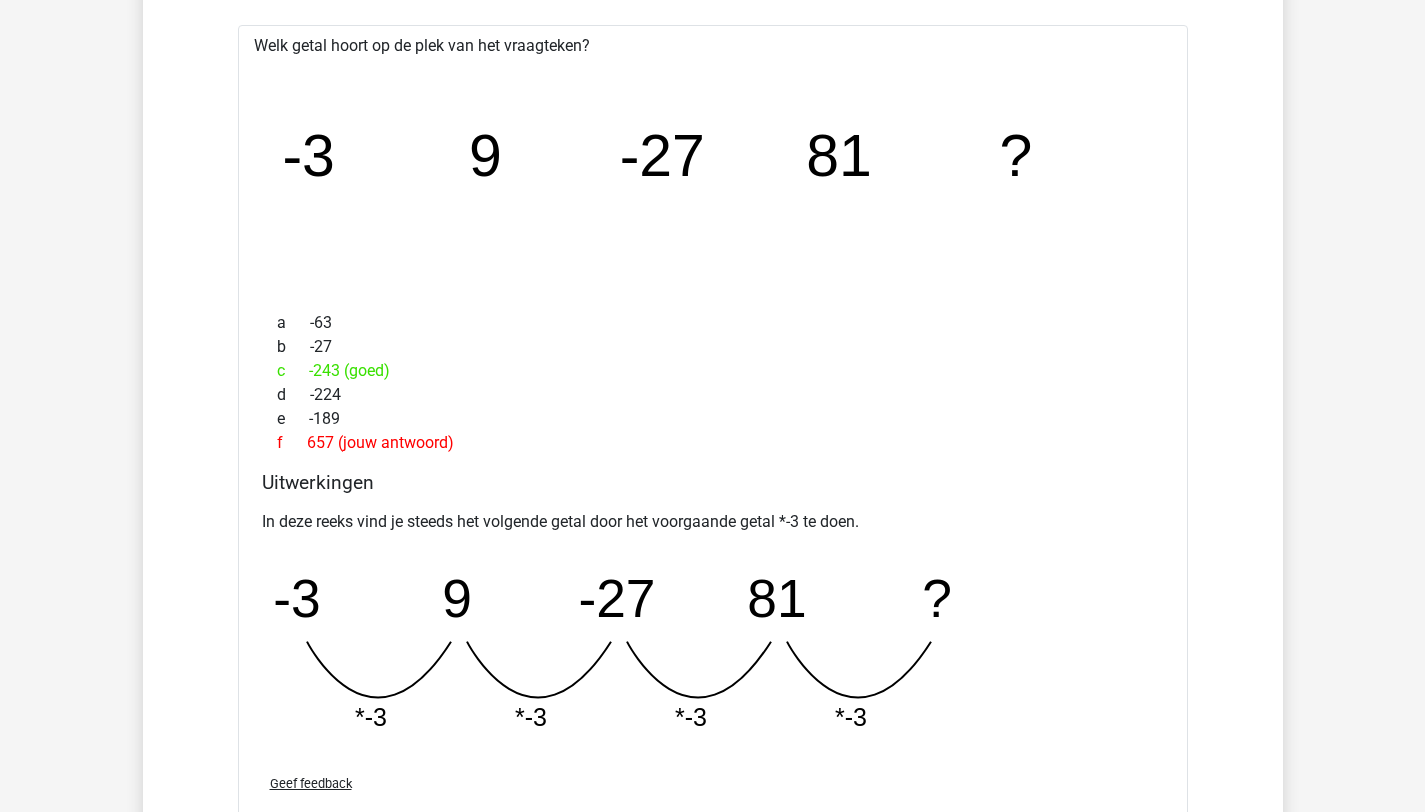 drag, startPoint x: 325, startPoint y: 370, endPoint x: 357, endPoint y: 368, distance: 32.06244 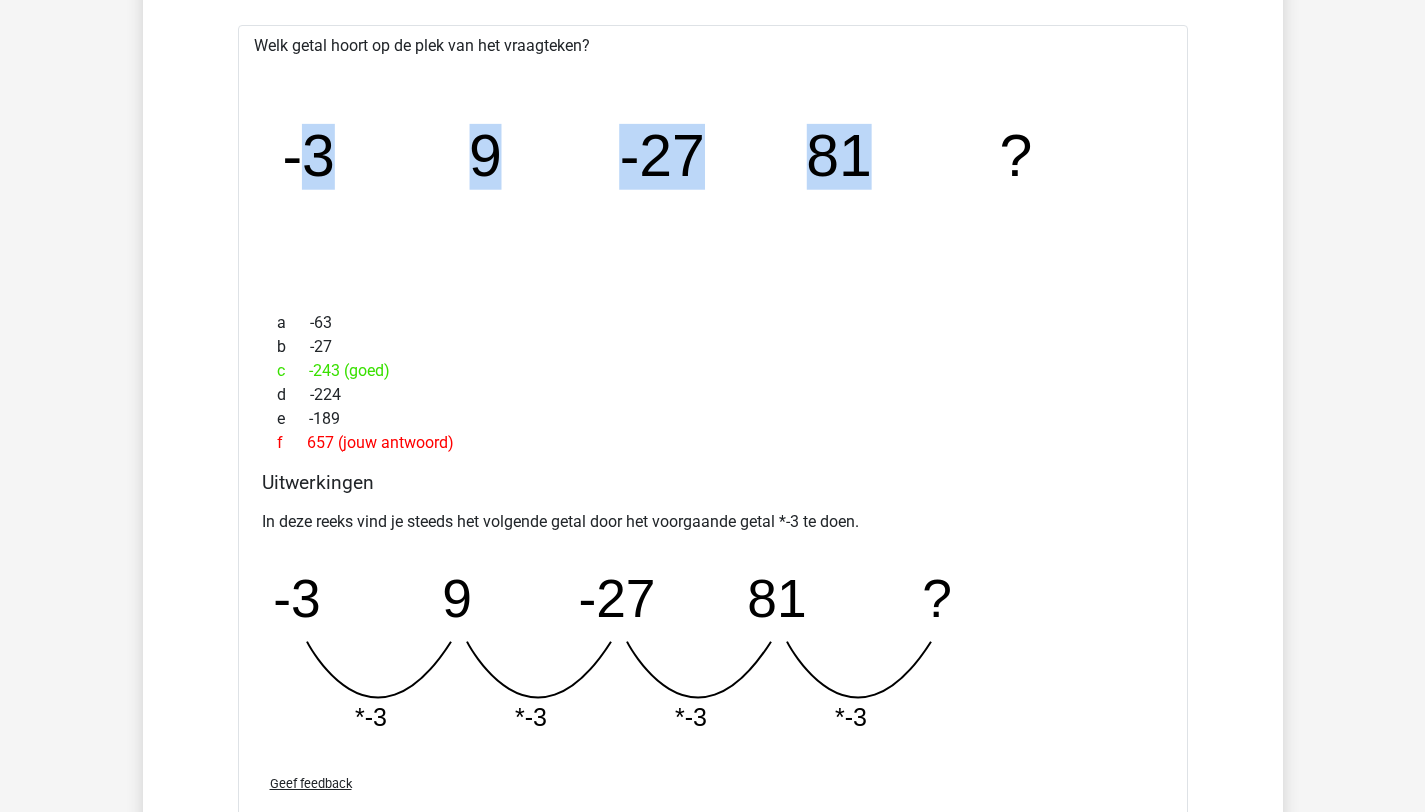drag, startPoint x: 330, startPoint y: 151, endPoint x: 928, endPoint y: 148, distance: 598.0075 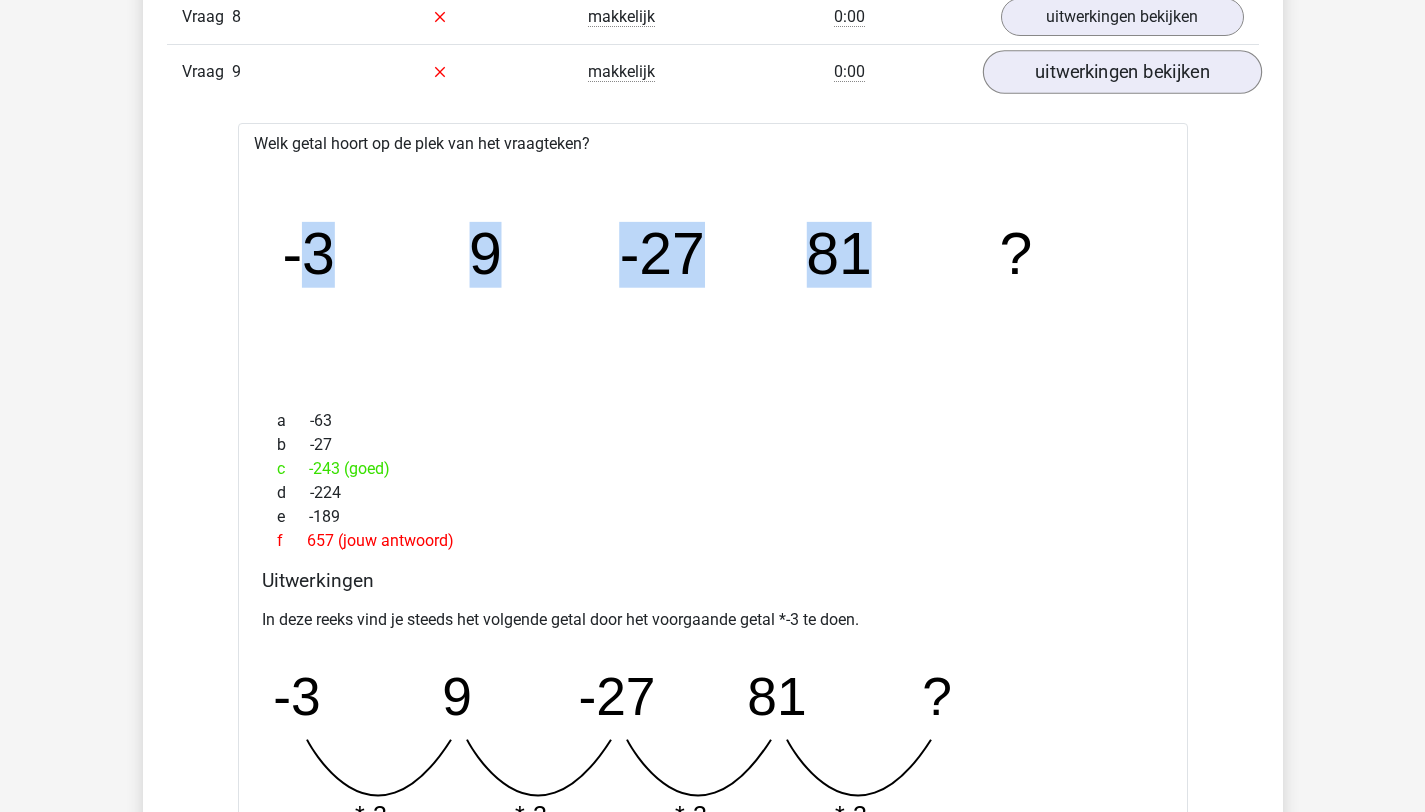 scroll, scrollTop: 1754, scrollLeft: 0, axis: vertical 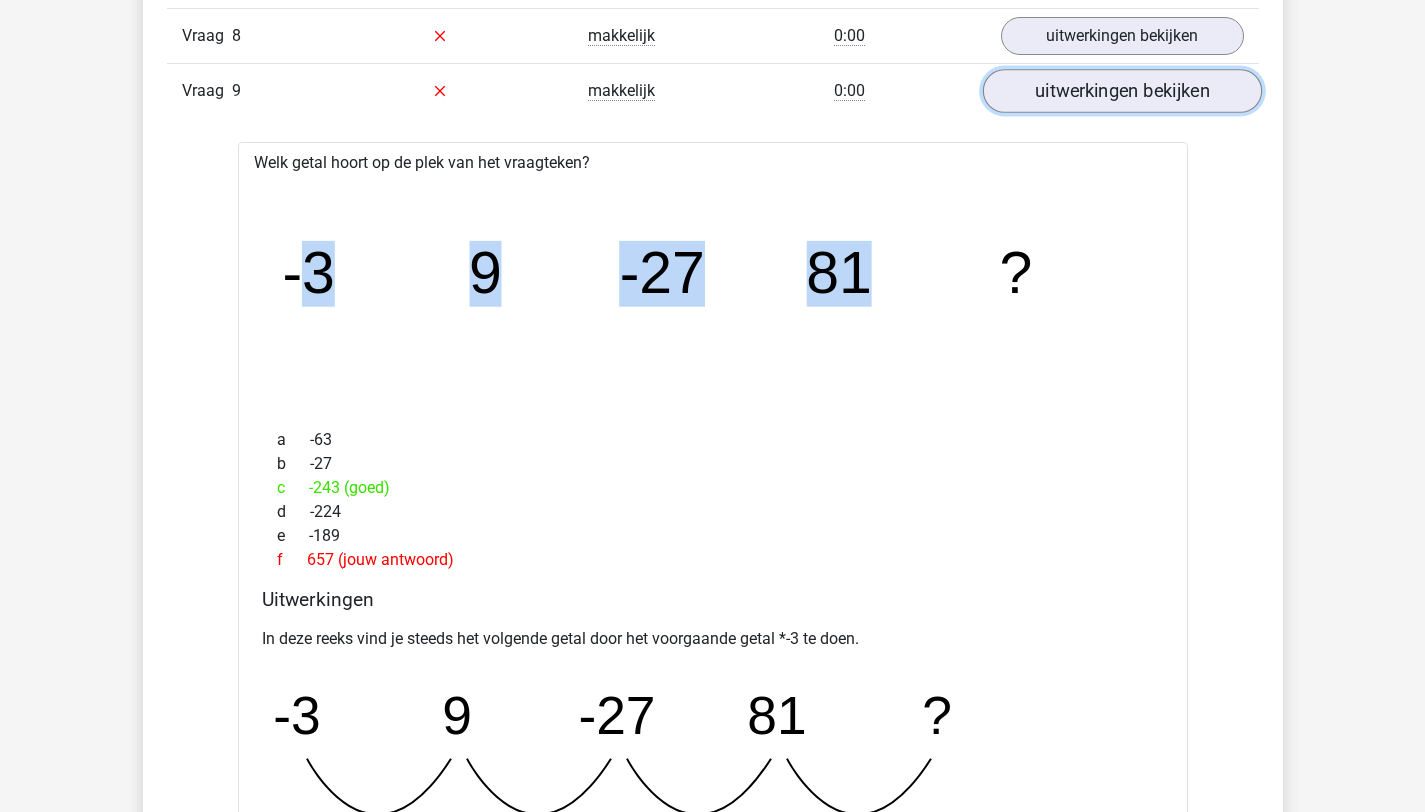 click on "uitwerkingen bekijken" at bounding box center [1121, 91] 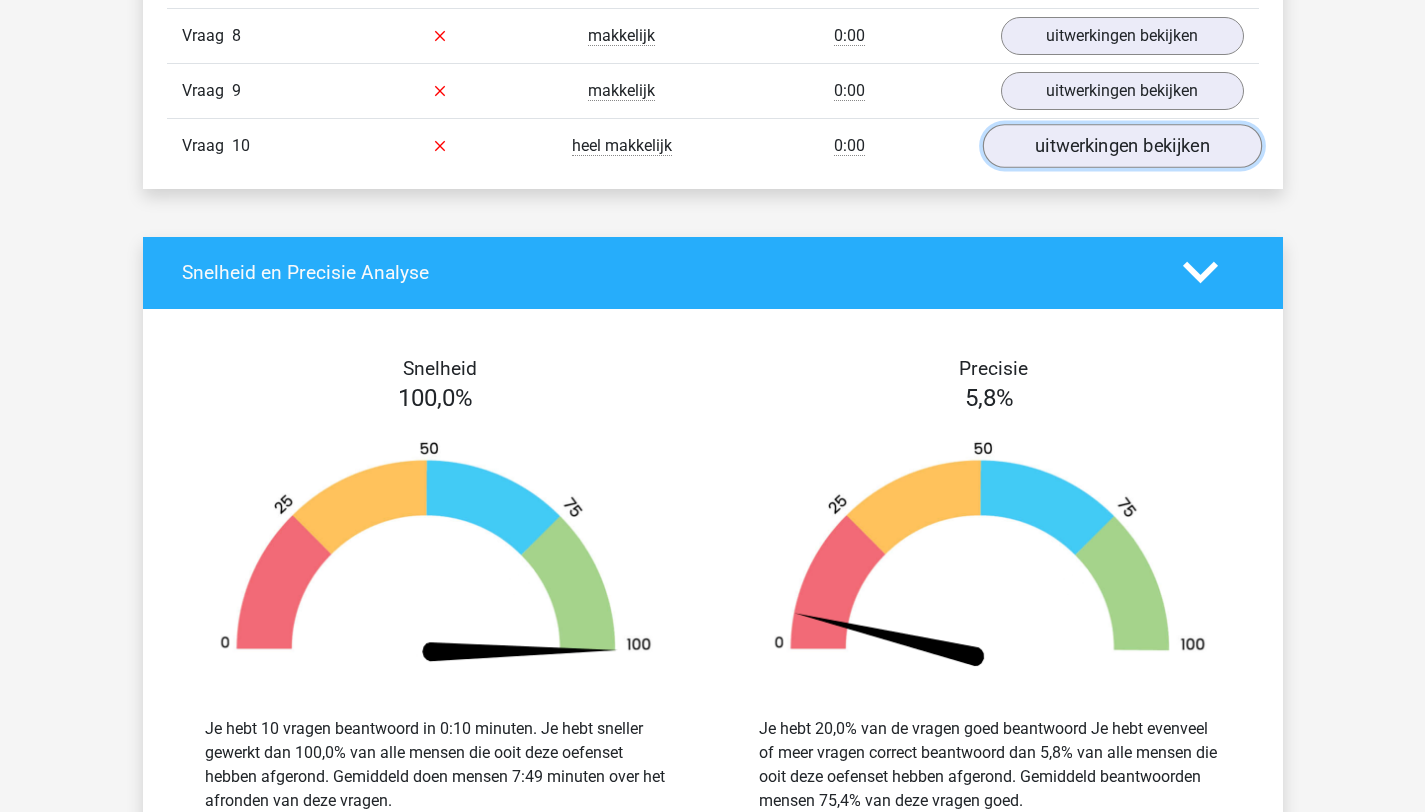 click on "uitwerkingen bekijken" at bounding box center [1121, 146] 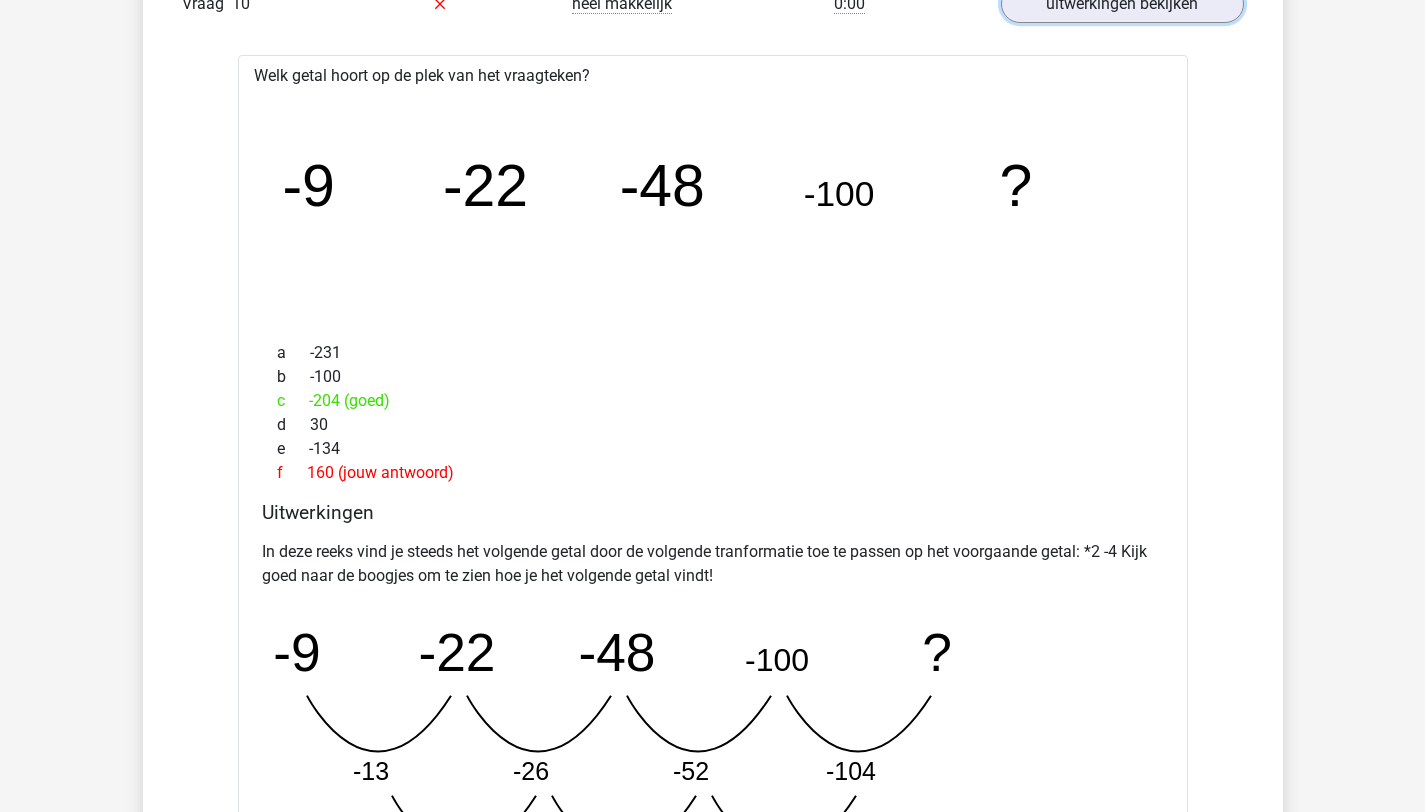 scroll, scrollTop: 1932, scrollLeft: 0, axis: vertical 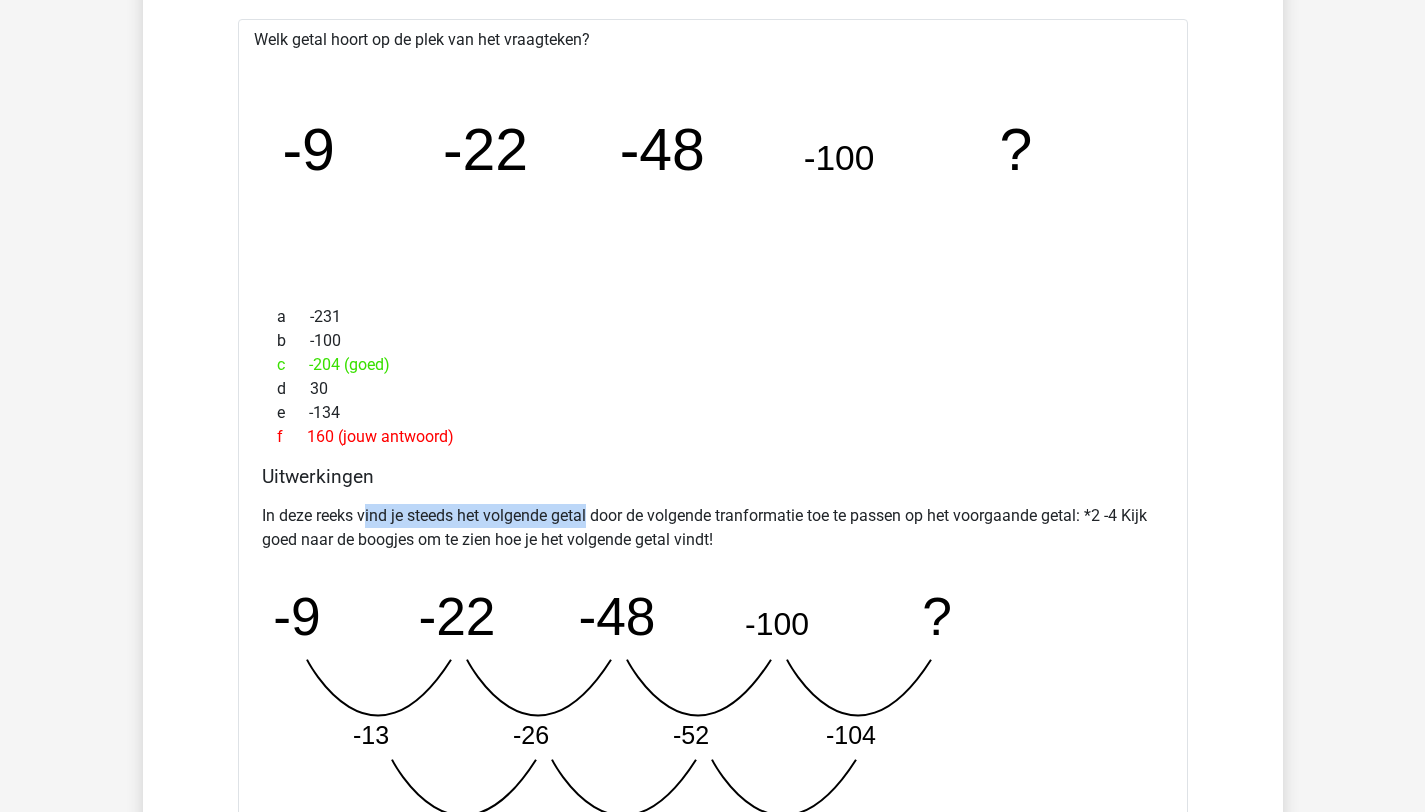 drag, startPoint x: 374, startPoint y: 505, endPoint x: 592, endPoint y: 517, distance: 218.33003 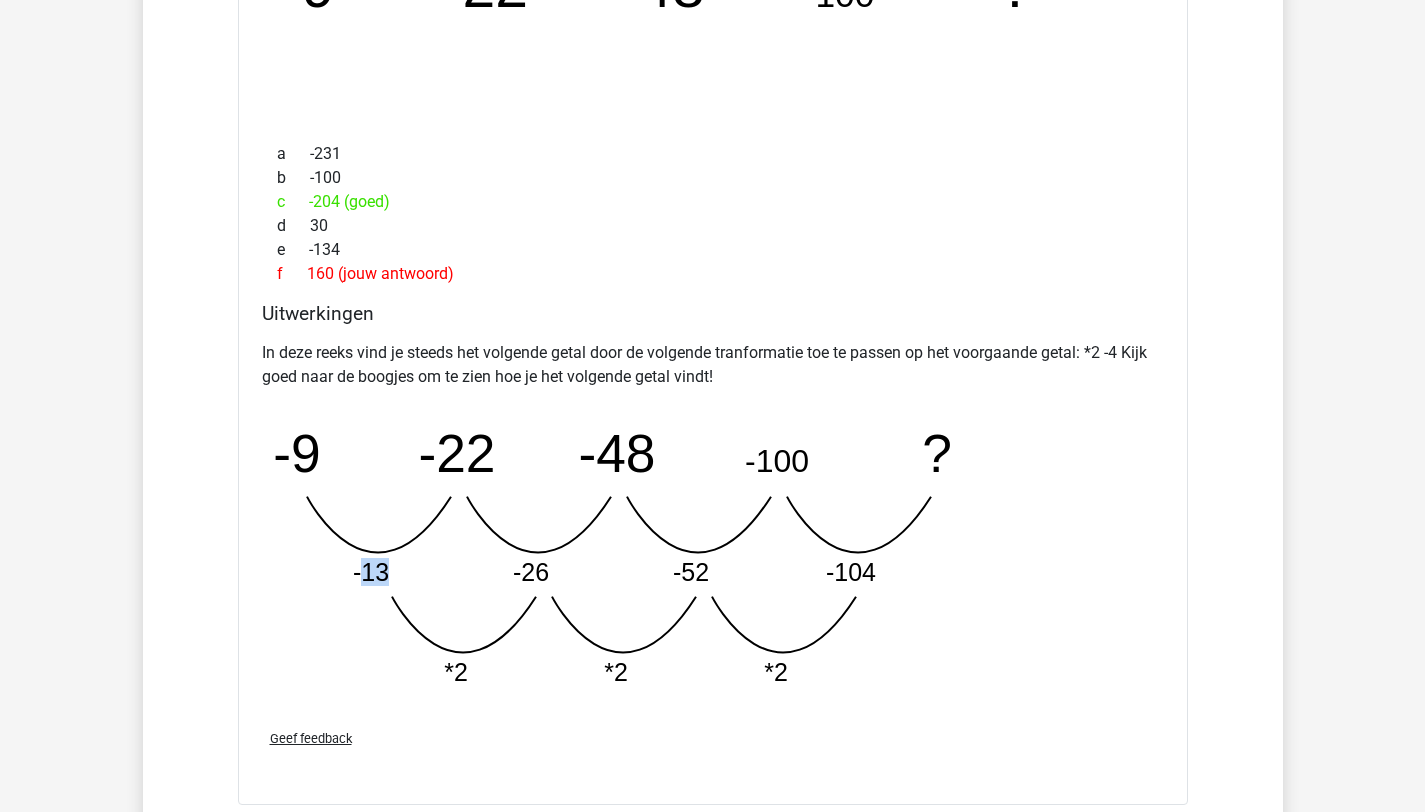 drag, startPoint x: 366, startPoint y: 572, endPoint x: 421, endPoint y: 571, distance: 55.00909 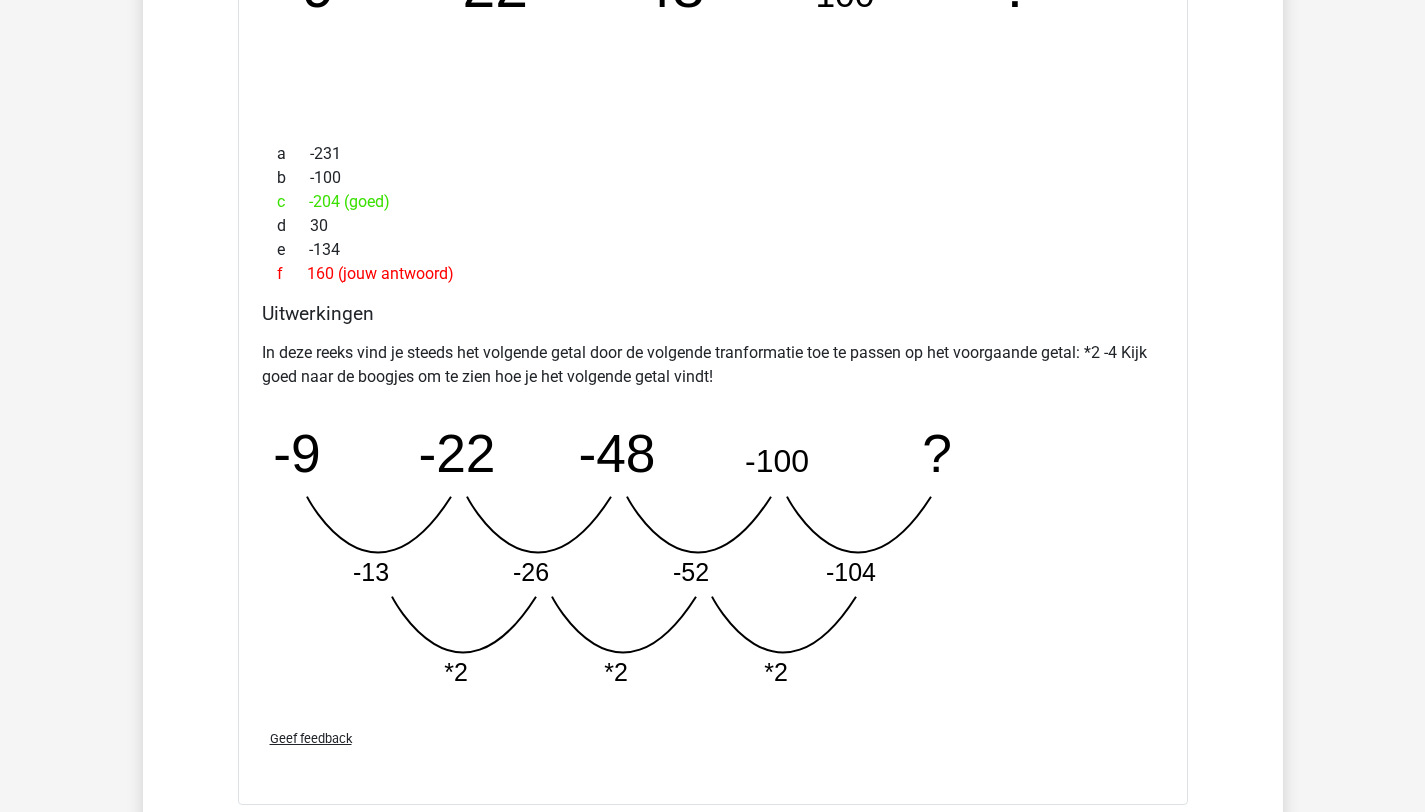 drag, startPoint x: 504, startPoint y: 568, endPoint x: 568, endPoint y: 570, distance: 64.03124 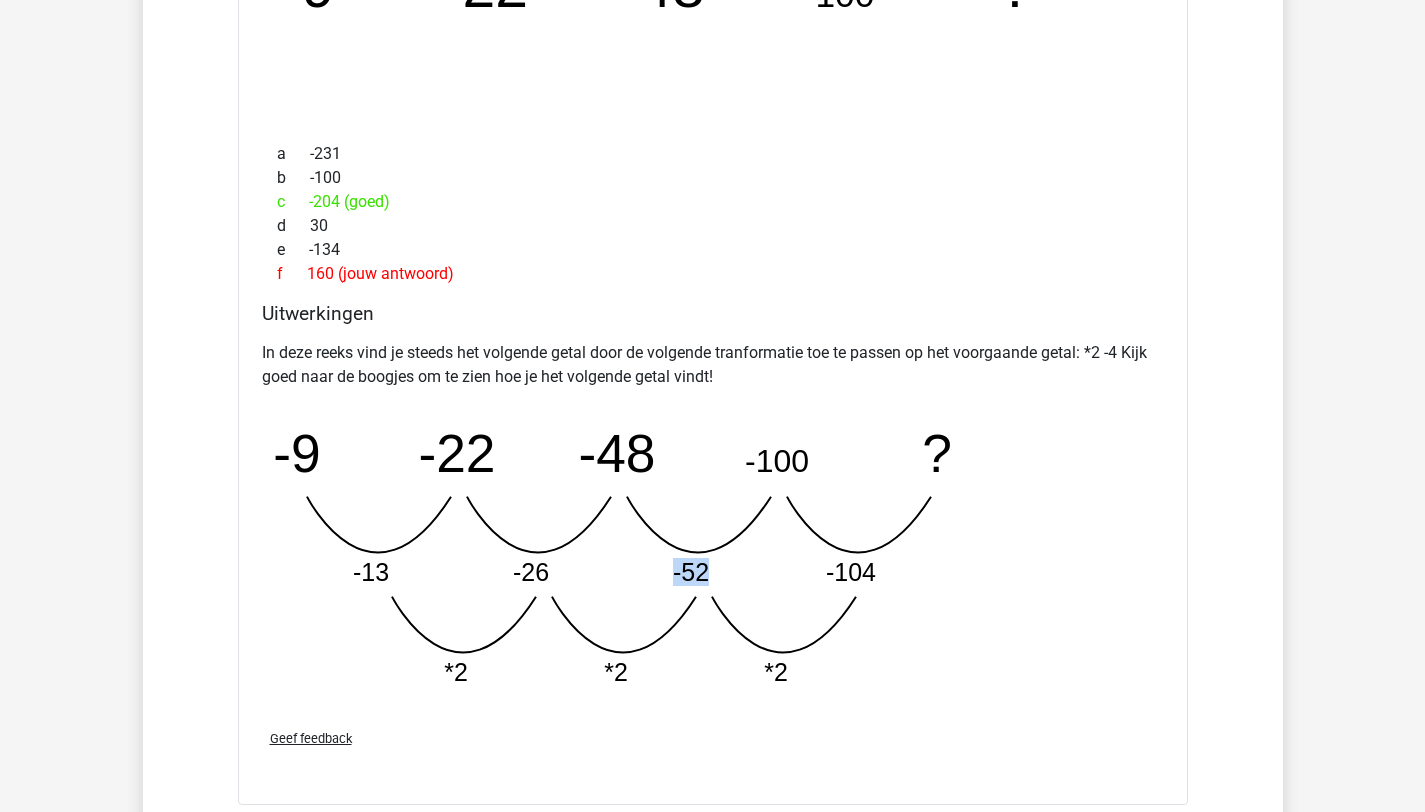 drag, startPoint x: 588, startPoint y: 561, endPoint x: 820, endPoint y: 549, distance: 232.31013 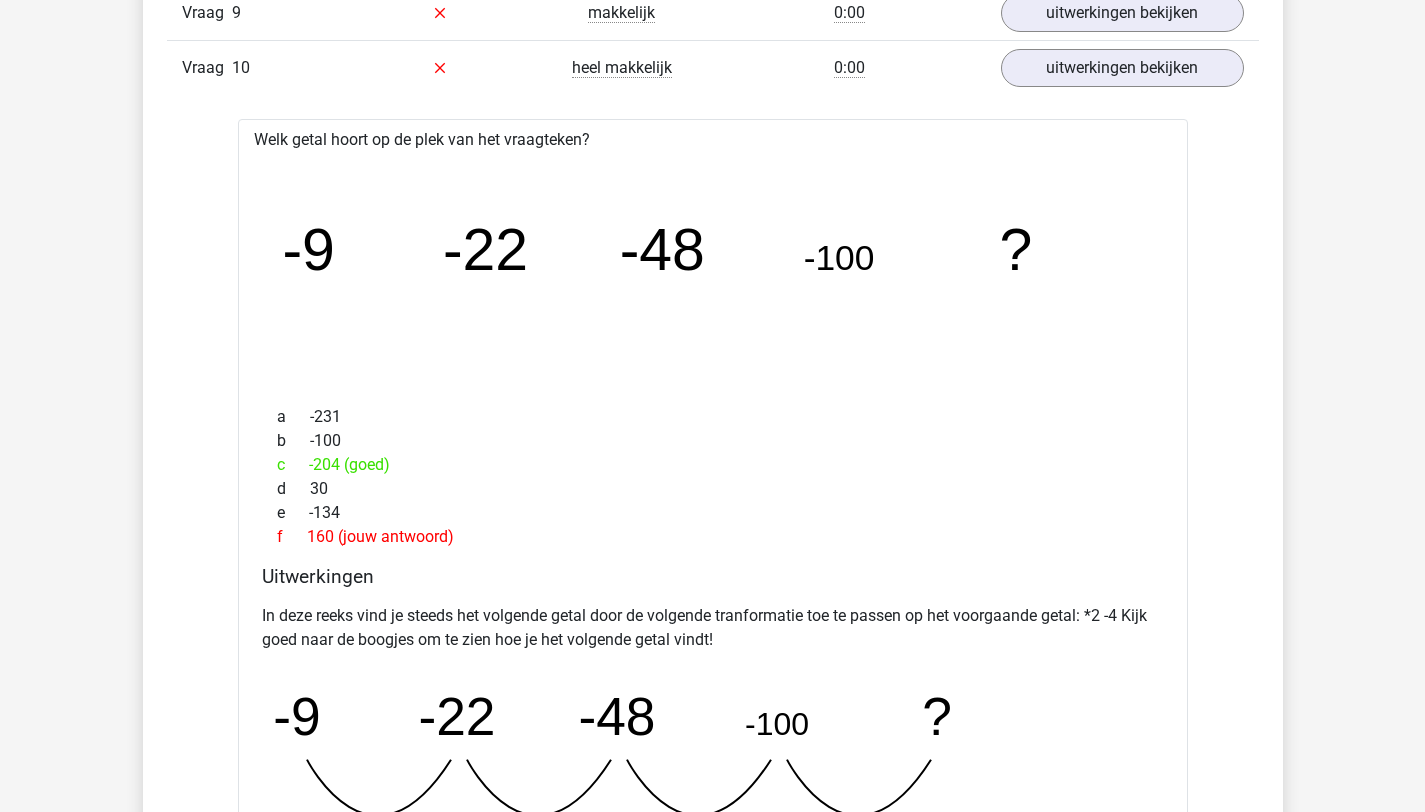 scroll, scrollTop: 1760, scrollLeft: 0, axis: vertical 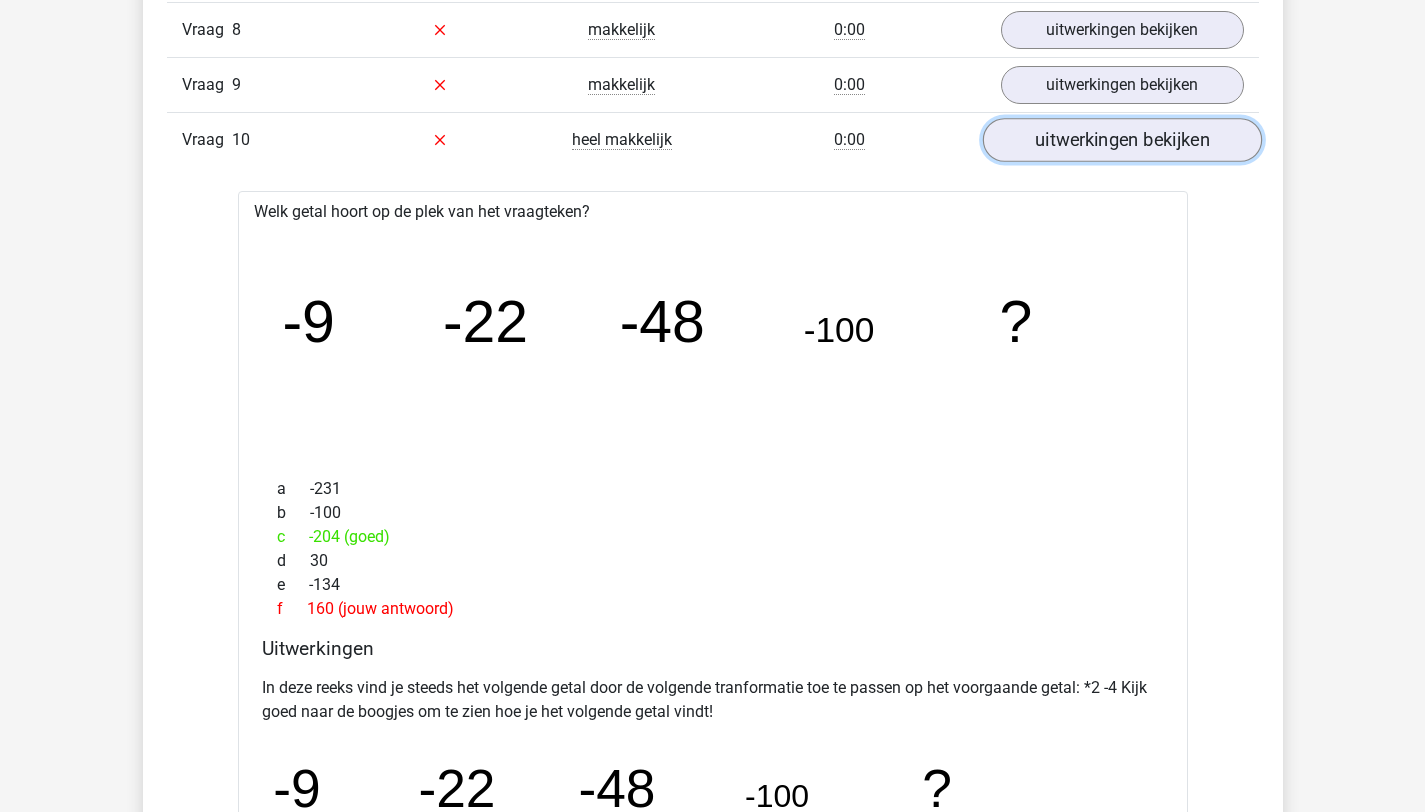 click on "uitwerkingen bekijken" at bounding box center (1121, 140) 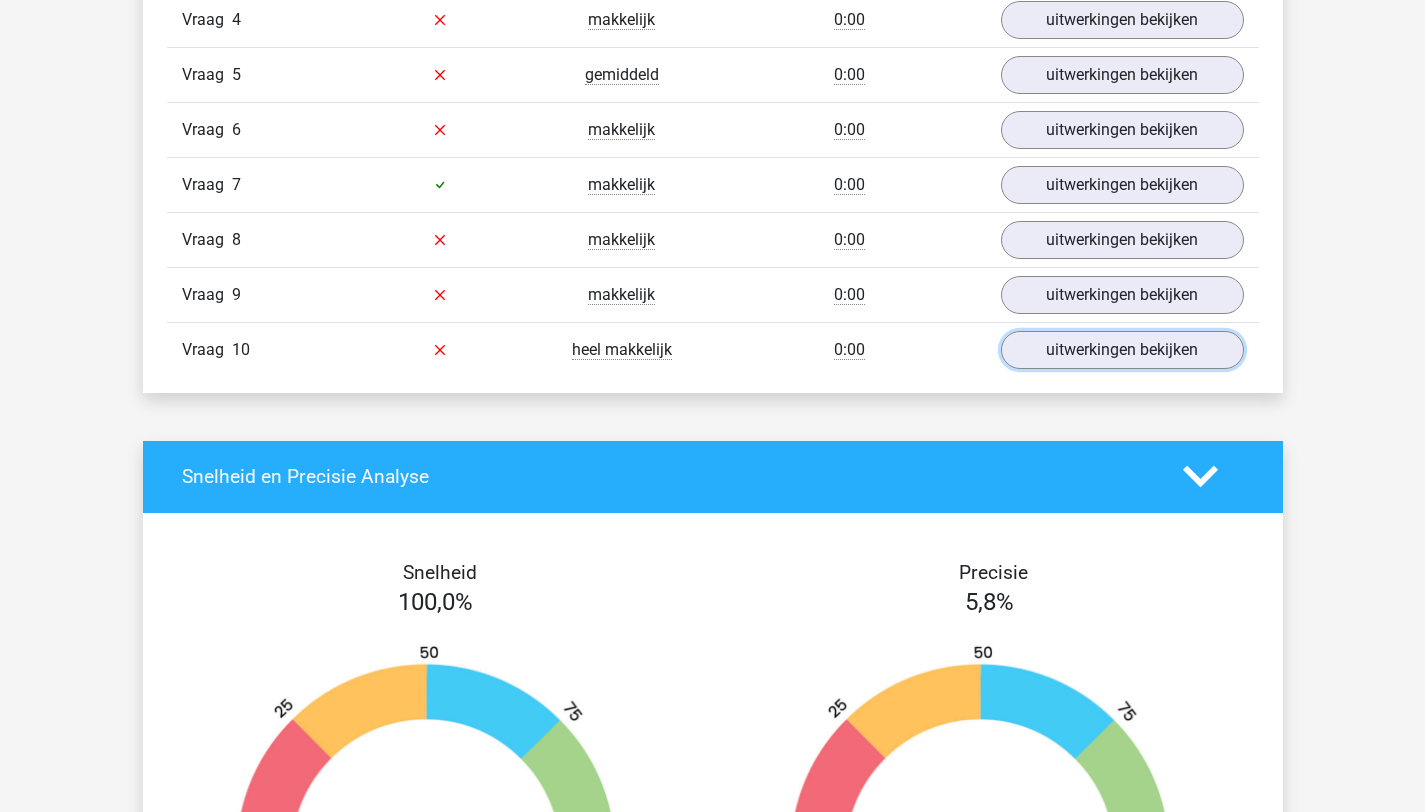 scroll, scrollTop: 1444, scrollLeft: 0, axis: vertical 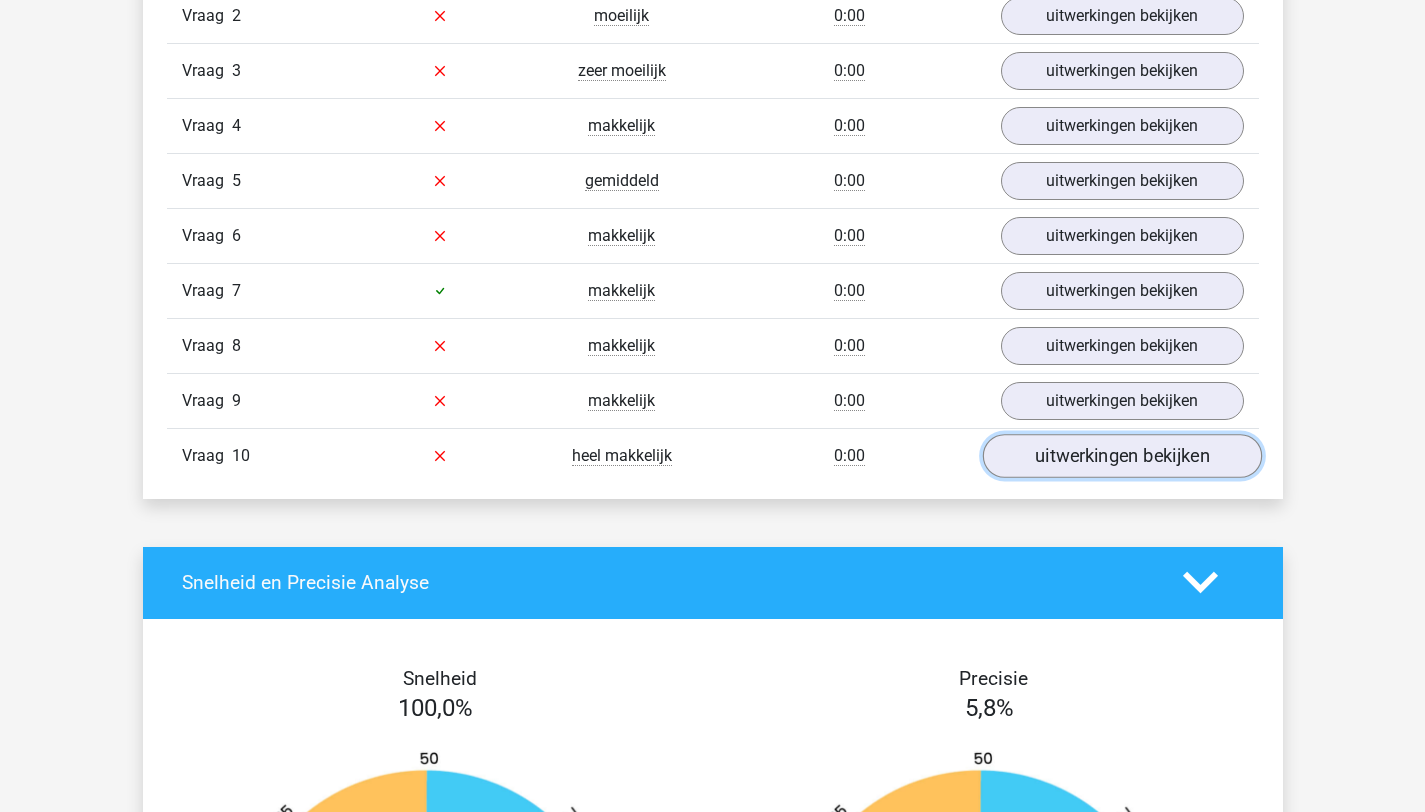 click on "uitwerkingen bekijken" at bounding box center [1121, 456] 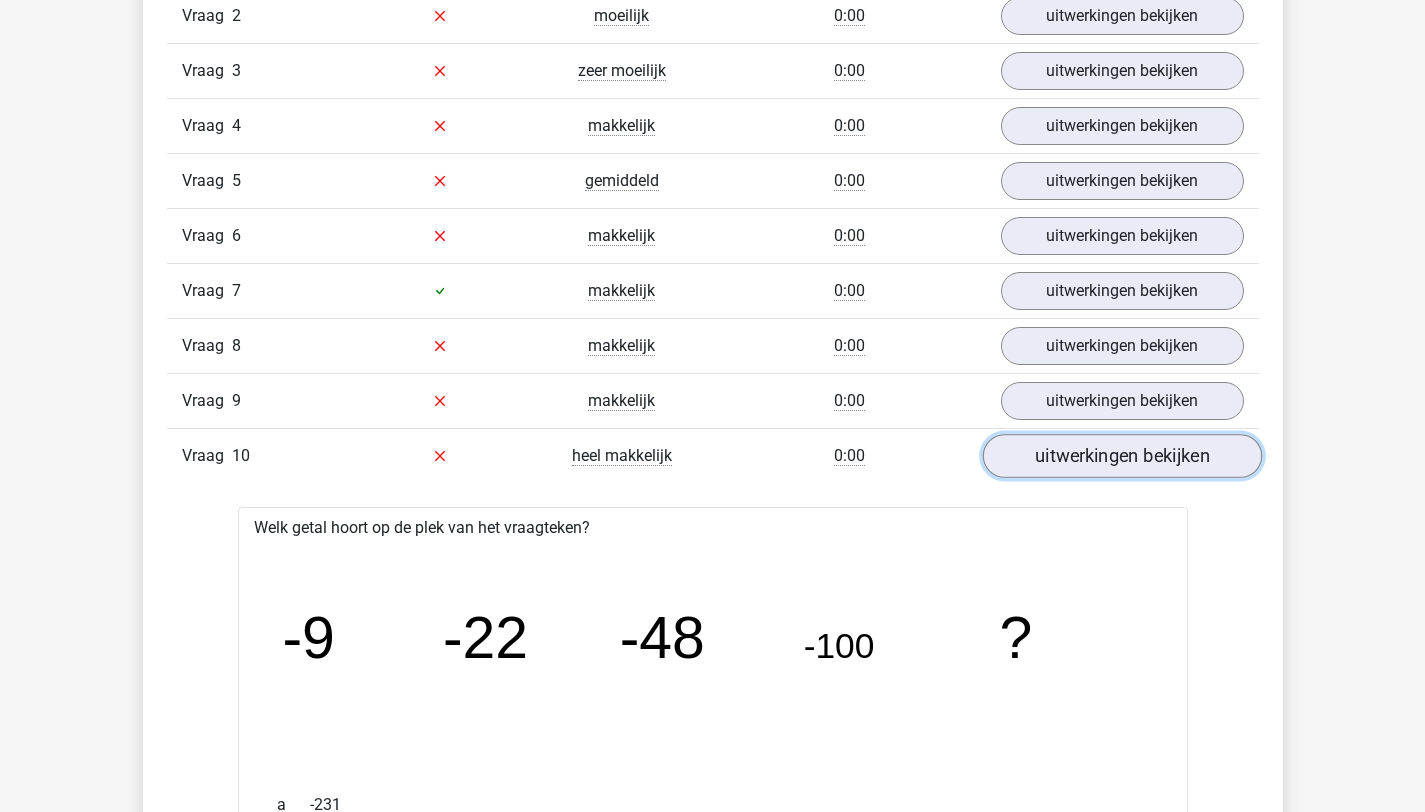 click on "uitwerkingen bekijken" at bounding box center (1121, 456) 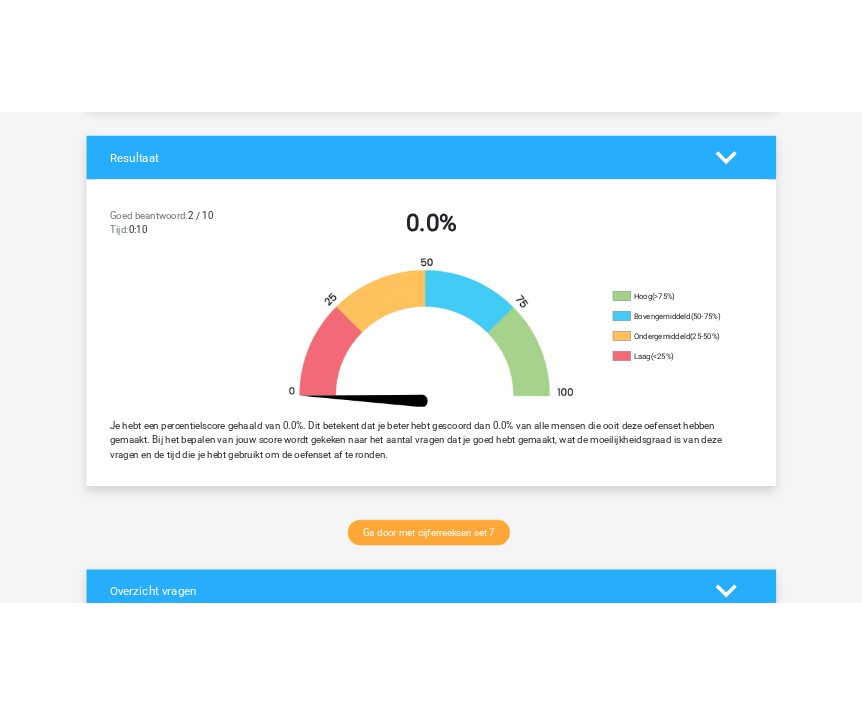 scroll, scrollTop: 0, scrollLeft: 0, axis: both 